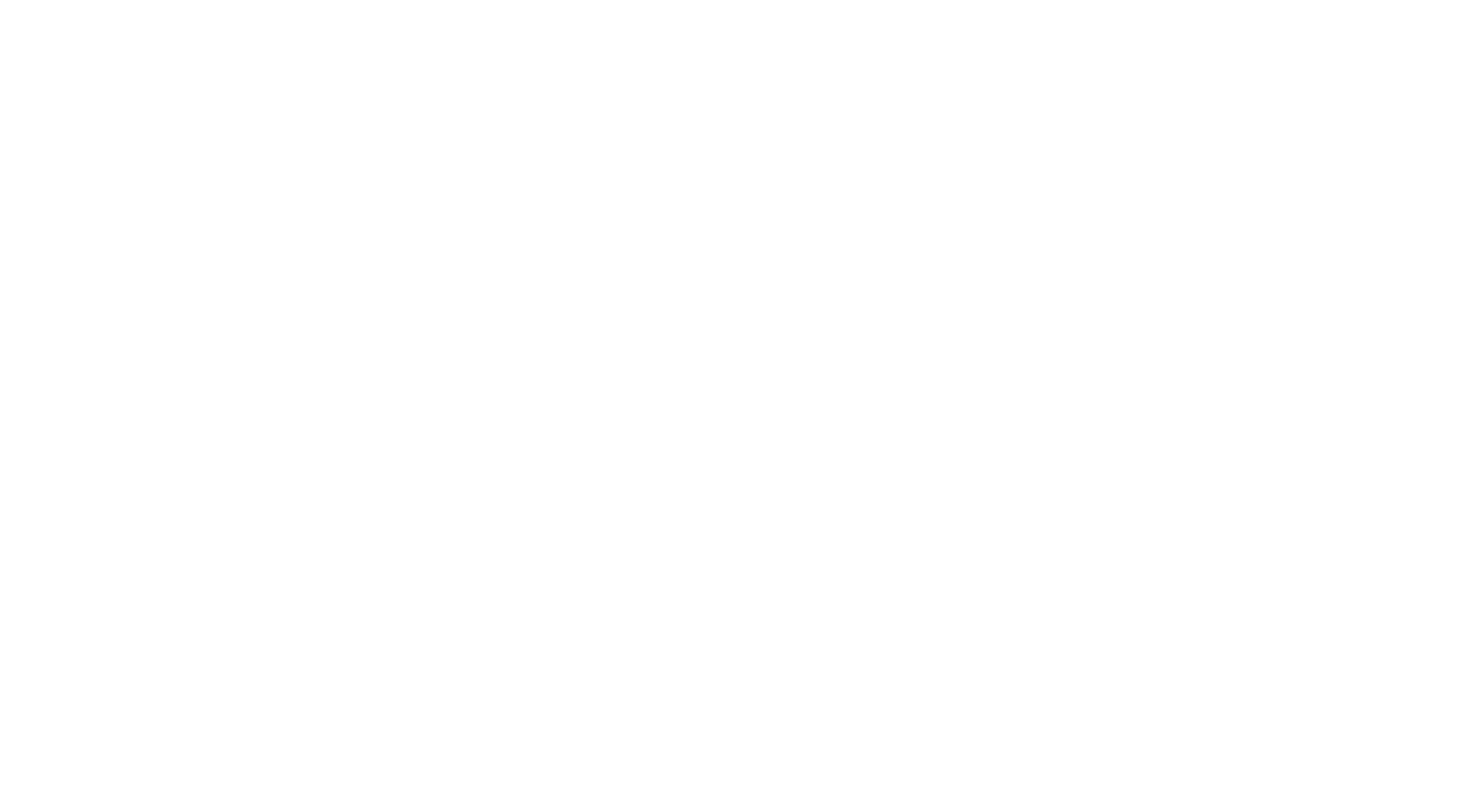 scroll, scrollTop: 0, scrollLeft: 0, axis: both 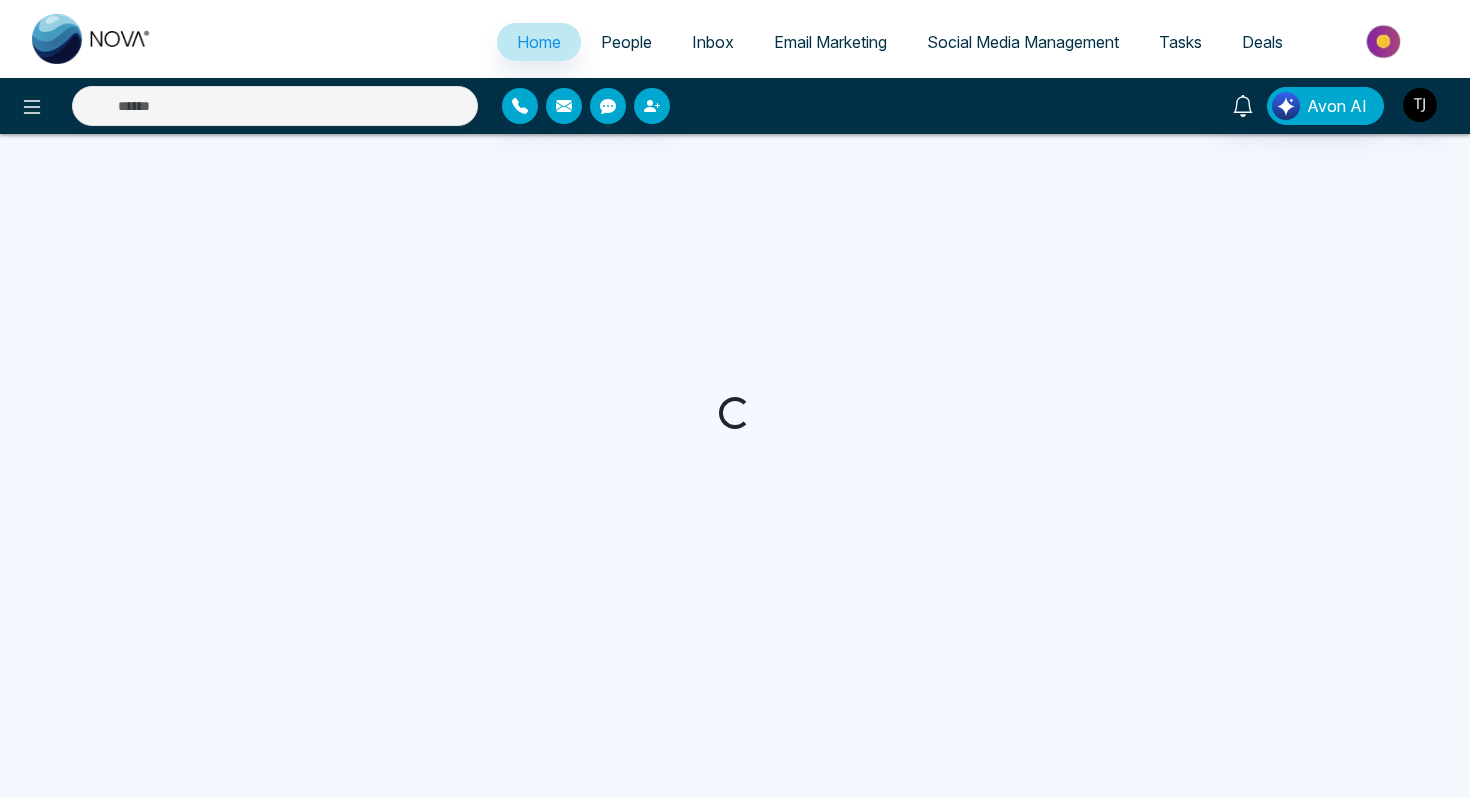 select on "*" 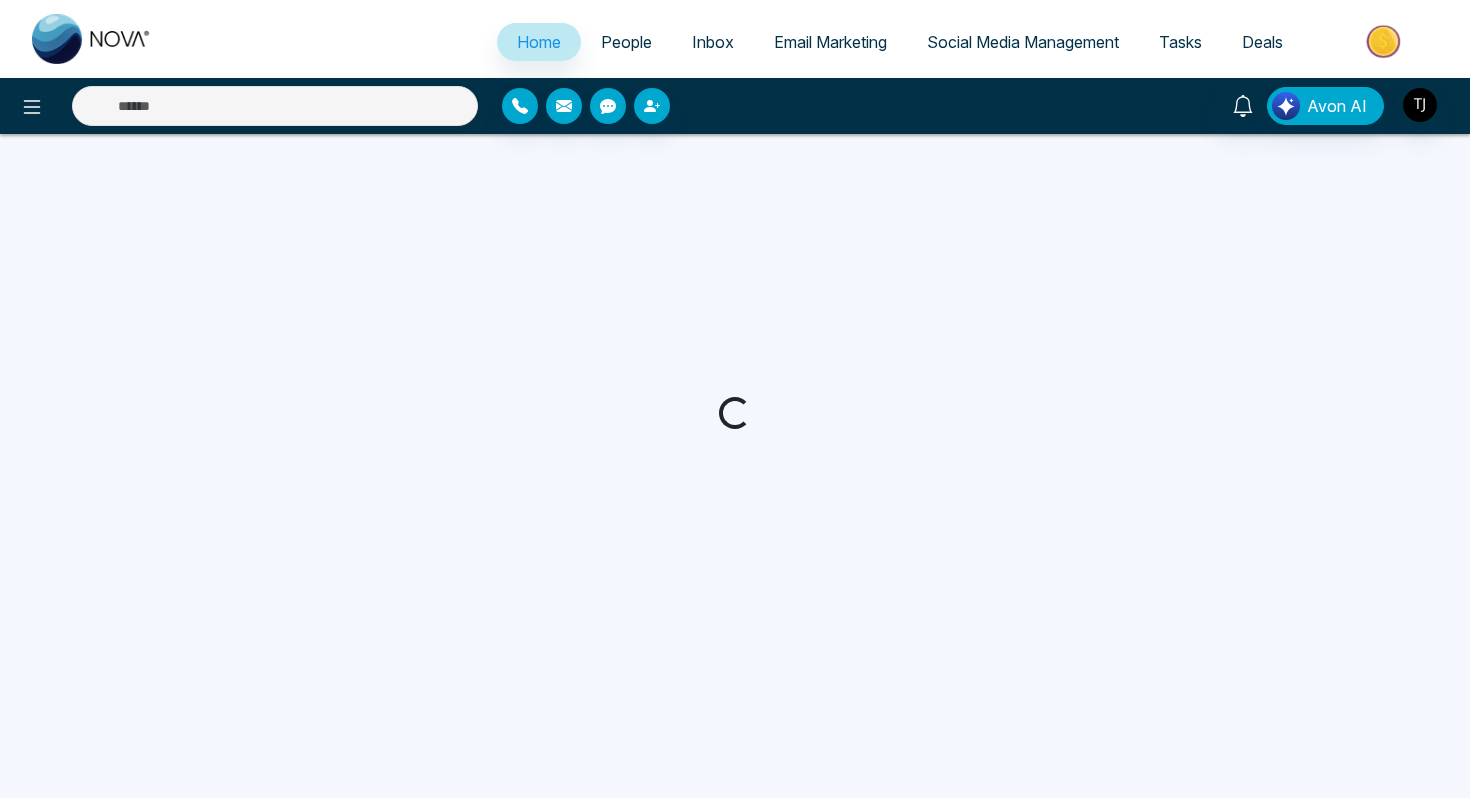 select on "*" 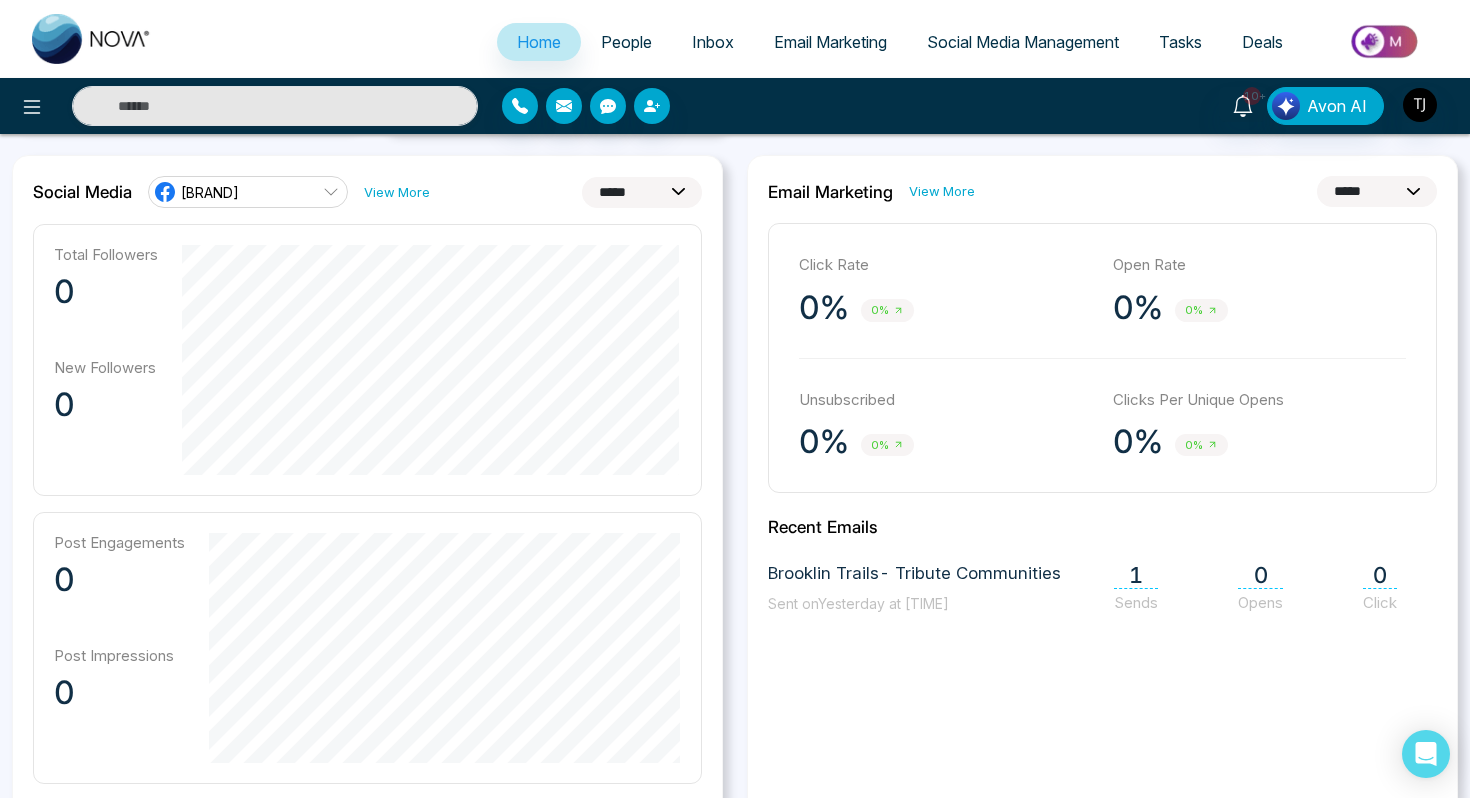 scroll, scrollTop: 518, scrollLeft: 0, axis: vertical 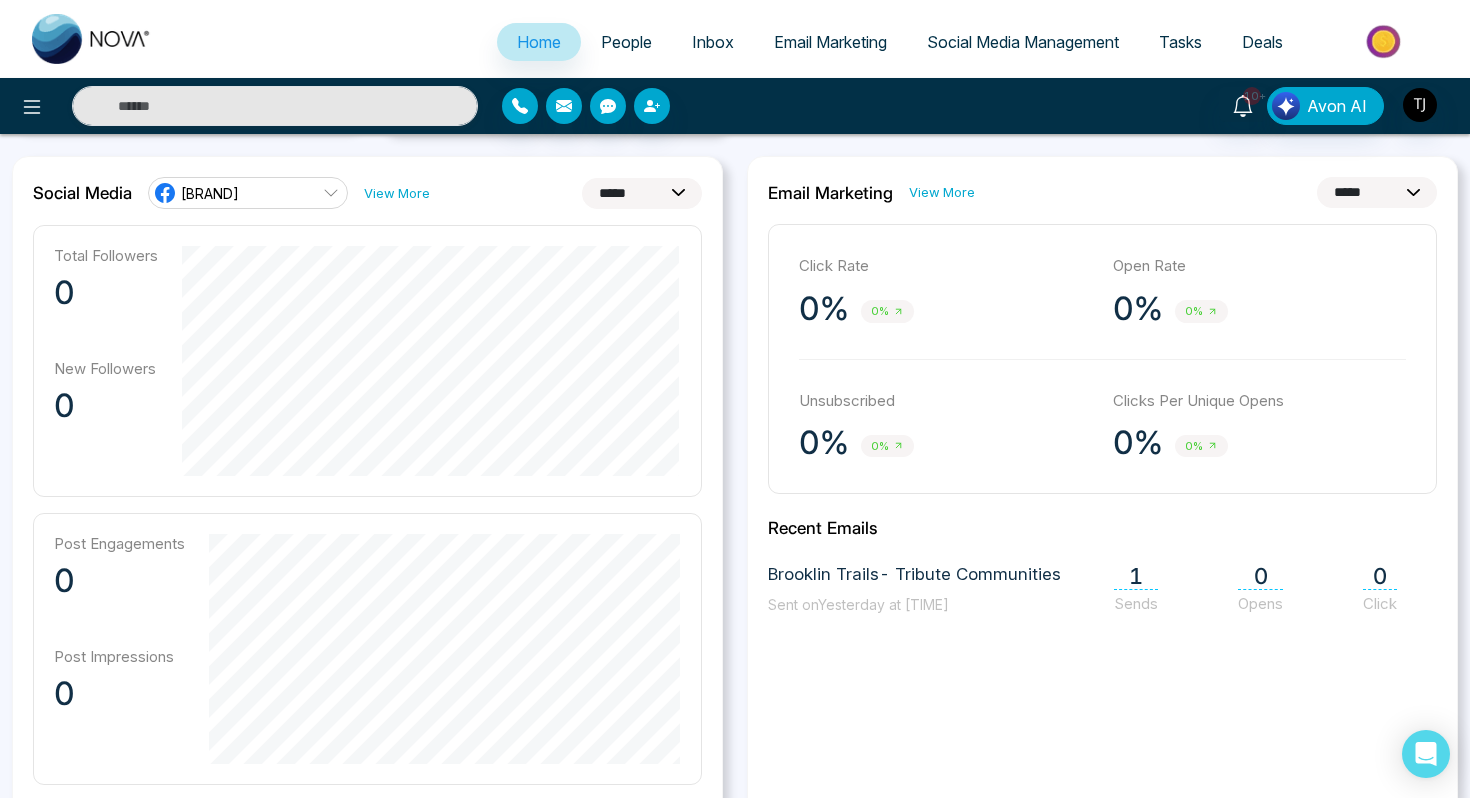 click on "**********" at bounding box center [642, 193] 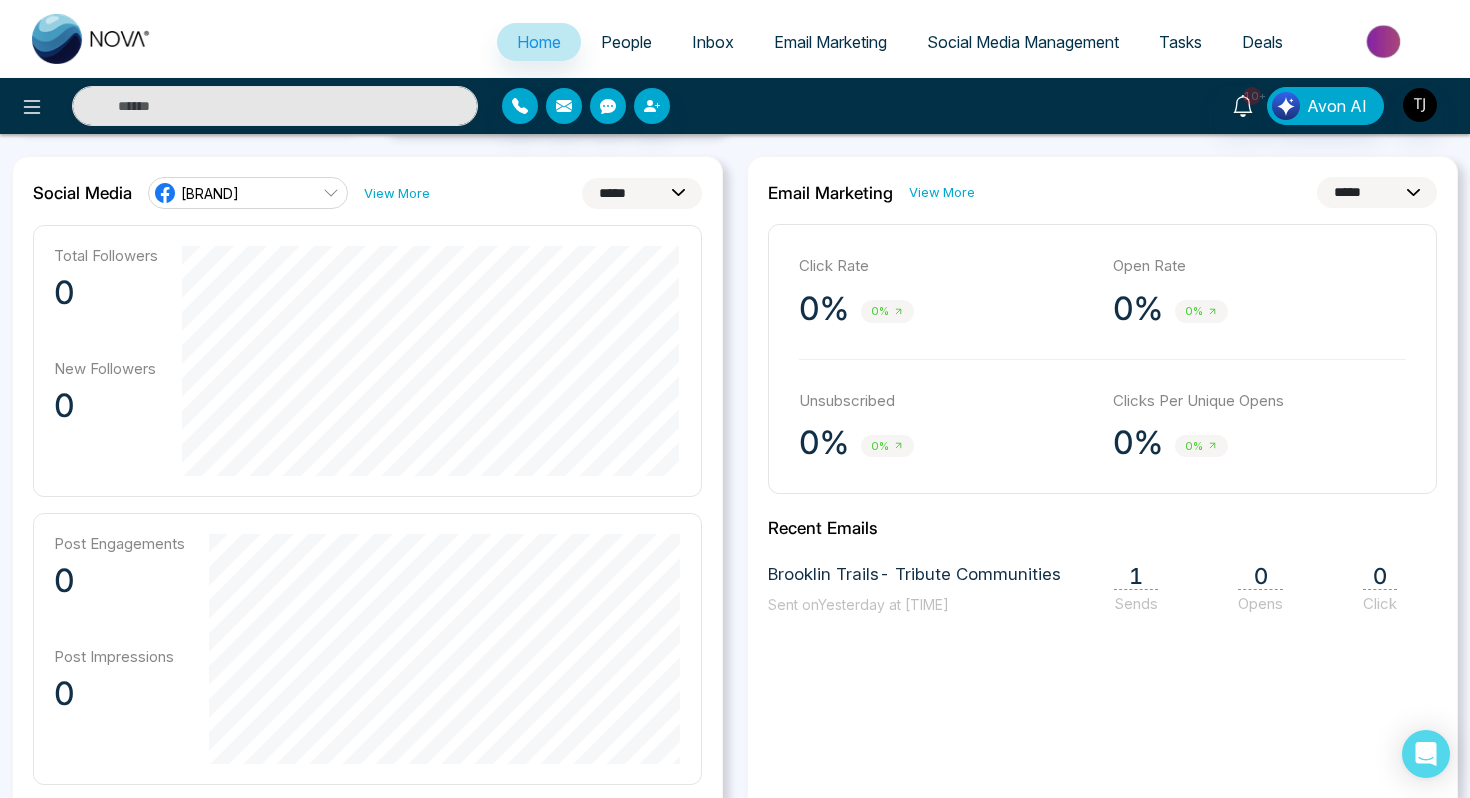 select on "**" 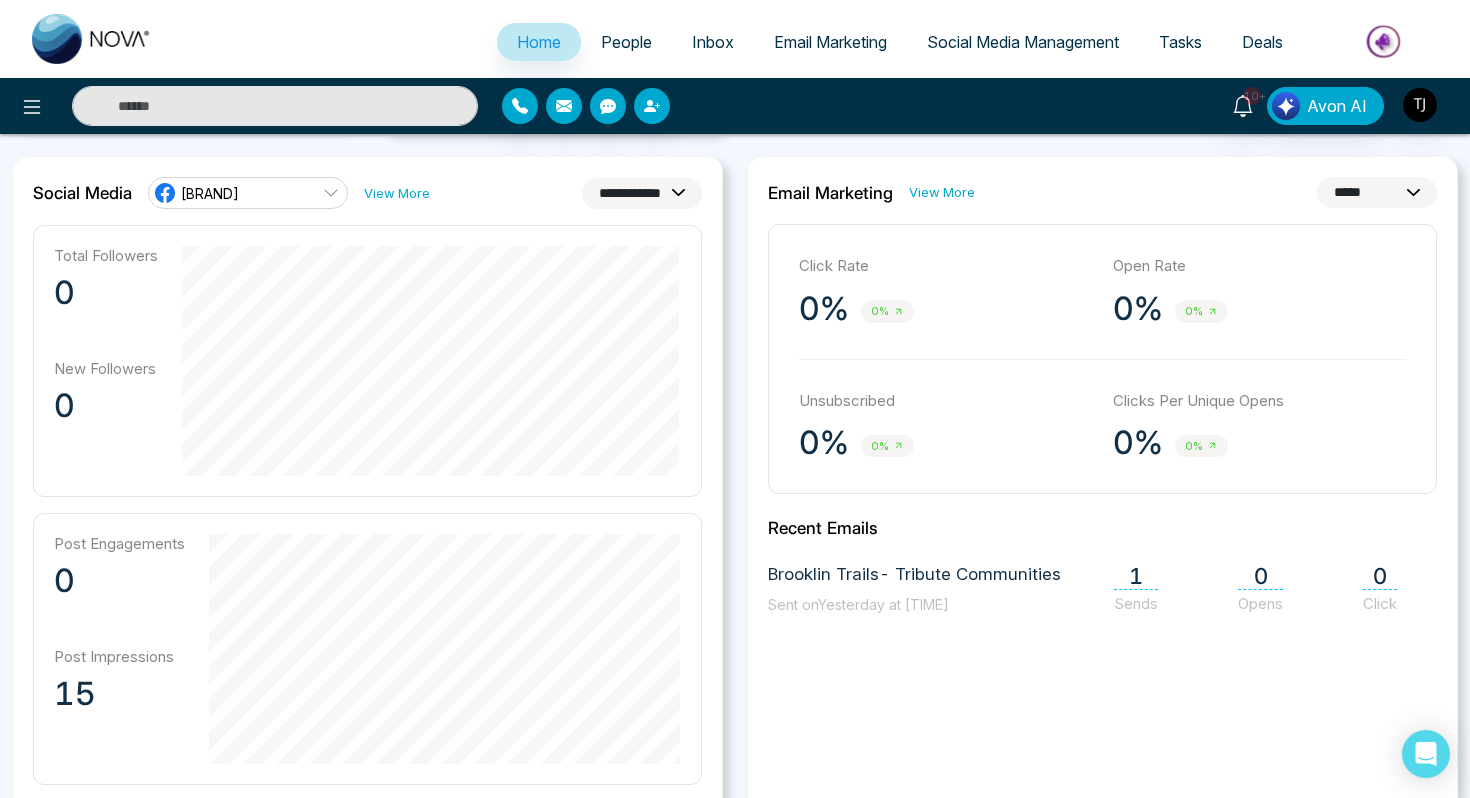 click on "[BRAND]" at bounding box center [210, 193] 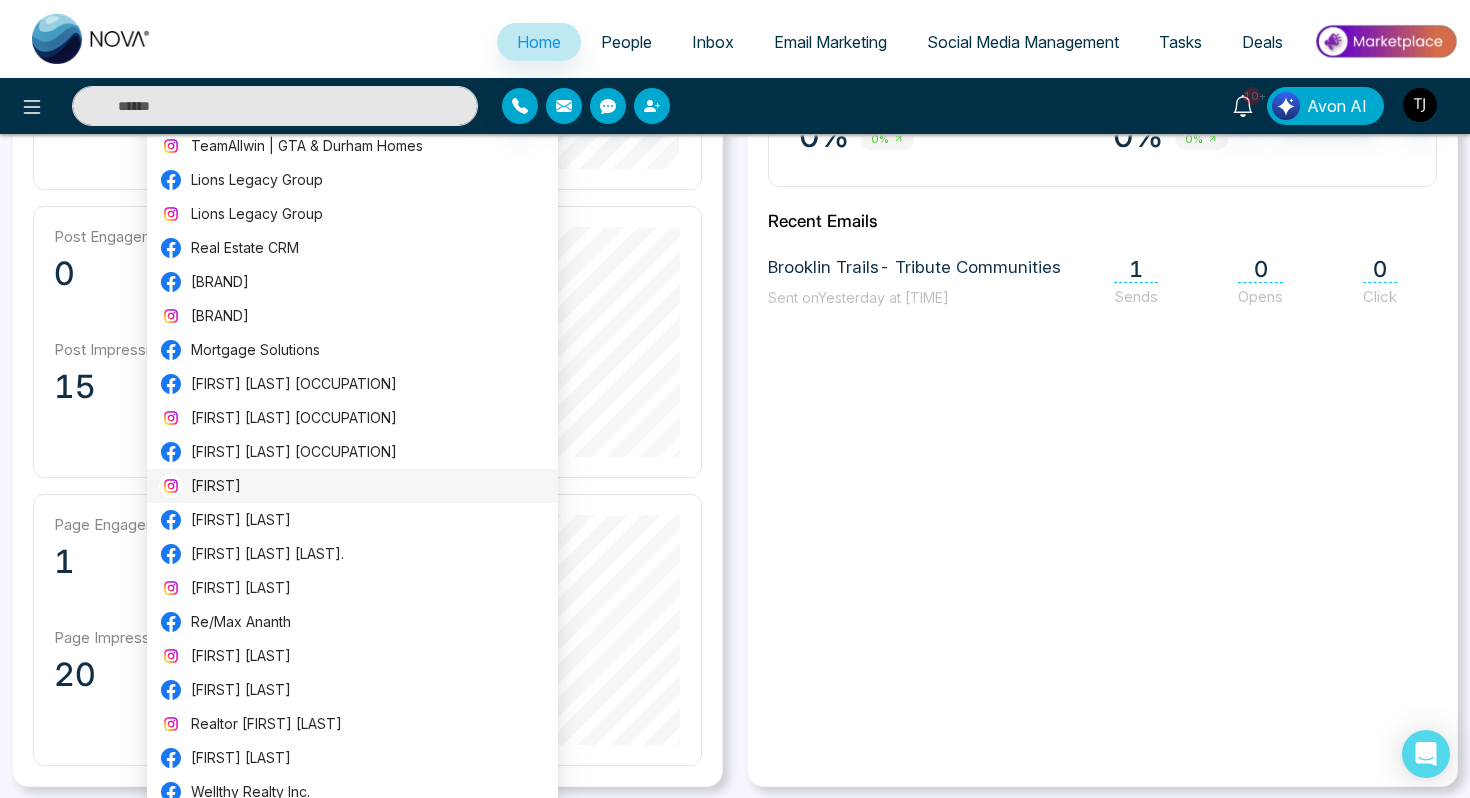 scroll, scrollTop: 821, scrollLeft: 0, axis: vertical 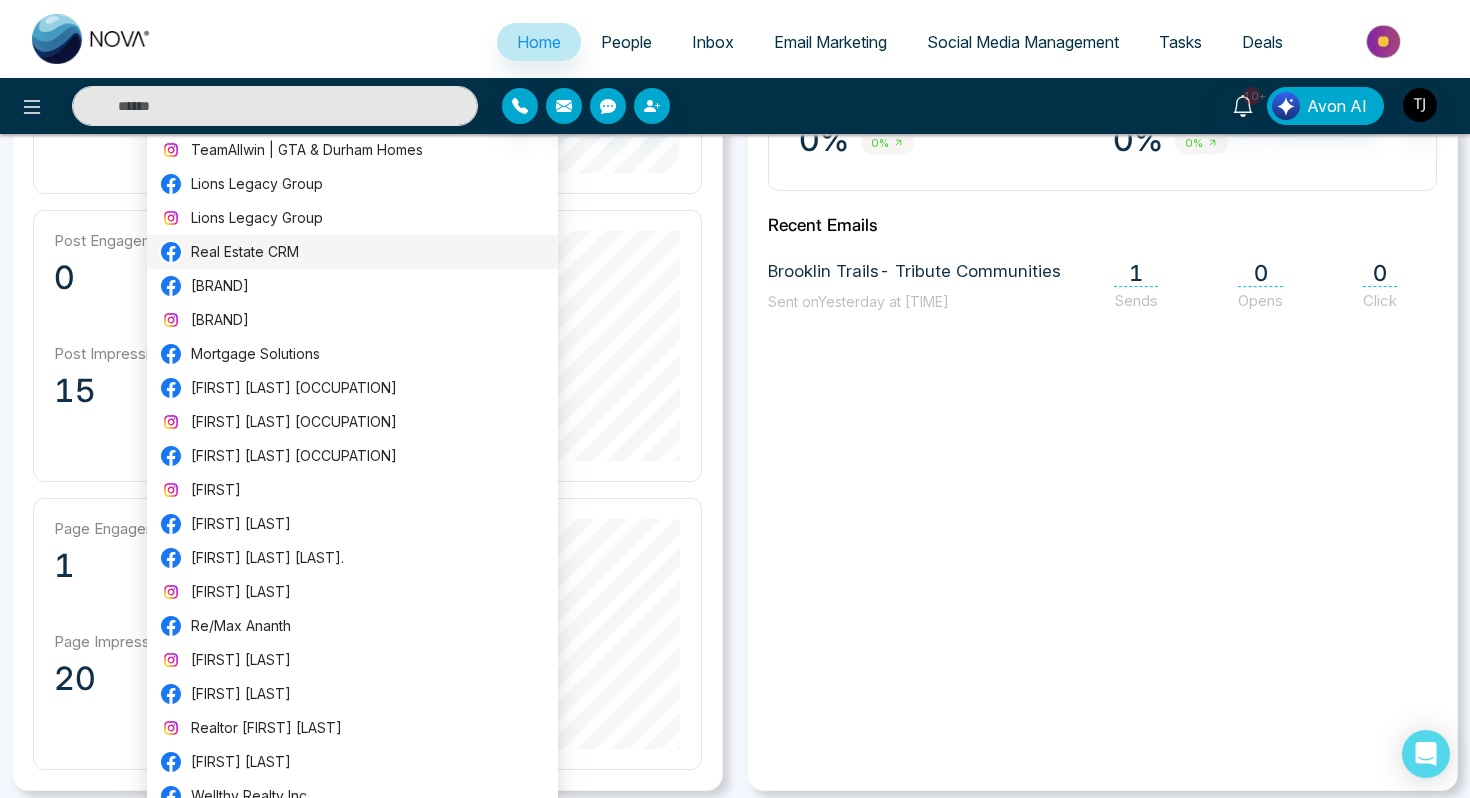 click on "Real Estate CRM" at bounding box center [368, 252] 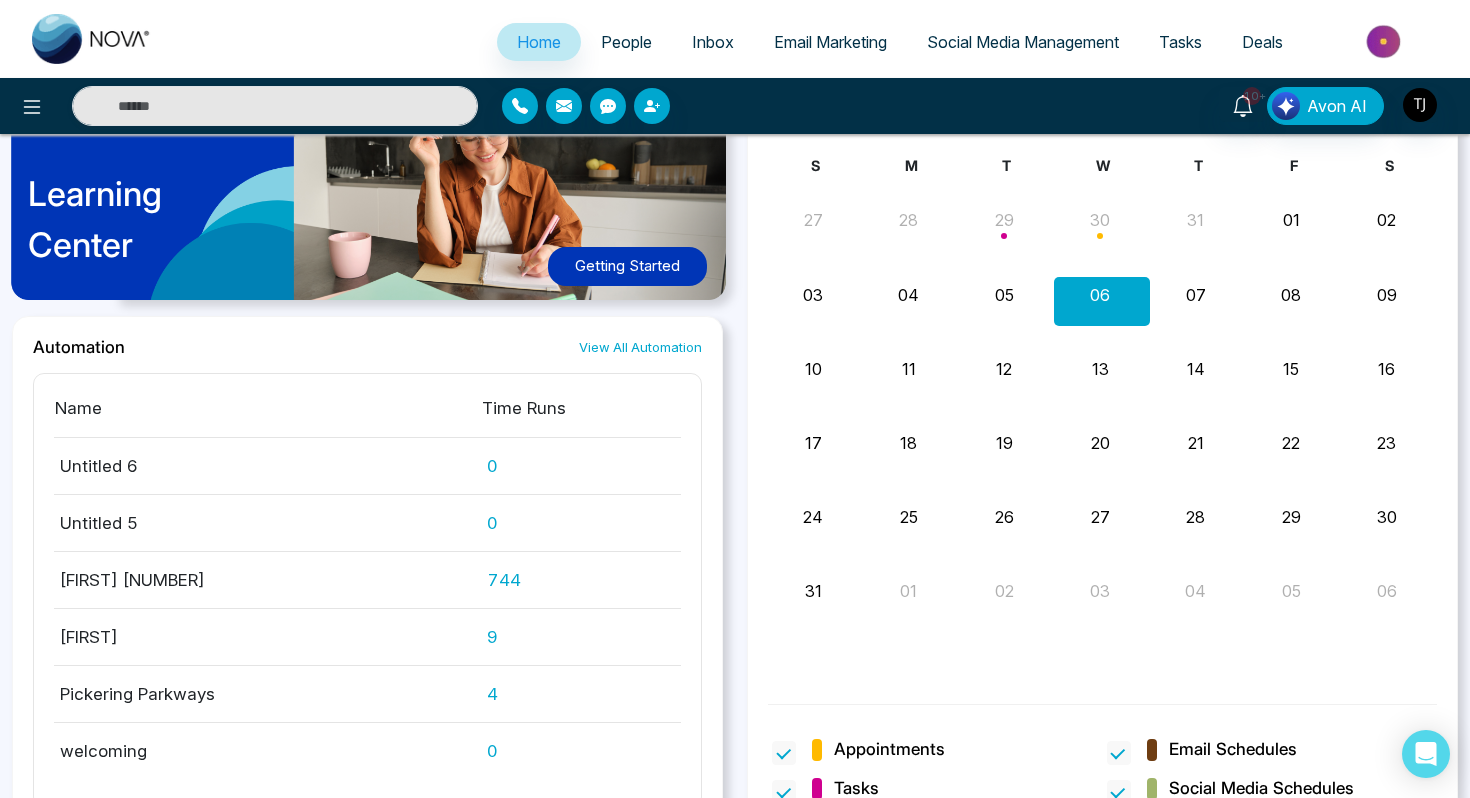 scroll, scrollTop: 2190, scrollLeft: 0, axis: vertical 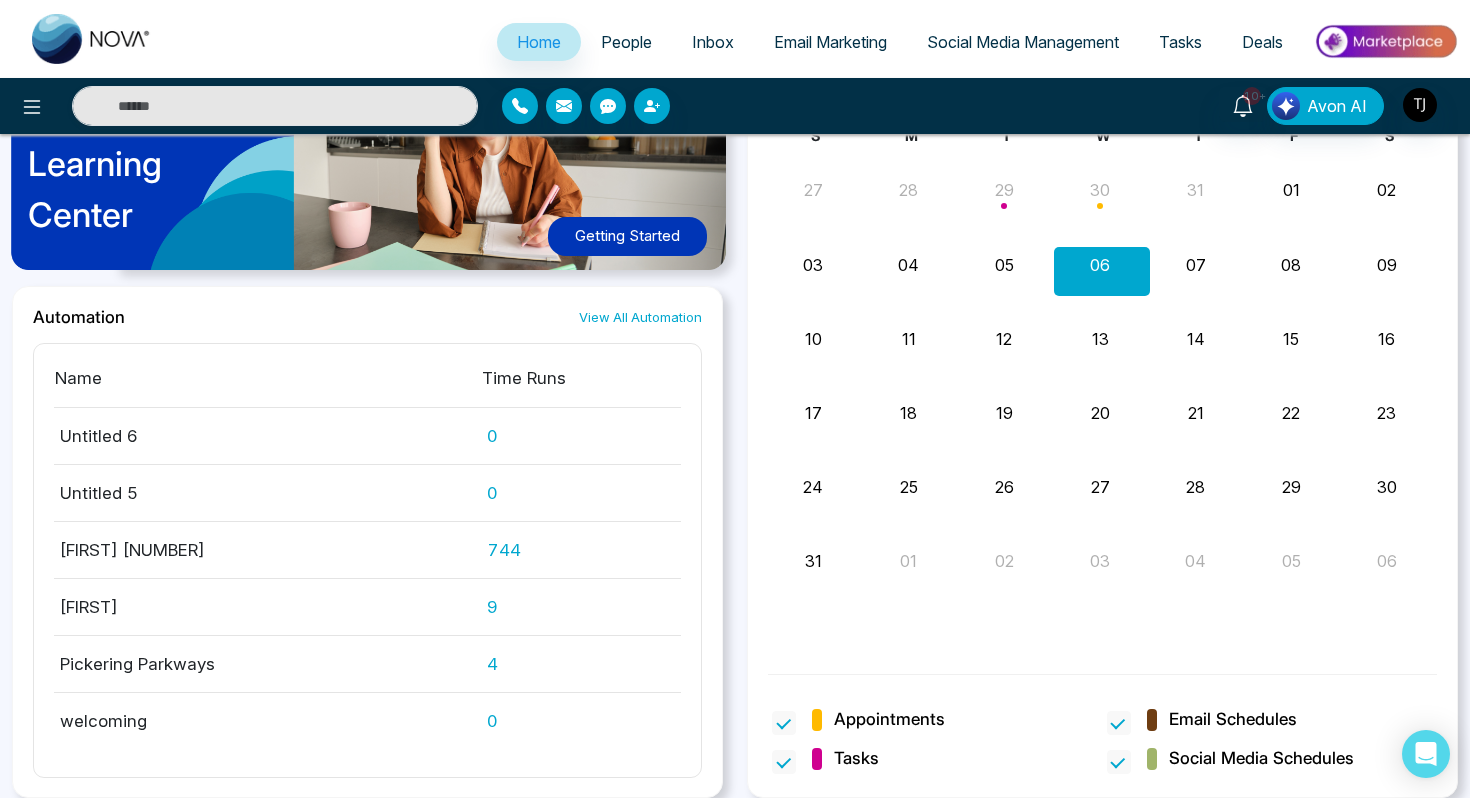 click on "People" at bounding box center (626, 42) 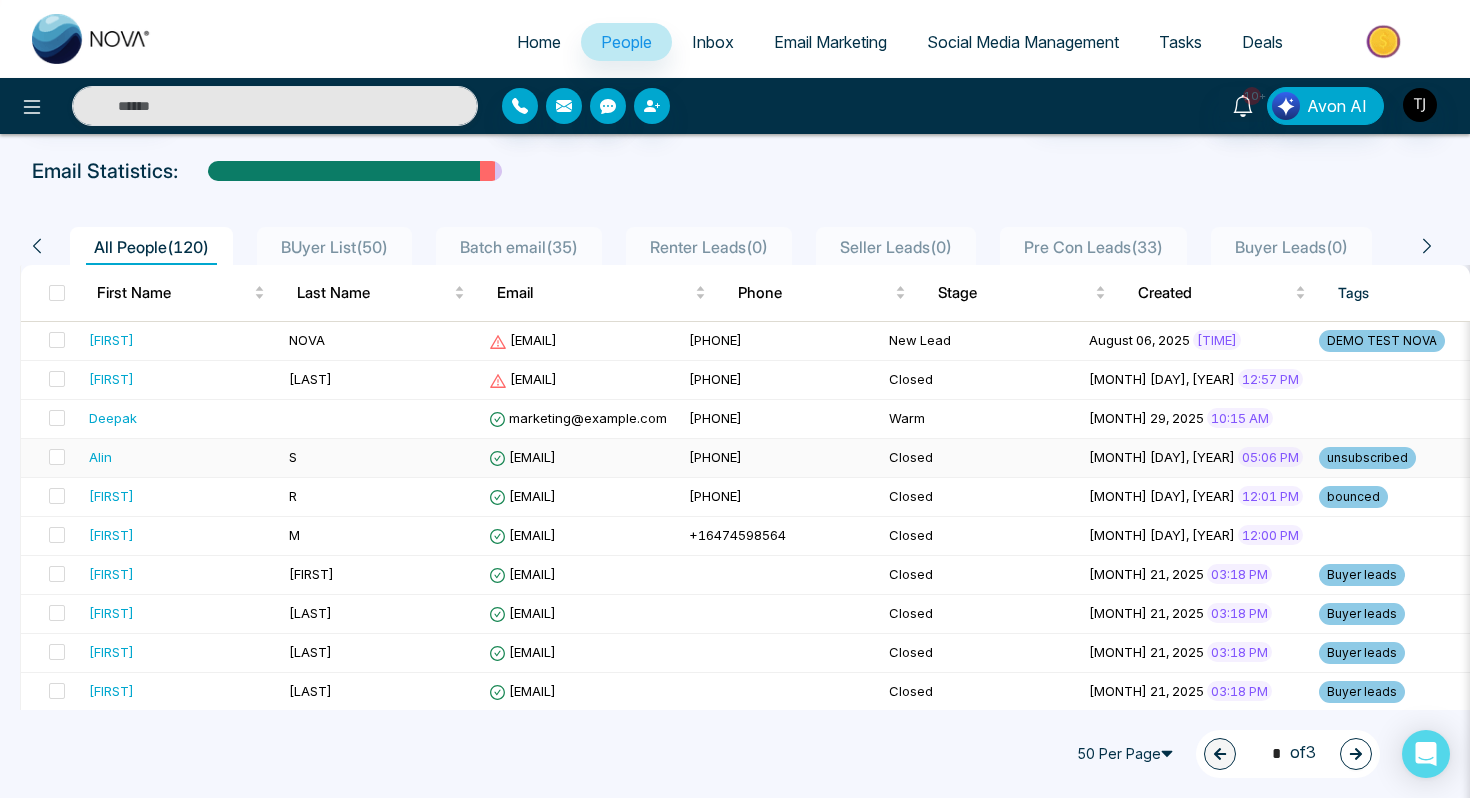 scroll, scrollTop: 0, scrollLeft: 0, axis: both 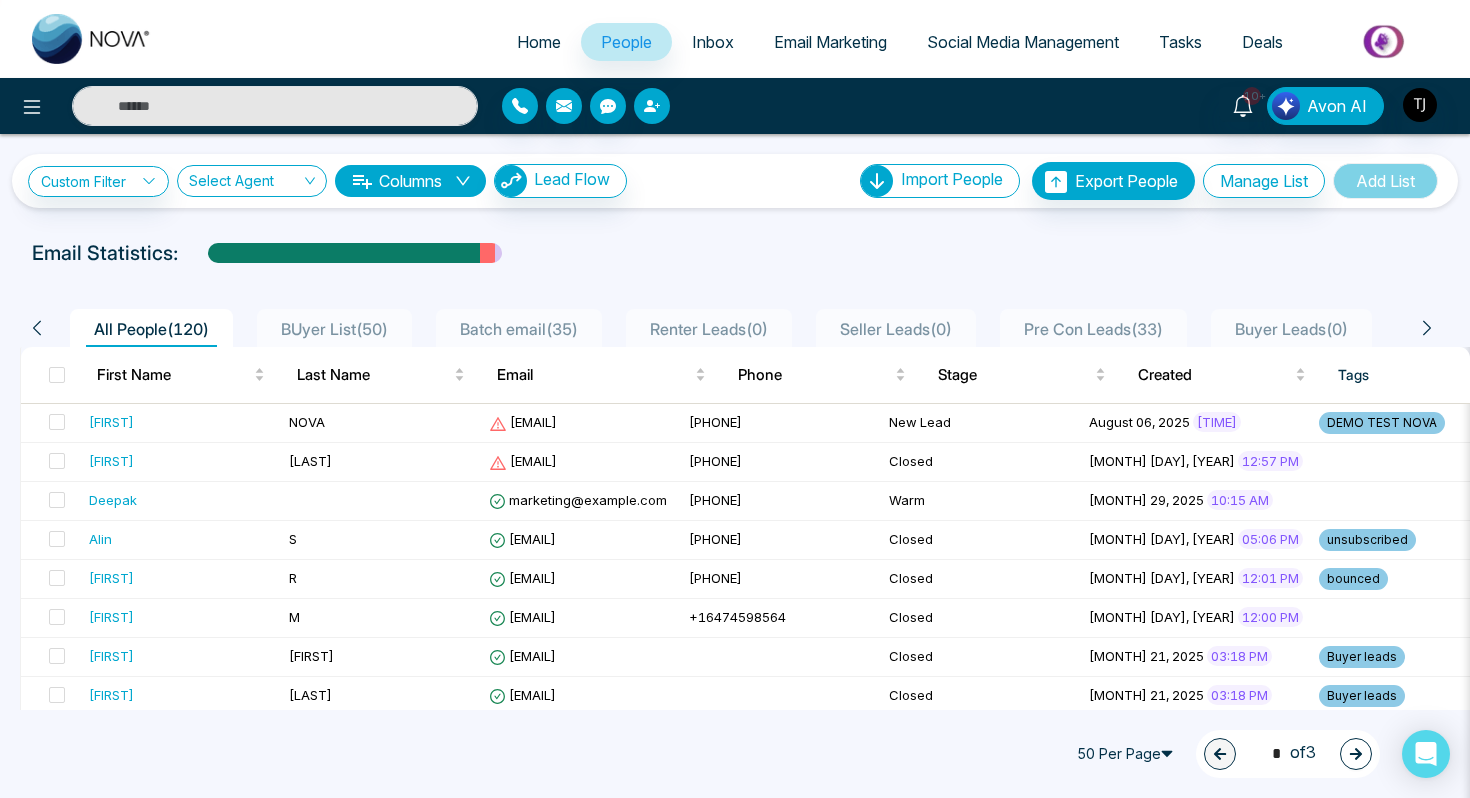 click at bounding box center [652, 106] 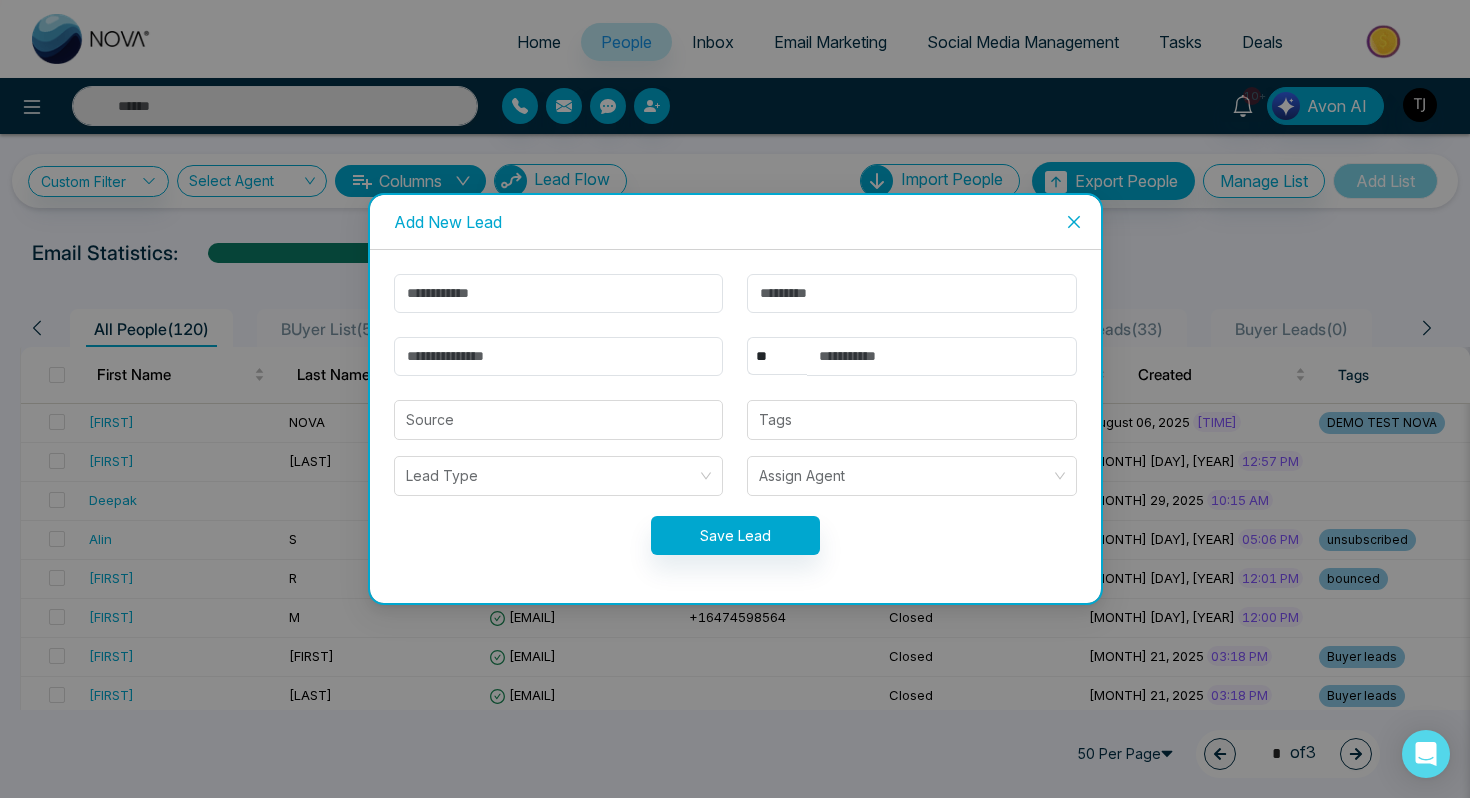 click at bounding box center (1074, 222) 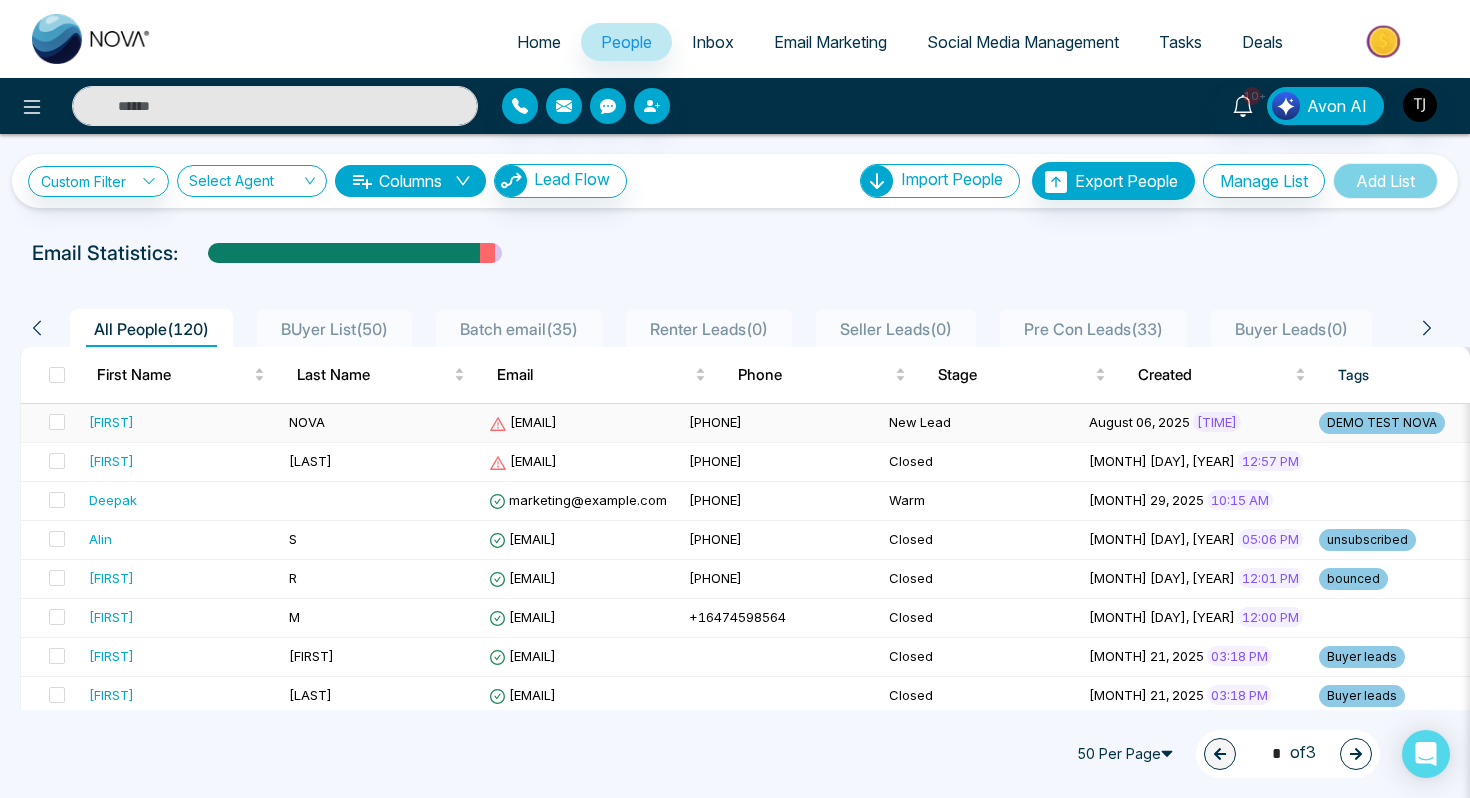click on "[FIRST]" at bounding box center [111, 422] 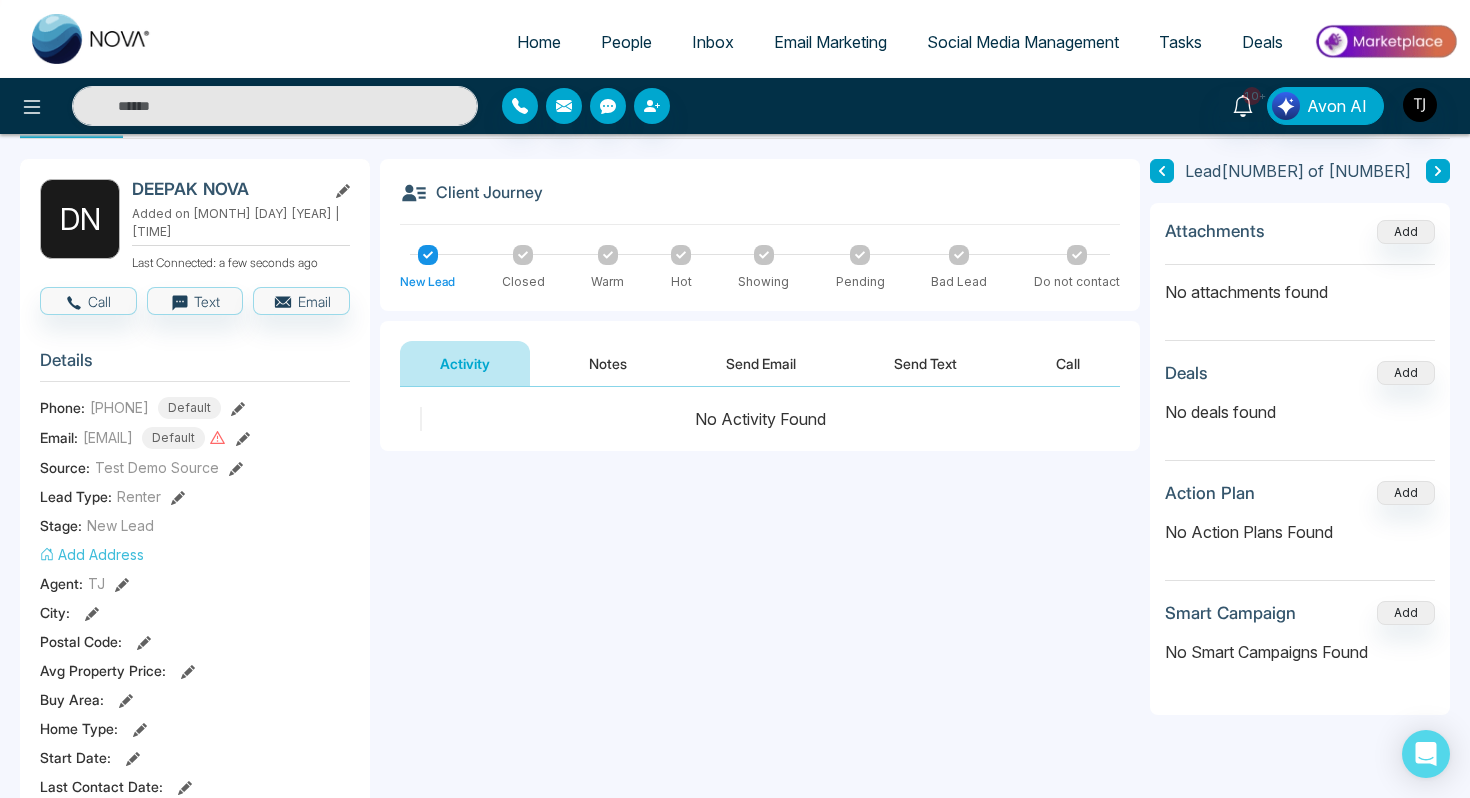 scroll, scrollTop: 71, scrollLeft: 0, axis: vertical 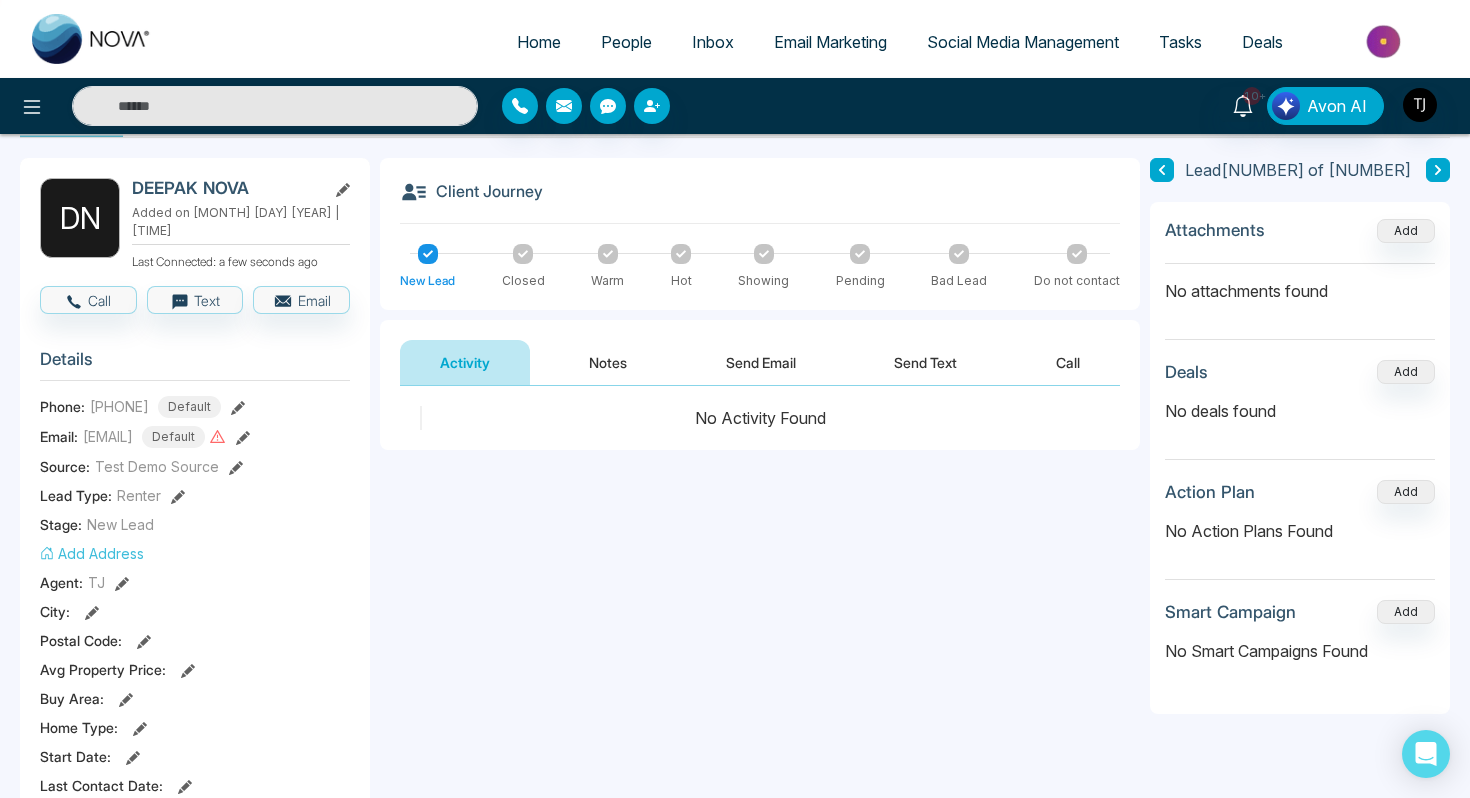click on "Notes" at bounding box center [608, 362] 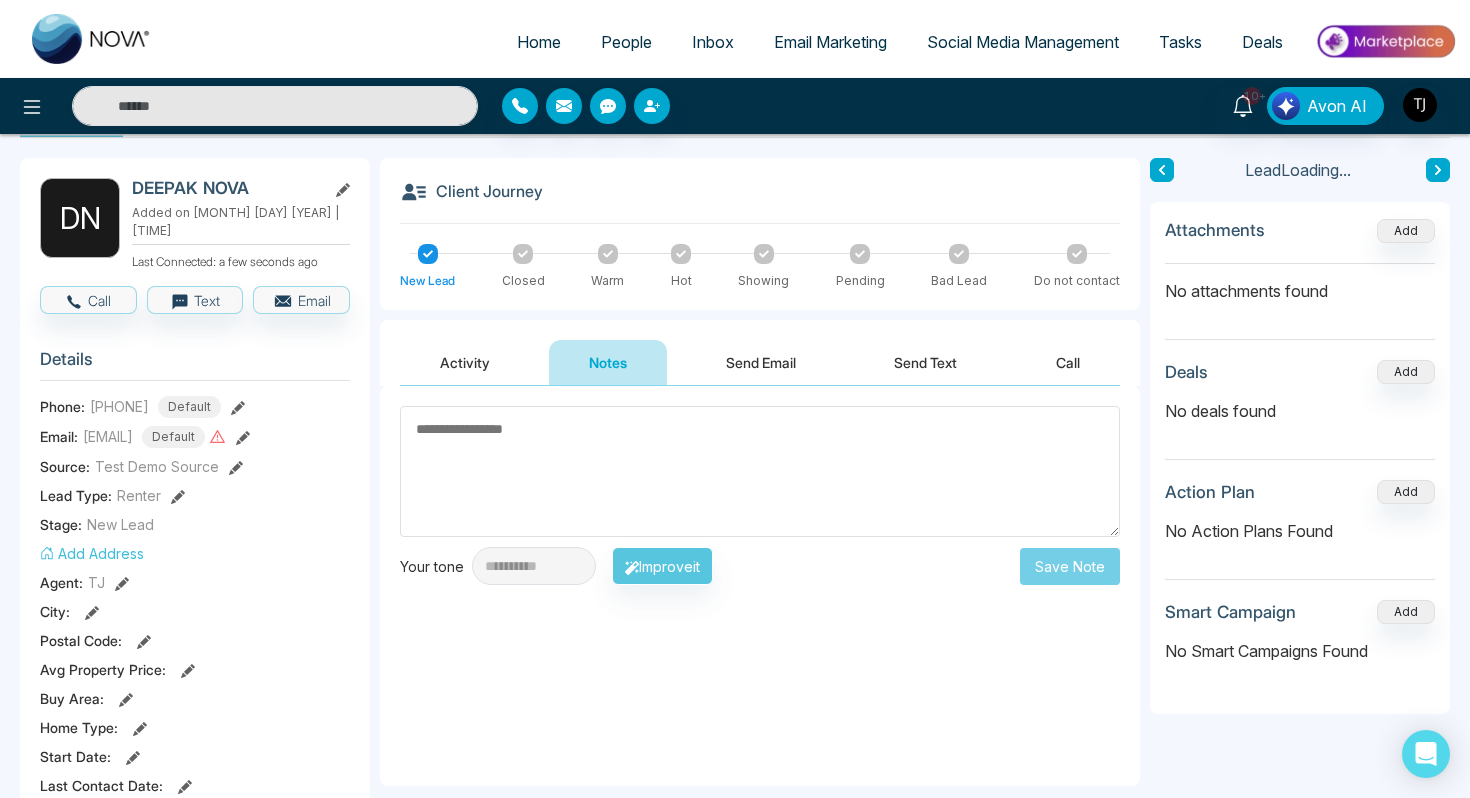 click on "Send Email" at bounding box center [761, 362] 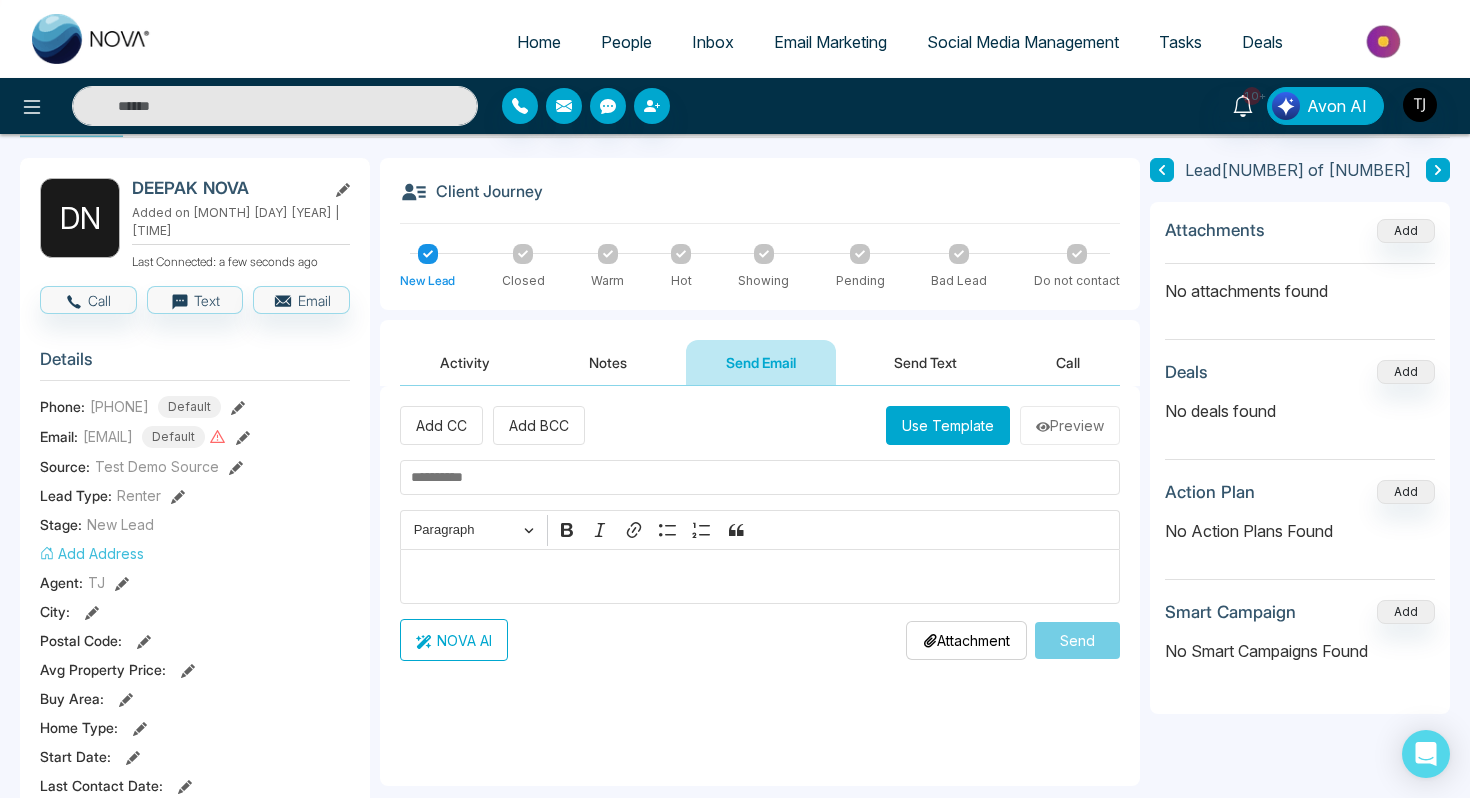 click at bounding box center (275, 106) 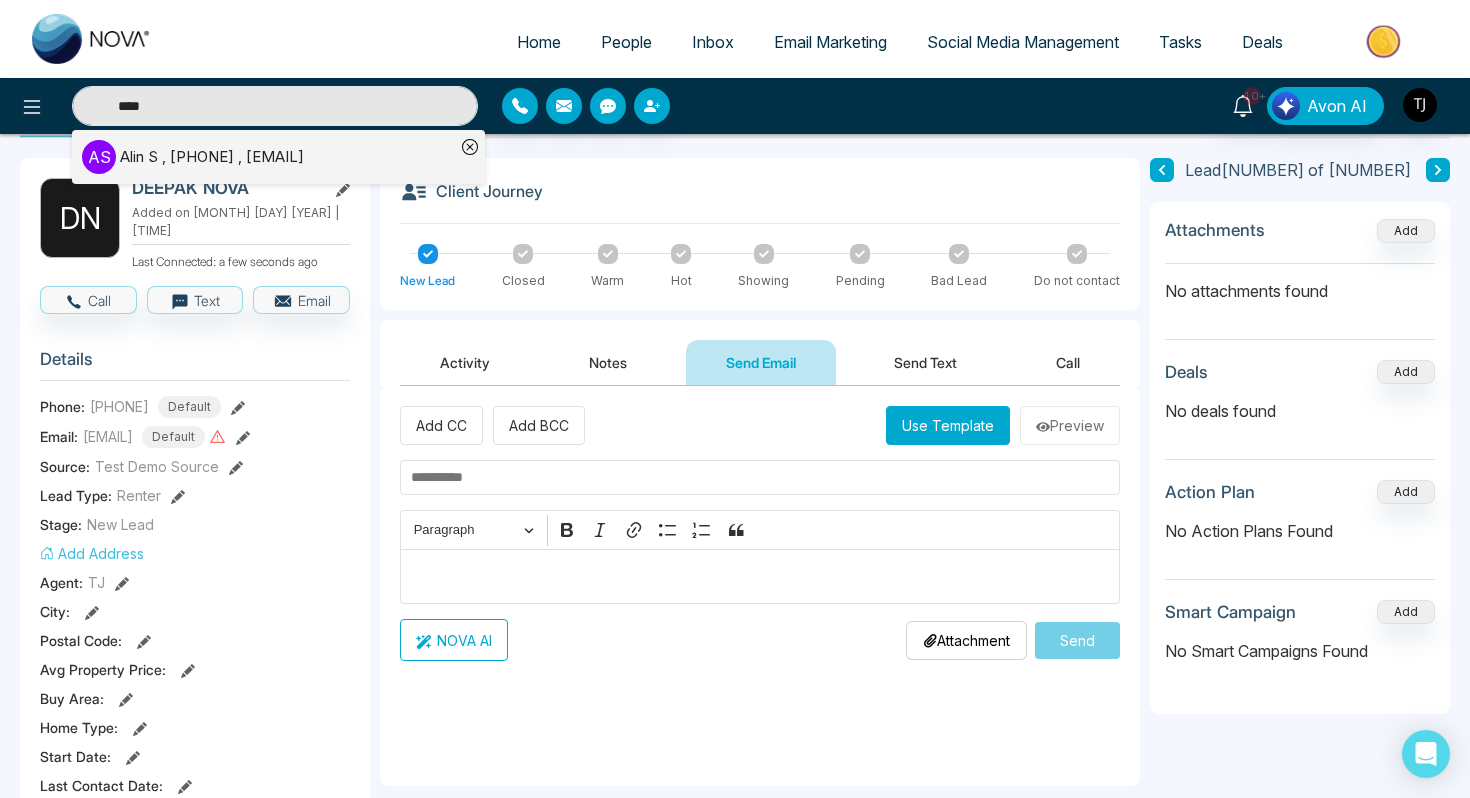 type on "****" 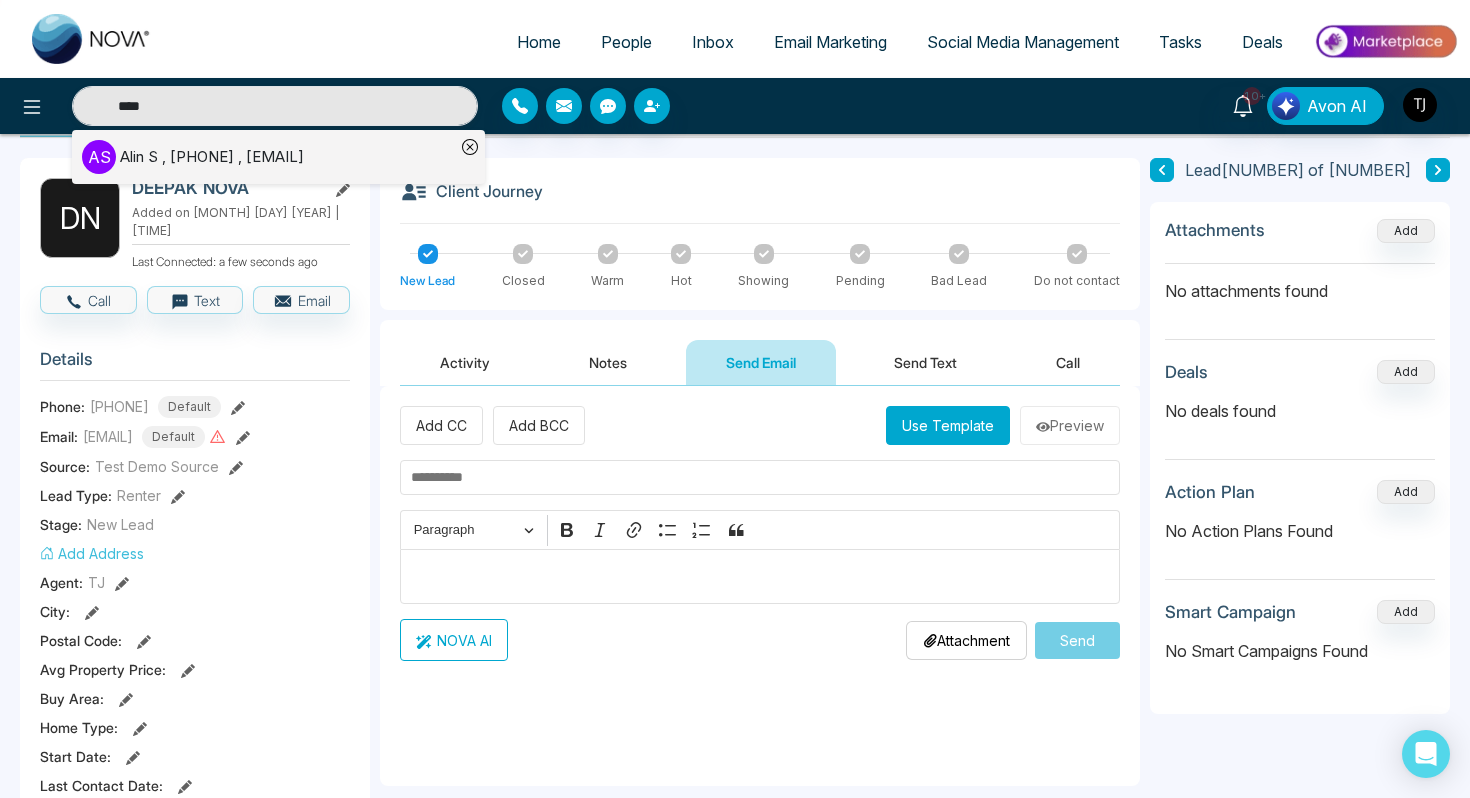 click on "Alin   S   , +14376616013   , alin@mmnovatech.com" at bounding box center (212, 157) 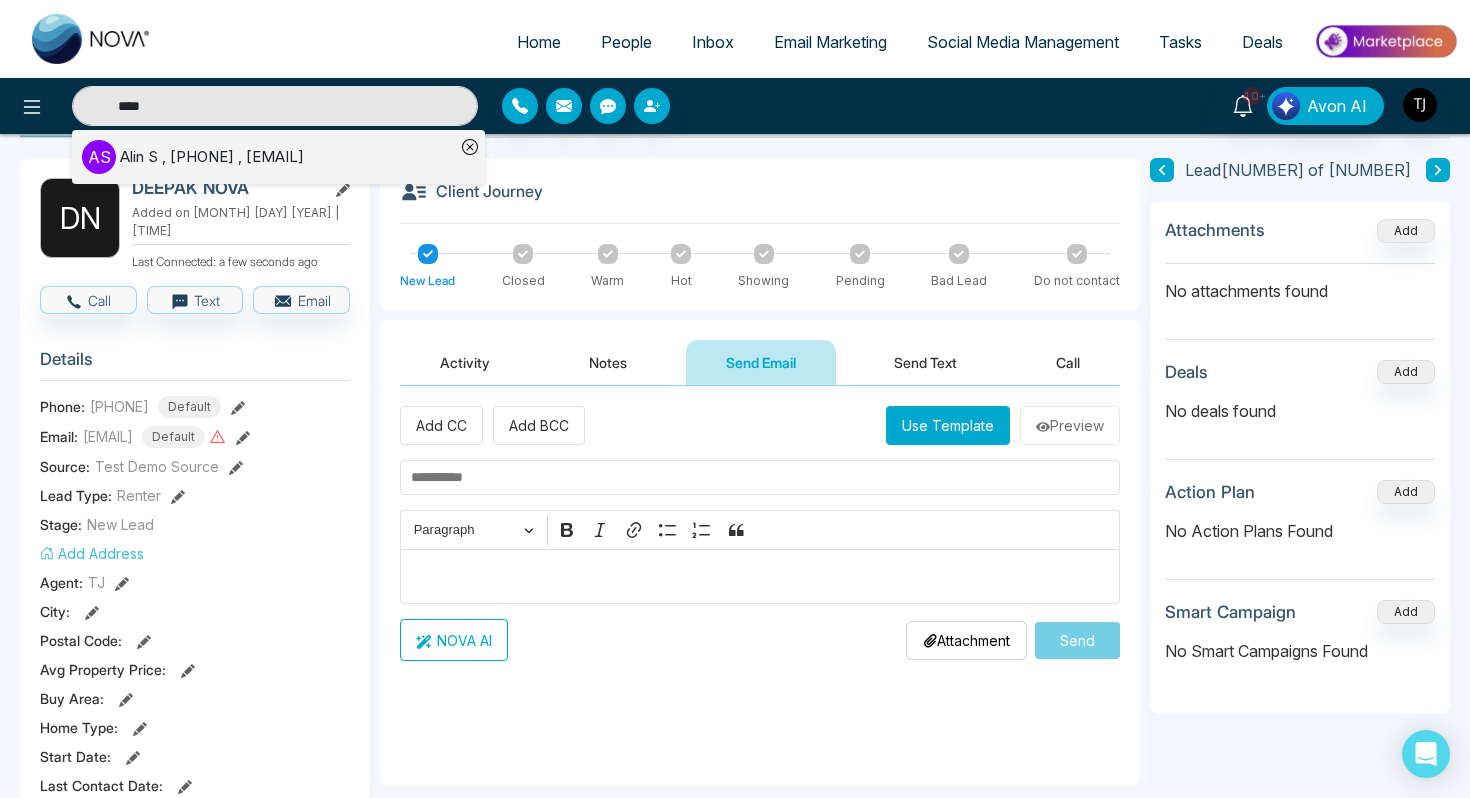 type 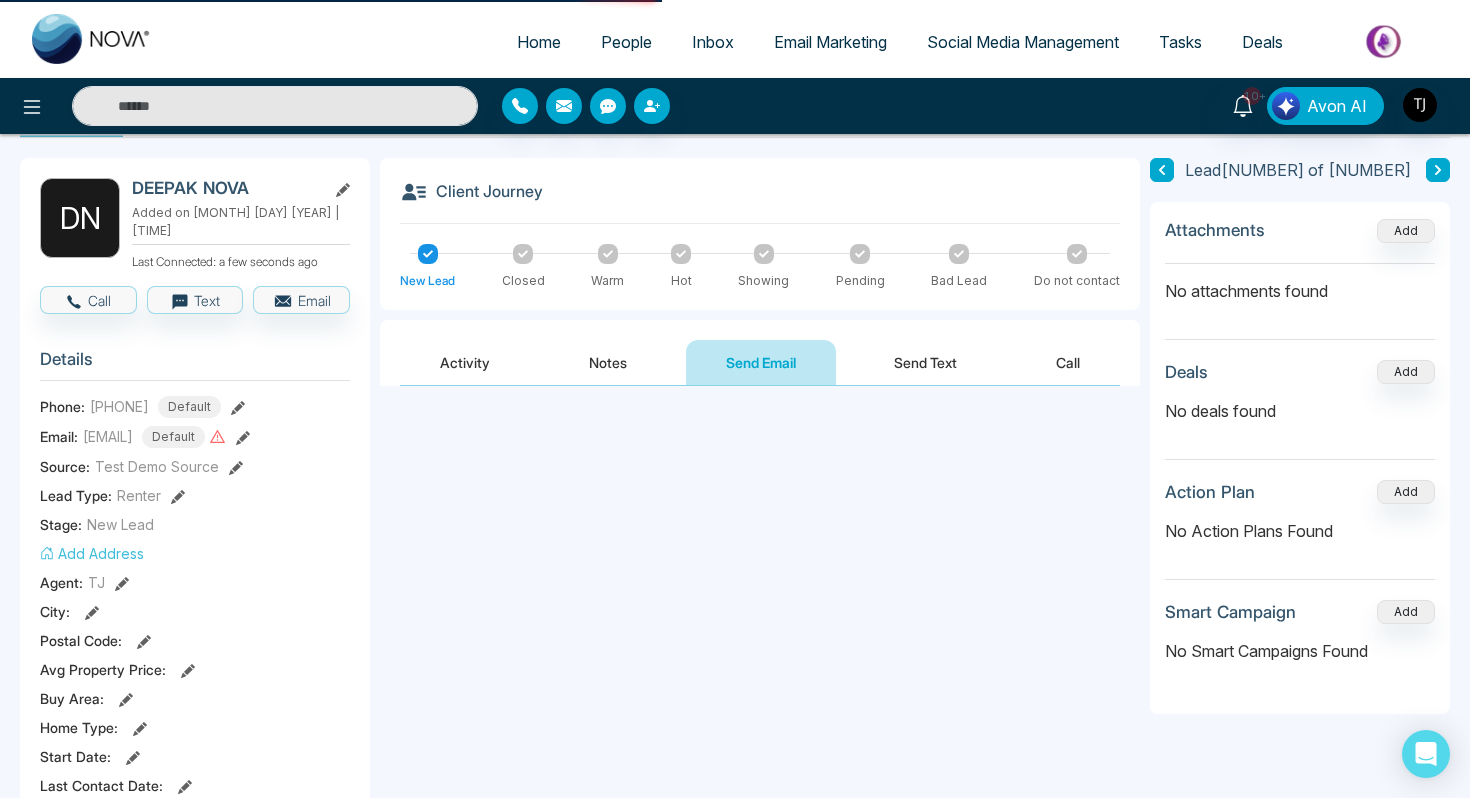 scroll, scrollTop: 0, scrollLeft: 0, axis: both 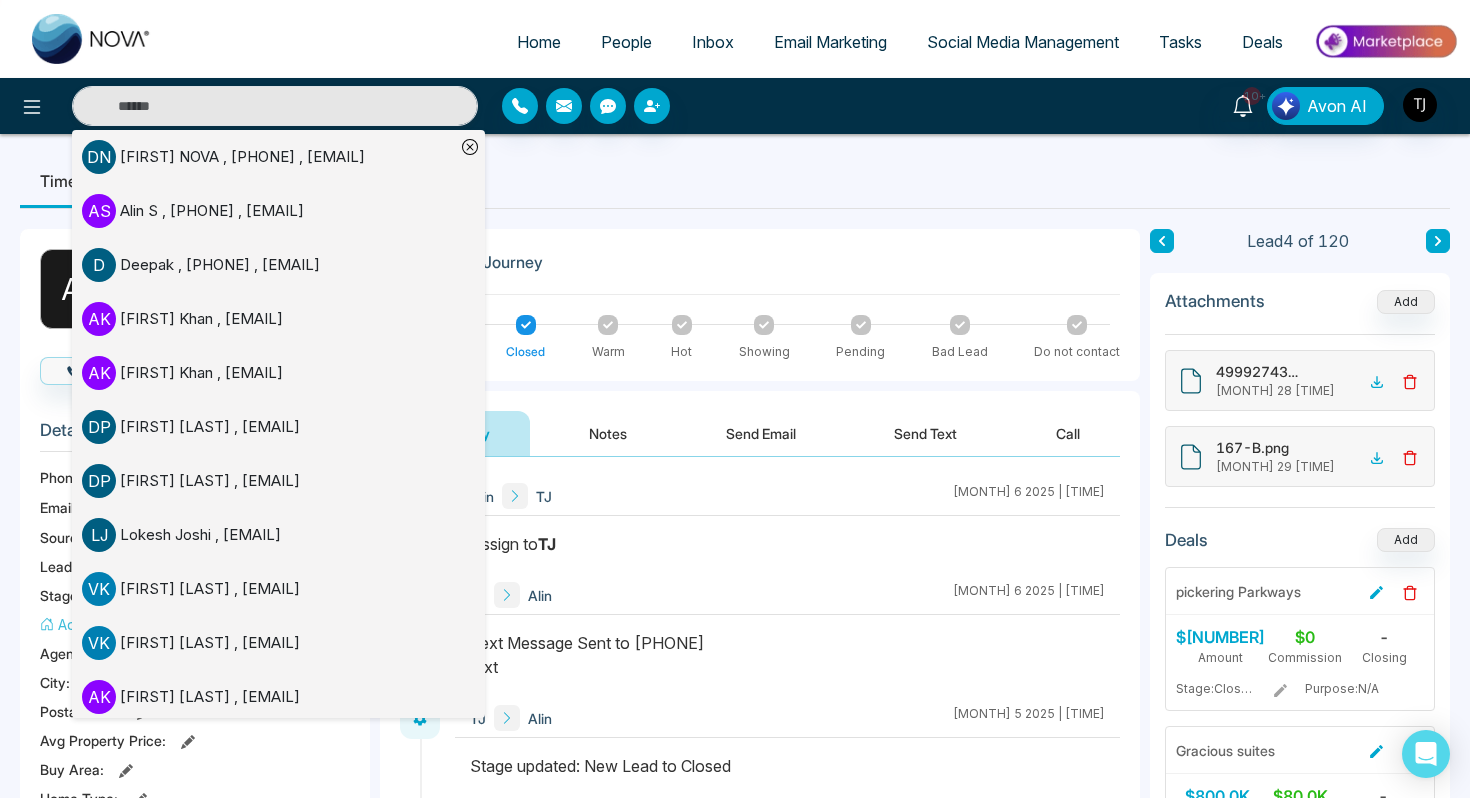 click on "Notes" at bounding box center [608, 433] 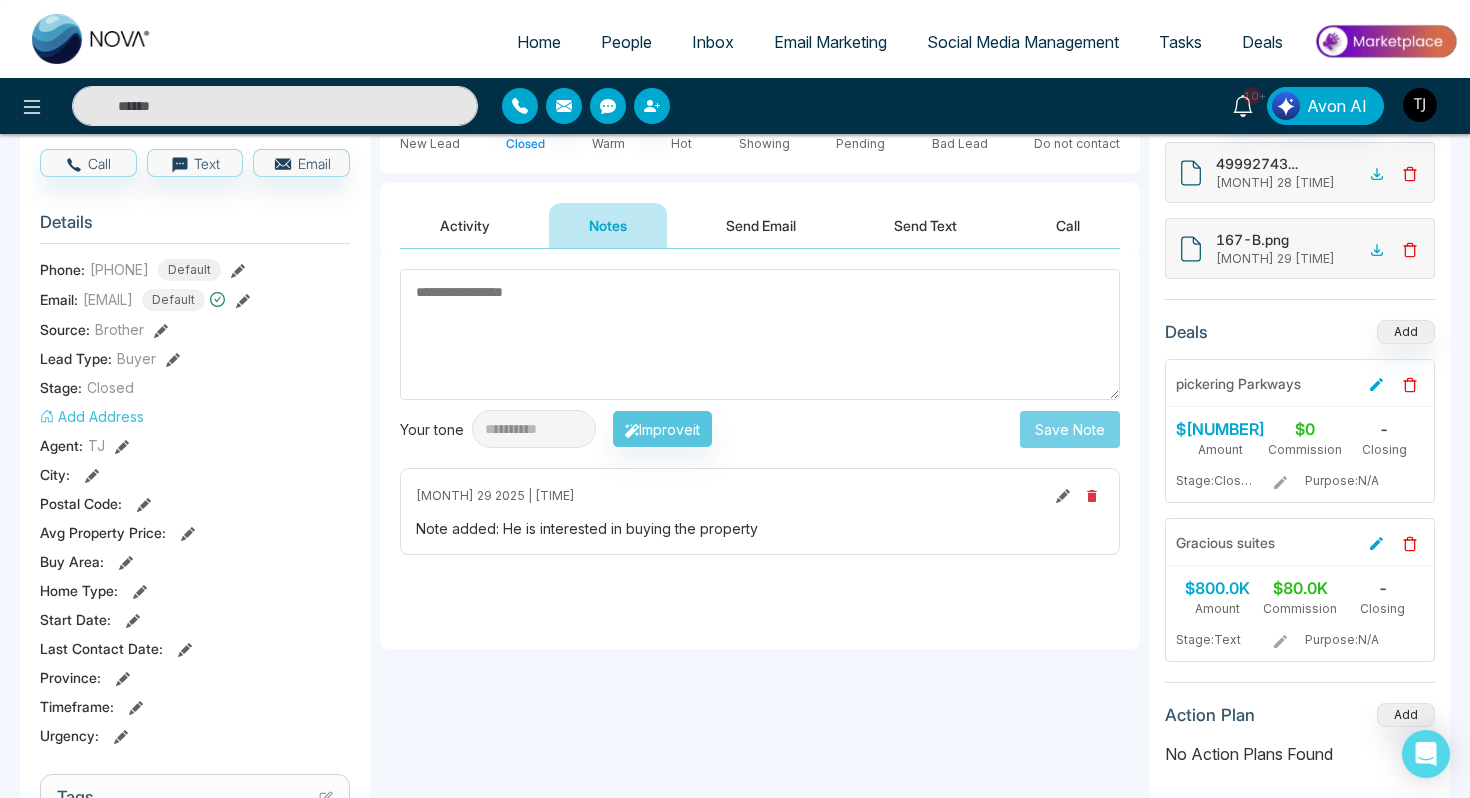 scroll, scrollTop: 252, scrollLeft: 0, axis: vertical 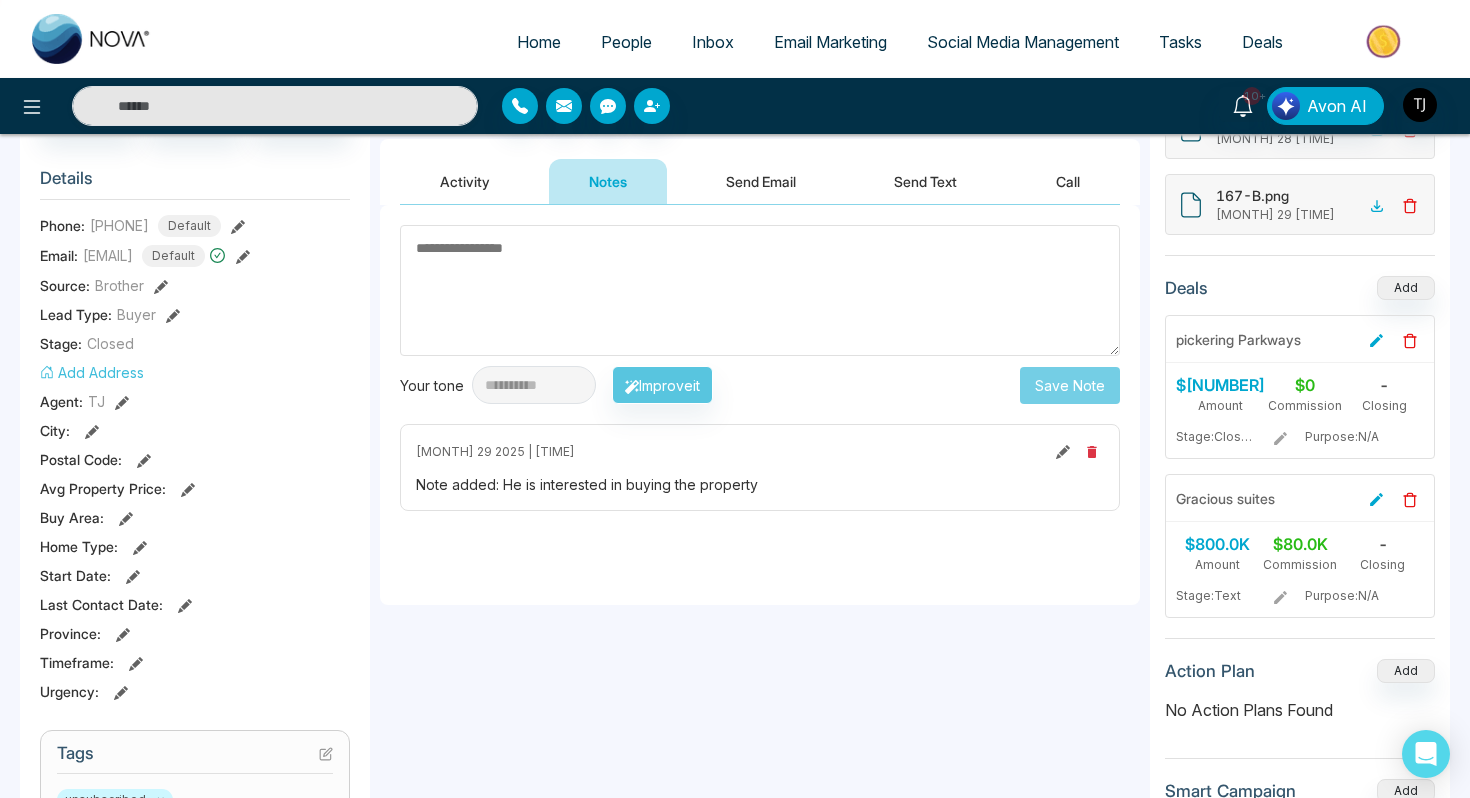 click on "Send Email" at bounding box center (761, 181) 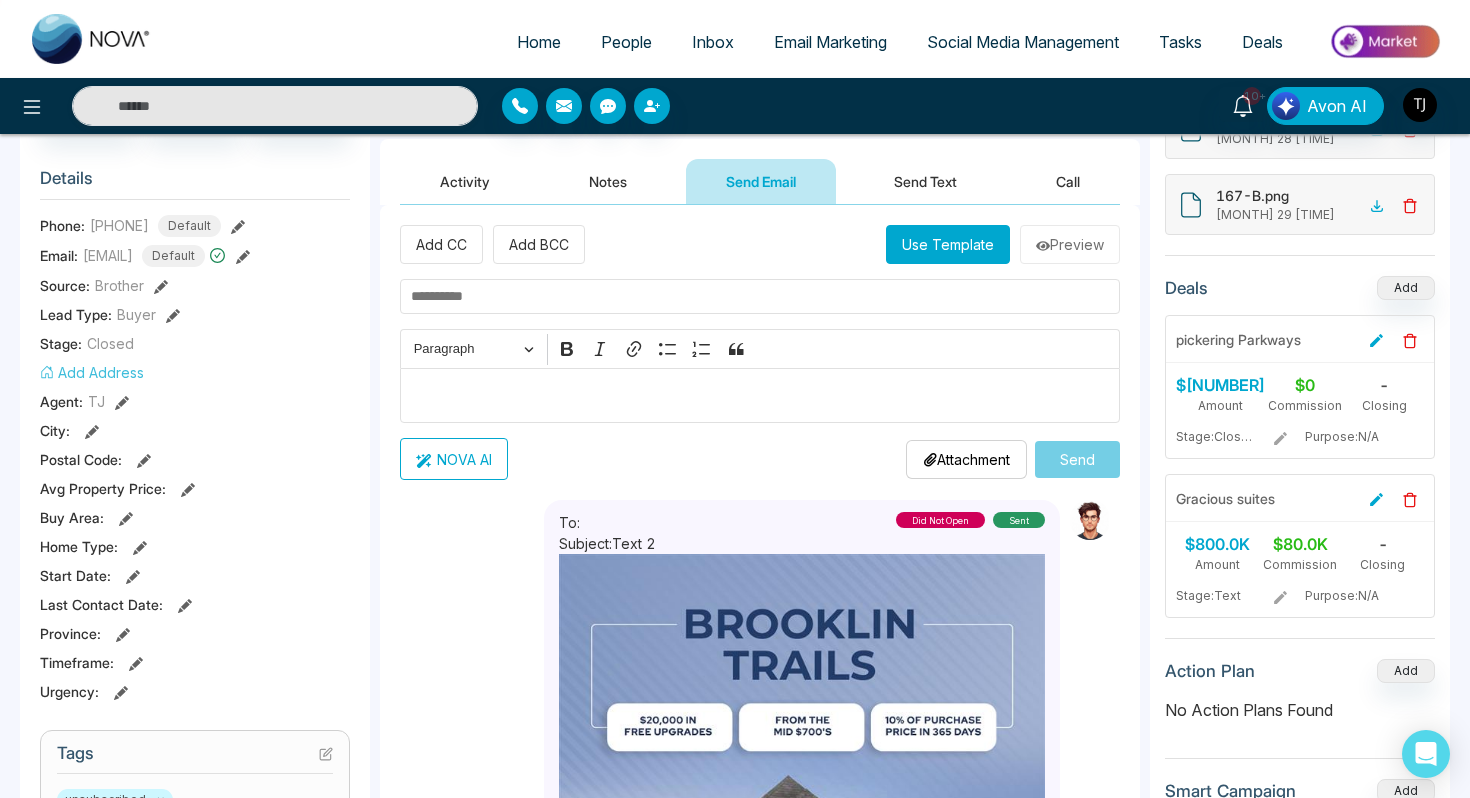 scroll, scrollTop: 363, scrollLeft: 0, axis: vertical 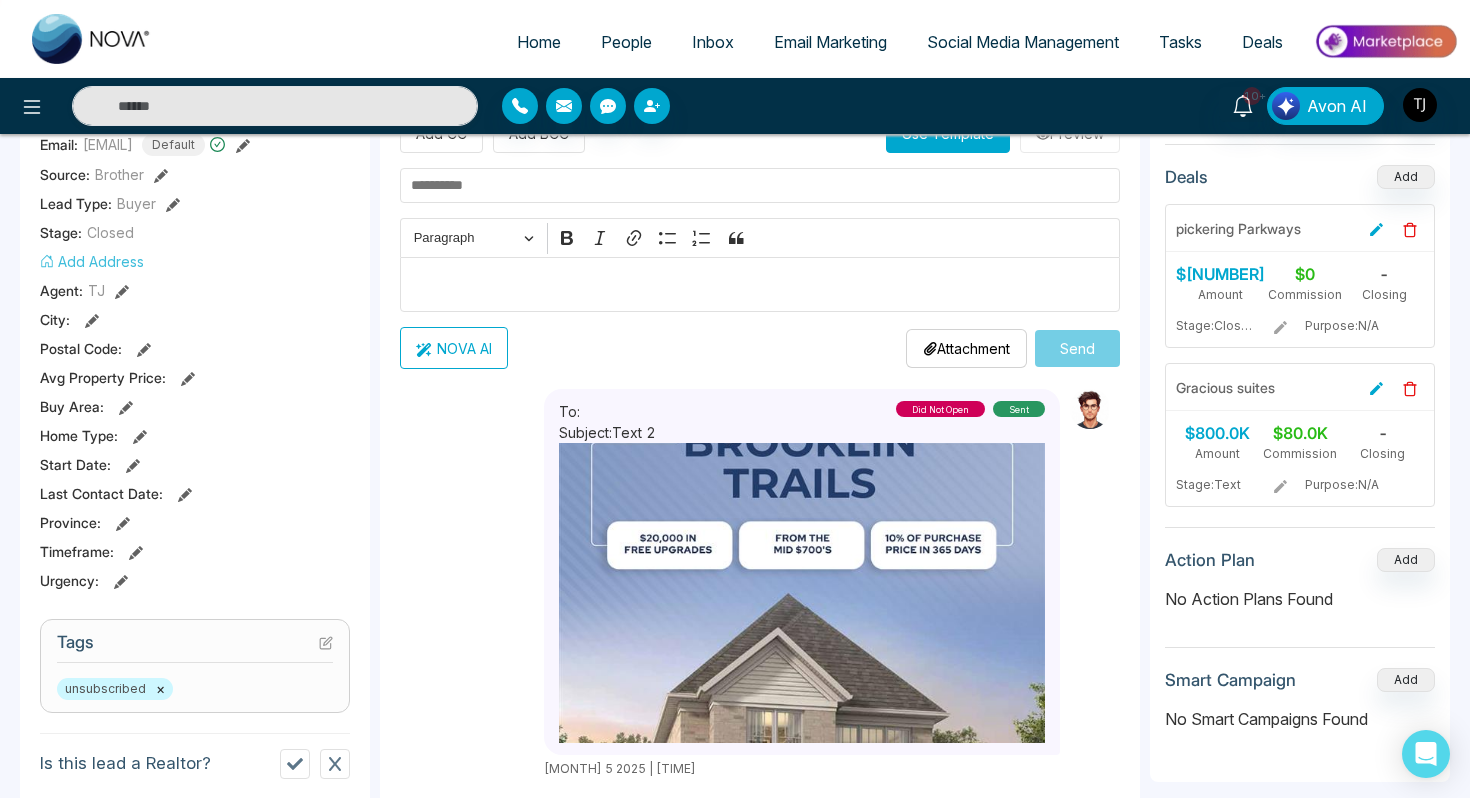 click at bounding box center [760, 285] 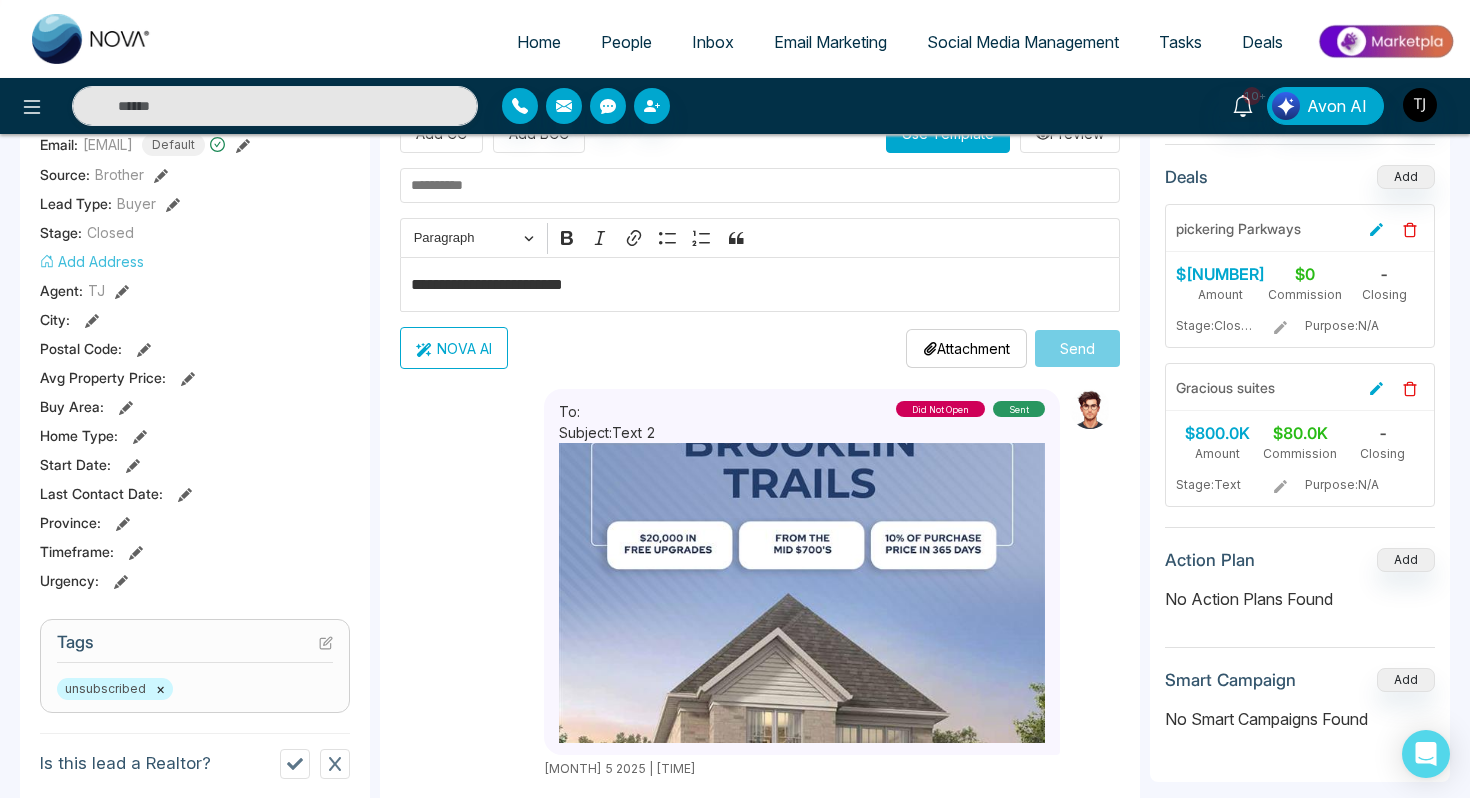 type on "**********" 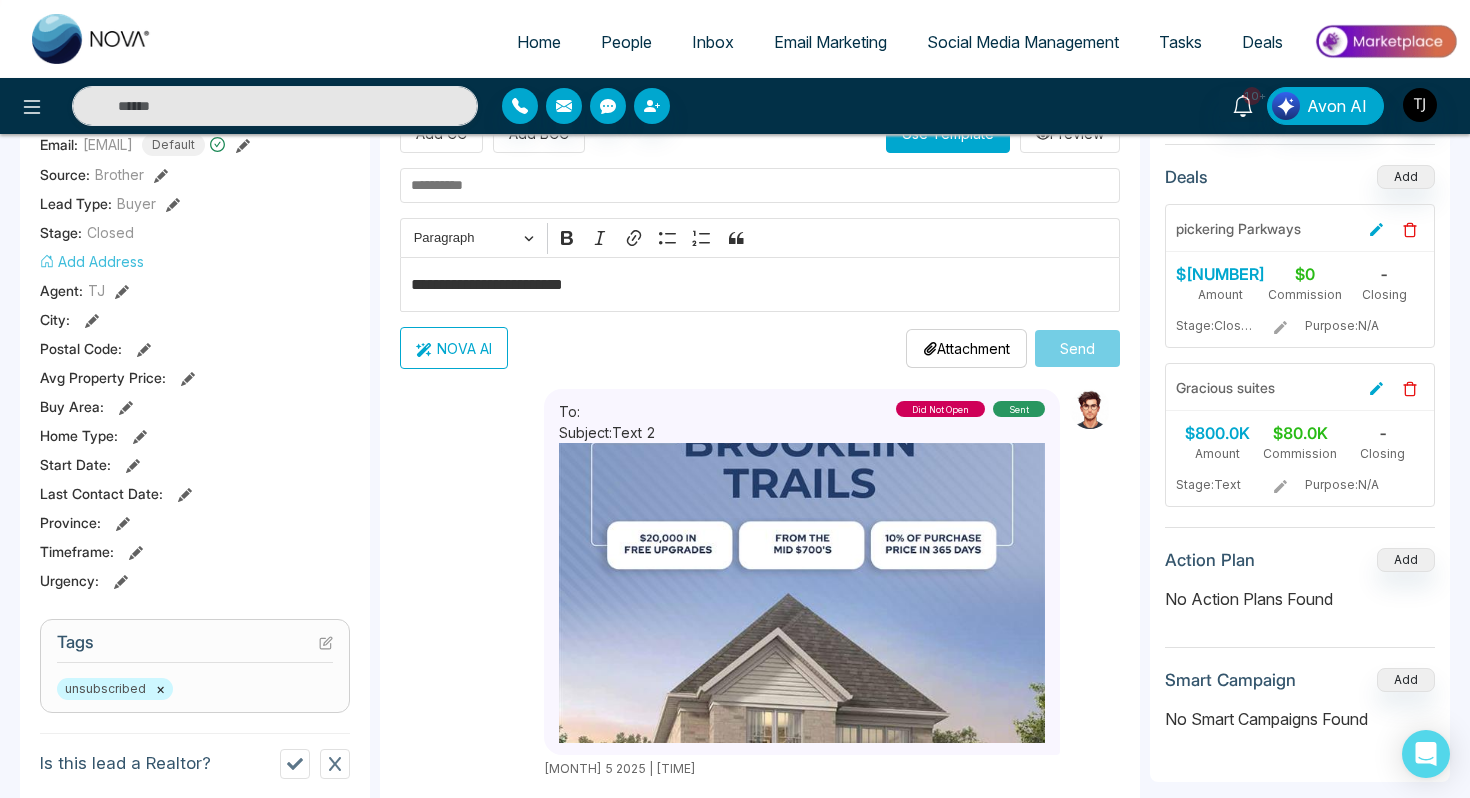 click on "NOVA AI" at bounding box center [454, 348] 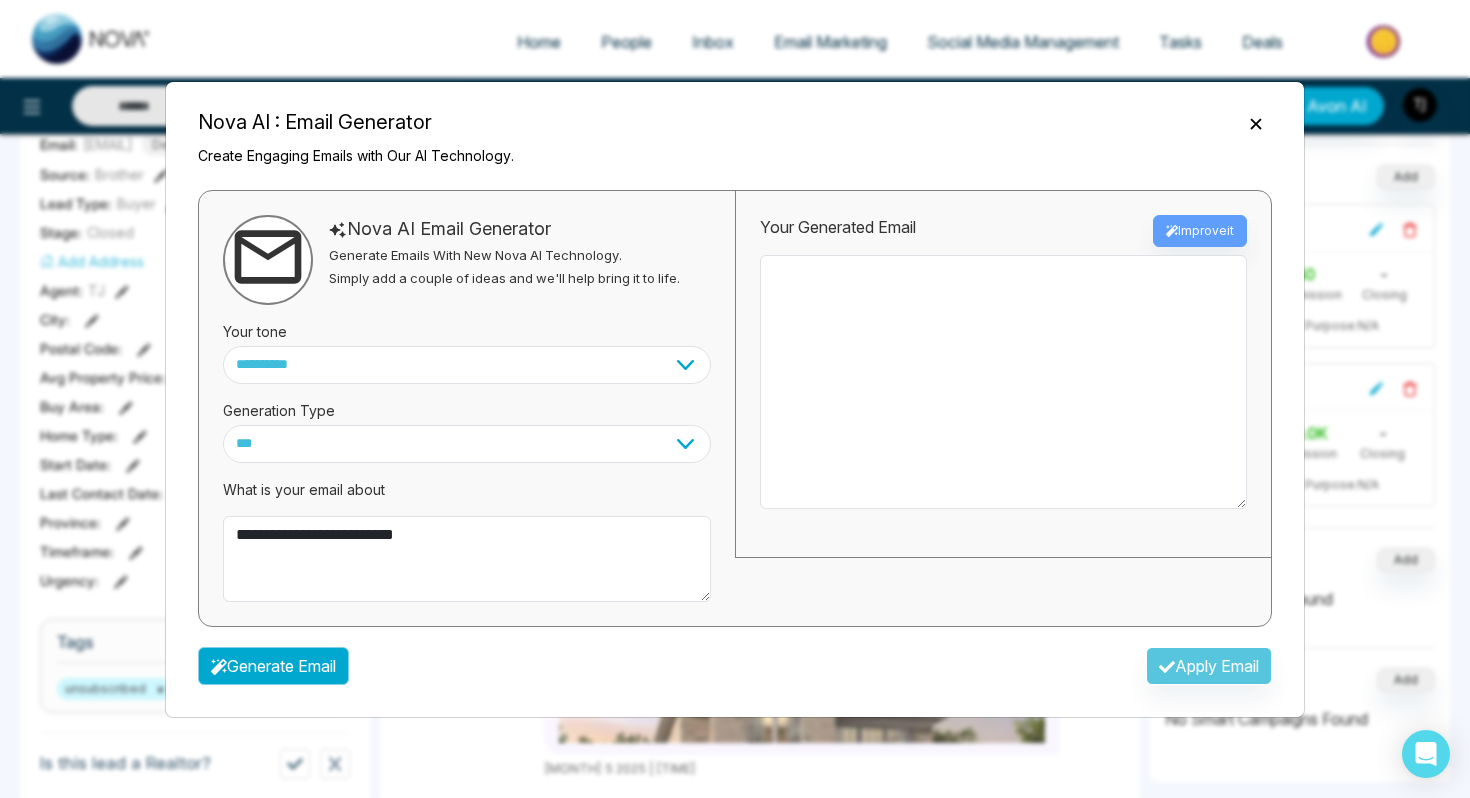 click on "Generate Email" at bounding box center (273, 666) 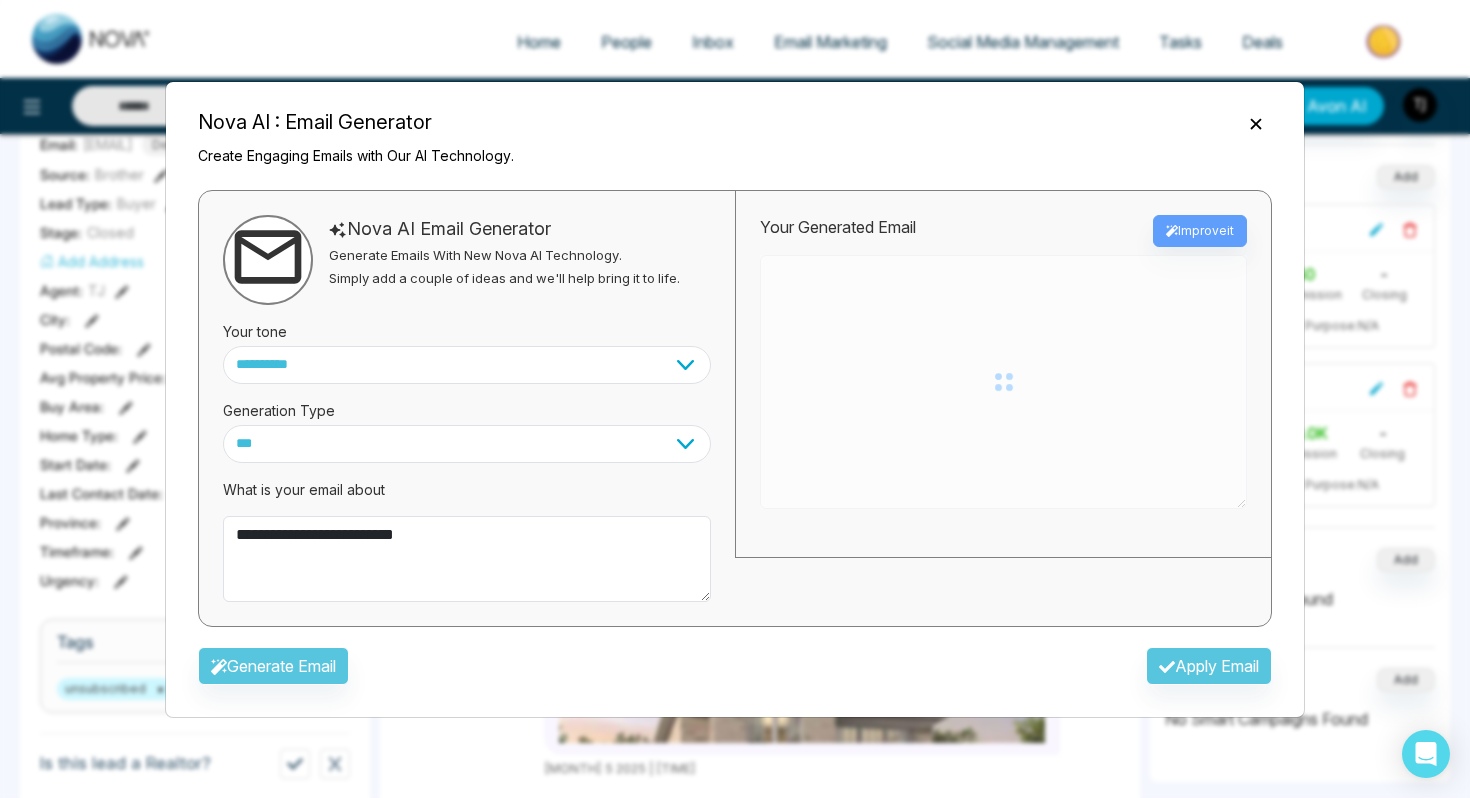 type on "**********" 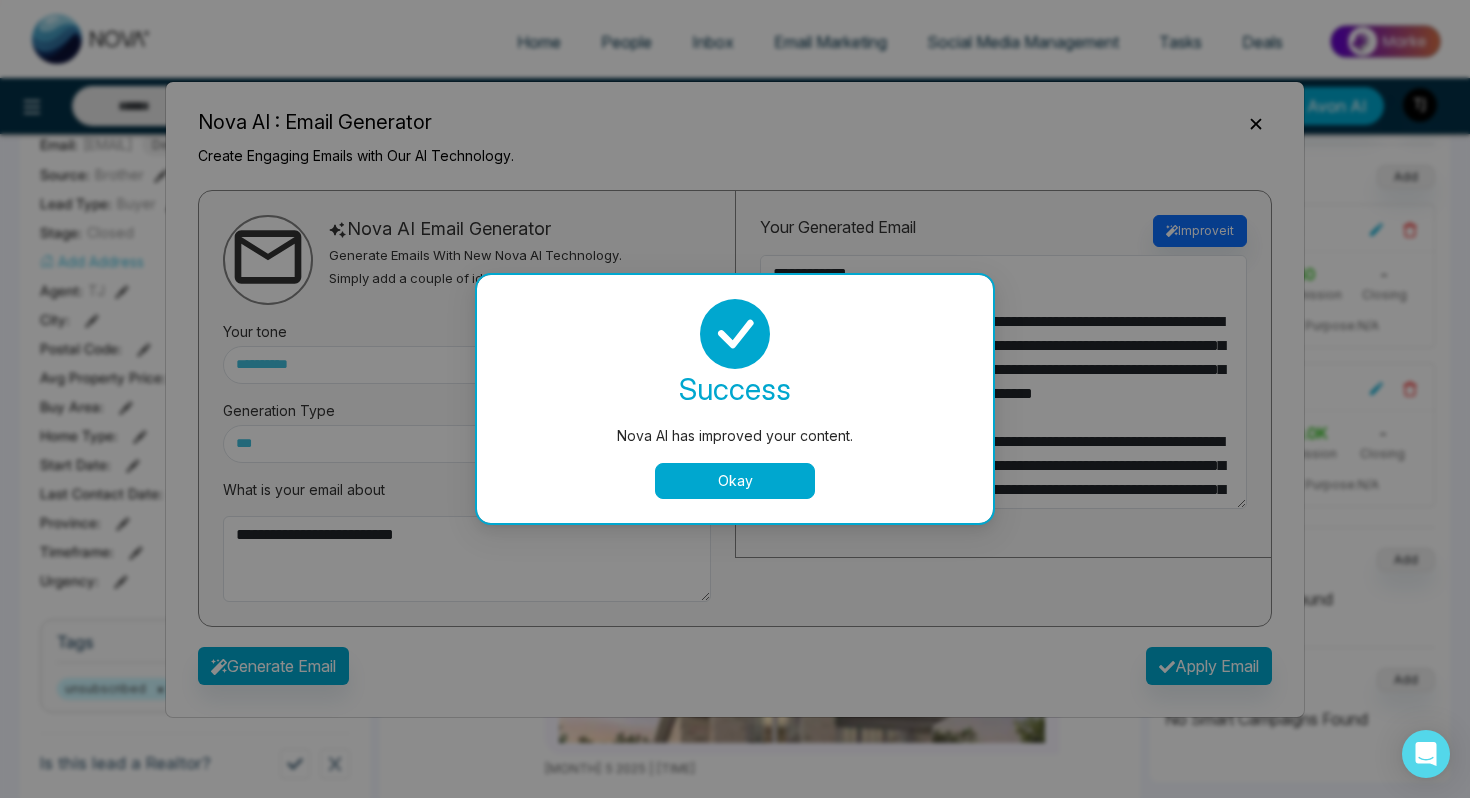 click on "Okay" at bounding box center [735, 481] 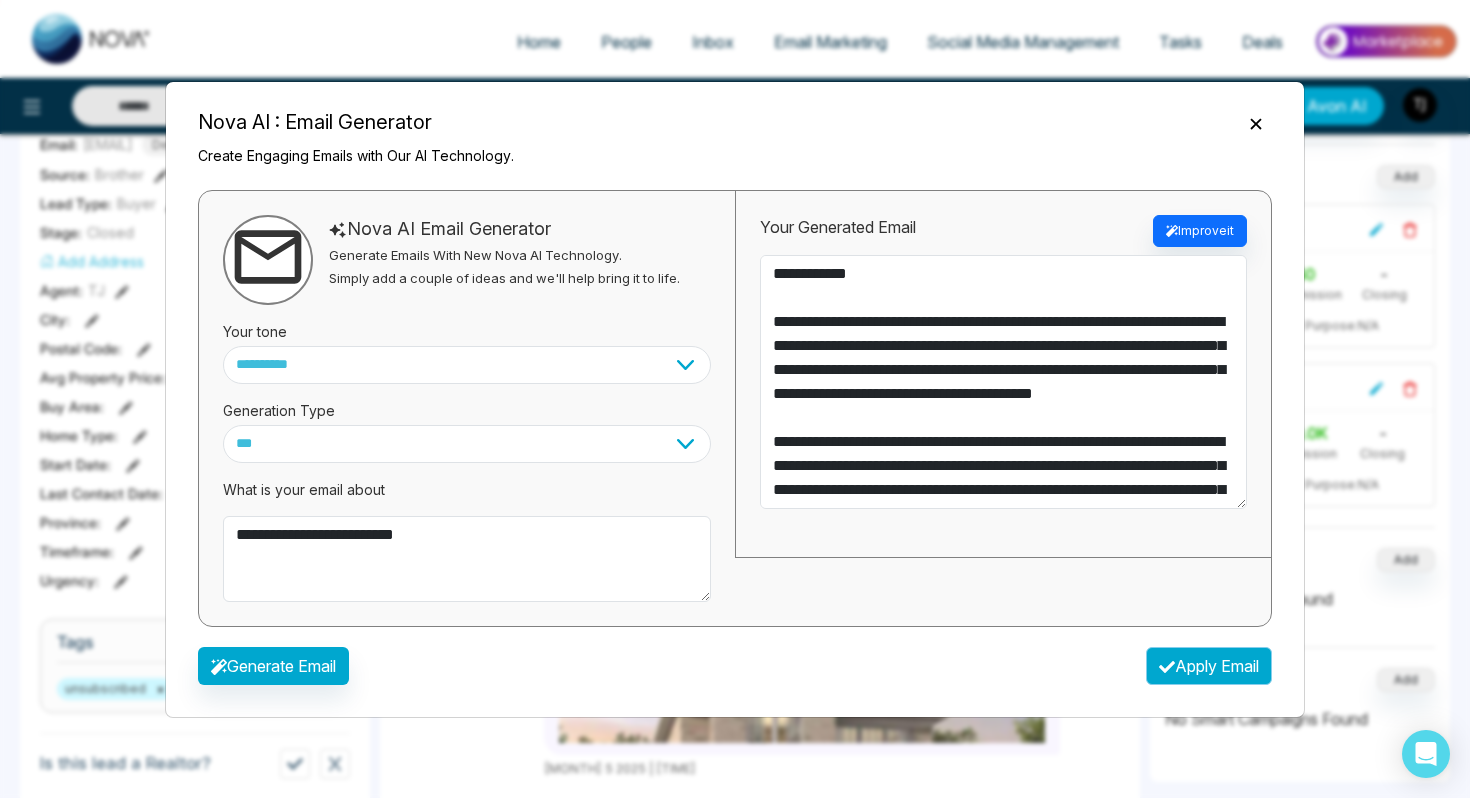 click on "Apply Email" at bounding box center (1209, 666) 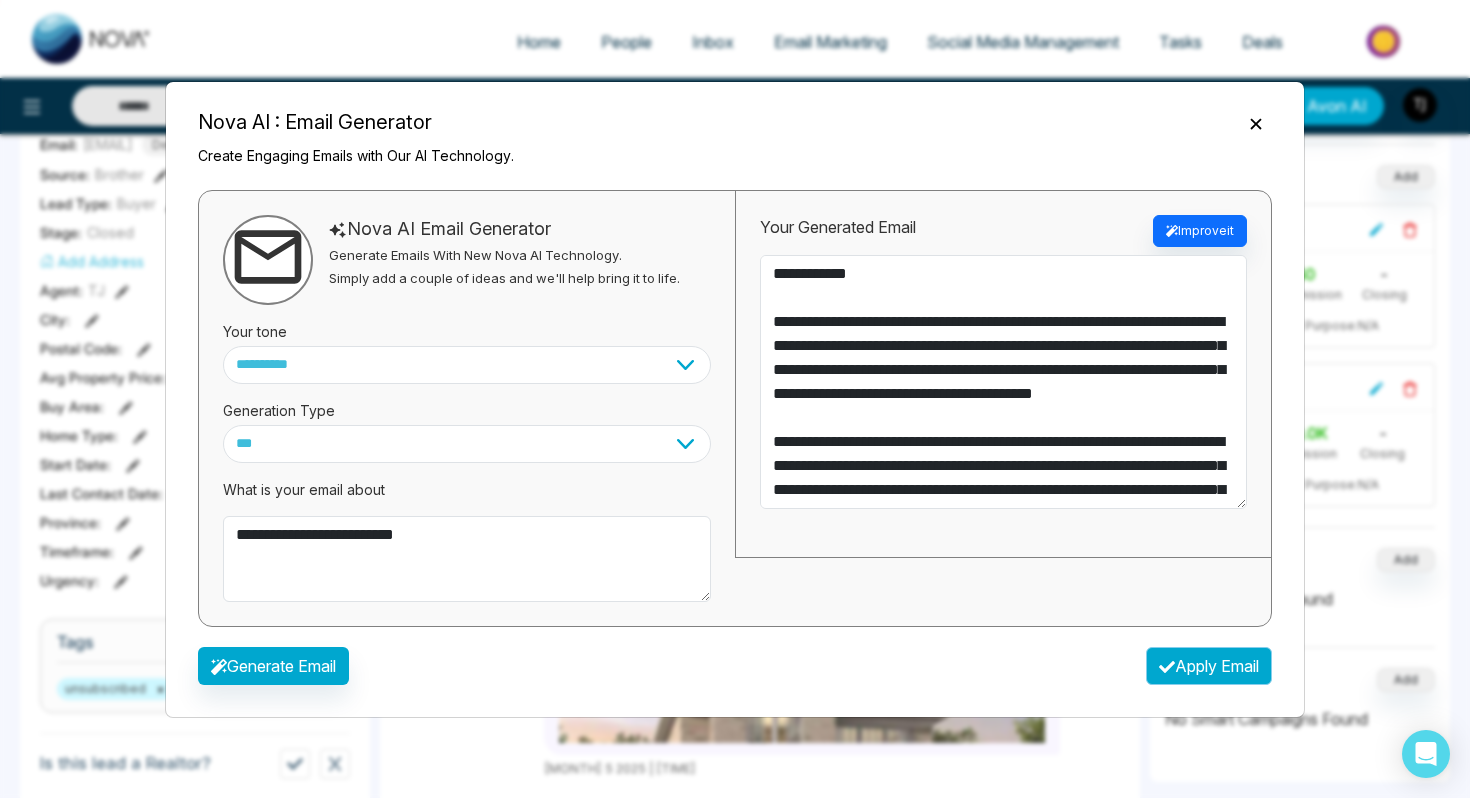 type on "**********" 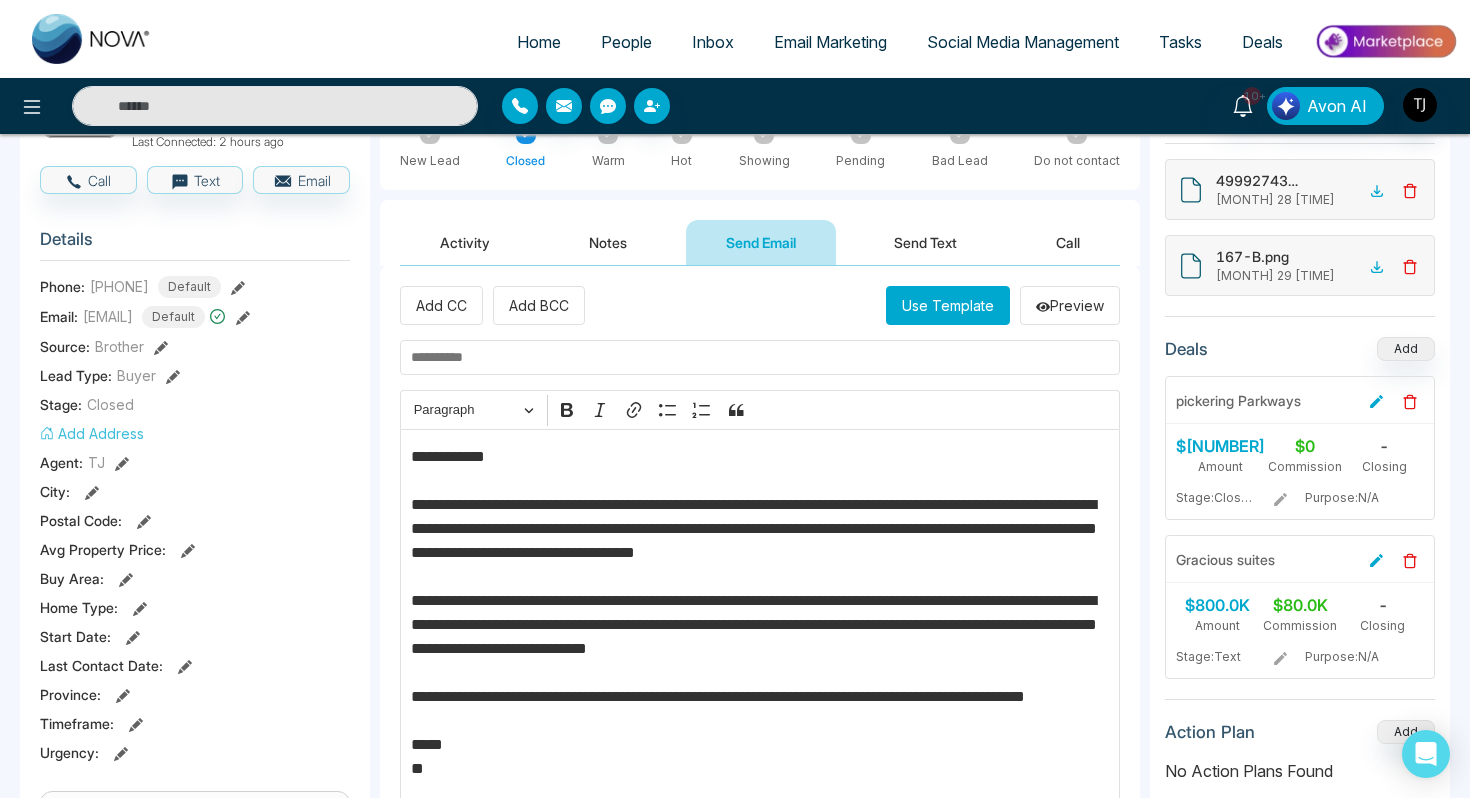 scroll, scrollTop: 0, scrollLeft: 0, axis: both 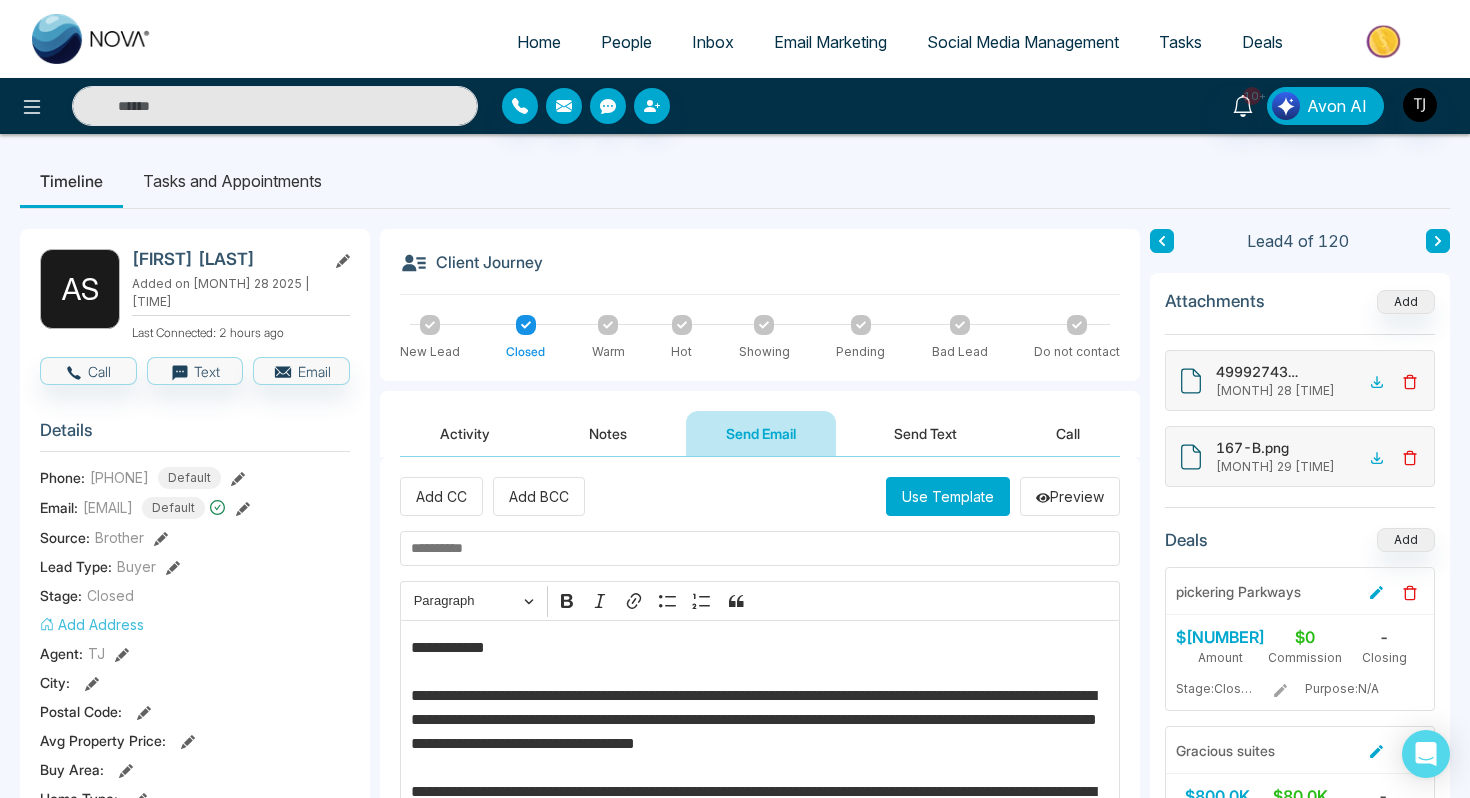 click on "Send Text" at bounding box center [925, 433] 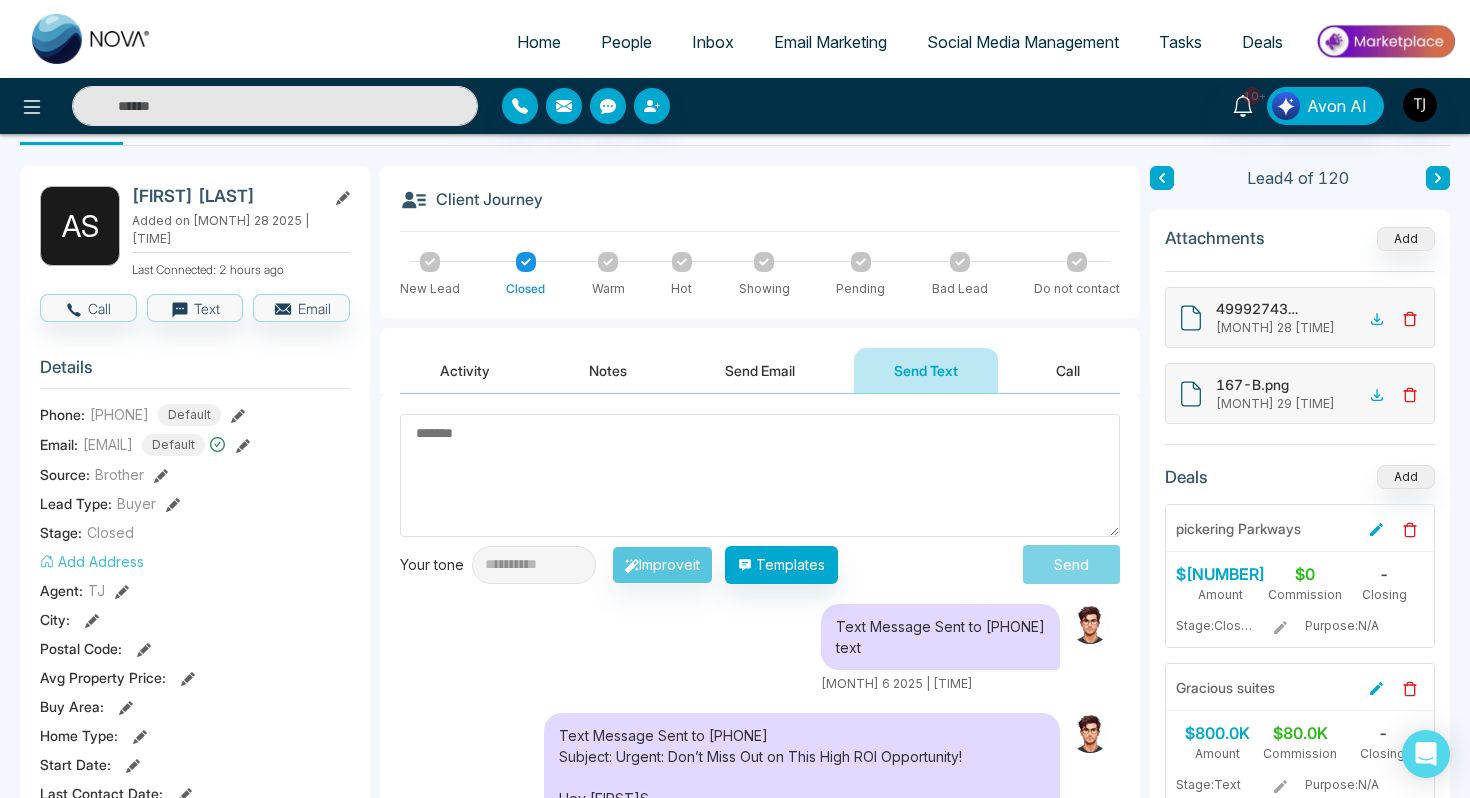 scroll, scrollTop: 0, scrollLeft: 0, axis: both 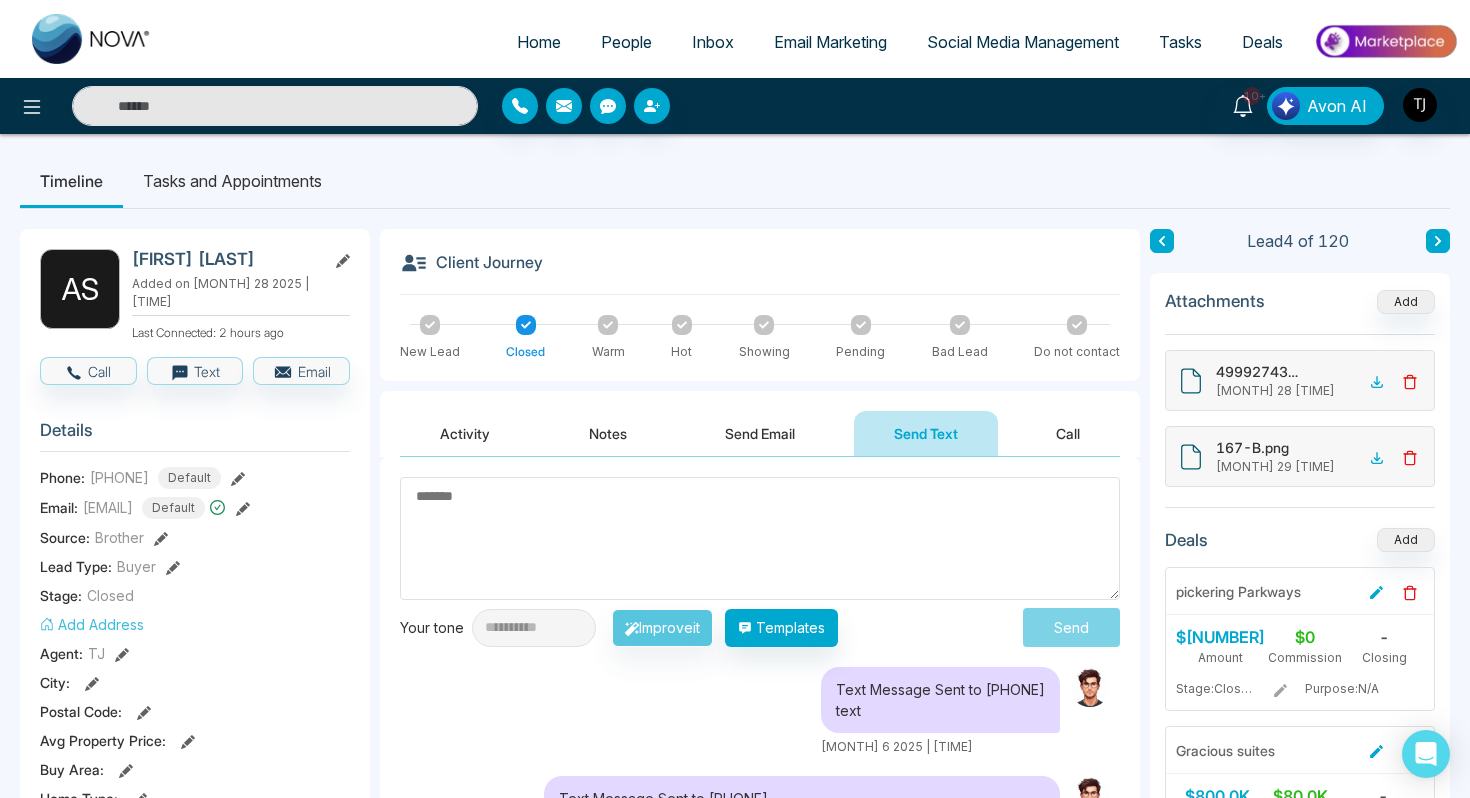 click on "Tasks and Appointments" at bounding box center [232, 181] 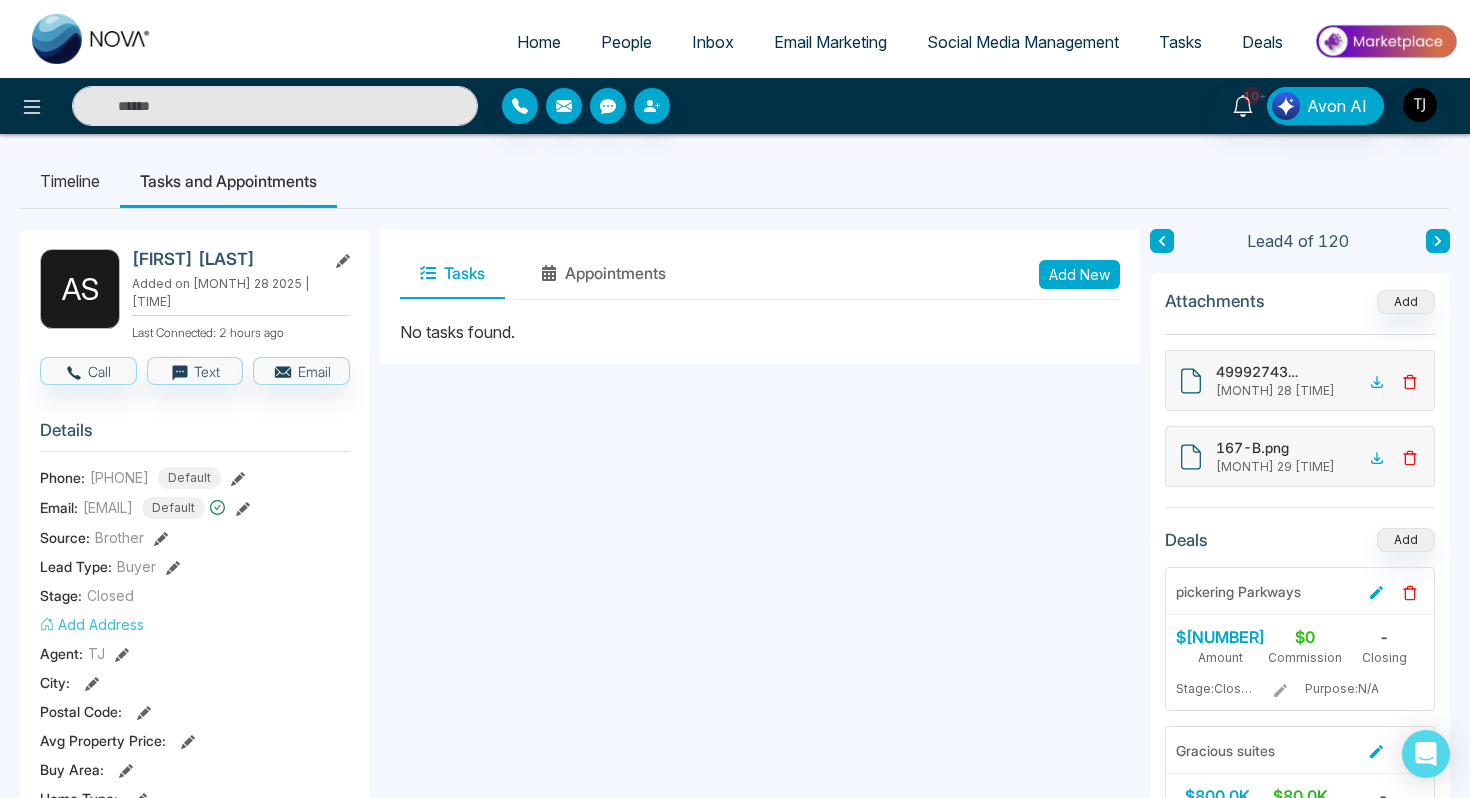 click on "Email Marketing" at bounding box center [830, 42] 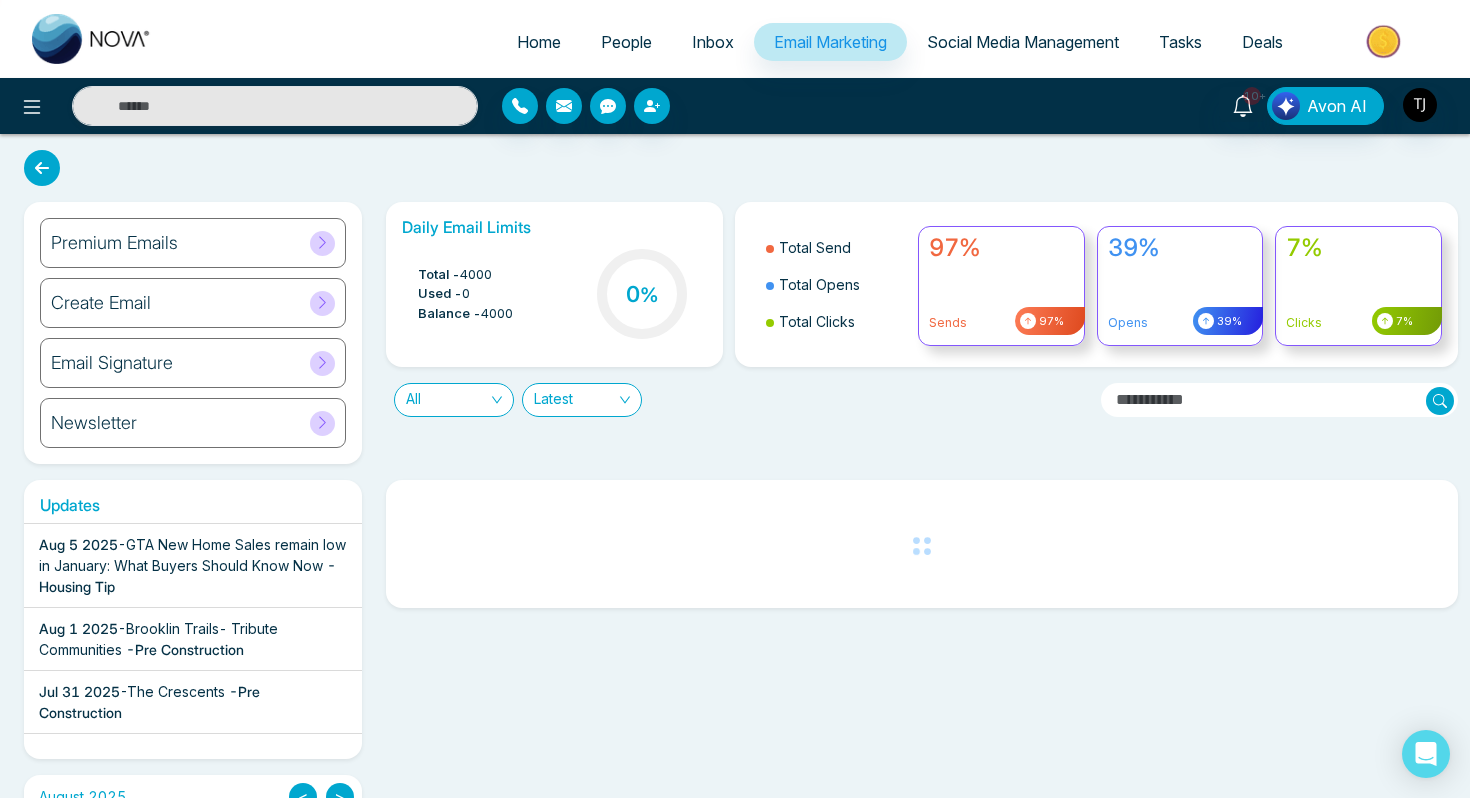 click on "Create Email" at bounding box center (193, 303) 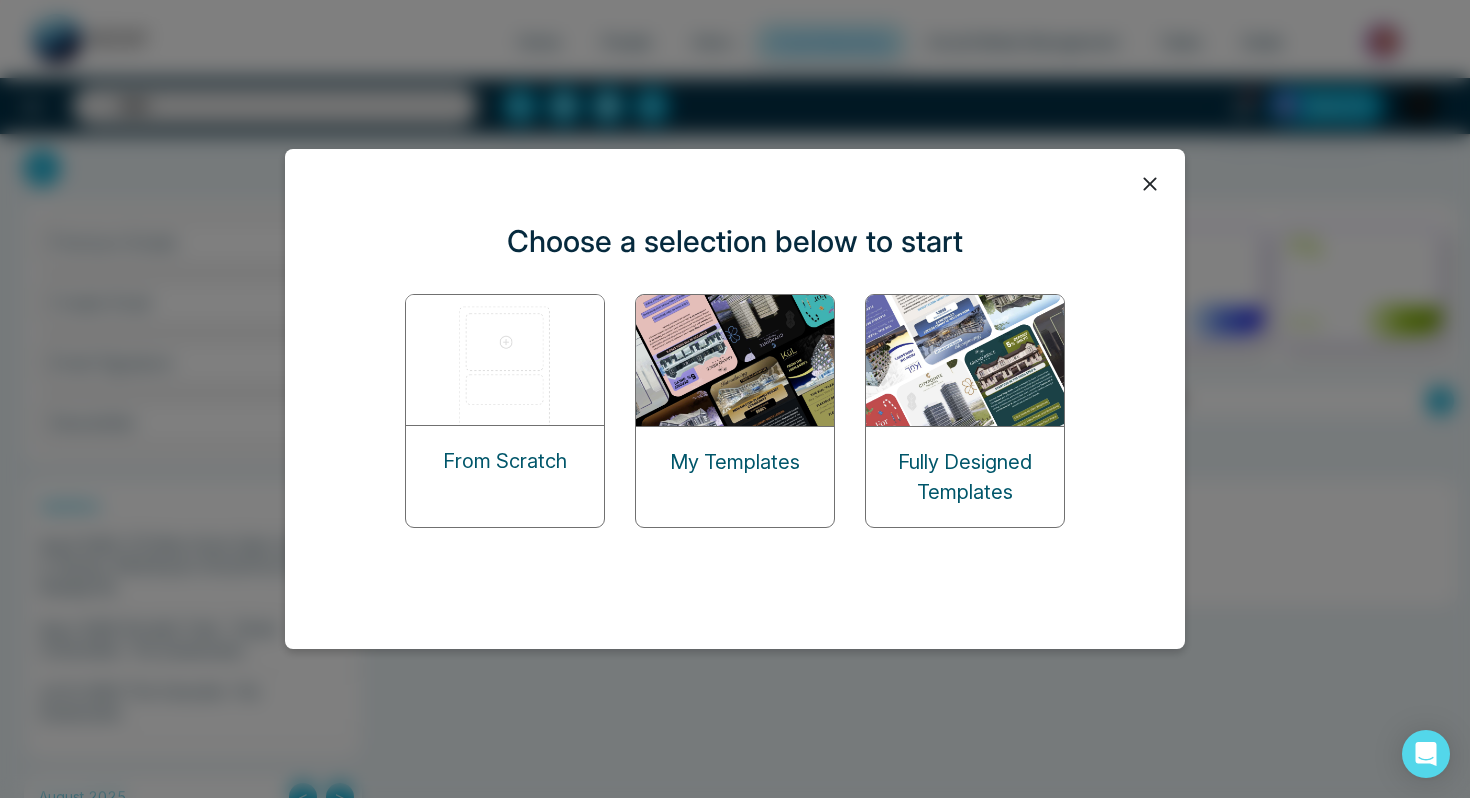click at bounding box center [506, 360] 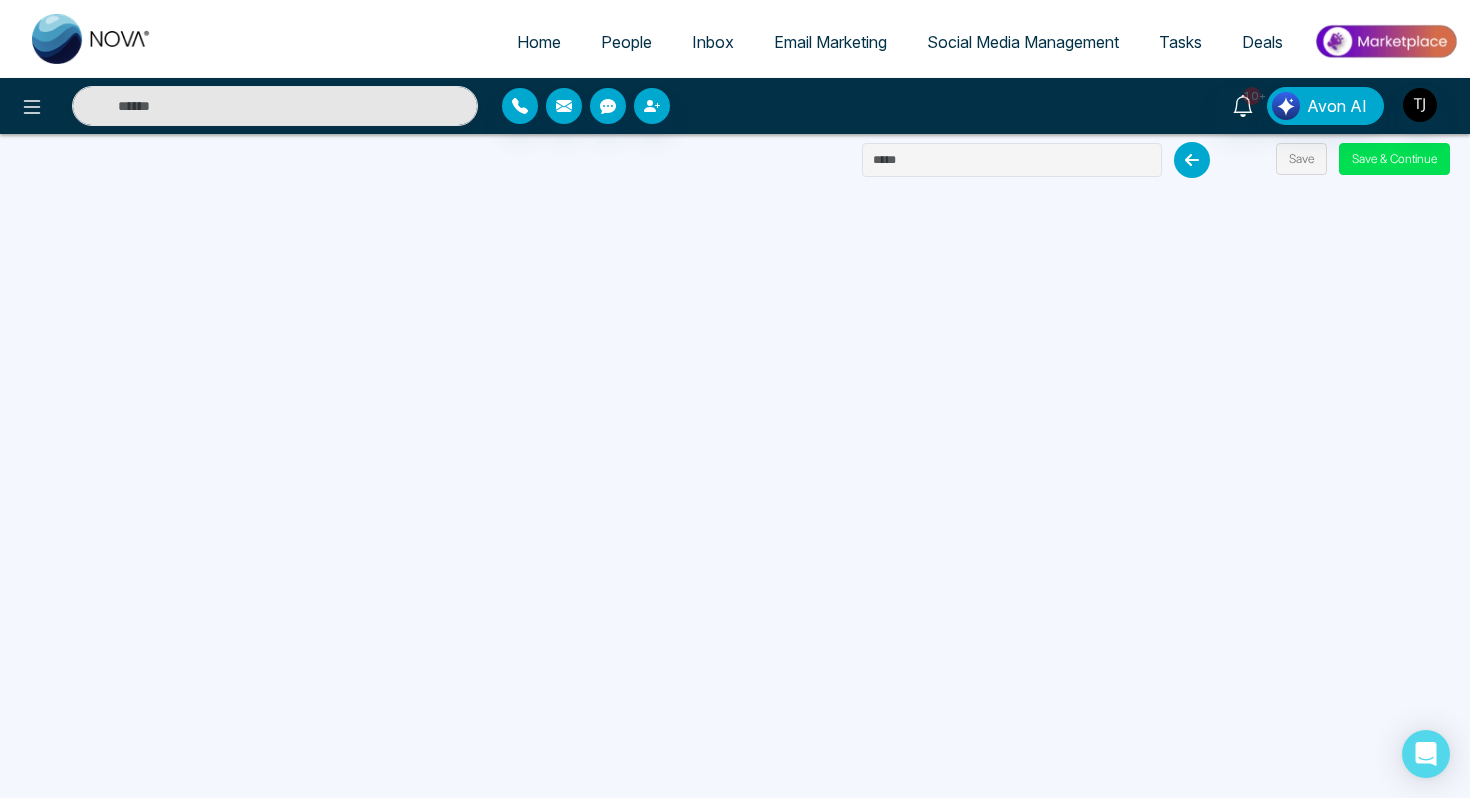click on "Email Marketing" at bounding box center [830, 42] 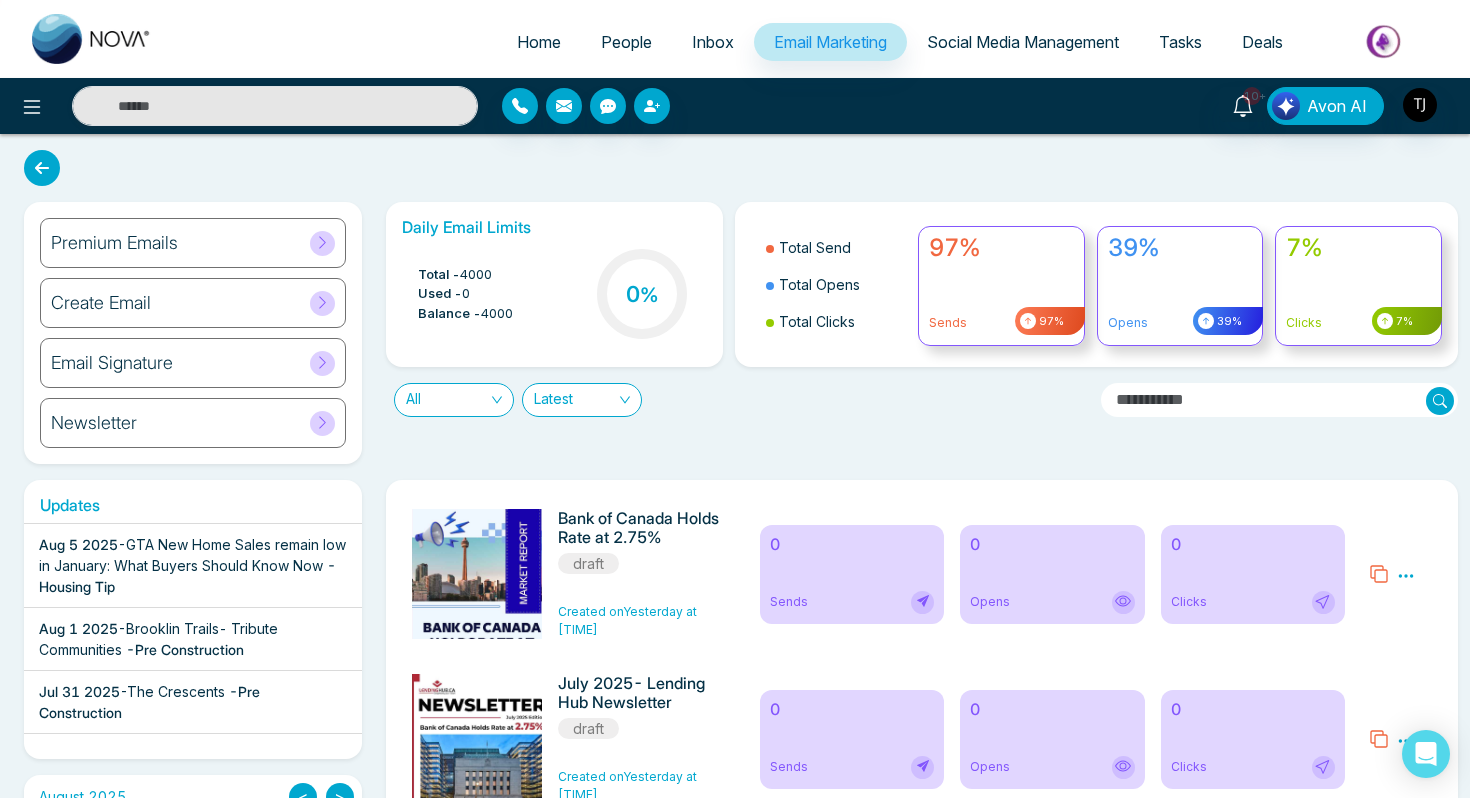 click on "Premium Emails" at bounding box center [193, 243] 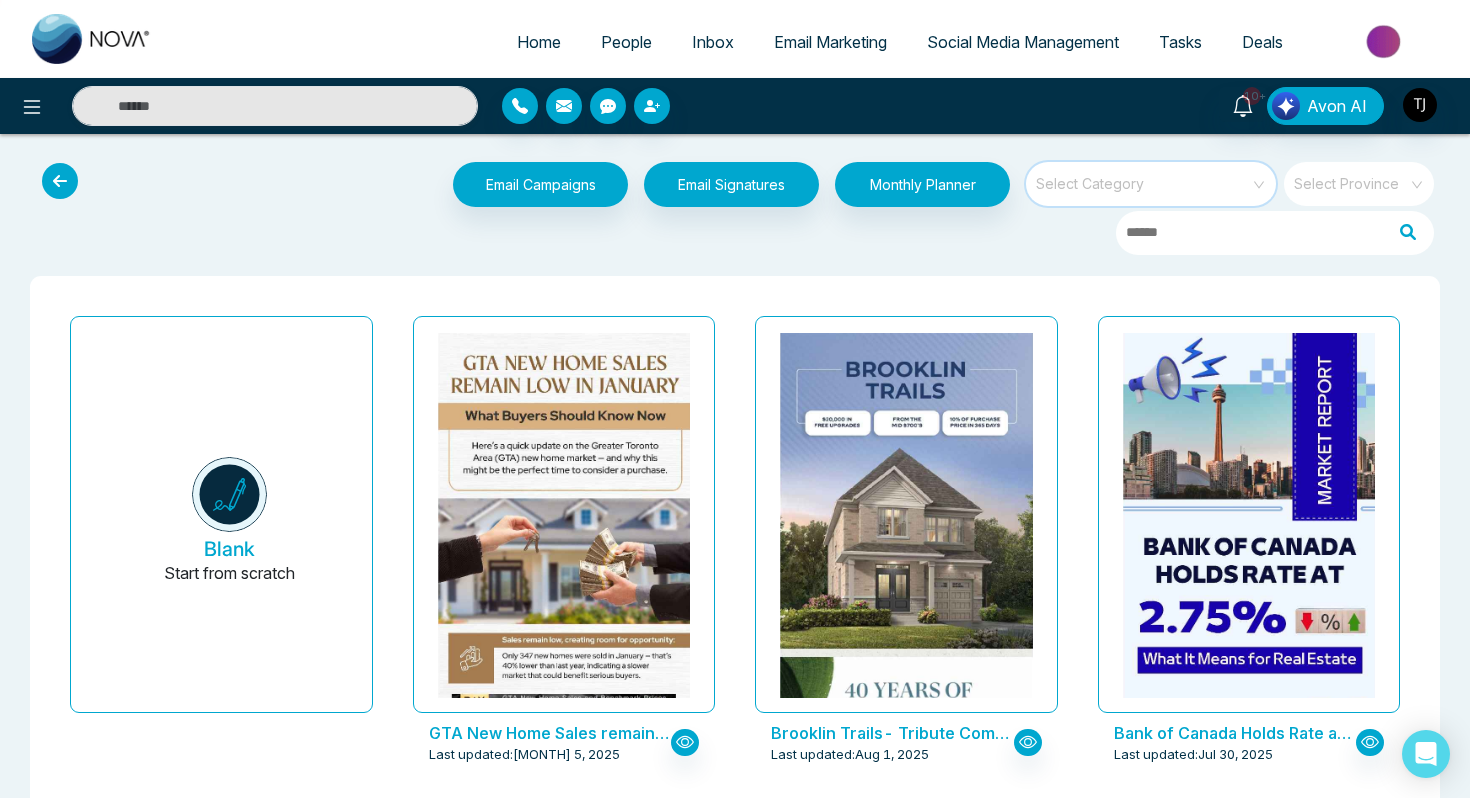 click at bounding box center (1144, 177) 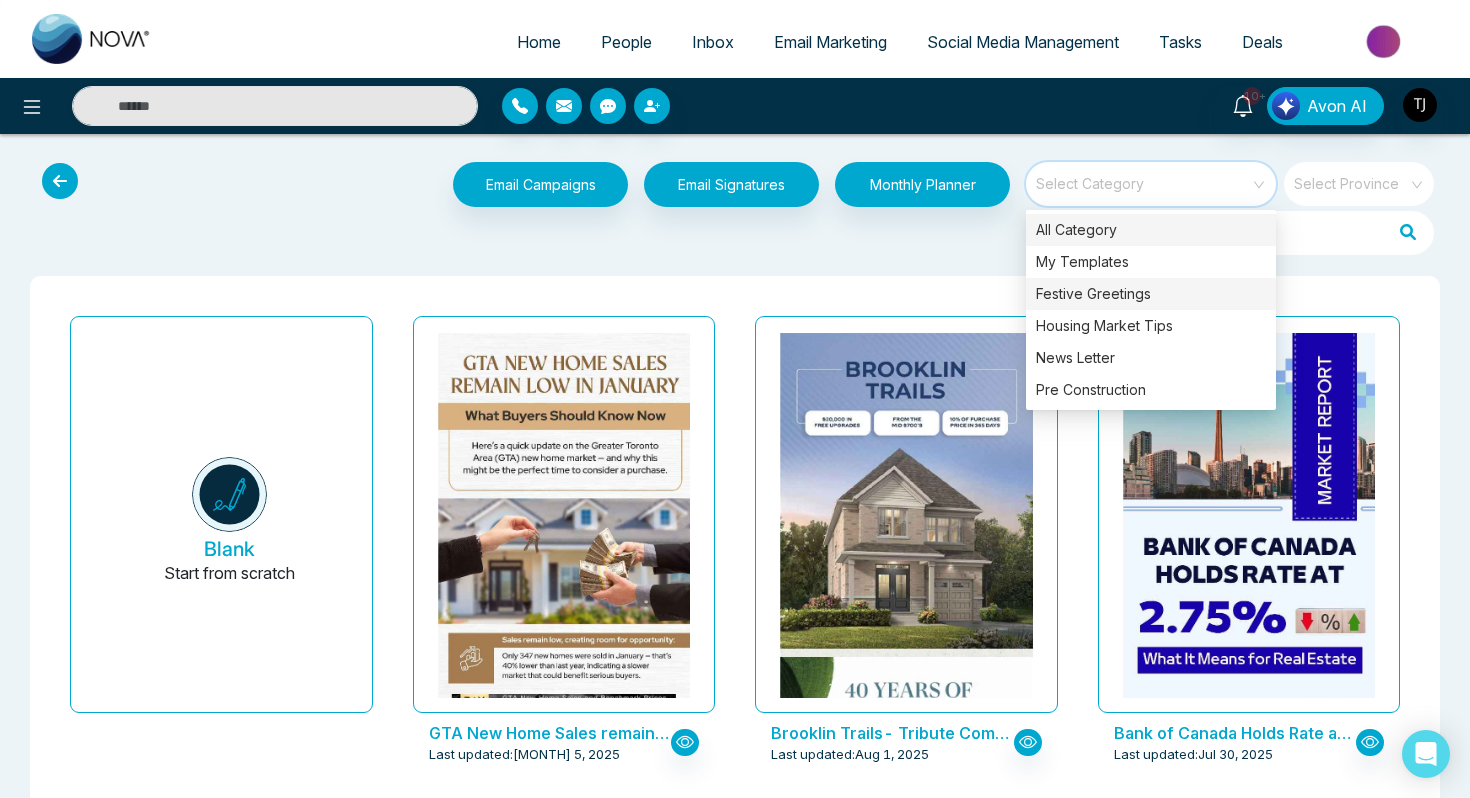 click on "Festive Greetings" at bounding box center (1151, 294) 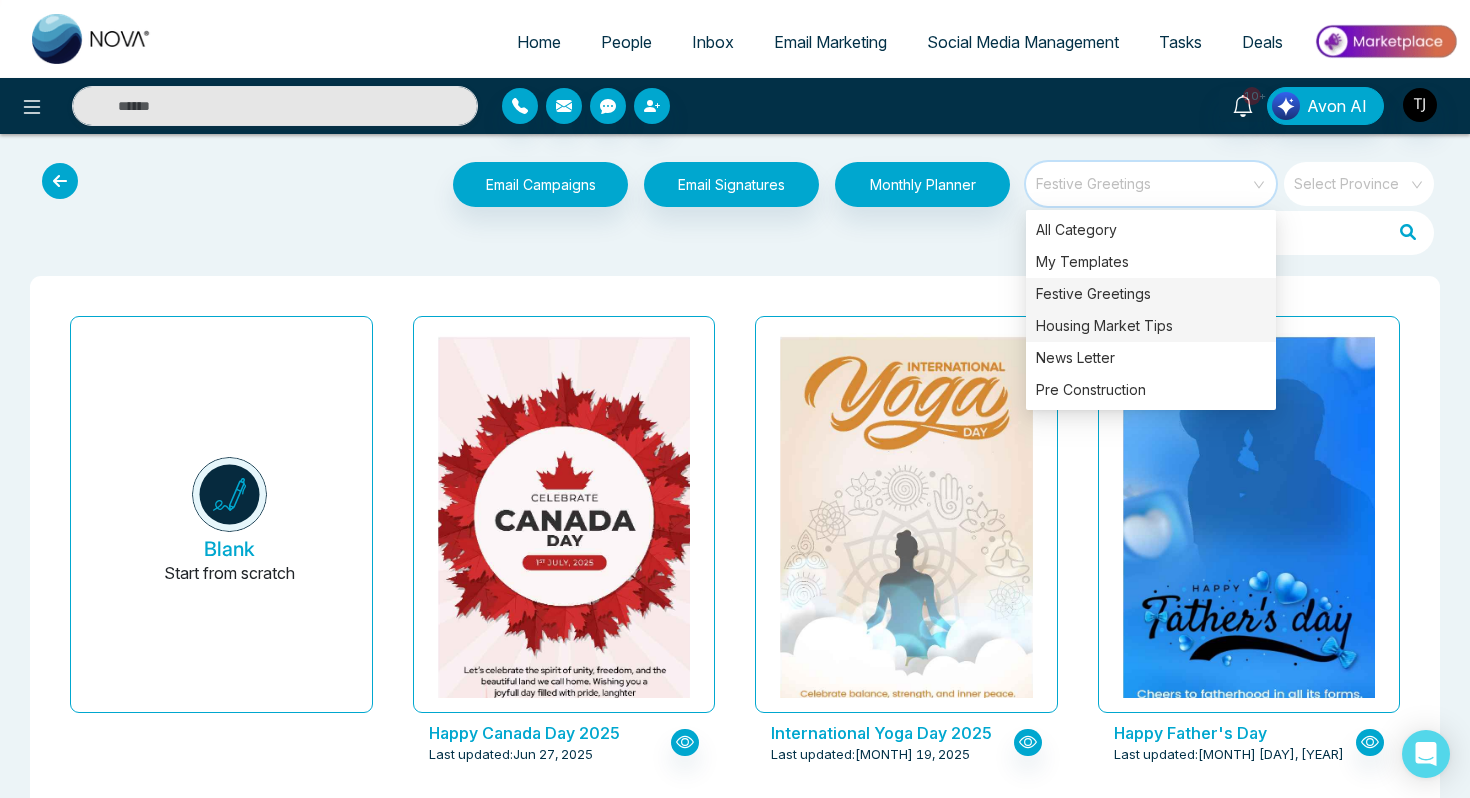 click on "Housing Market Tips" at bounding box center [1151, 326] 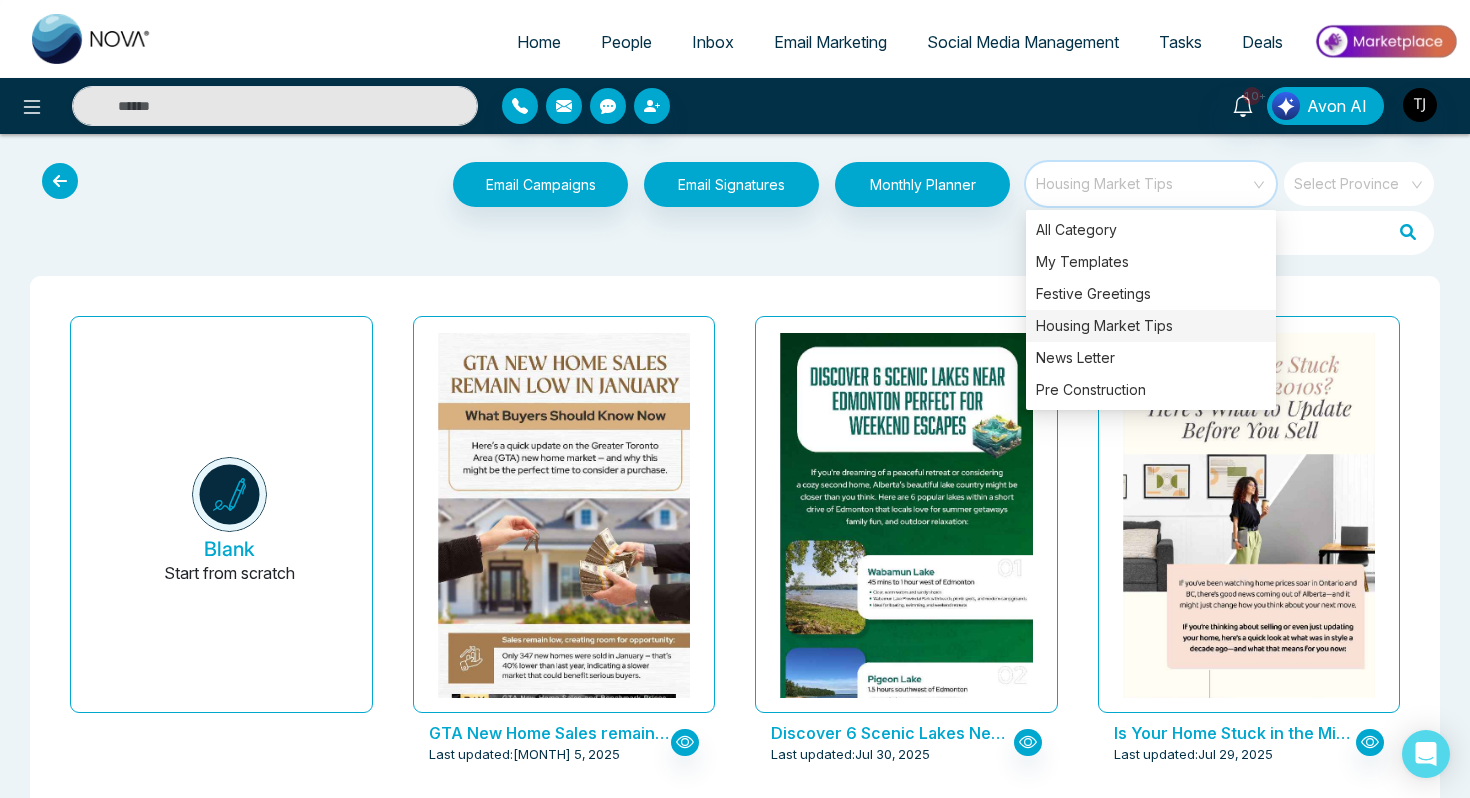click on "Blank Start from scratch GTA New Home Sales remain low in January: What Buyers Should Know Now Last updated:  Aug 5, 2025 Discover 6 Scenic Lakes Near Edmonton Perfect for Weekend Escapes Last updated:  Jul 30, 2025 Is Your Home Stuck in the Mid-2010s? Here’s What to Update Before You Sell Last updated:  Jul 29, 2025 Why Alberta is Leading Canada’s Housing Comeback Last updated:  Jul 8, 2025 Understanding Renters’ Insurance: What You’re Protected From Last updated:  Jul 7, 2025 Say Goodbye to Sticky Air – Easy Ways to Reduce Home Humidity! Last updated:  Jul 7, 2025 You Can Buy a Home with No Down Payment – Here’s How Last updated:  Jul 4, 2025 Discover Toronto’s Next Hot Neighbourhoods Before Everyone Else Does Last updated:  Jul 4, 2025 Can’t Afford a Down Payment Yet? Rent-to-Own Could Be Your Solution Last updated:  Jun 30, 2025 Discover Alberta’s Best Small Towns to Call Home Last updated:  Jun 27, 2025 Could a Bigger GST Rebate Make Buying a New Home Easier? Last updated:" at bounding box center (735, 6658) 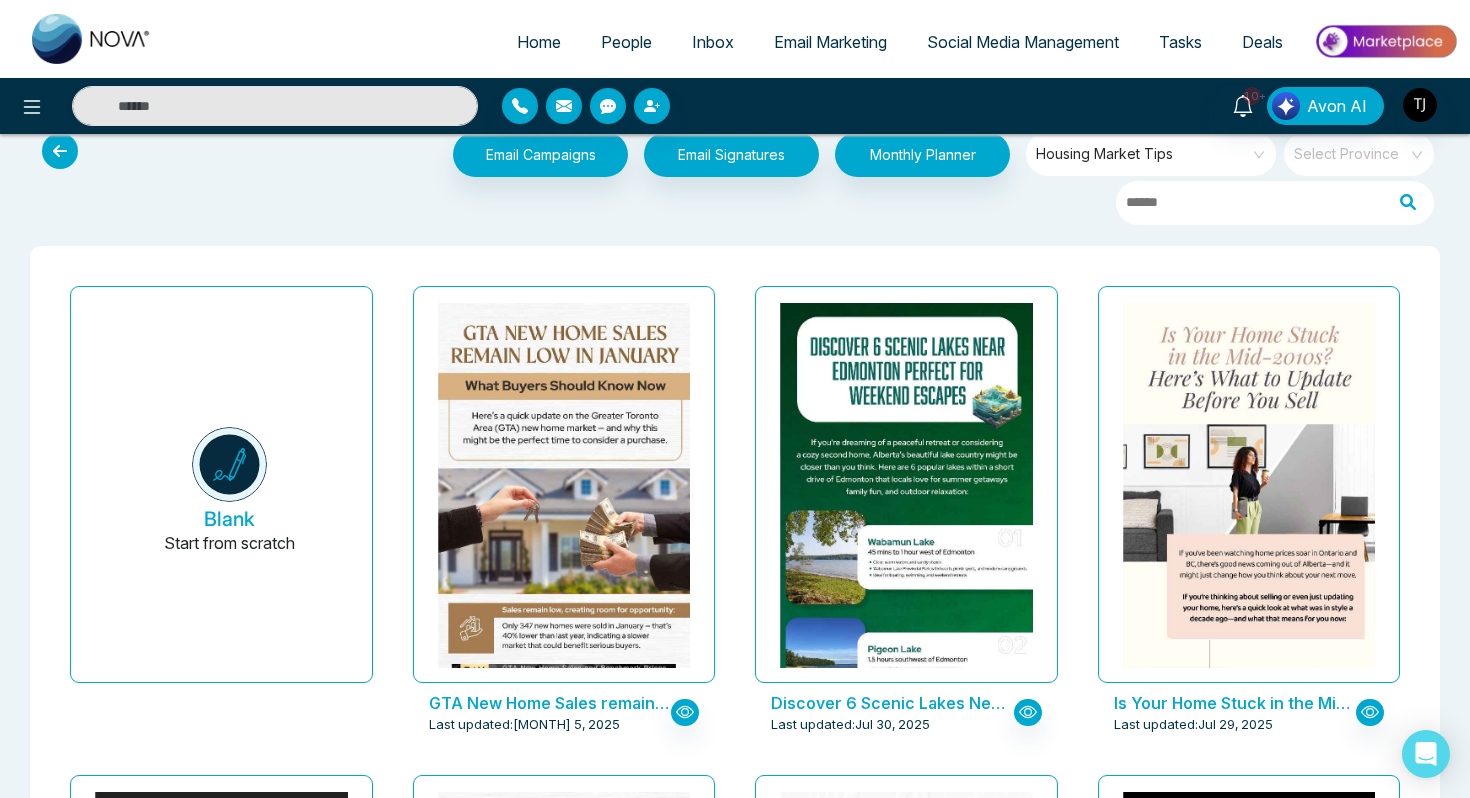 scroll, scrollTop: 29, scrollLeft: 0, axis: vertical 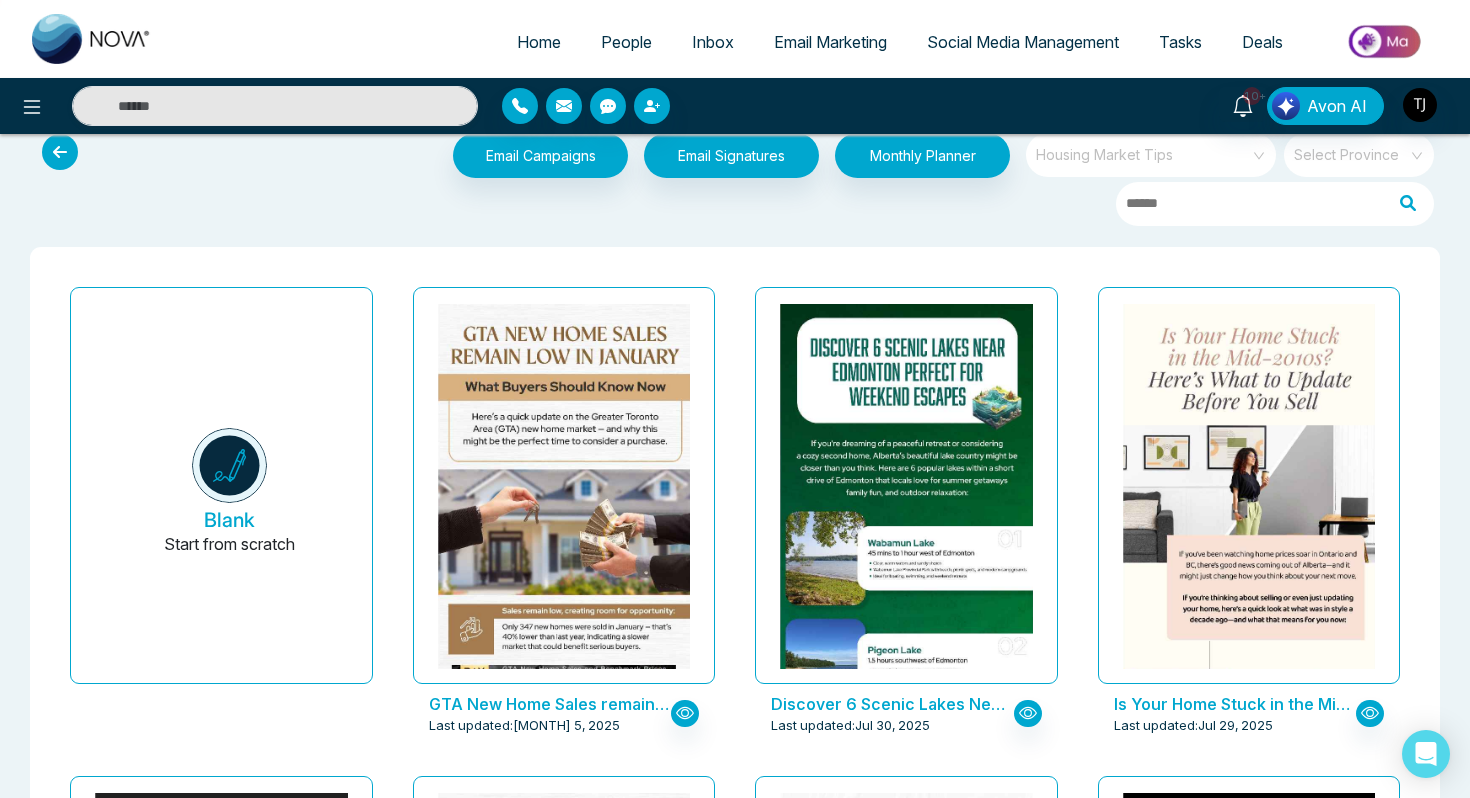 click on "Housing Market Tips" at bounding box center (1152, 155) 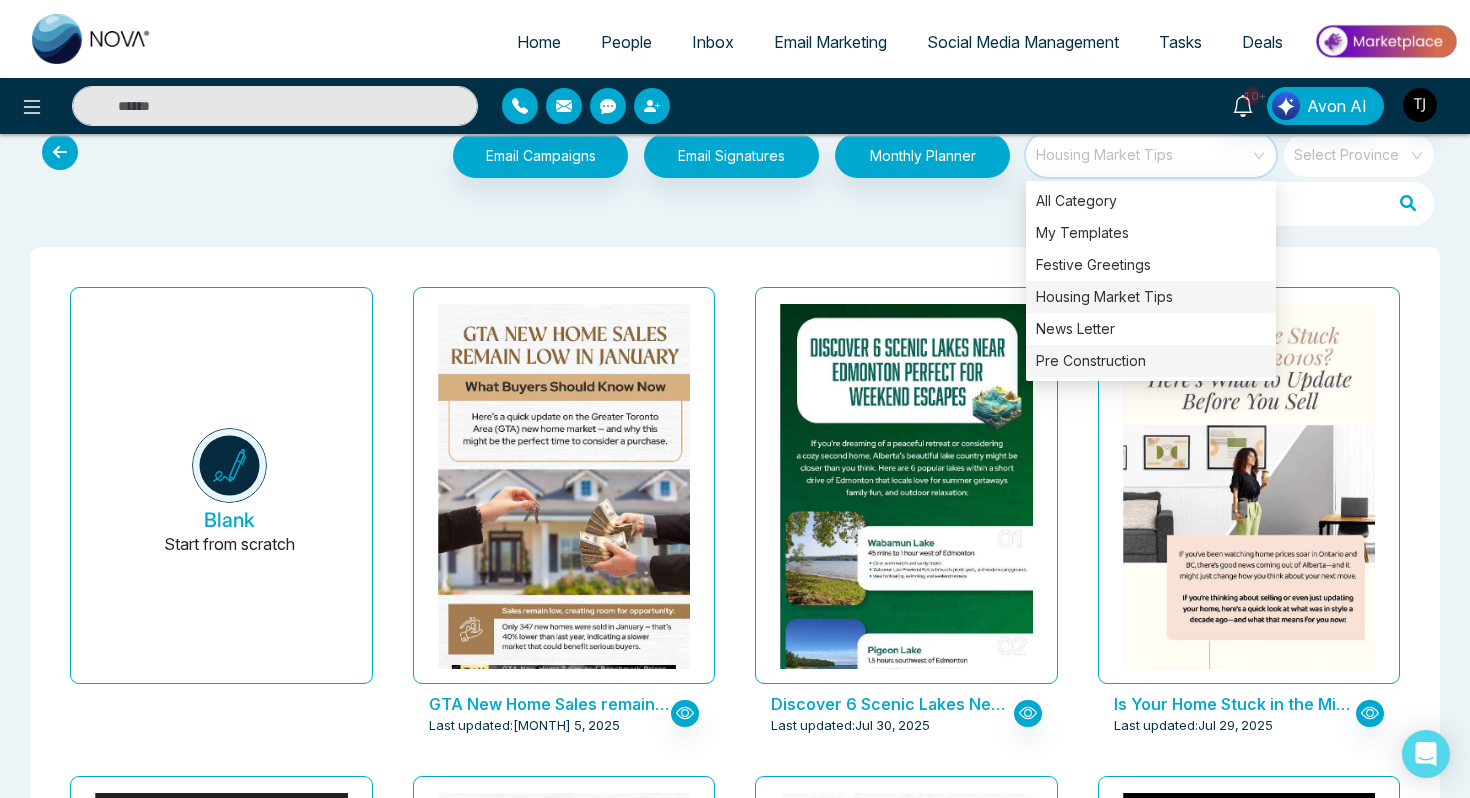 click on "Pre Construction" at bounding box center [1151, 361] 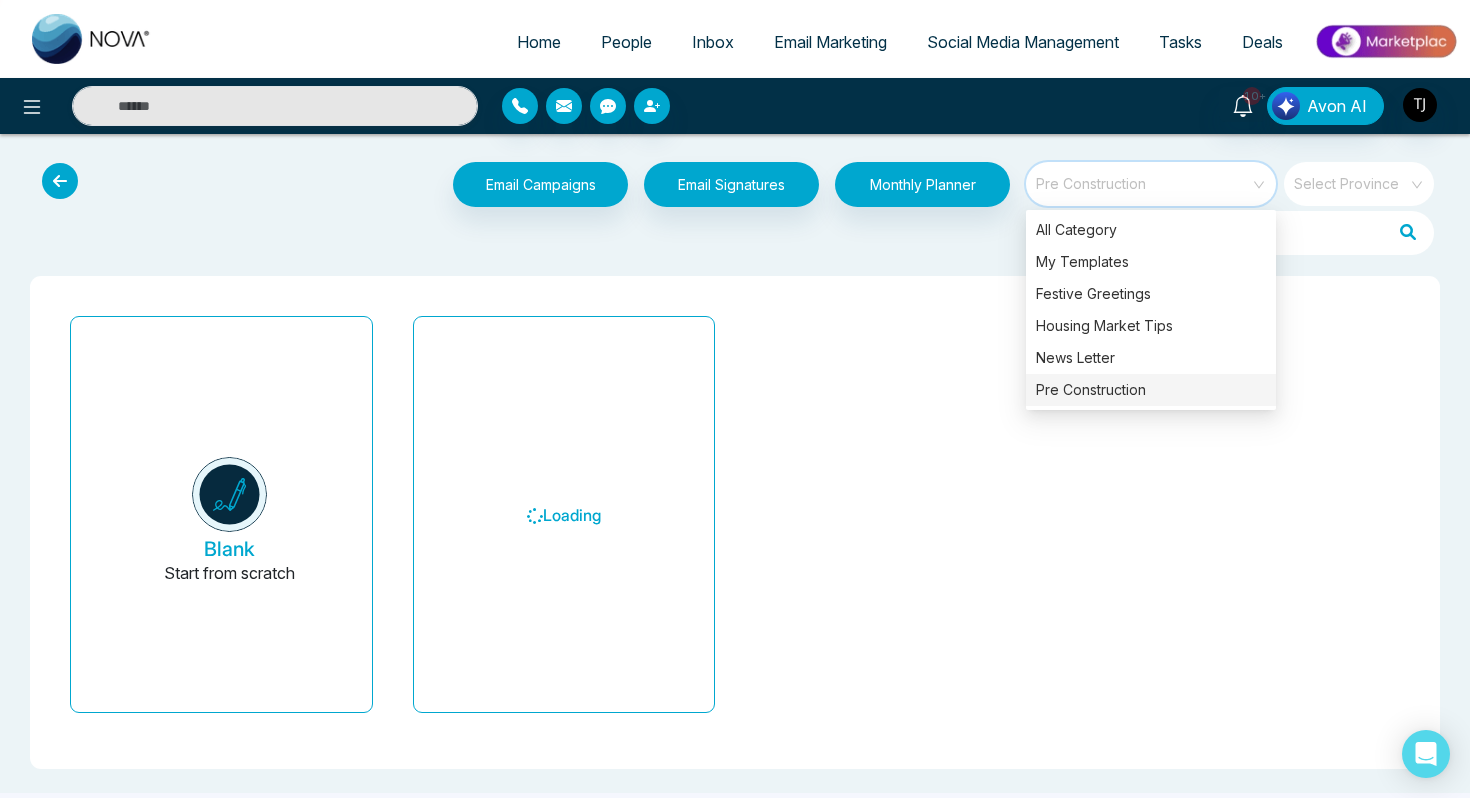 scroll, scrollTop: 0, scrollLeft: 0, axis: both 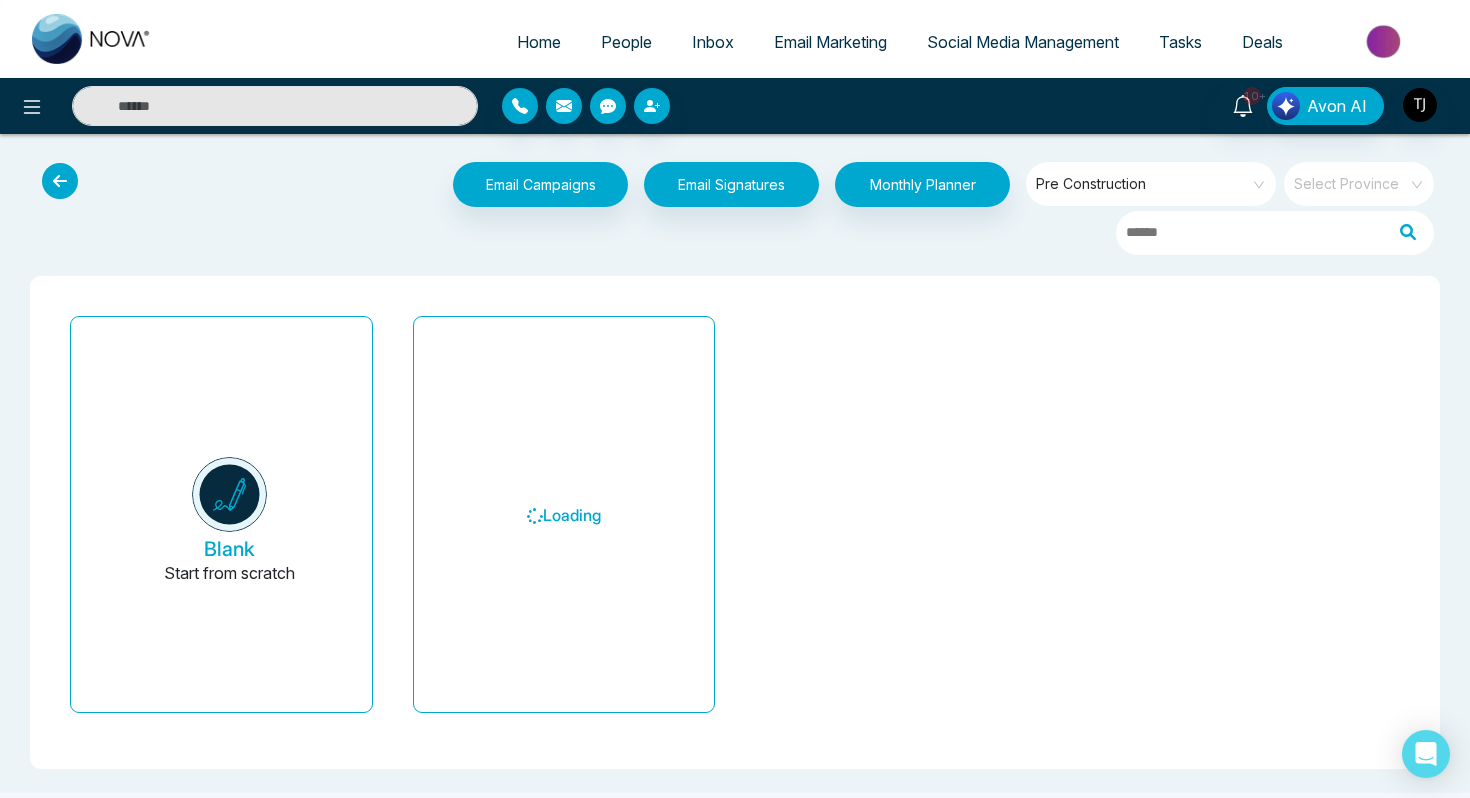 click on "Blank Start from scratch  Loading" at bounding box center [735, 522] 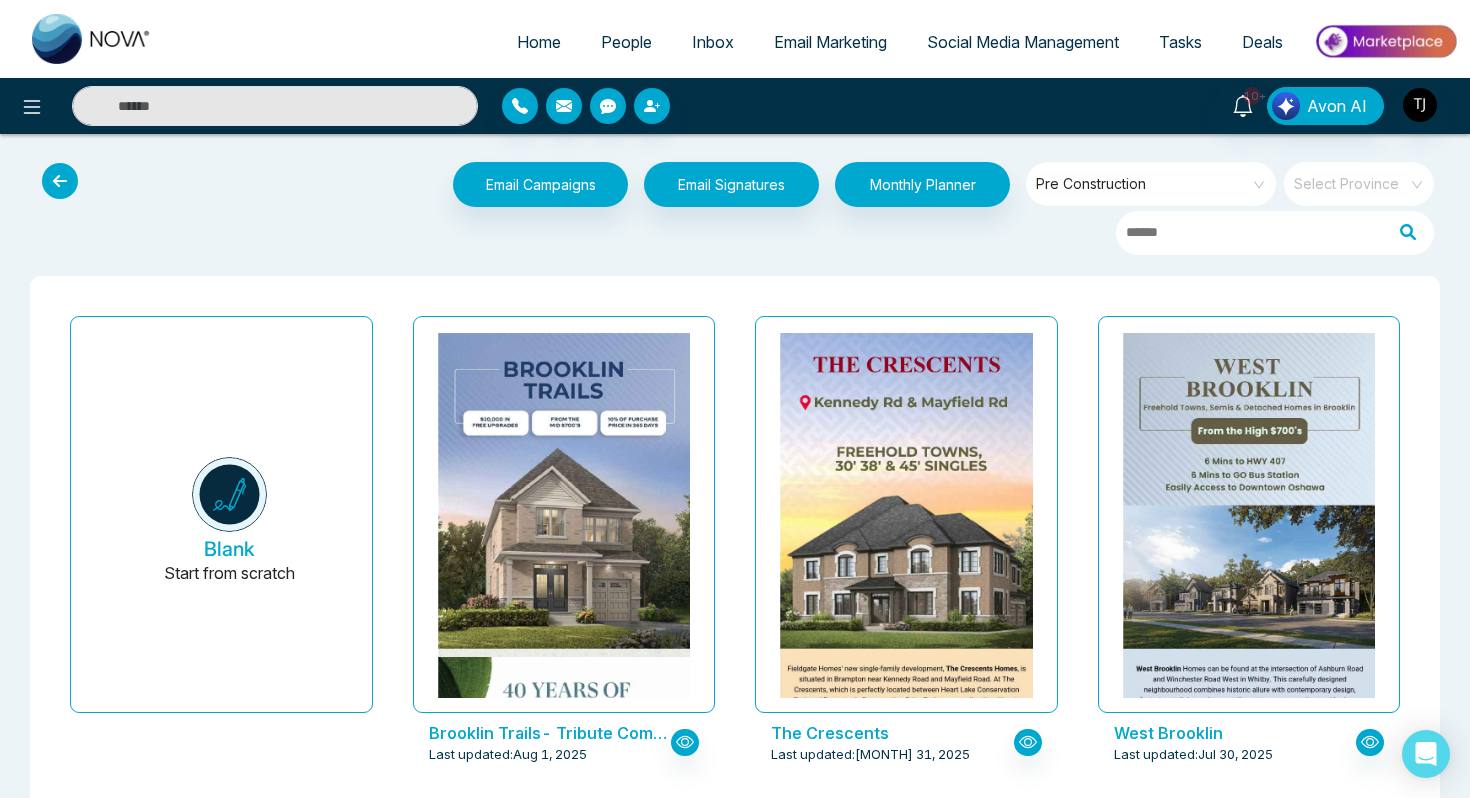 click on "Pre Construction" at bounding box center (1152, 184) 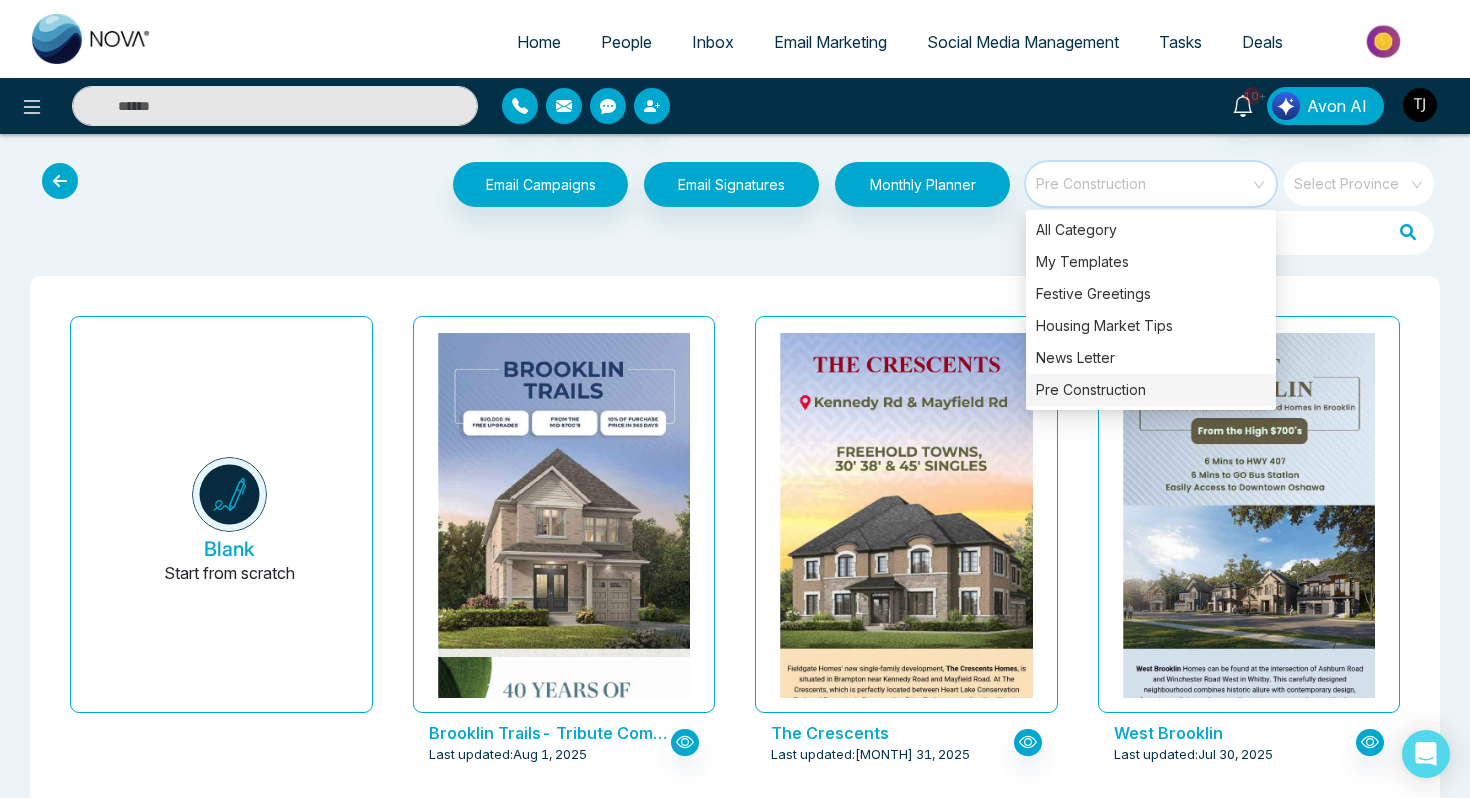click on "Pre Construction" at bounding box center [1151, 390] 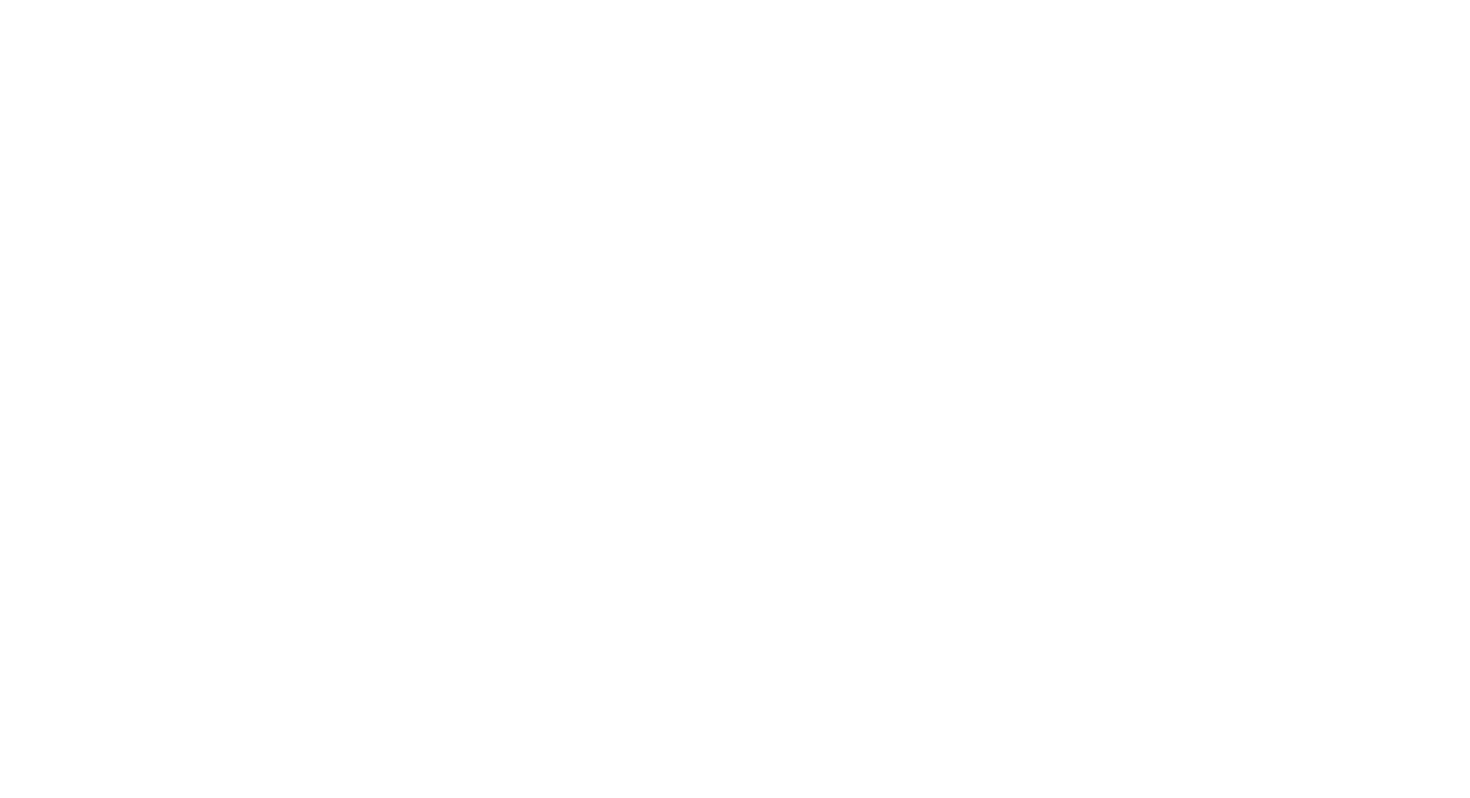 scroll, scrollTop: 0, scrollLeft: 0, axis: both 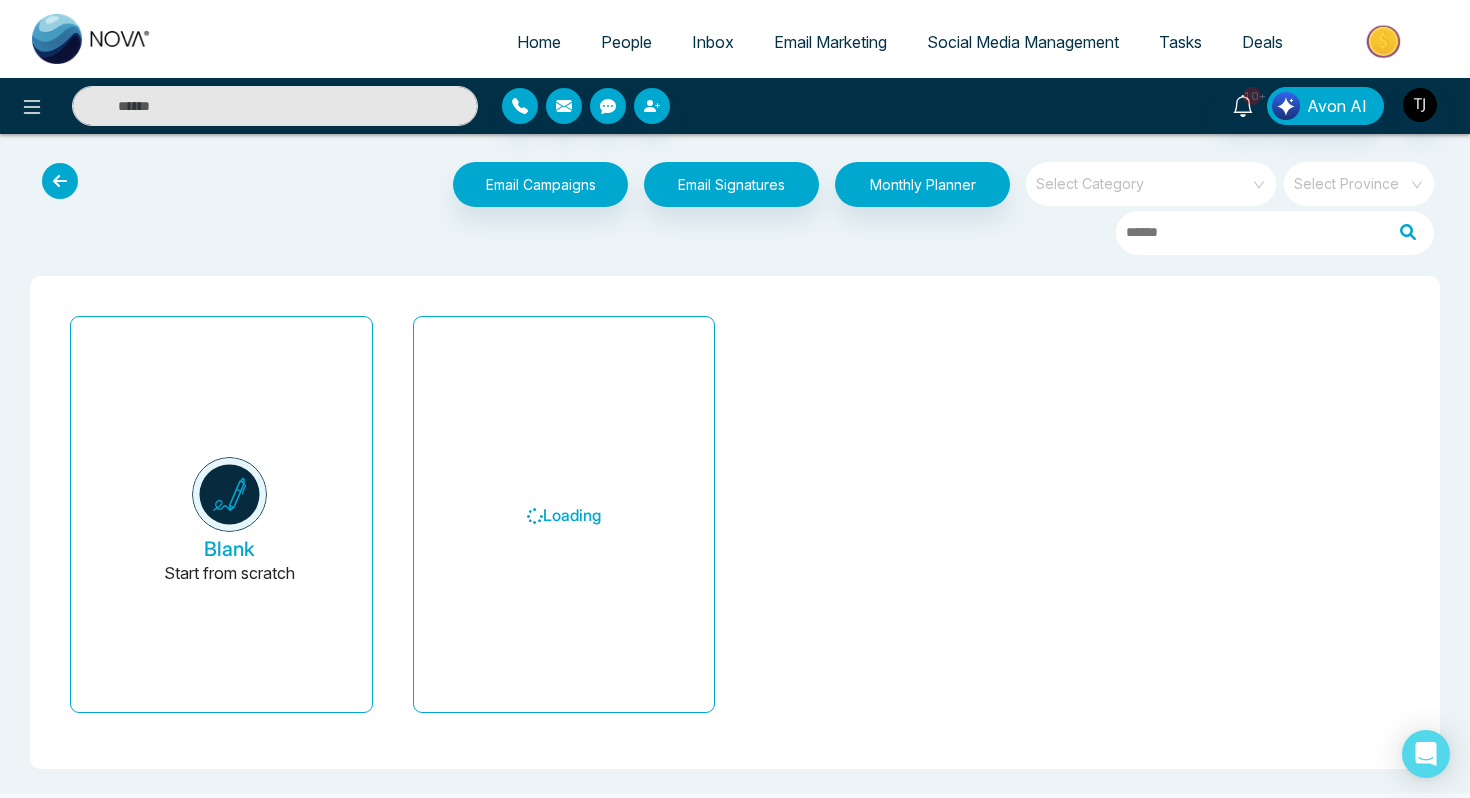 click at bounding box center [1144, 184] 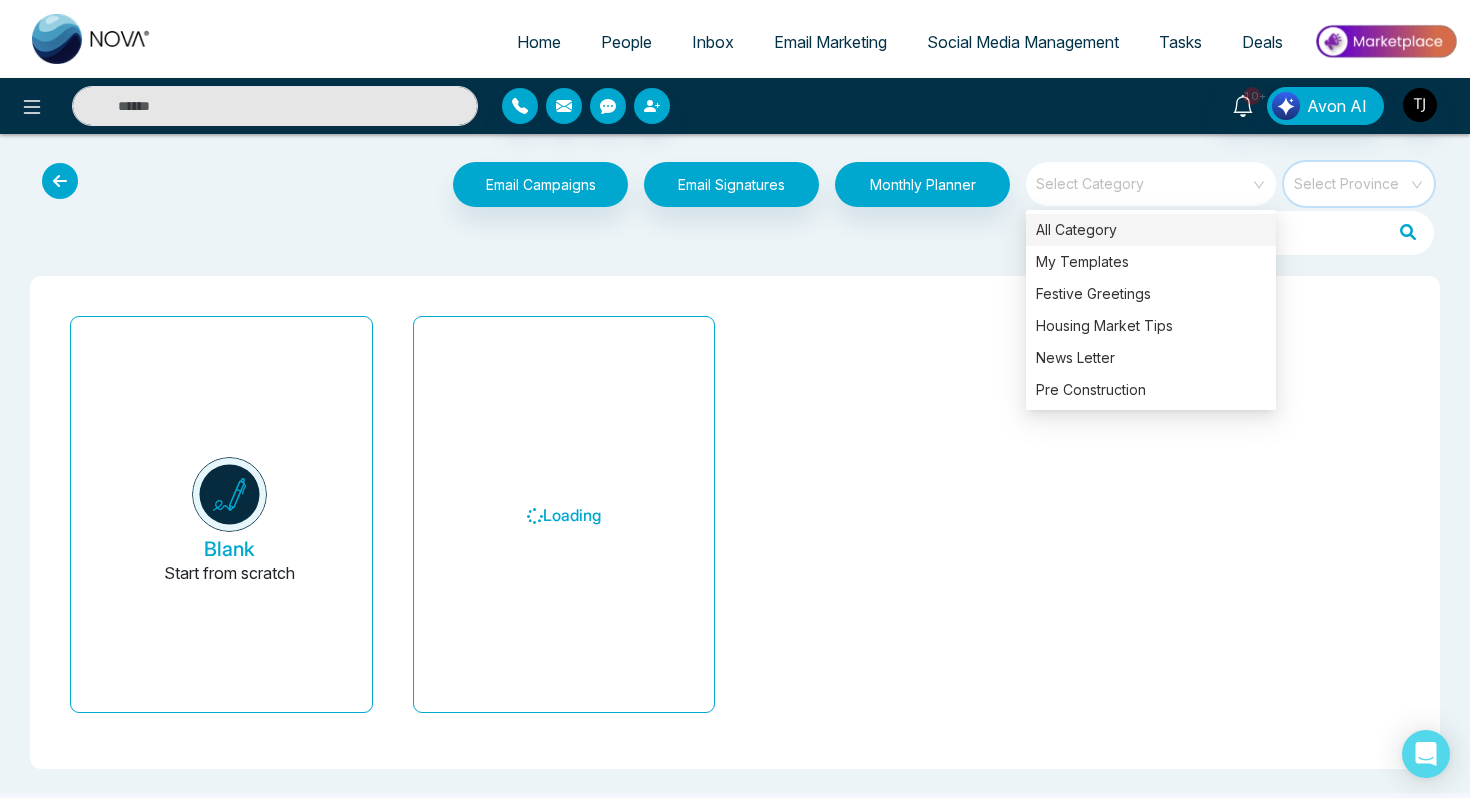 click at bounding box center [1352, 177] 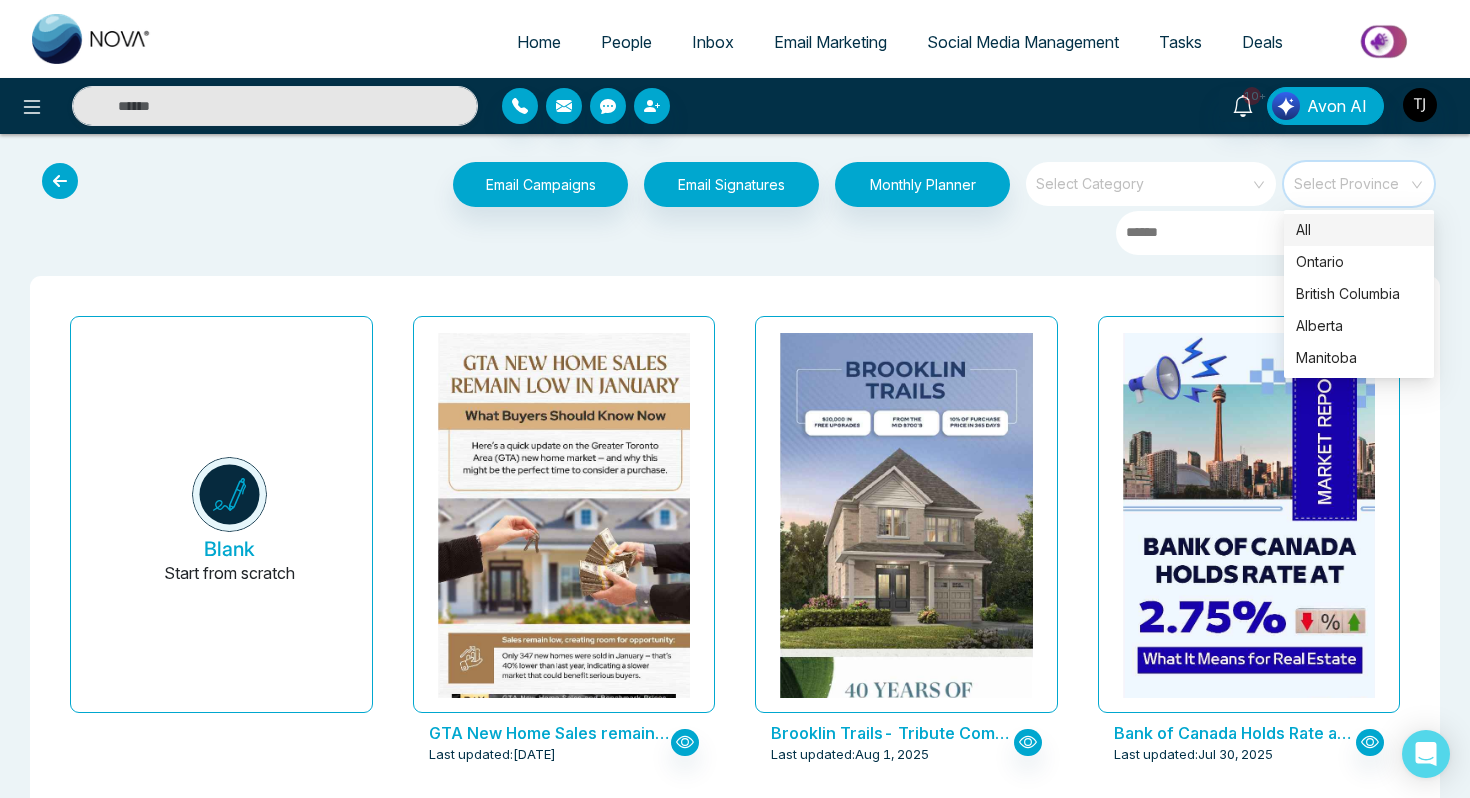 click at bounding box center (1144, 177) 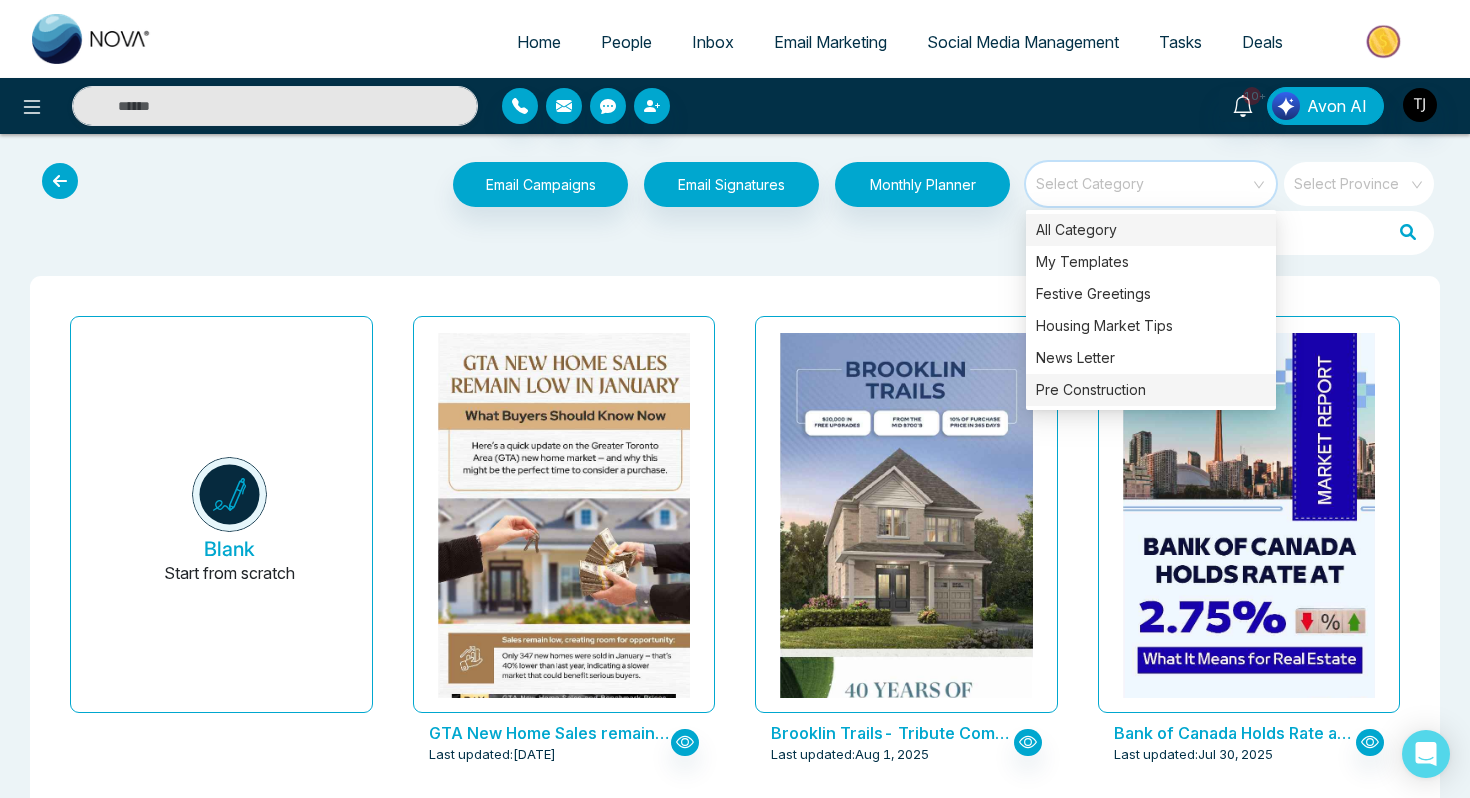 click on "Pre Construction" at bounding box center (1151, 390) 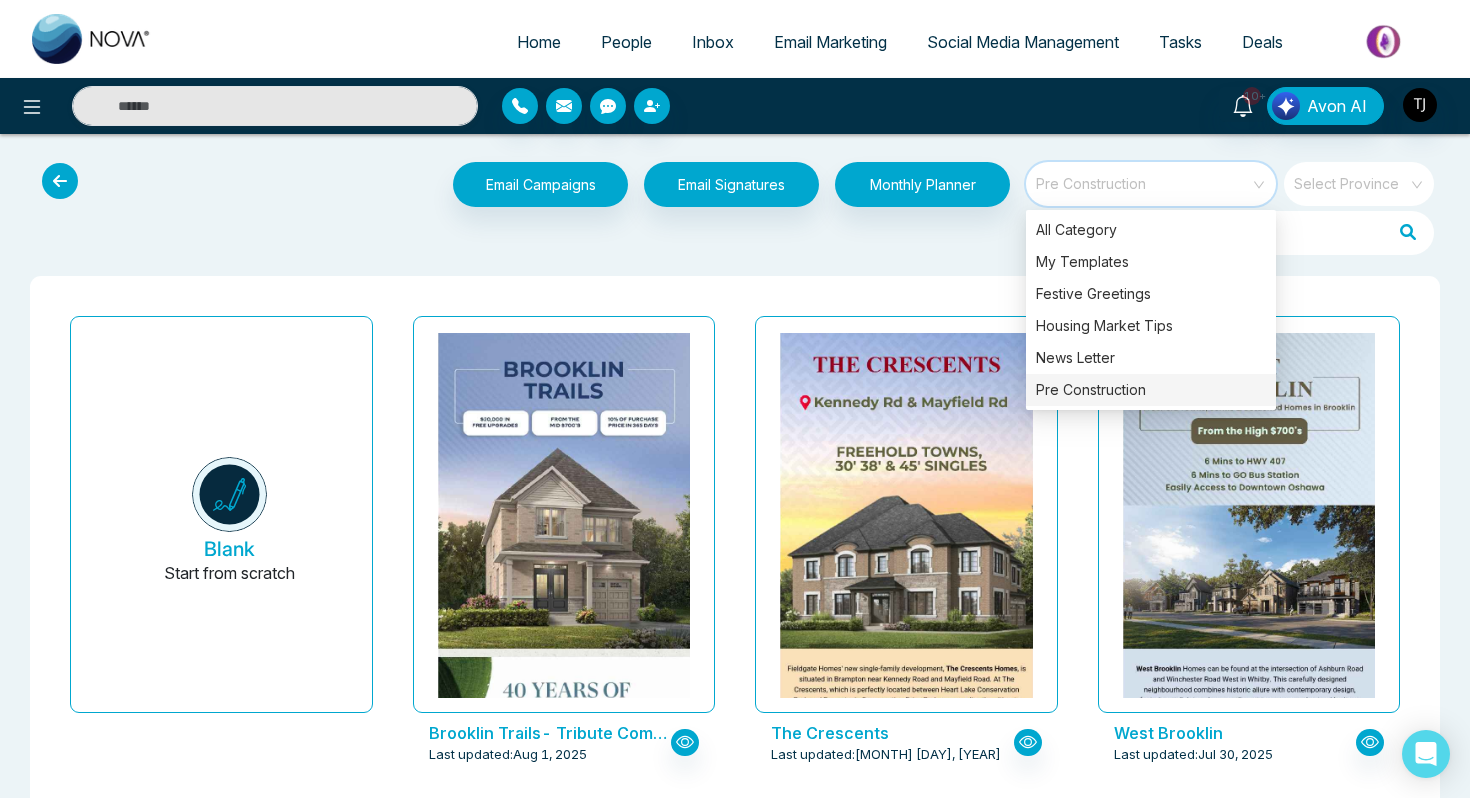 click on "Blank Start from scratch Brooklin Trails- Tribute Communities Last updated:  Aug 1, 2025 The Crescents Last updated:  Jul 31, 2025 West Brooklin Last updated:  Jul 30, 2025 Claystone Condos Last updated:  Jul 17, 2025 Georgina View Home- Treasure Hill Homes Last updated:  Jul 14, 2025 Eve at Erin Ridge Last updated:  Jul 14, 2025 Joshua Creek Montage-Hallet Homes Last updated:  Jul 14, 2025 The Platform at Station Park Condos Last updated:  Jul 4, 2025 Park & Lake Last updated:  Jun 27, 2025 Brooklin Vue Towns-Treasure Hills Last updated:  Jun 25, 2025 Design District Last updated:  Jun 24, 2025 Aquanova Condos Last updated:  Jun 18, 2025 The Rebecca Condos Last updated:  Jun 13, 2025 Summer Valley Homes Last updated:  Jun 12, 2025 Luminara-Florida Last updated:  Jun 12, 2025 Grand Park North Last updated:  Jun 12, 2025 Just Listed - Off Market (Sample) Last updated:  Jun 11, 2025 Seton 116 Towns Last updated:  Jun 2, 2025 Redstone Square Towns Last updated:  Jun 2, 2025 East Hills Crossing Towns Jun 2, 2025" at bounding box center (735, 6658) 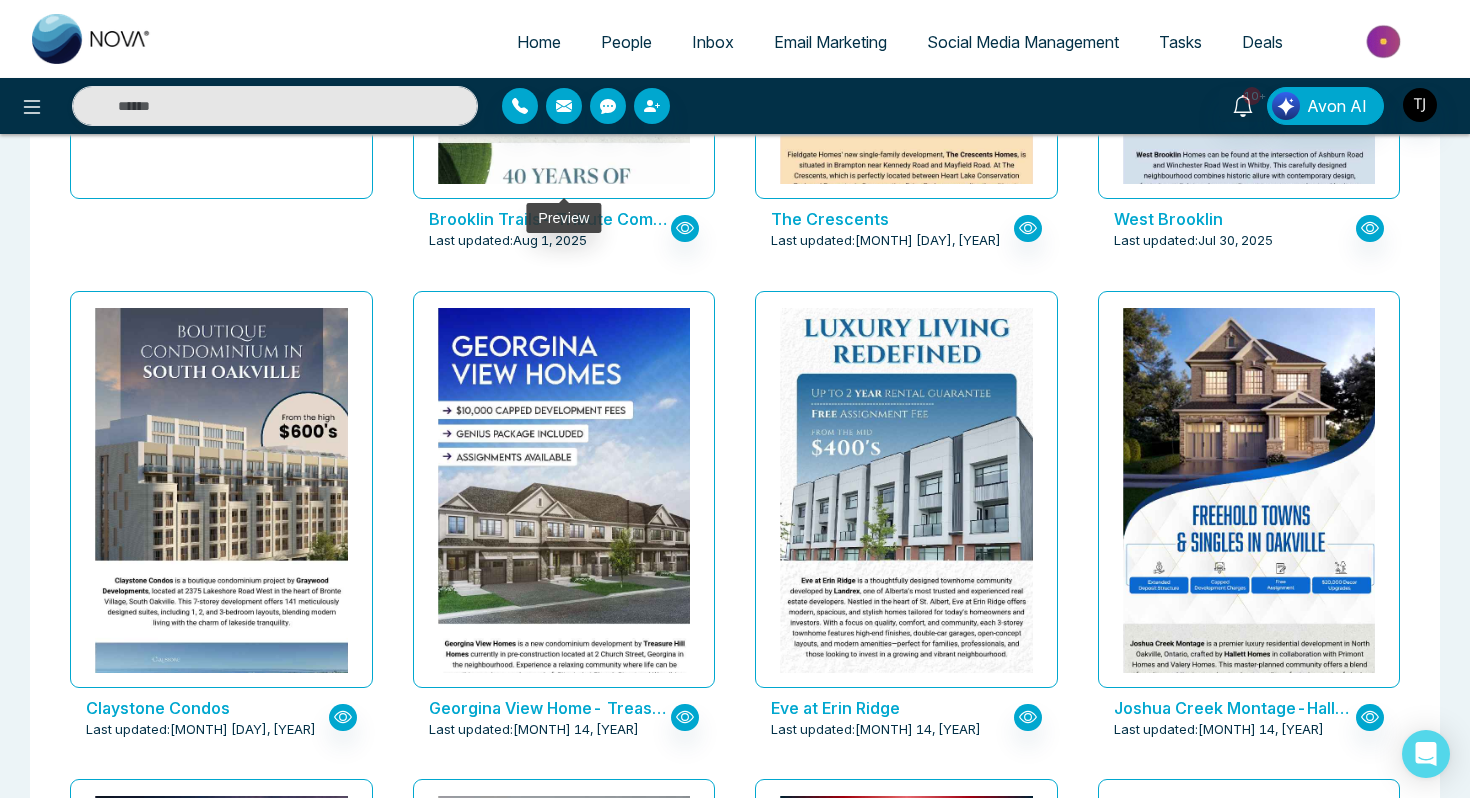 scroll, scrollTop: 516, scrollLeft: 0, axis: vertical 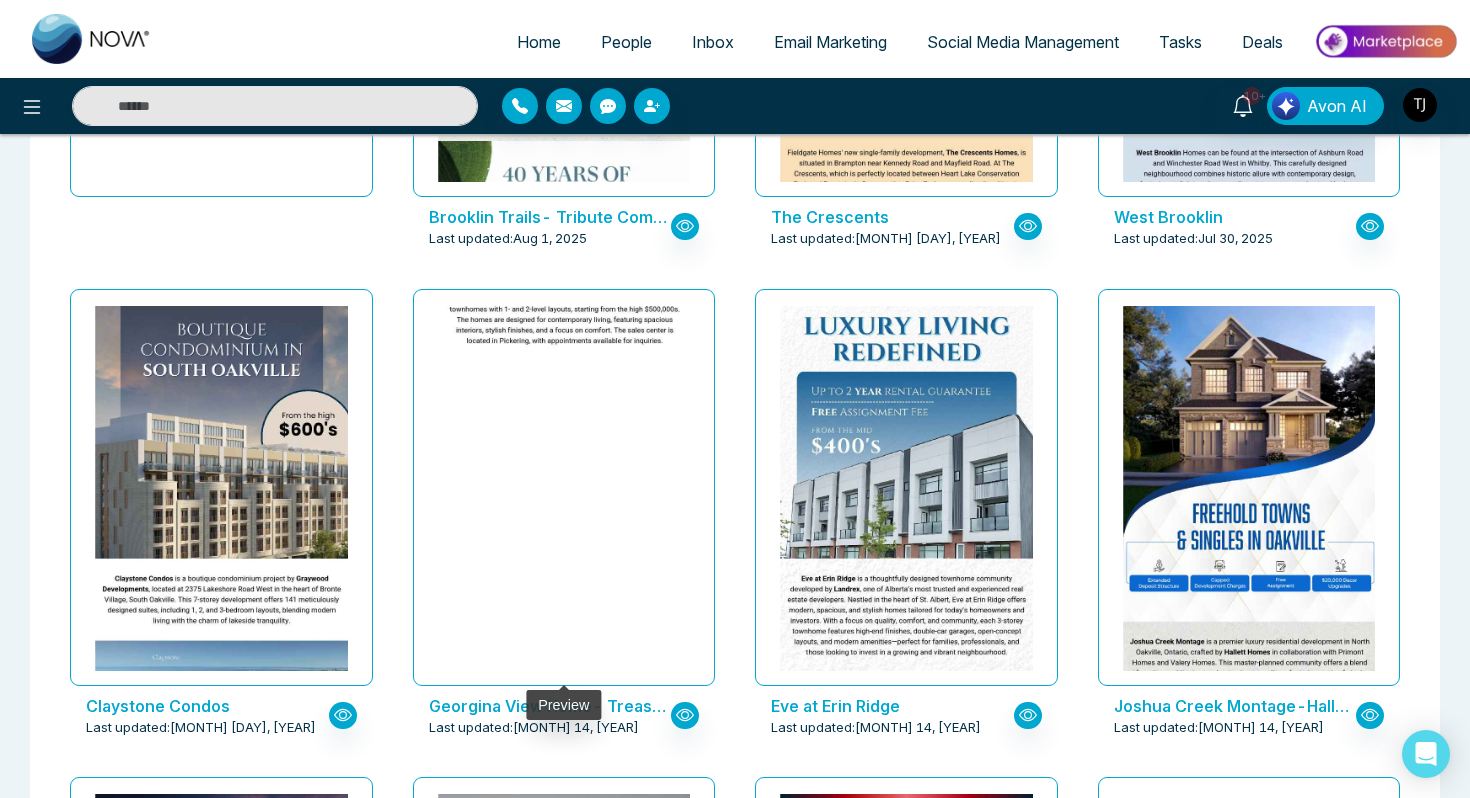 click at bounding box center (563, -718) 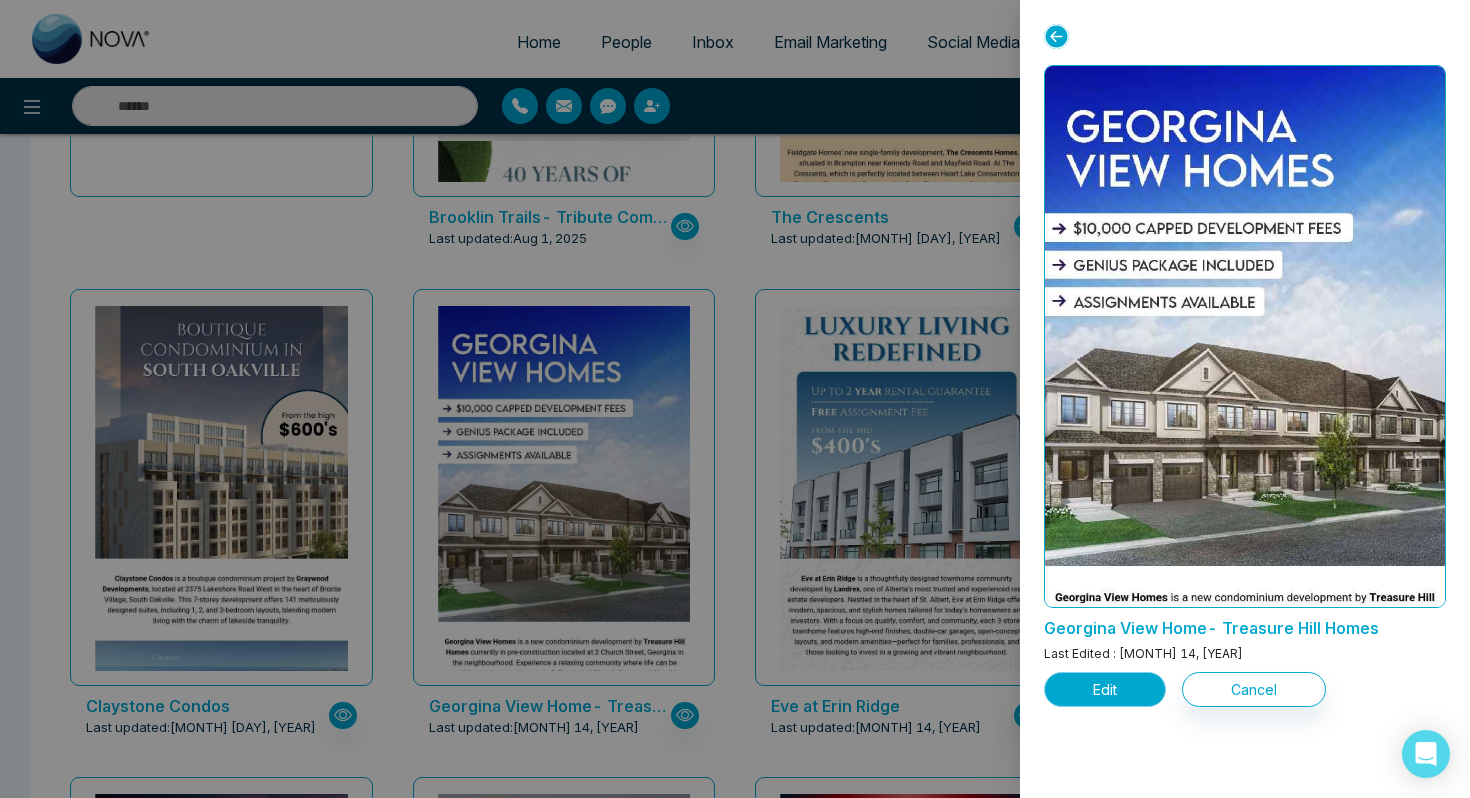 click on "Edit" at bounding box center (1105, 689) 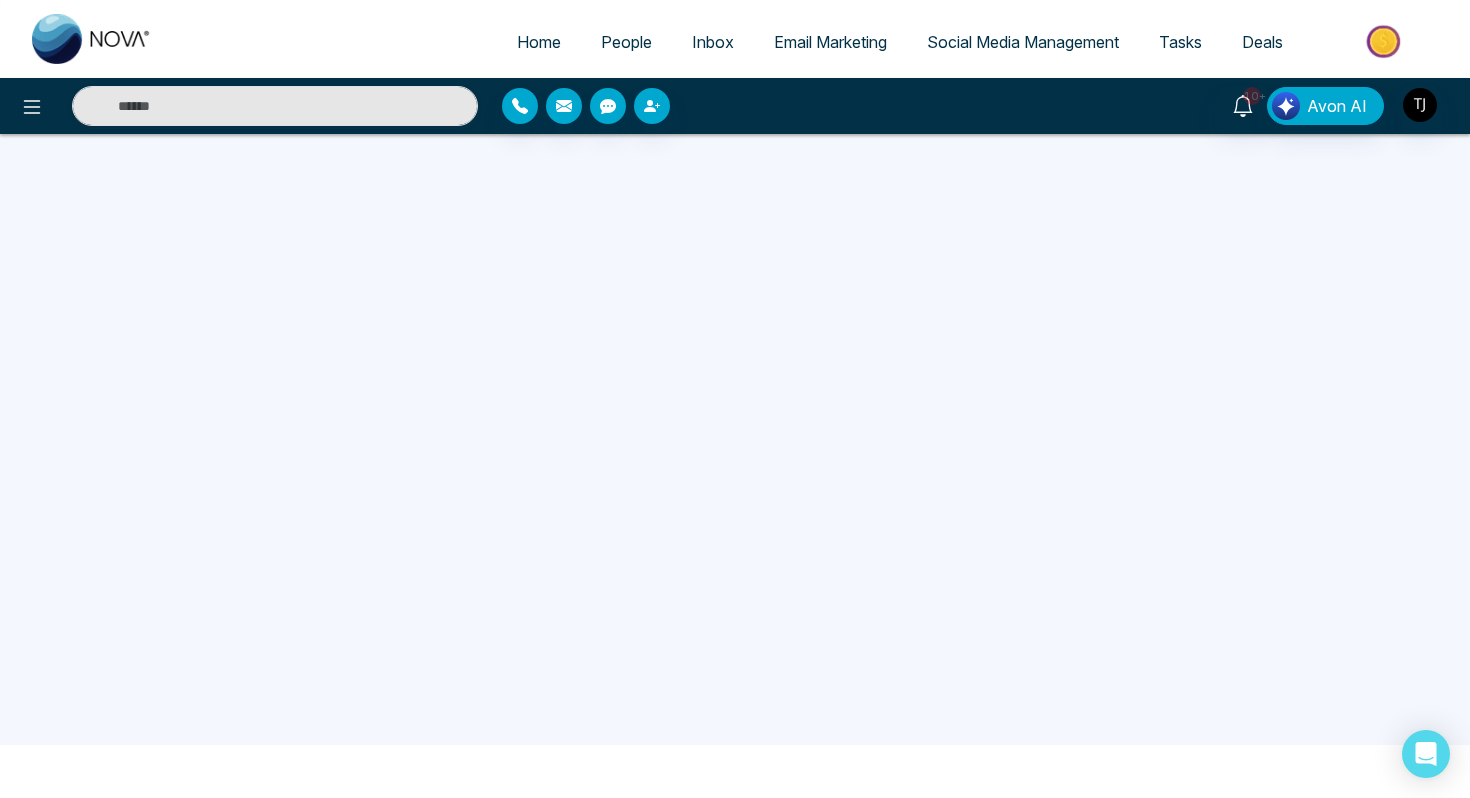 scroll, scrollTop: 0, scrollLeft: 0, axis: both 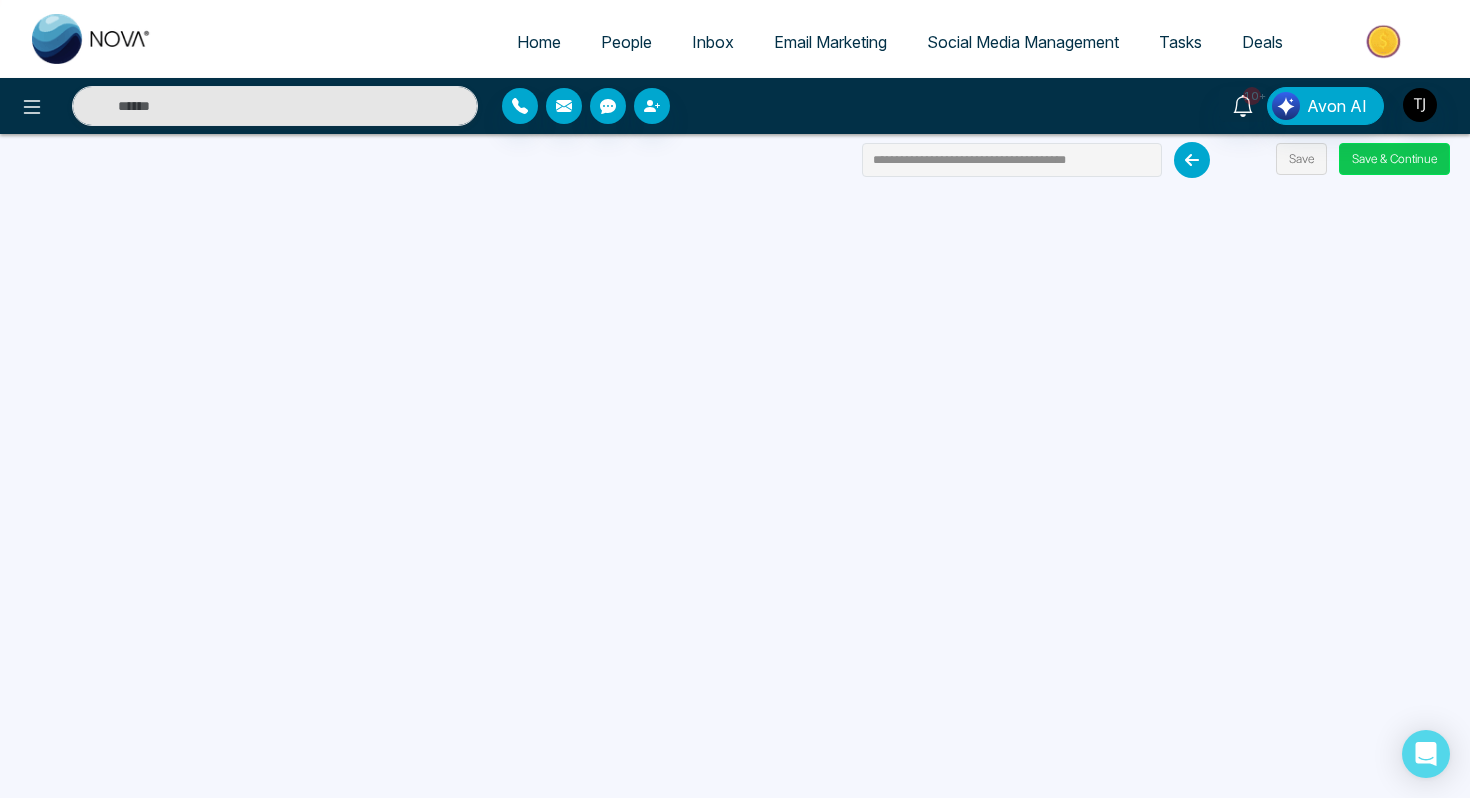 click on "Save & Continue" at bounding box center (1394, 159) 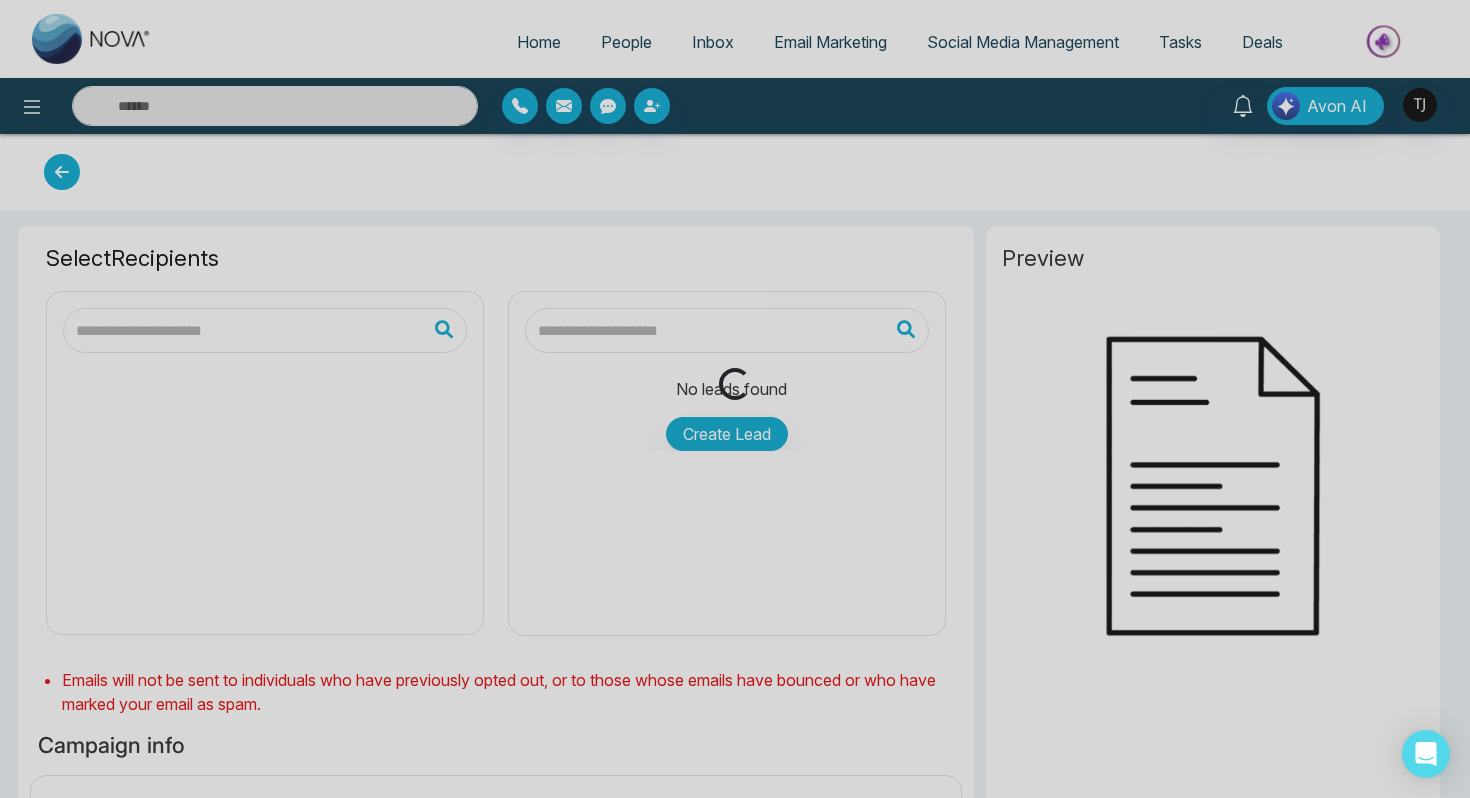 type on "**********" 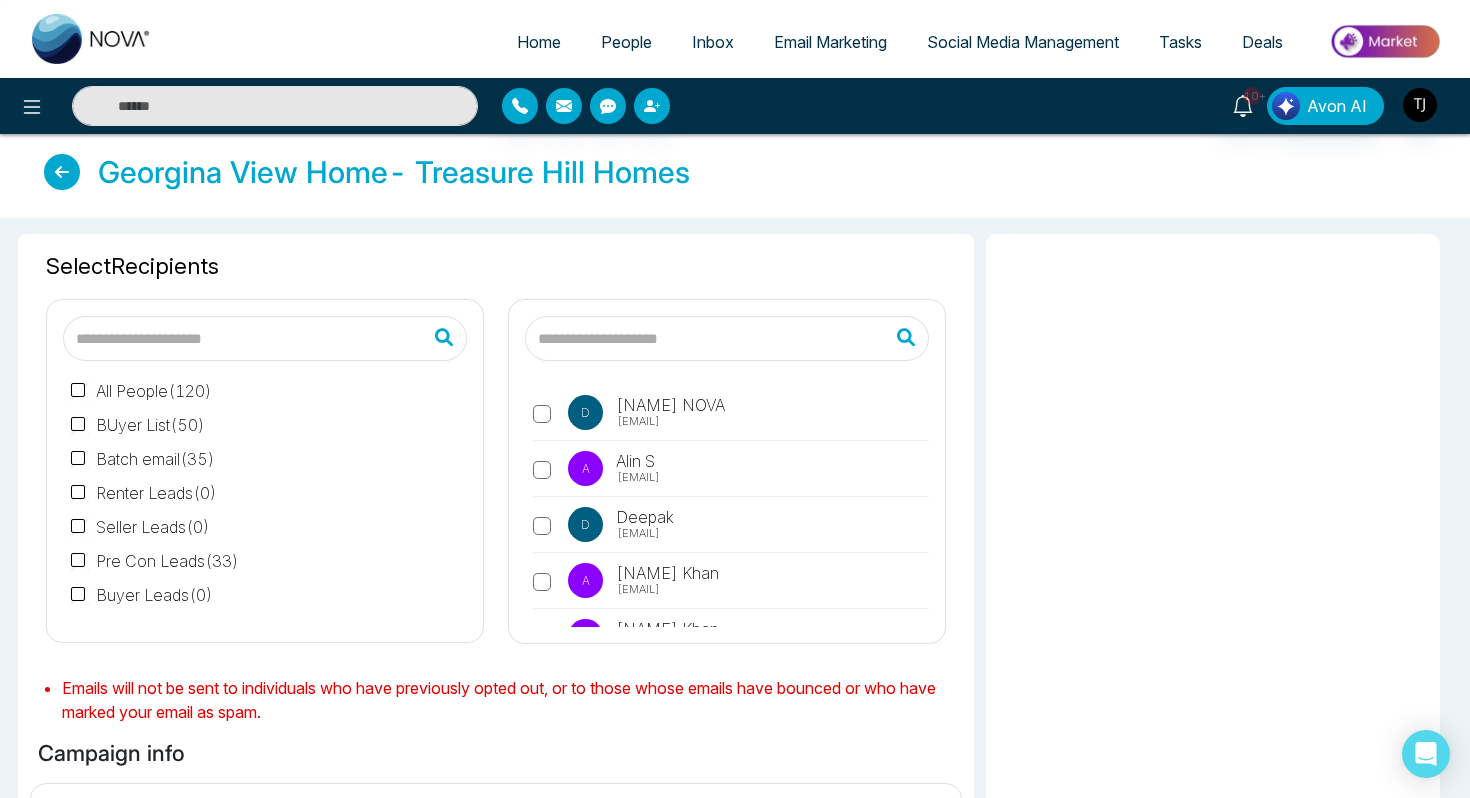 scroll, scrollTop: 1036, scrollLeft: 0, axis: vertical 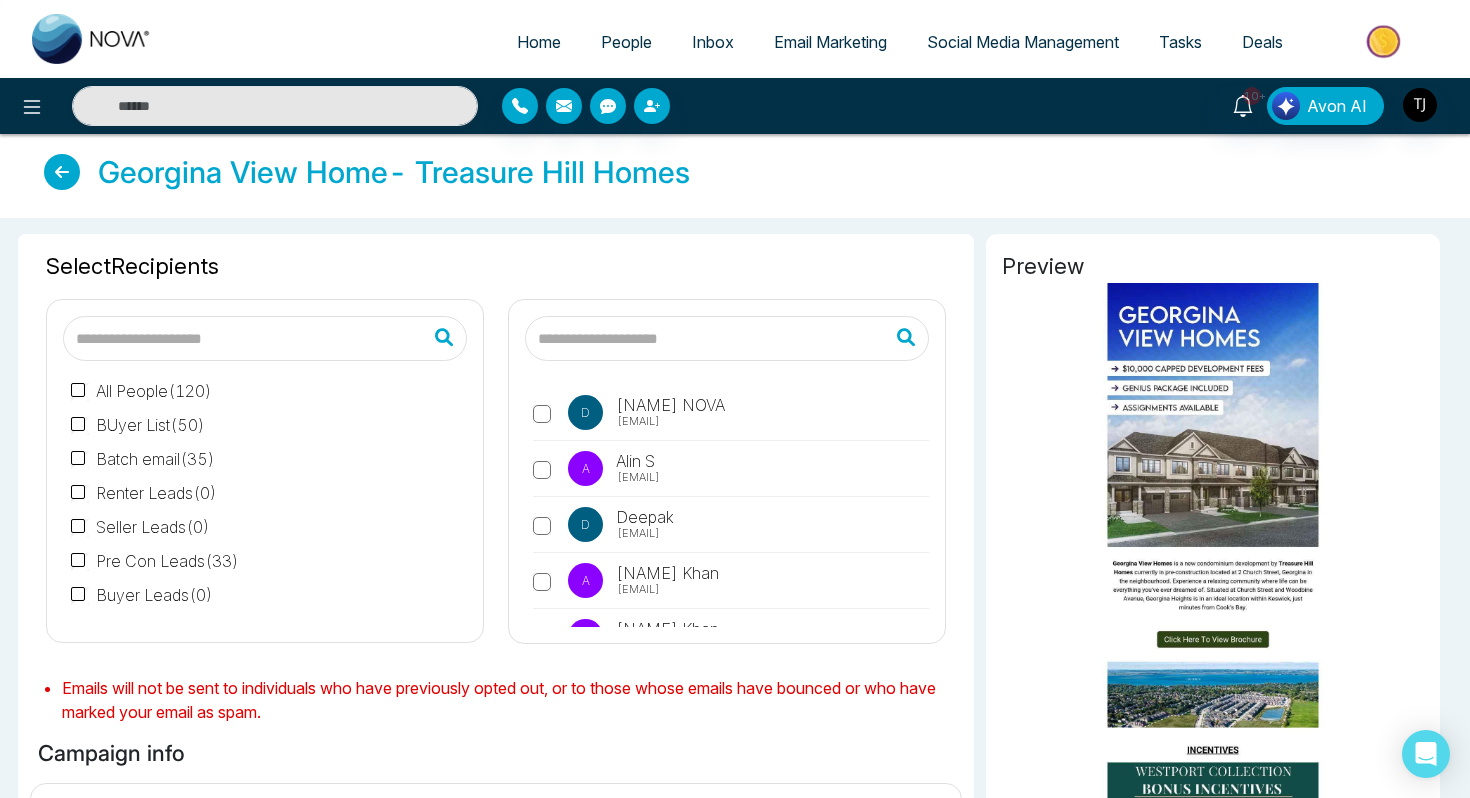click at bounding box center [62, 172] 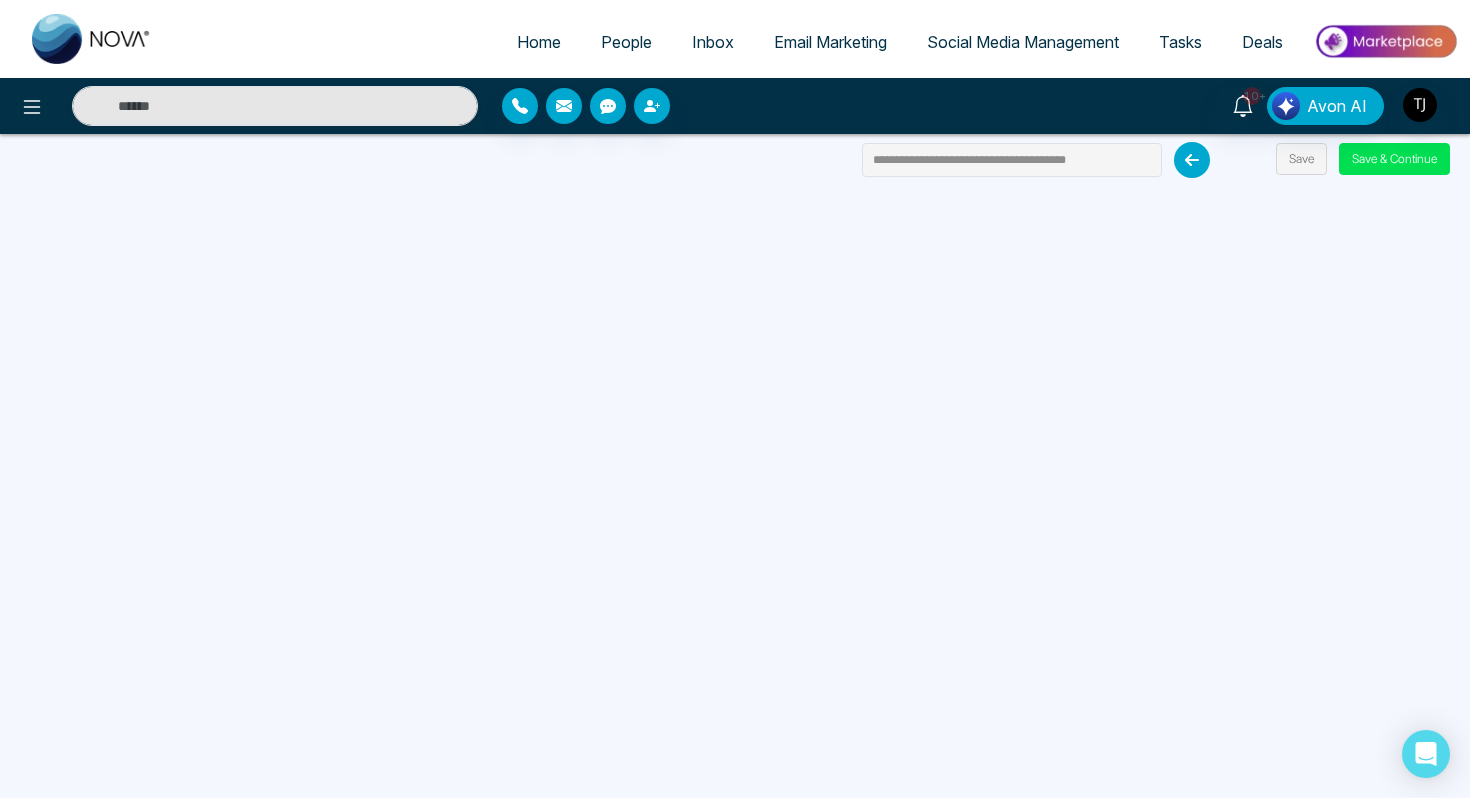 click on "Social Media Management" at bounding box center [1023, 42] 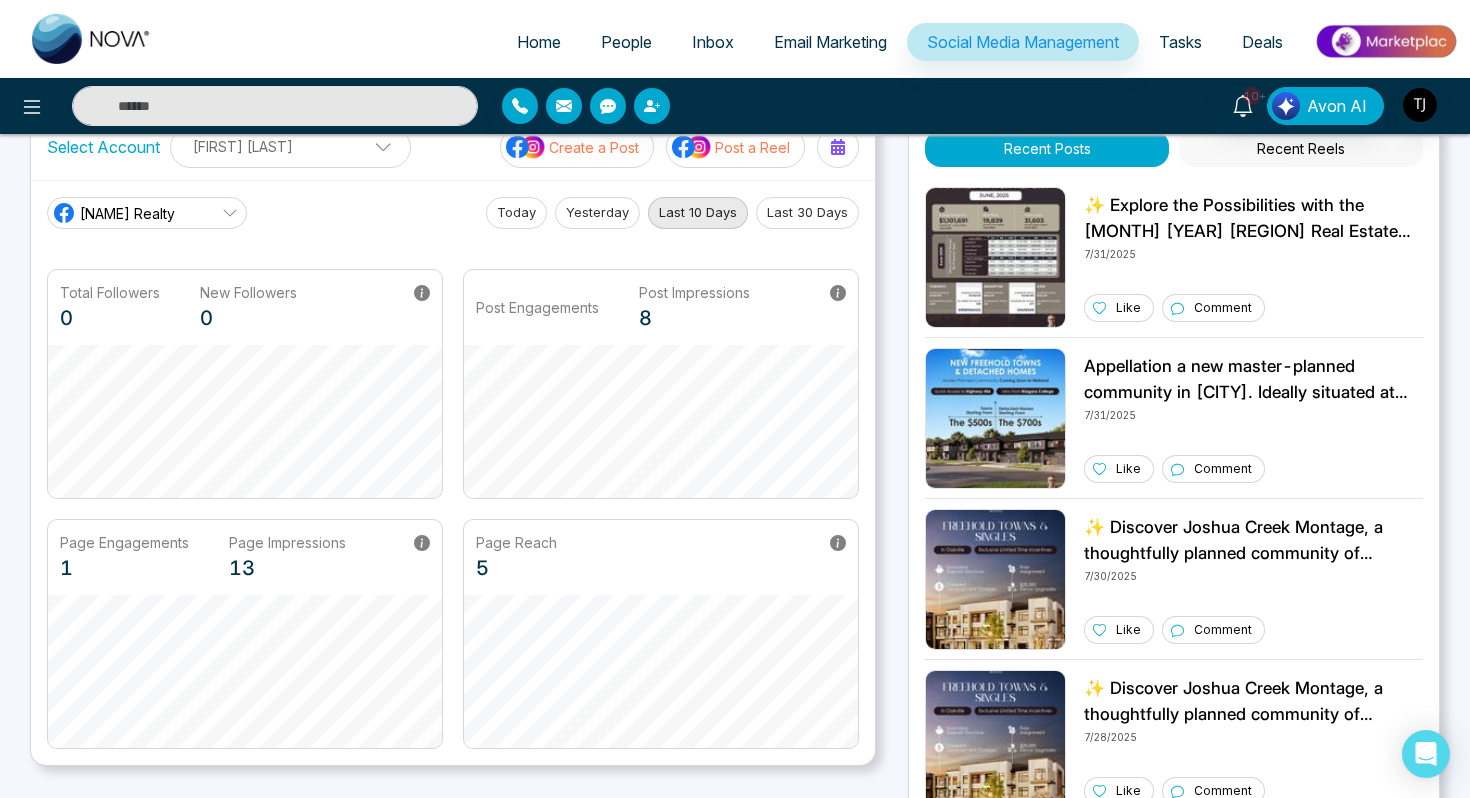scroll, scrollTop: 0, scrollLeft: 0, axis: both 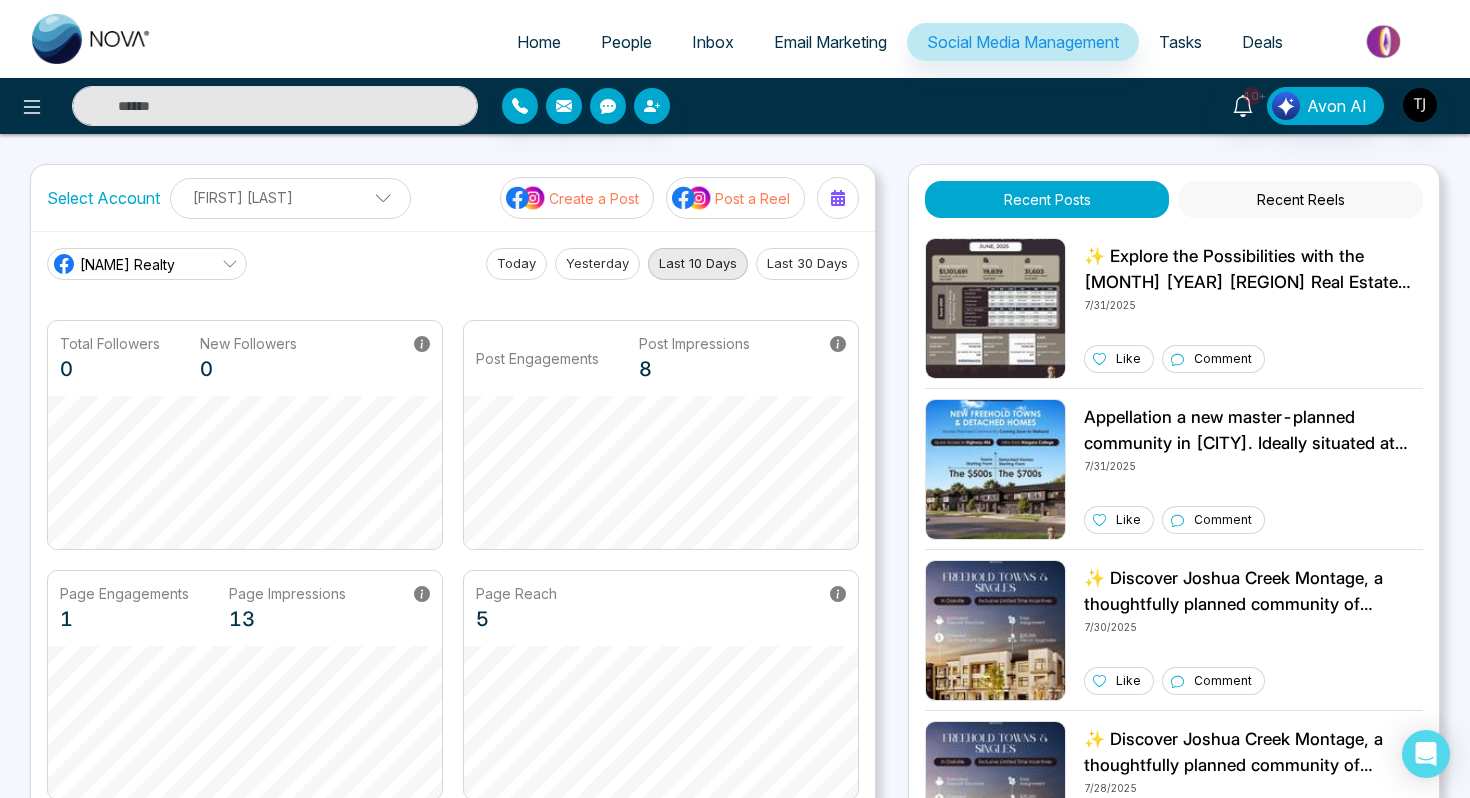 click on "Create a Post" at bounding box center [594, 198] 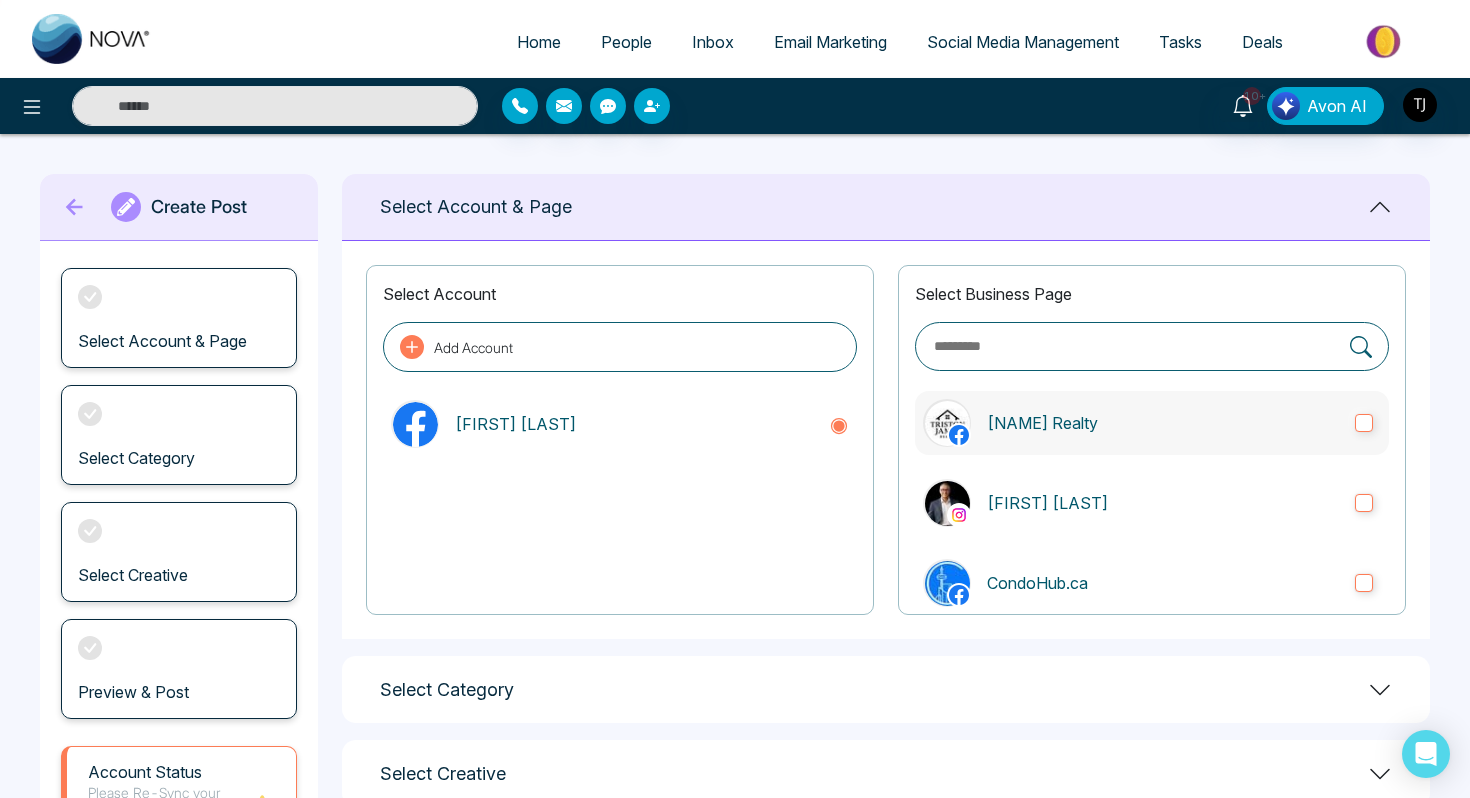 click on "Triston James Realty" at bounding box center [1152, 423] 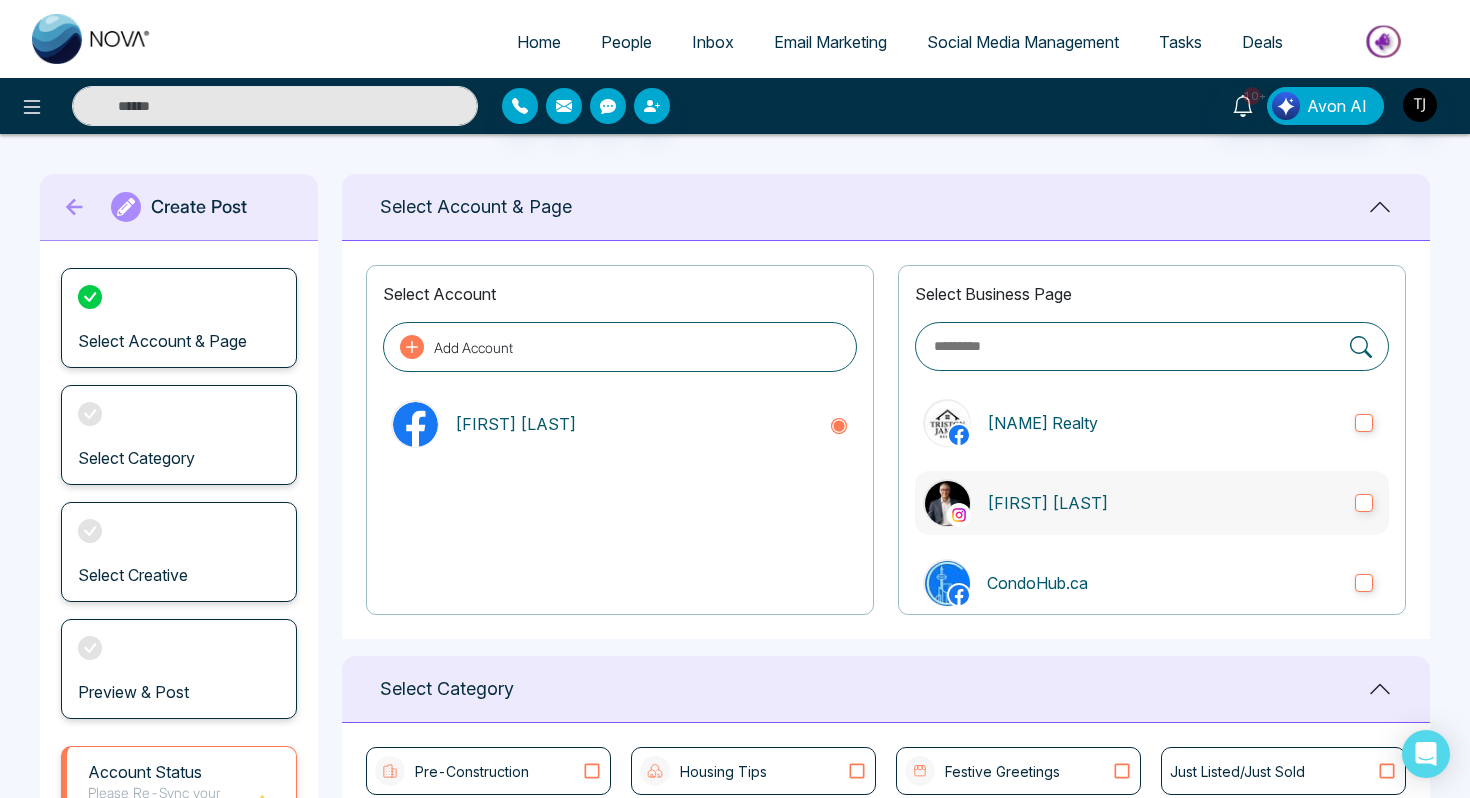 click on "[FIRST] [LAST]" at bounding box center (1152, 503) 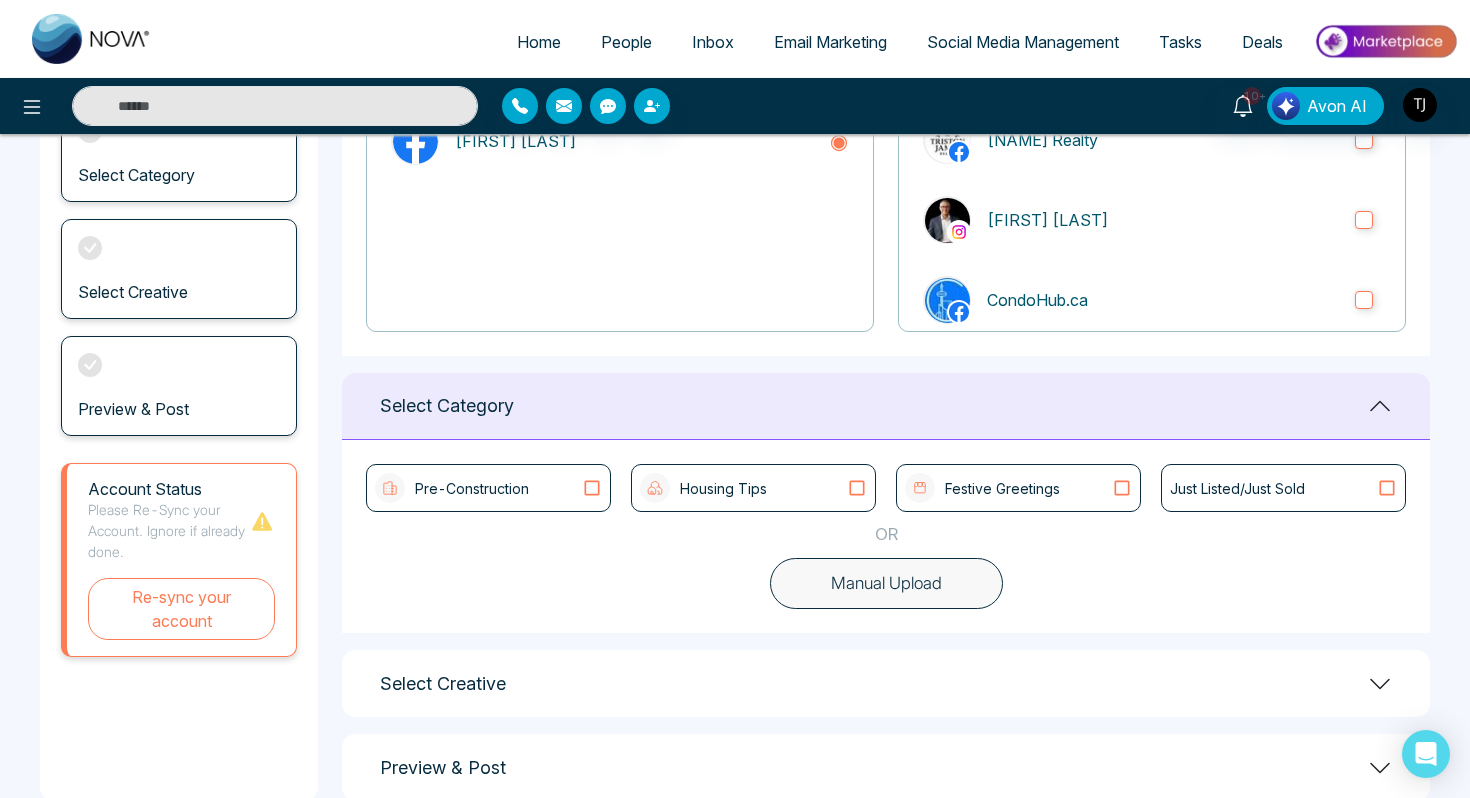 scroll, scrollTop: 324, scrollLeft: 0, axis: vertical 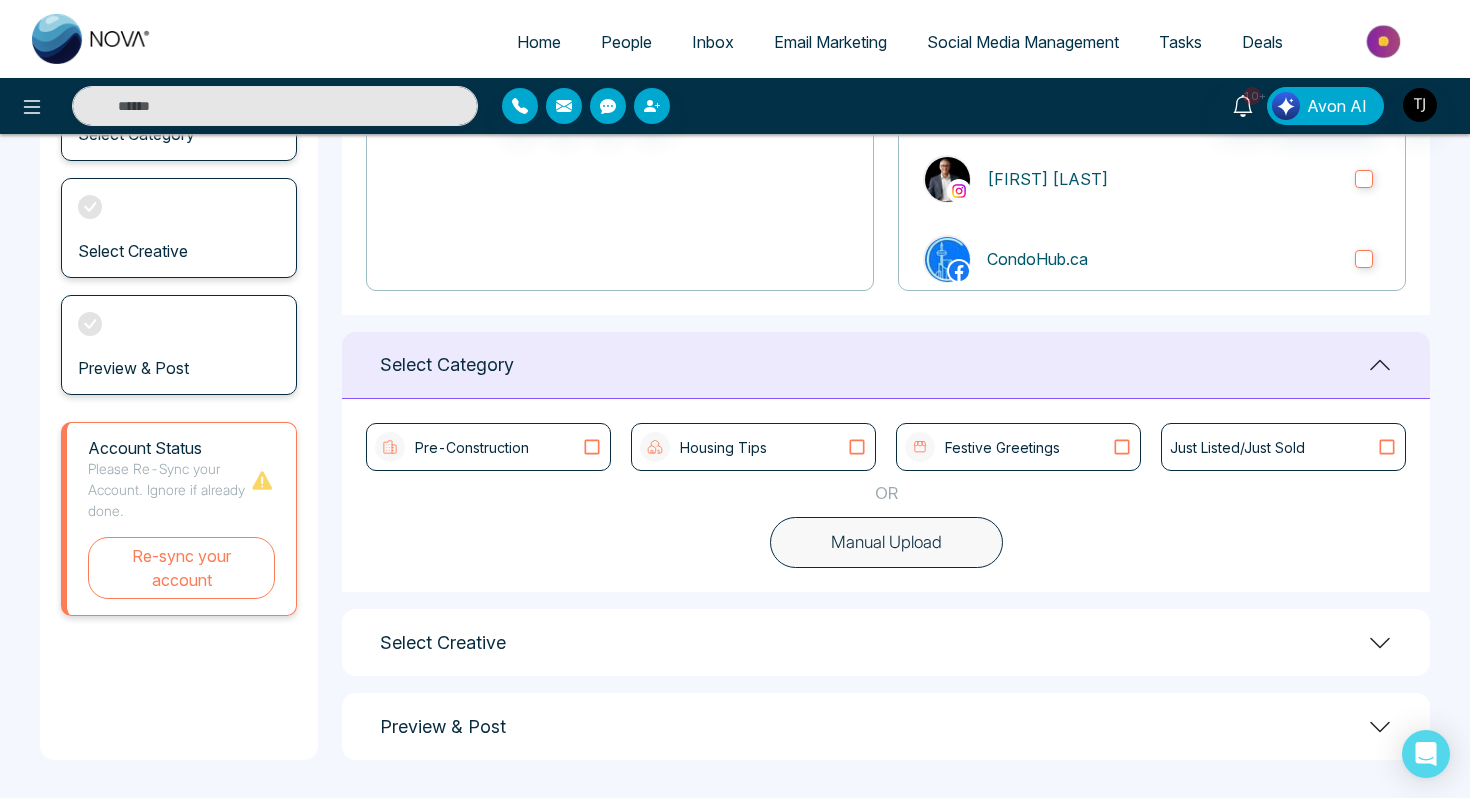 click on "Manual Upload" at bounding box center [886, 543] 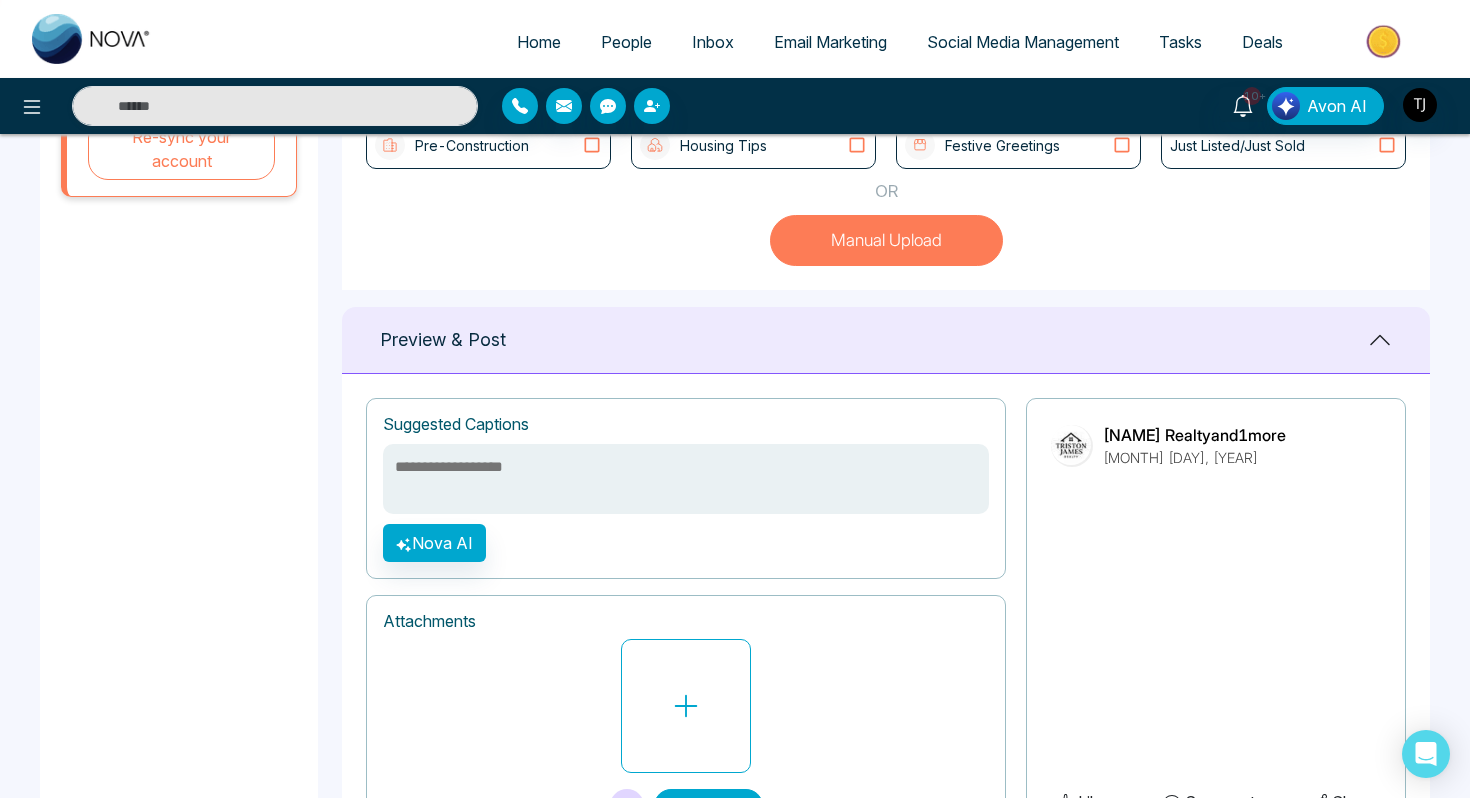 scroll, scrollTop: 730, scrollLeft: 0, axis: vertical 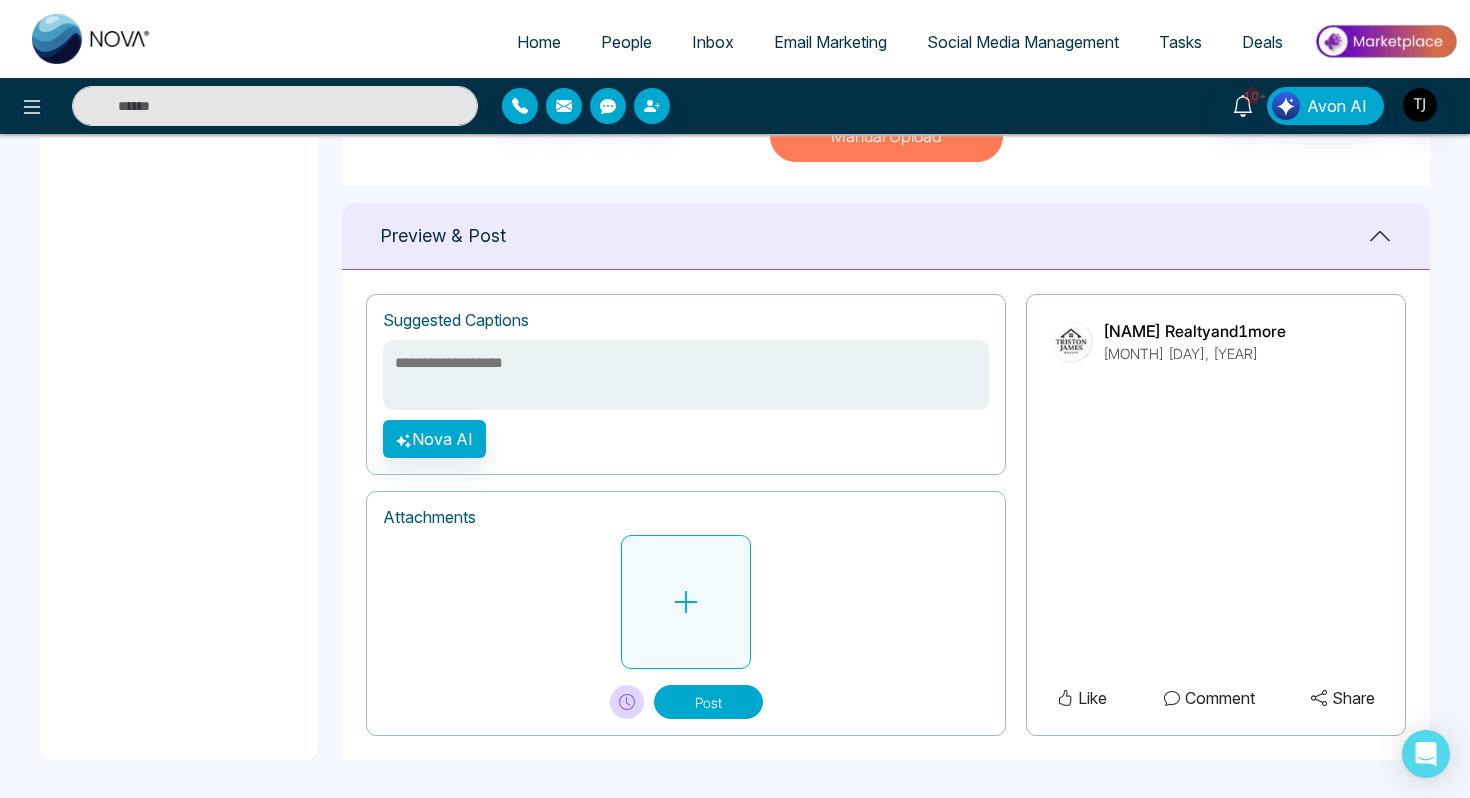 click at bounding box center [686, 602] 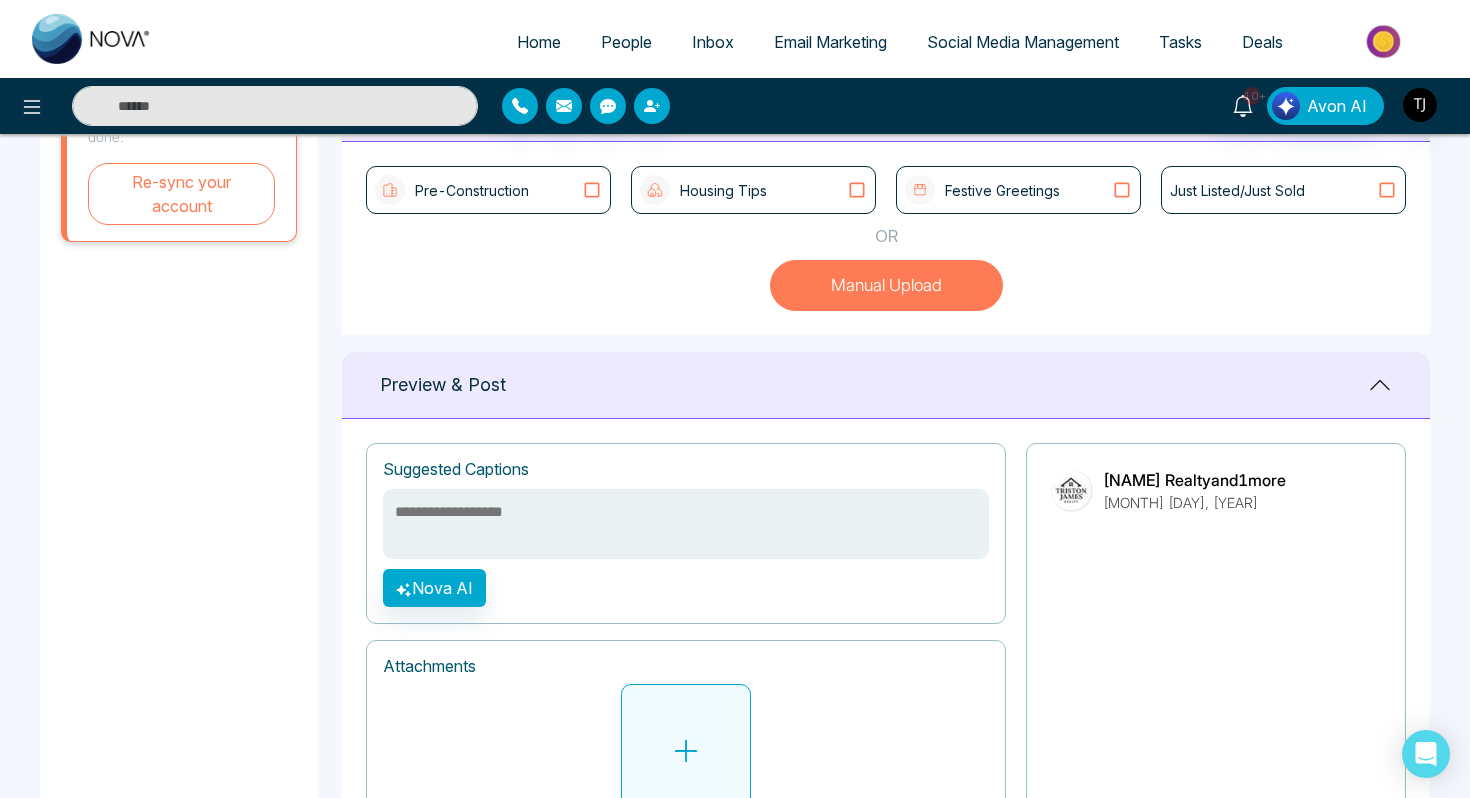 scroll, scrollTop: 730, scrollLeft: 0, axis: vertical 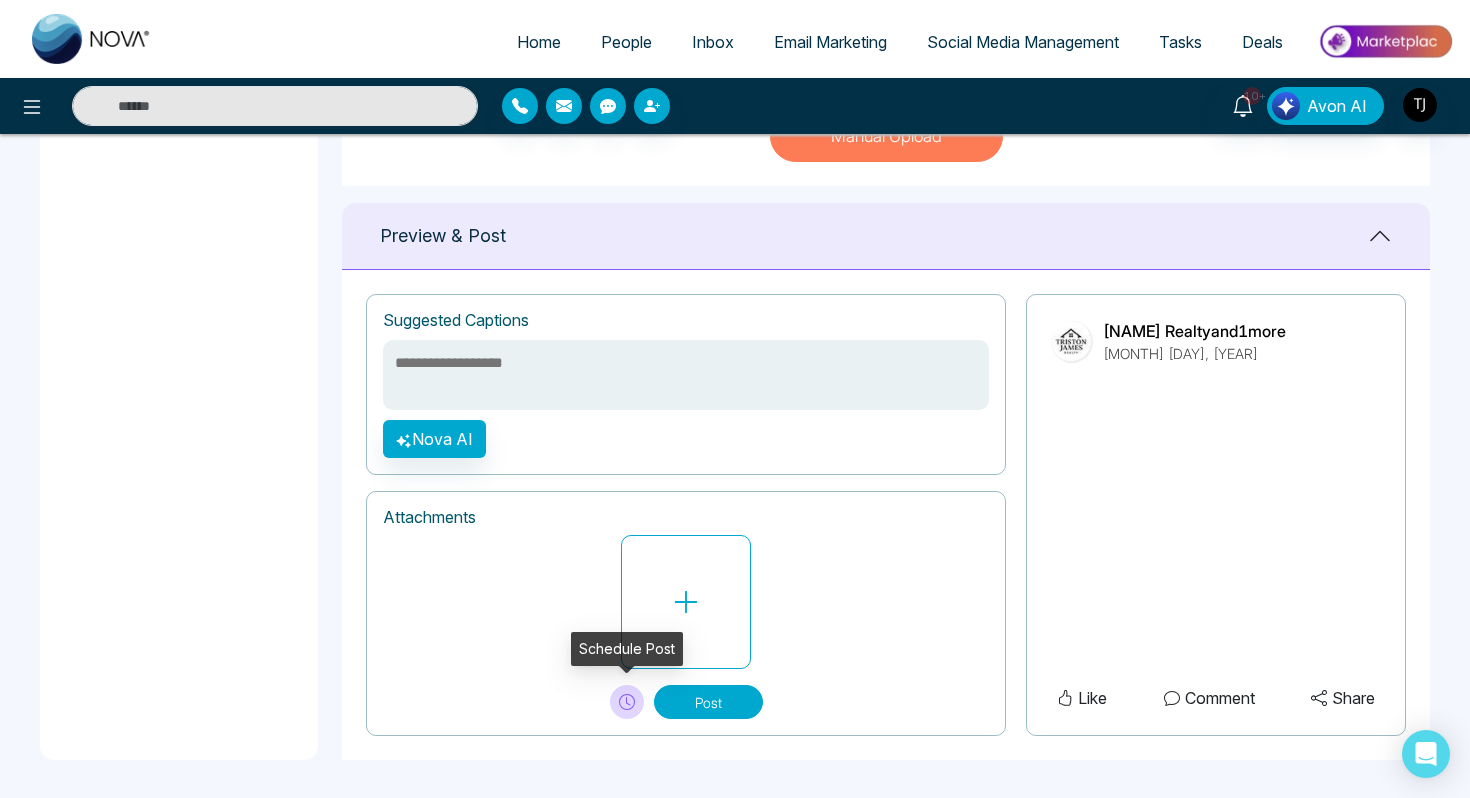 click 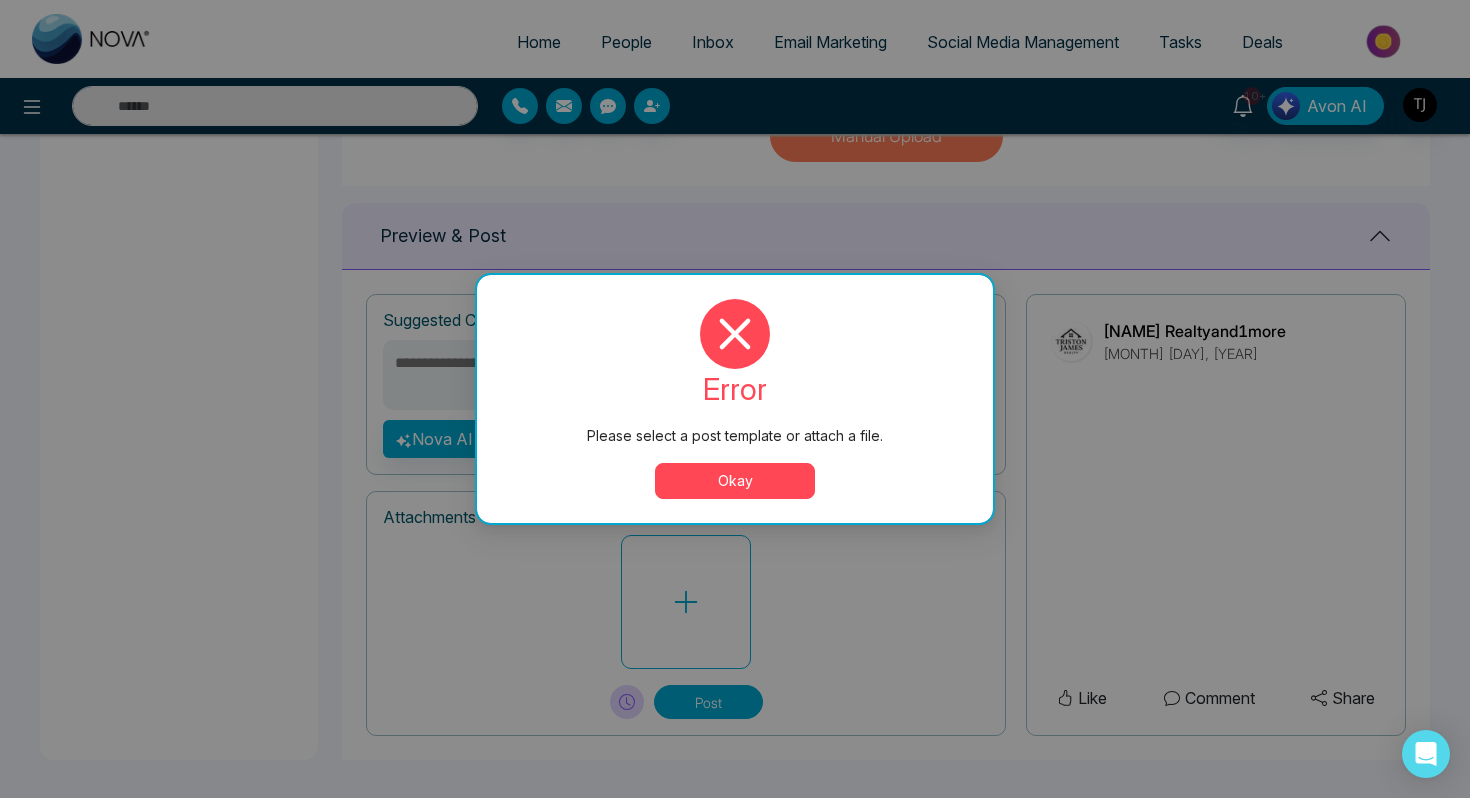 click on "Okay" at bounding box center [735, 481] 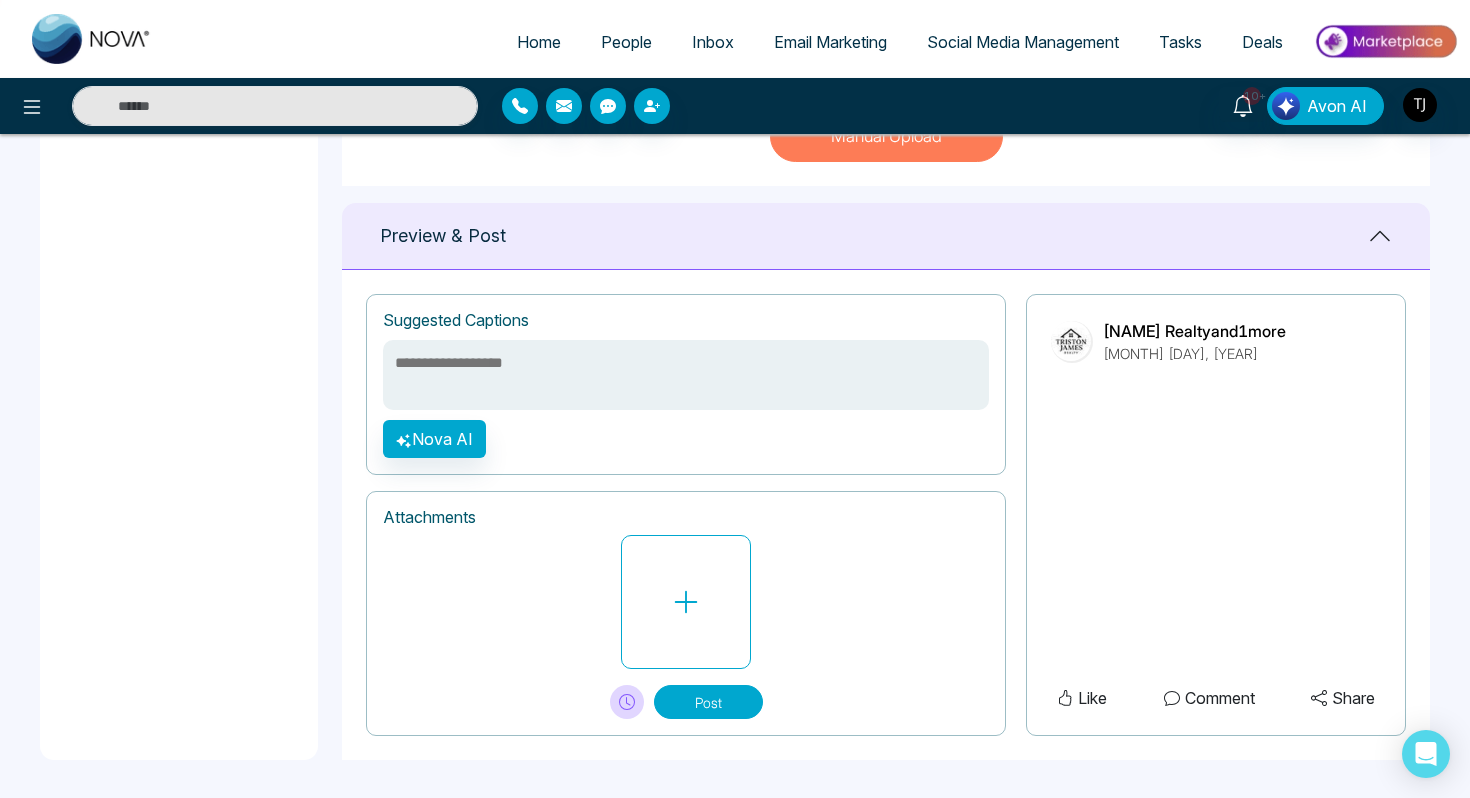 click at bounding box center [686, 375] 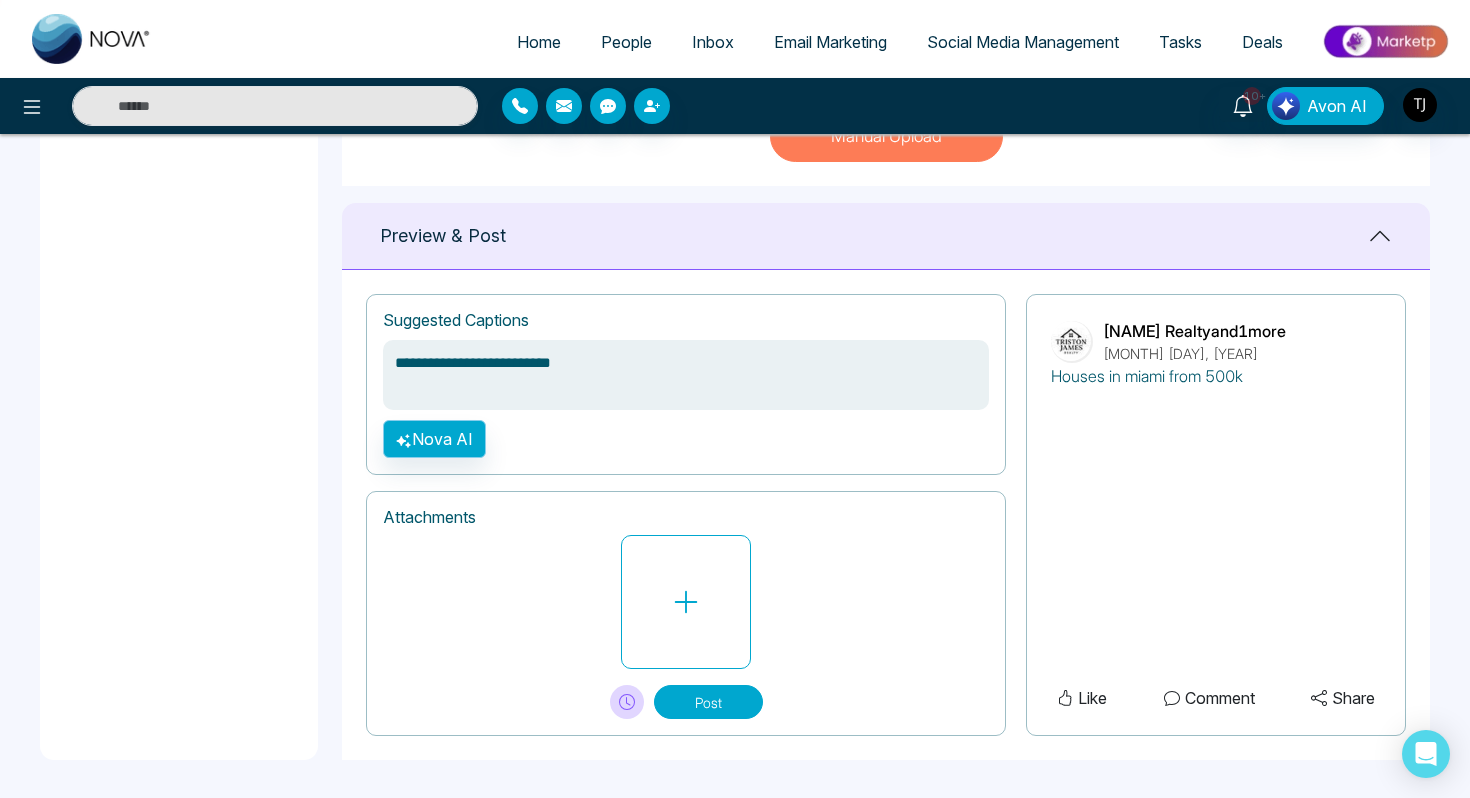 type on "**********" 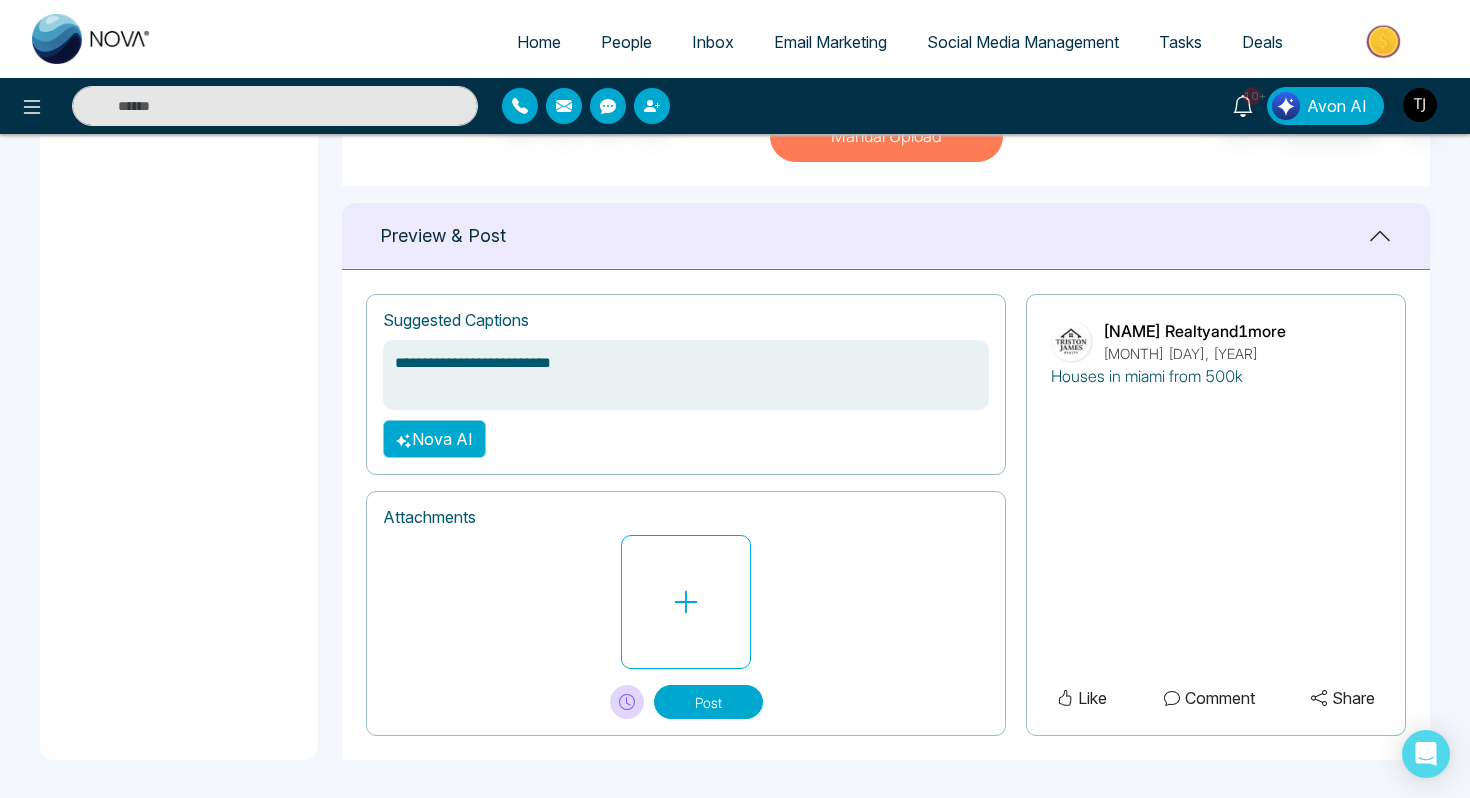 click on "Nova AI" at bounding box center (434, 439) 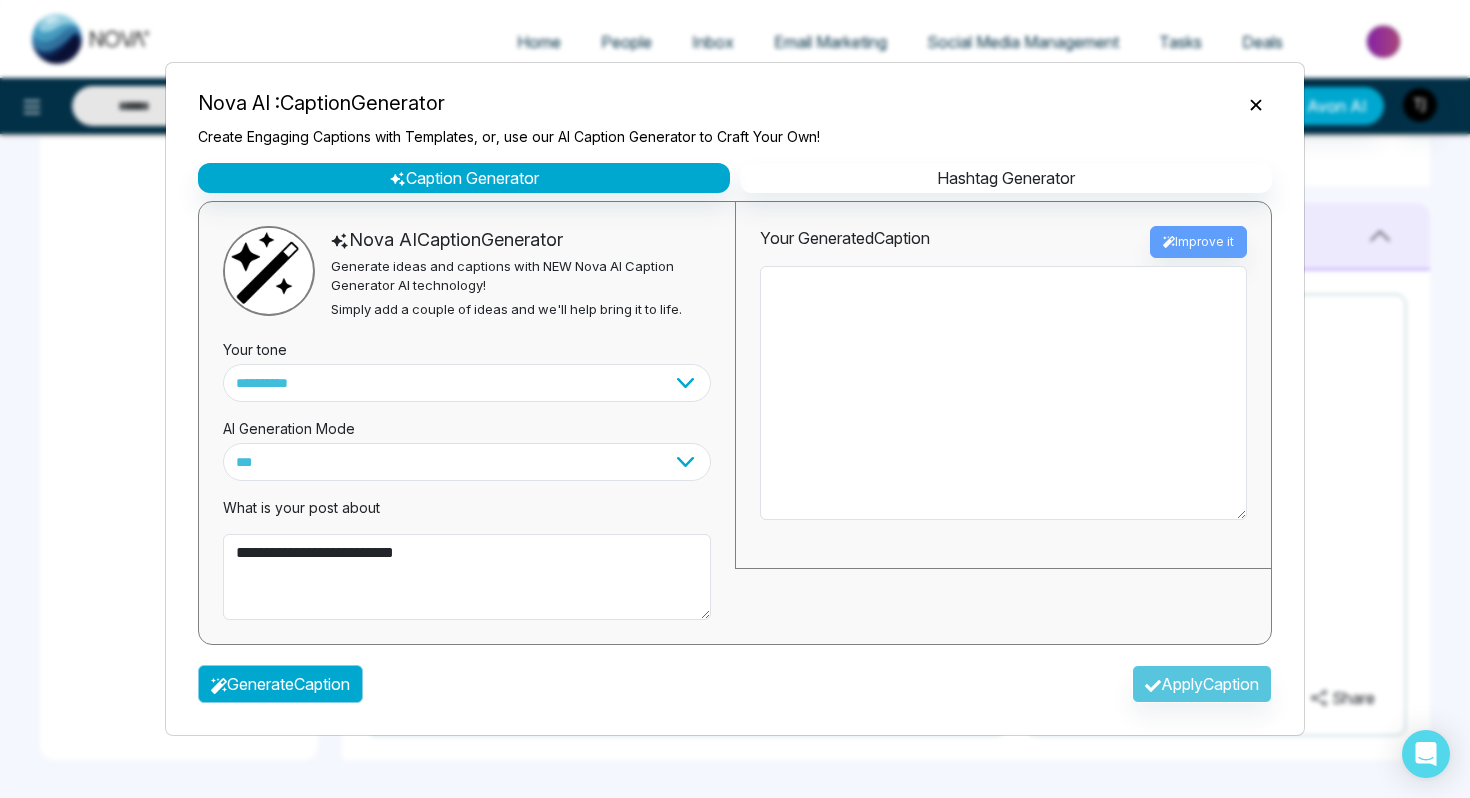 click on "Generate  Caption" at bounding box center [280, 684] 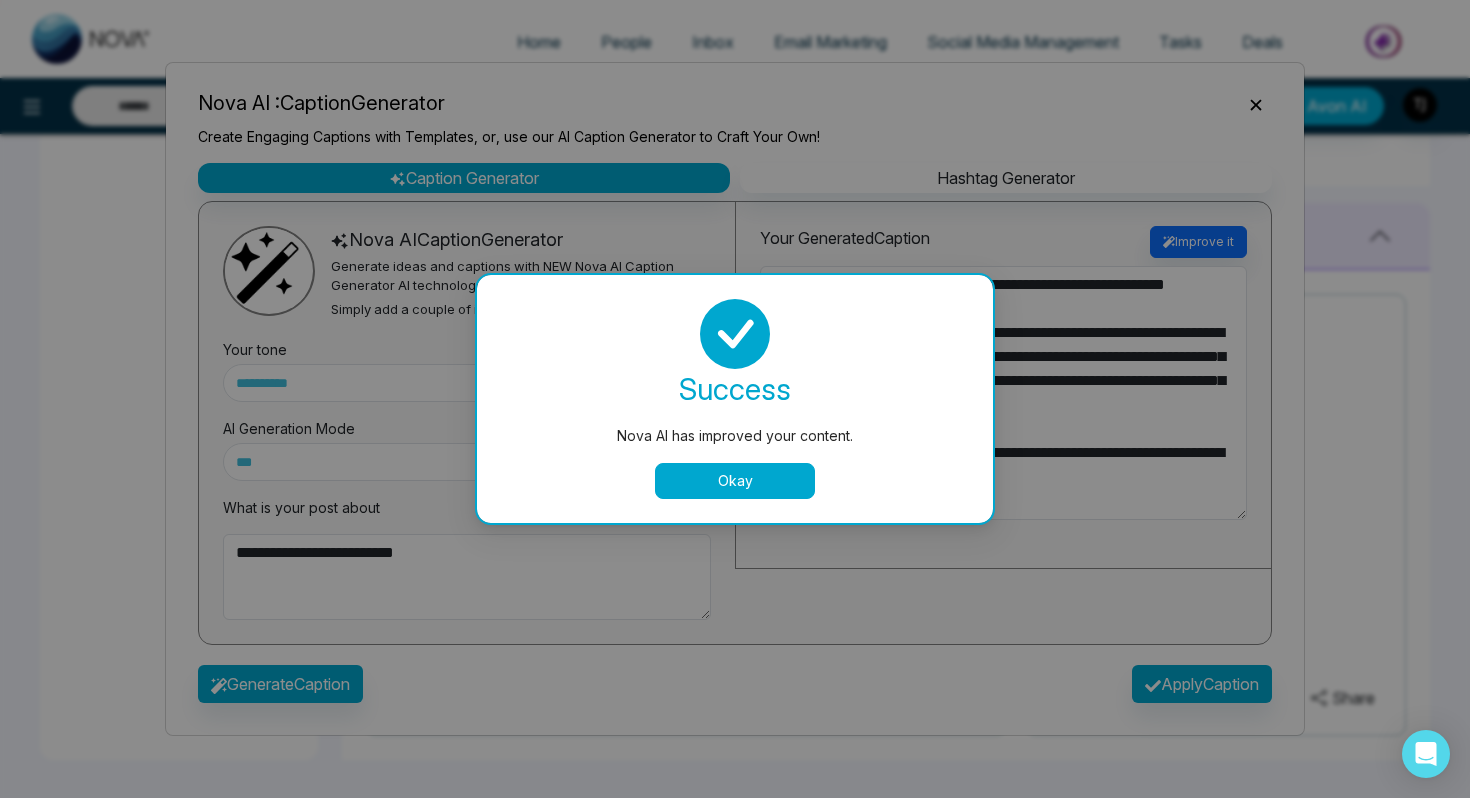 click on "Okay" at bounding box center (735, 481) 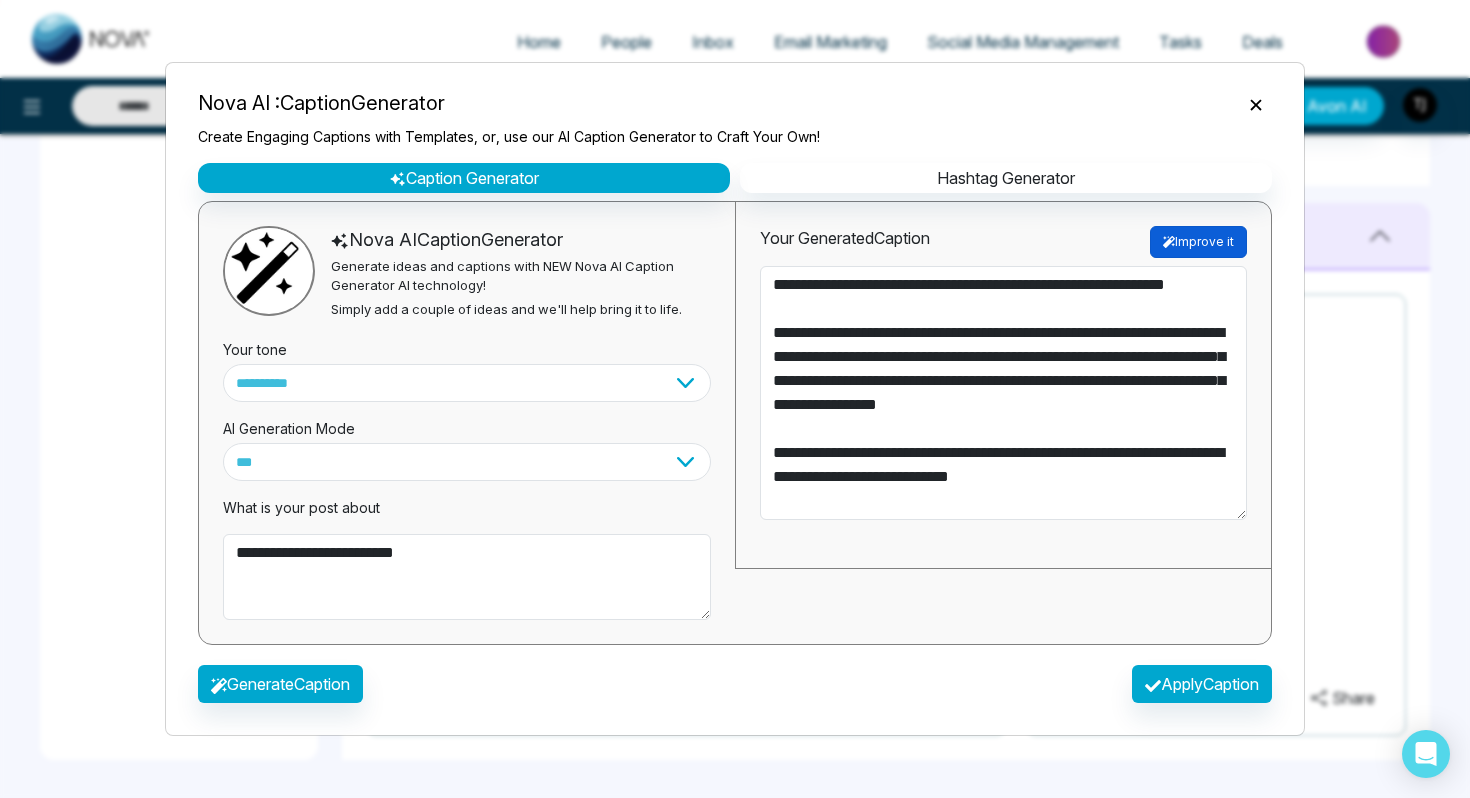 click on "Improve it" at bounding box center [1198, 242] 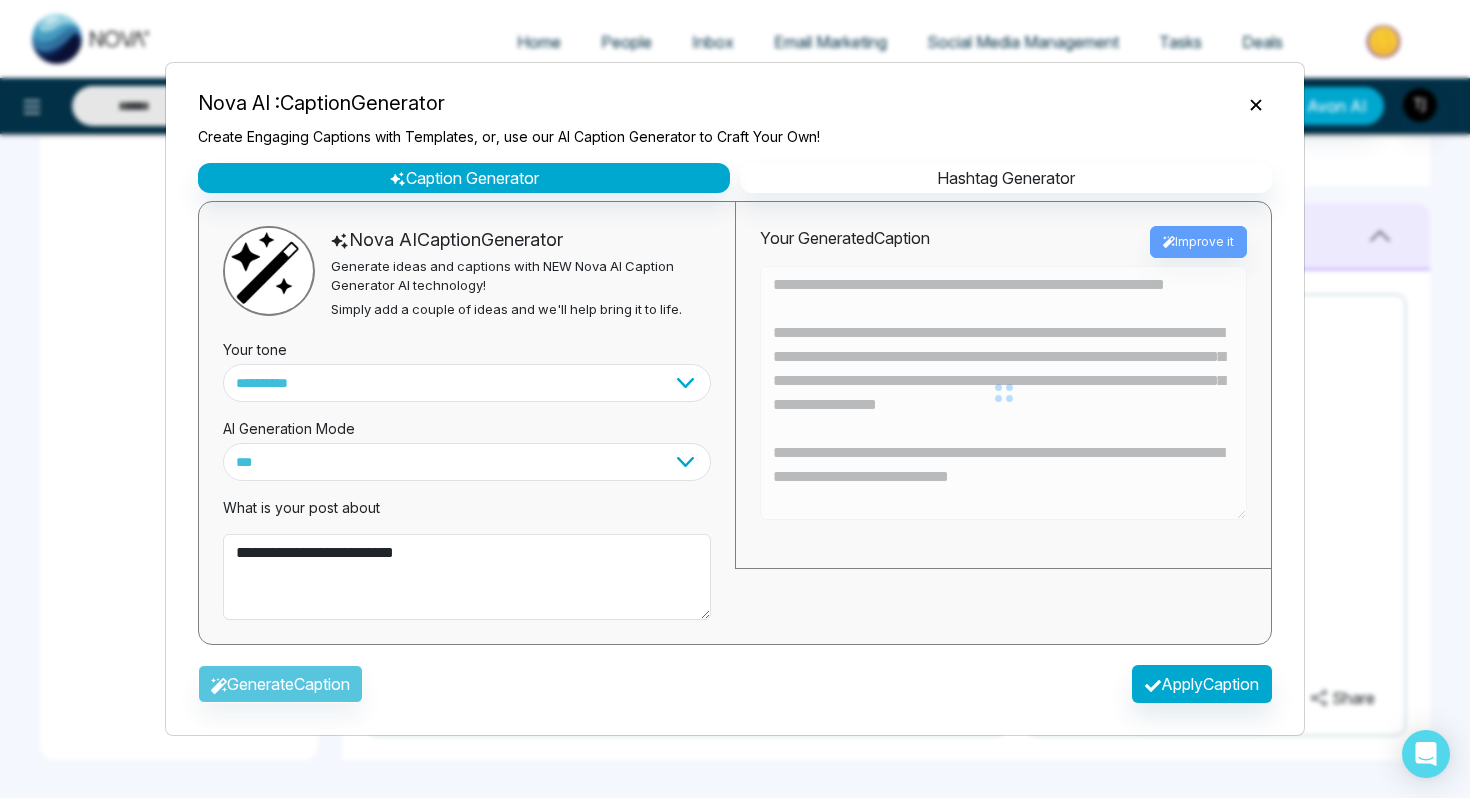 type on "**********" 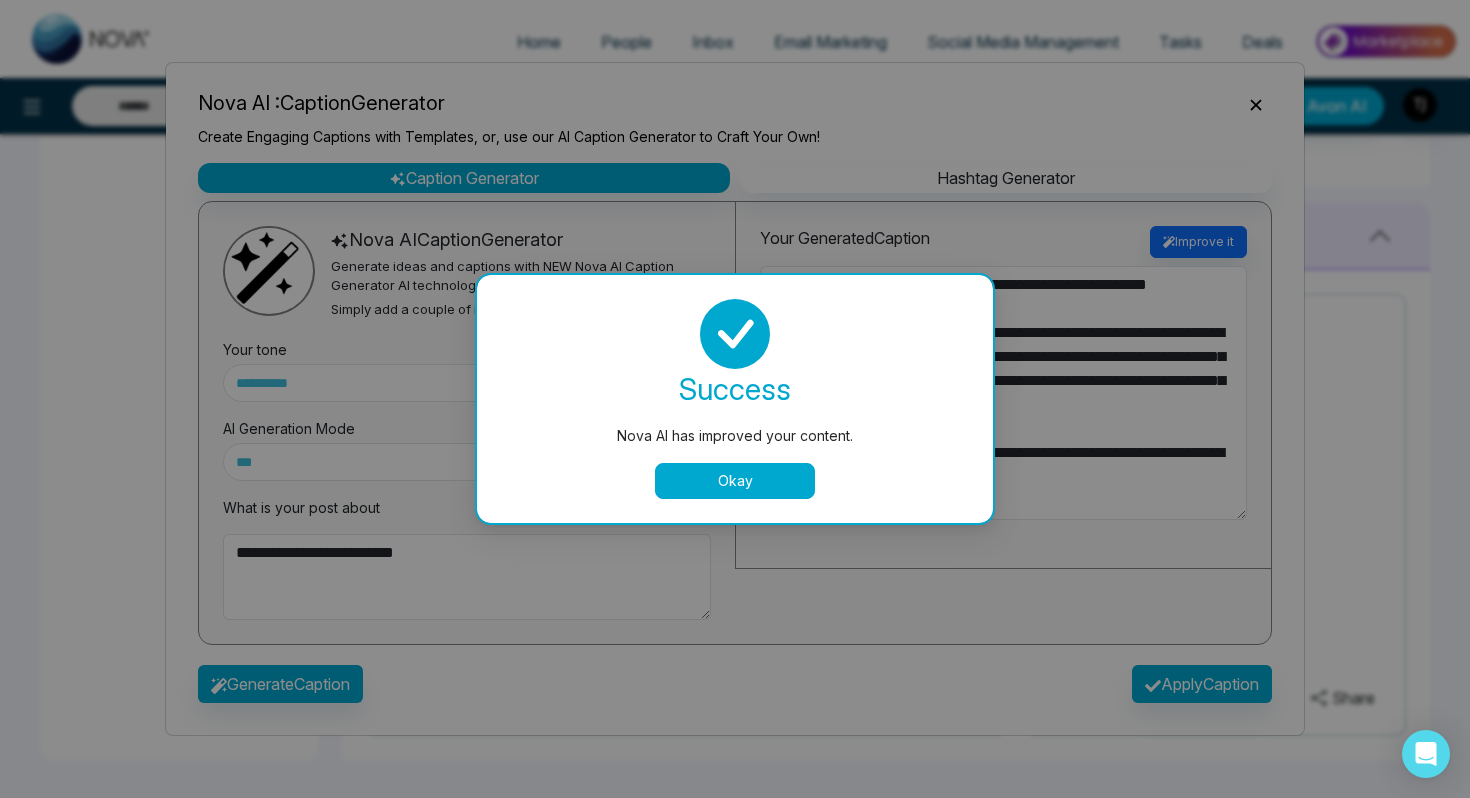 click on "Nova AI has improved your content. success Nova AI has improved your content.   Okay" at bounding box center (735, 399) 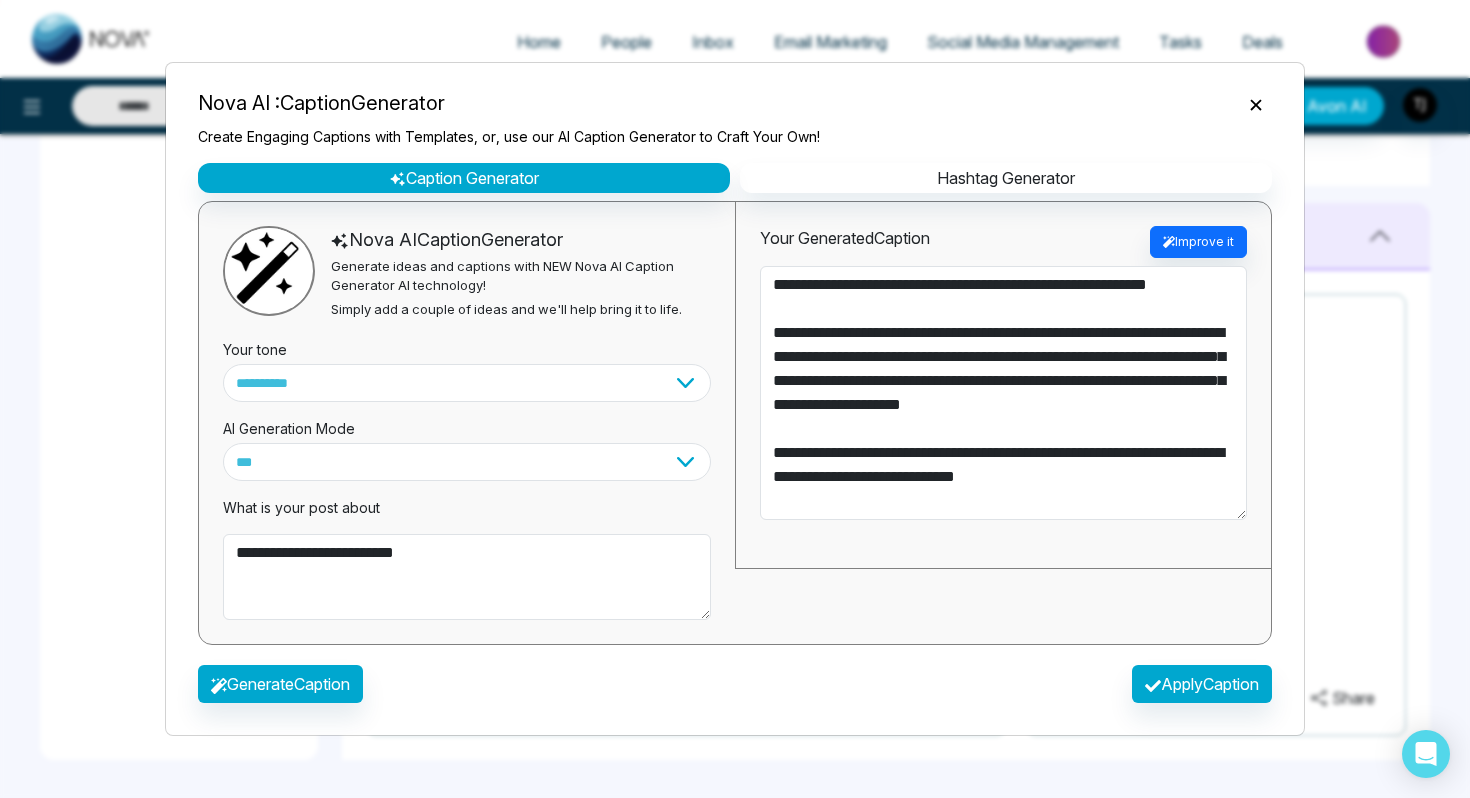 click at bounding box center (1256, 104) 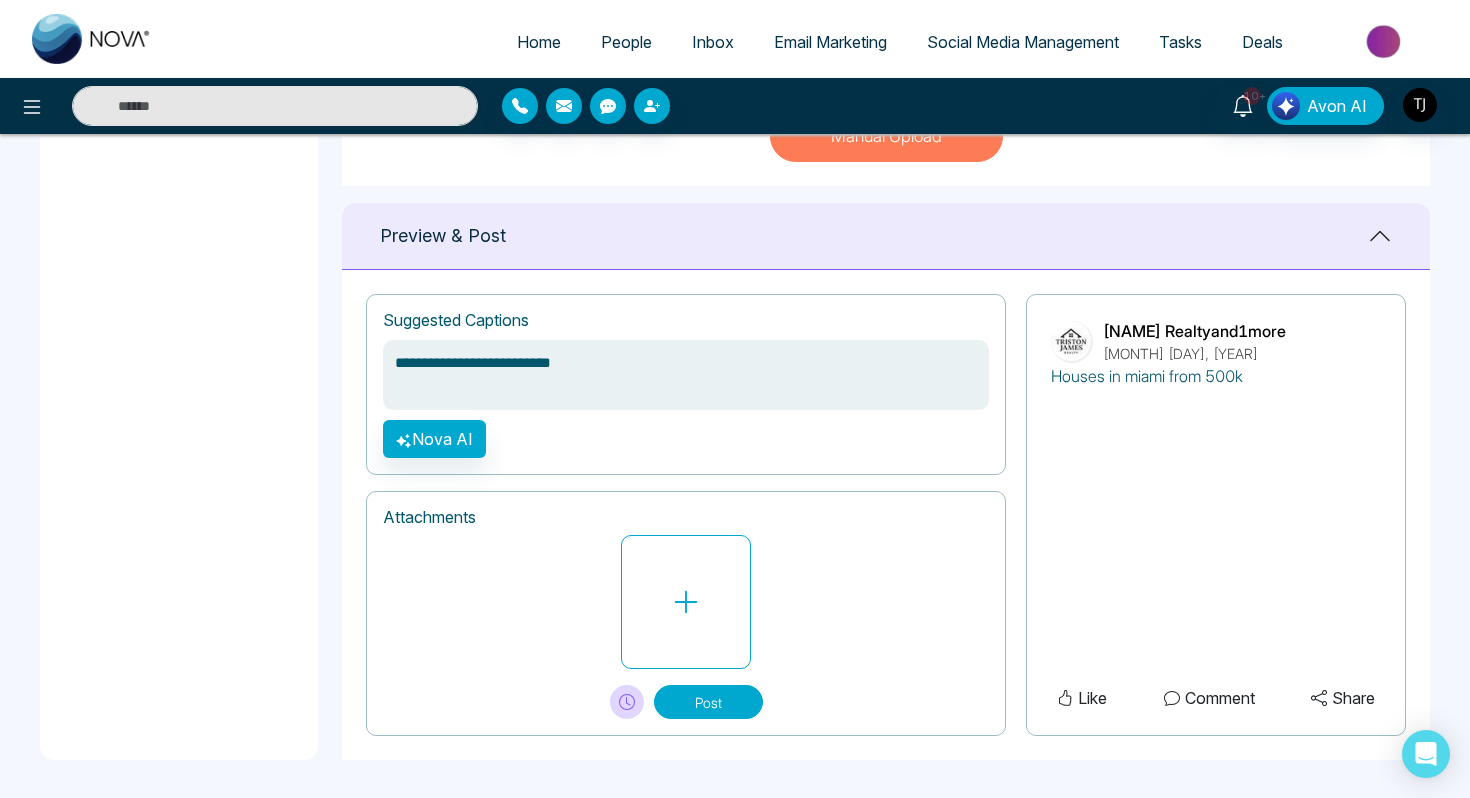 click on "Deals" at bounding box center [1262, 42] 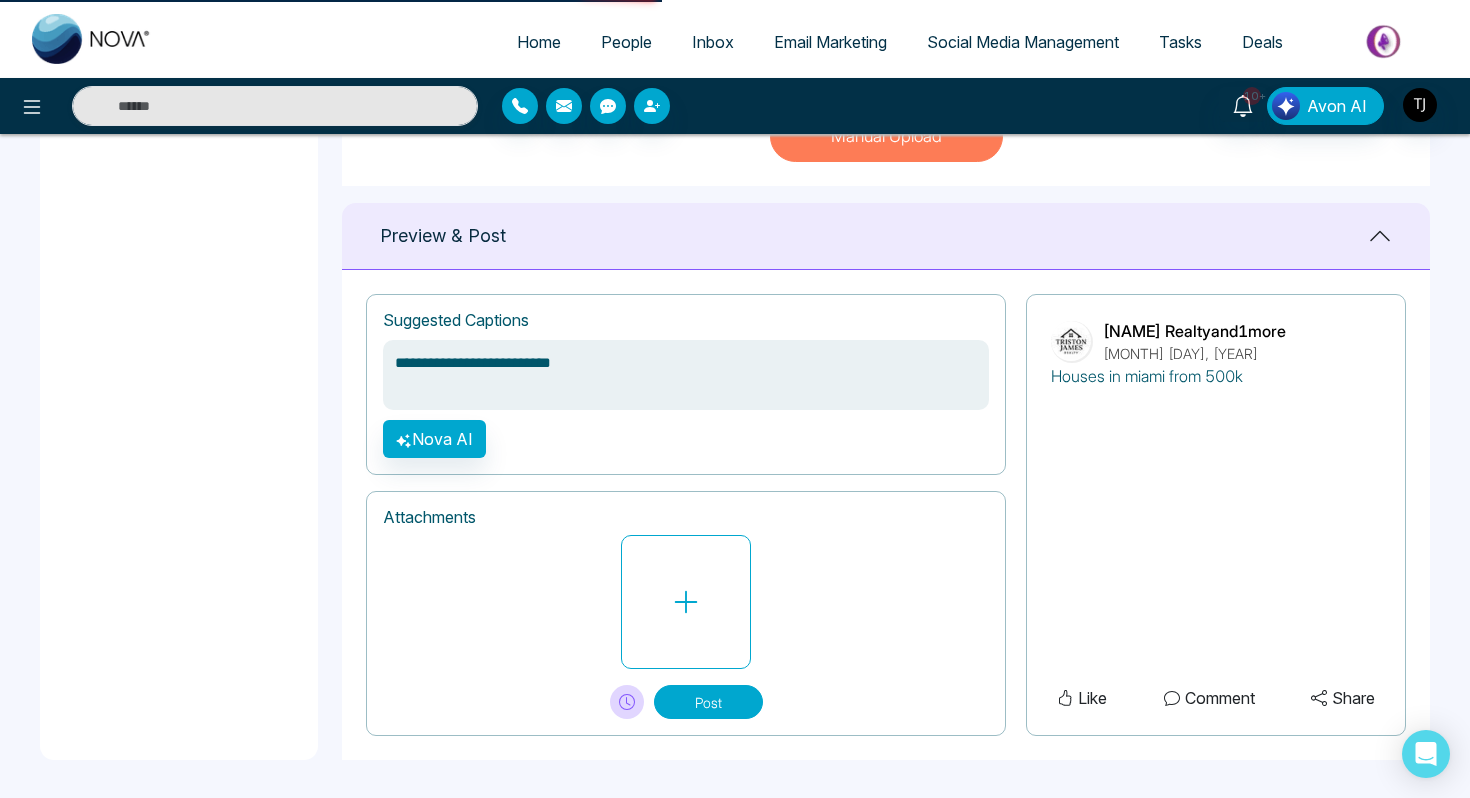 scroll, scrollTop: 0, scrollLeft: 0, axis: both 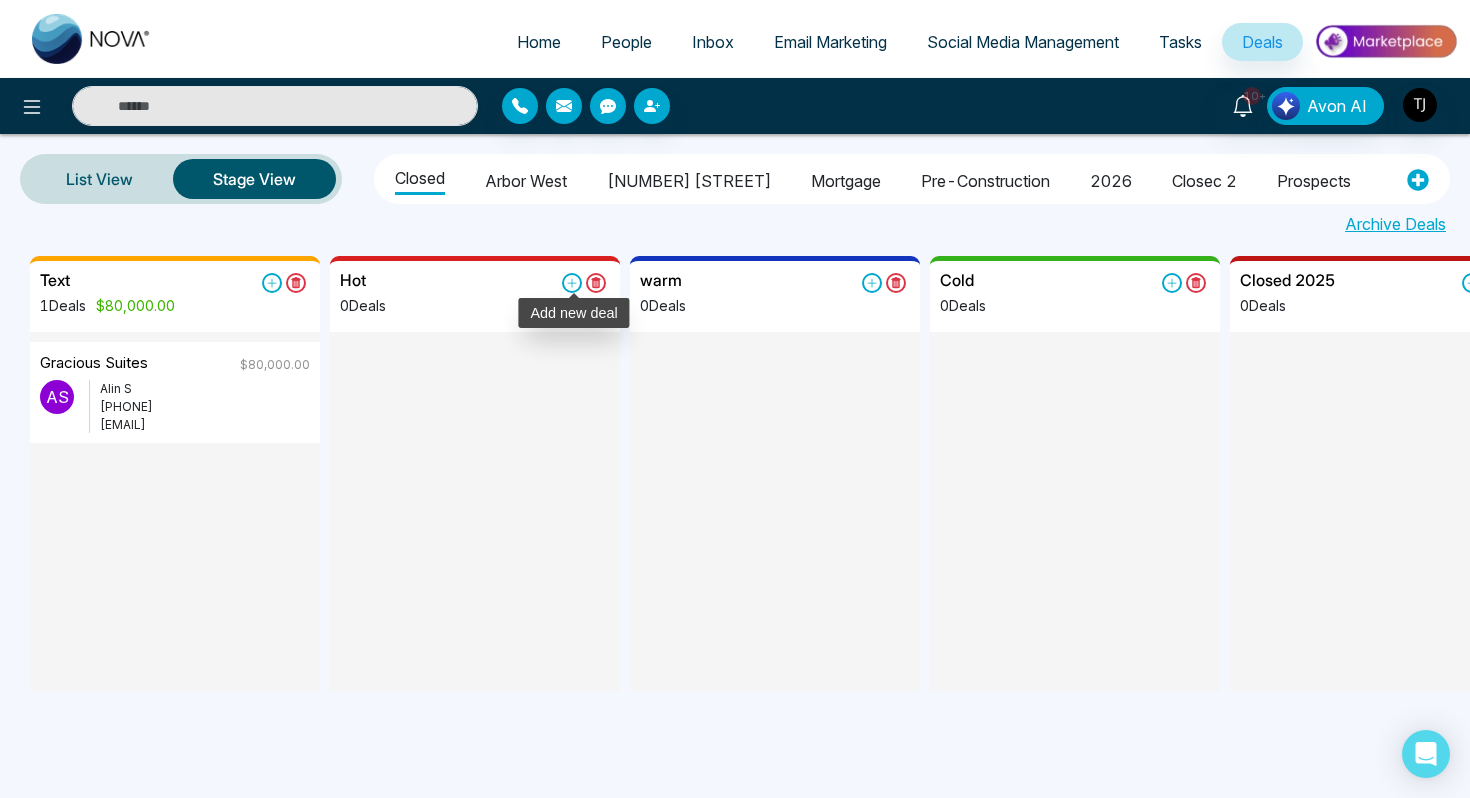 click 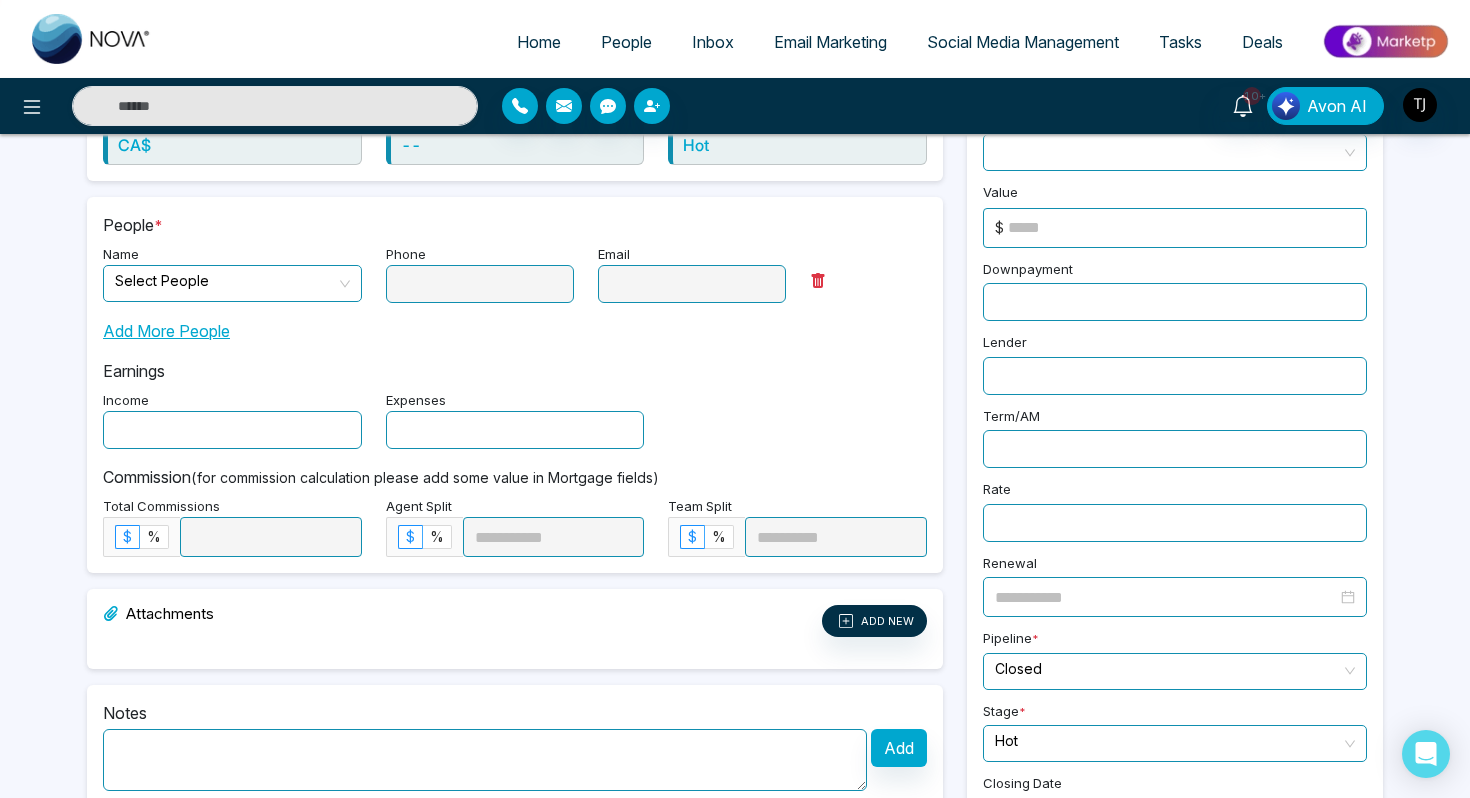 scroll, scrollTop: 305, scrollLeft: 0, axis: vertical 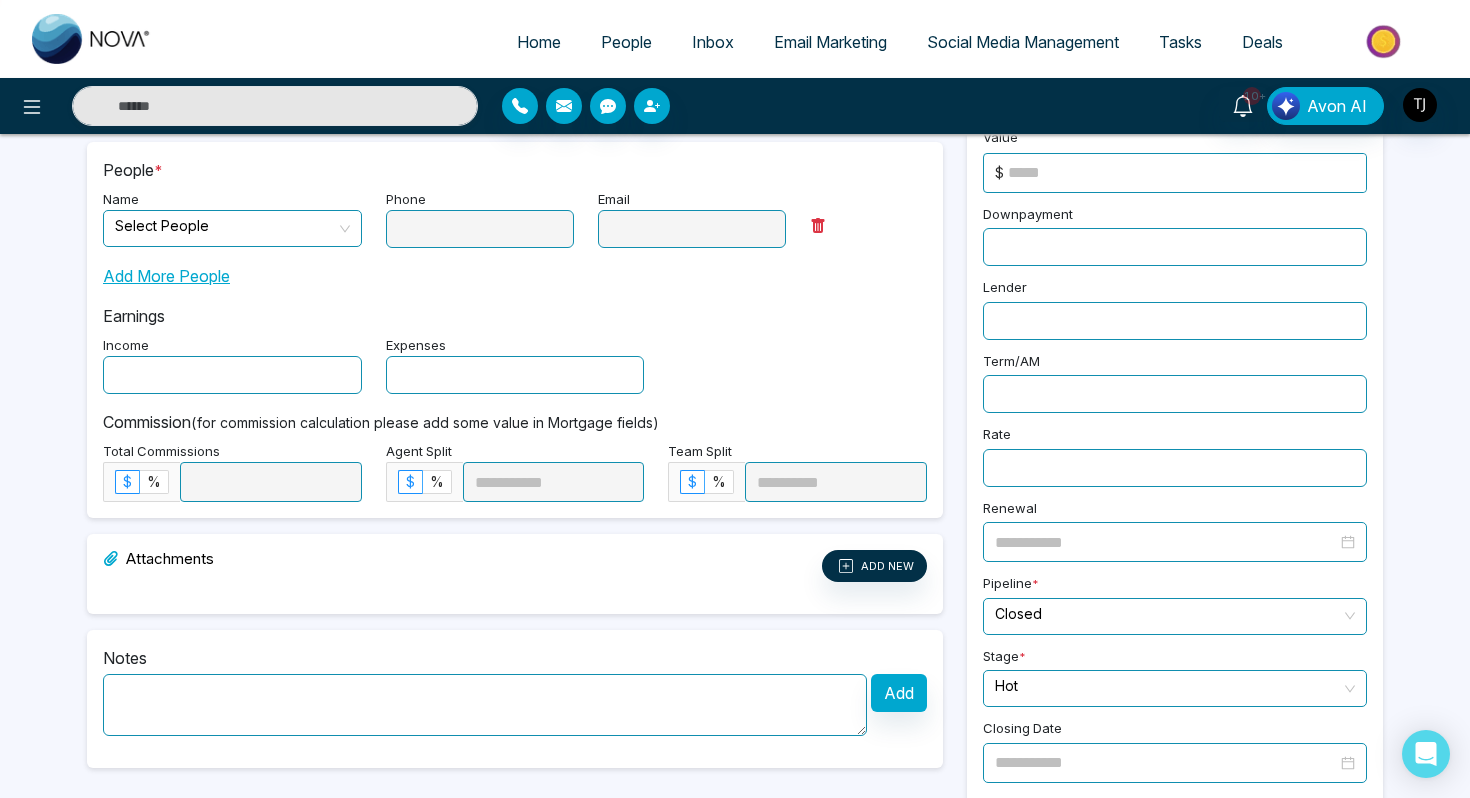 click on "Commission  (for commission calculation please add some value in Mortgage fields) Total Commissions $ % Agent Split $ % Team Split $ %" at bounding box center (515, 448) 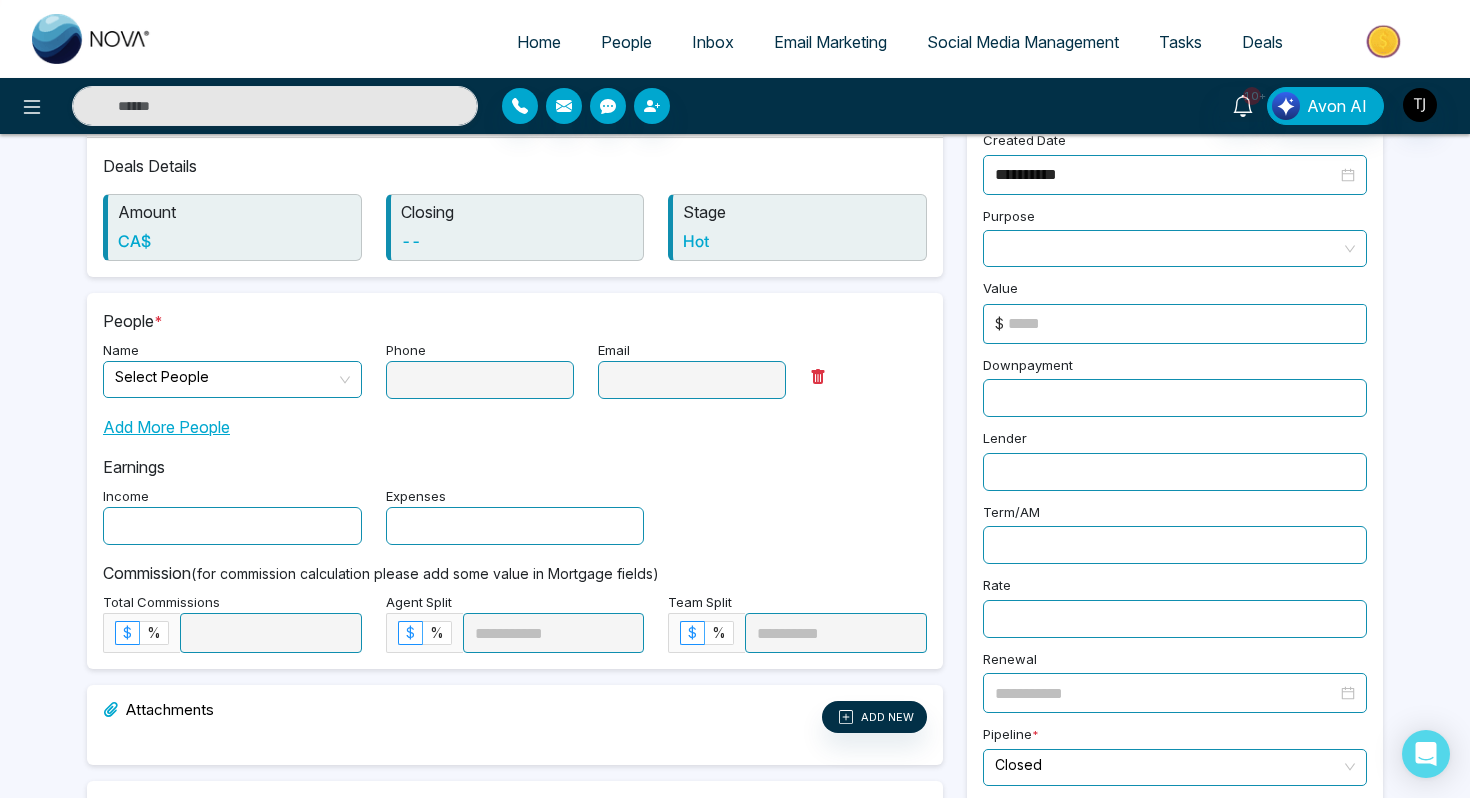 scroll, scrollTop: 0, scrollLeft: 0, axis: both 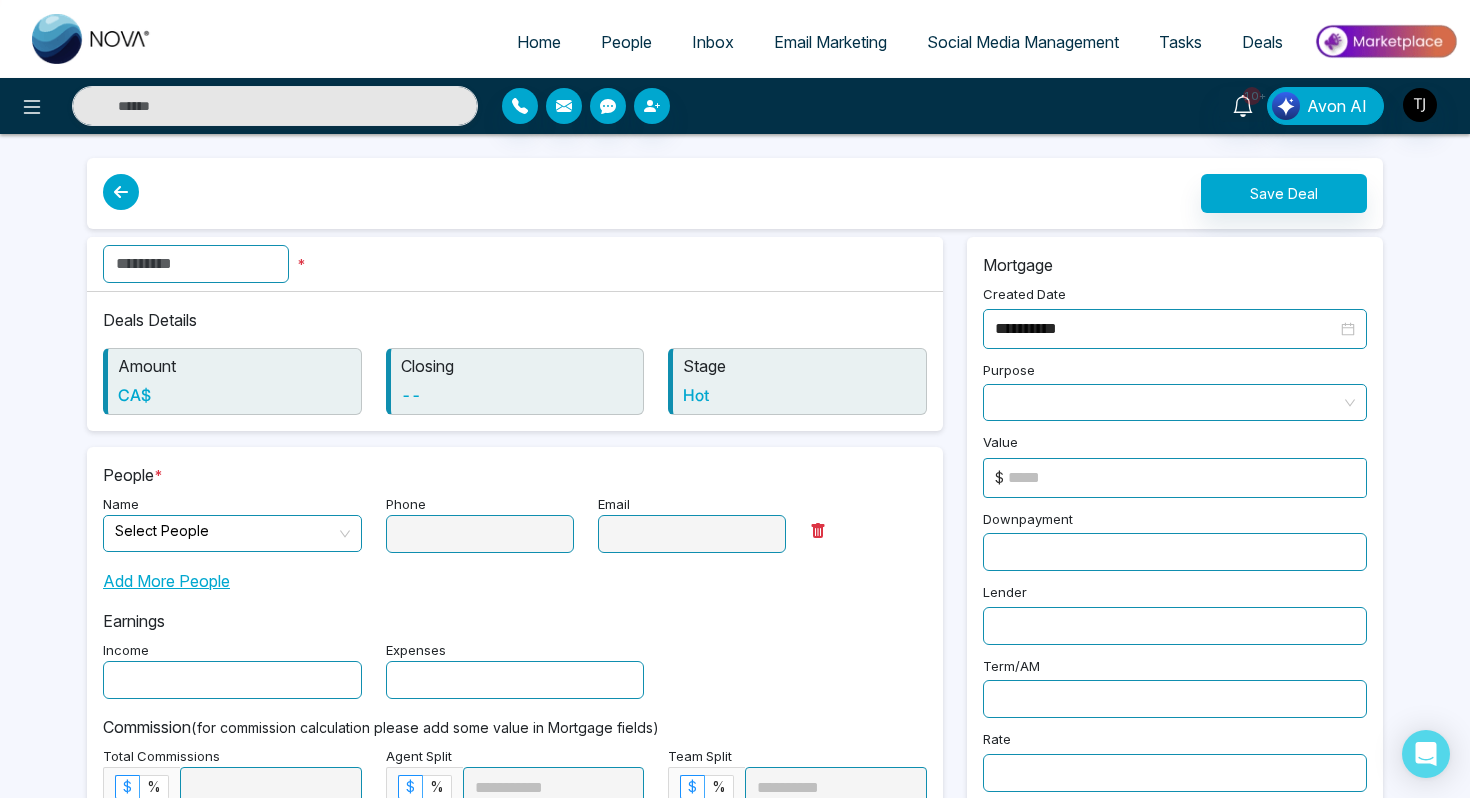 click at bounding box center [196, 264] 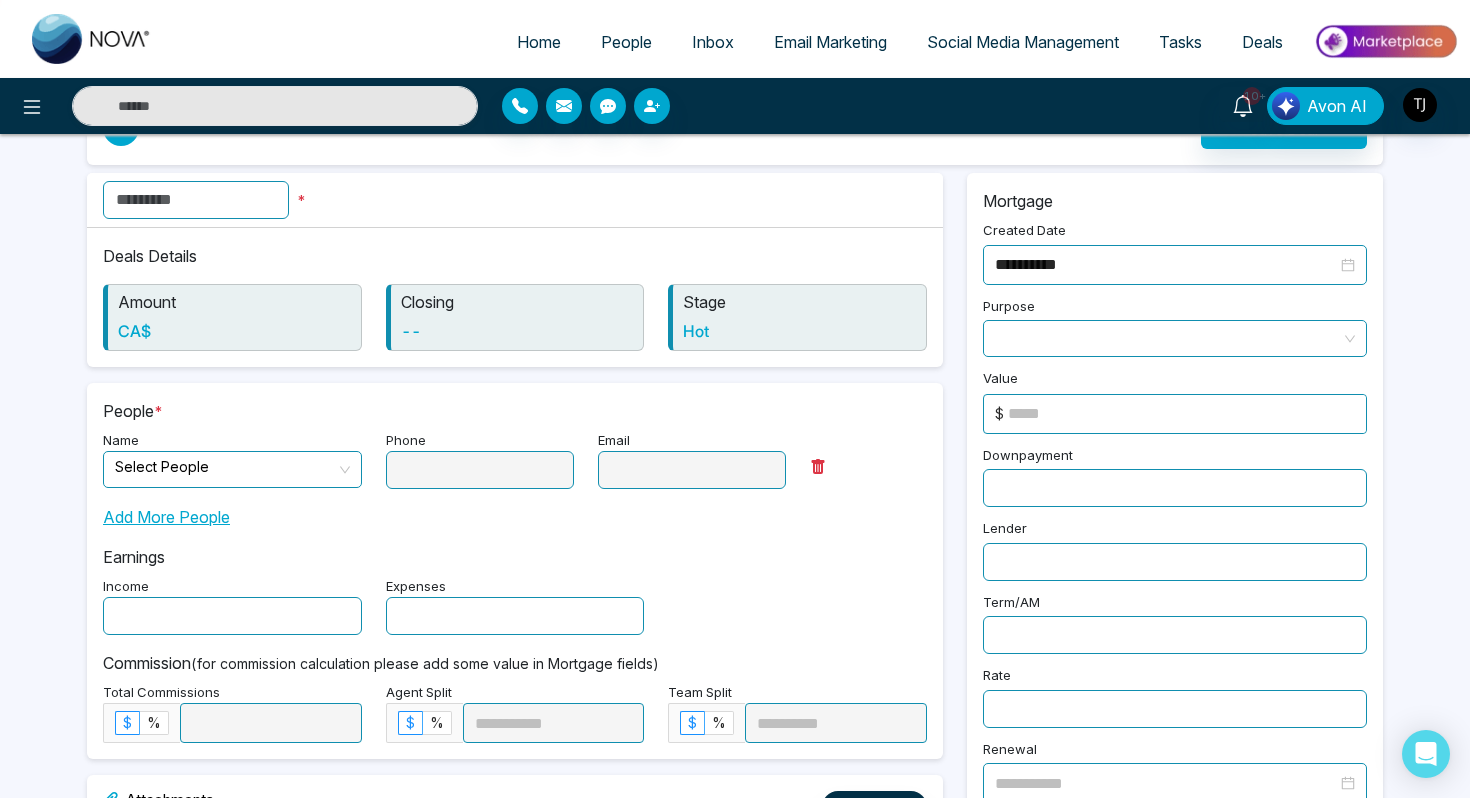 scroll, scrollTop: 67, scrollLeft: 0, axis: vertical 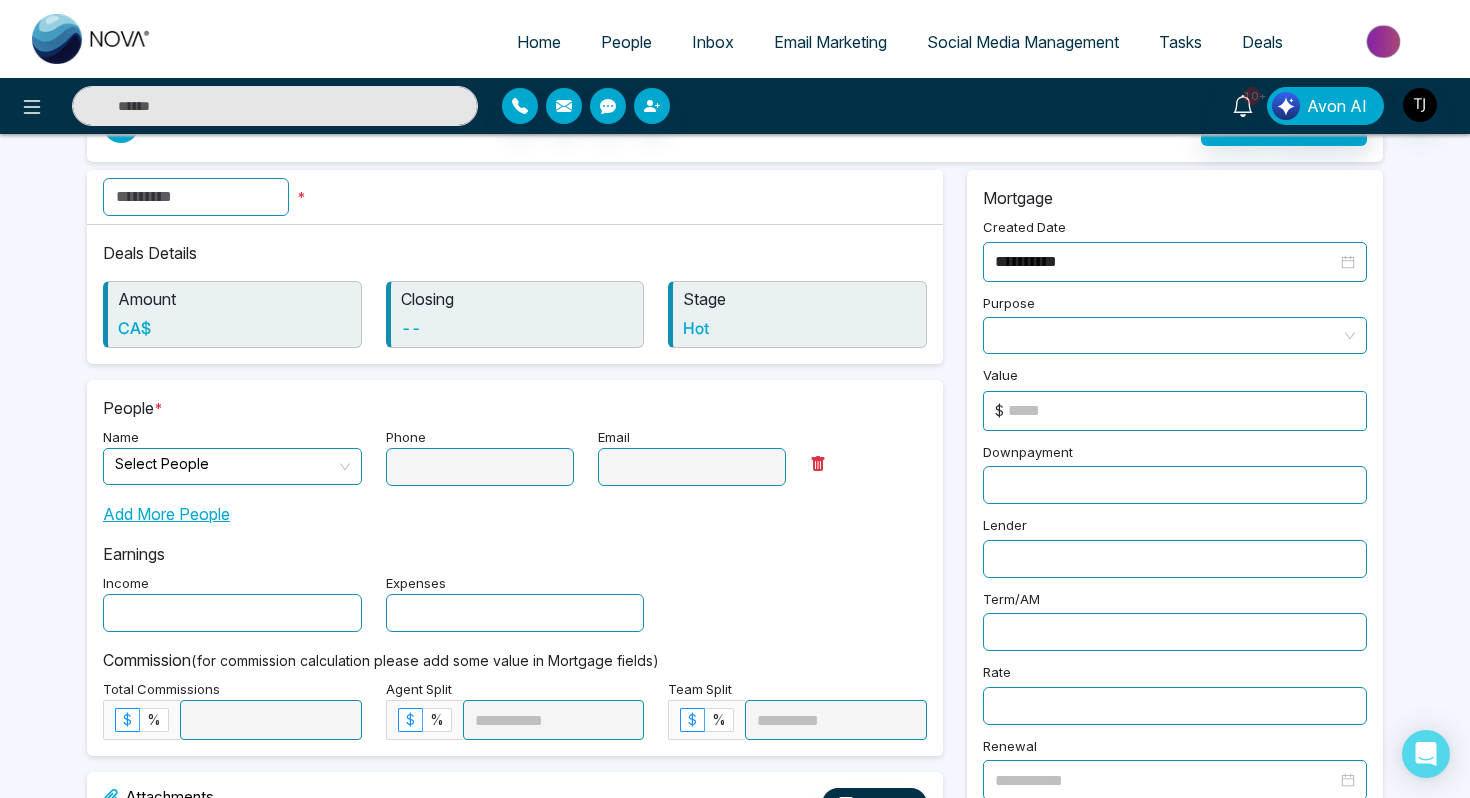 click on "**********" at bounding box center [1175, 666] 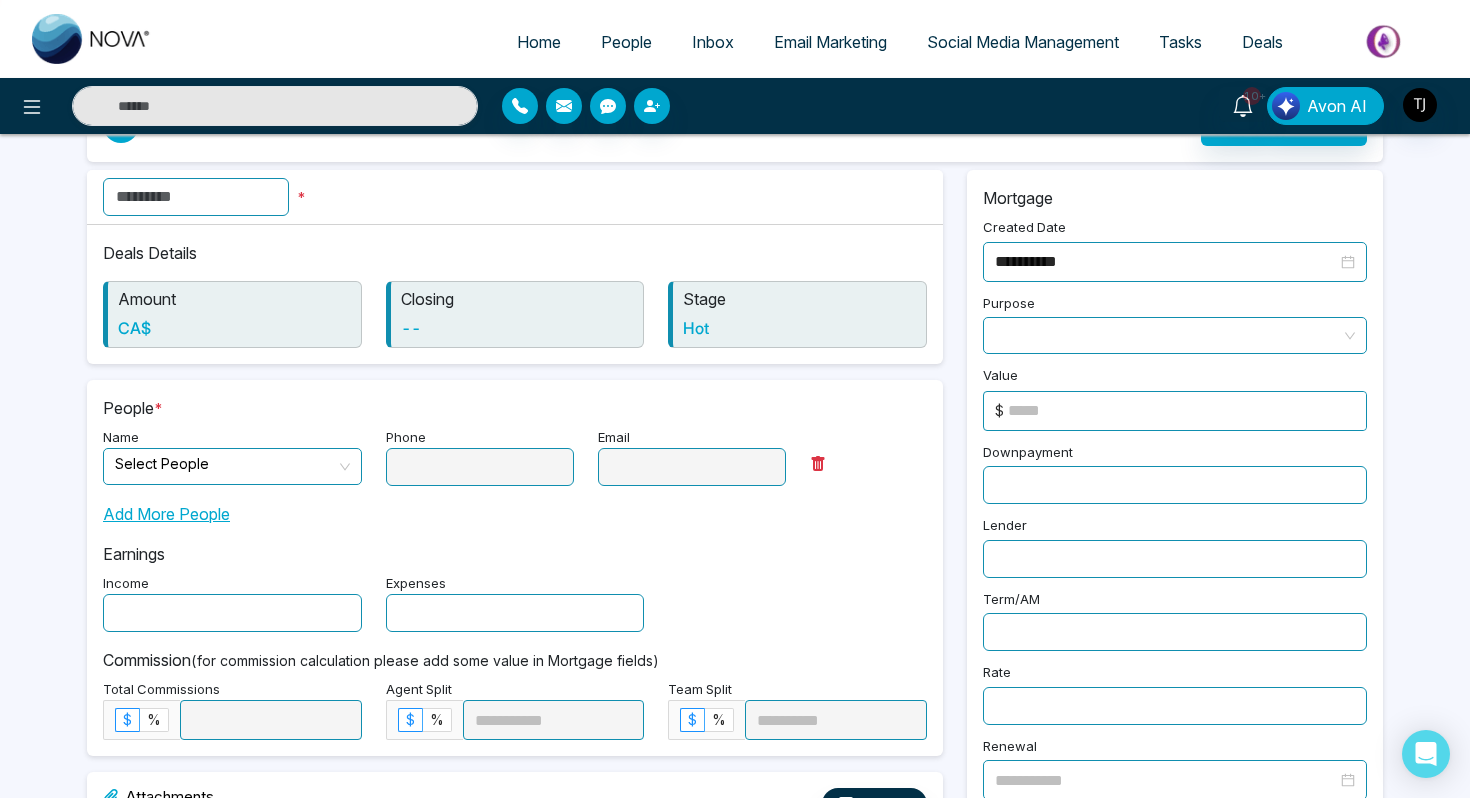 click at bounding box center [1175, 335] 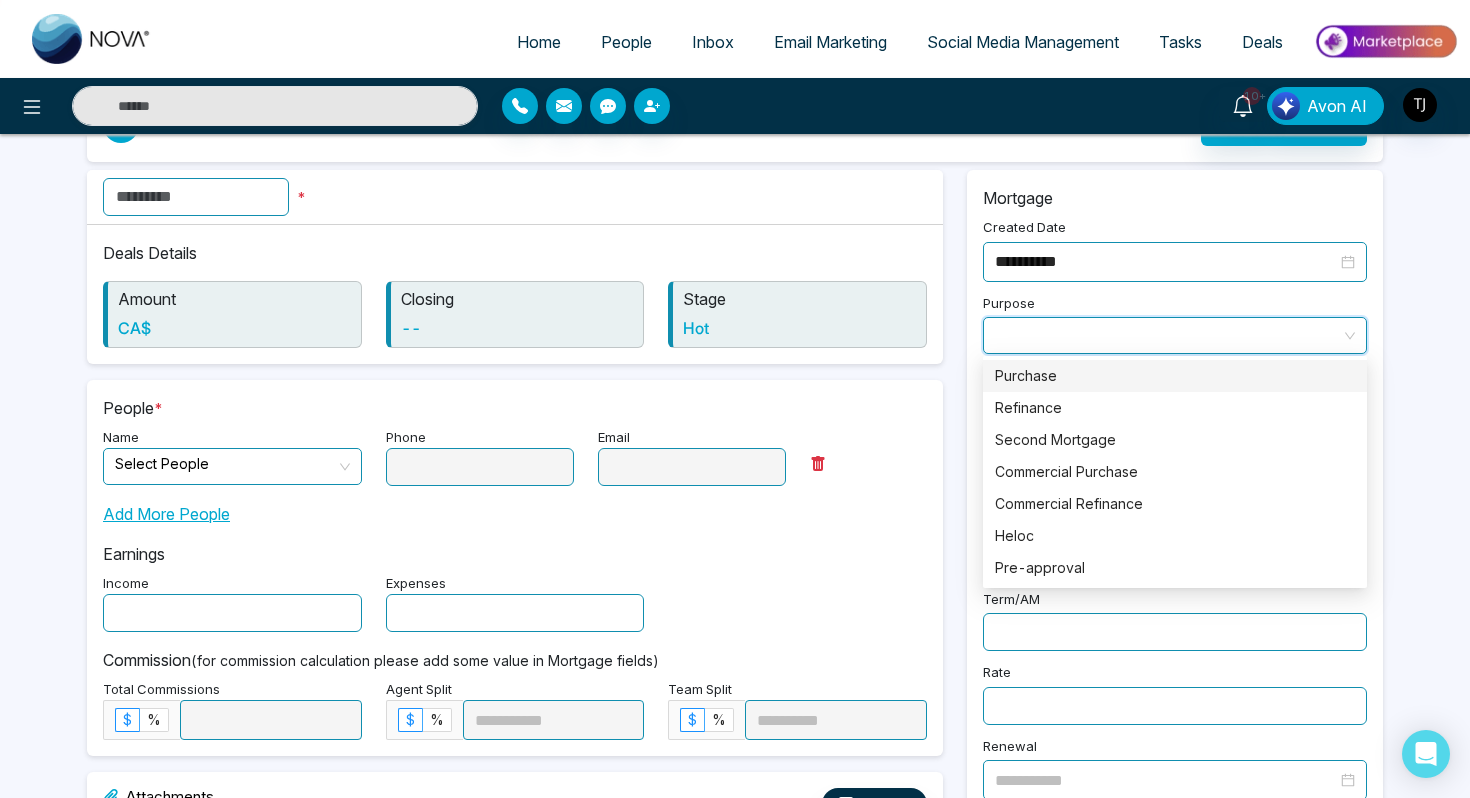 click on "Refinance" at bounding box center (1175, 408) 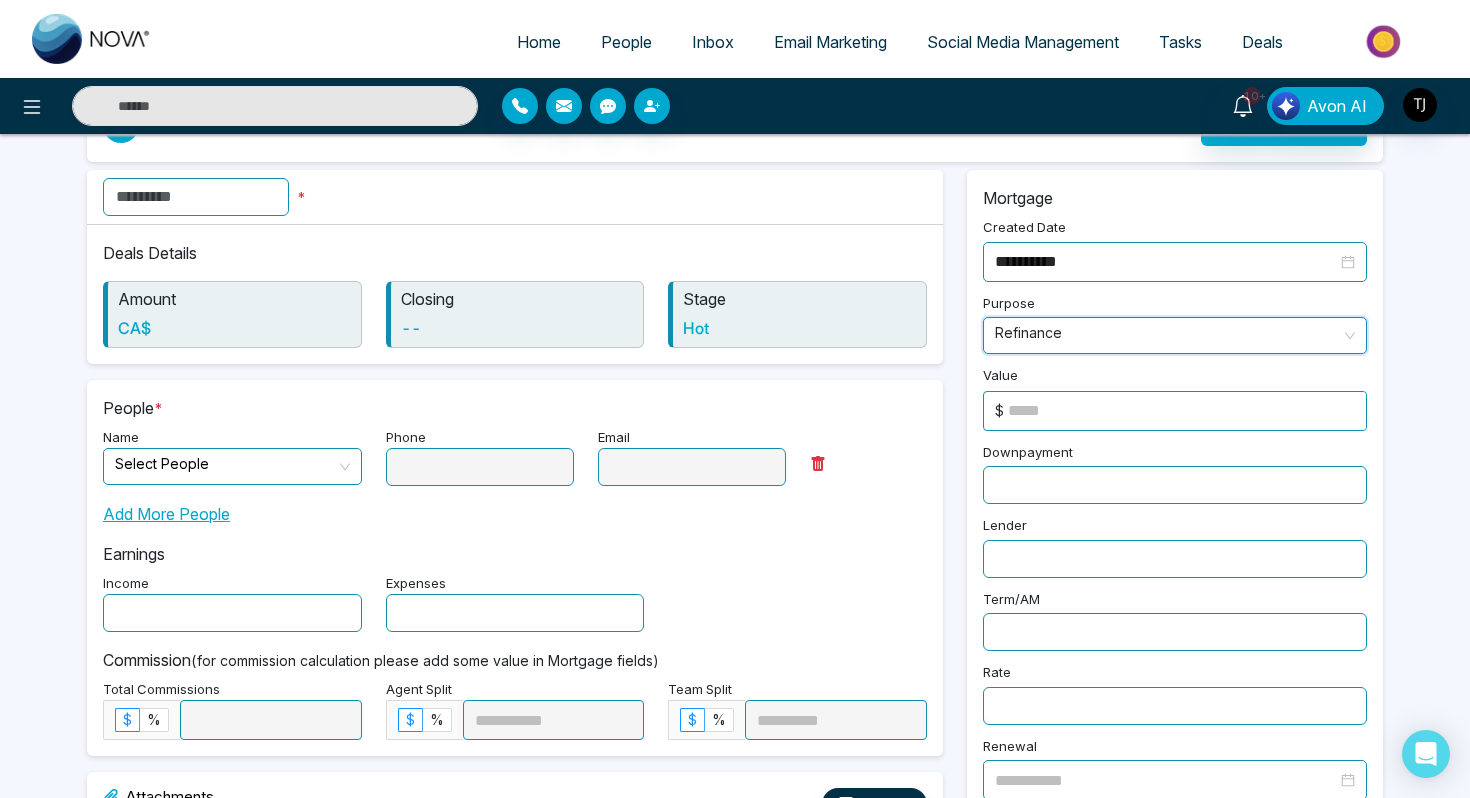 click at bounding box center (1187, 411) 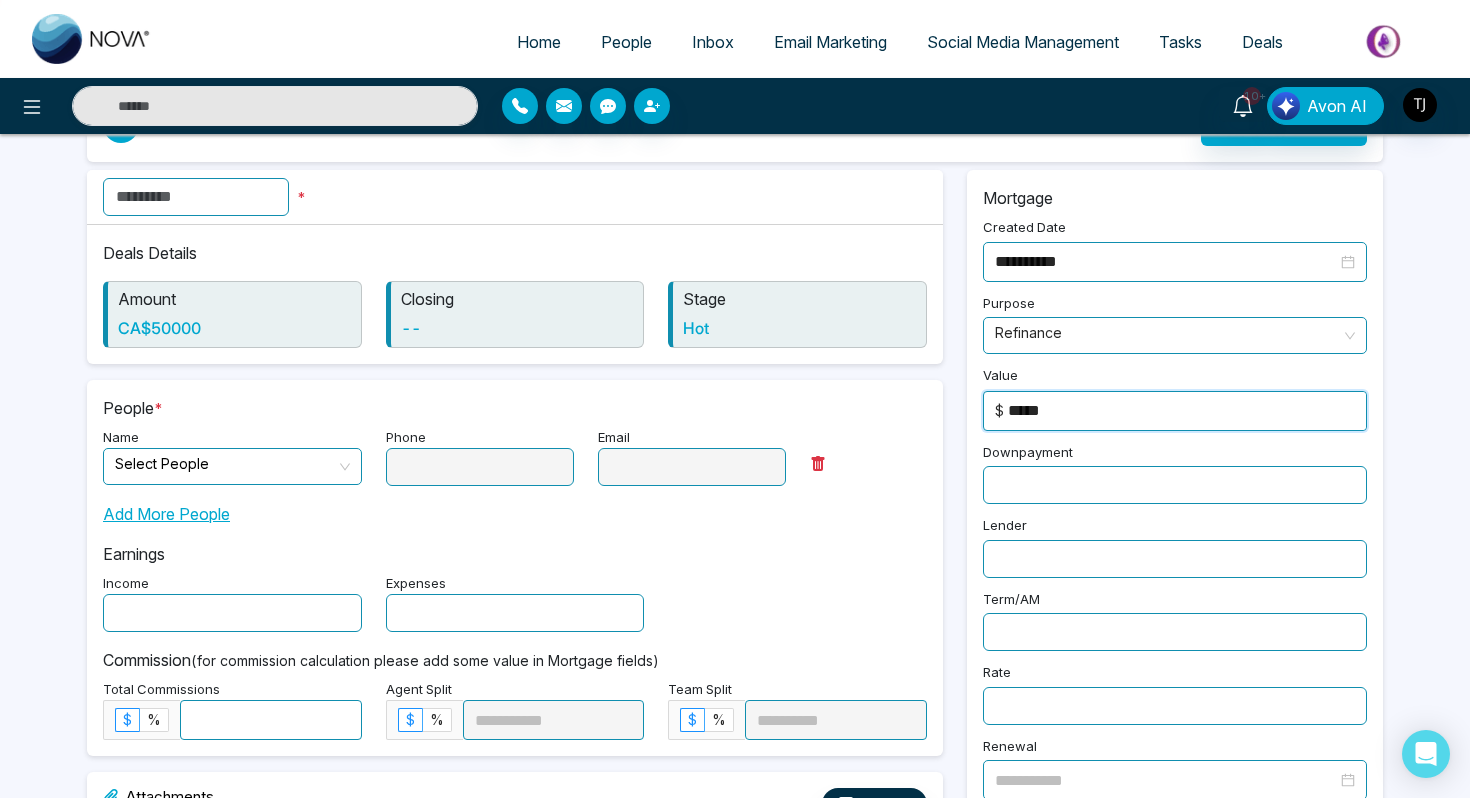 type on "*****" 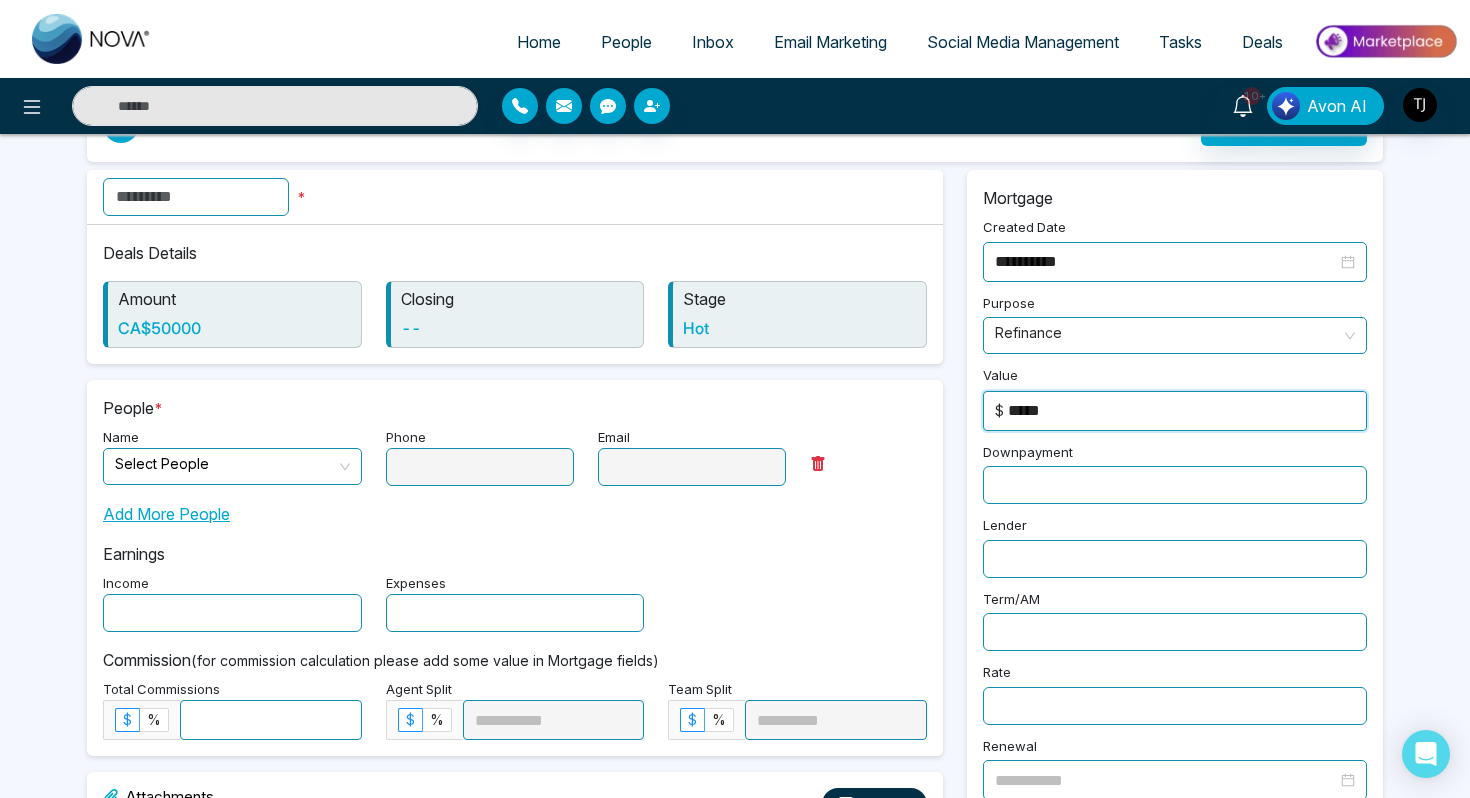 click at bounding box center (1175, 485) 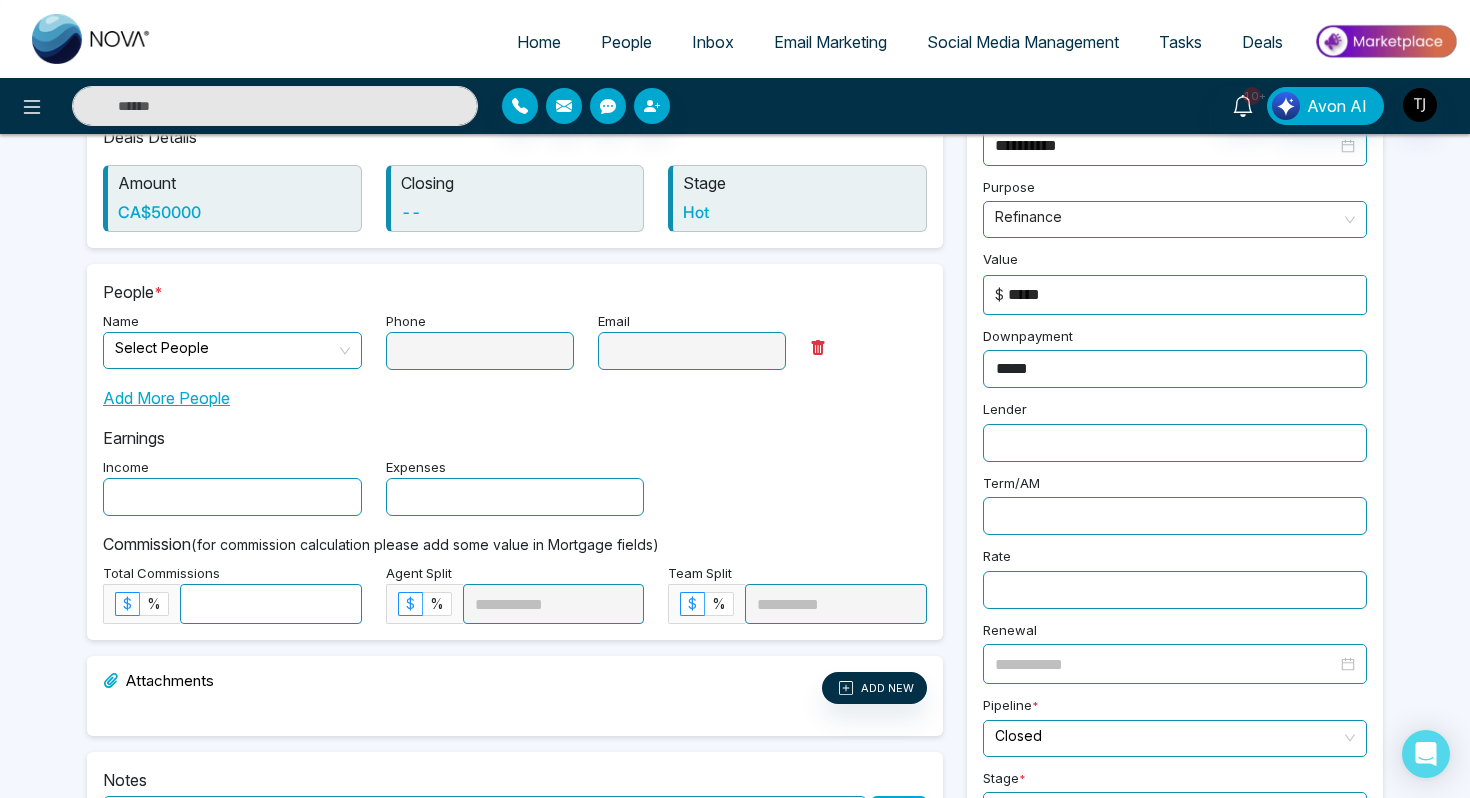 scroll, scrollTop: 201, scrollLeft: 0, axis: vertical 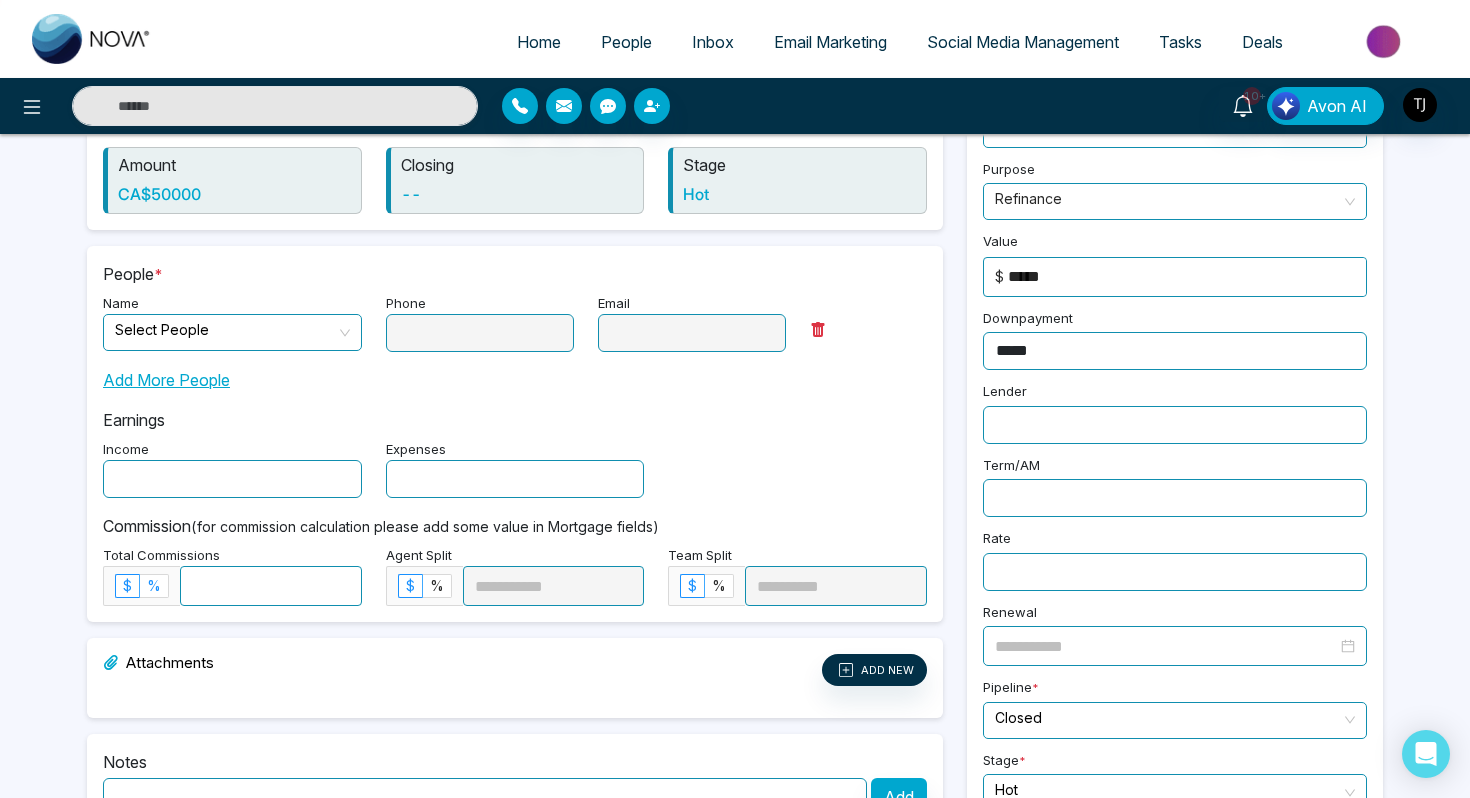 type on "*****" 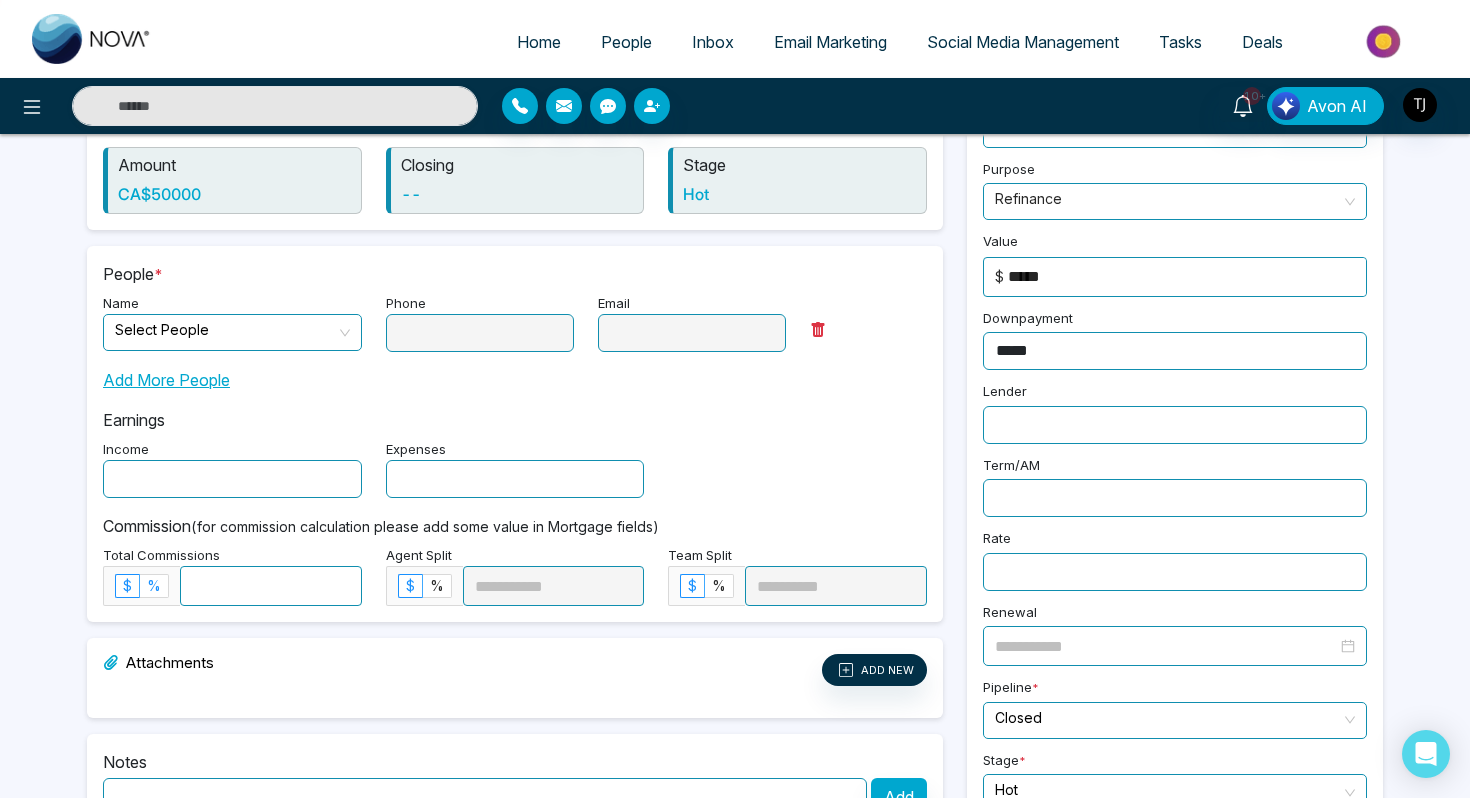 click on "%" at bounding box center [154, 585] 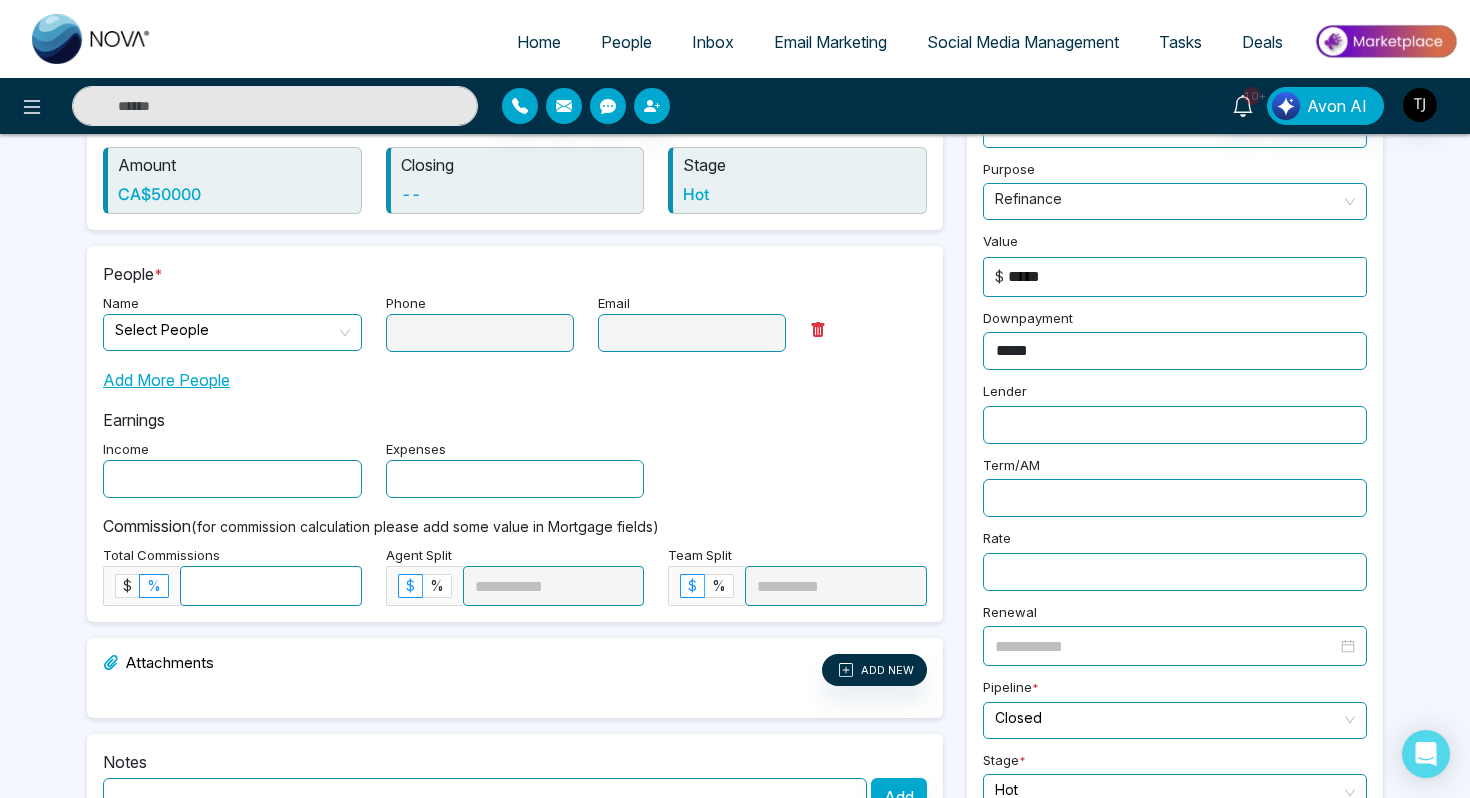 click at bounding box center [271, 586] 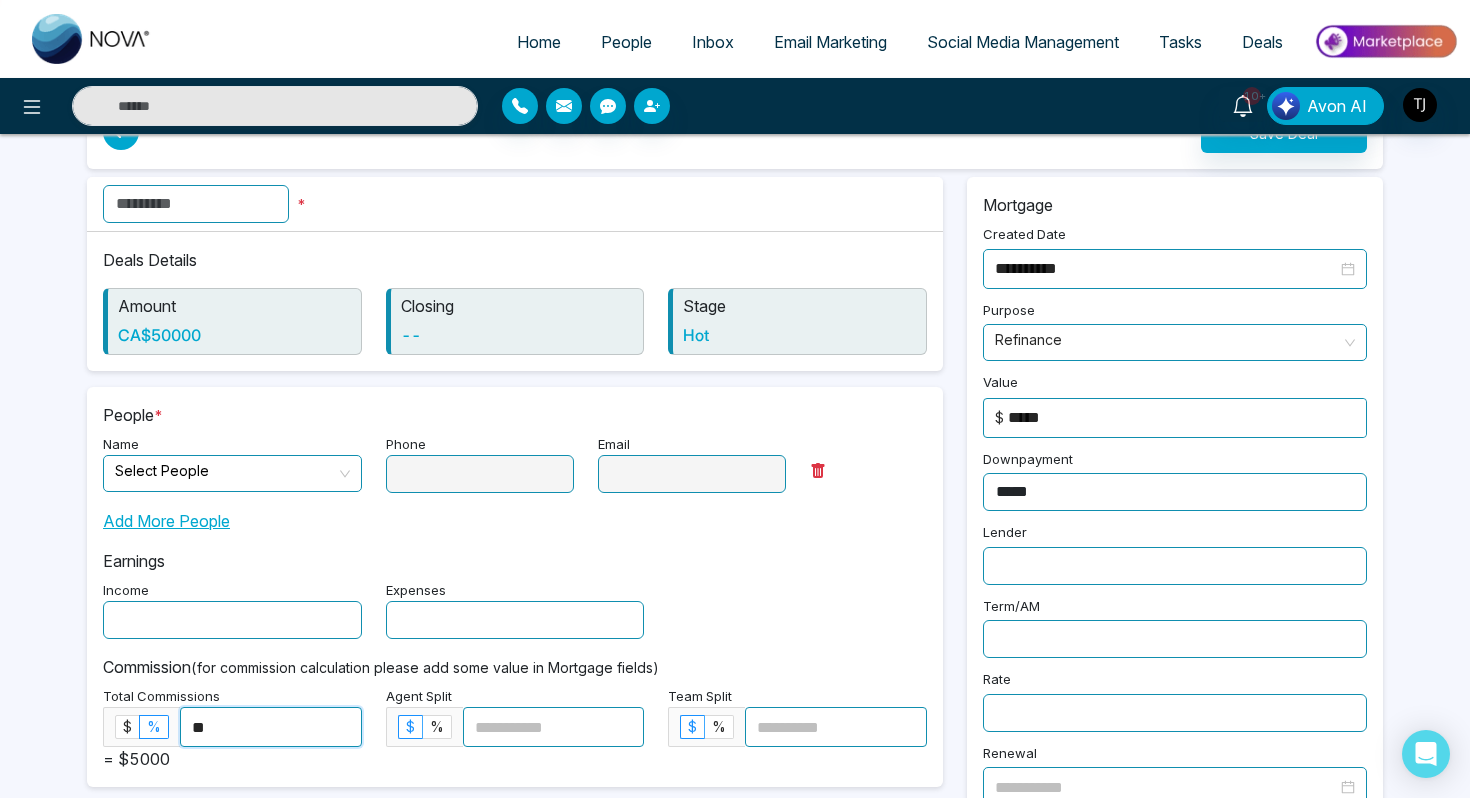 scroll, scrollTop: 0, scrollLeft: 0, axis: both 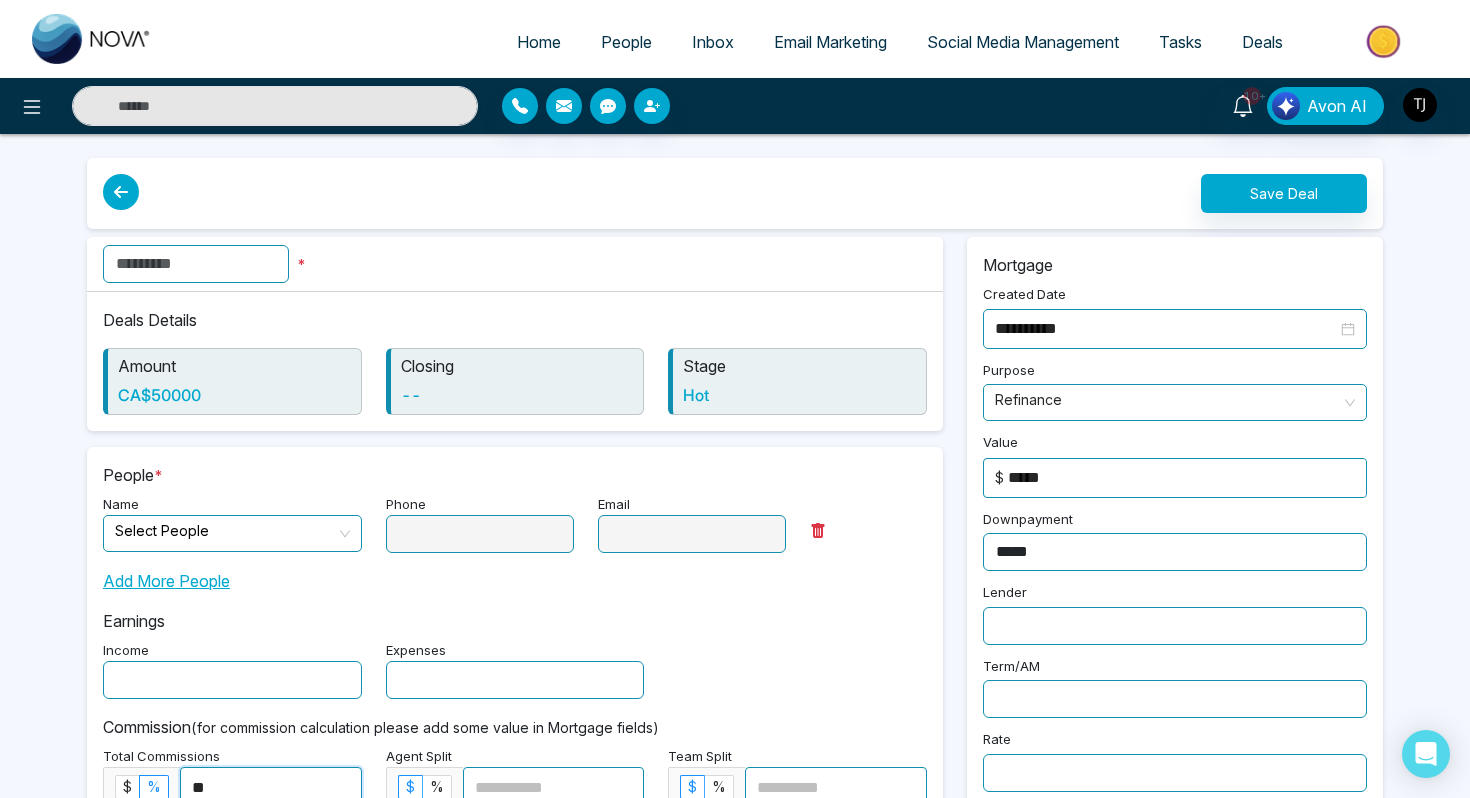 type on "**" 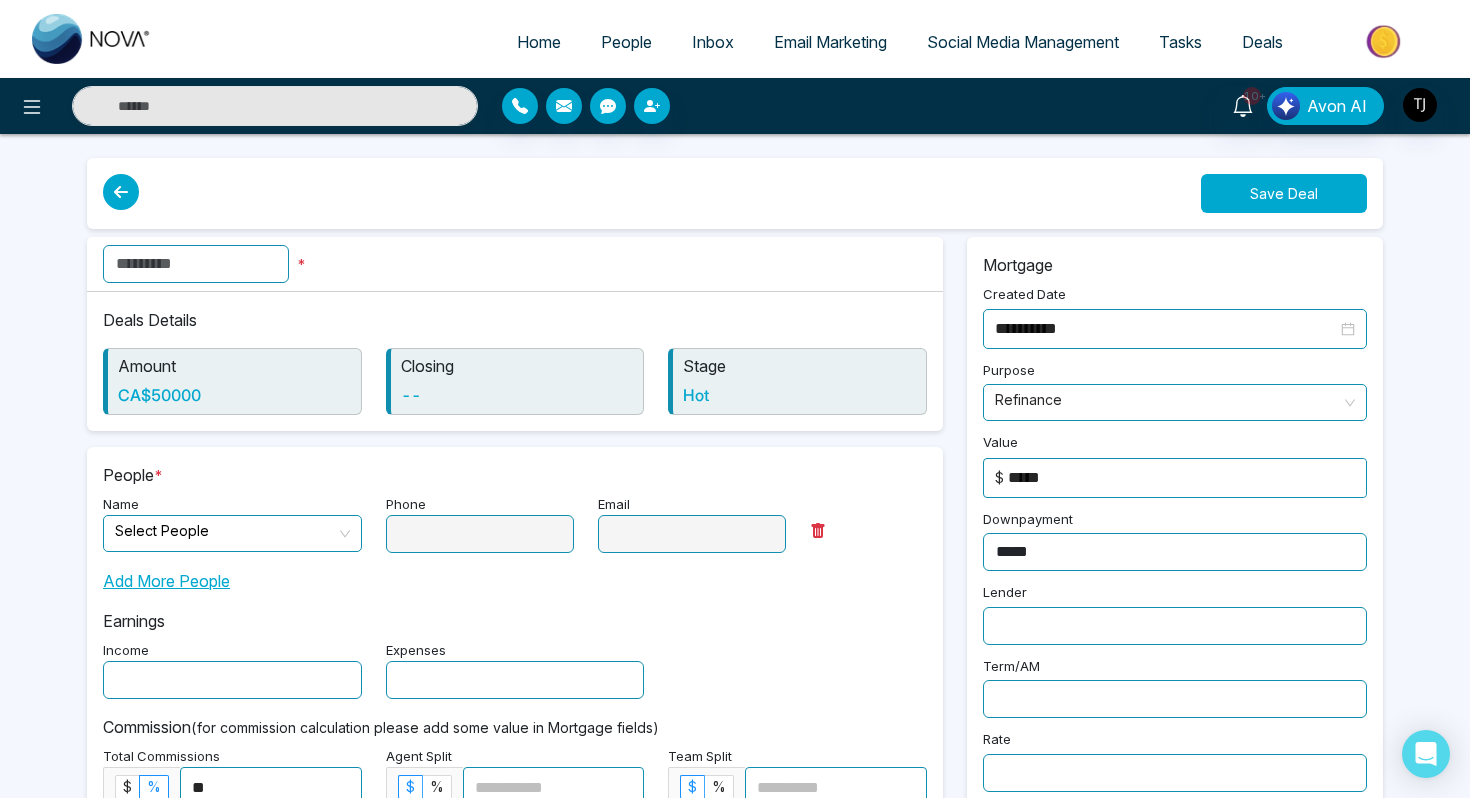 click on "Save Deal" at bounding box center [1284, 193] 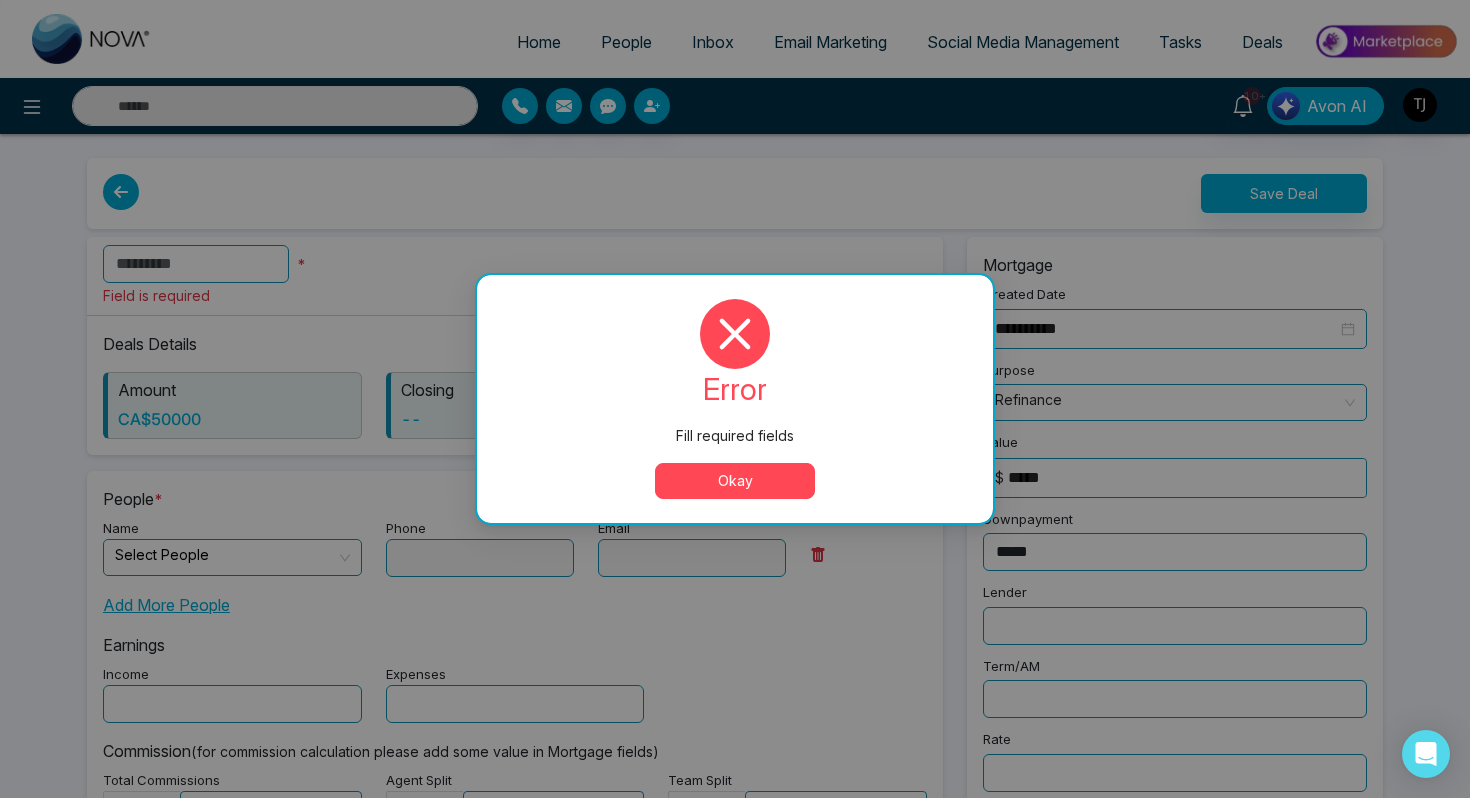 click on "Okay" at bounding box center [735, 481] 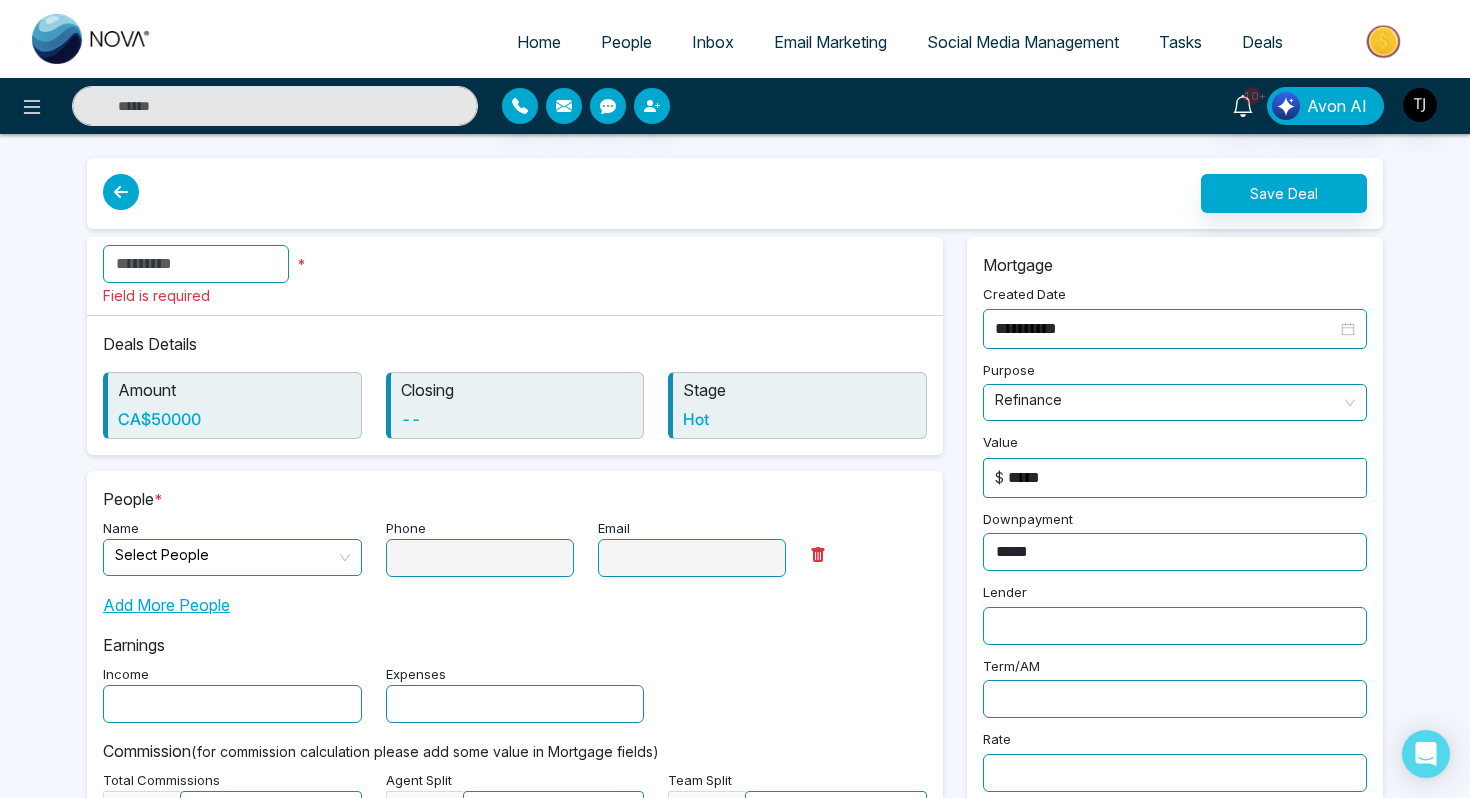 click at bounding box center [225, 555] 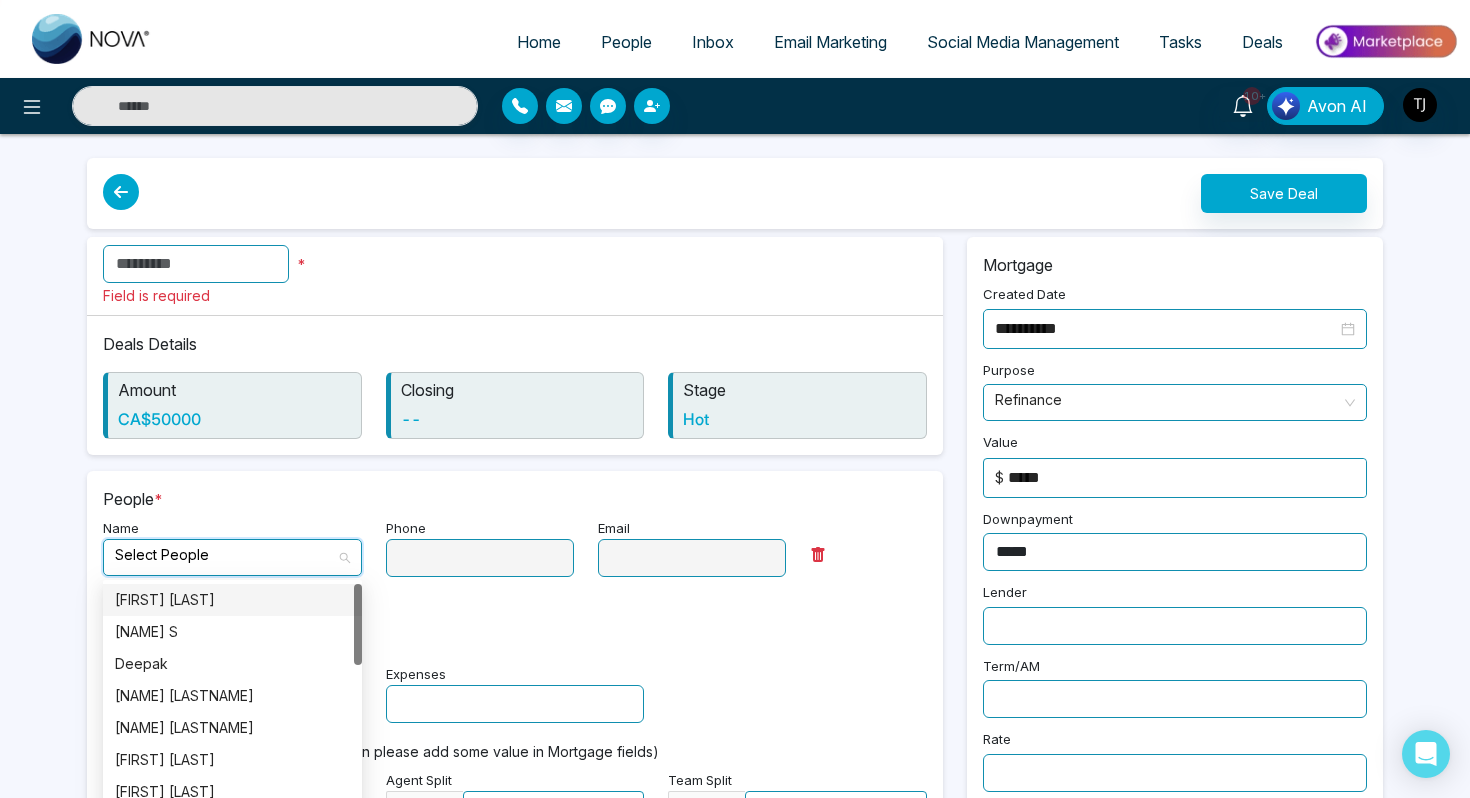 click on "[FIRST] [LAST]" at bounding box center [232, 600] 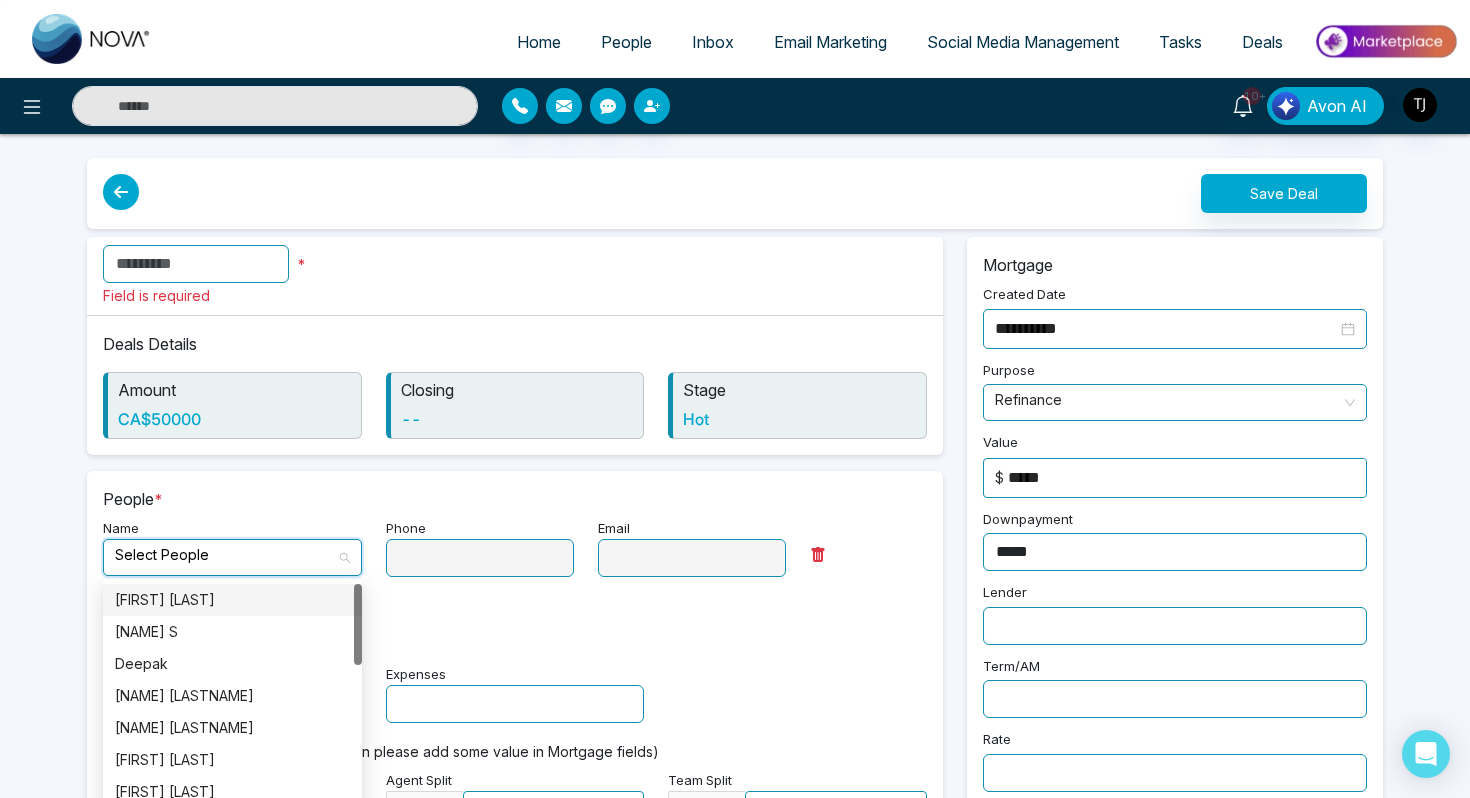 type on "**********" 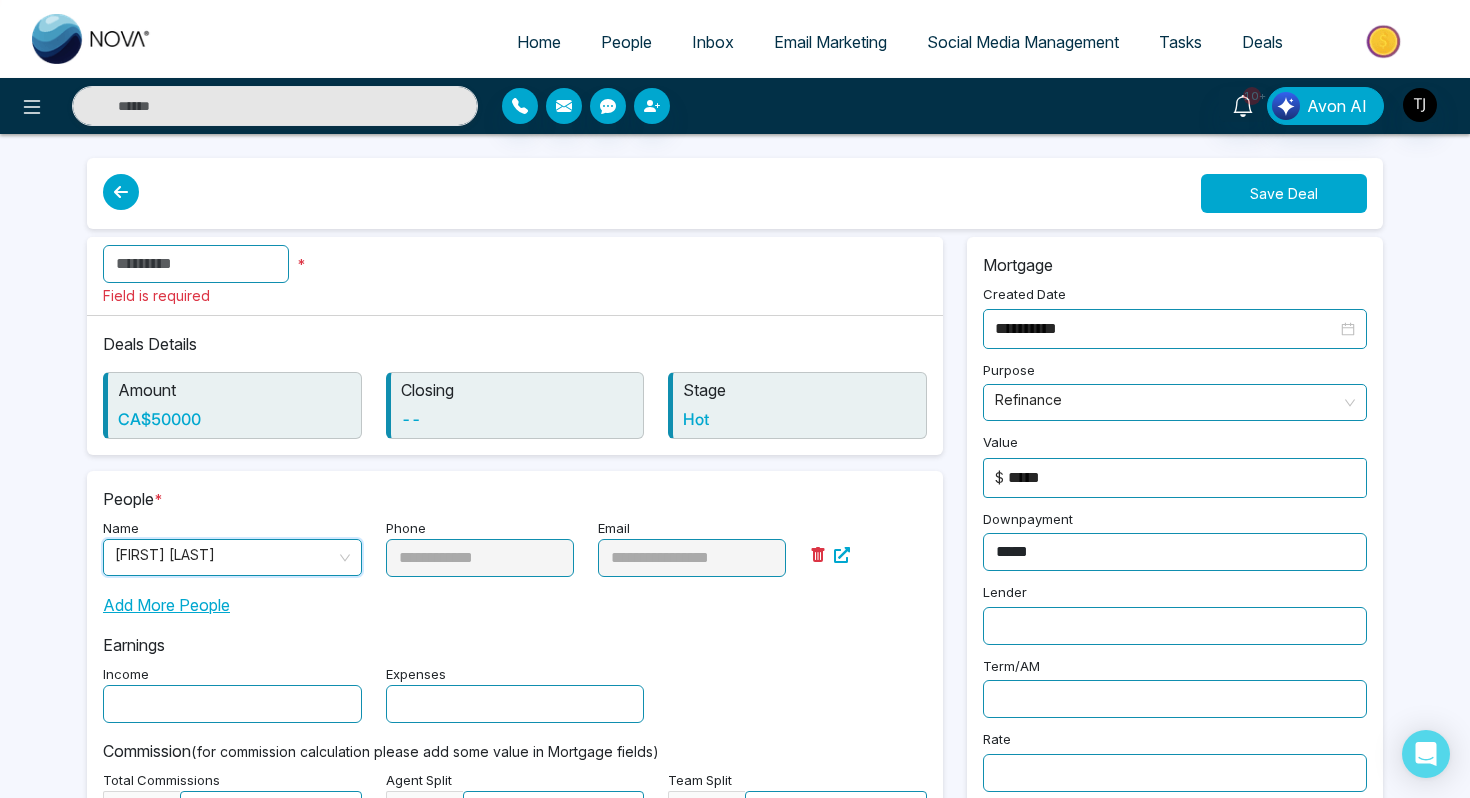 click on "Save Deal" at bounding box center (1284, 193) 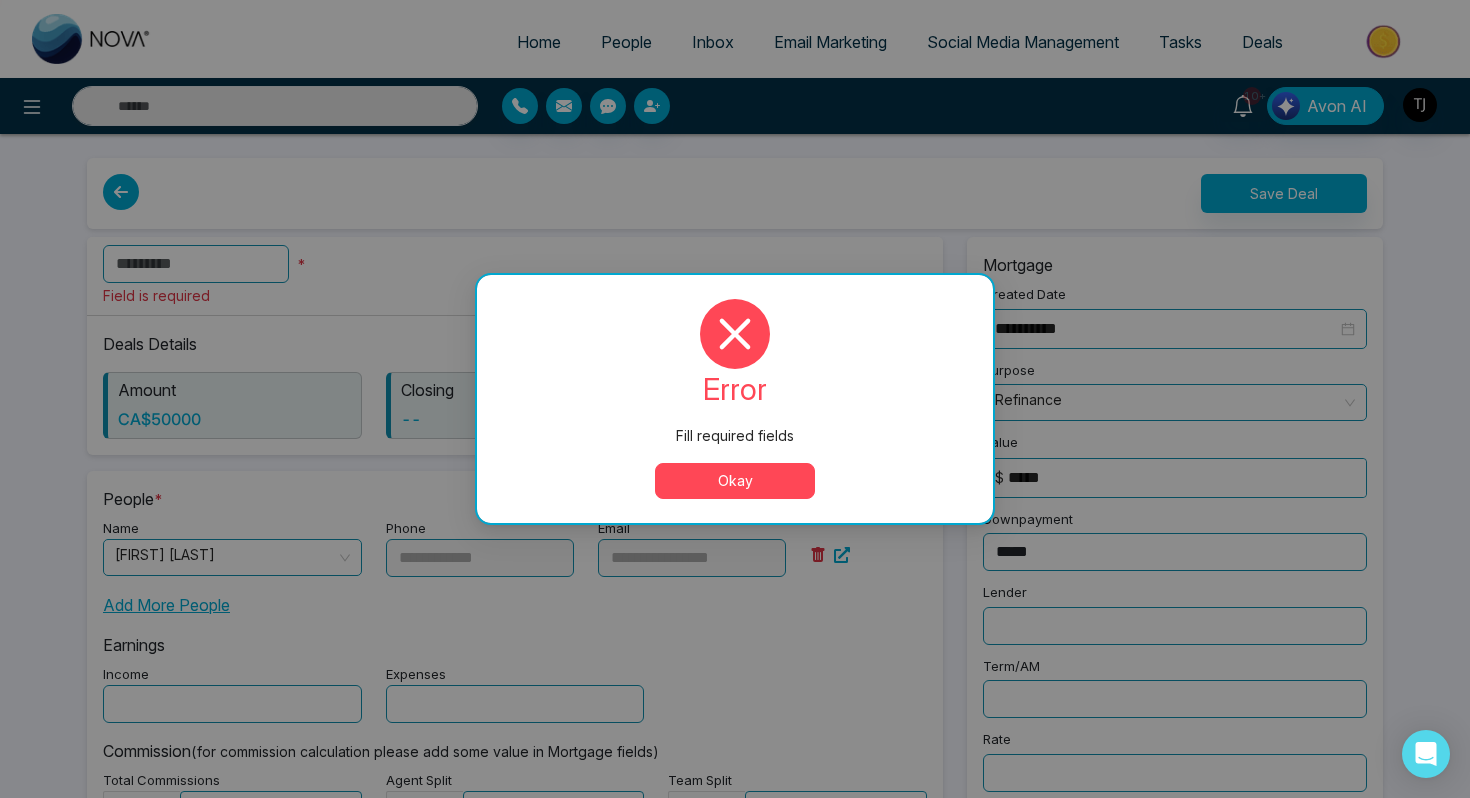 click on "Okay" at bounding box center (735, 481) 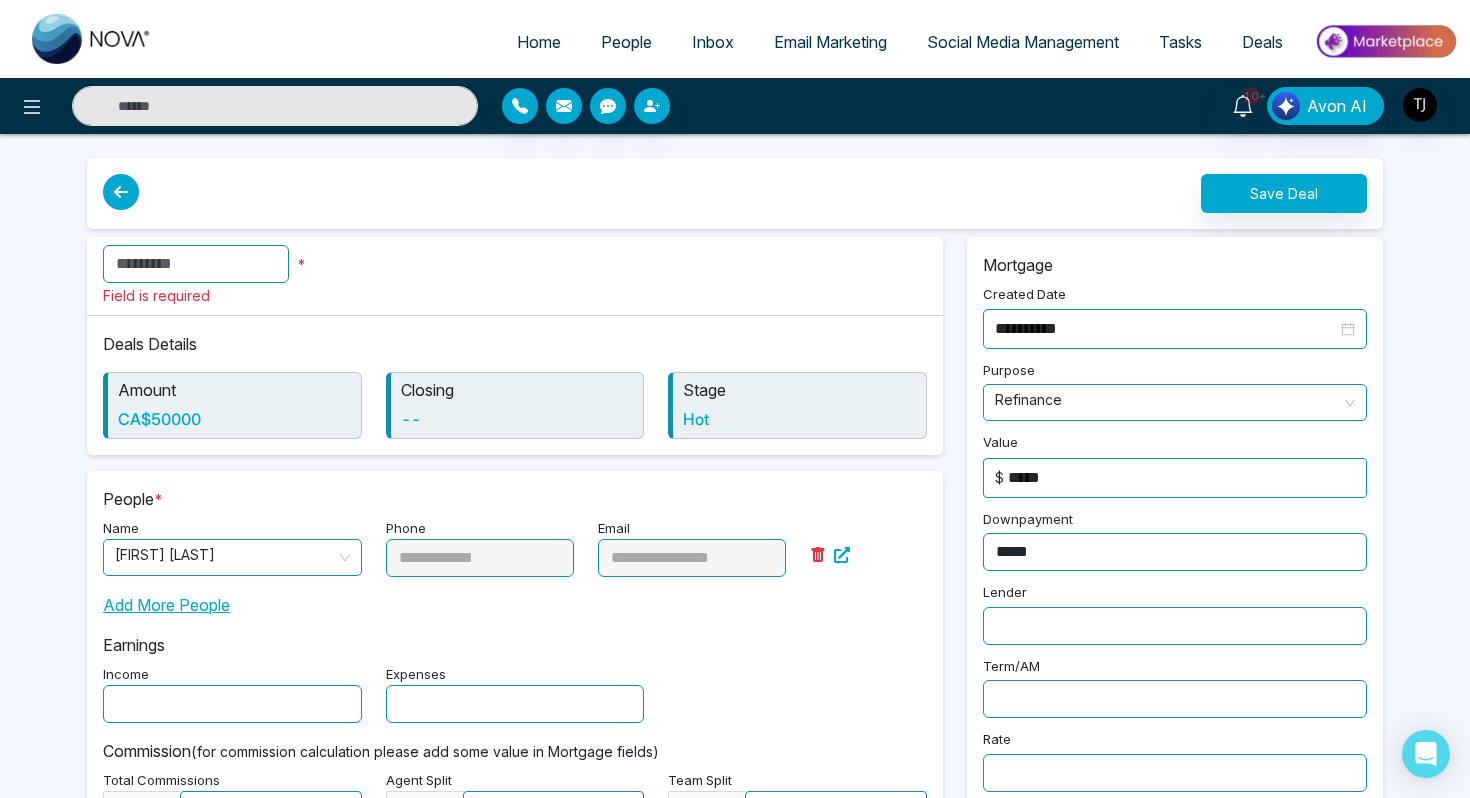 click at bounding box center (196, 264) 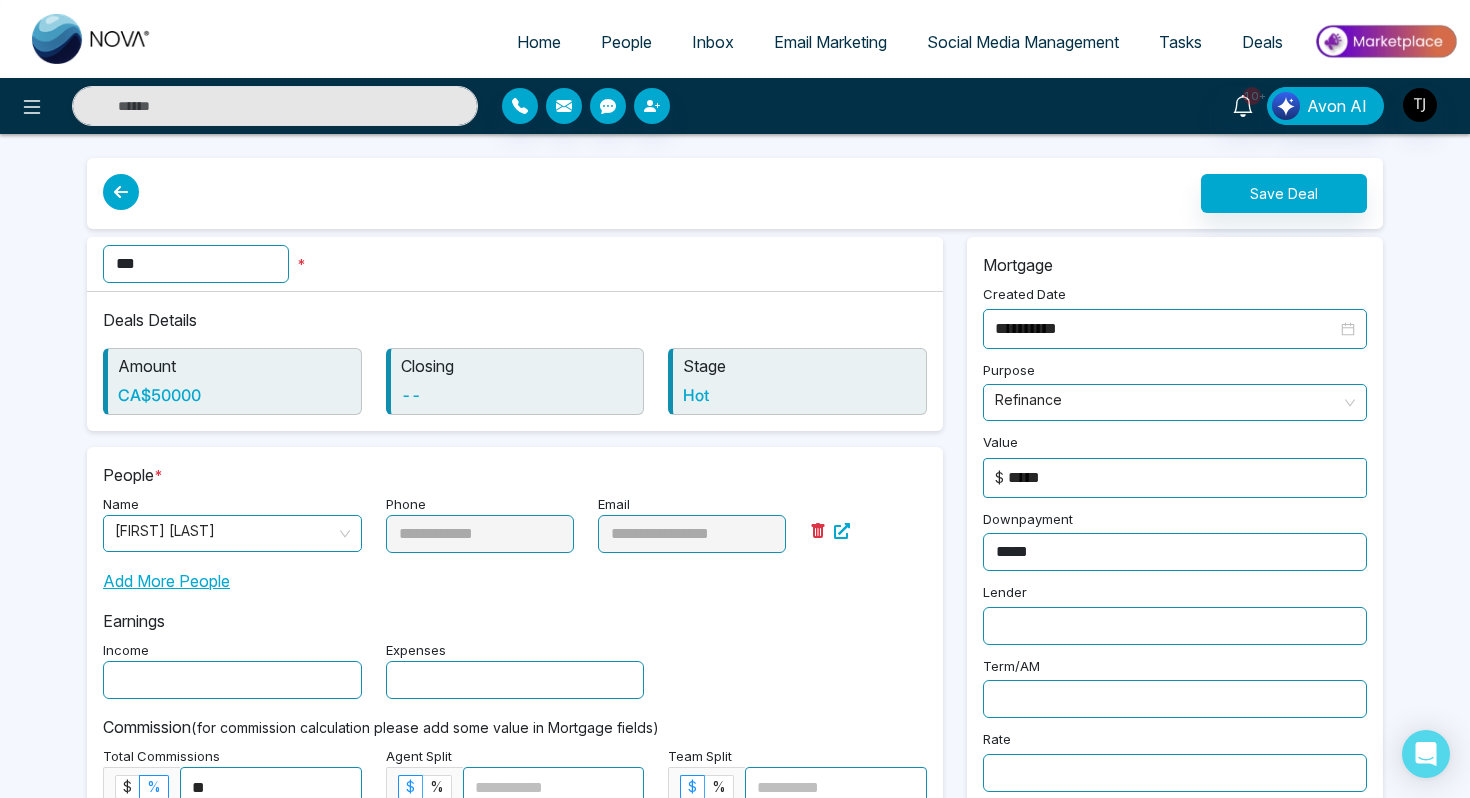 type on "***" 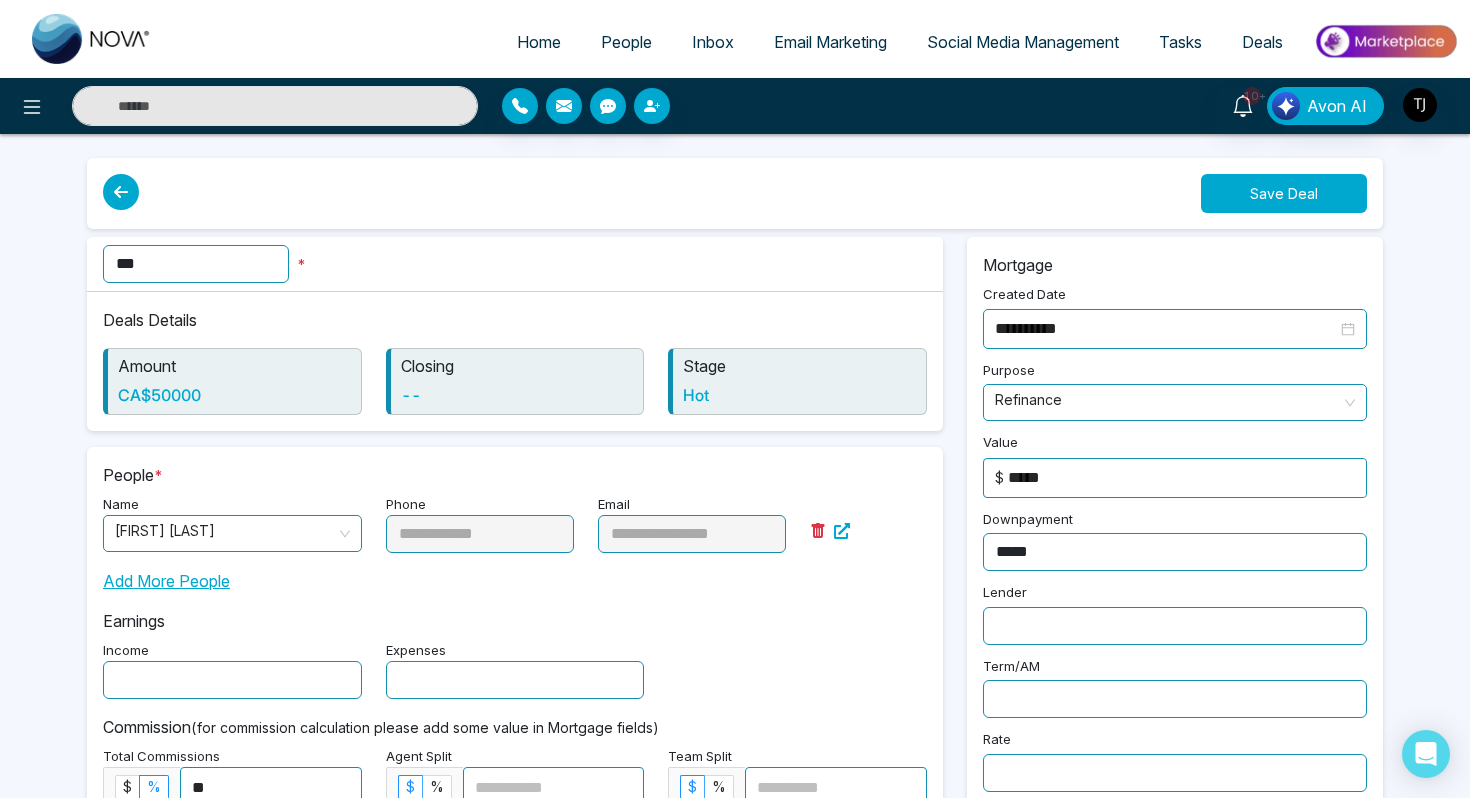 click on "Save Deal" at bounding box center (1284, 193) 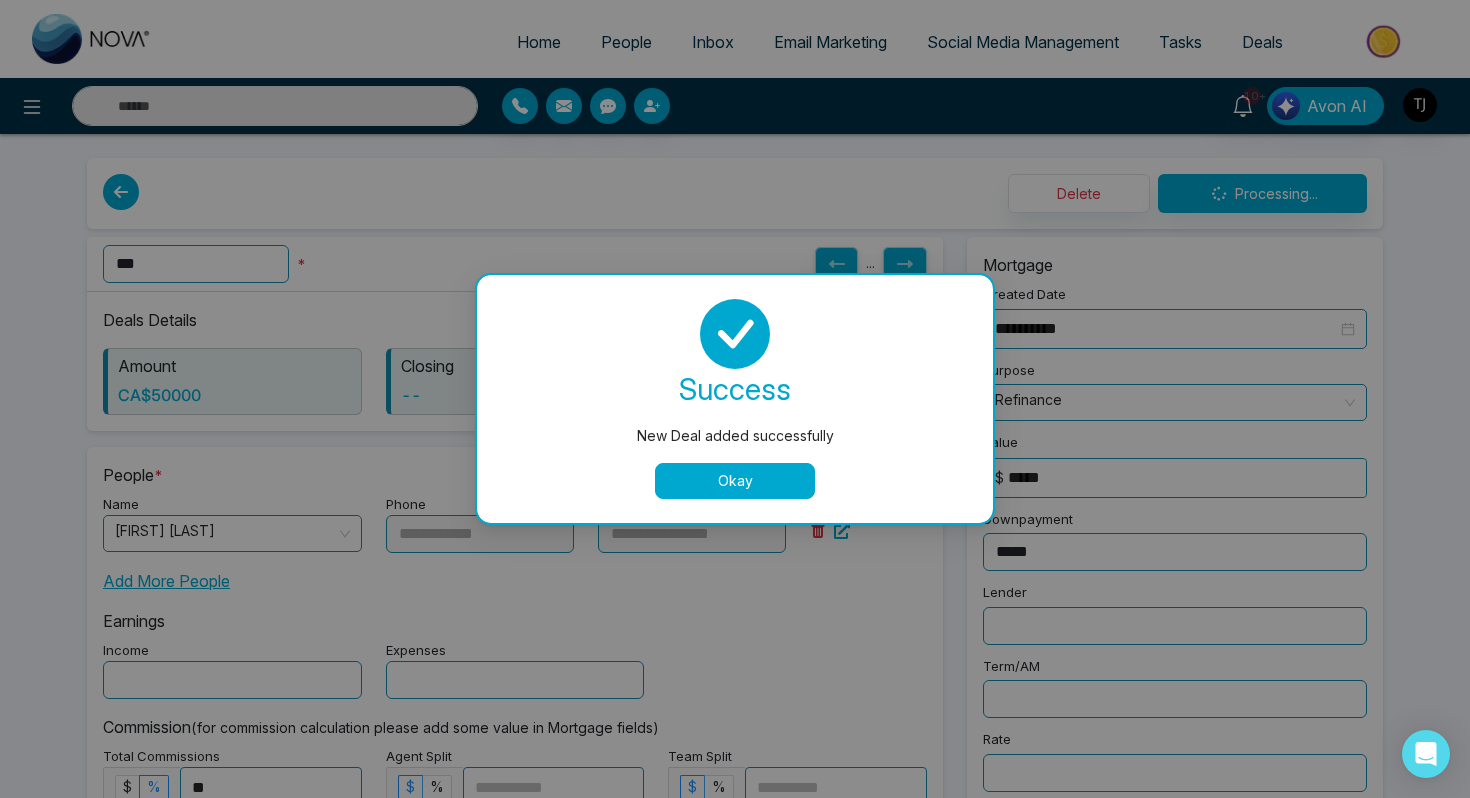 click on "Okay" at bounding box center (735, 481) 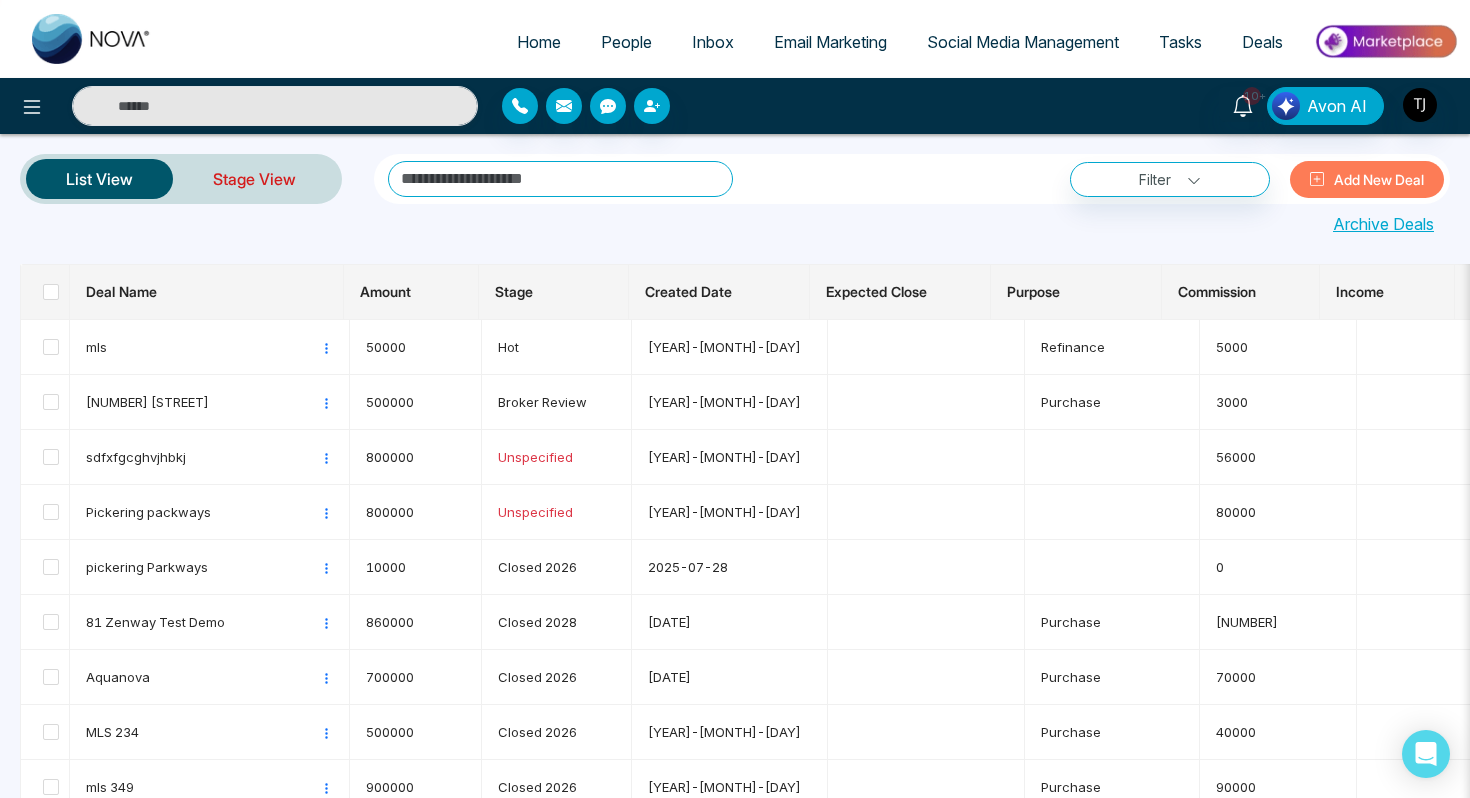 click on "Stage View" at bounding box center (254, 179) 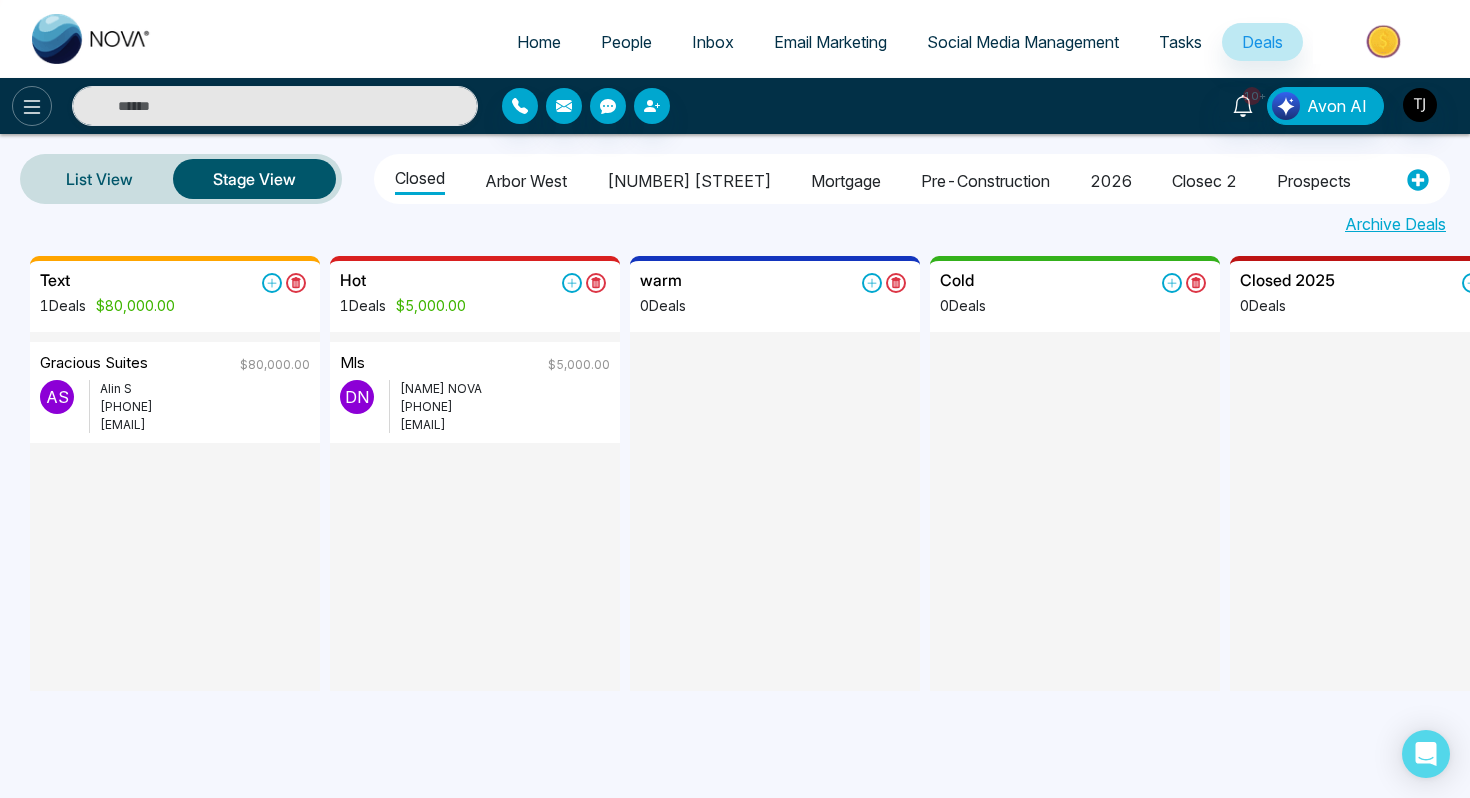 click 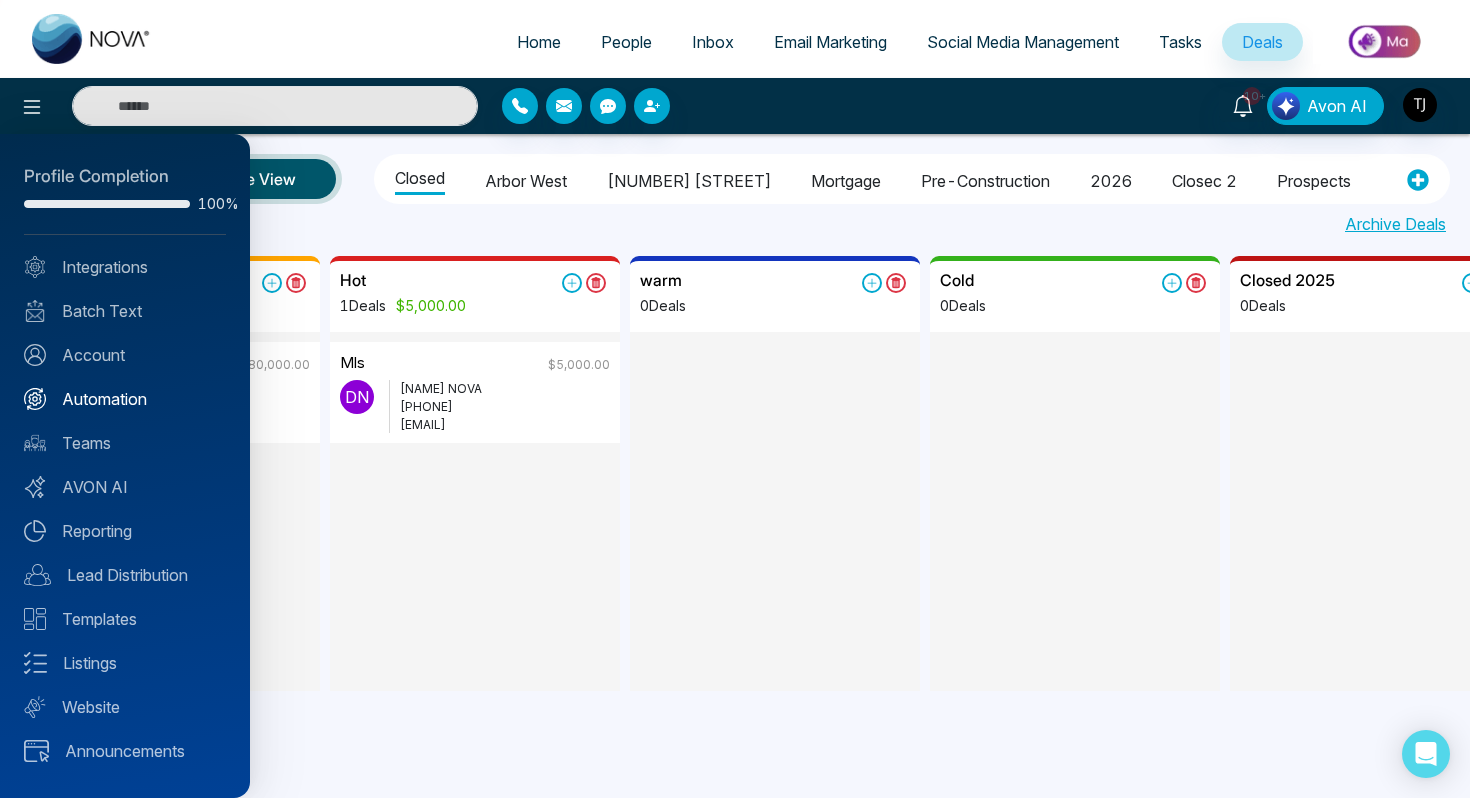 click on "Automation" at bounding box center [125, 399] 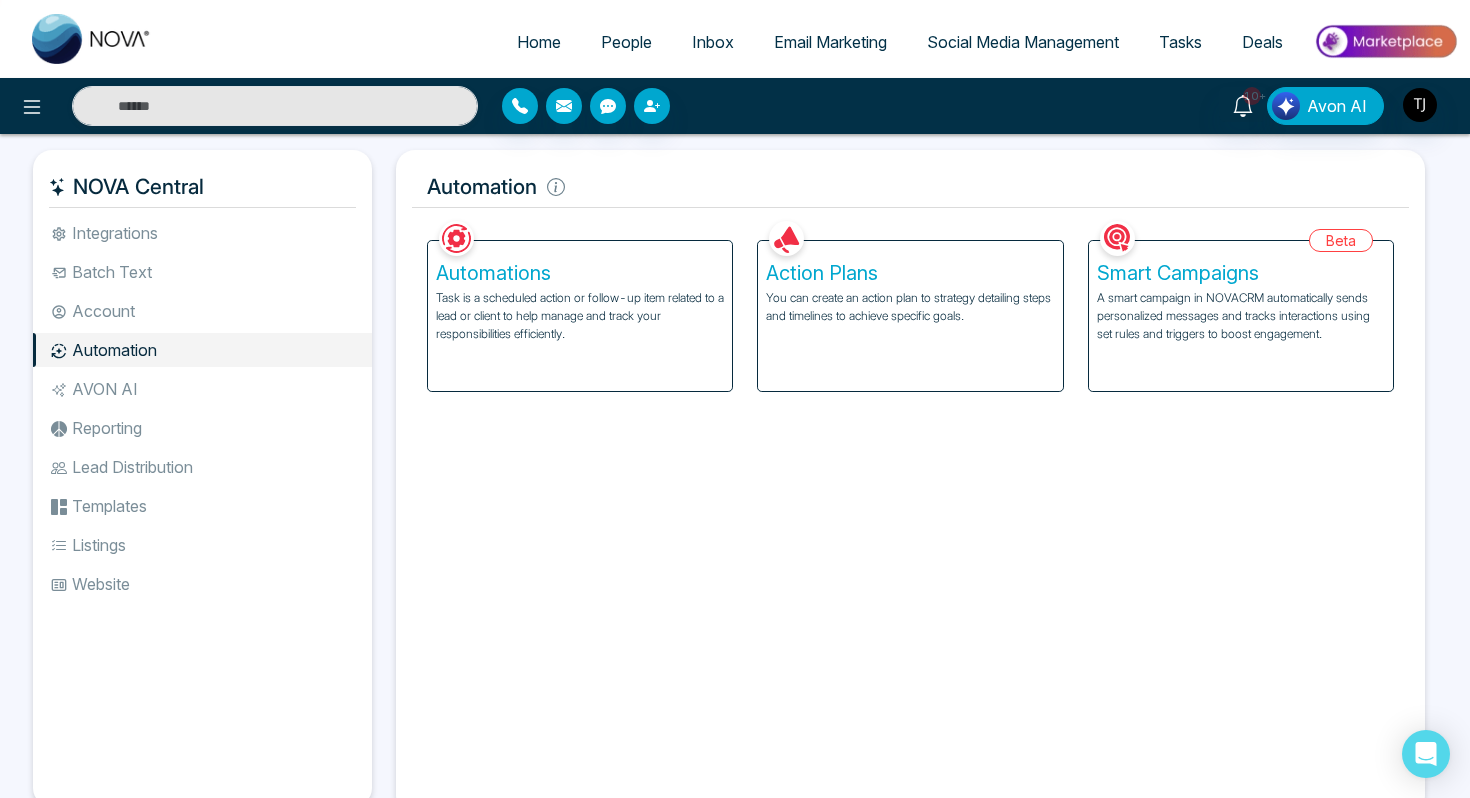 click on "A smart campaign in NOVACRM automatically sends personalized messages and tracks interactions using set rules and triggers to boost engagement." at bounding box center (1241, 316) 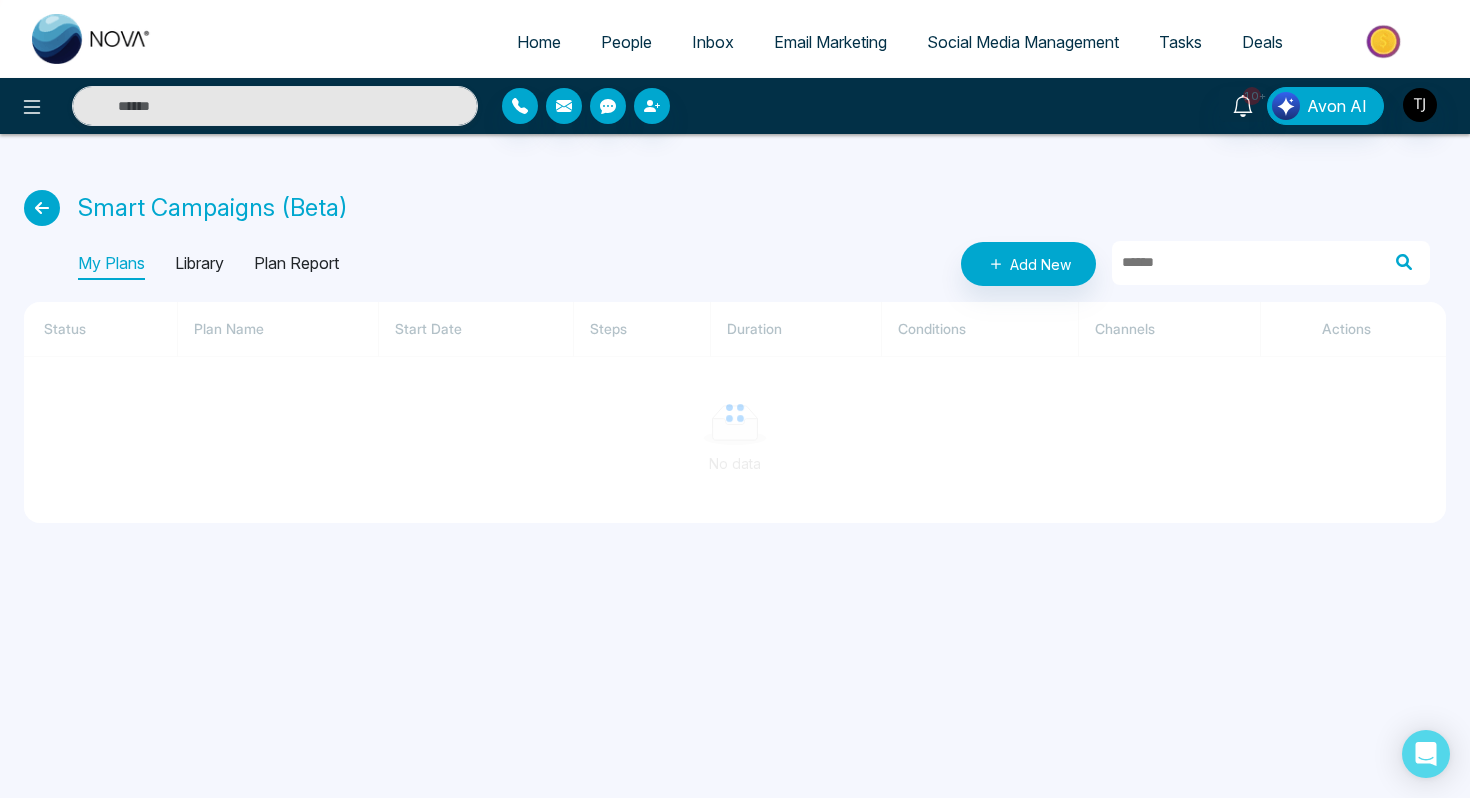 click on "Library" at bounding box center (199, 264) 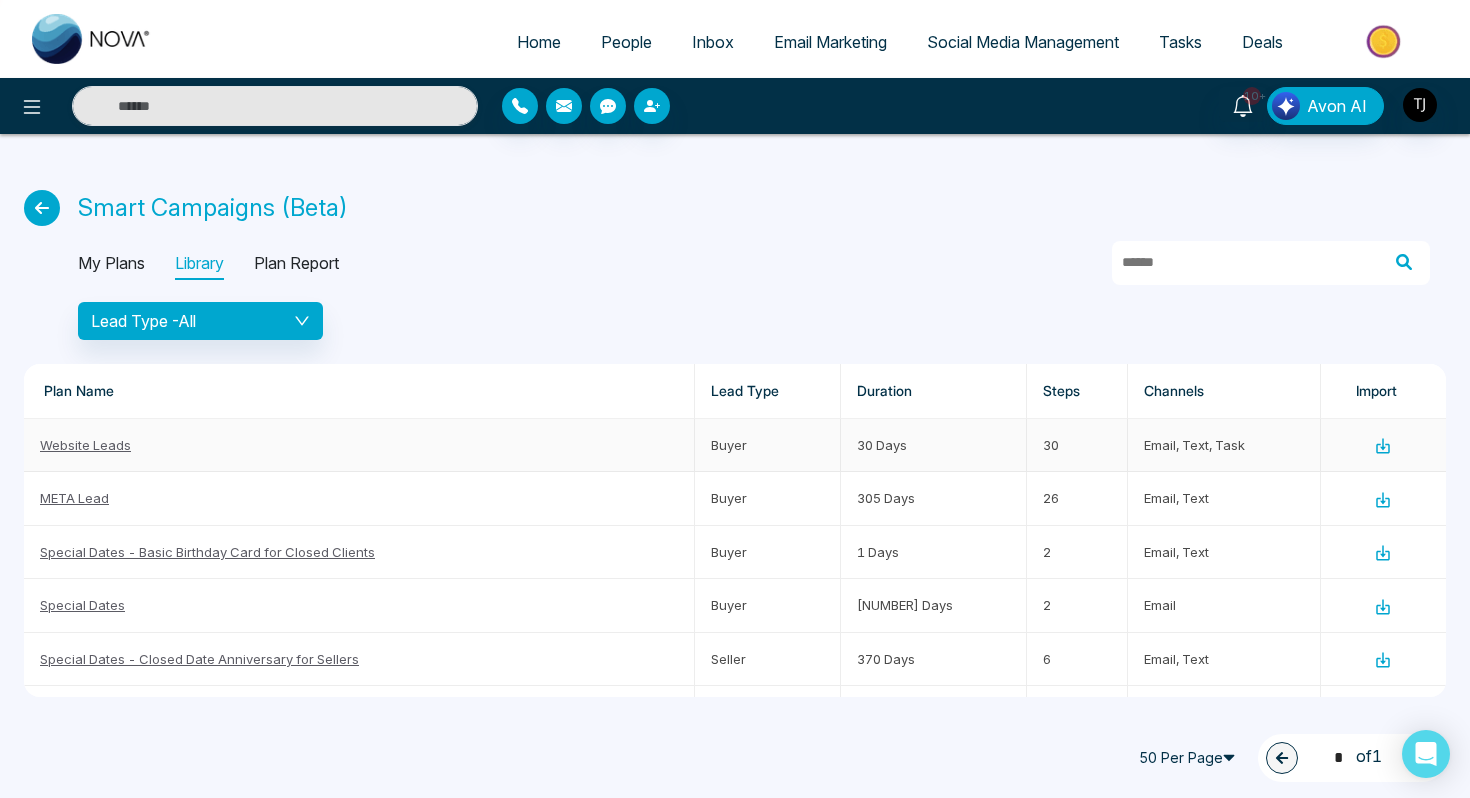 click on "Website Leads" at bounding box center (85, 445) 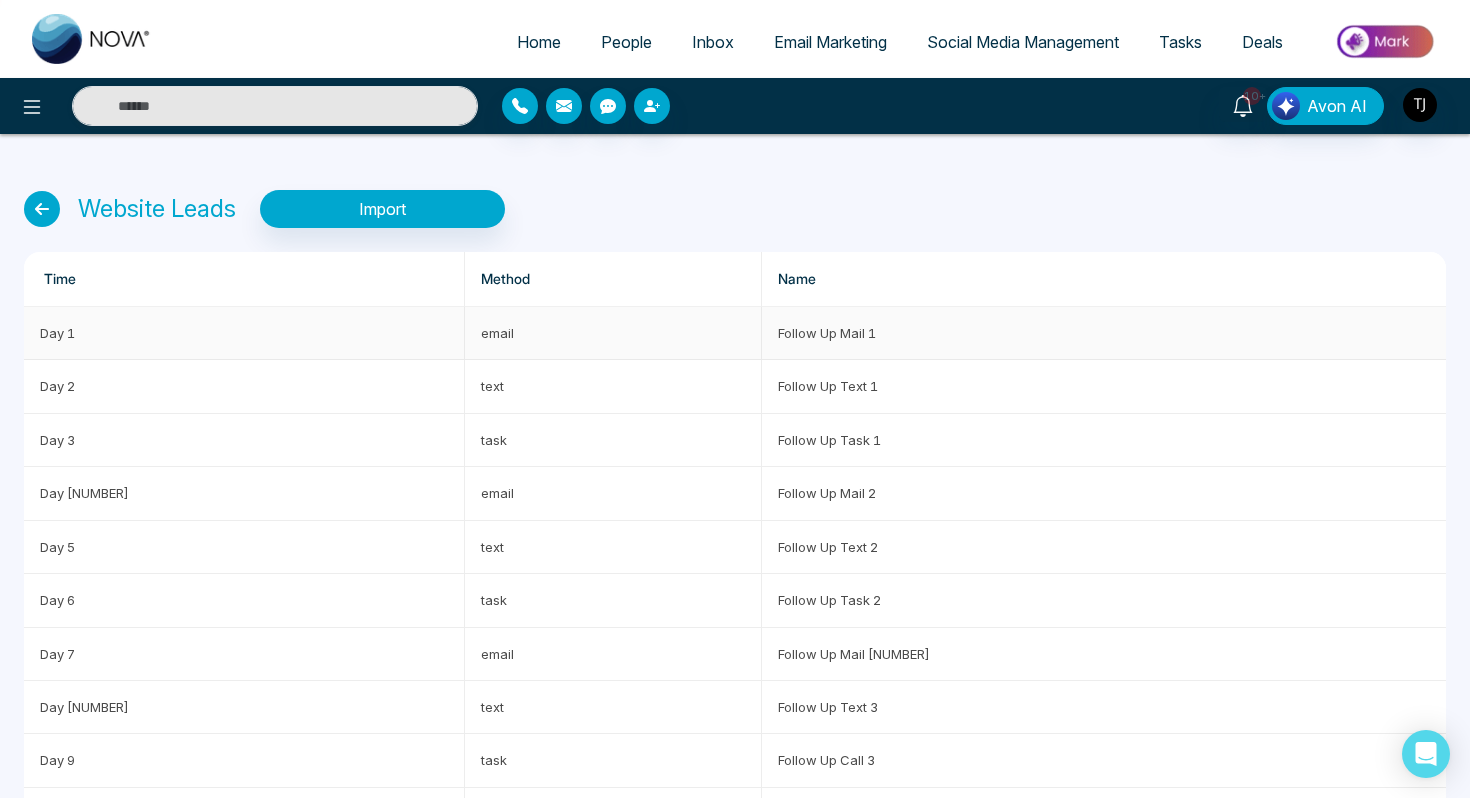click on "Follow Up Mail 1" at bounding box center (1104, 333) 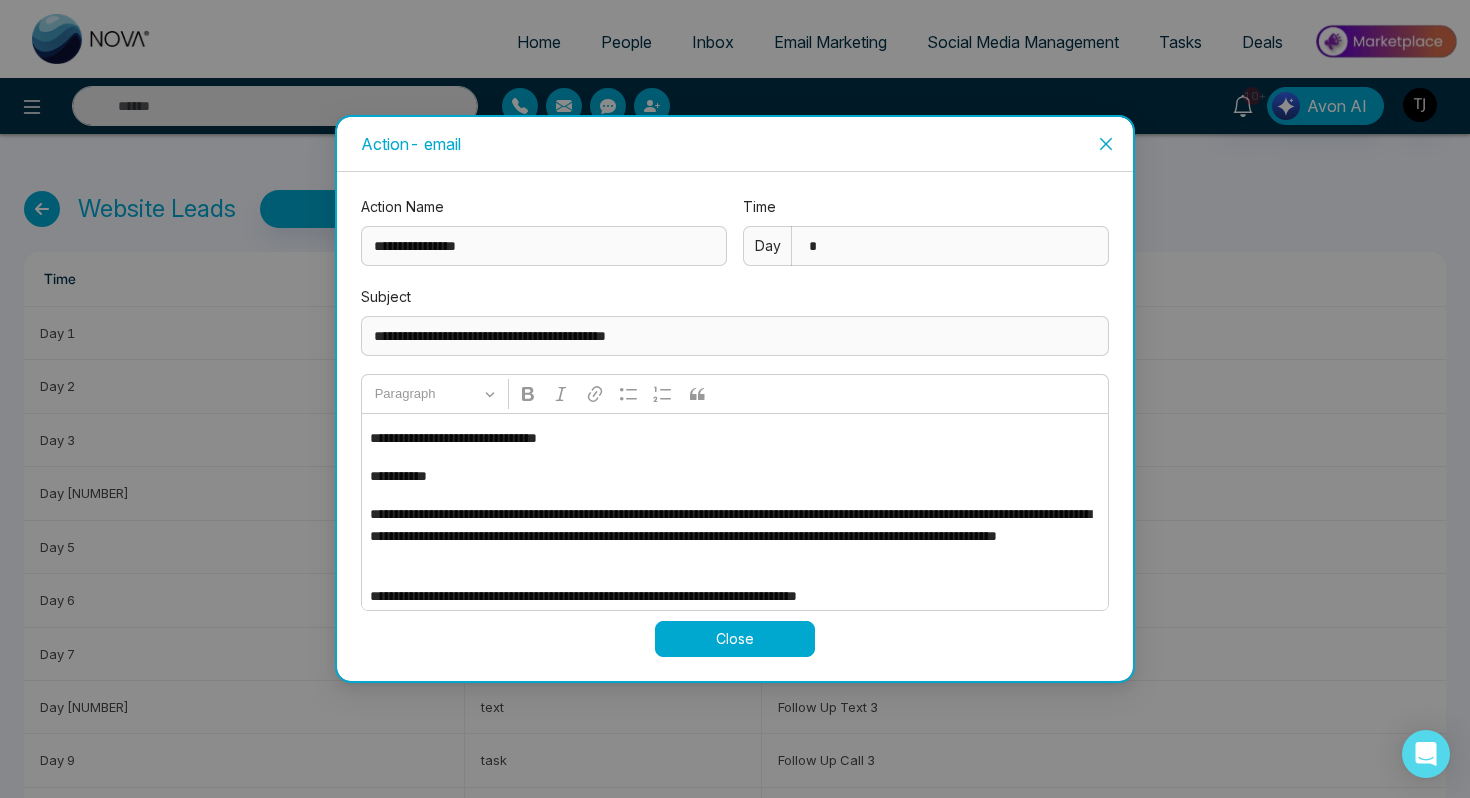 scroll, scrollTop: 85, scrollLeft: 0, axis: vertical 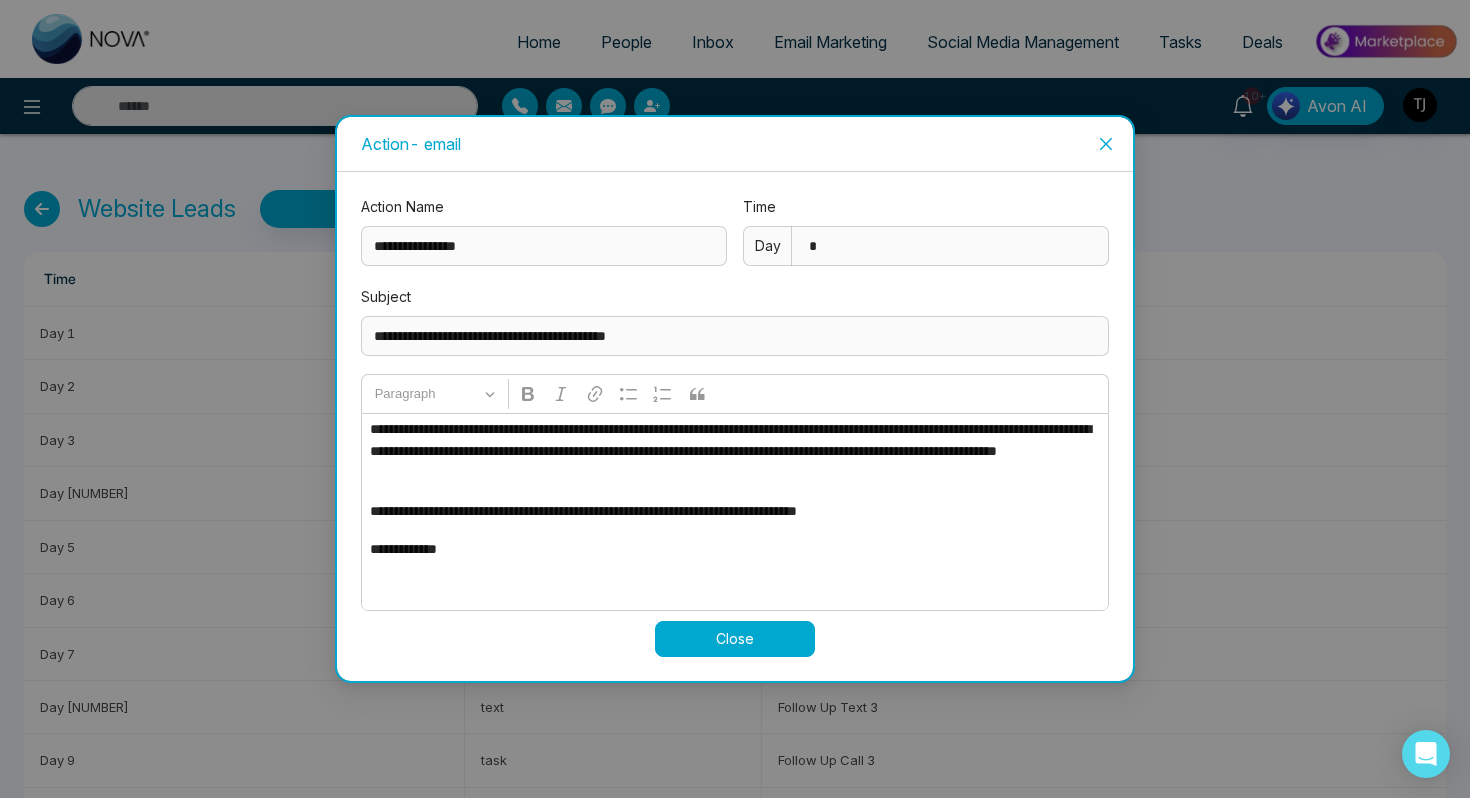 click at bounding box center (1106, 144) 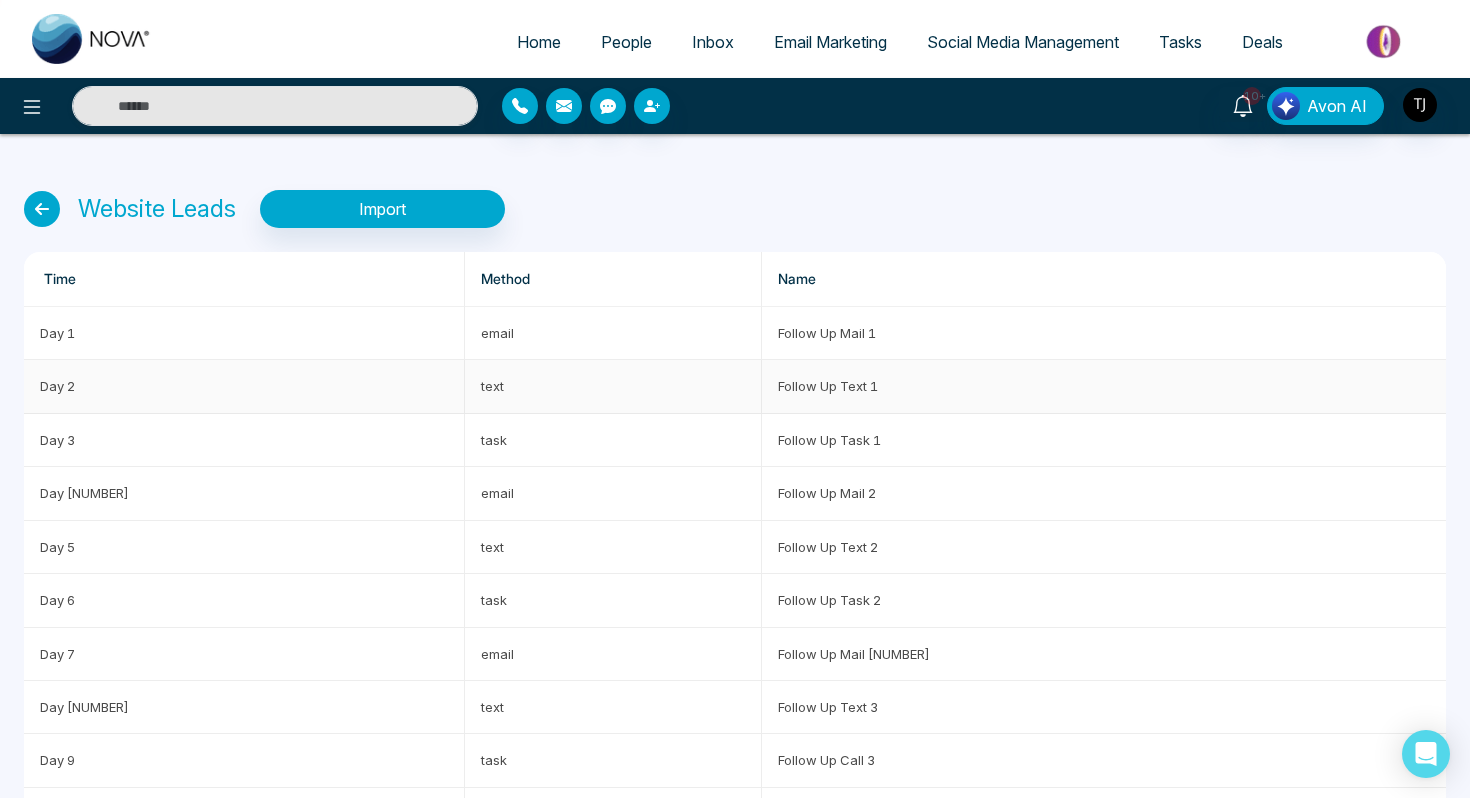 click on "Follow Up Text 1" at bounding box center [1104, 386] 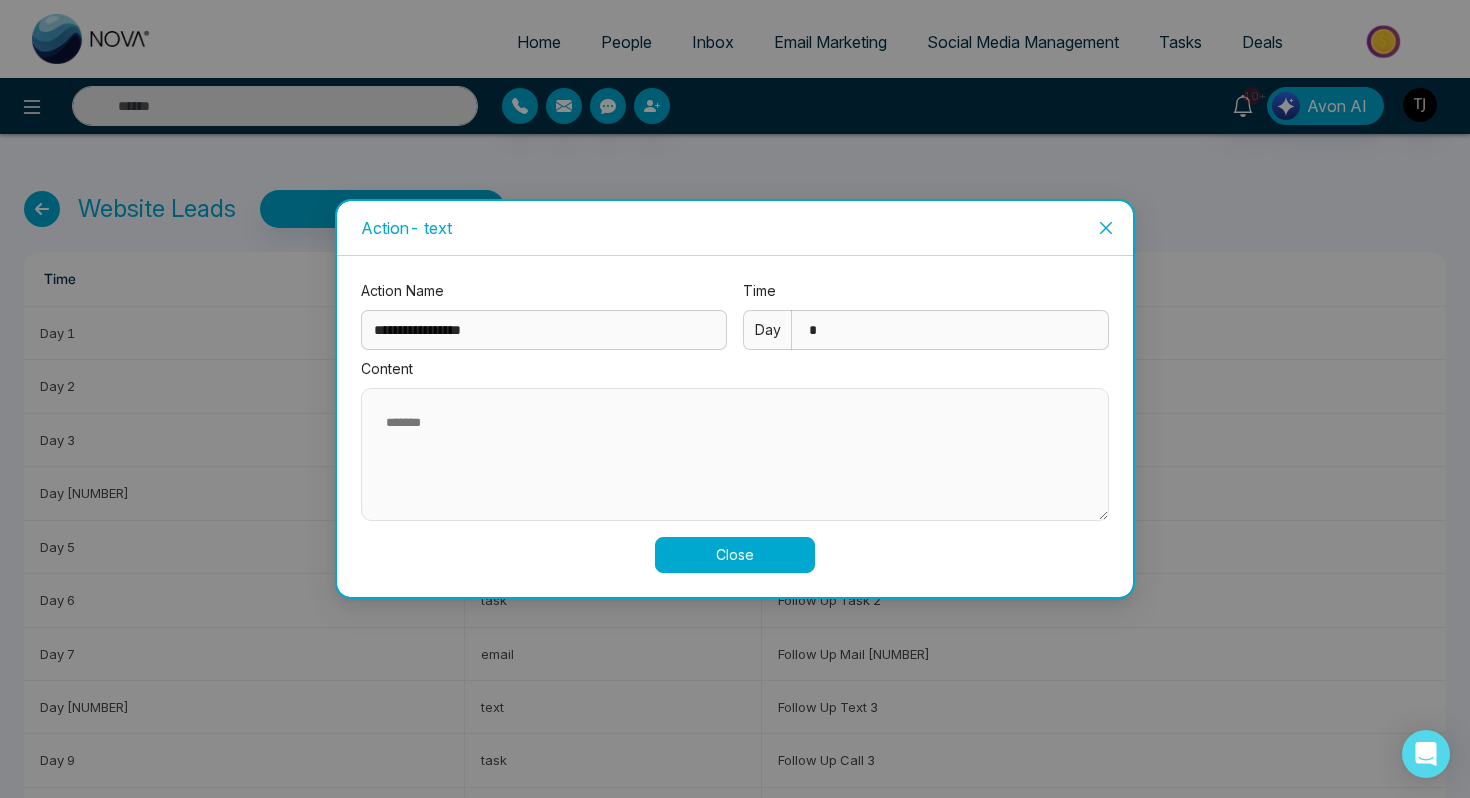 click 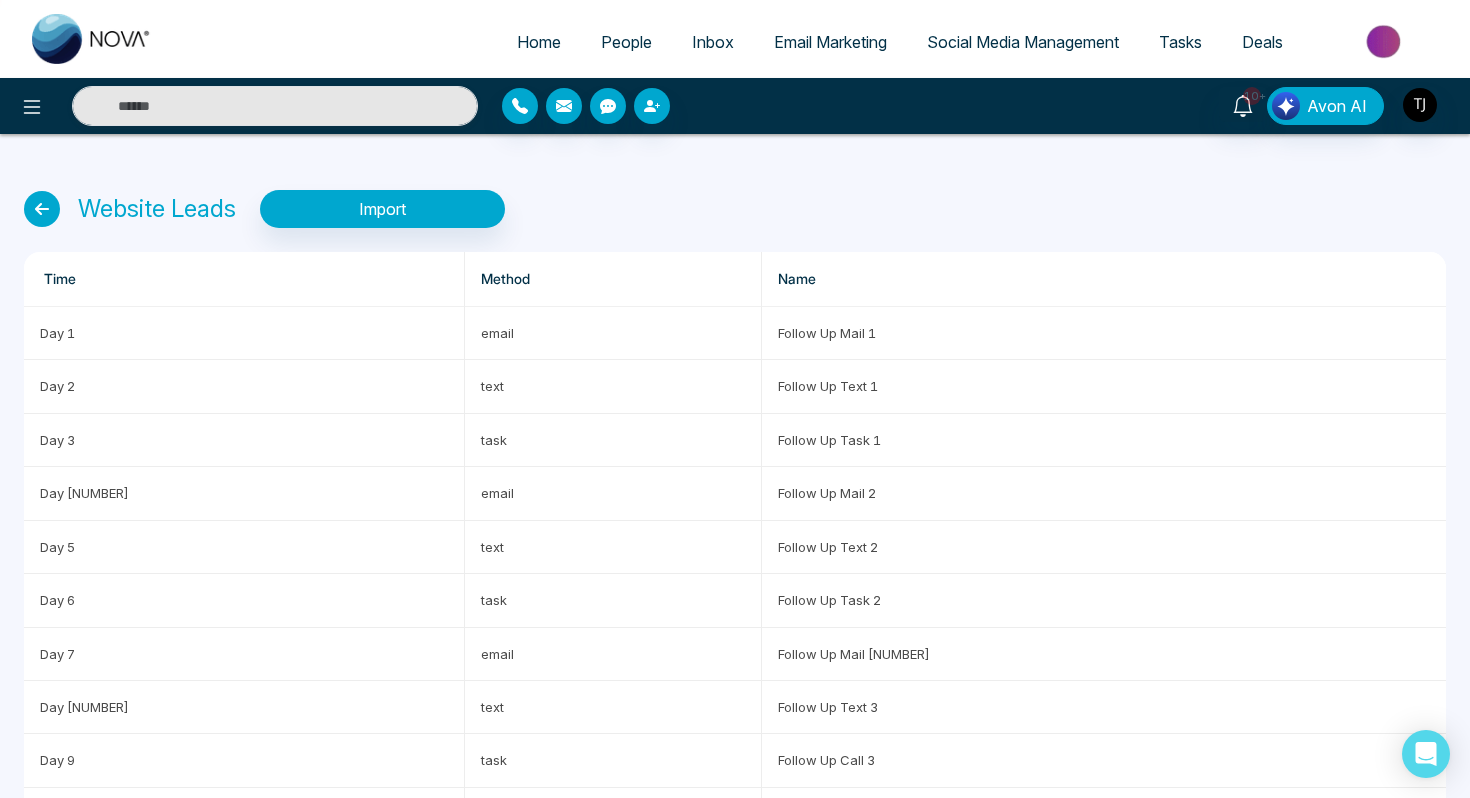 click at bounding box center [42, 209] 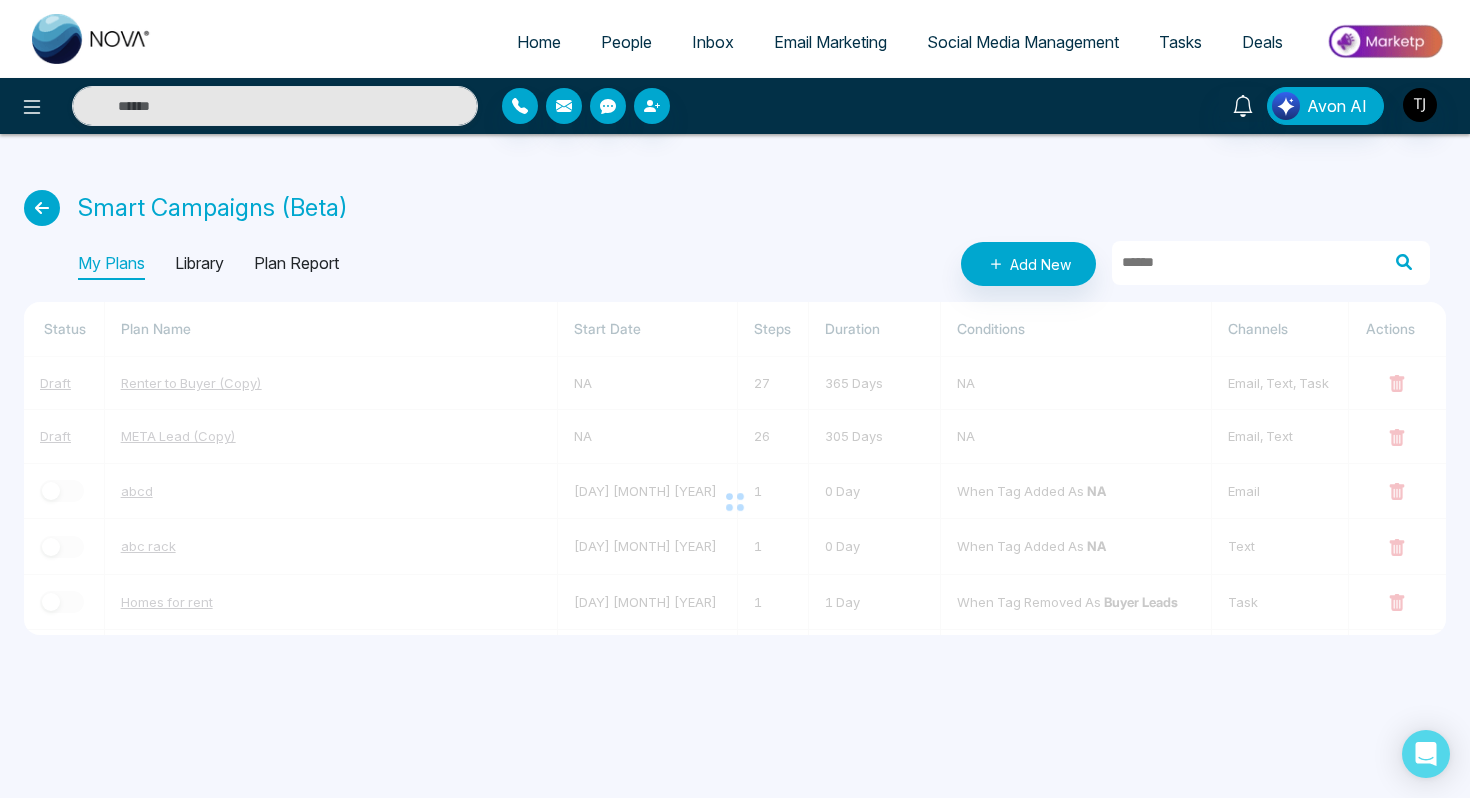 click at bounding box center (265, 106) 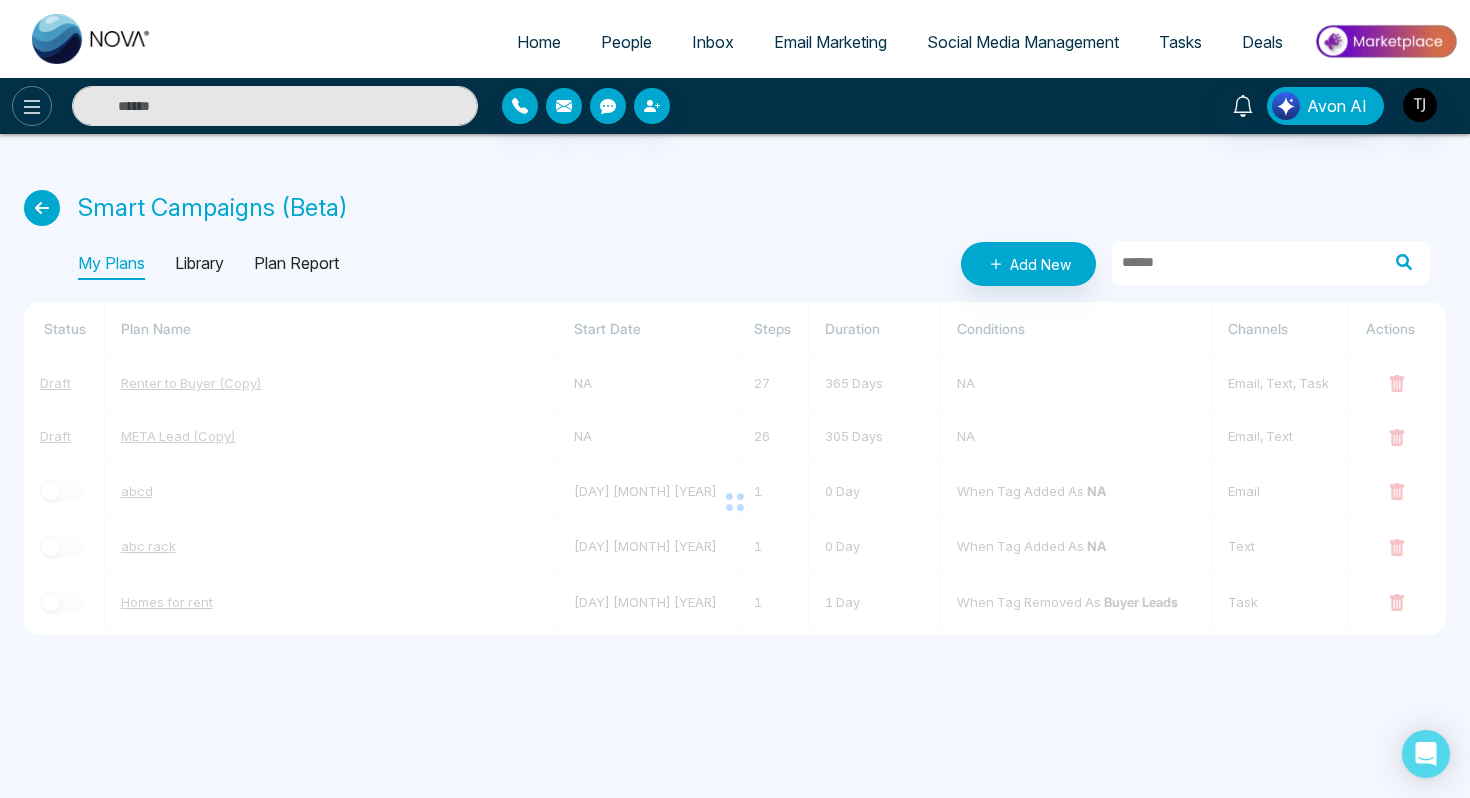 click 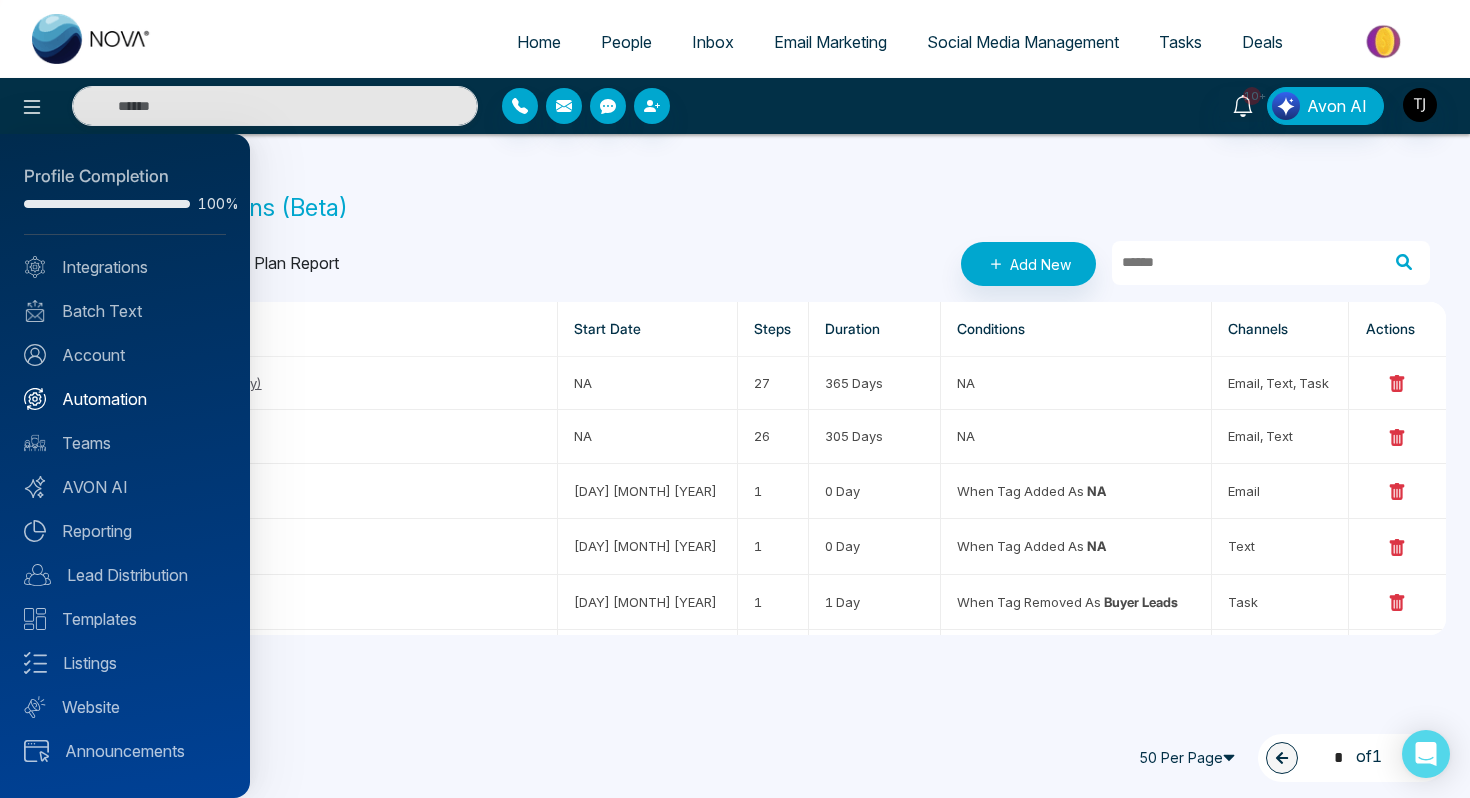 click on "Automation" at bounding box center (125, 399) 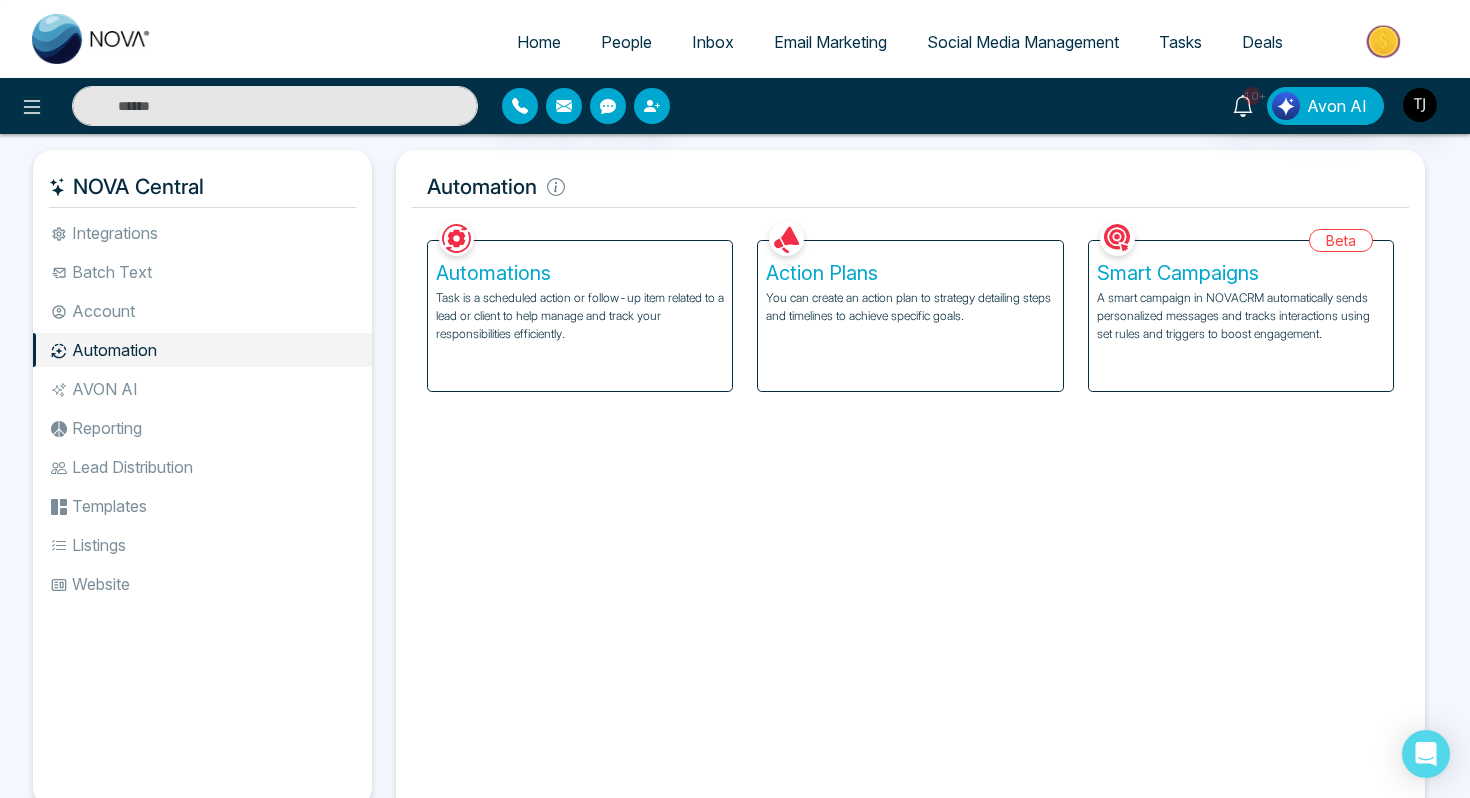 click on "Action Plans" at bounding box center (910, 273) 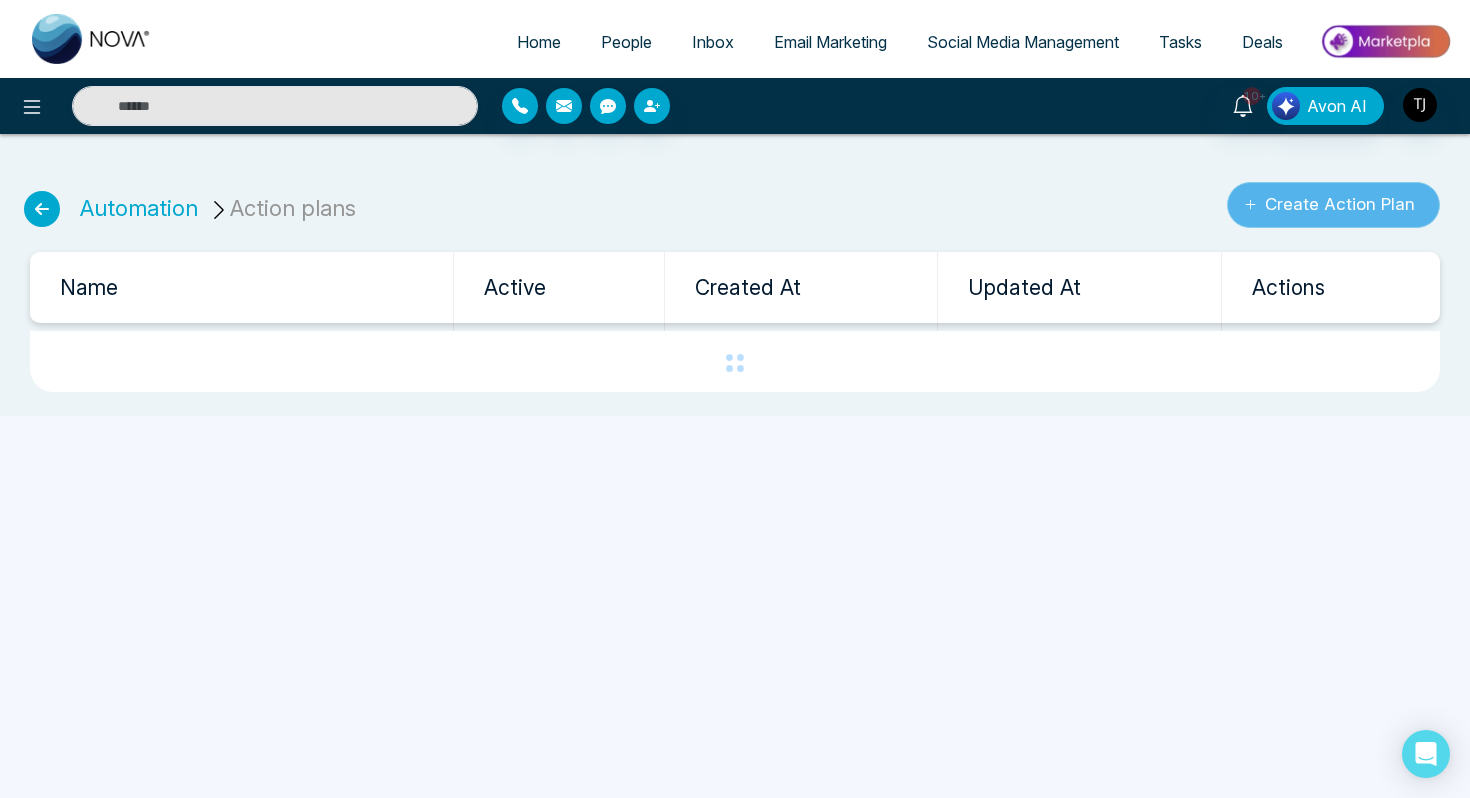 click on "Create Action Plan" at bounding box center [1333, 205] 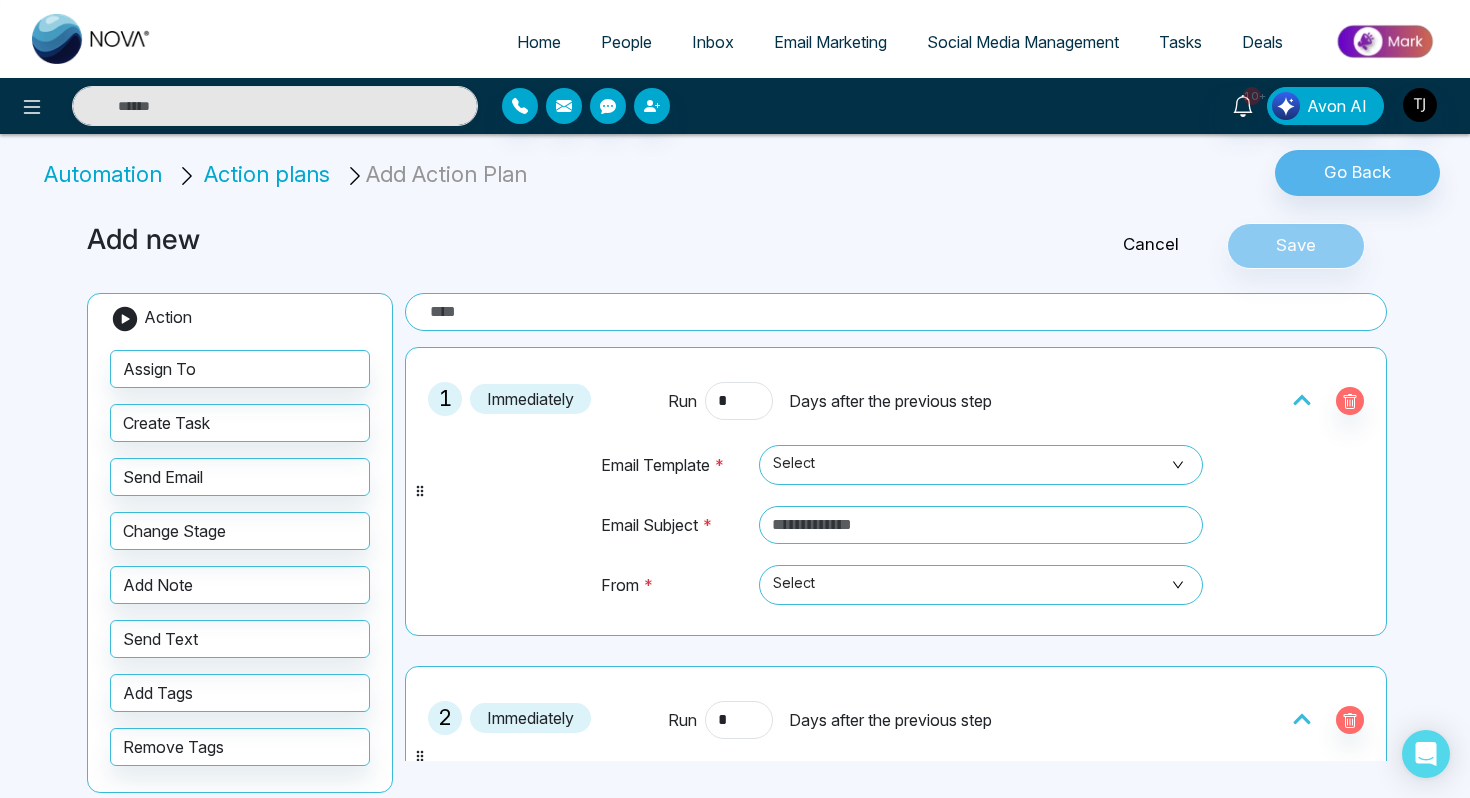 click on "Cancel" at bounding box center [1151, 245] 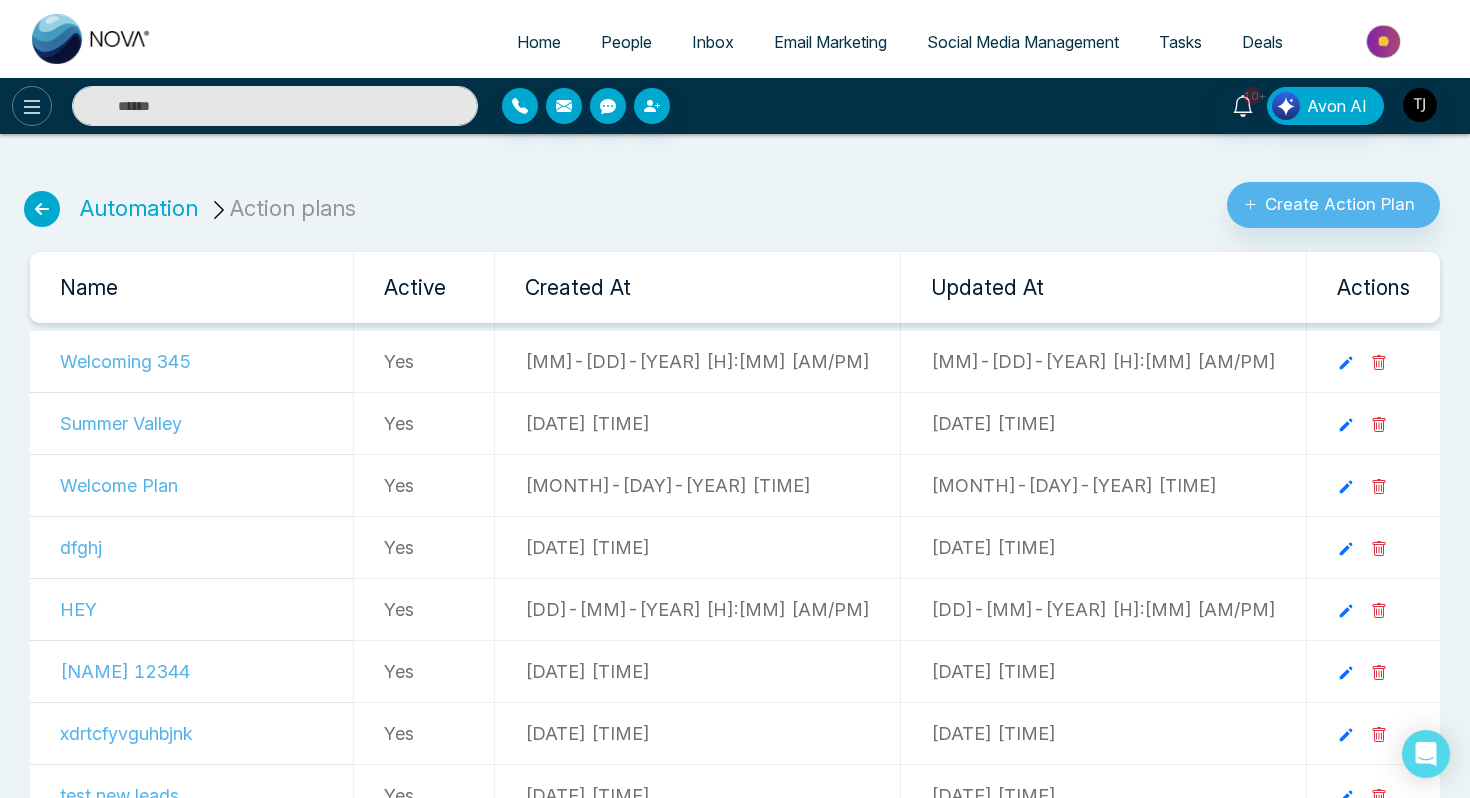 click at bounding box center (32, 106) 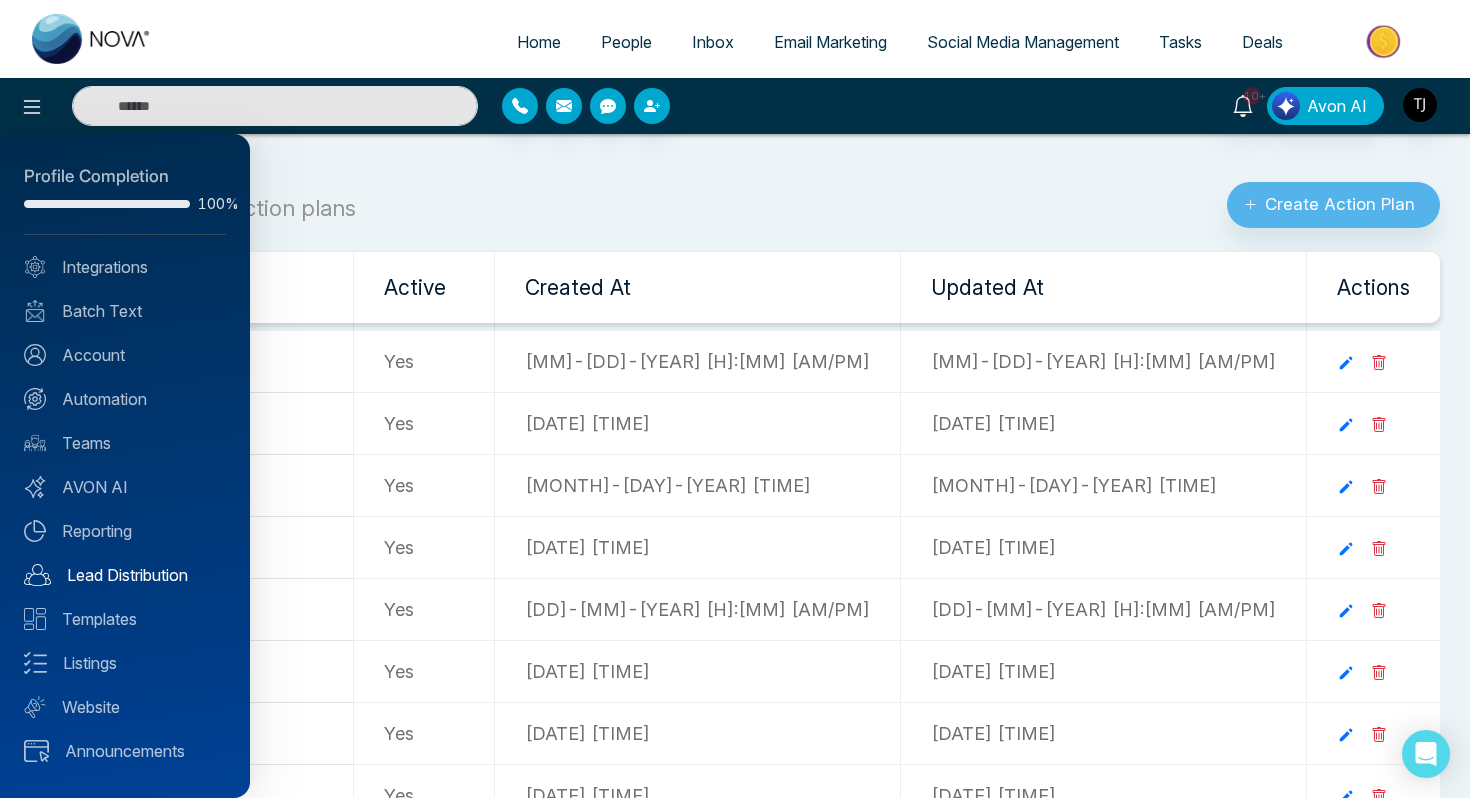 click on "Lead Distribution" at bounding box center [125, 575] 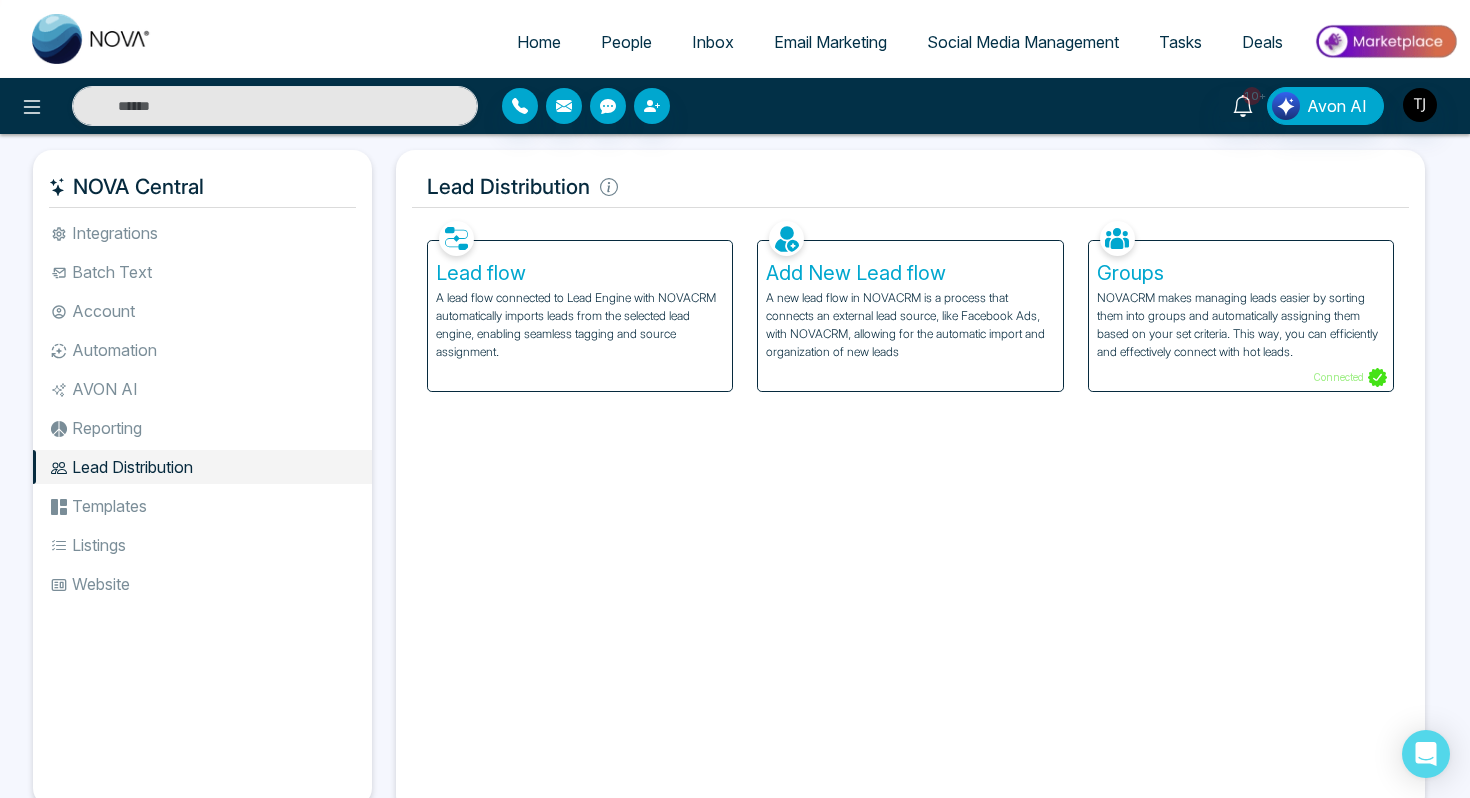 click on "A lead flow connected to Lead Engine with NOVACRM automatically imports leads from the selected lead engine, enabling seamless tagging and source assignment." at bounding box center [580, 325] 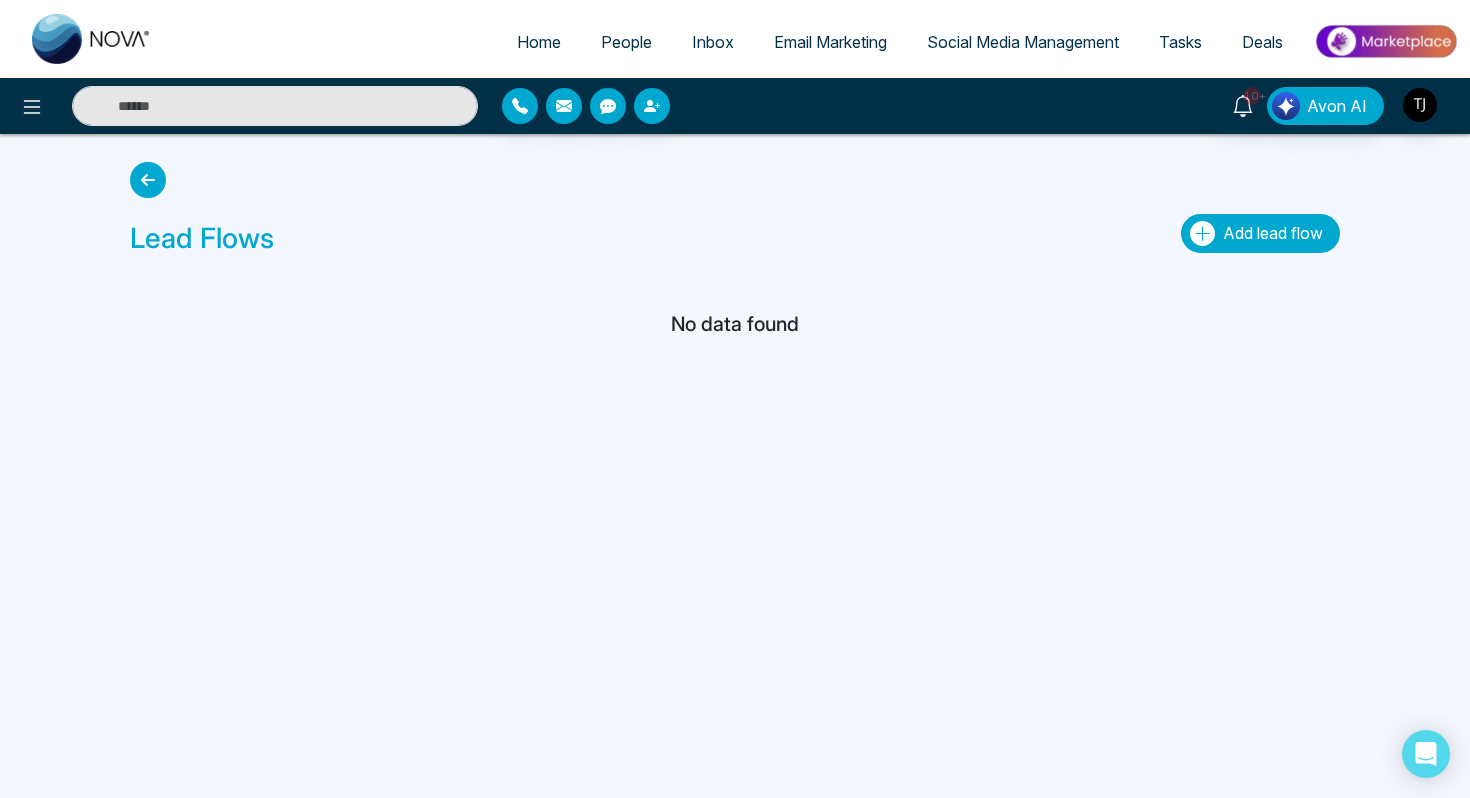 click on "Add lead flow" at bounding box center [1273, 233] 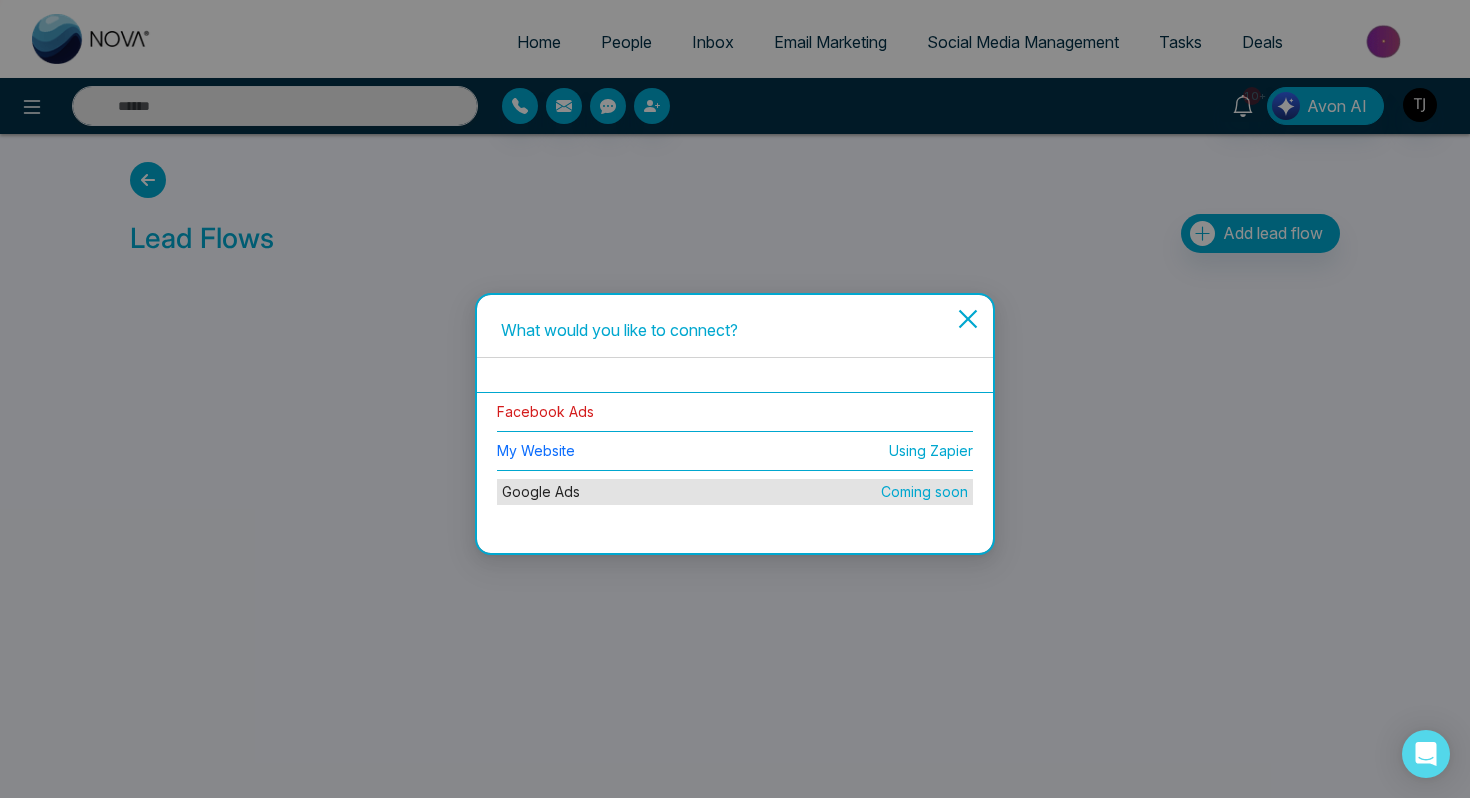 click on "Facebook Ads" at bounding box center (545, 411) 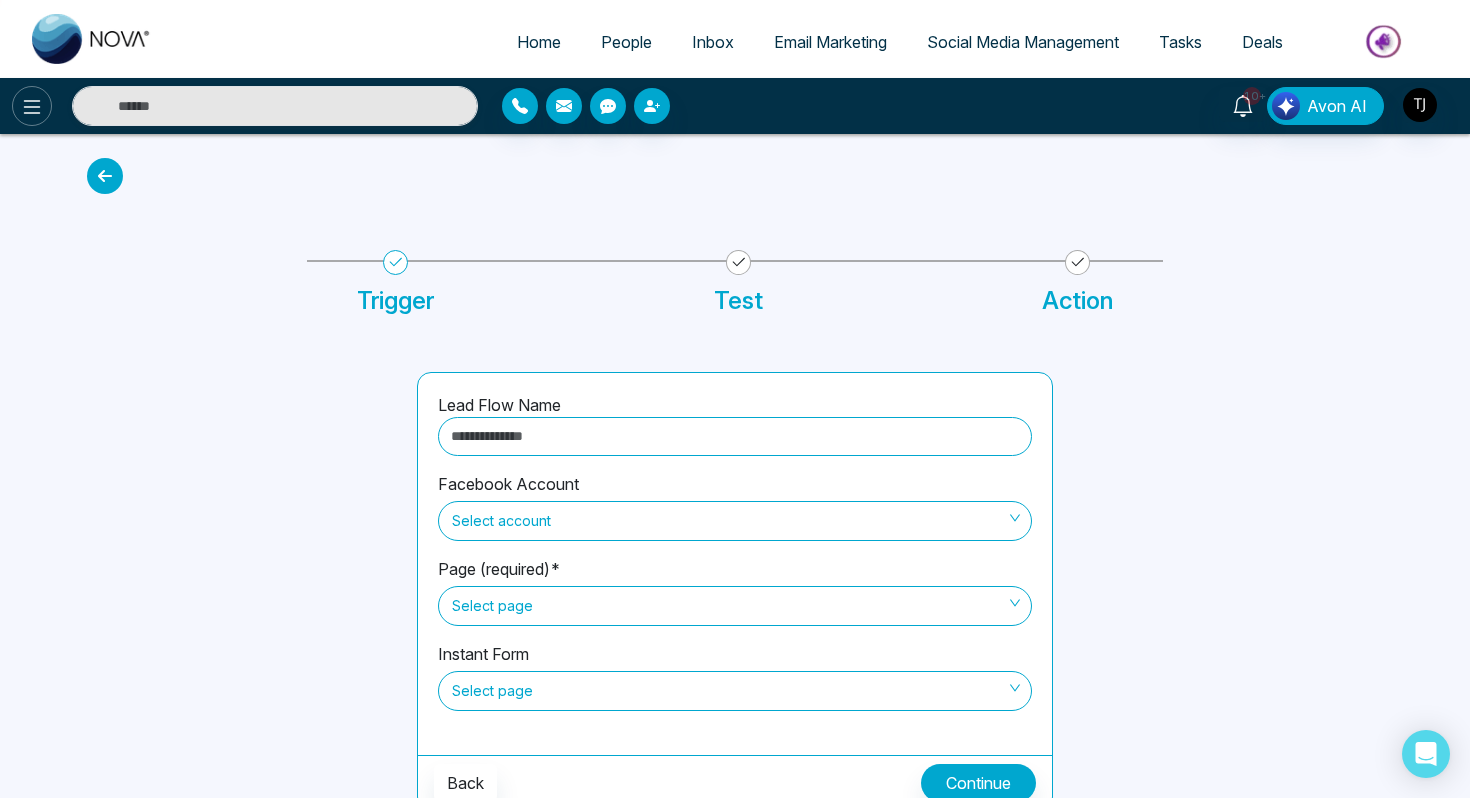 click 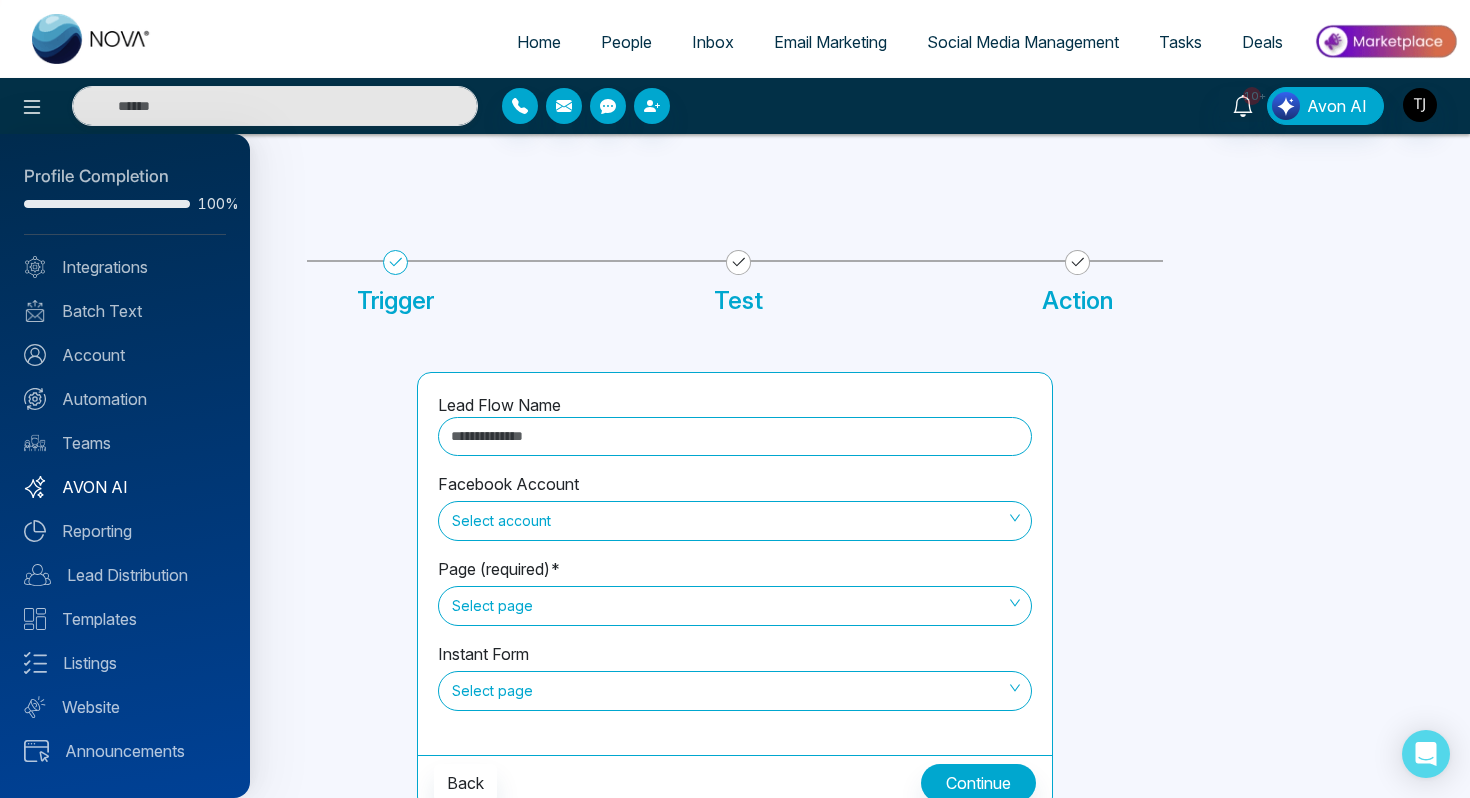click on "AVON AI" at bounding box center (125, 487) 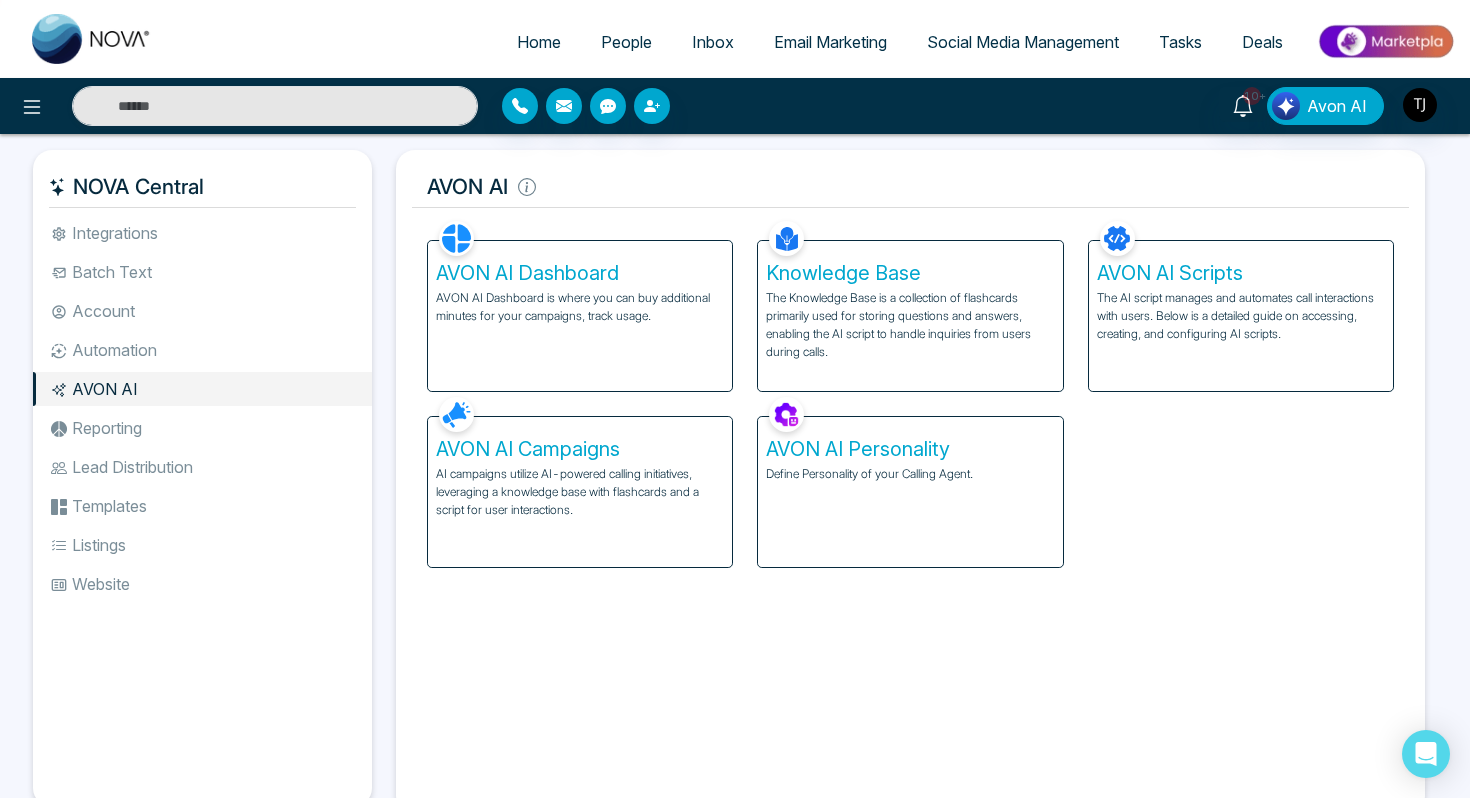 click on "AVON AI Personality" at bounding box center (910, 449) 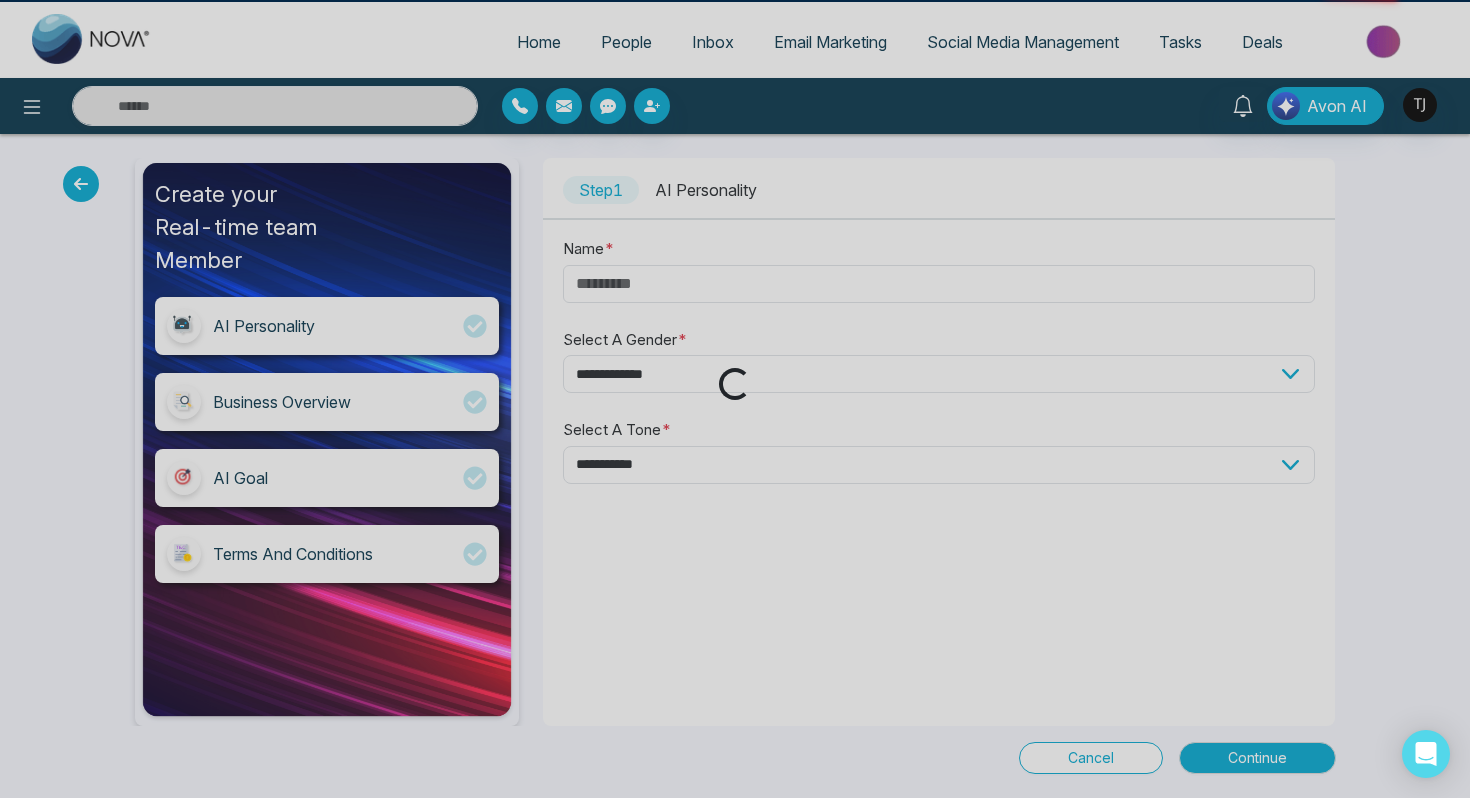 type on "****" 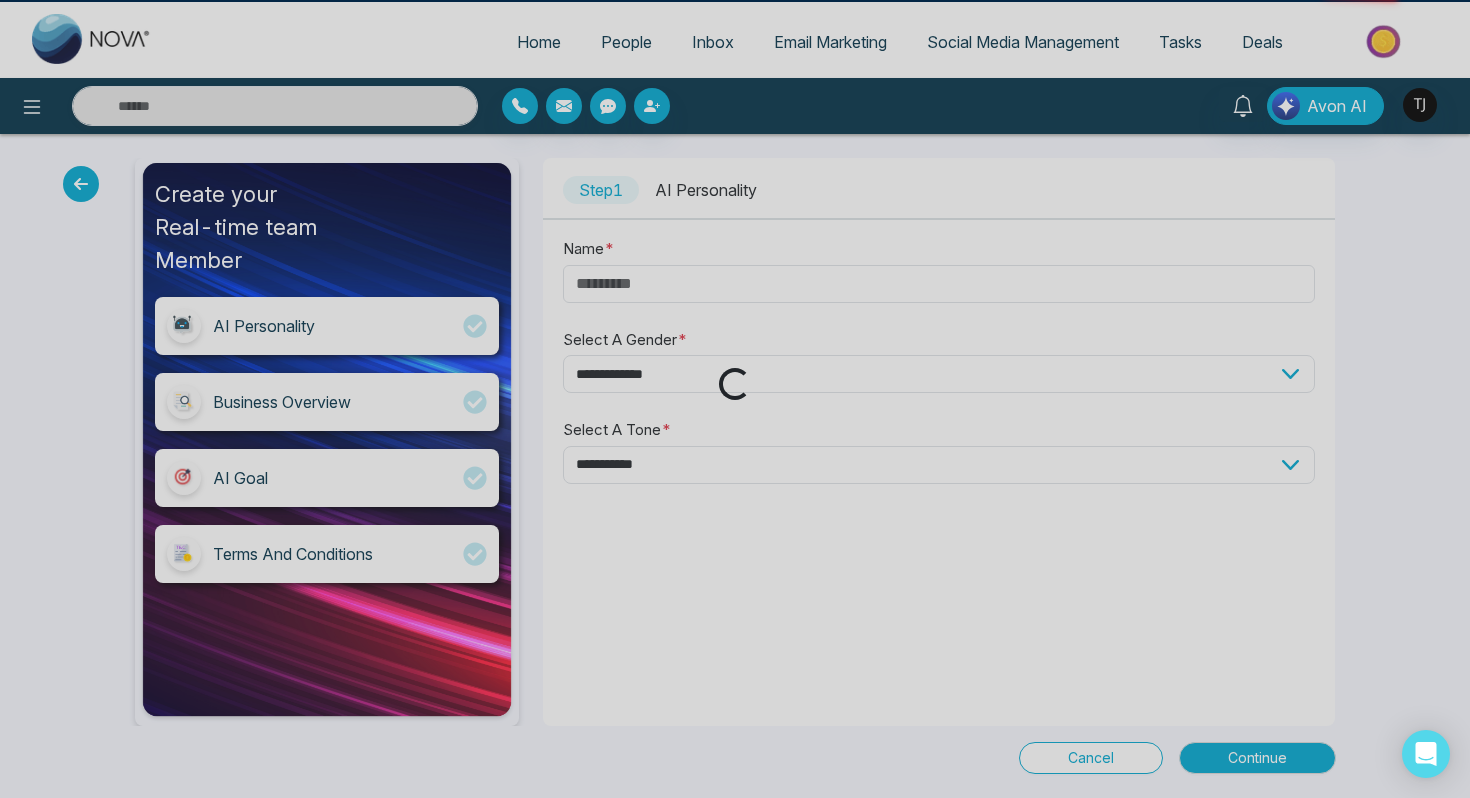 select on "****" 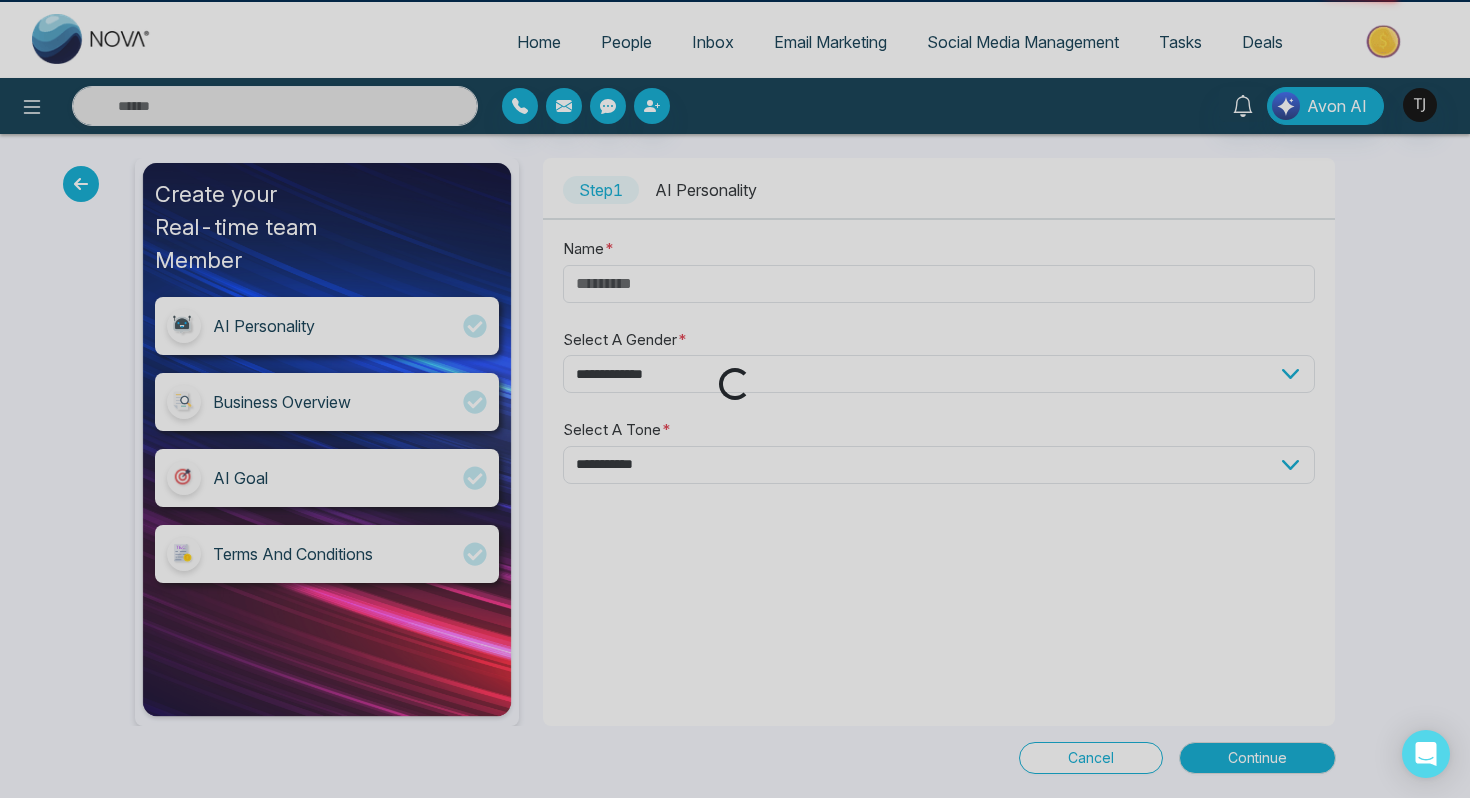 select on "********" 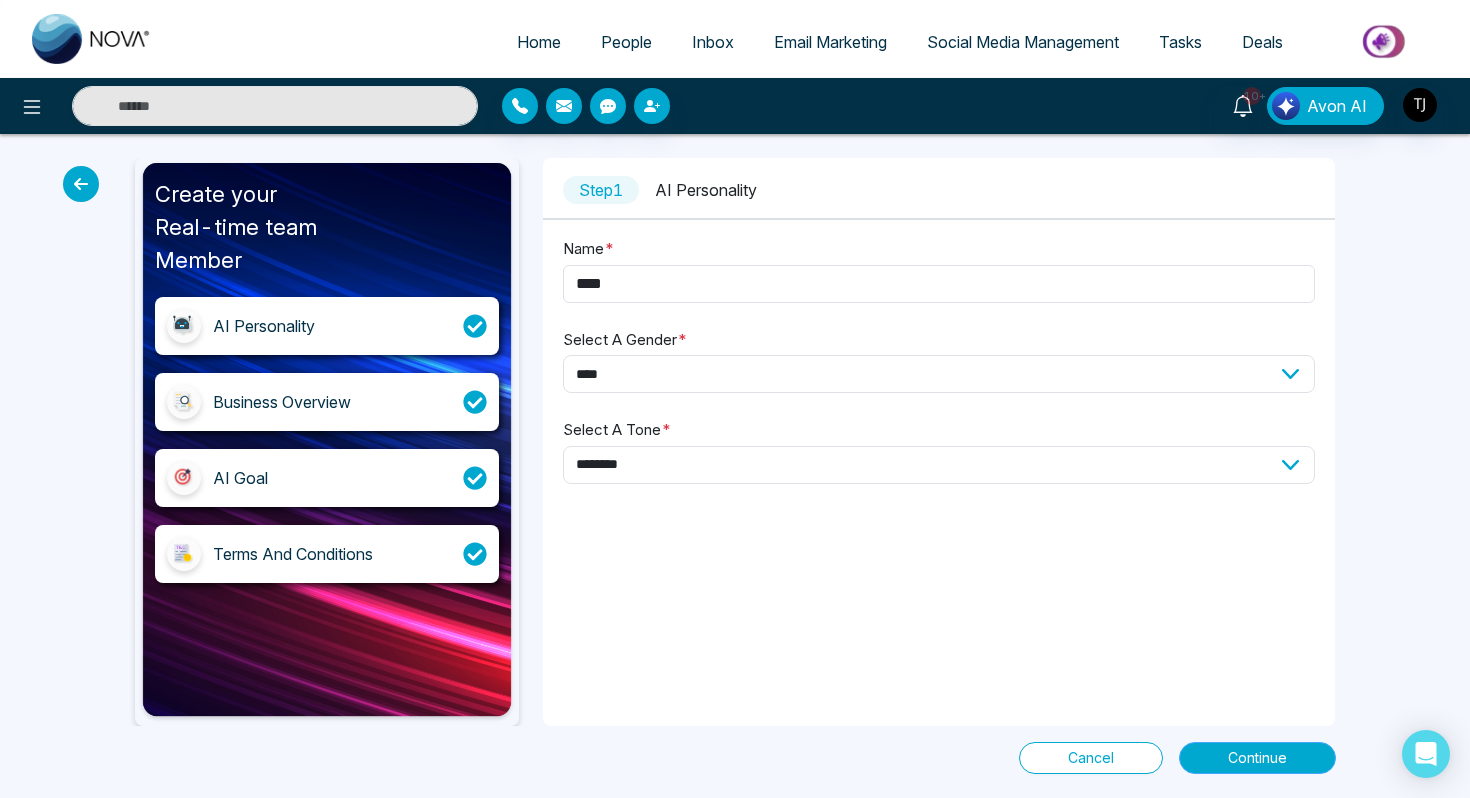 click on "Continue" at bounding box center [1257, 758] 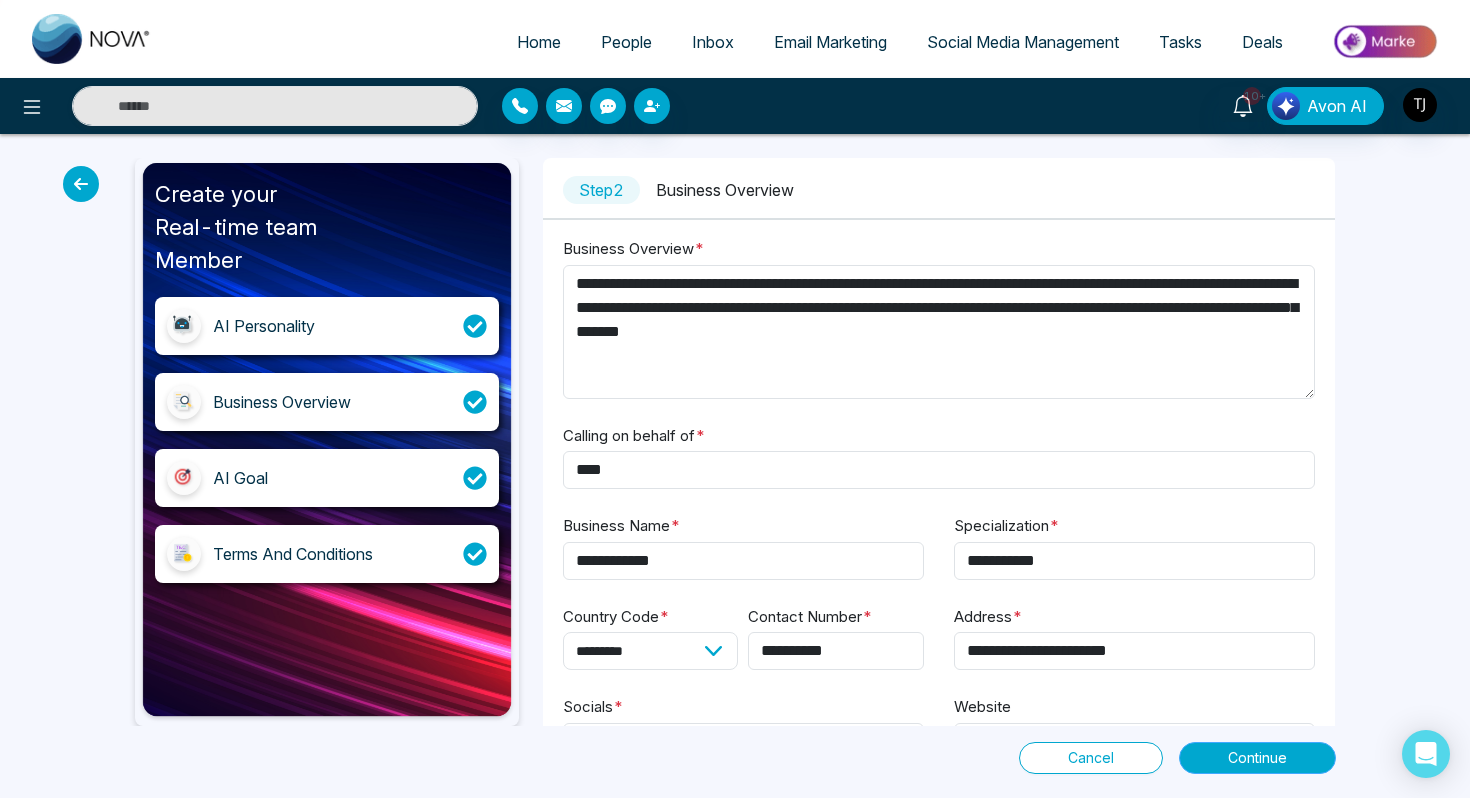 click on "Continue" at bounding box center (1257, 758) 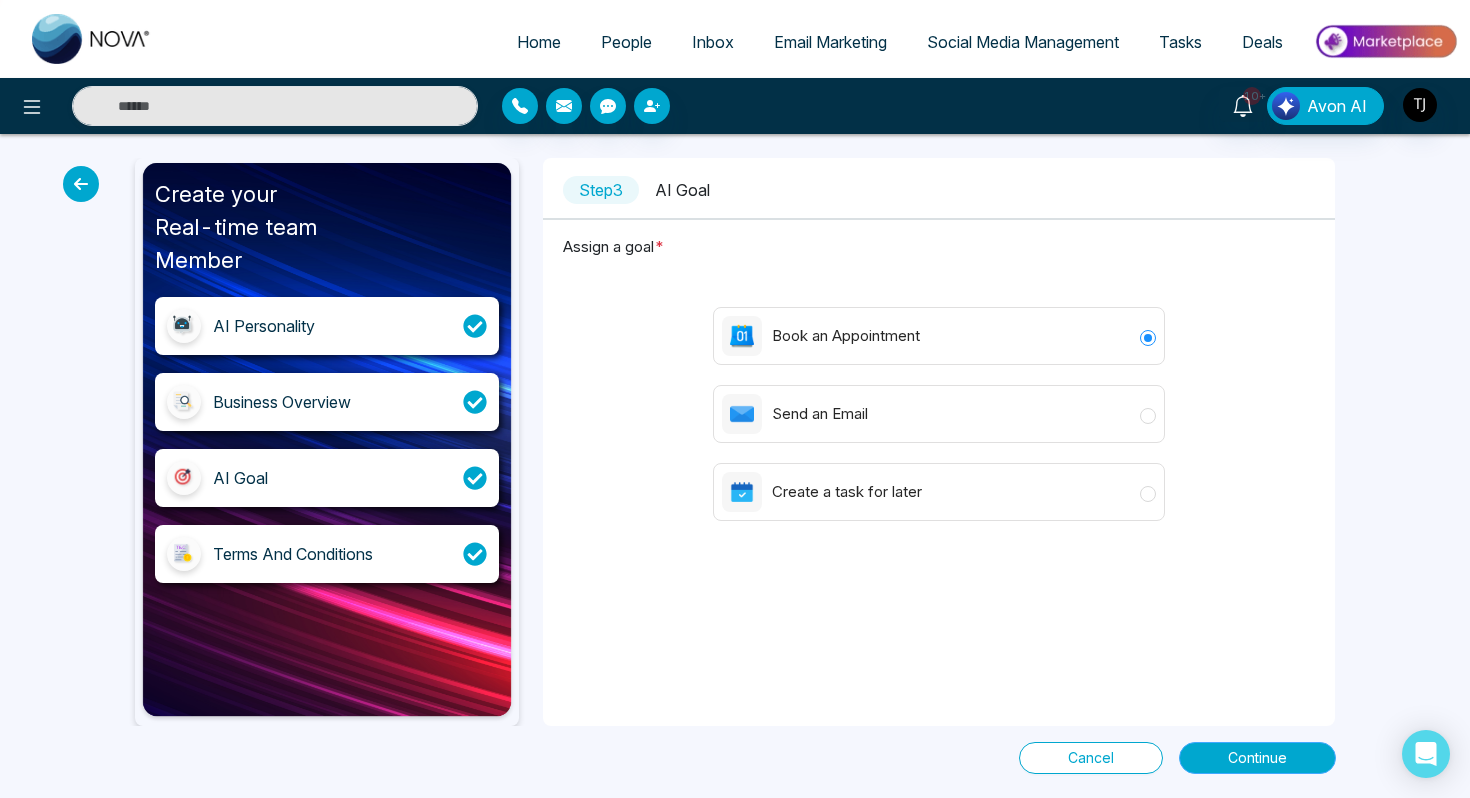 click on "Continue" at bounding box center (1257, 758) 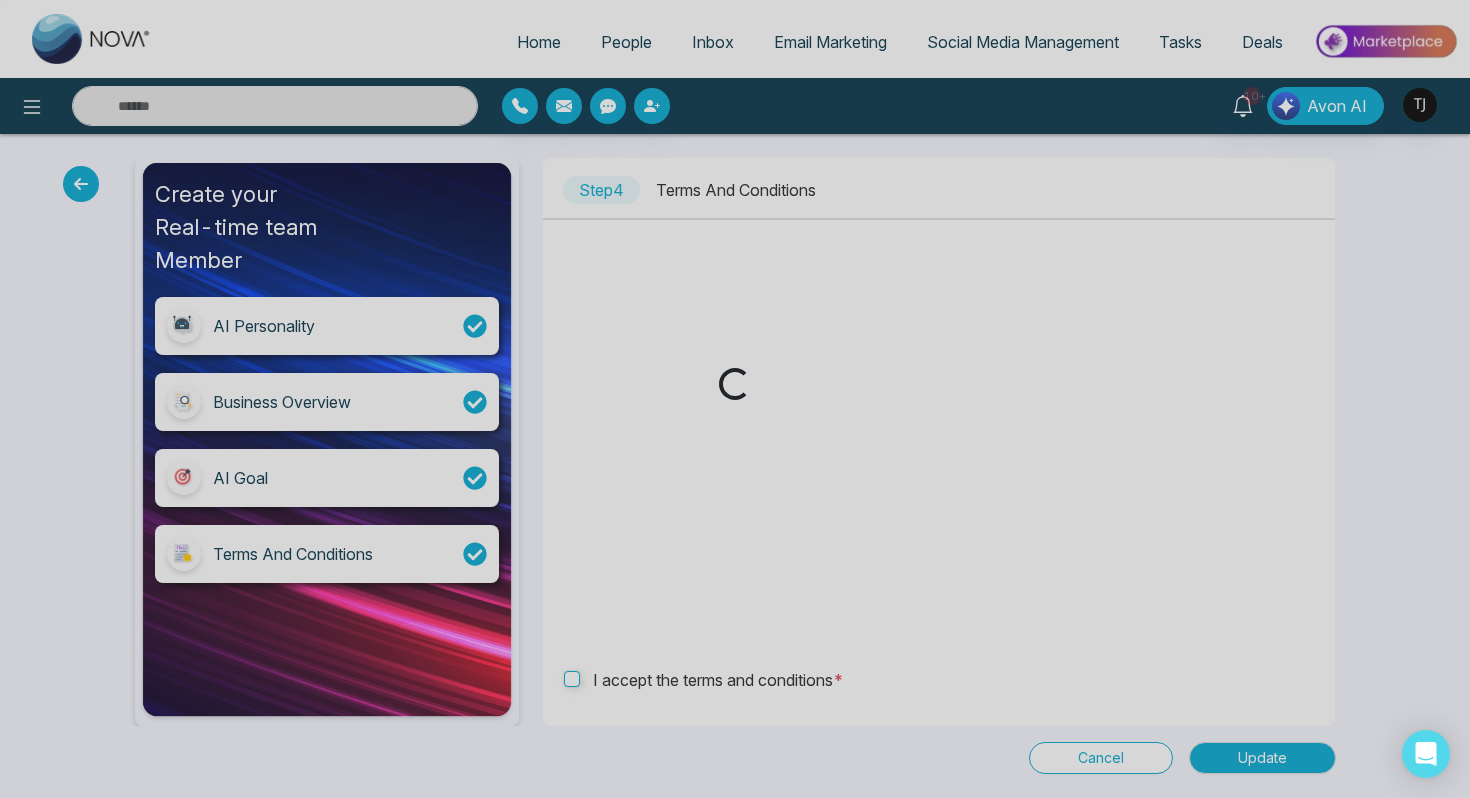 click on "Loading..." at bounding box center [735, 399] 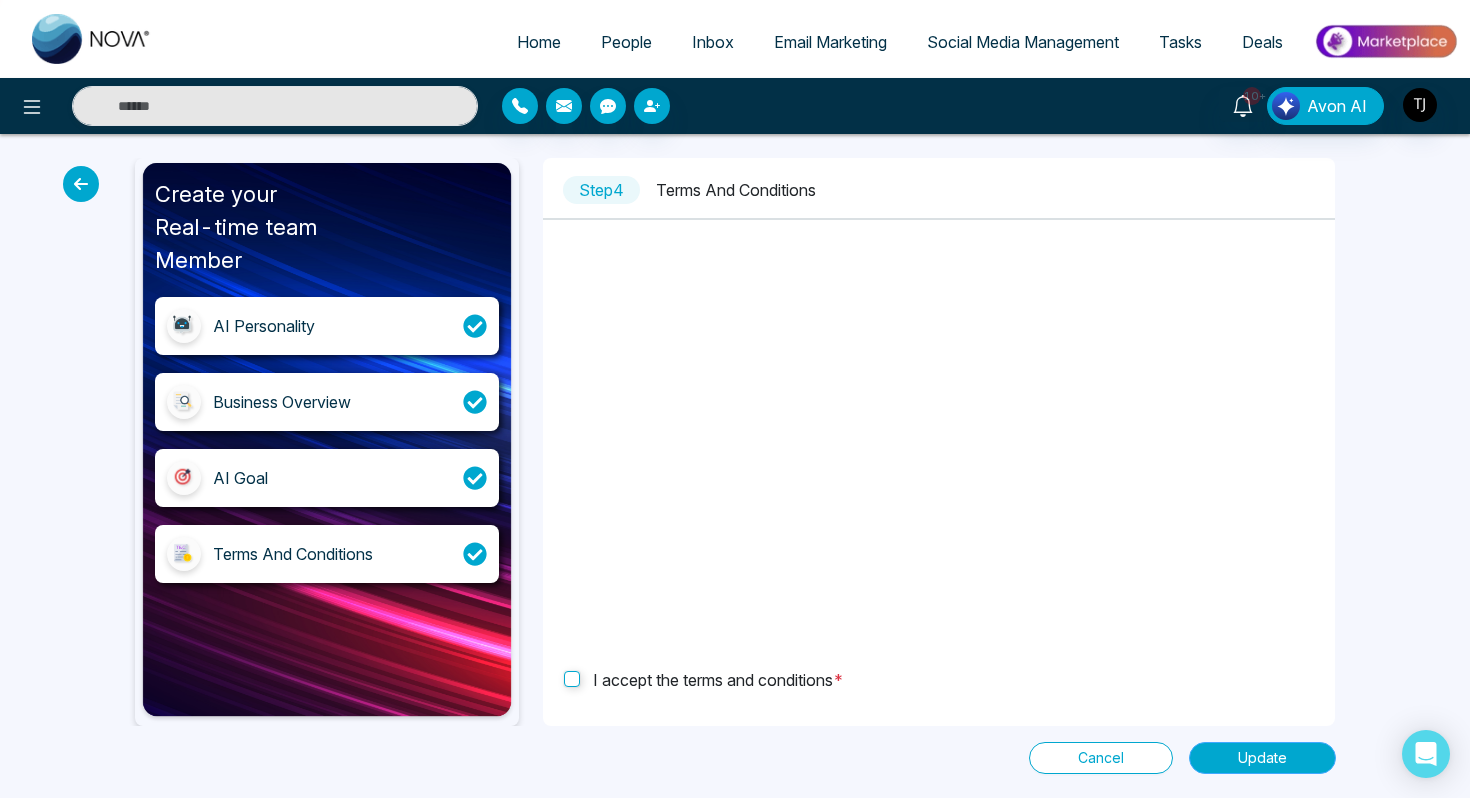 click on "Update" at bounding box center (1262, 758) 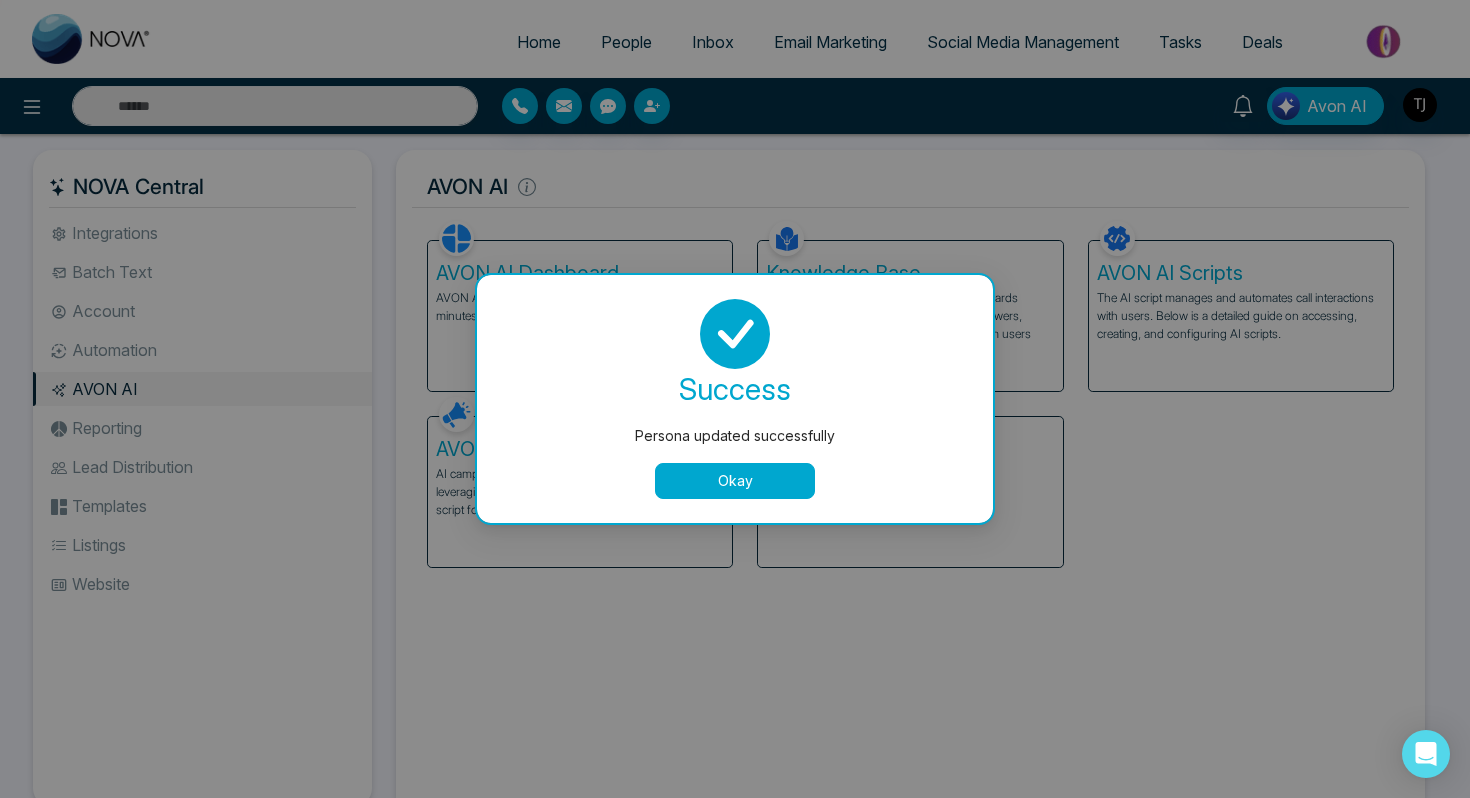 click on "Okay" at bounding box center (735, 481) 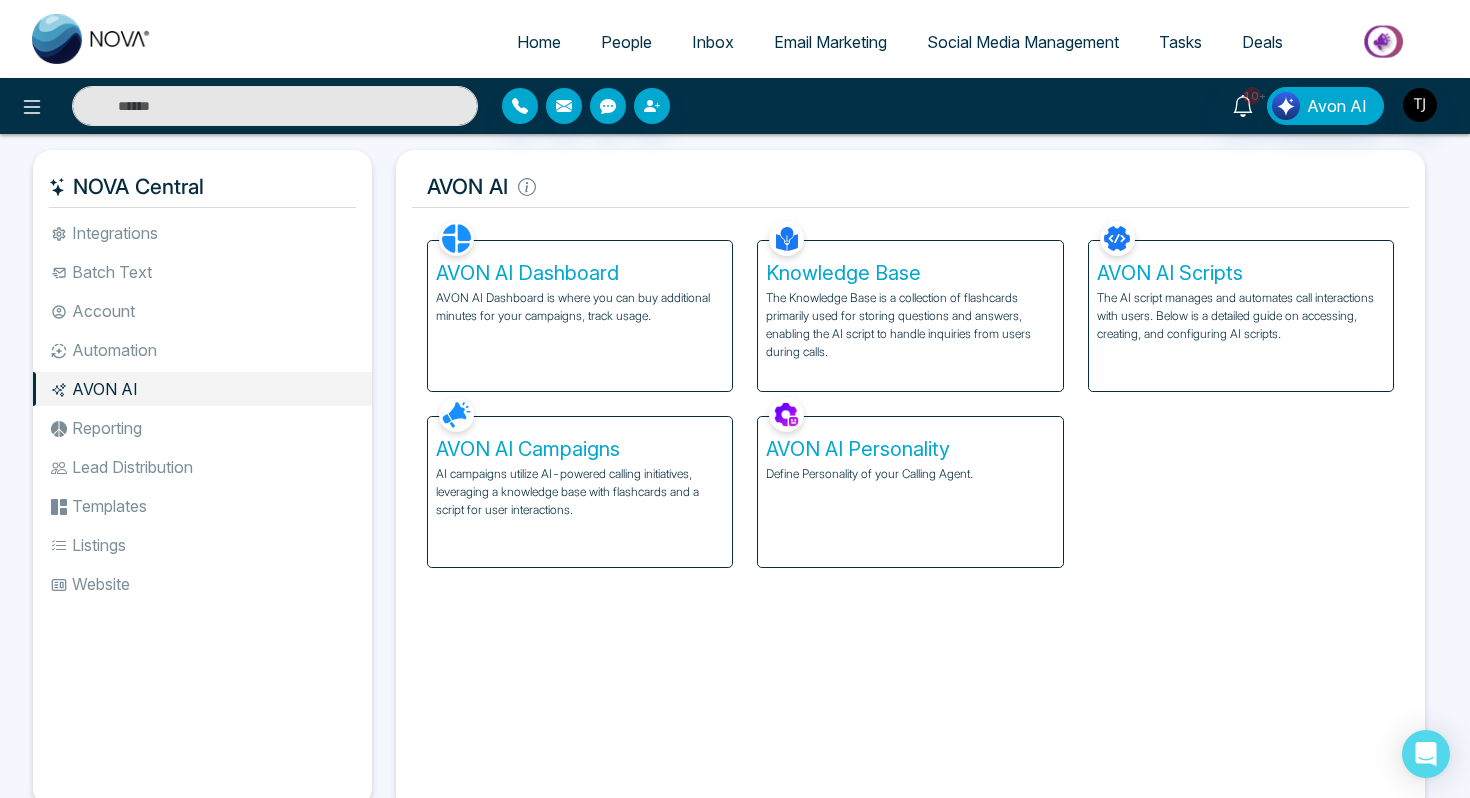 click on "The Knowledge Base is a collection of flashcards primarily used for storing questions and answers, enabling the AI script to handle inquiries from users during calls." at bounding box center (910, 325) 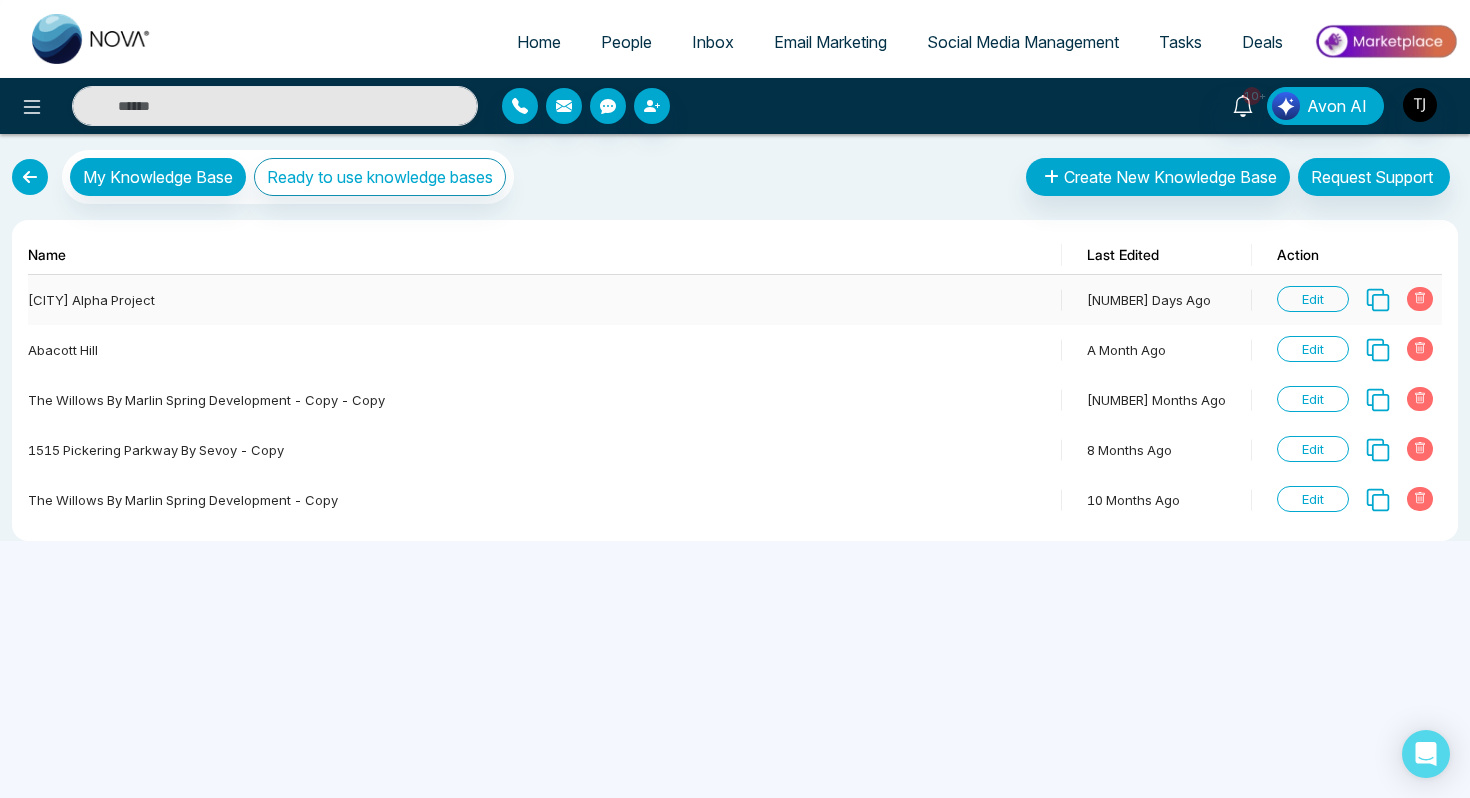 click on "Edit" at bounding box center [1313, 299] 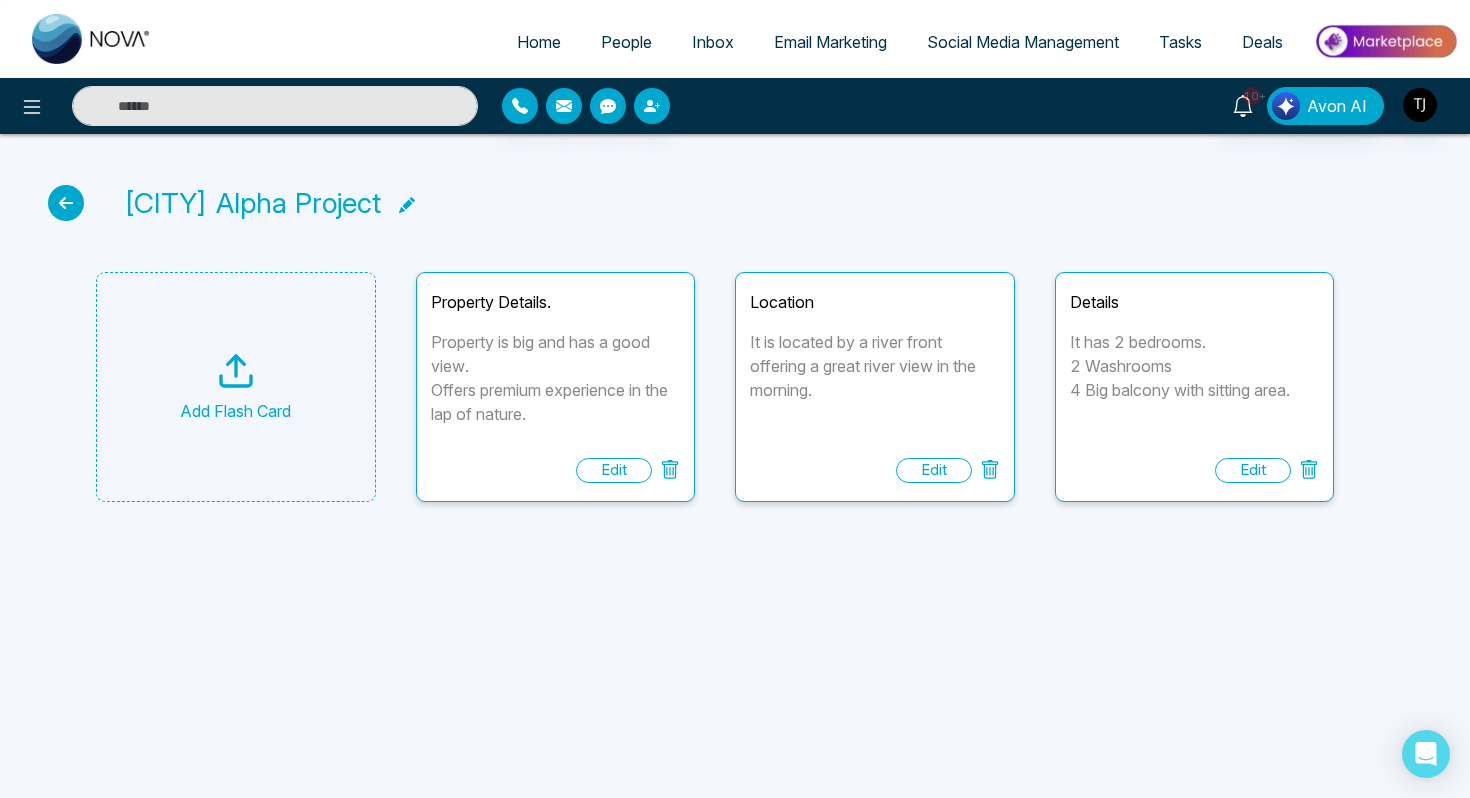click on "Milton Alpha Project Add Flash Card Property Details. Property is big and has a good view.
Offers premium experience in the lap of nature. Edit Location It is located by a river front offering a great river view in the morning. Edit Details It has 2 bedrooms.
2 Washrooms
4 Big balcony with sitting area. Edit" at bounding box center [735, 366] 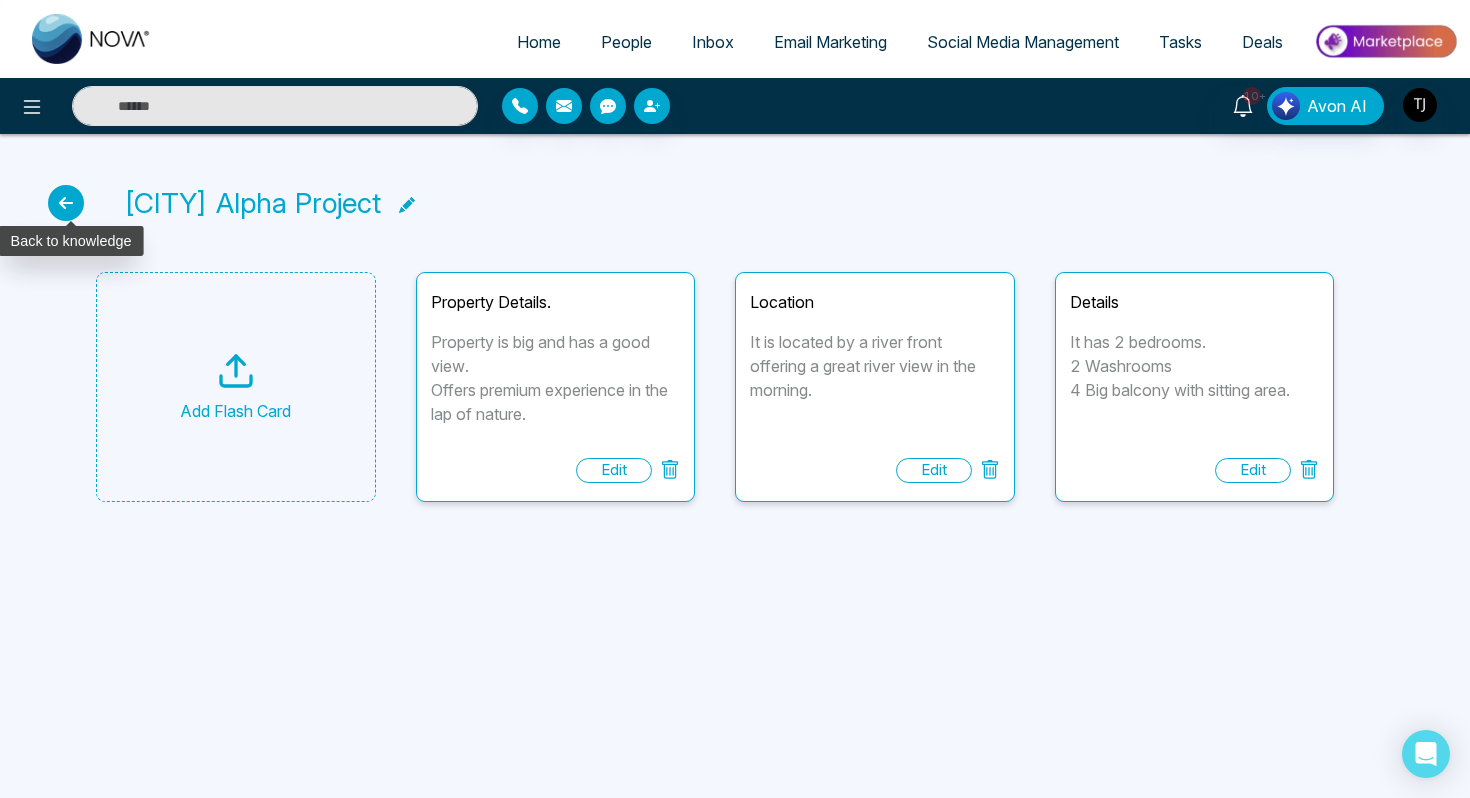 click at bounding box center (66, 203) 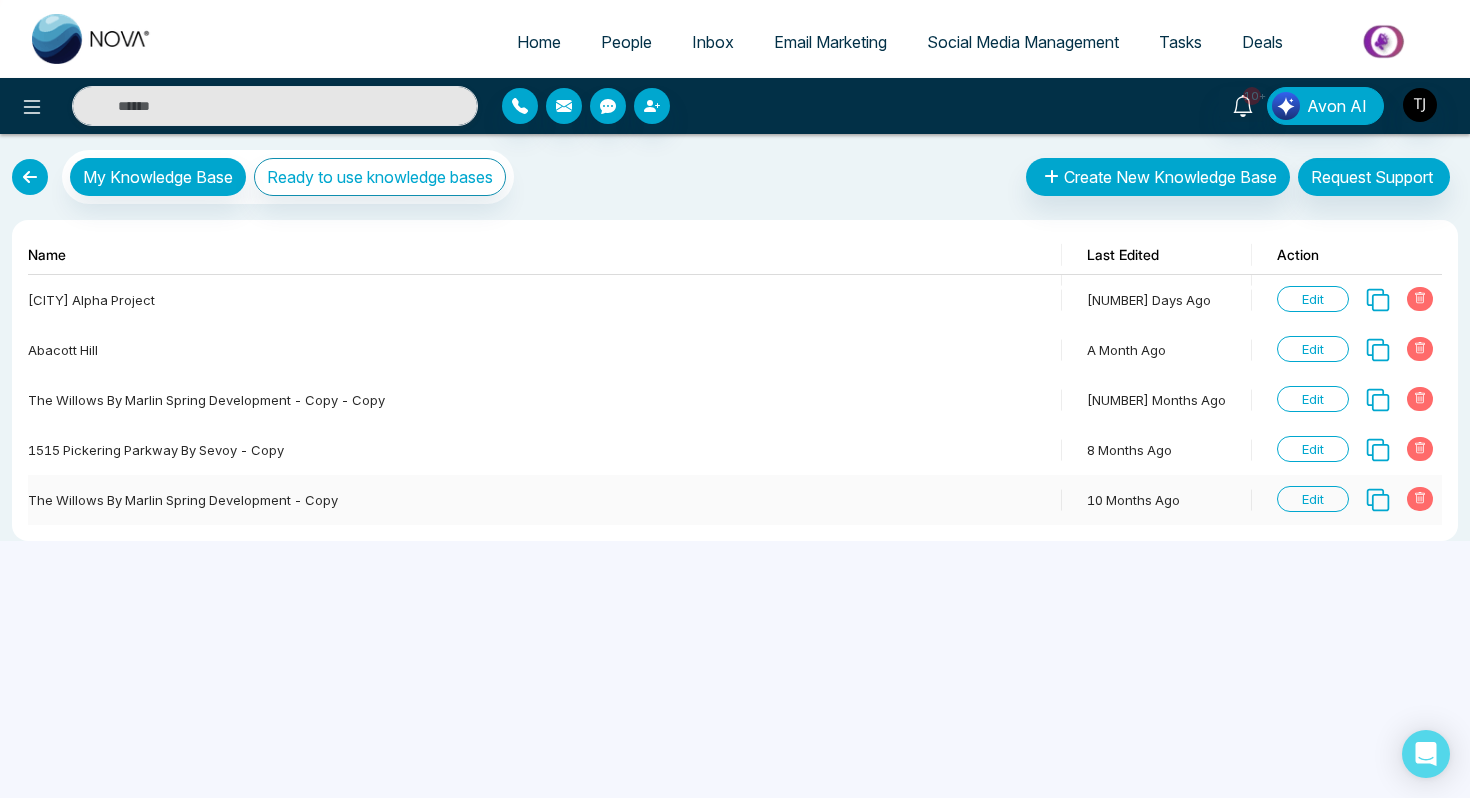click on "Edit" at bounding box center [1313, 499] 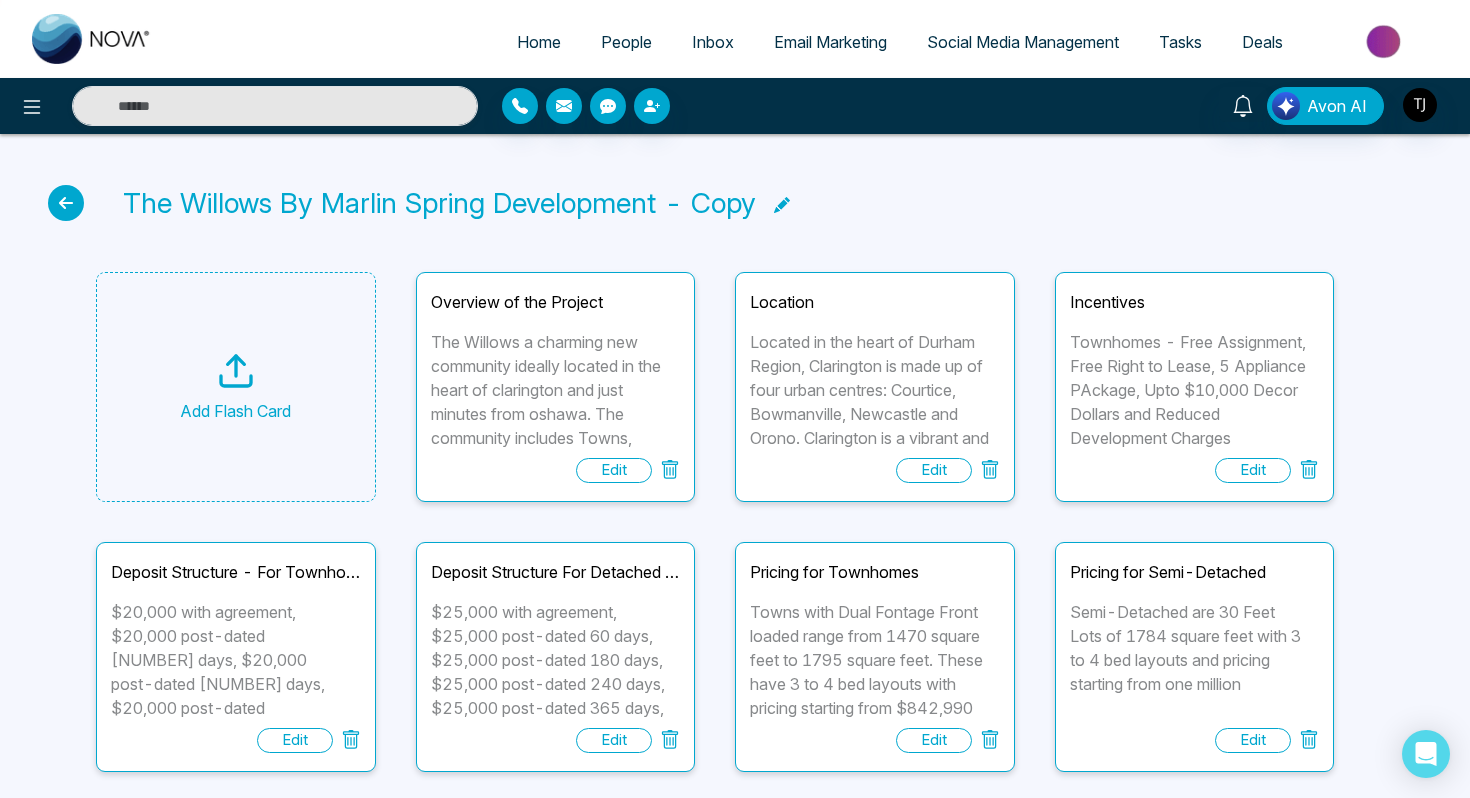 scroll, scrollTop: 192, scrollLeft: 0, axis: vertical 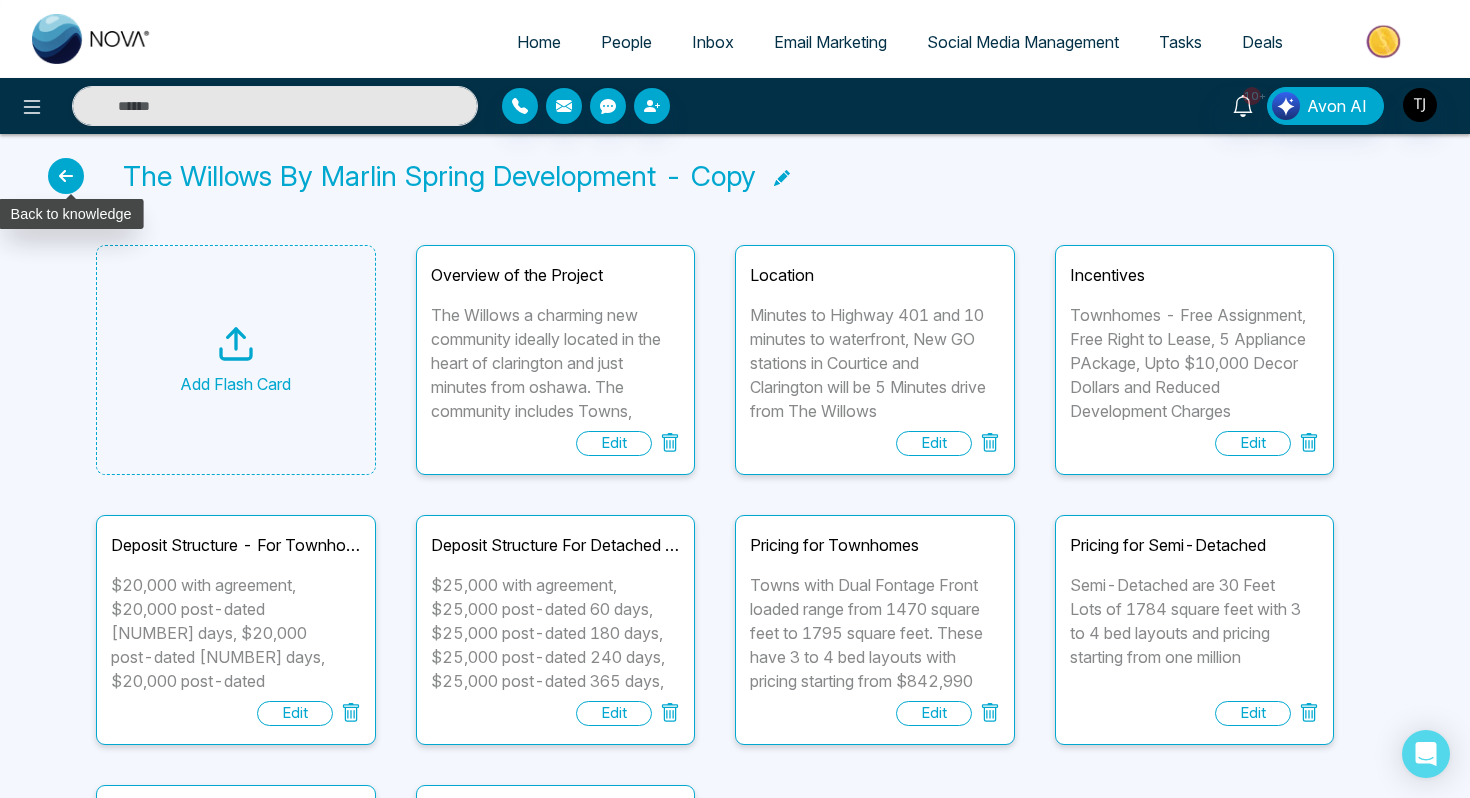 click at bounding box center [66, 176] 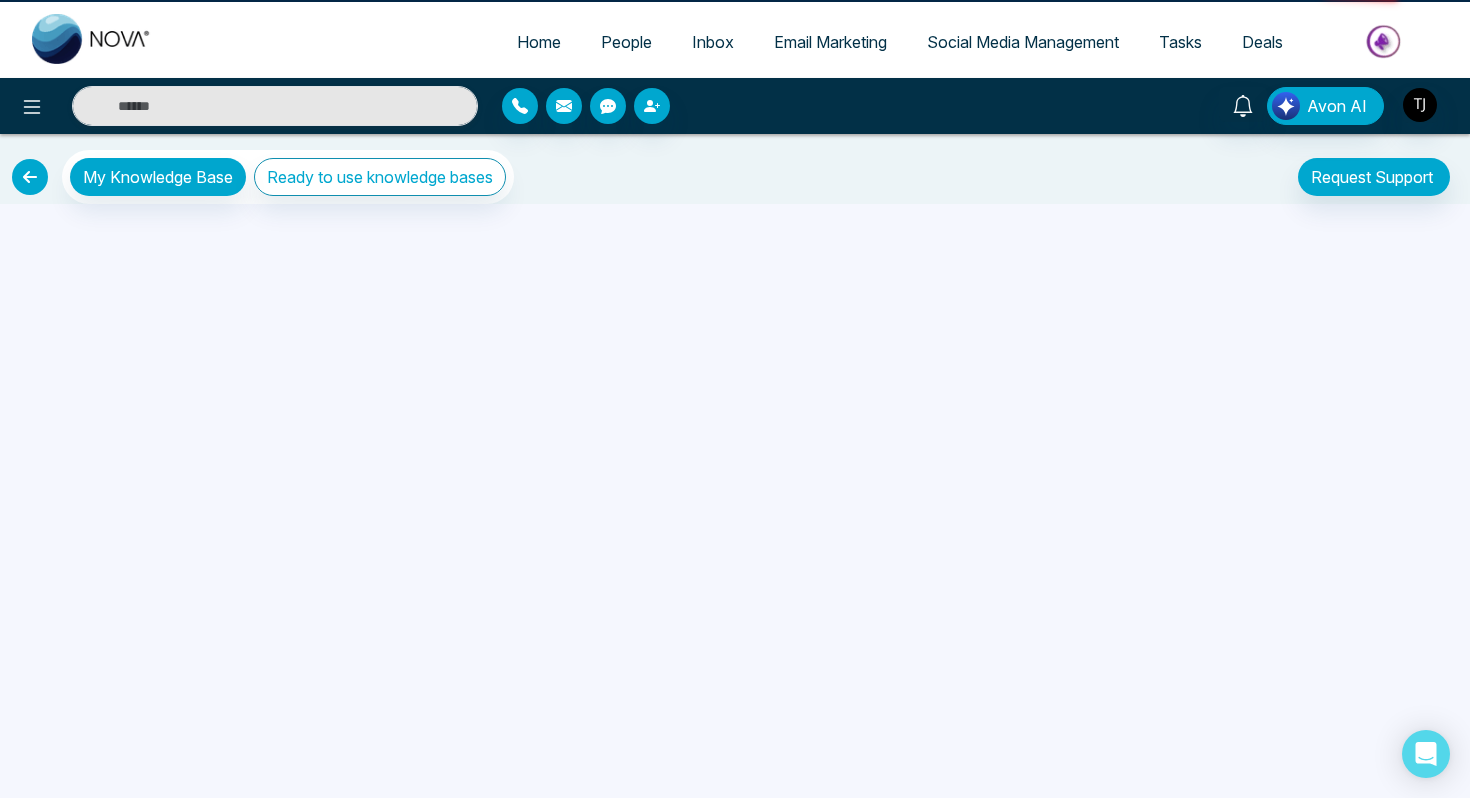 scroll, scrollTop: 0, scrollLeft: 0, axis: both 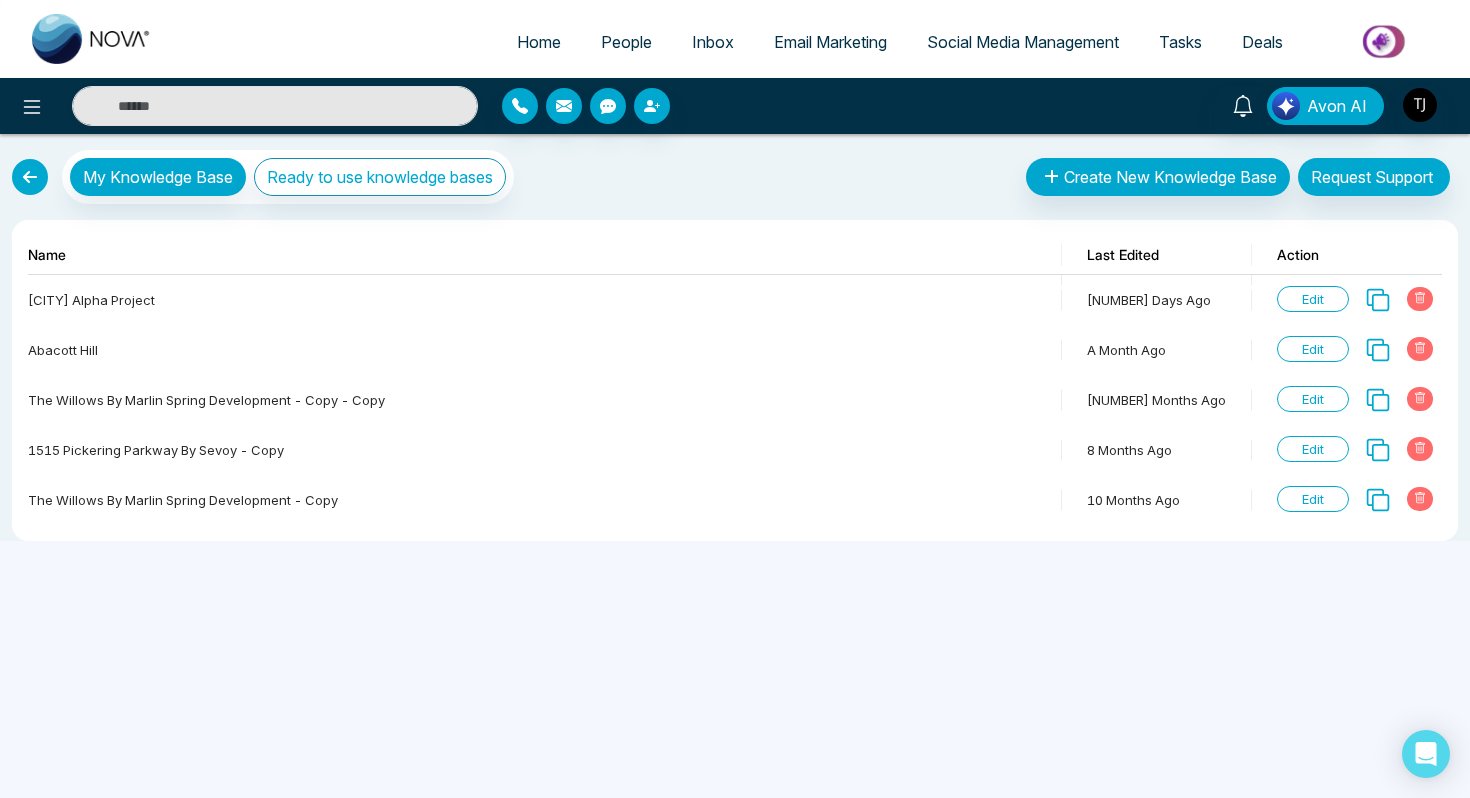 click on "My Knowledge Base Ready to use knowledge bases" at bounding box center [288, 177] 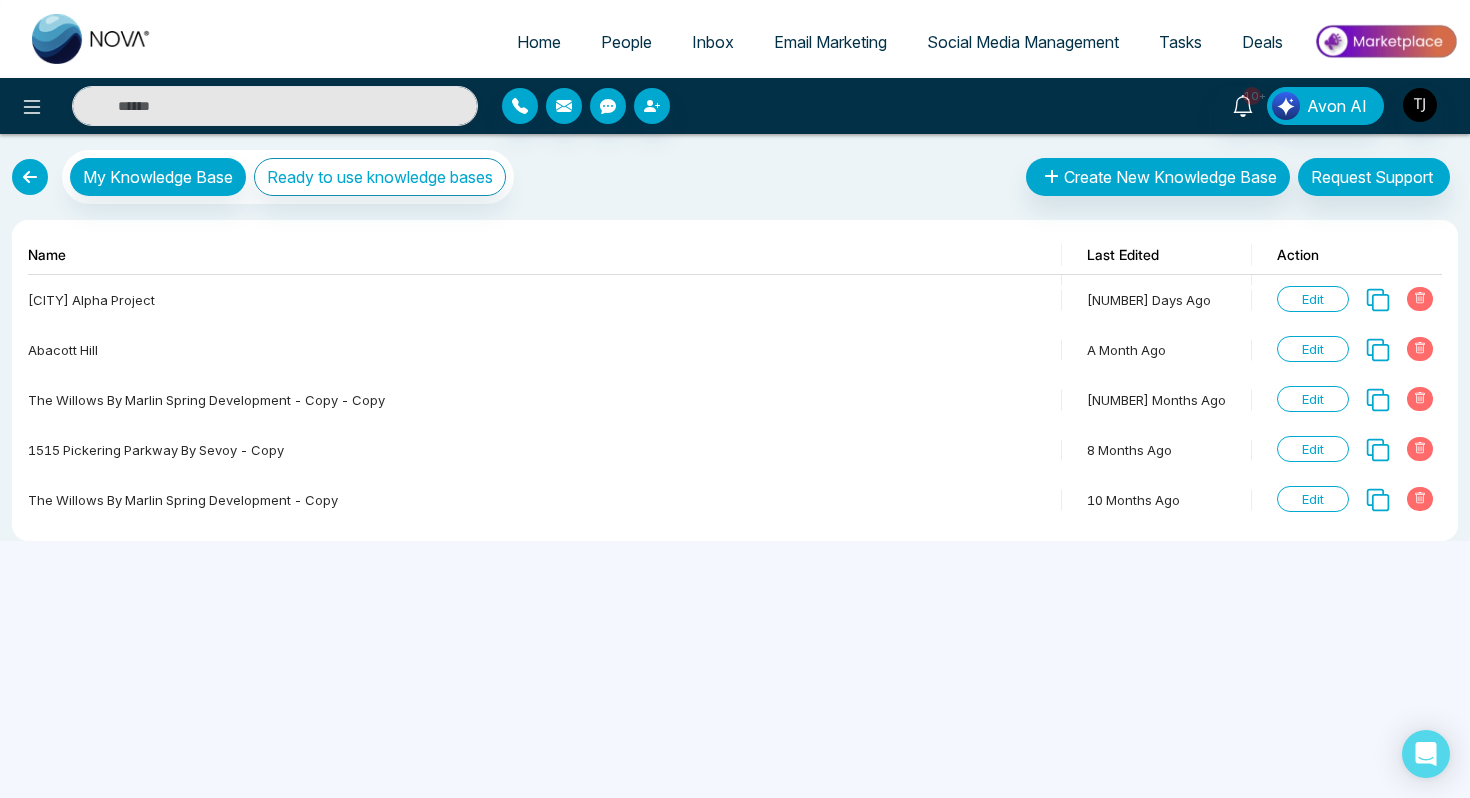 click at bounding box center (30, 177) 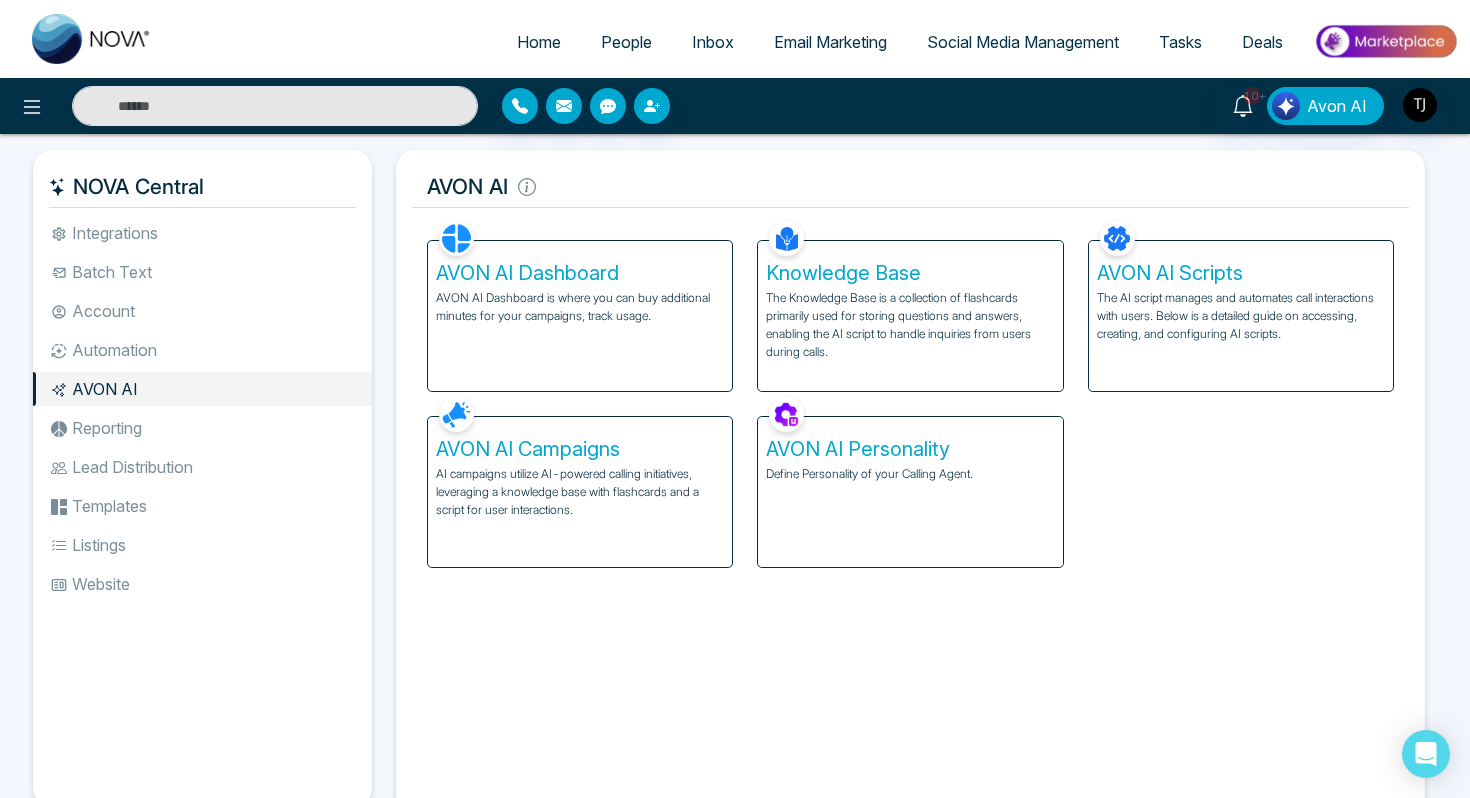 click on "AVON AI Campaigns" at bounding box center [580, 449] 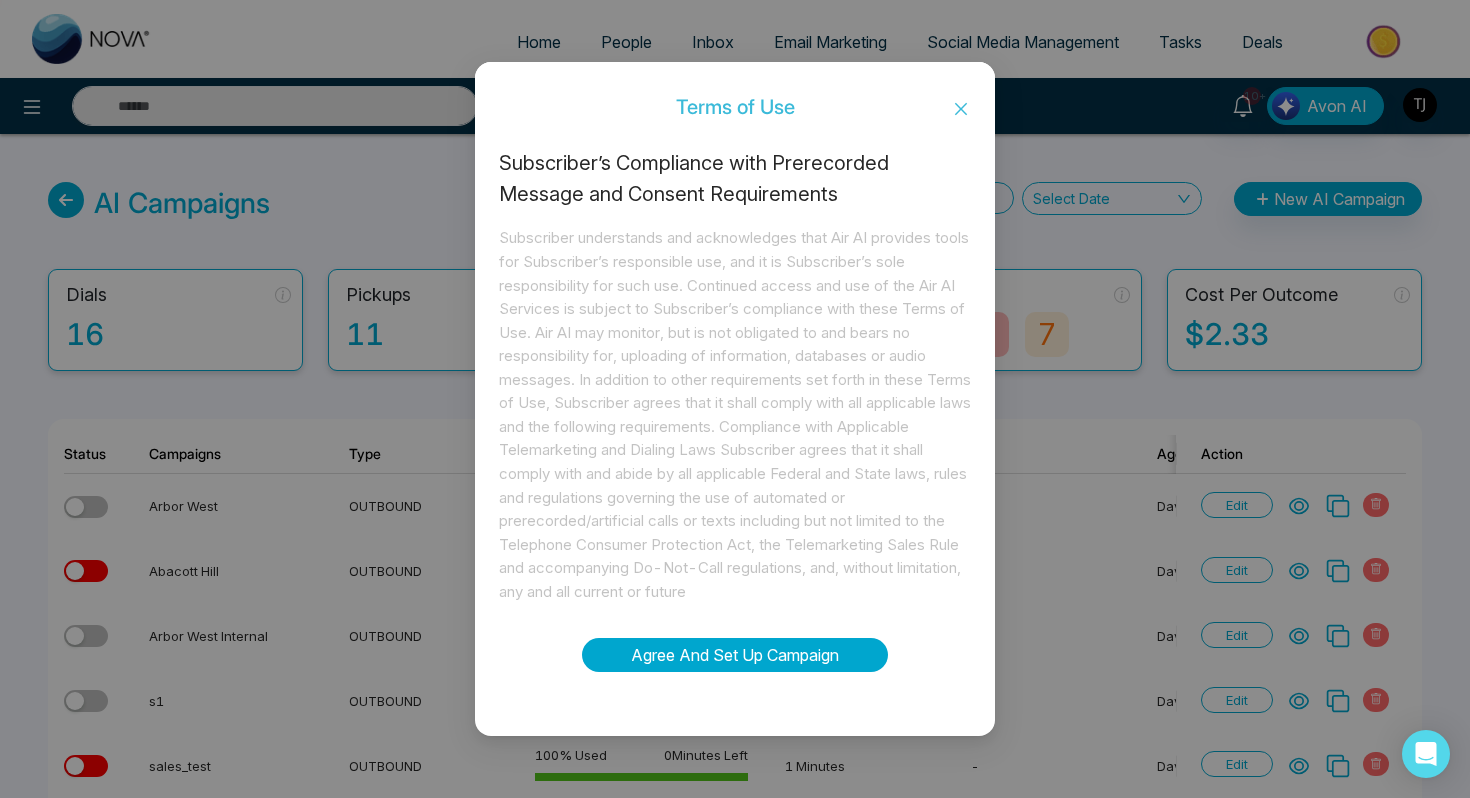 click on "Agree And Set Up Campaign" at bounding box center (735, 655) 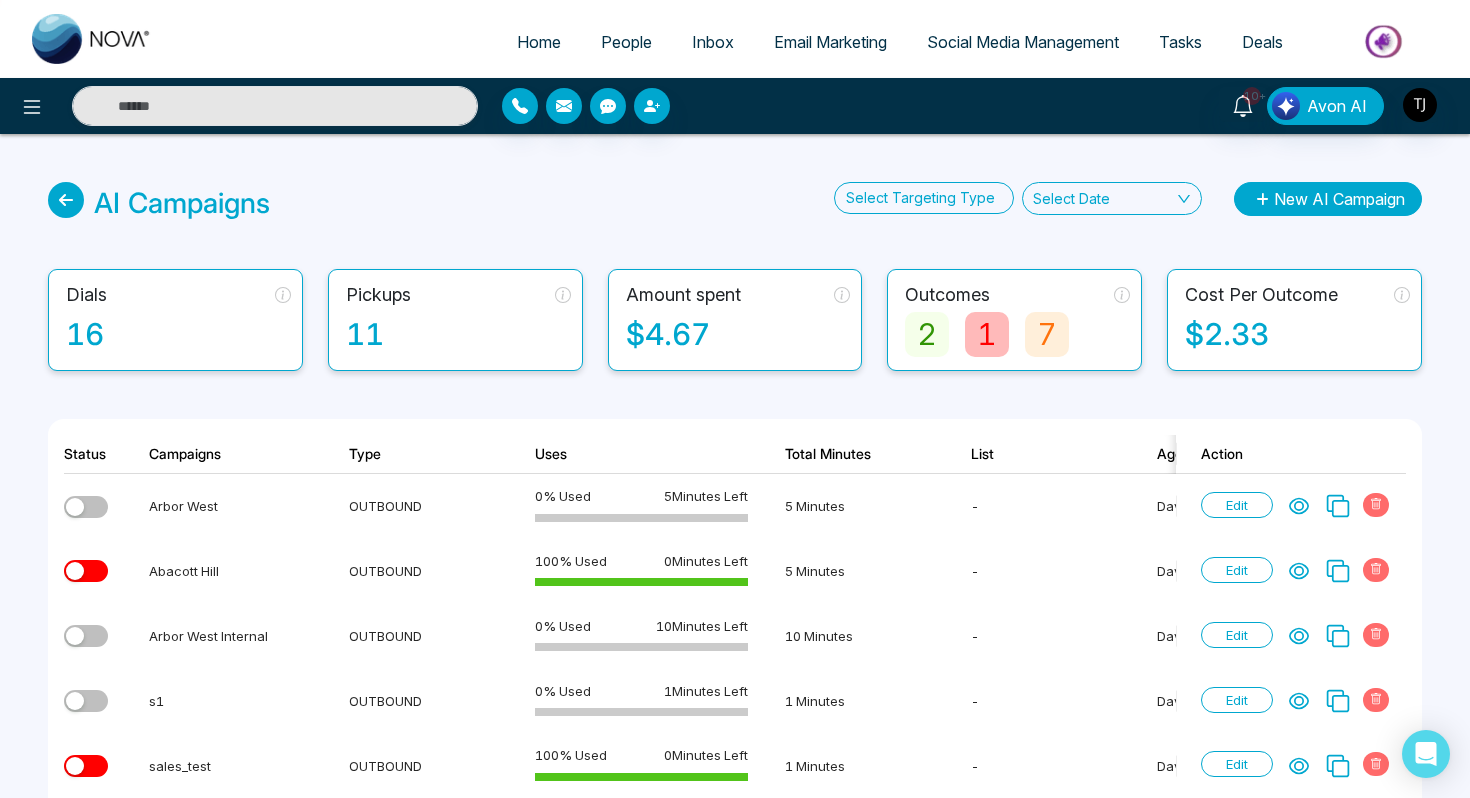 click on "New AI Campaign" at bounding box center (1328, 199) 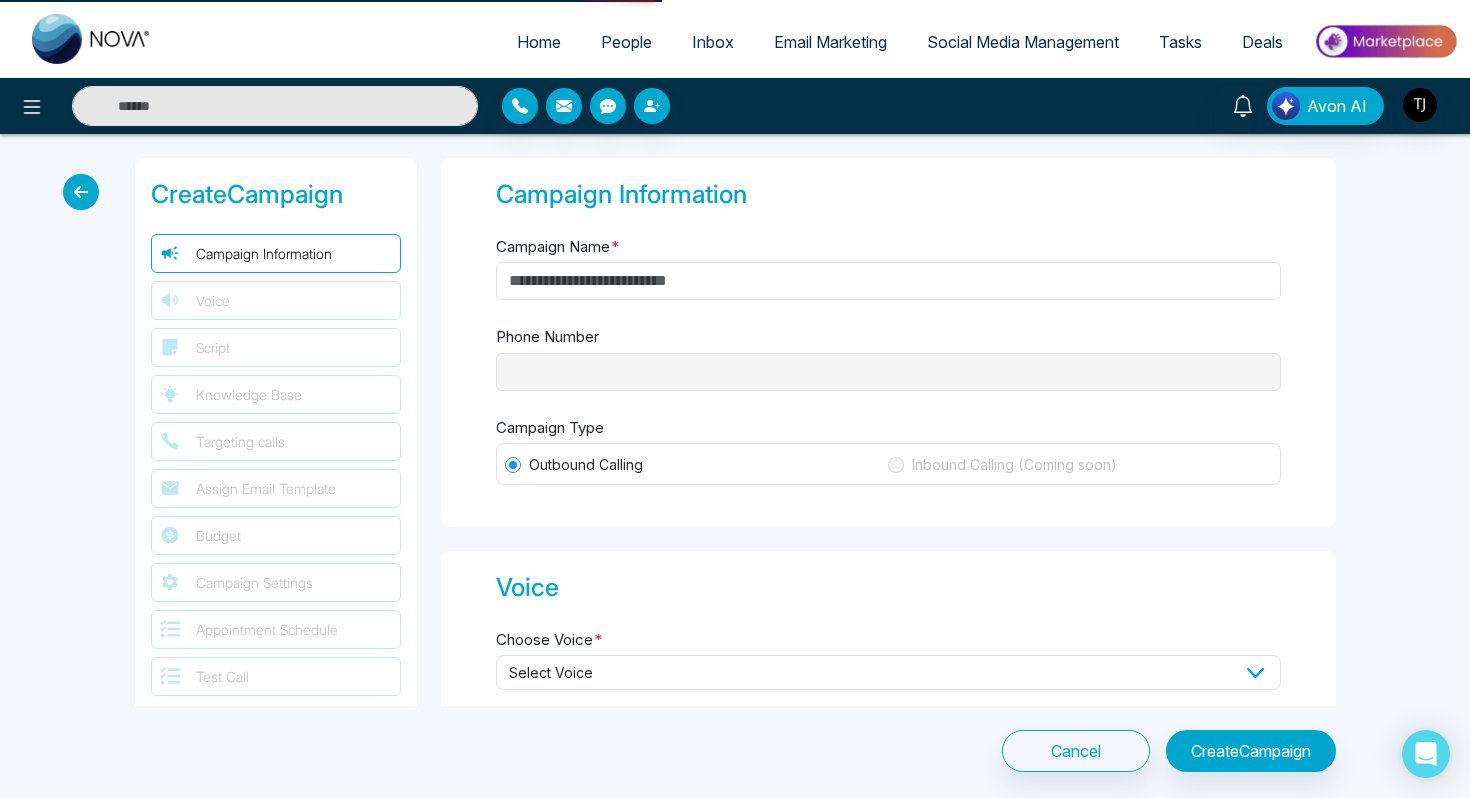 type on "**********" 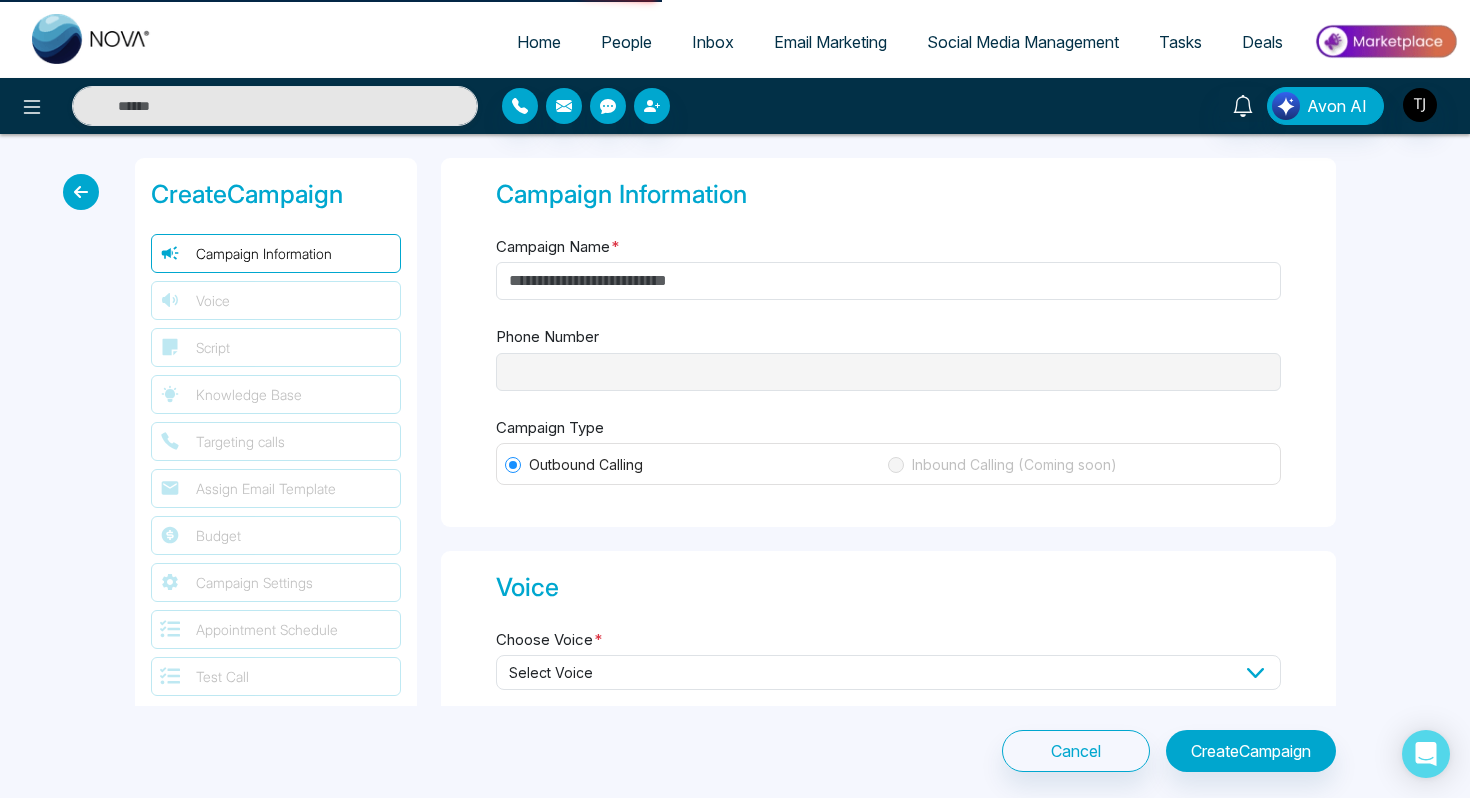 type on "********" 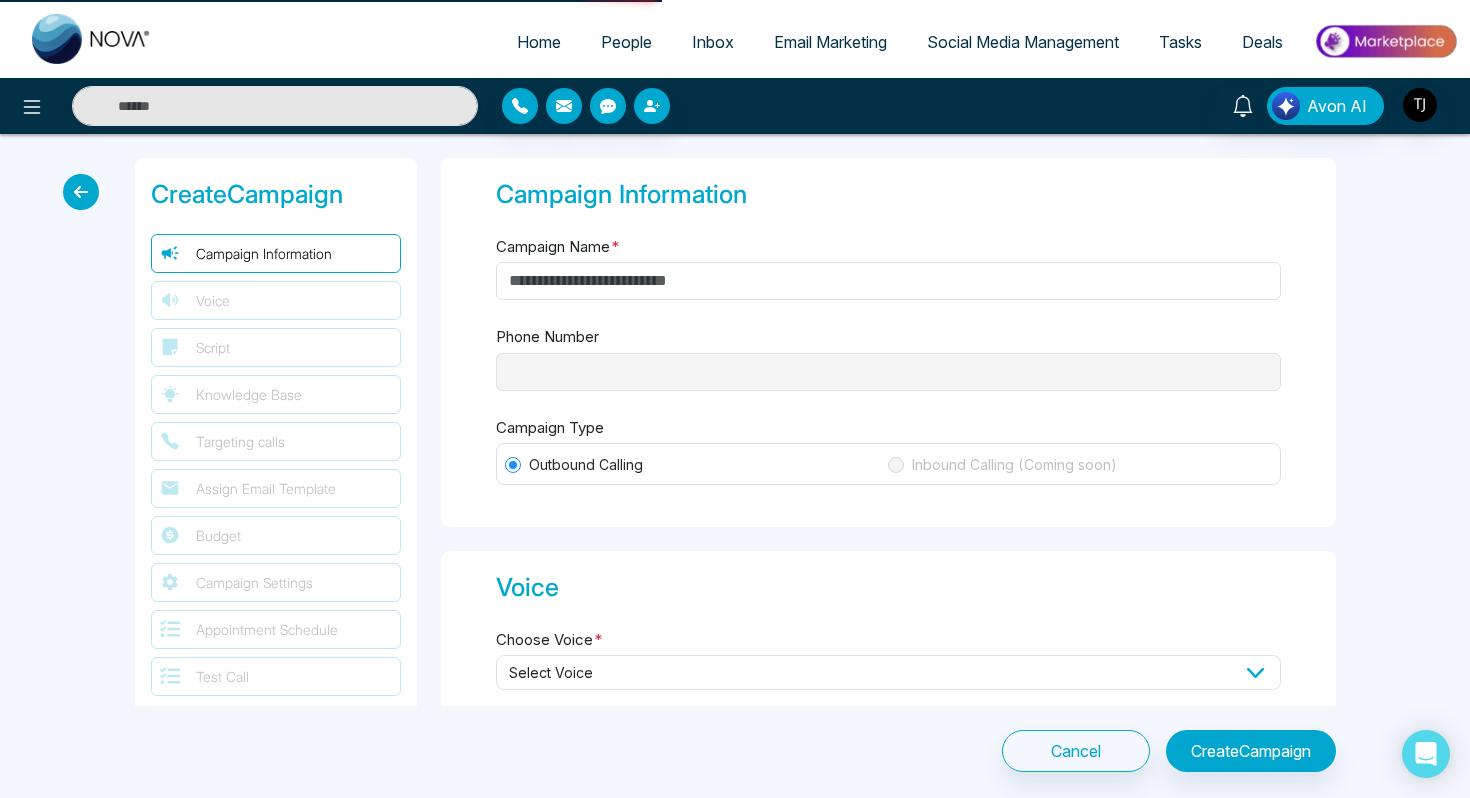 type on "********" 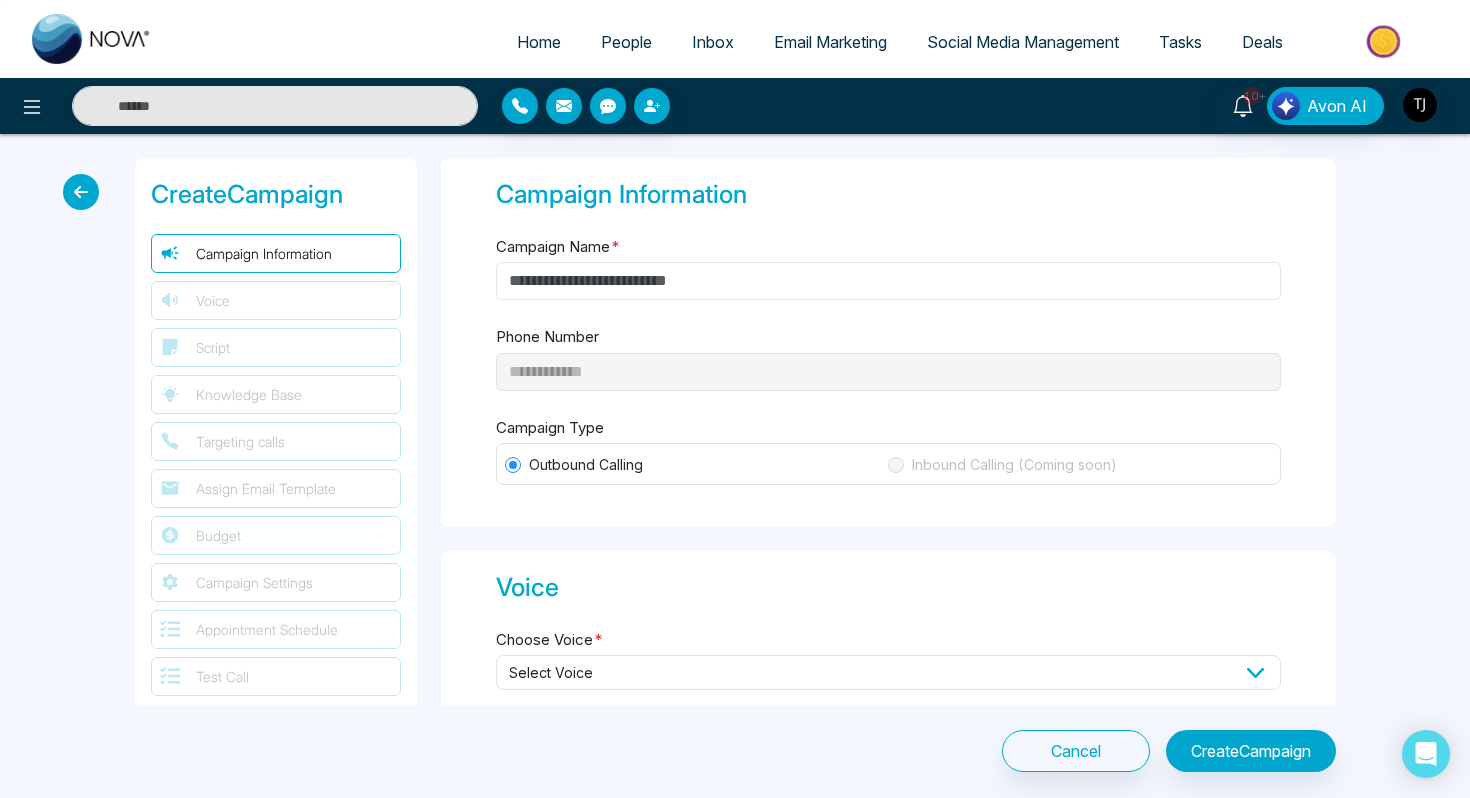 click on "Campaign Name  *" at bounding box center (888, 281) 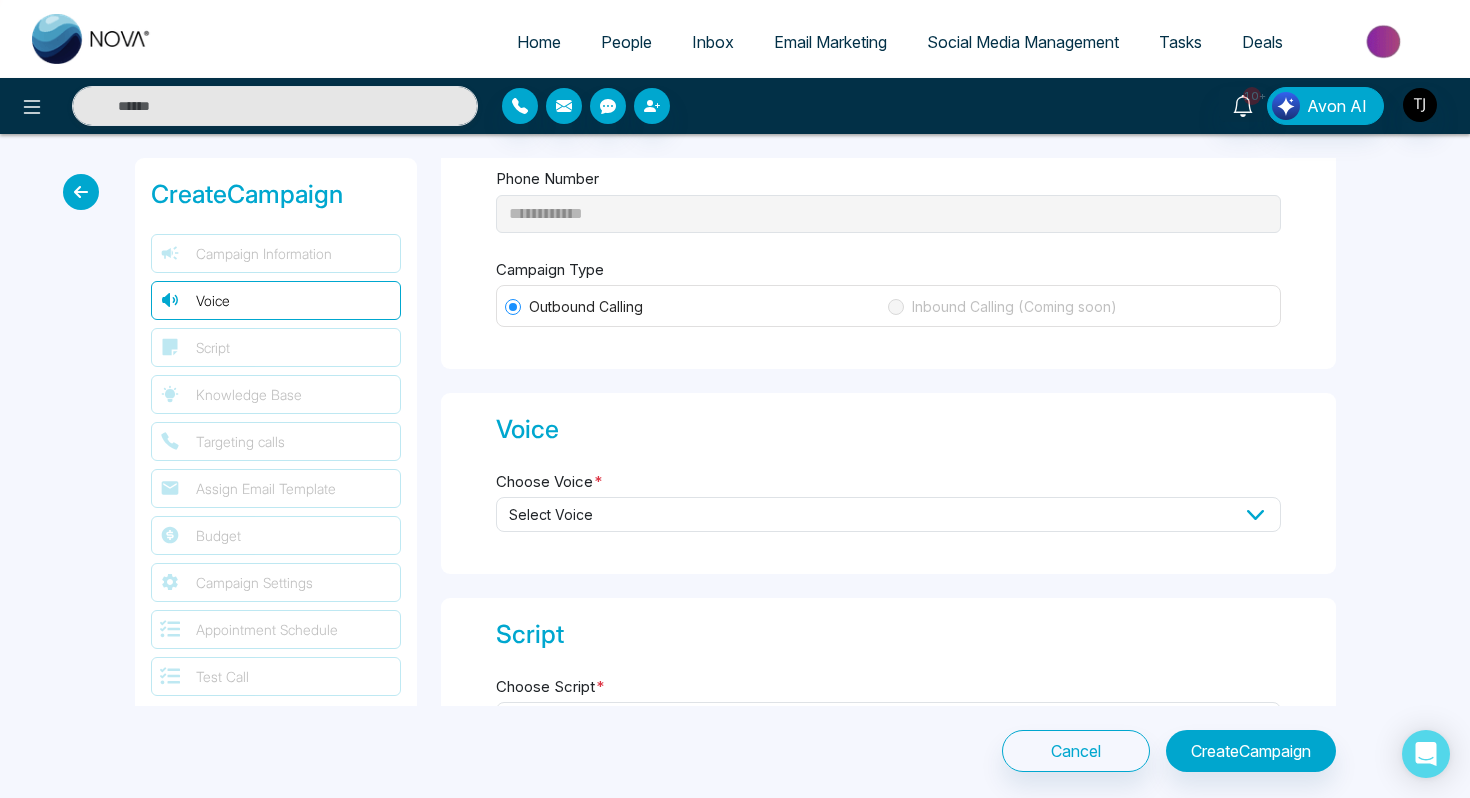 scroll, scrollTop: 215, scrollLeft: 0, axis: vertical 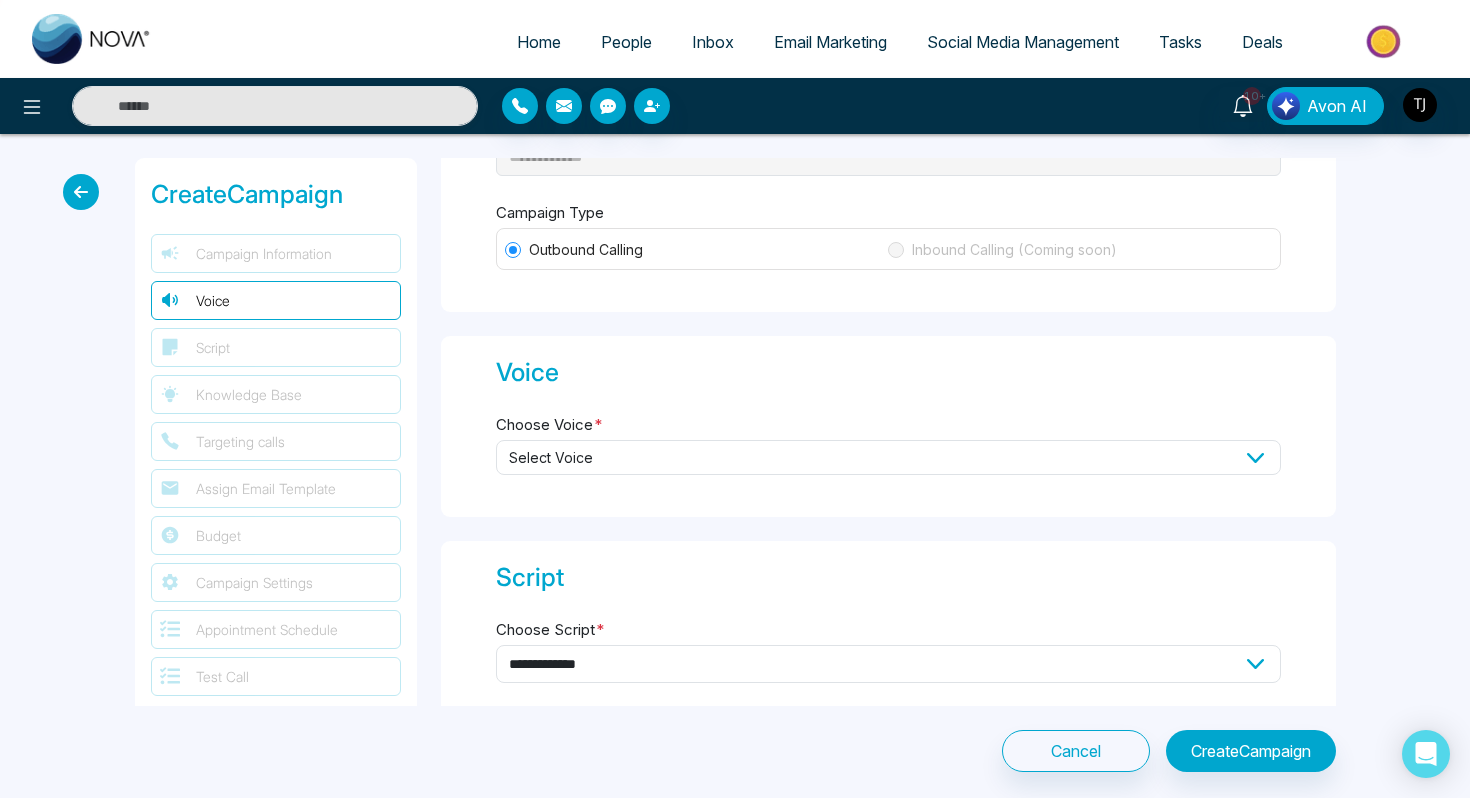 click on "Select Voice" at bounding box center [888, 457] 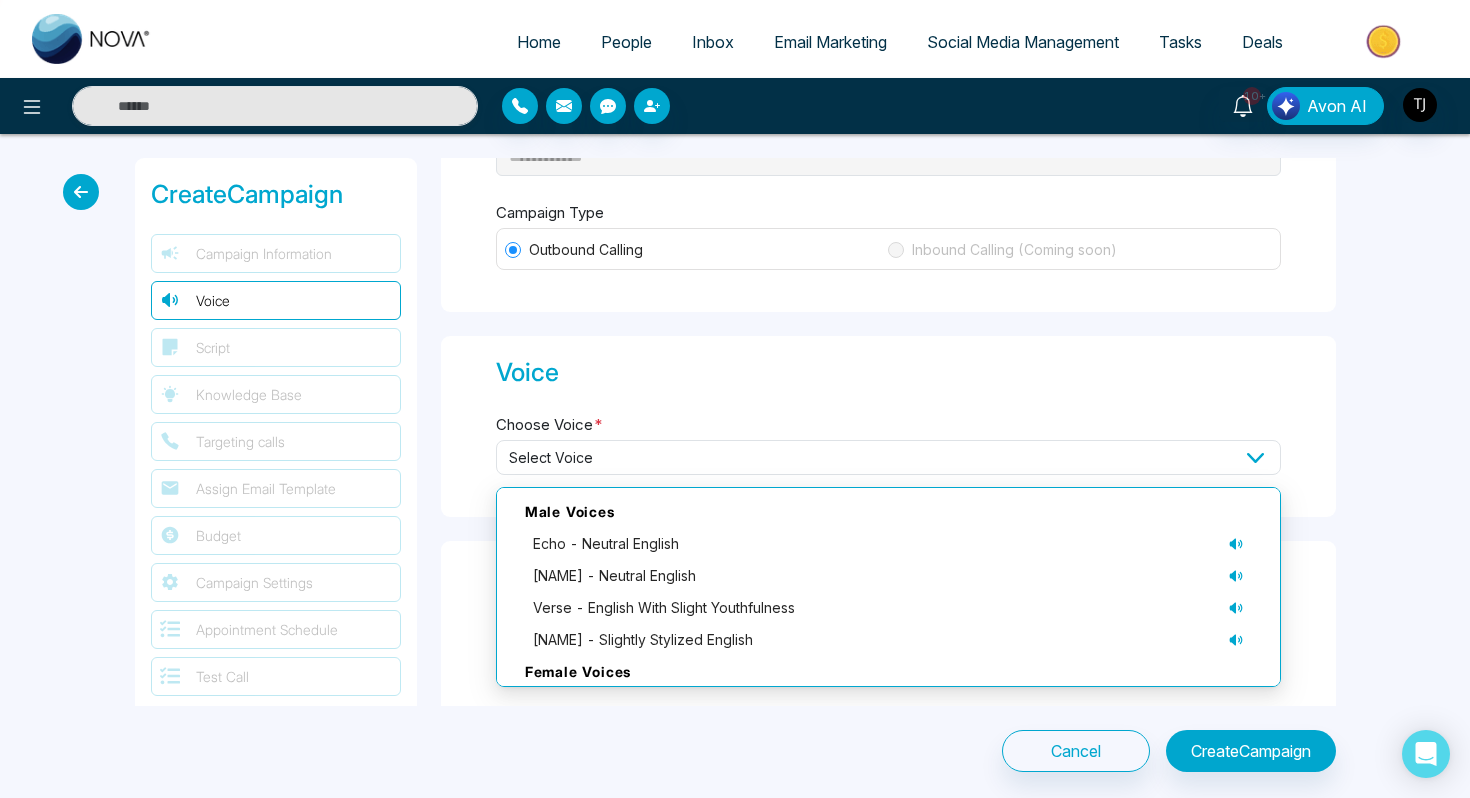 scroll, scrollTop: 138, scrollLeft: 0, axis: vertical 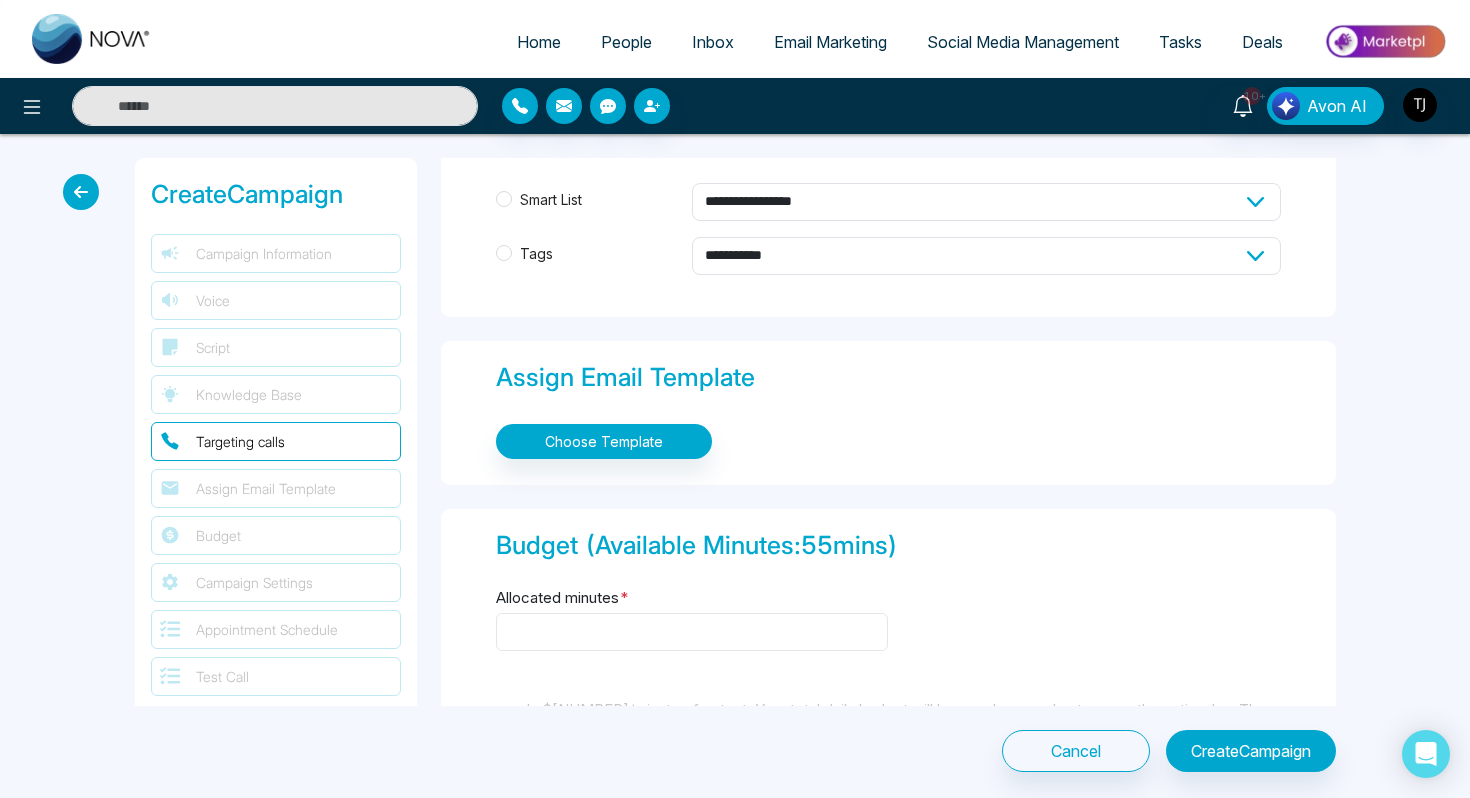click on "Allocated minutes  *" at bounding box center (692, 632) 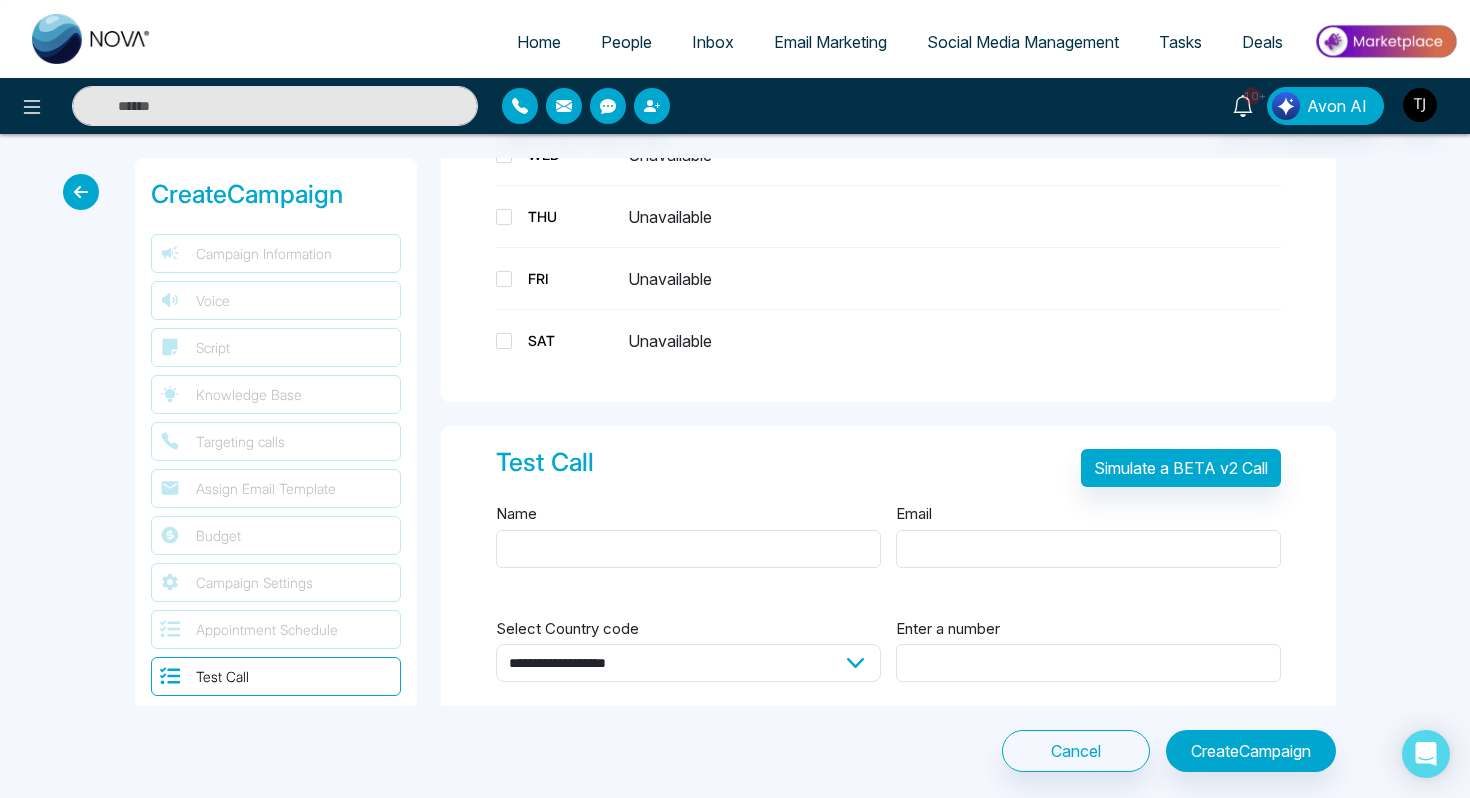 scroll, scrollTop: 2431, scrollLeft: 0, axis: vertical 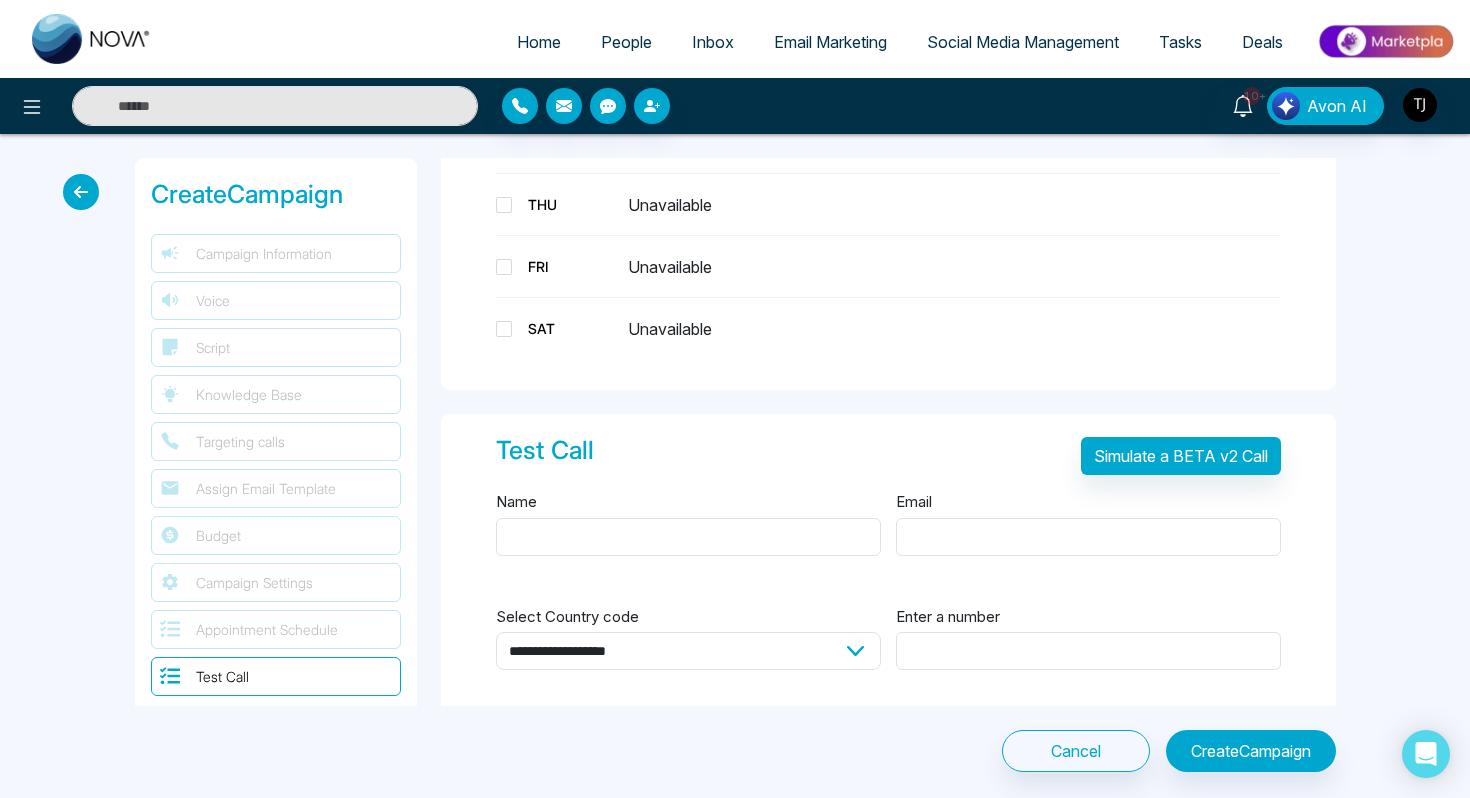 click at bounding box center (81, 192) 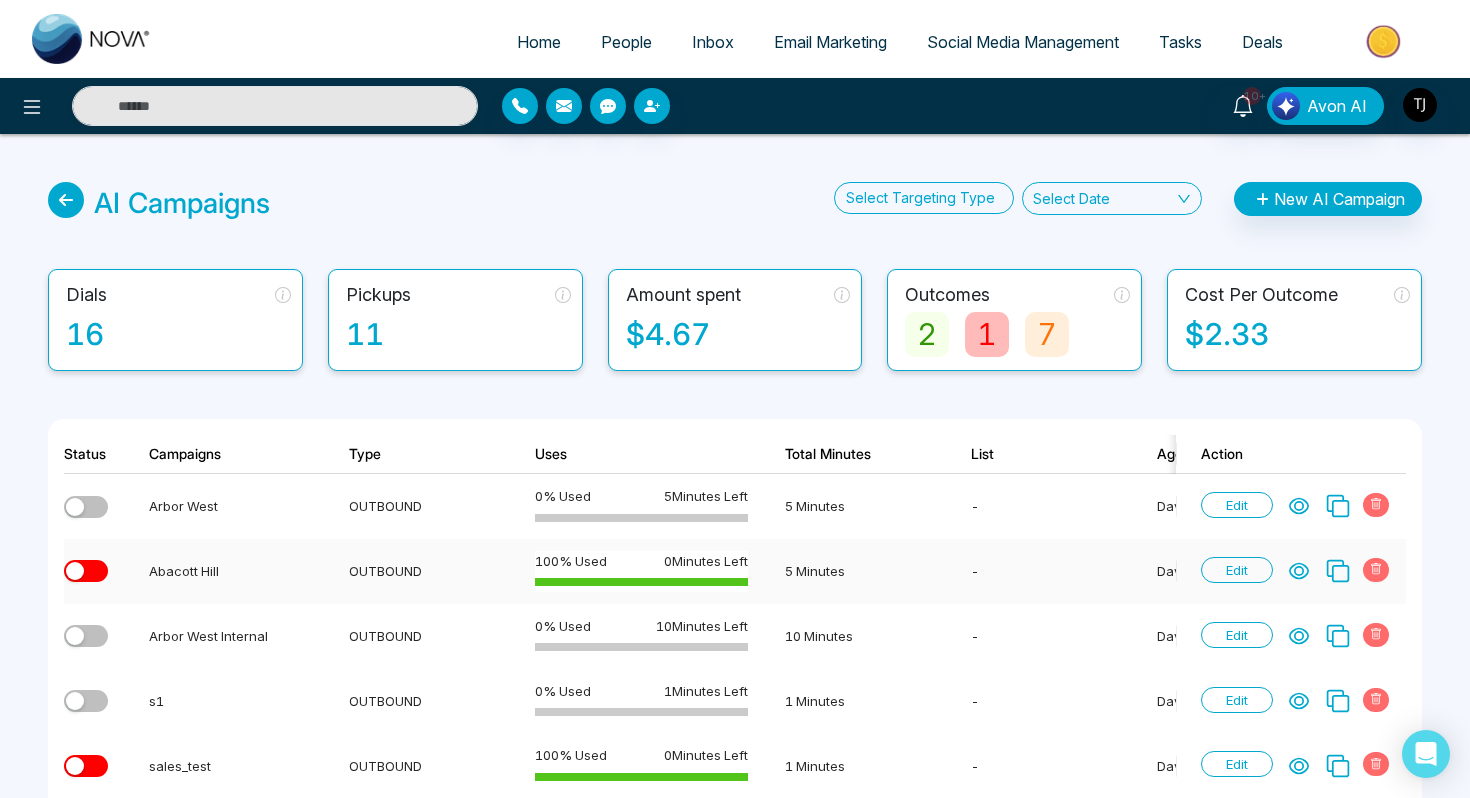 click 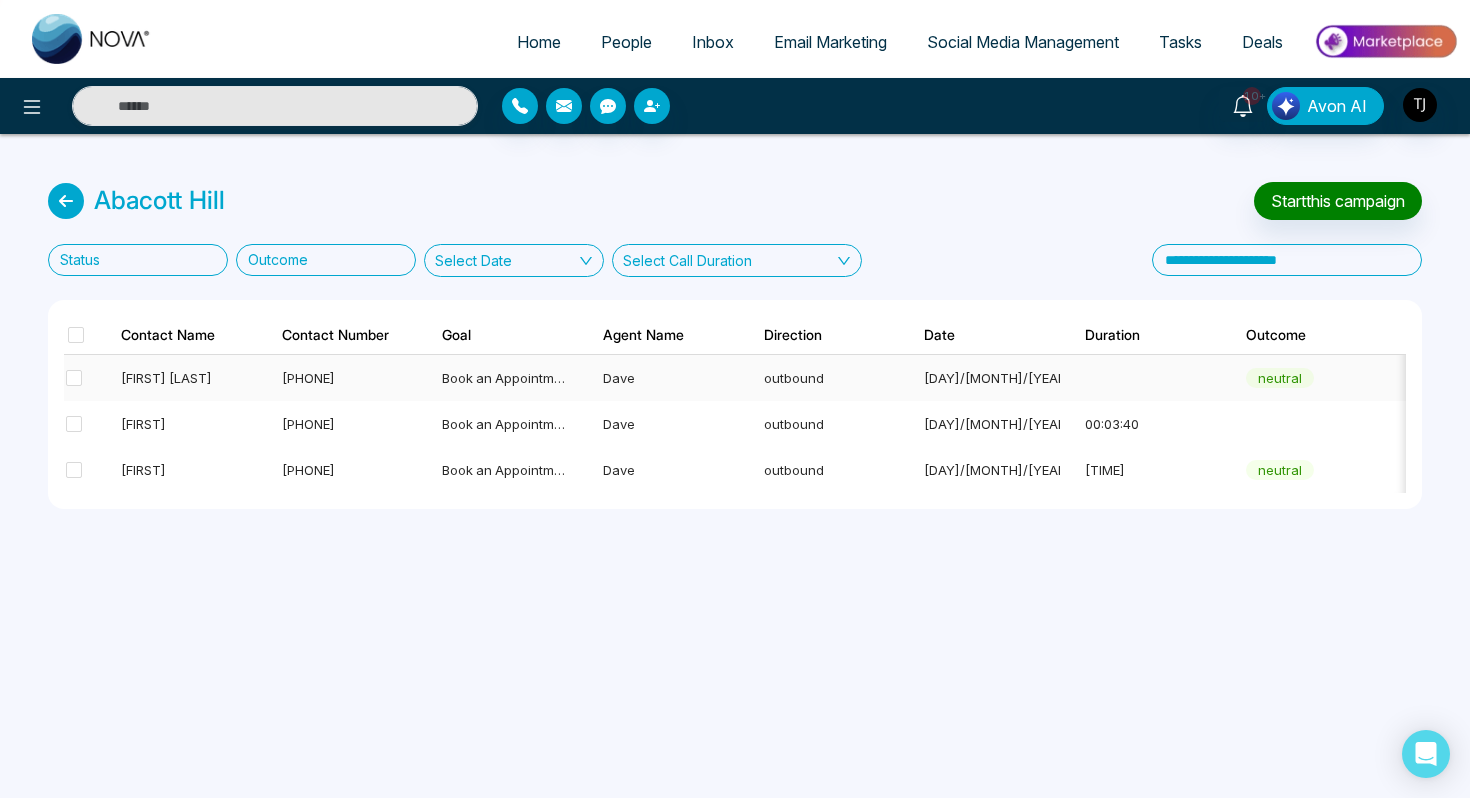 click on "Book an Appointment" at bounding box center [508, 378] 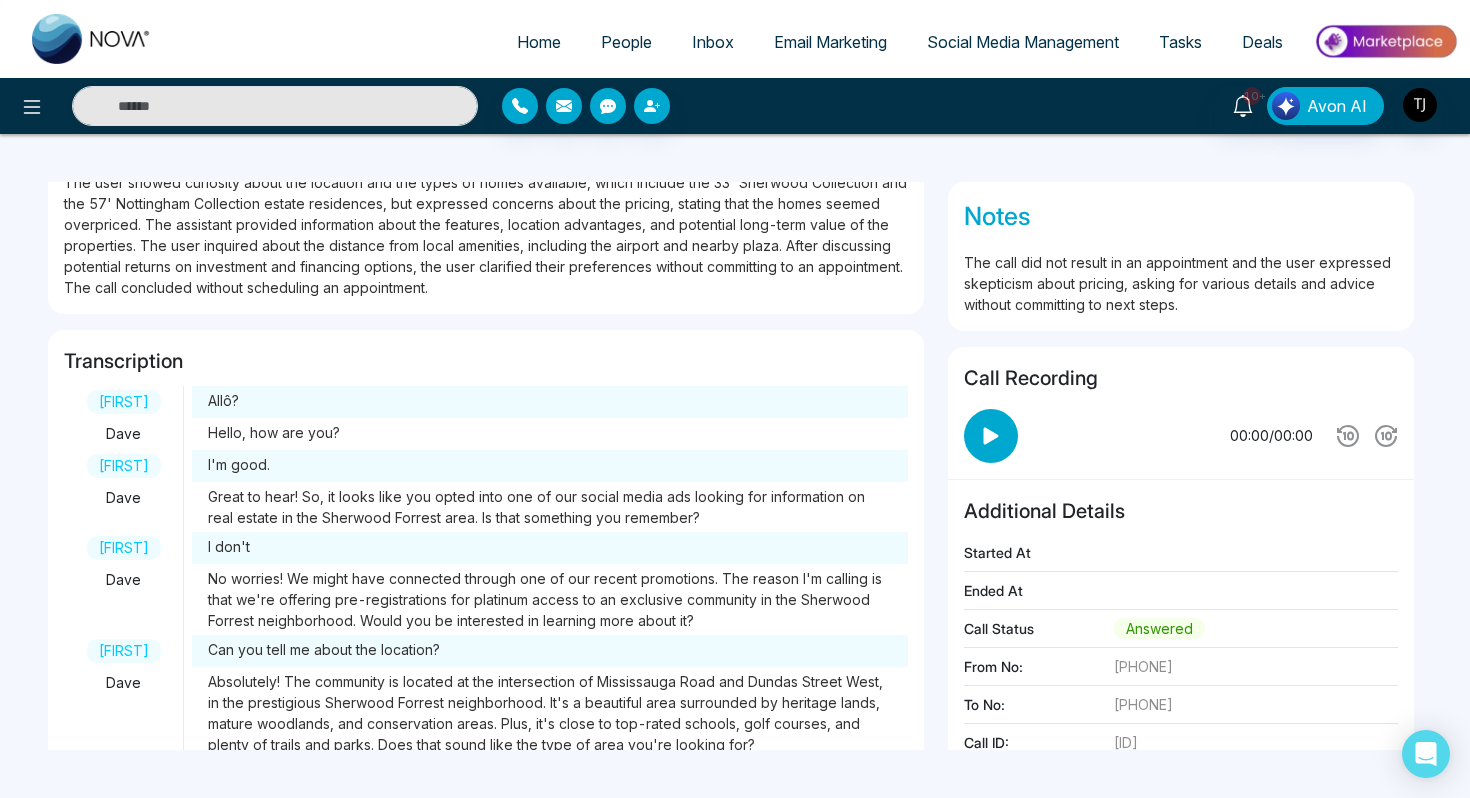 scroll, scrollTop: 142, scrollLeft: 0, axis: vertical 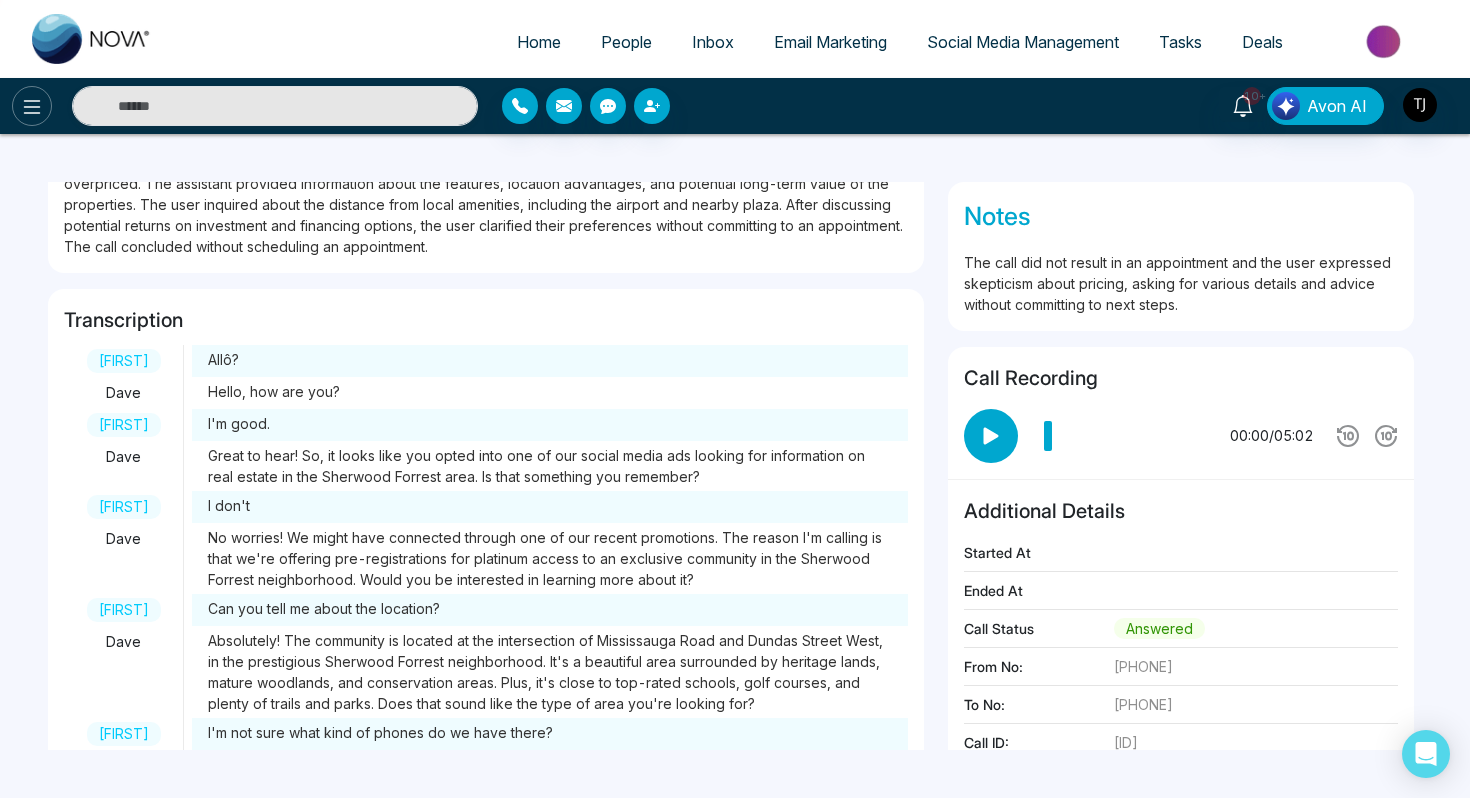 click 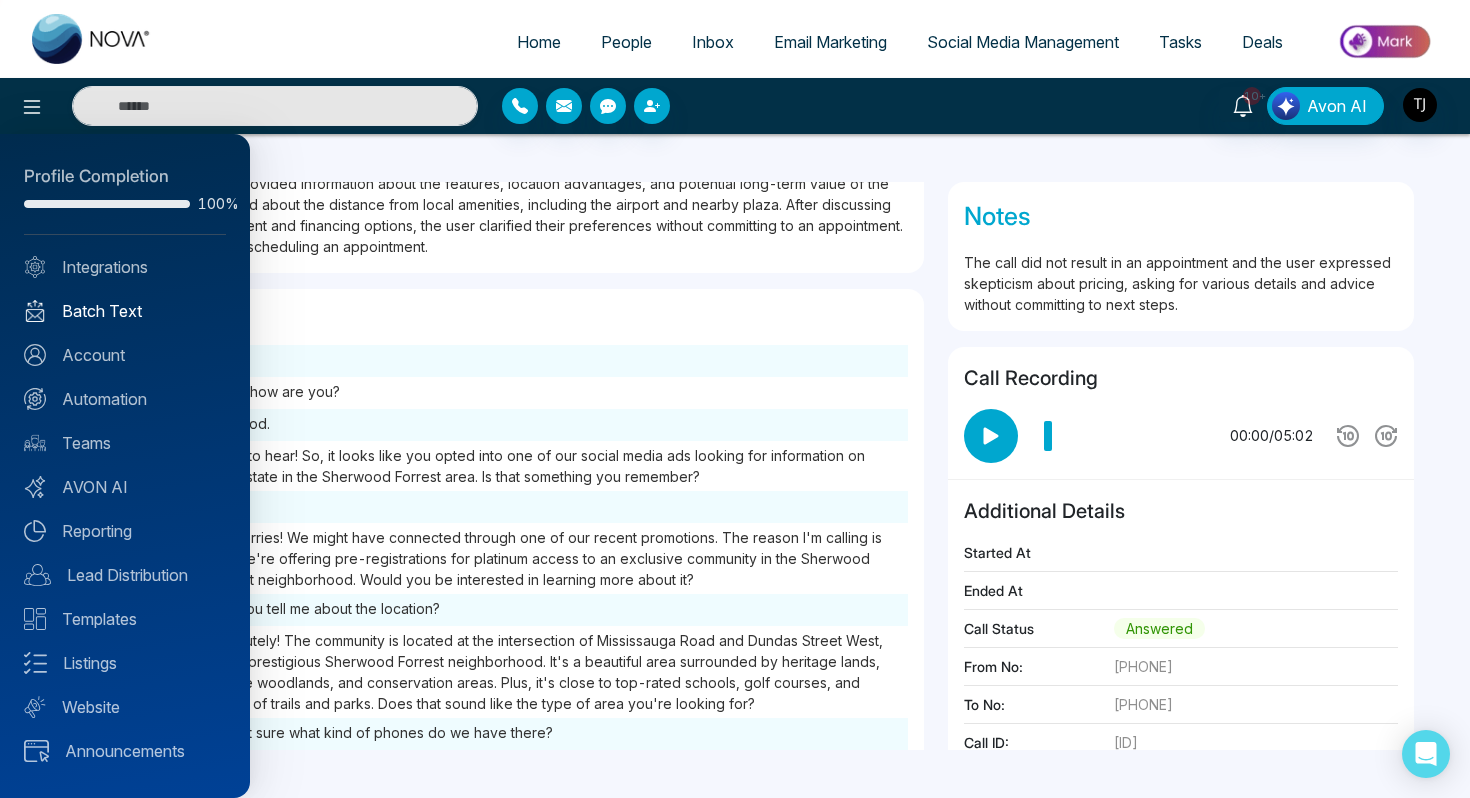 click on "Batch Text" at bounding box center (125, 311) 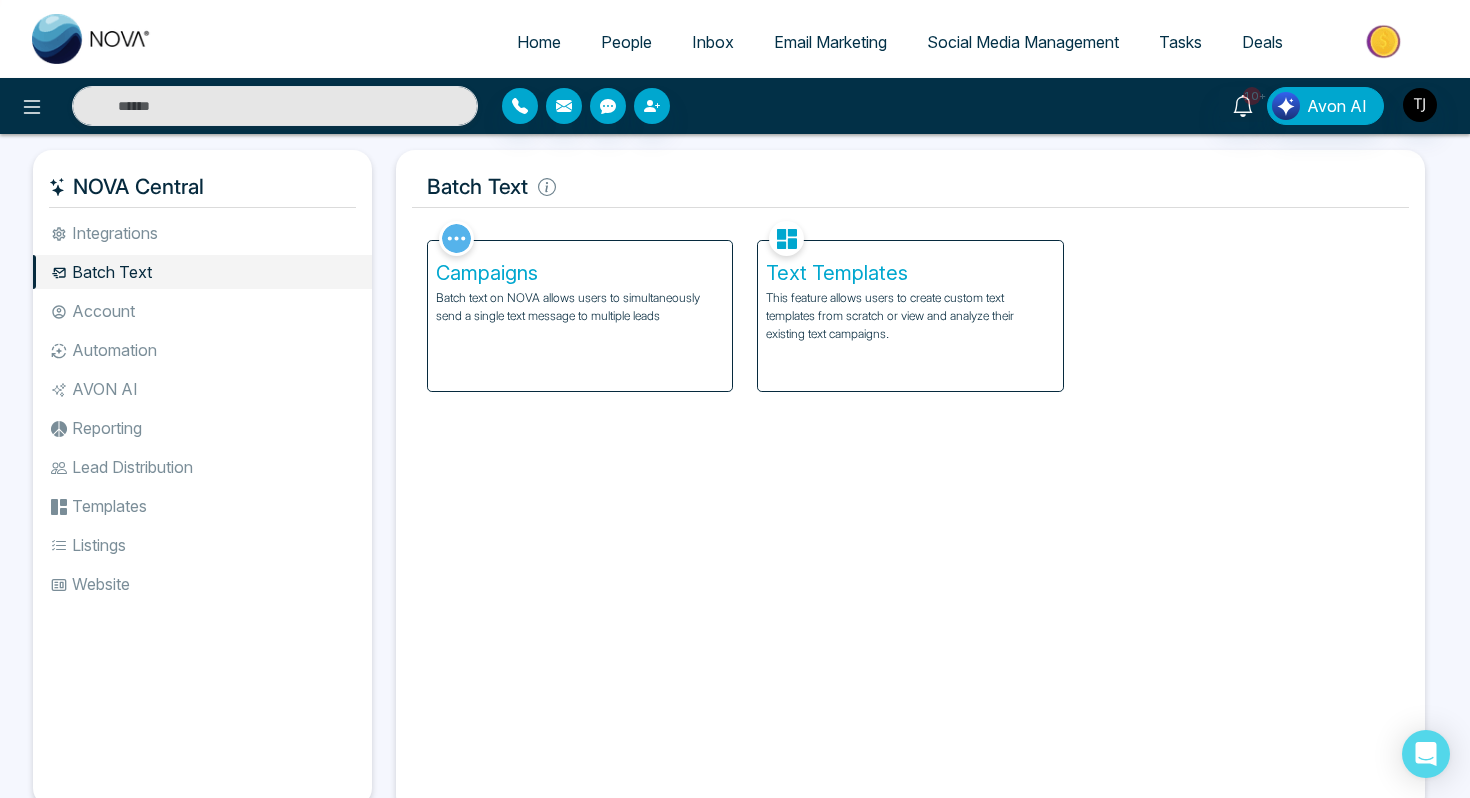 click on "This feature allows users to create custom text templates from scratch or view and analyze their existing text campaigns." at bounding box center [910, 316] 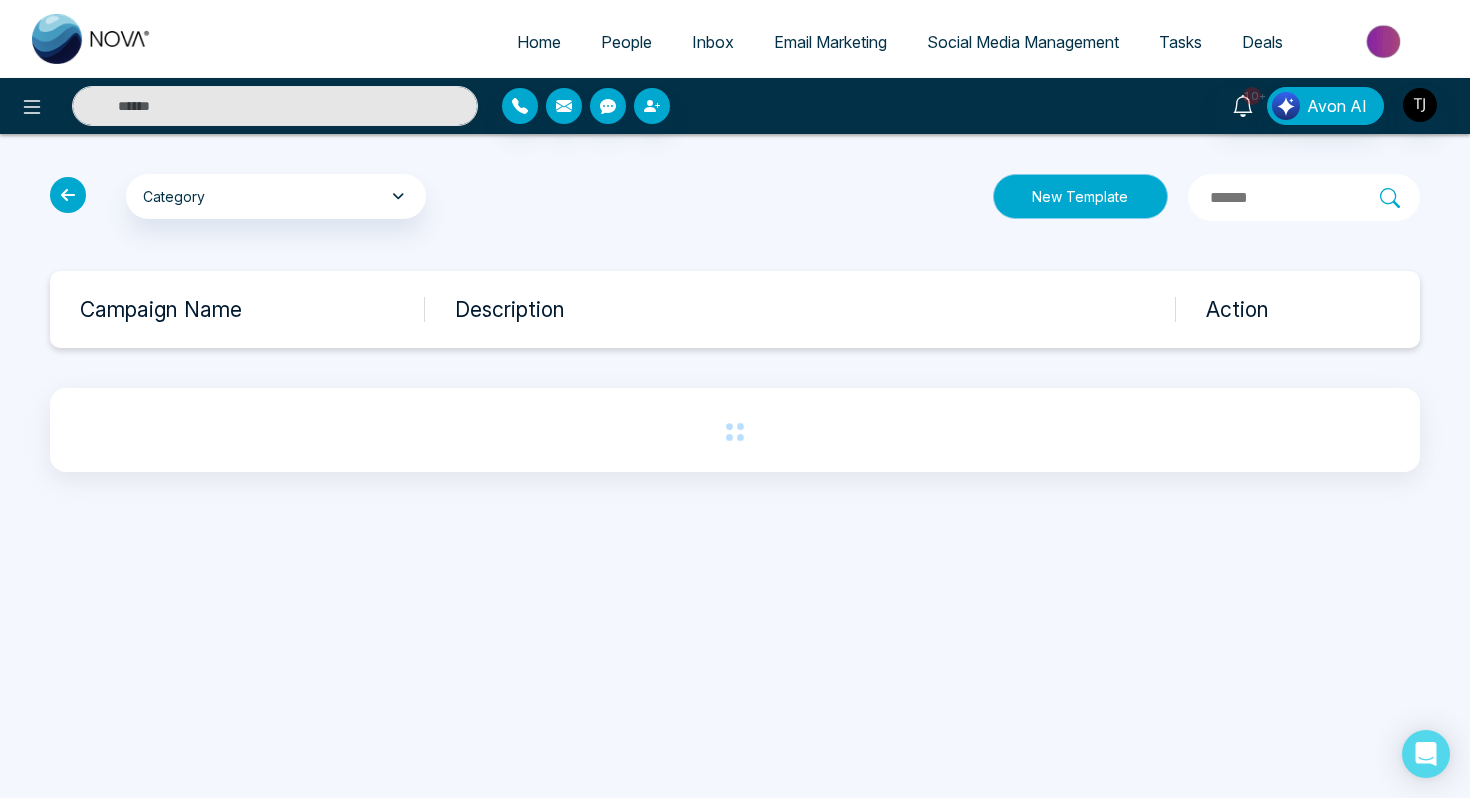 click on "New Template" at bounding box center [1080, 196] 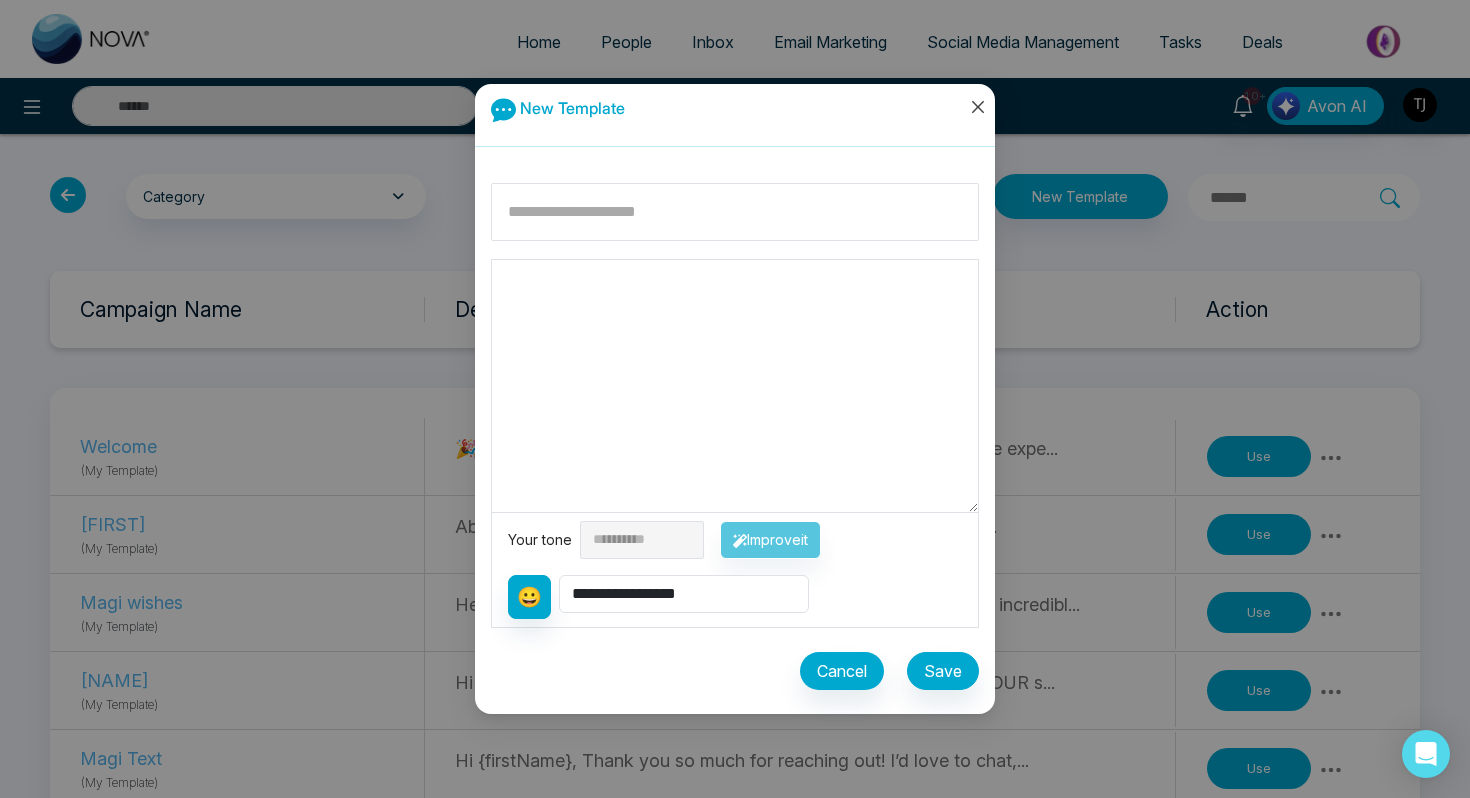 click at bounding box center (977, 111) 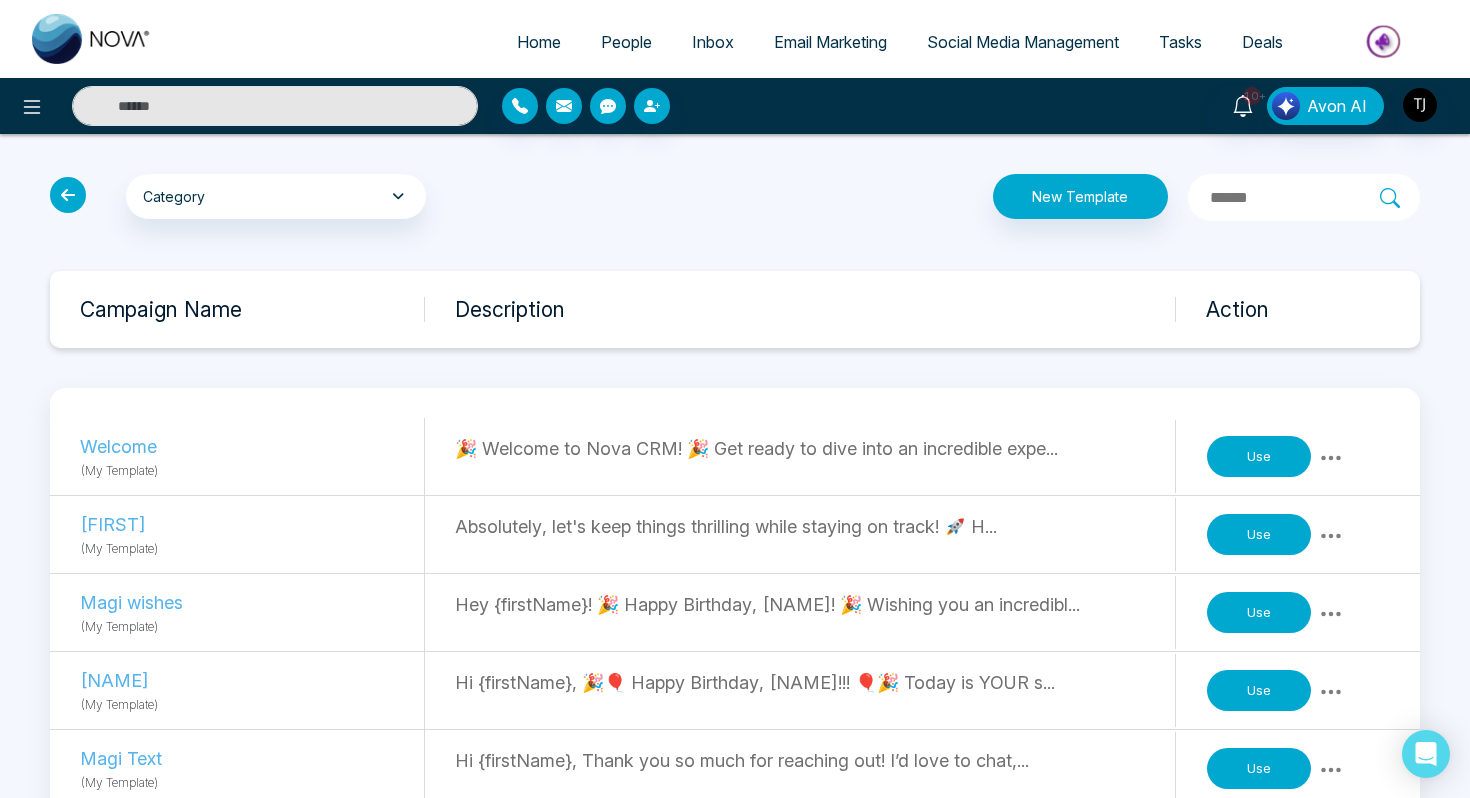 click at bounding box center (68, 195) 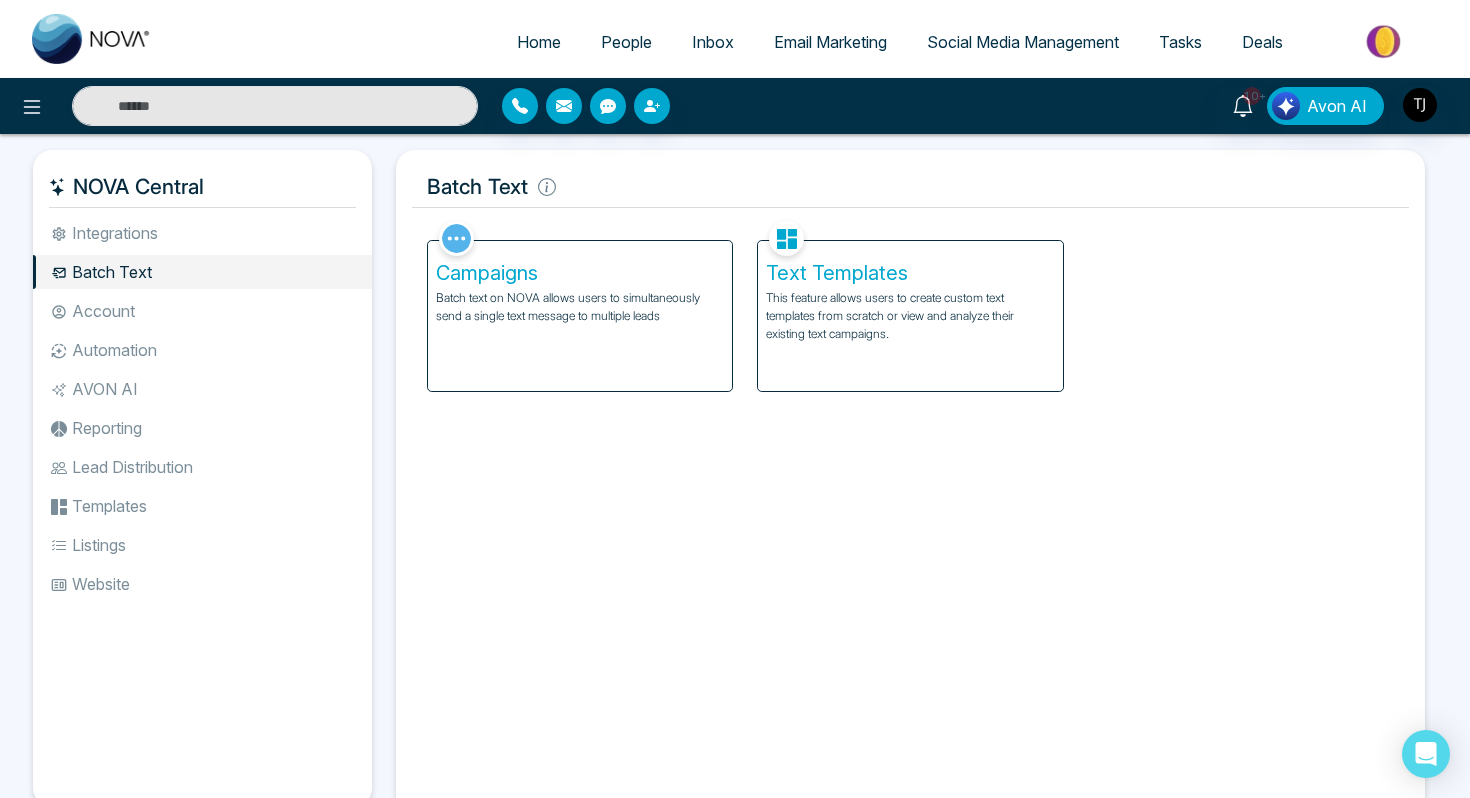 click on "Batch text on NOVA allows users to simultaneously send a single text message to multiple leads" at bounding box center [580, 307] 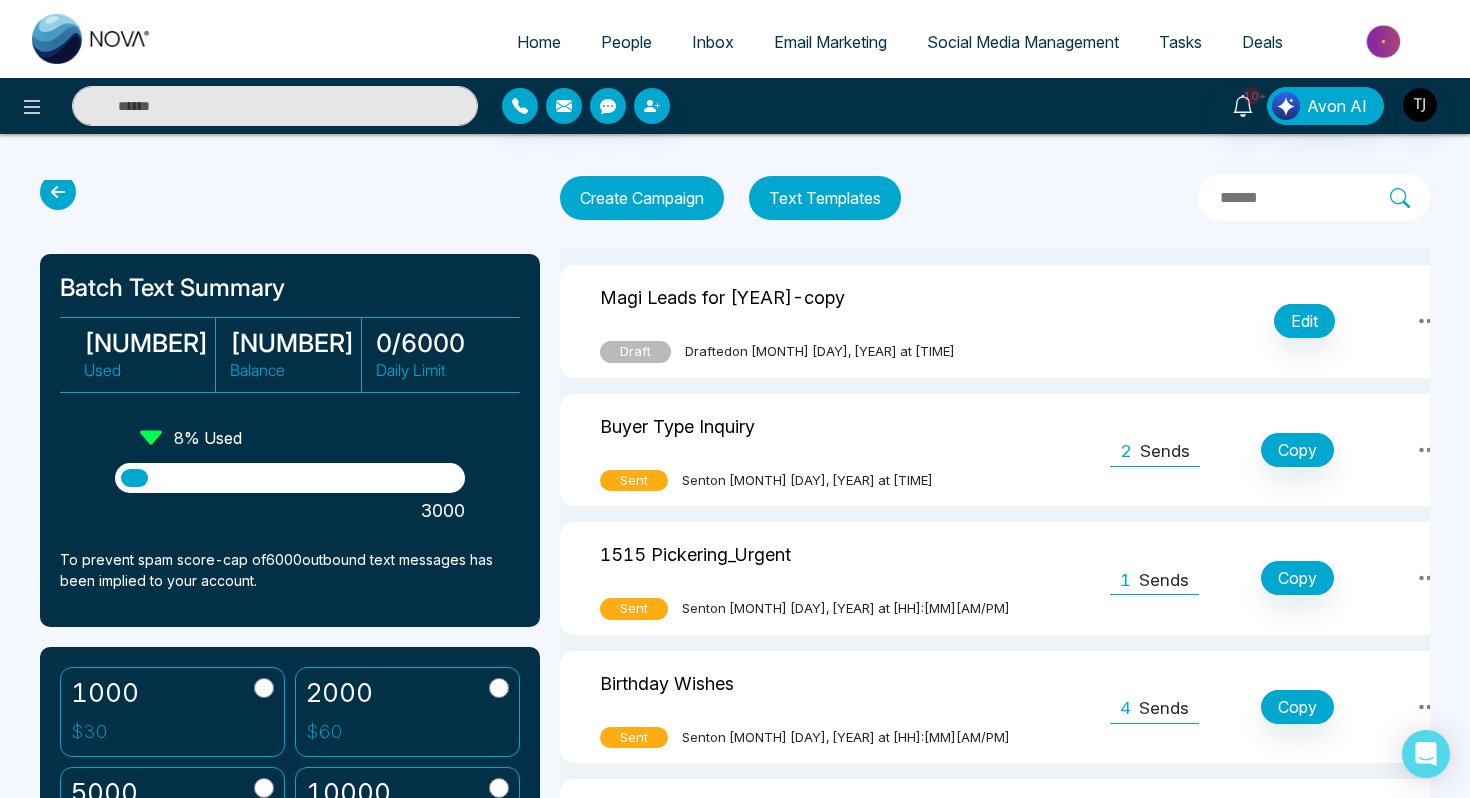 scroll, scrollTop: 0, scrollLeft: 0, axis: both 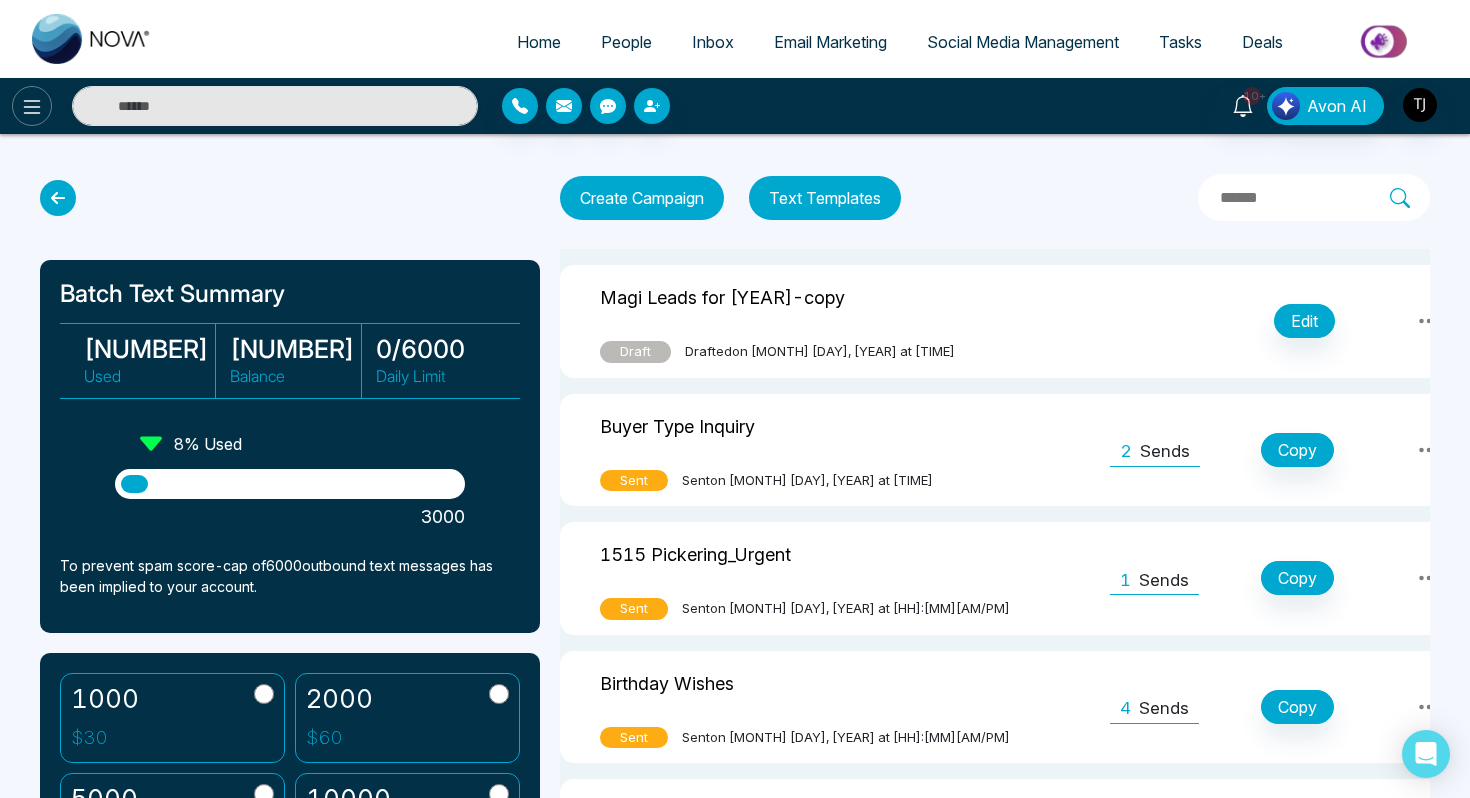 click at bounding box center (32, 106) 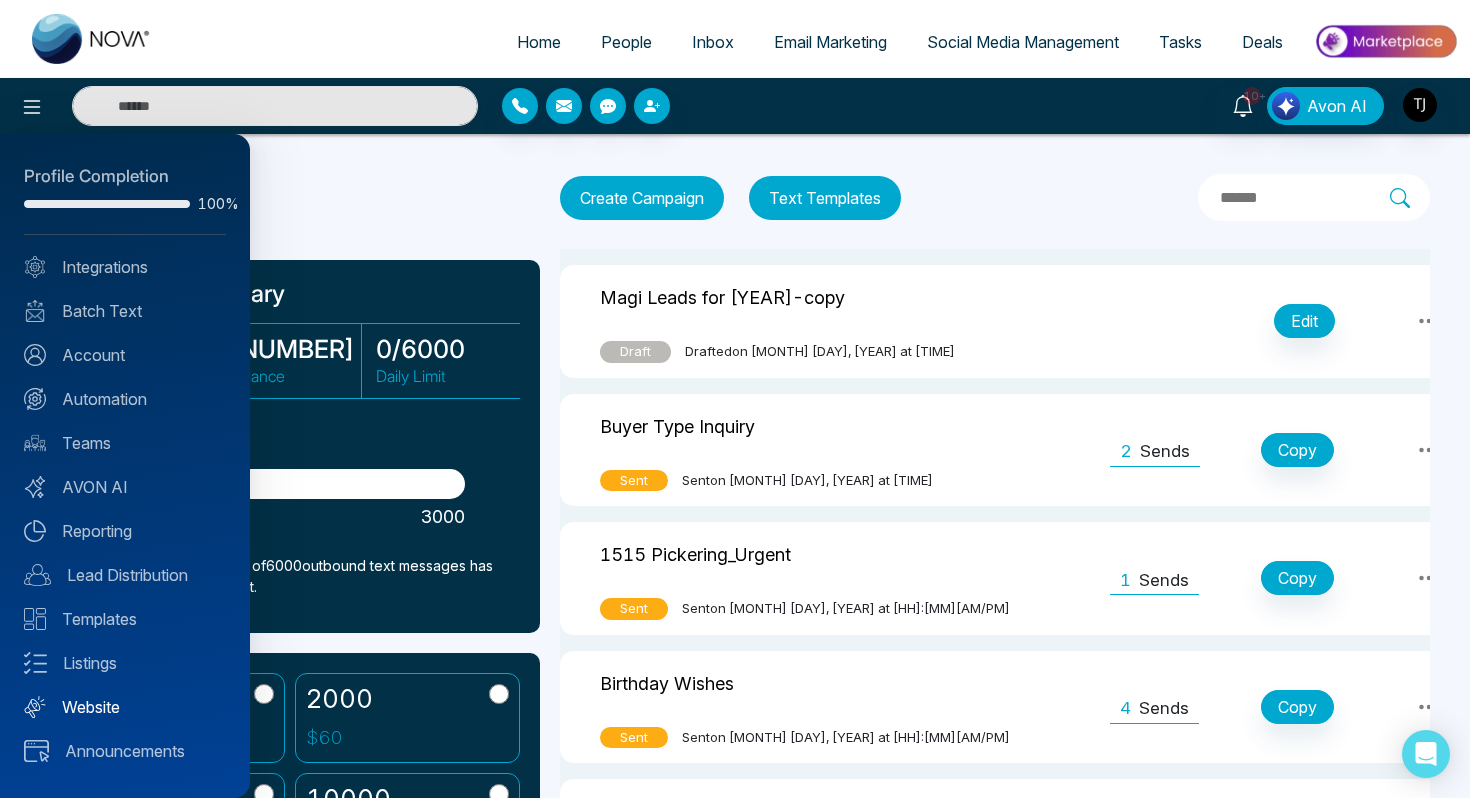 click on "Website" at bounding box center [125, 707] 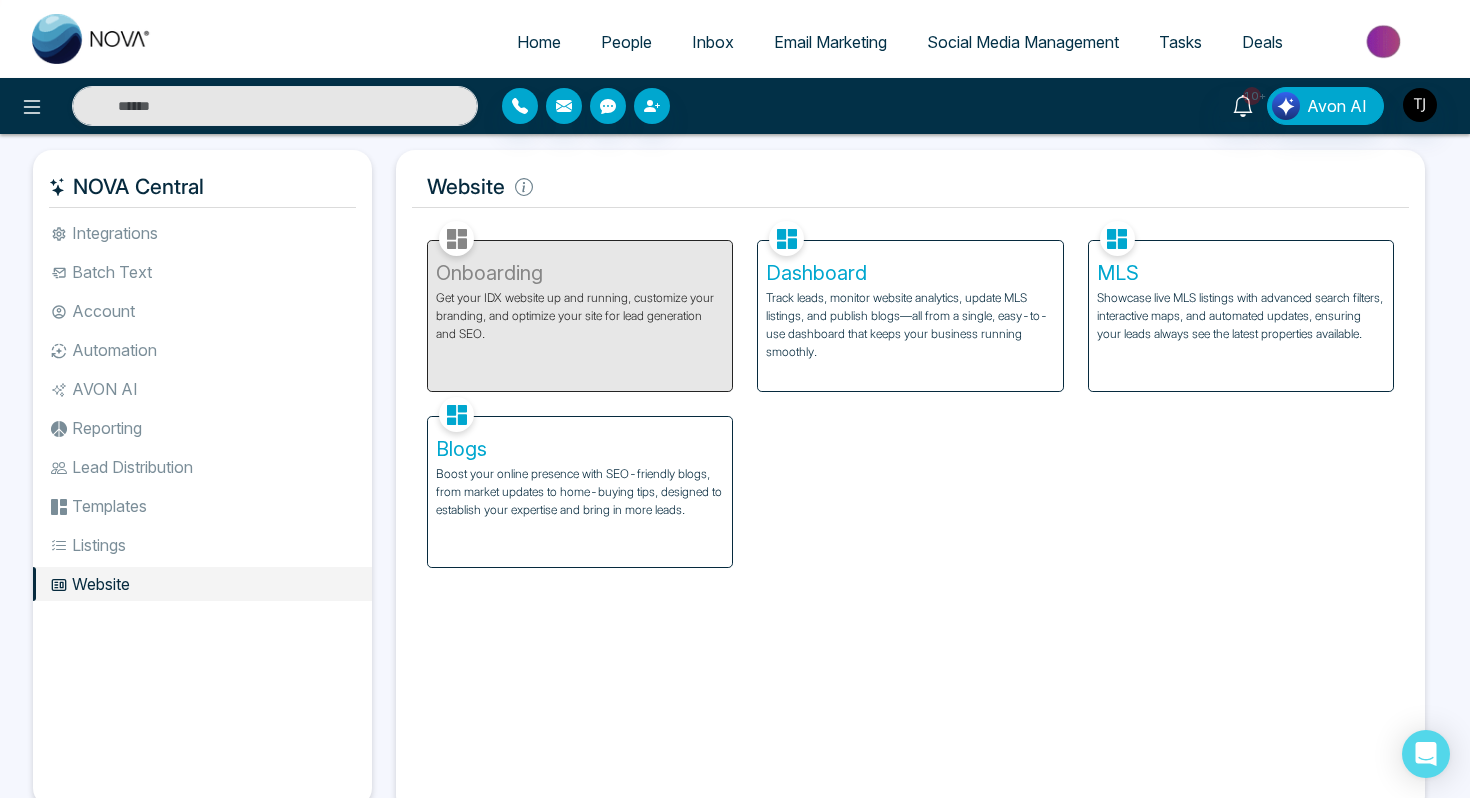 click on "AVON AI" at bounding box center [202, 389] 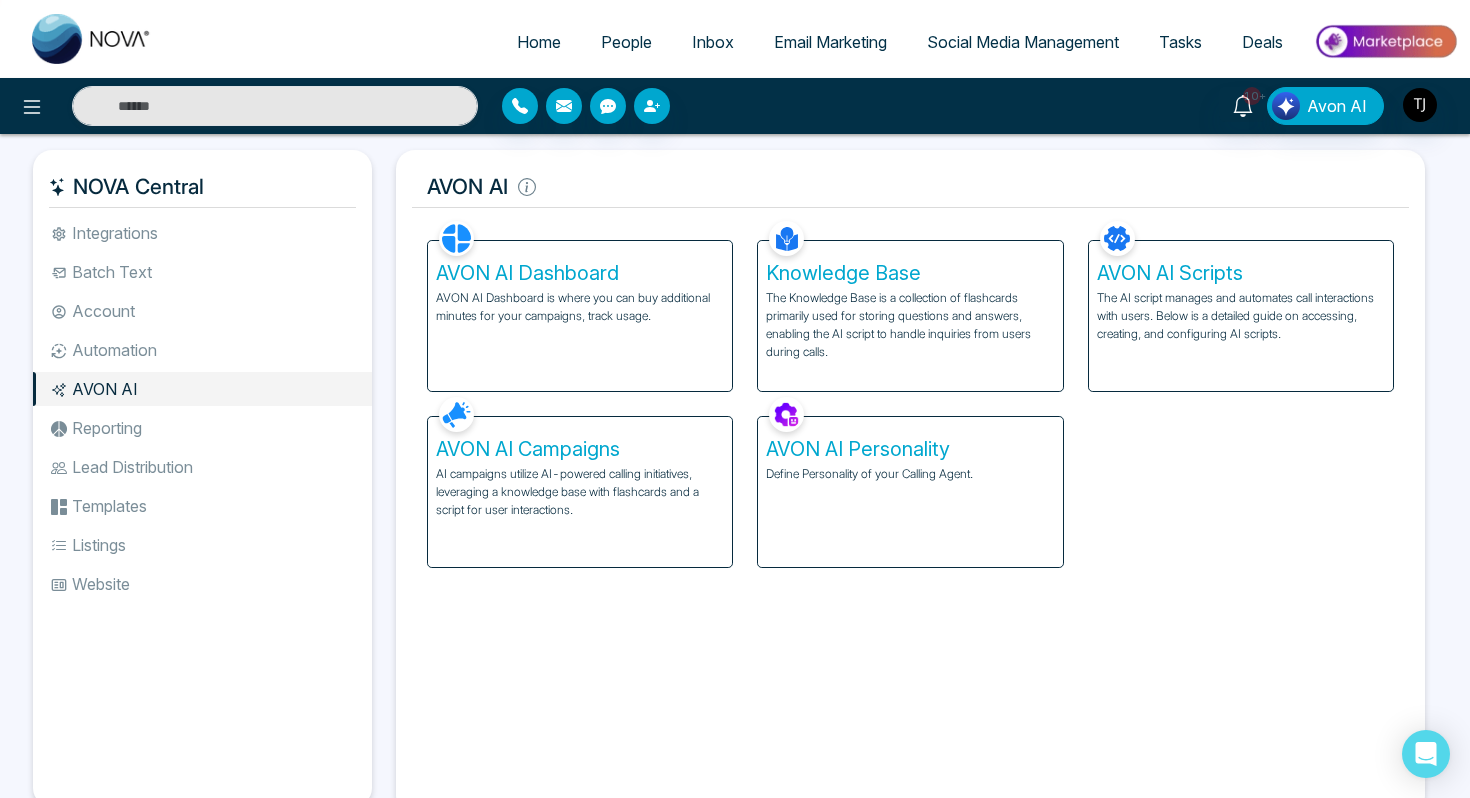 click on "People" at bounding box center (626, 42) 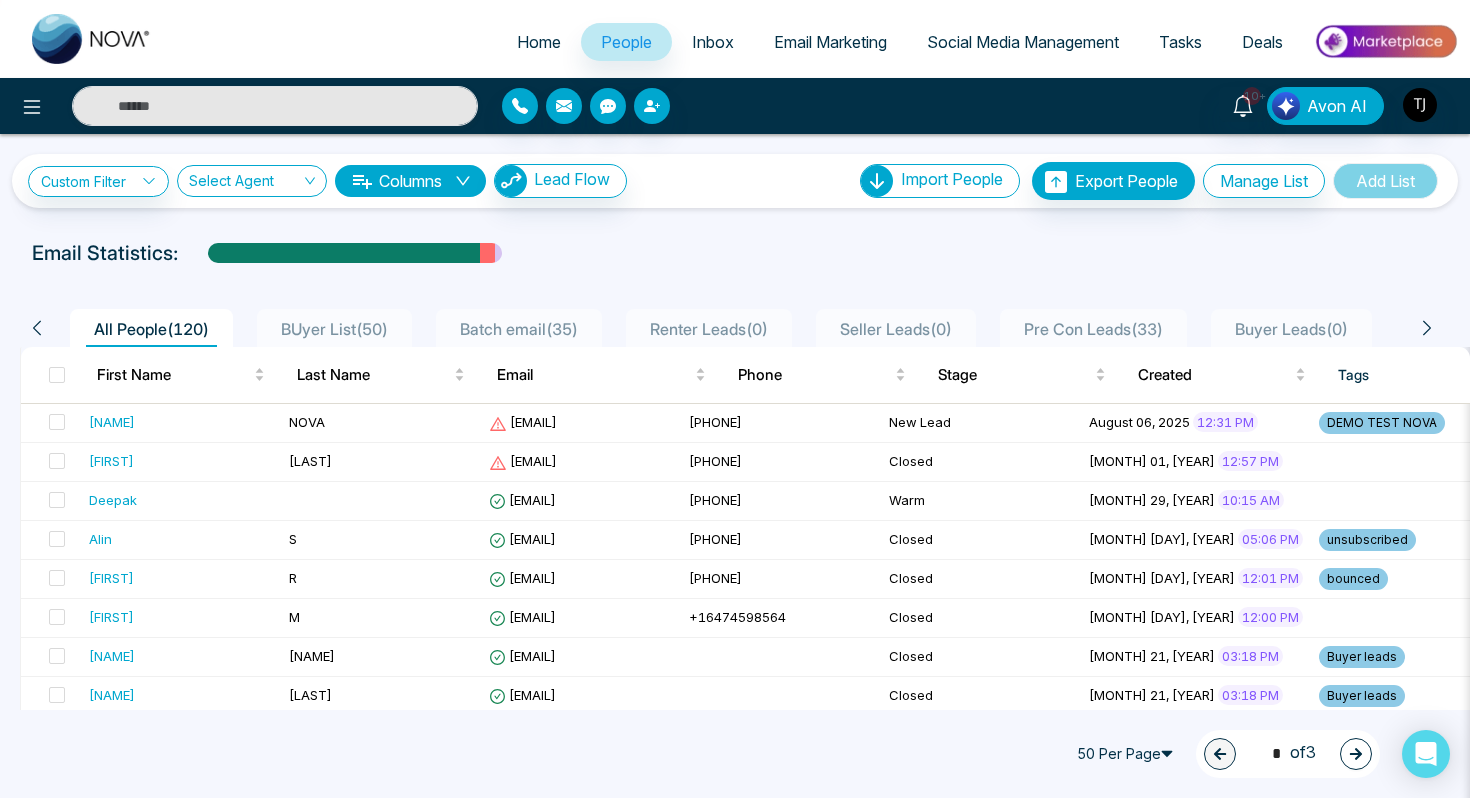 click on "Home" at bounding box center [539, 42] 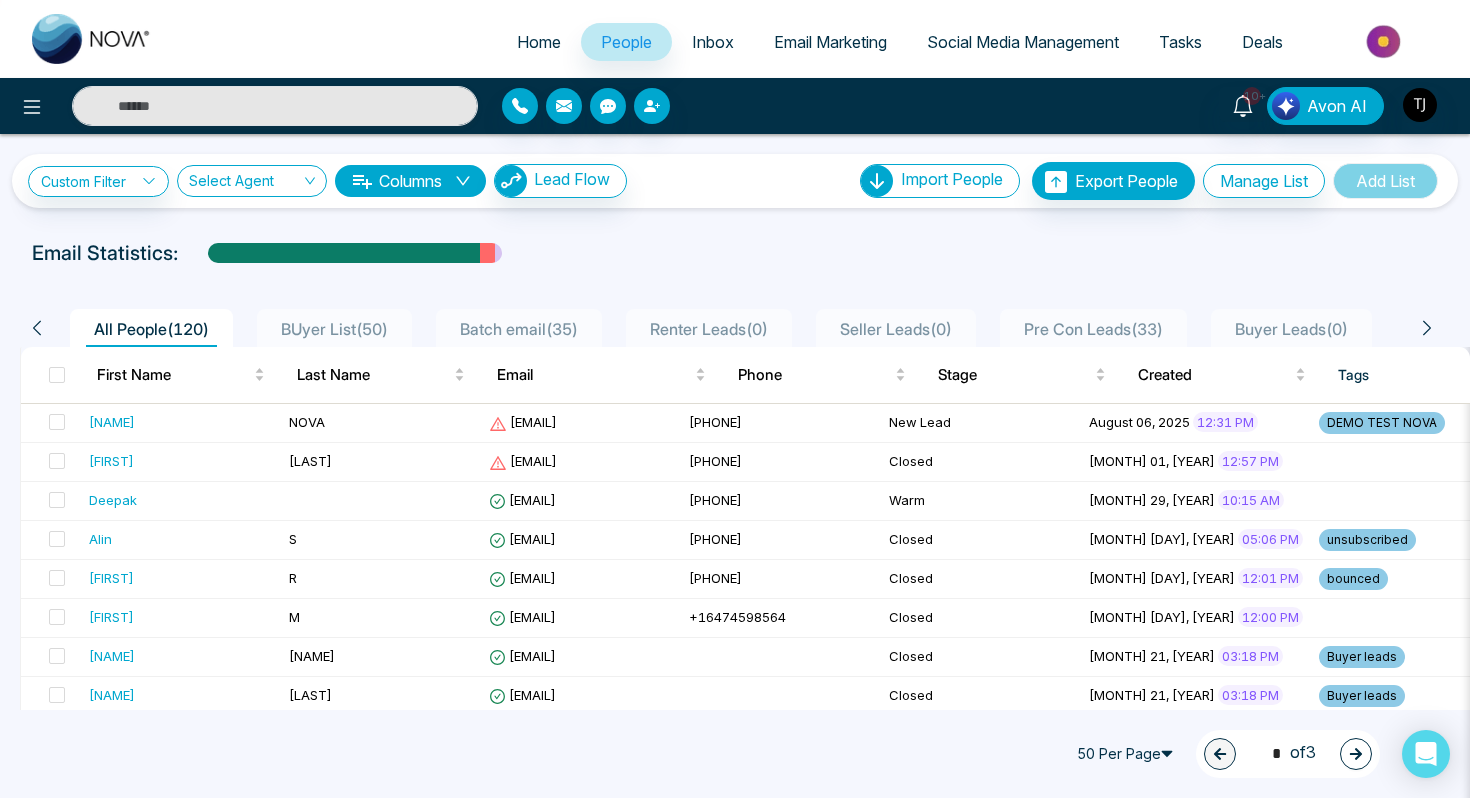 select on "*" 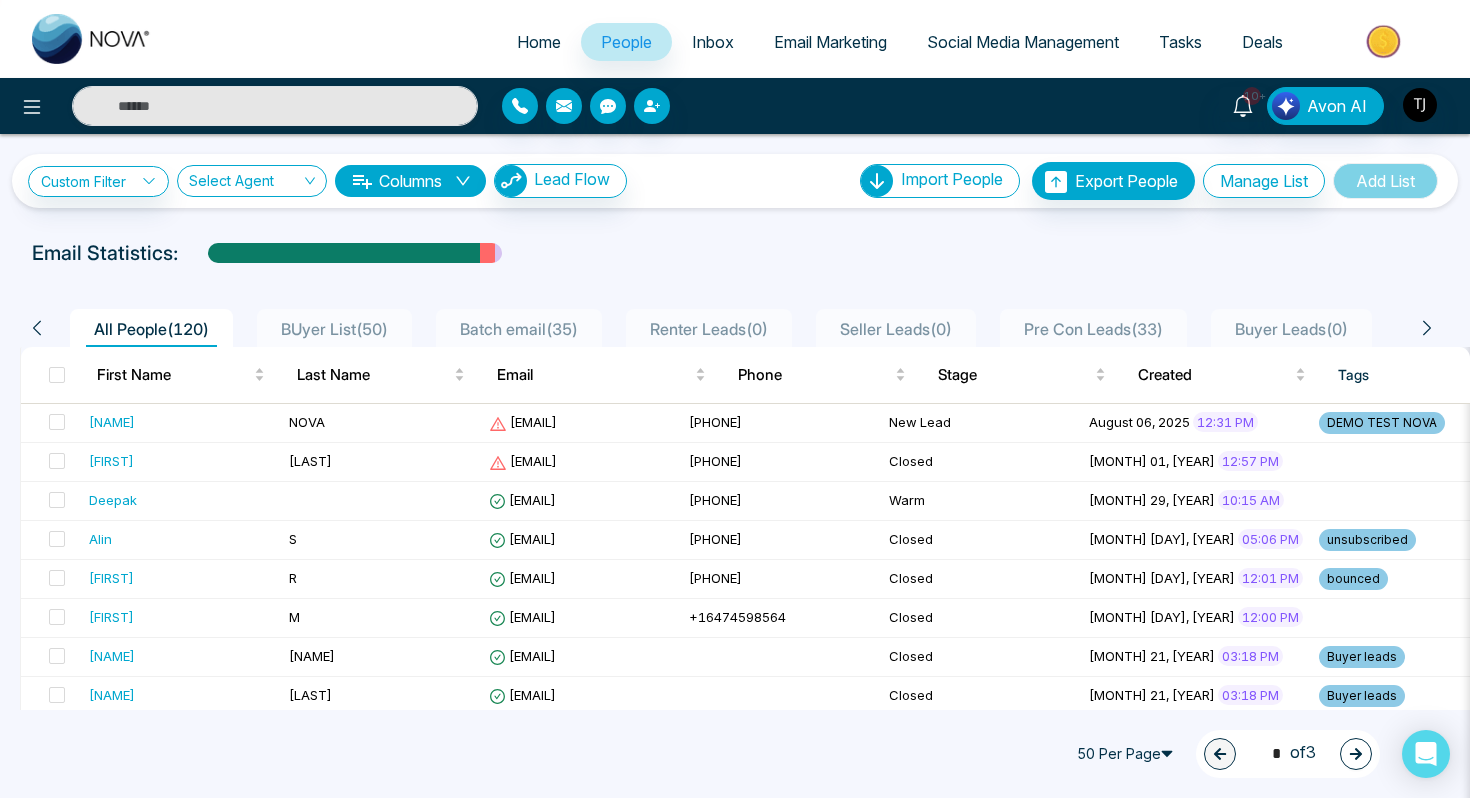 select on "*" 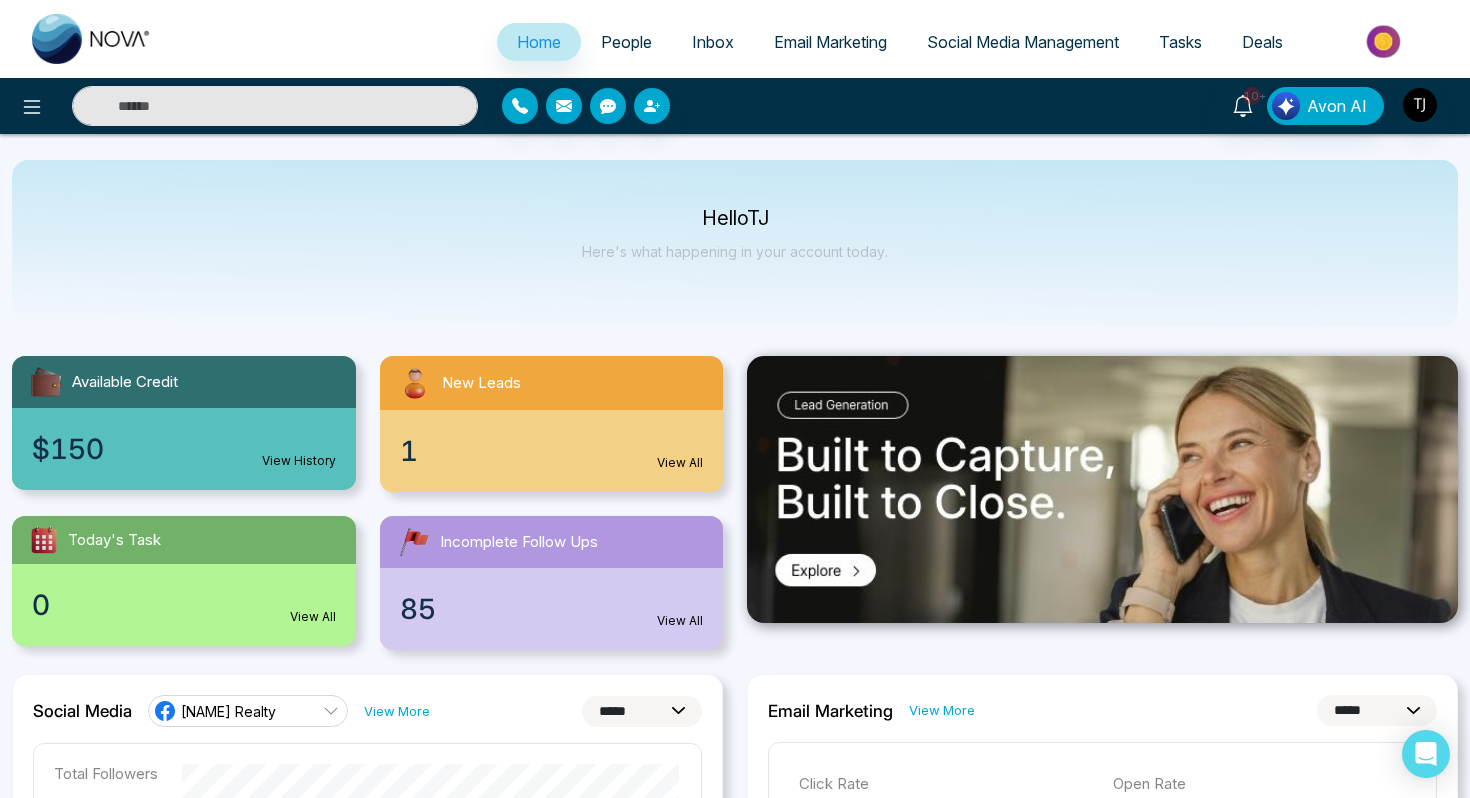 click at bounding box center (1385, 41) 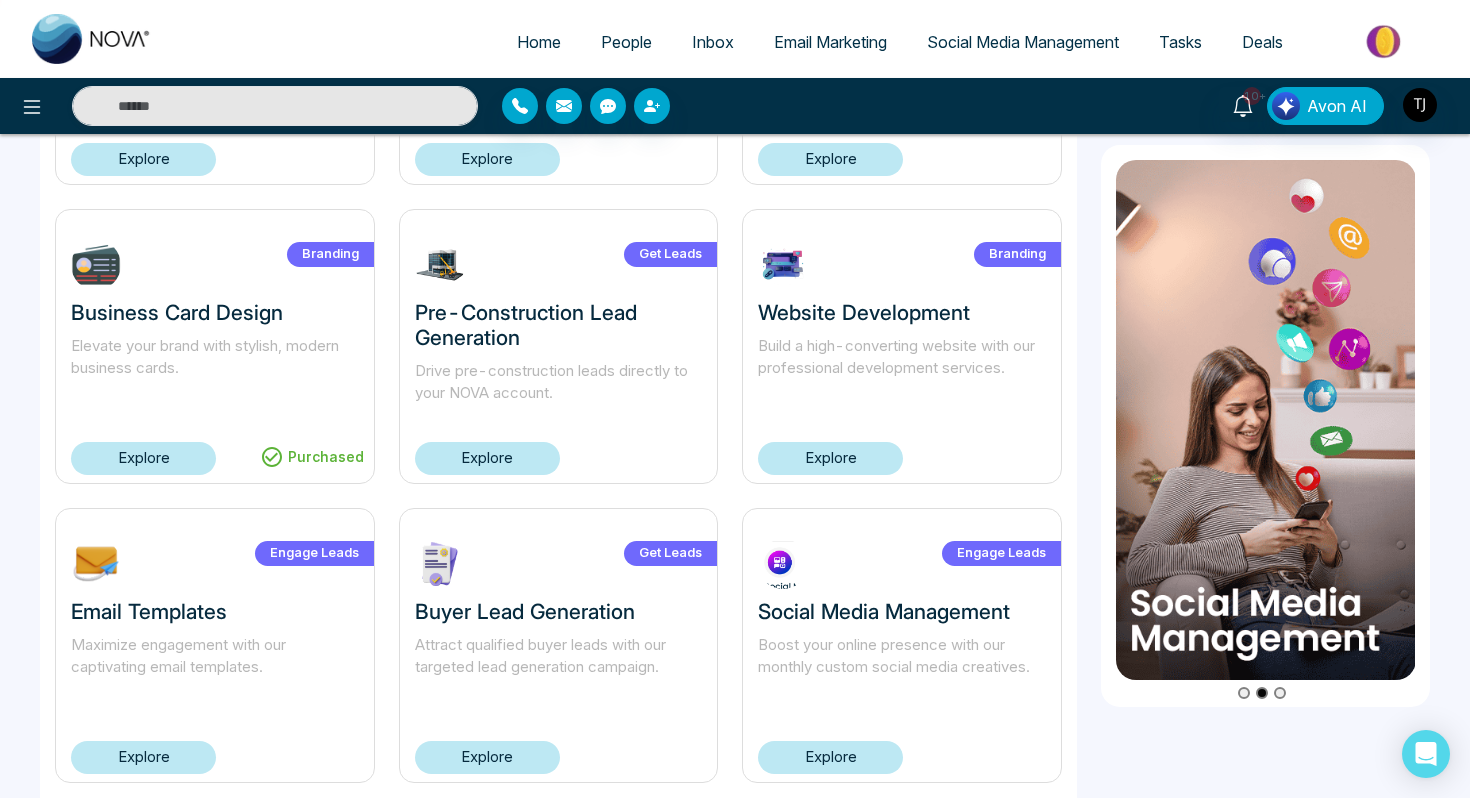 scroll, scrollTop: 1261, scrollLeft: 0, axis: vertical 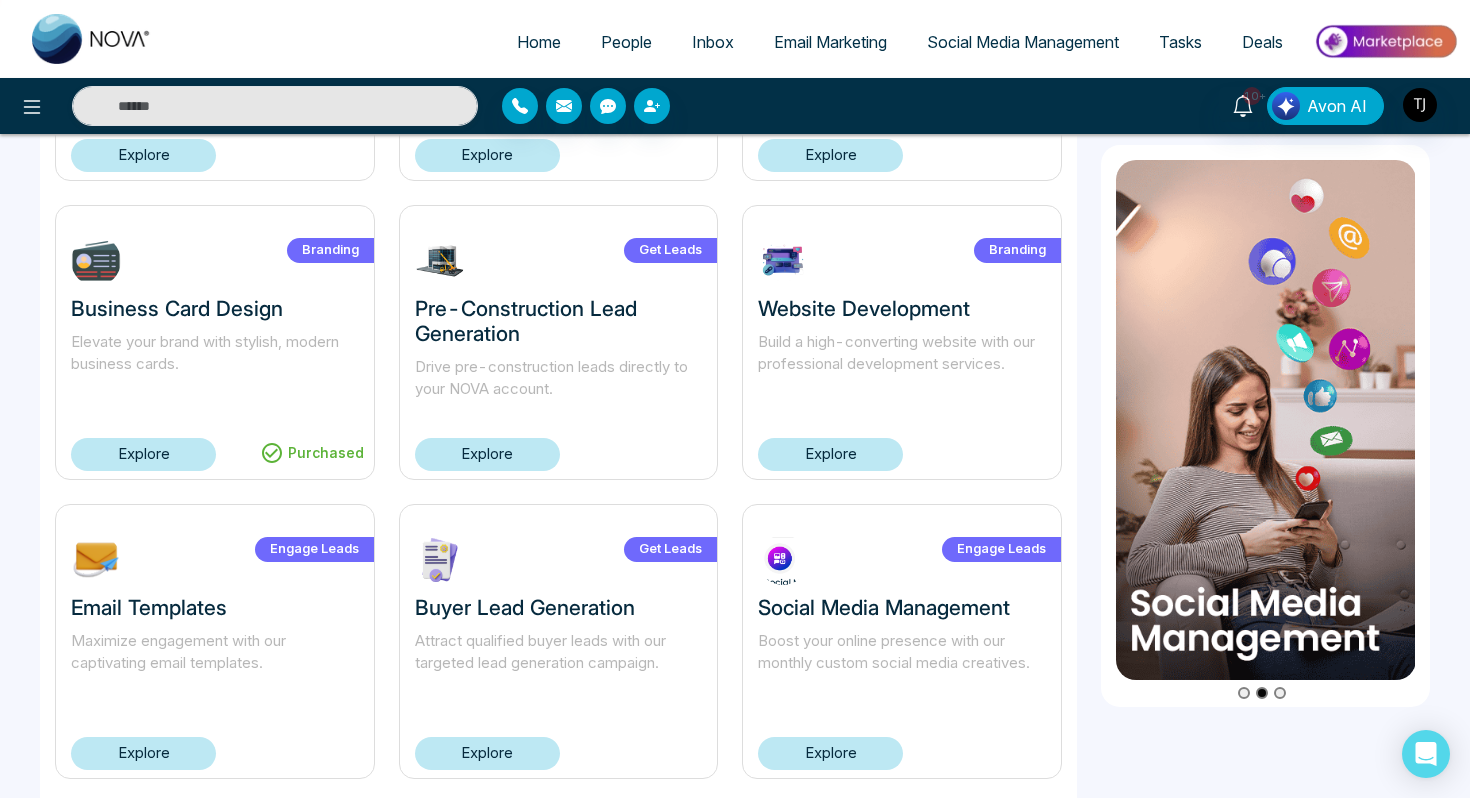 click on "Explore" at bounding box center [487, 454] 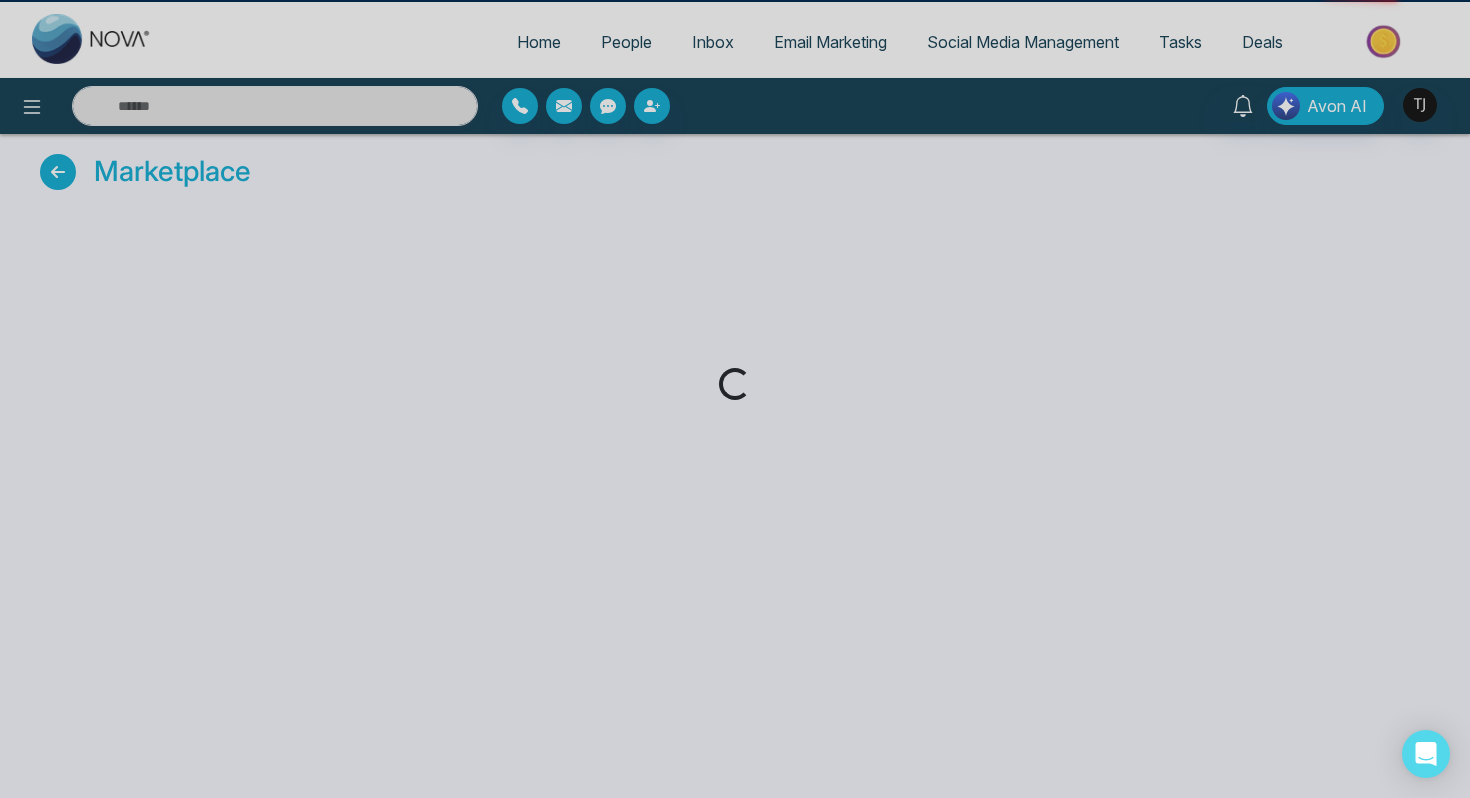 scroll, scrollTop: 0, scrollLeft: 0, axis: both 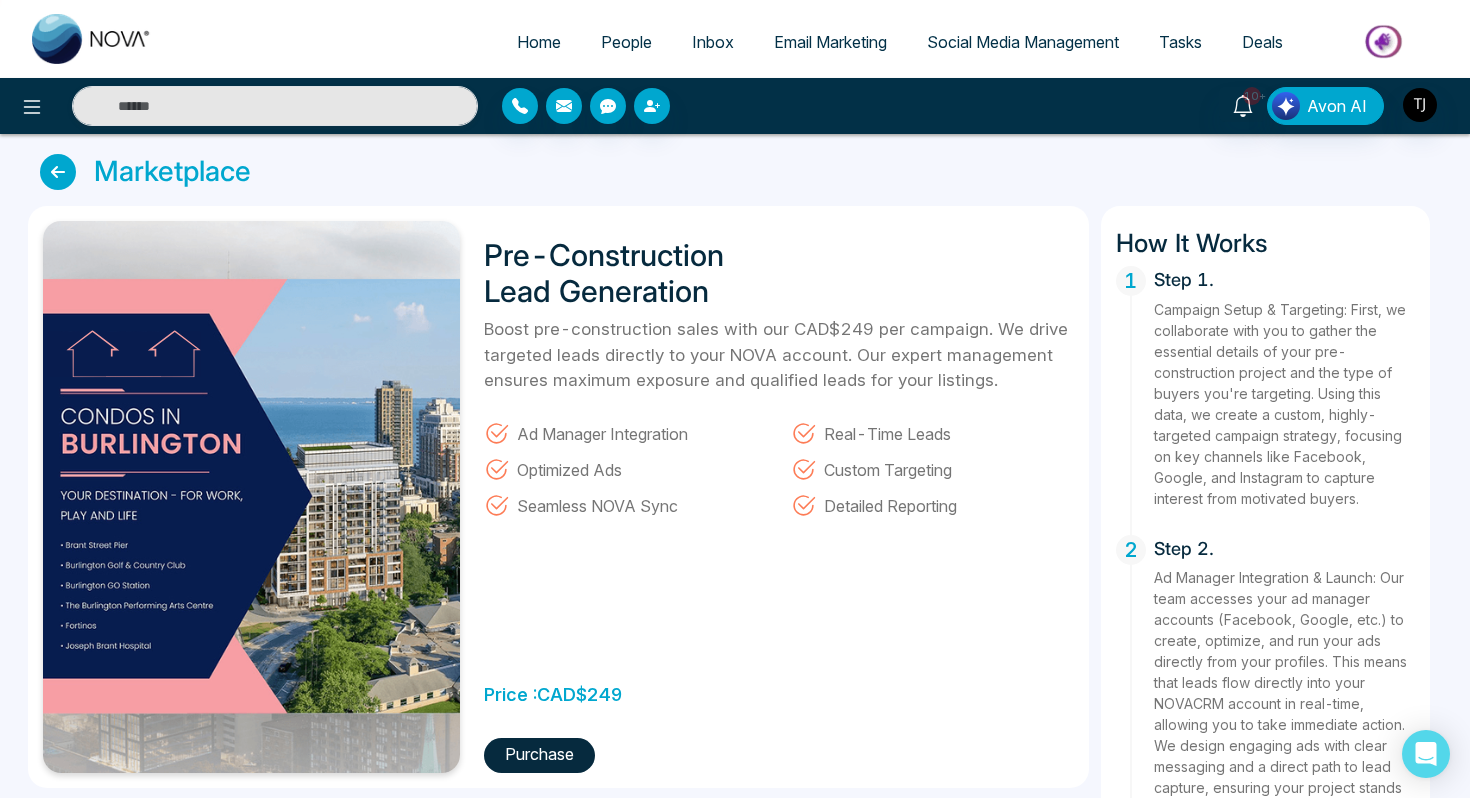 click on "Home" at bounding box center (539, 42) 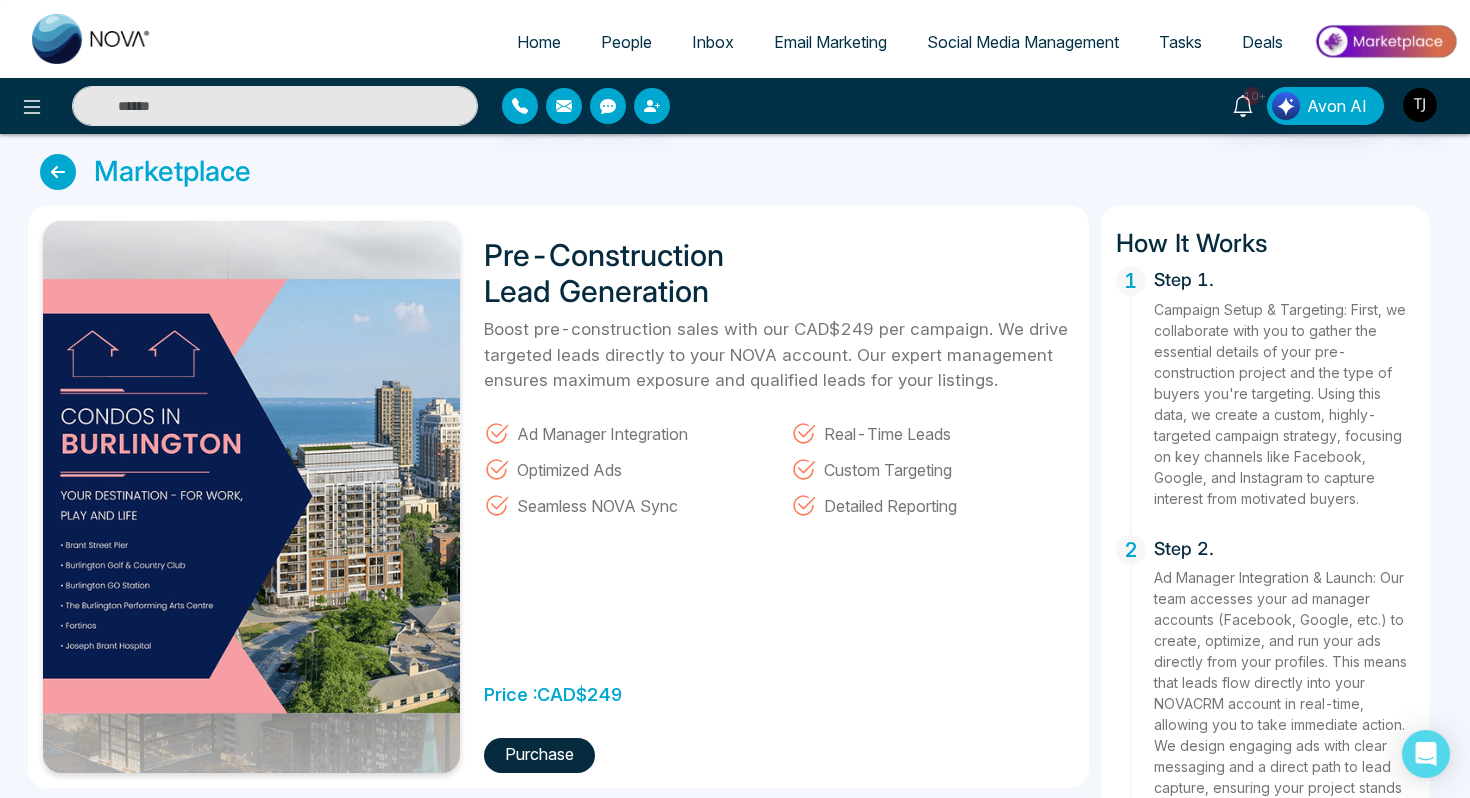select on "*" 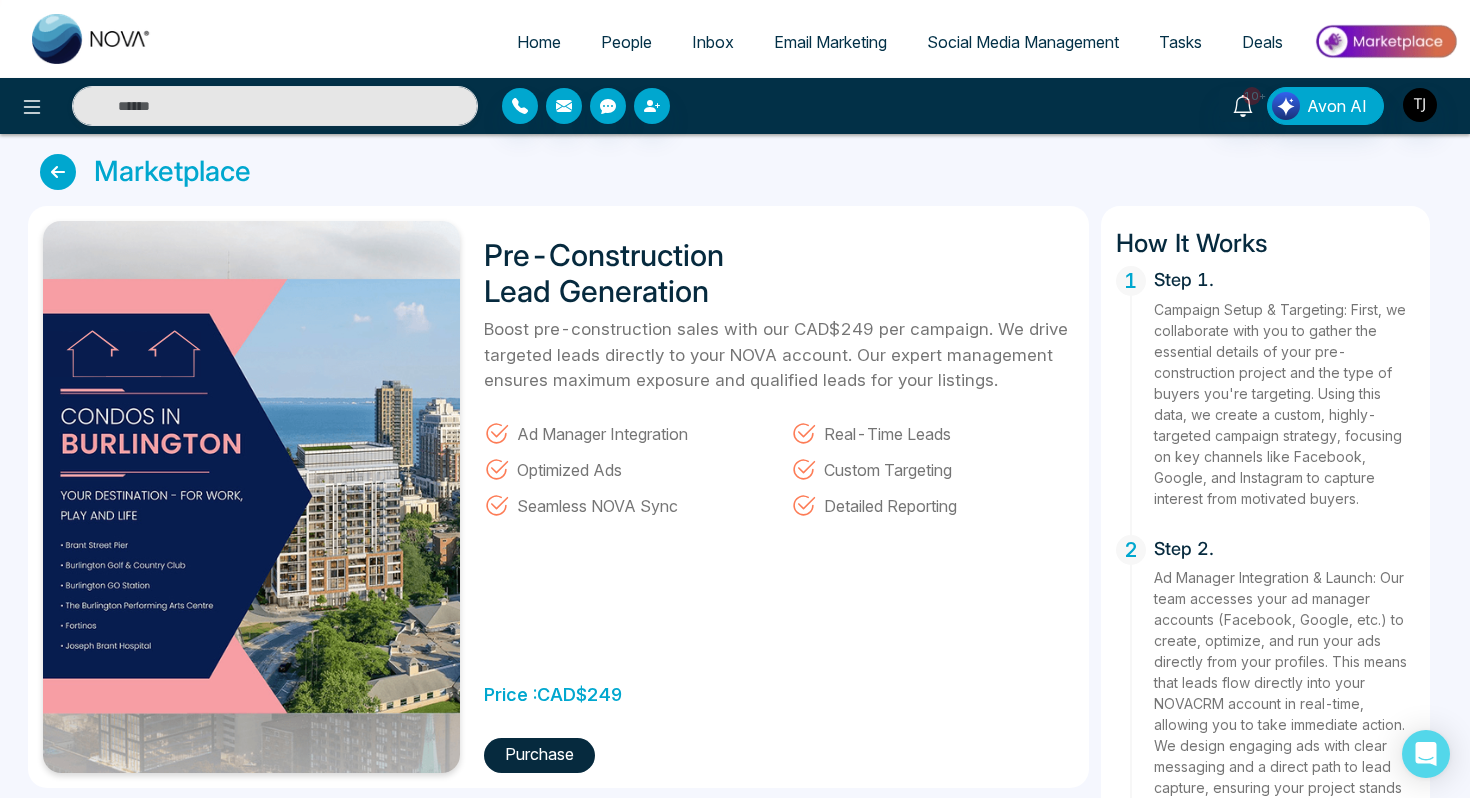 select on "*" 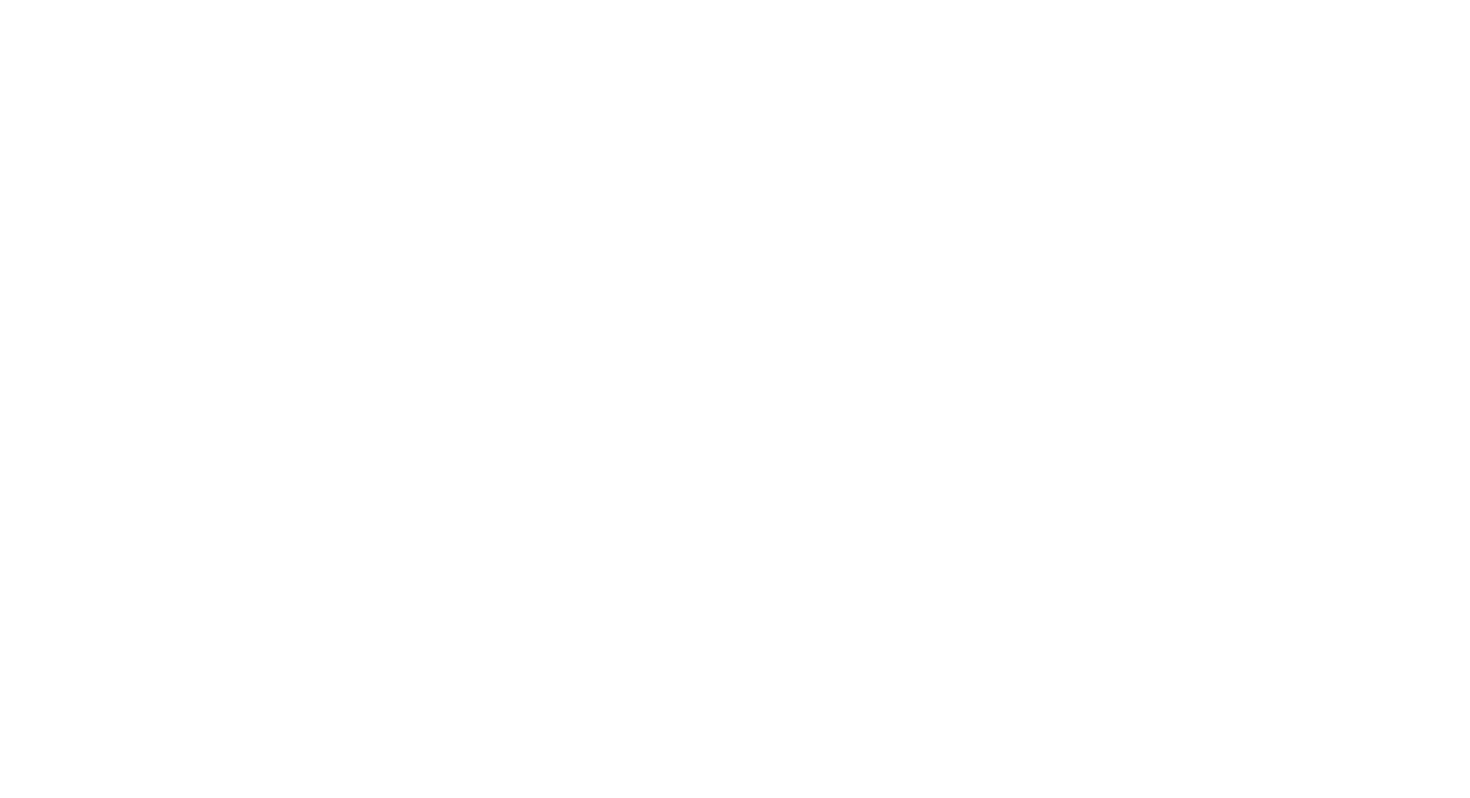scroll, scrollTop: 0, scrollLeft: 0, axis: both 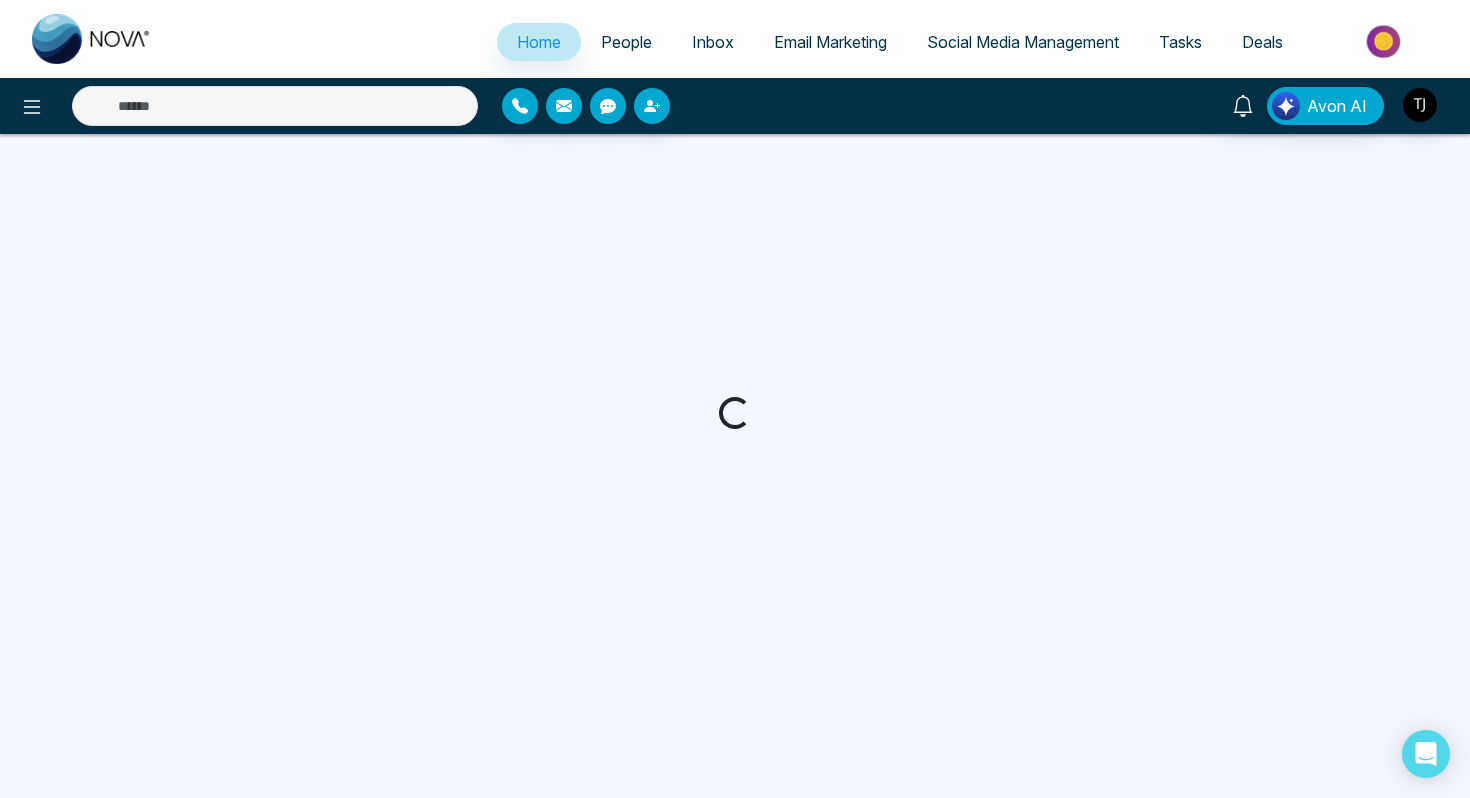 select on "*" 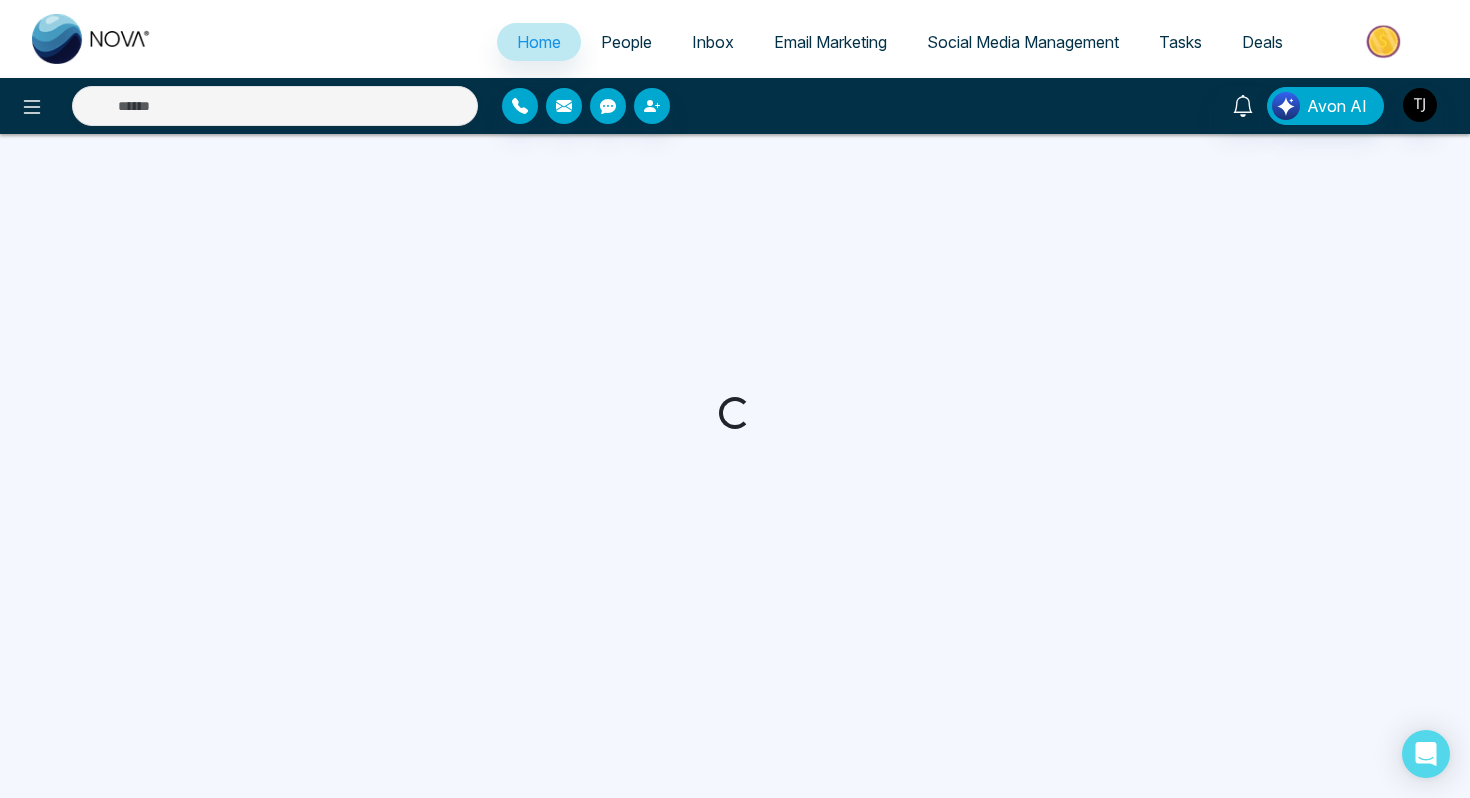 select on "*" 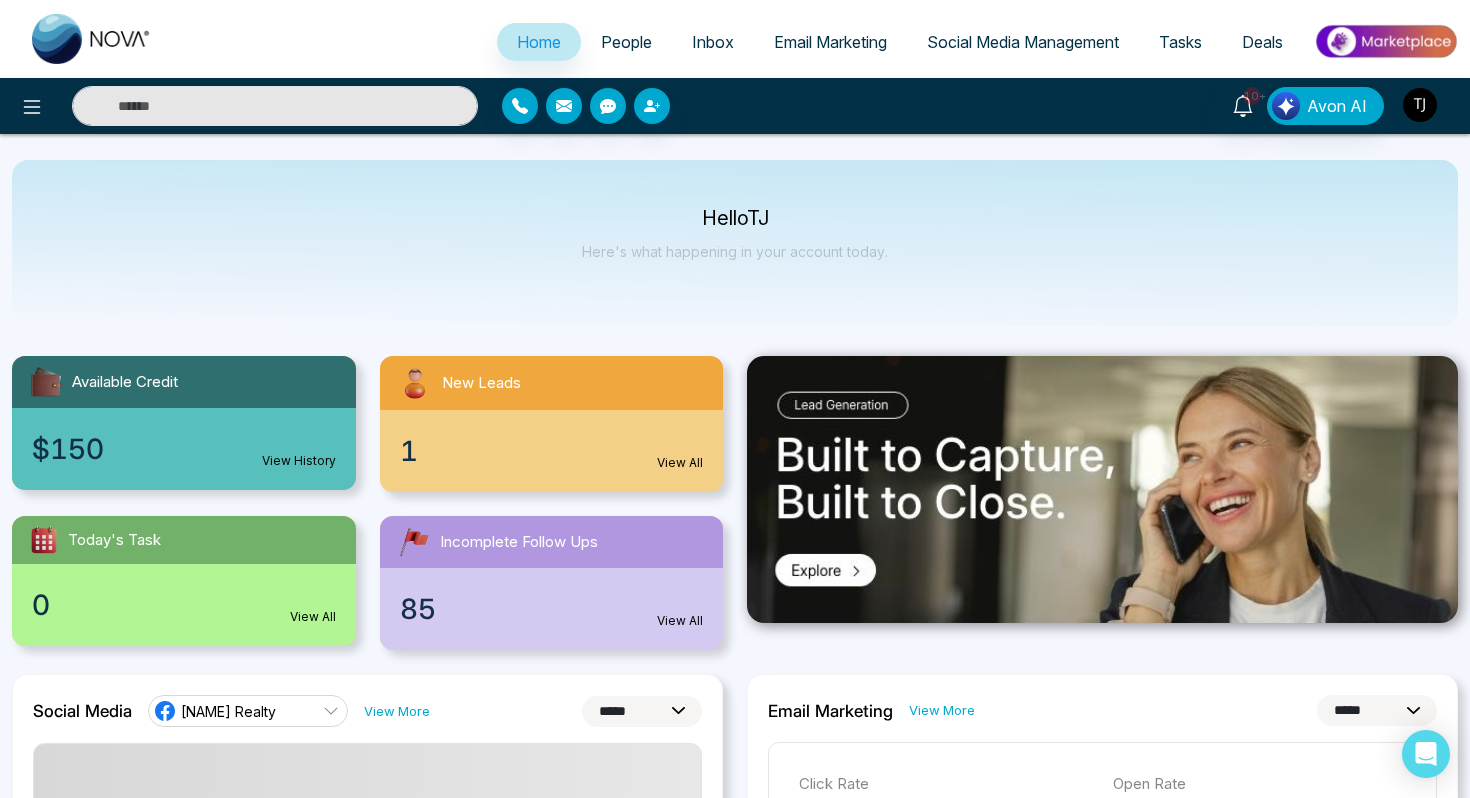 click at bounding box center (1420, 105) 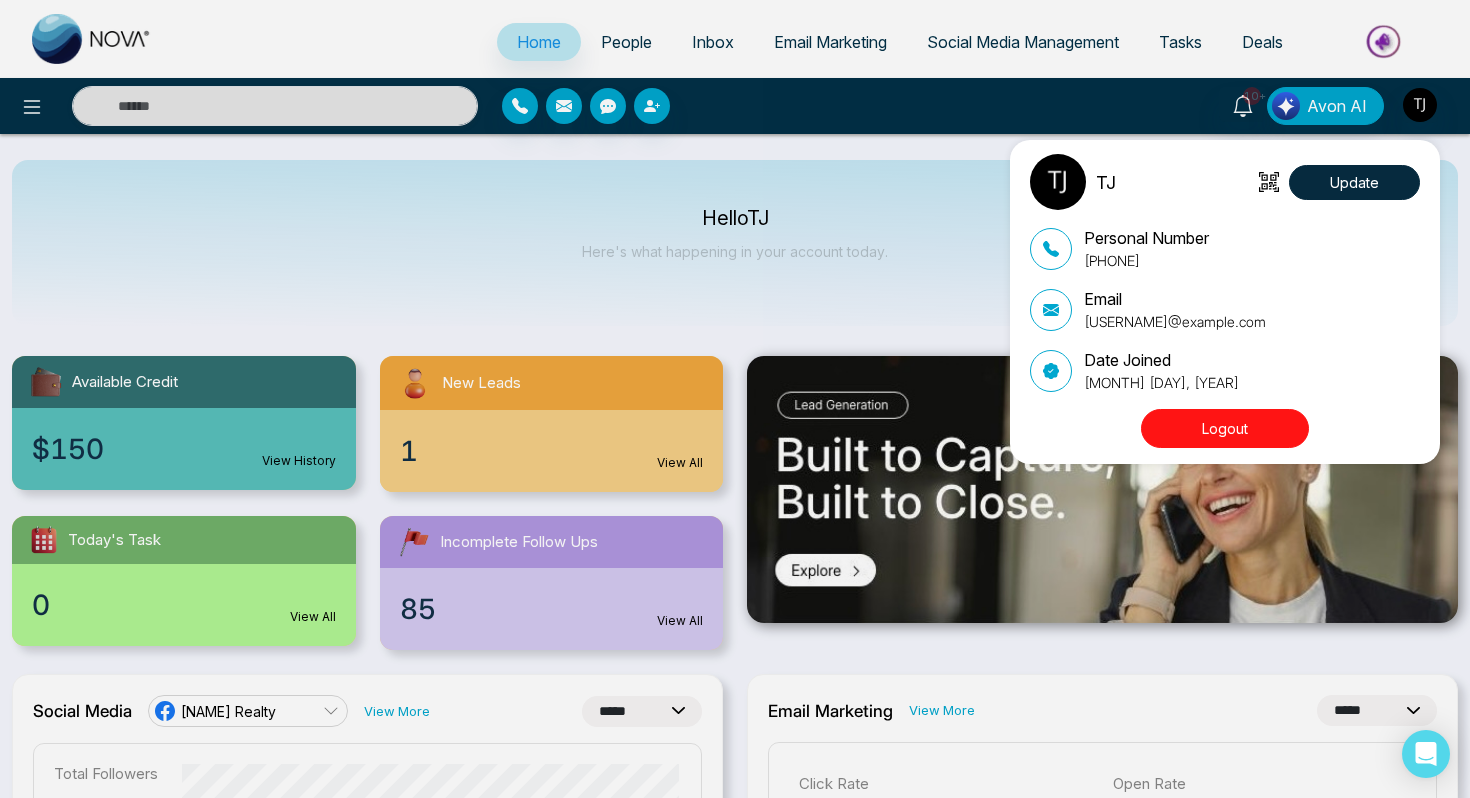 click on "Logout" at bounding box center (1225, 428) 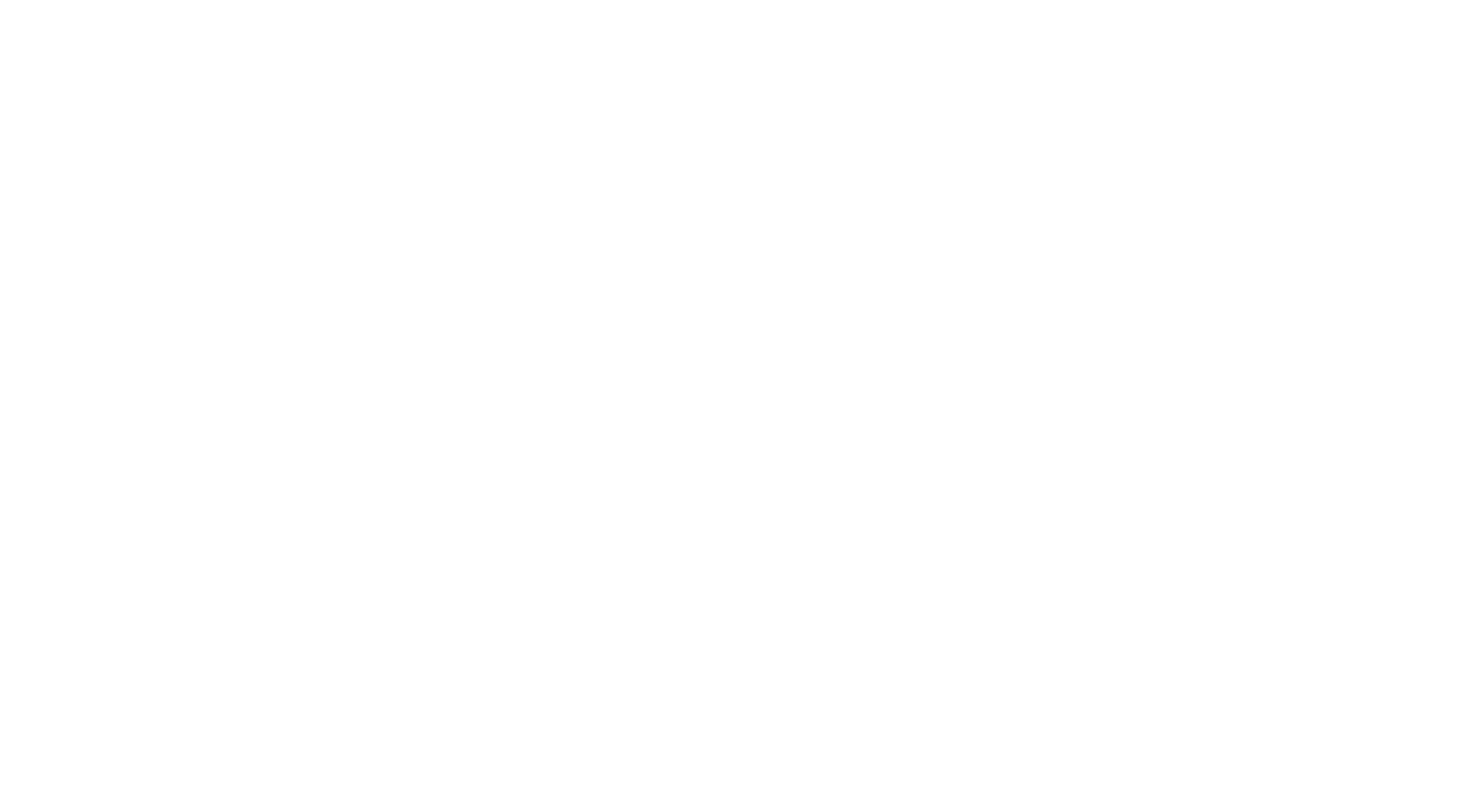 scroll, scrollTop: 0, scrollLeft: 0, axis: both 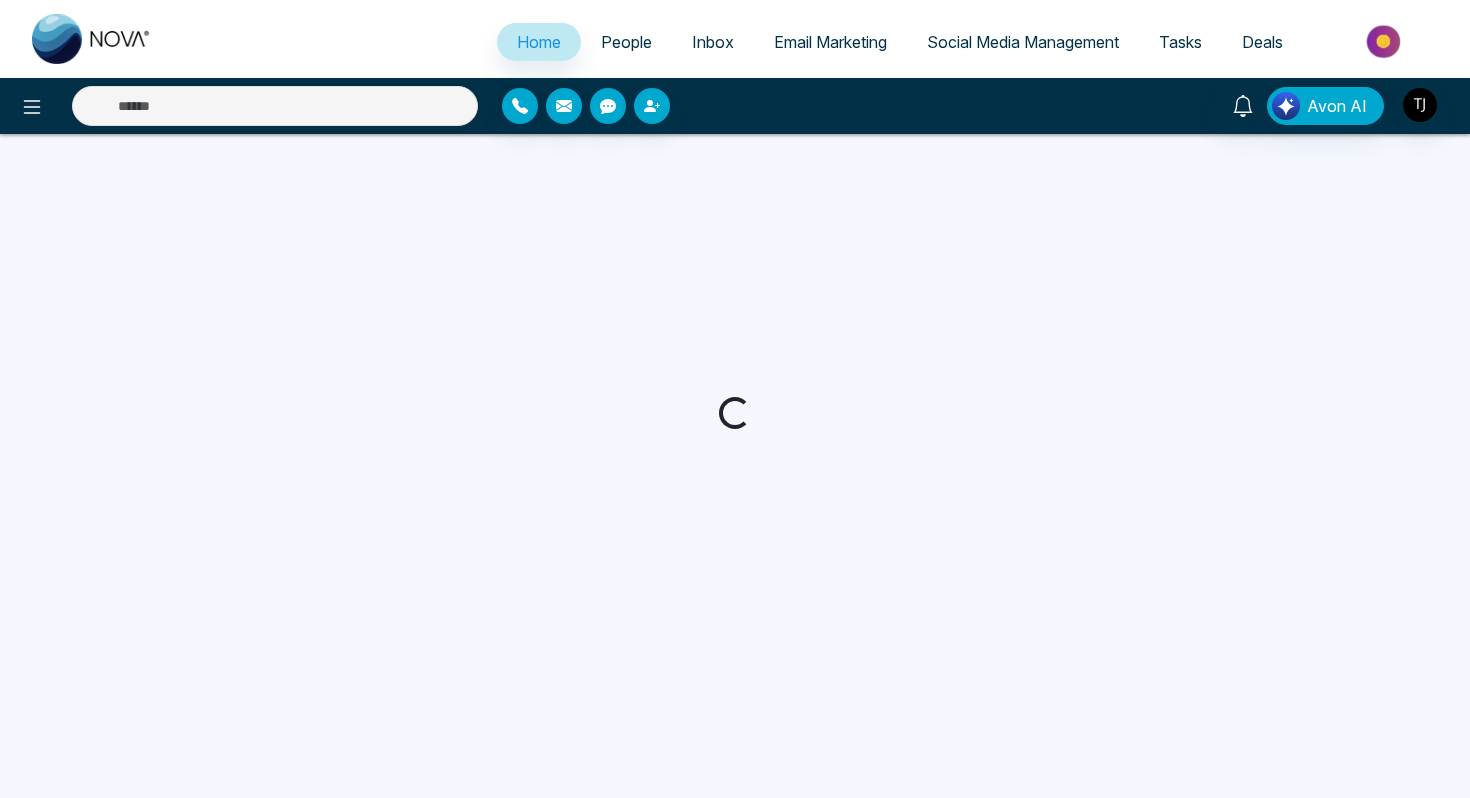 select on "*" 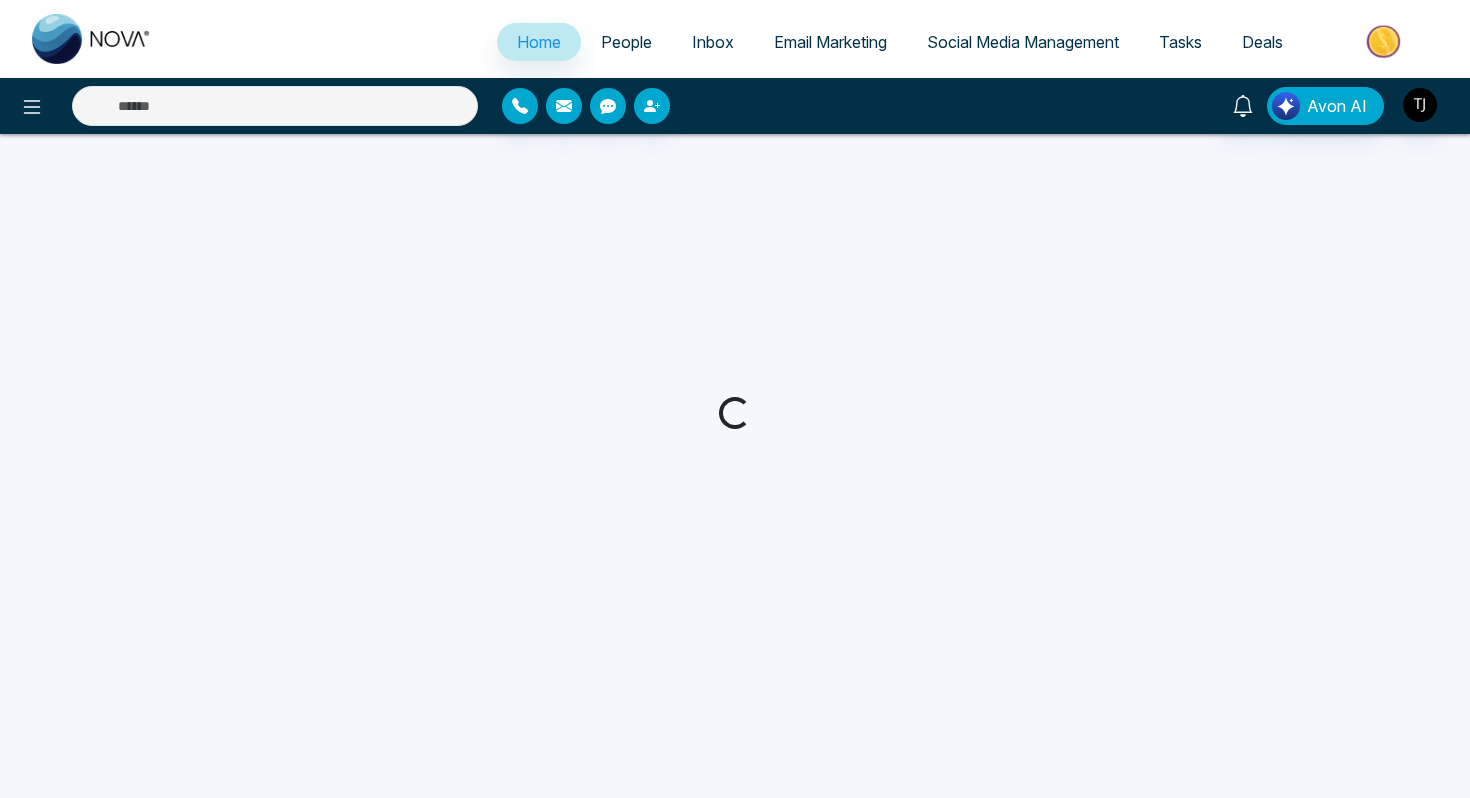 select on "*" 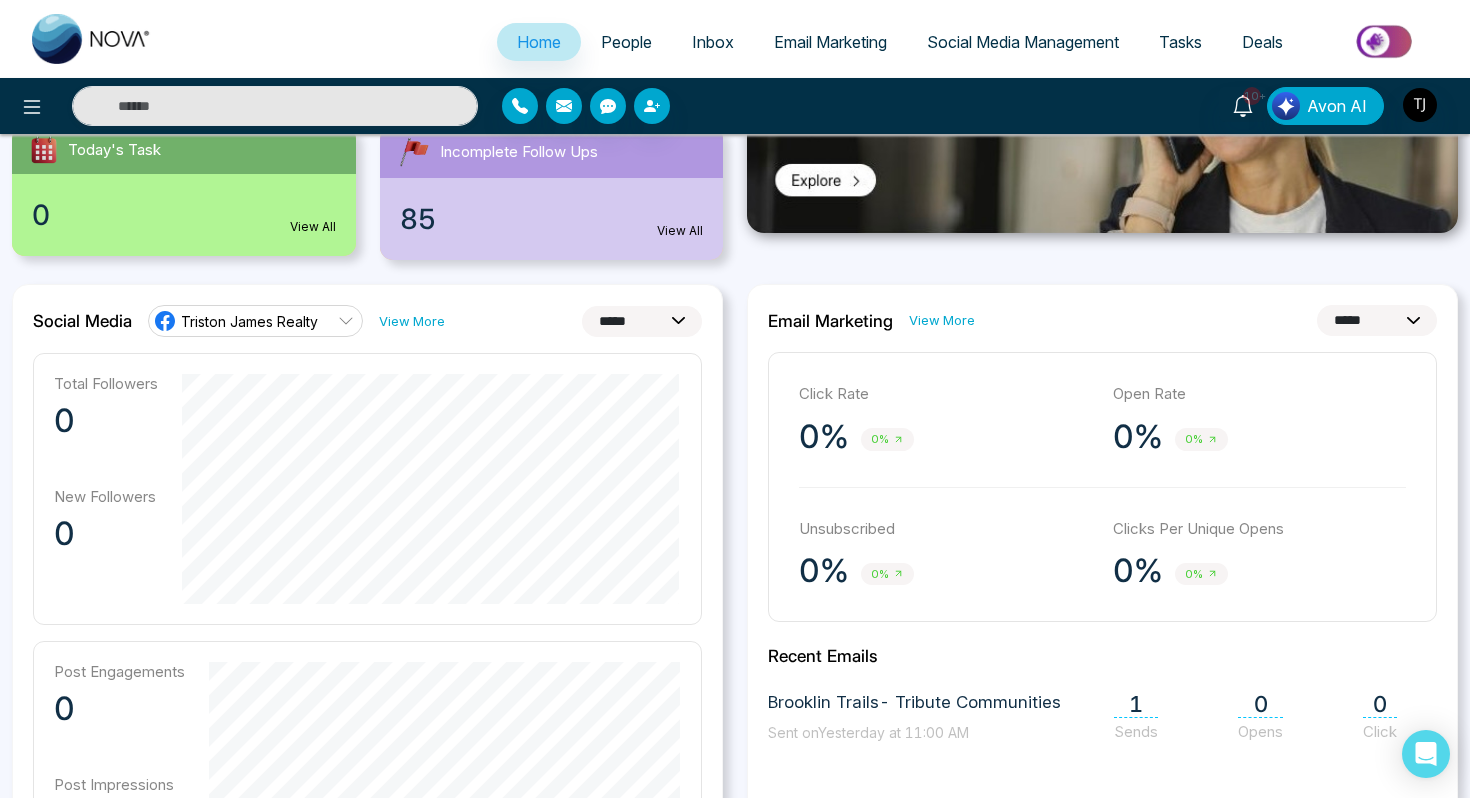 scroll, scrollTop: 504, scrollLeft: 0, axis: vertical 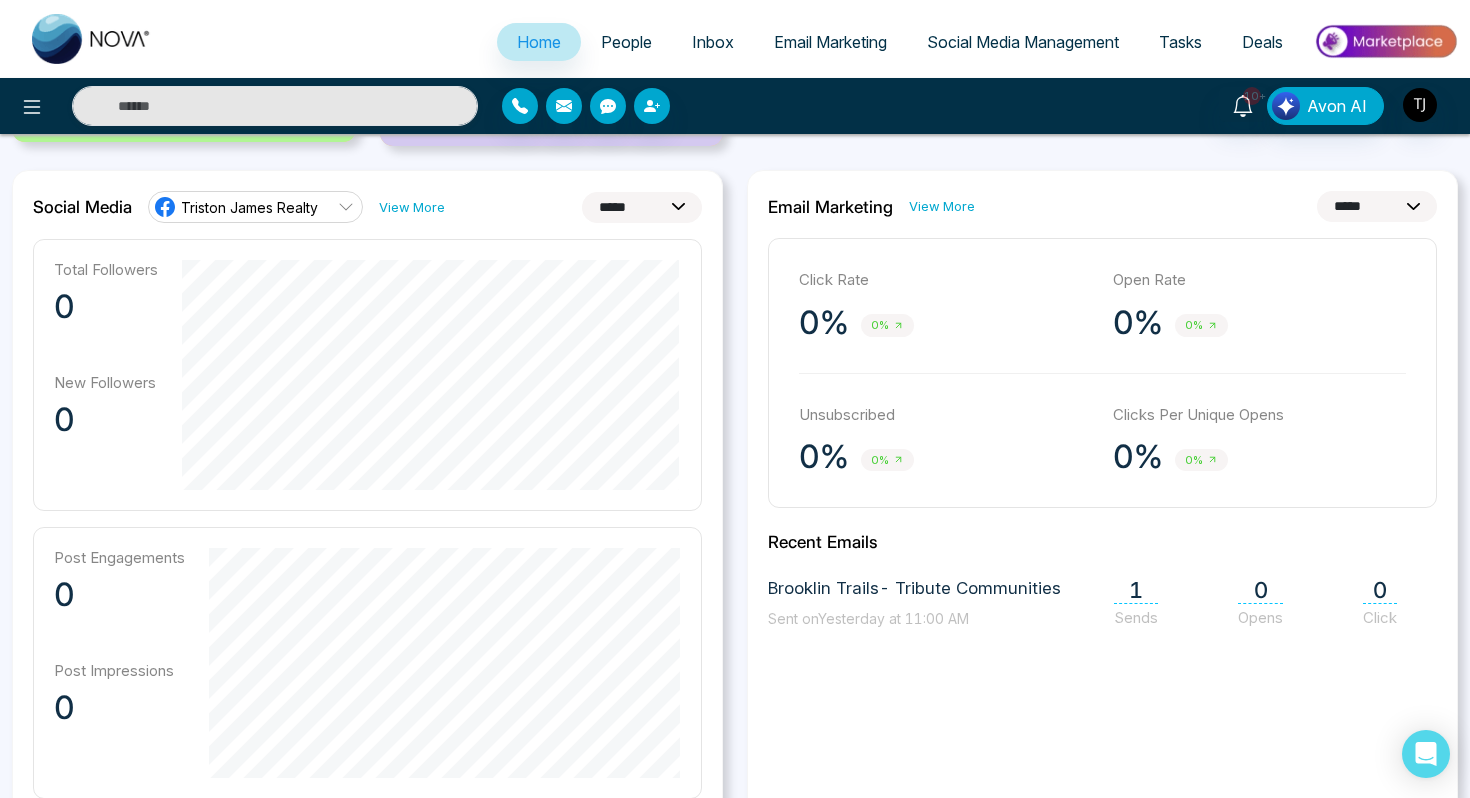 click on "[NAME] Realty" at bounding box center (235, 207) 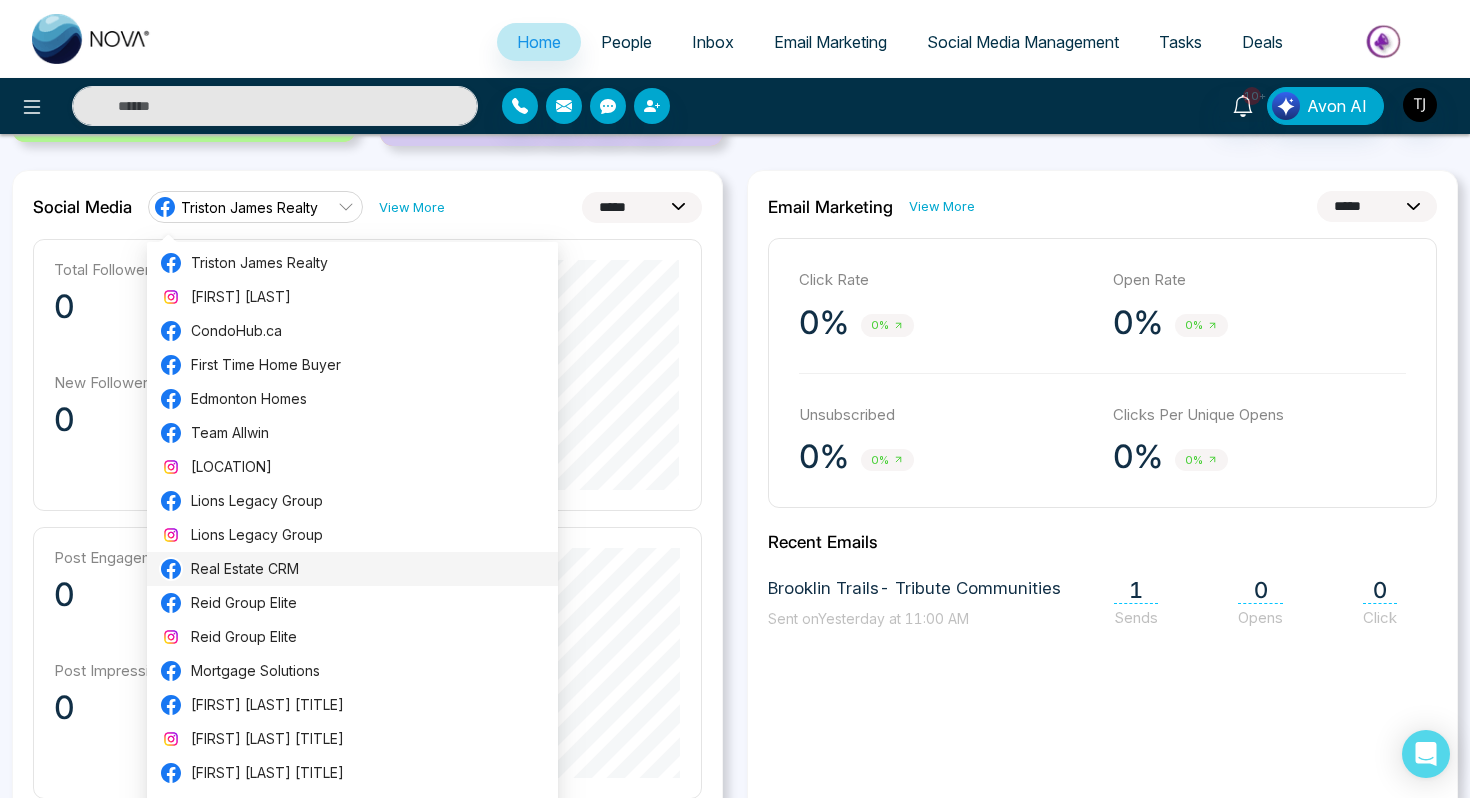 click on "Real Estate CRM" at bounding box center [368, 569] 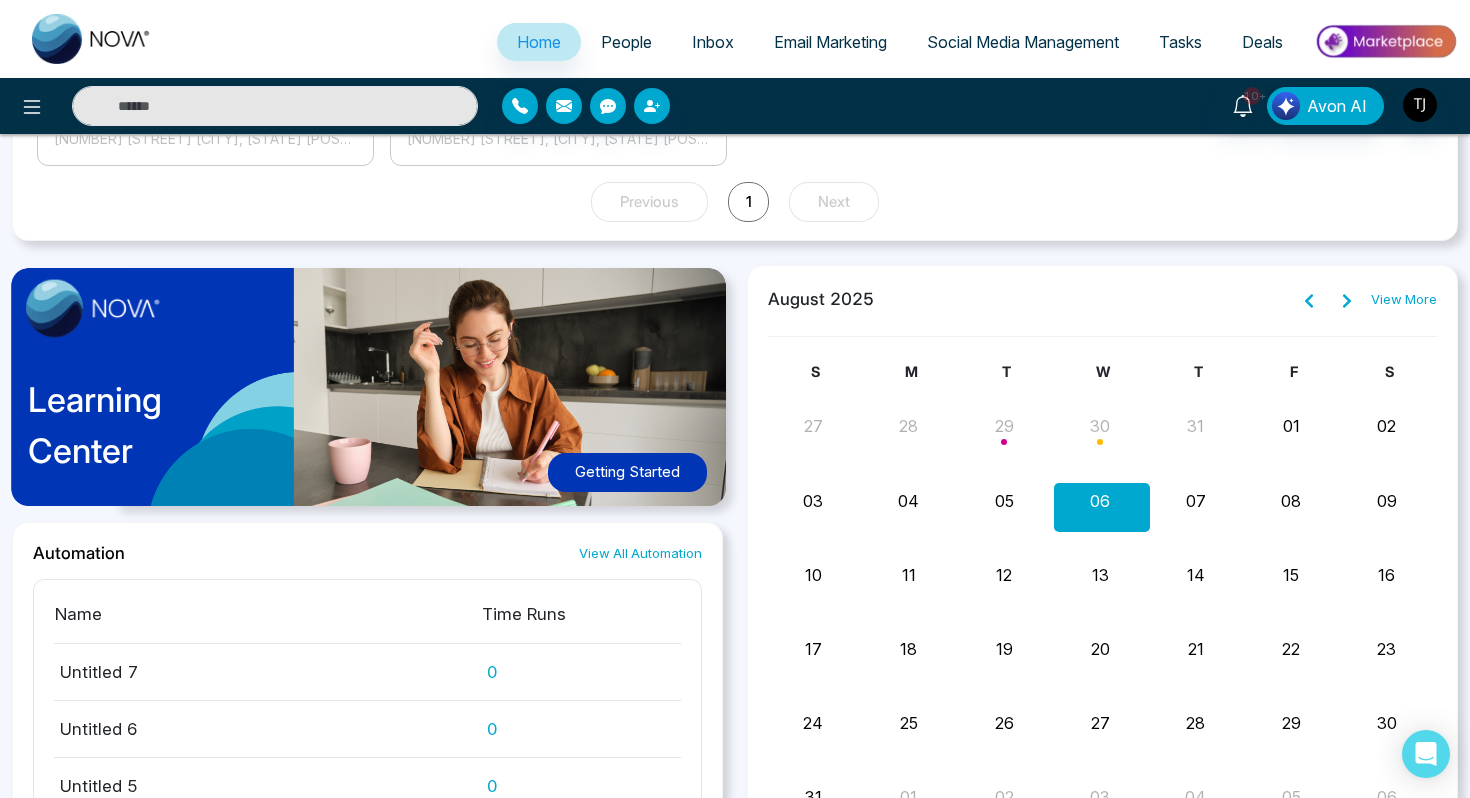 scroll, scrollTop: 2165, scrollLeft: 0, axis: vertical 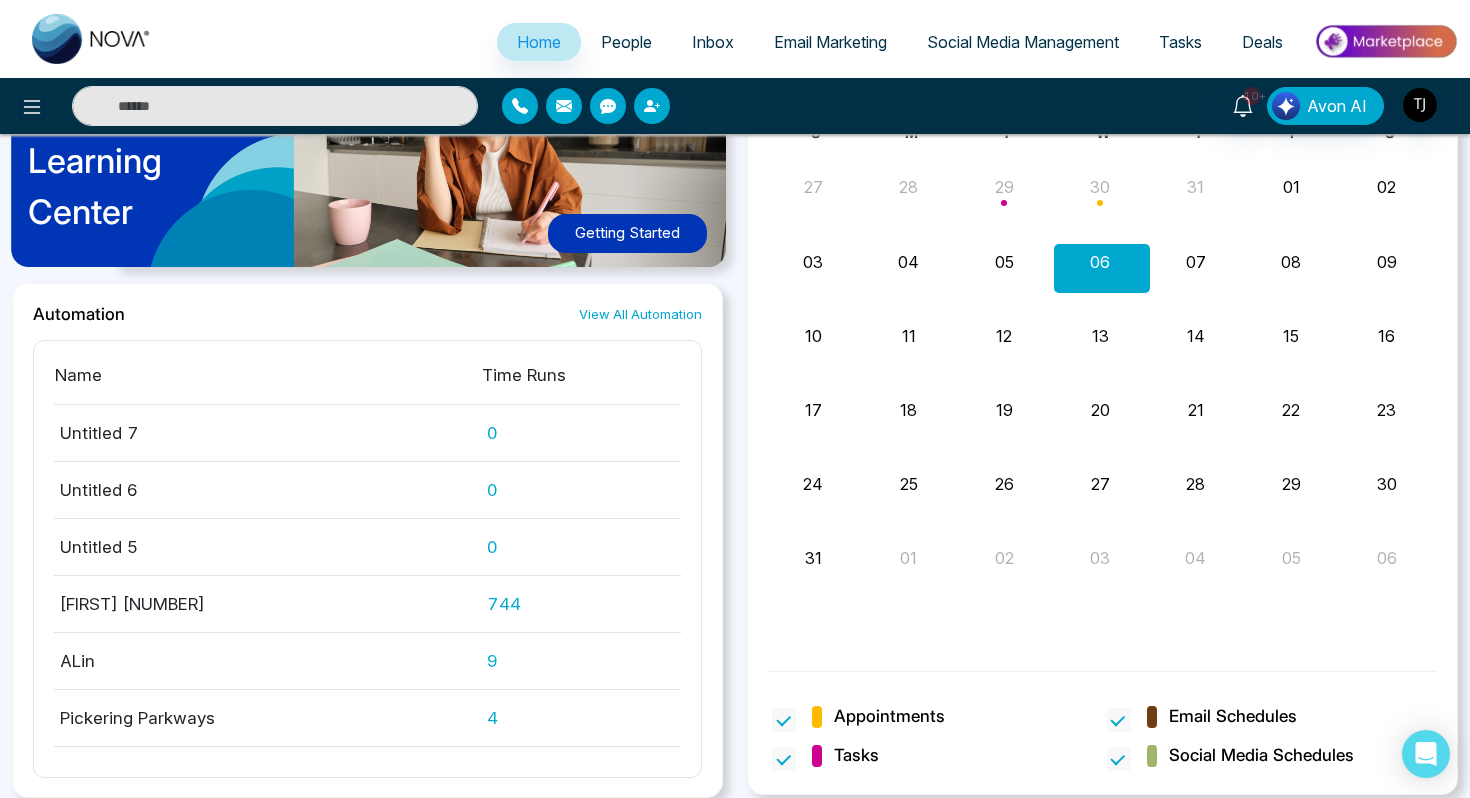 click on "People" at bounding box center (626, 42) 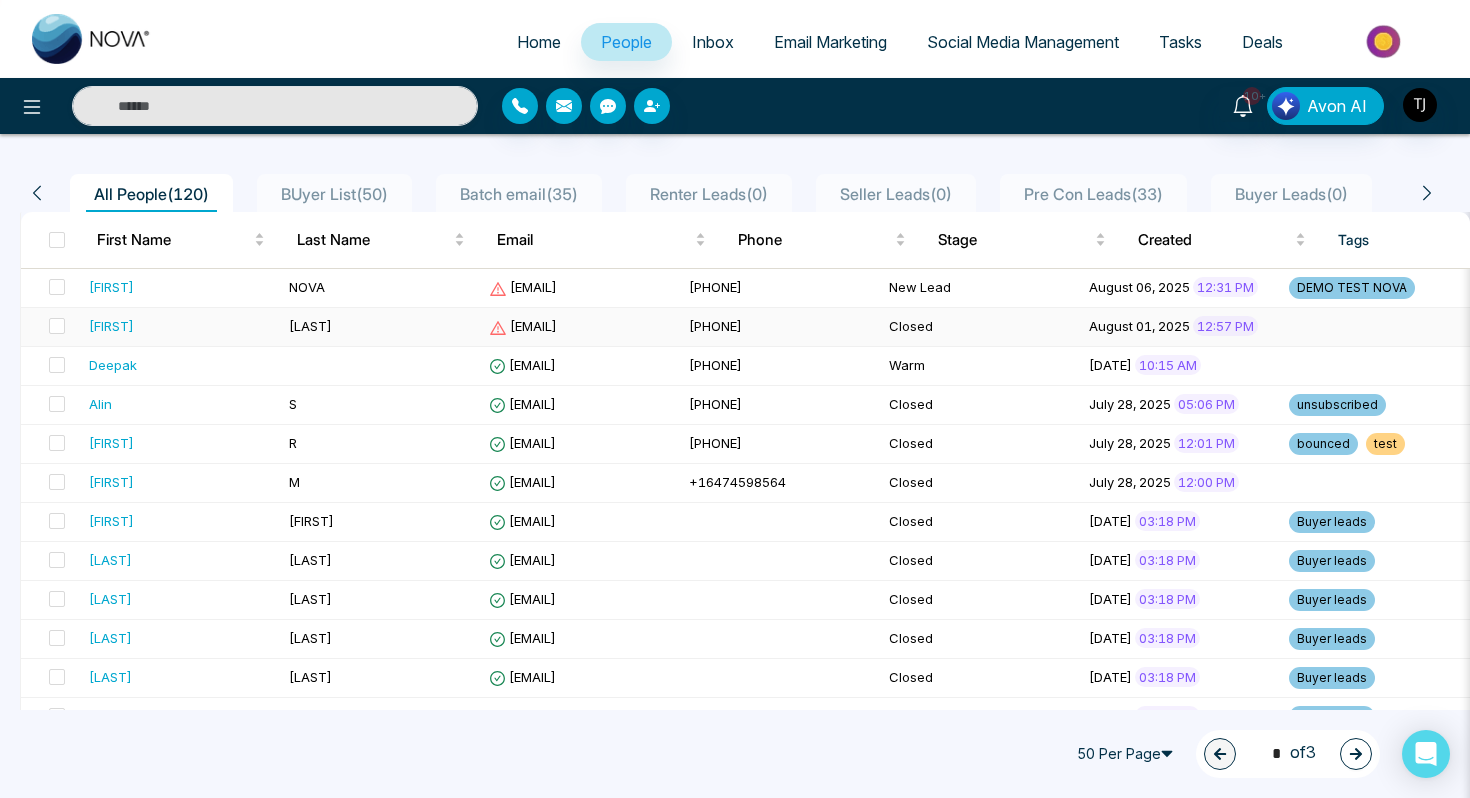scroll, scrollTop: 133, scrollLeft: 0, axis: vertical 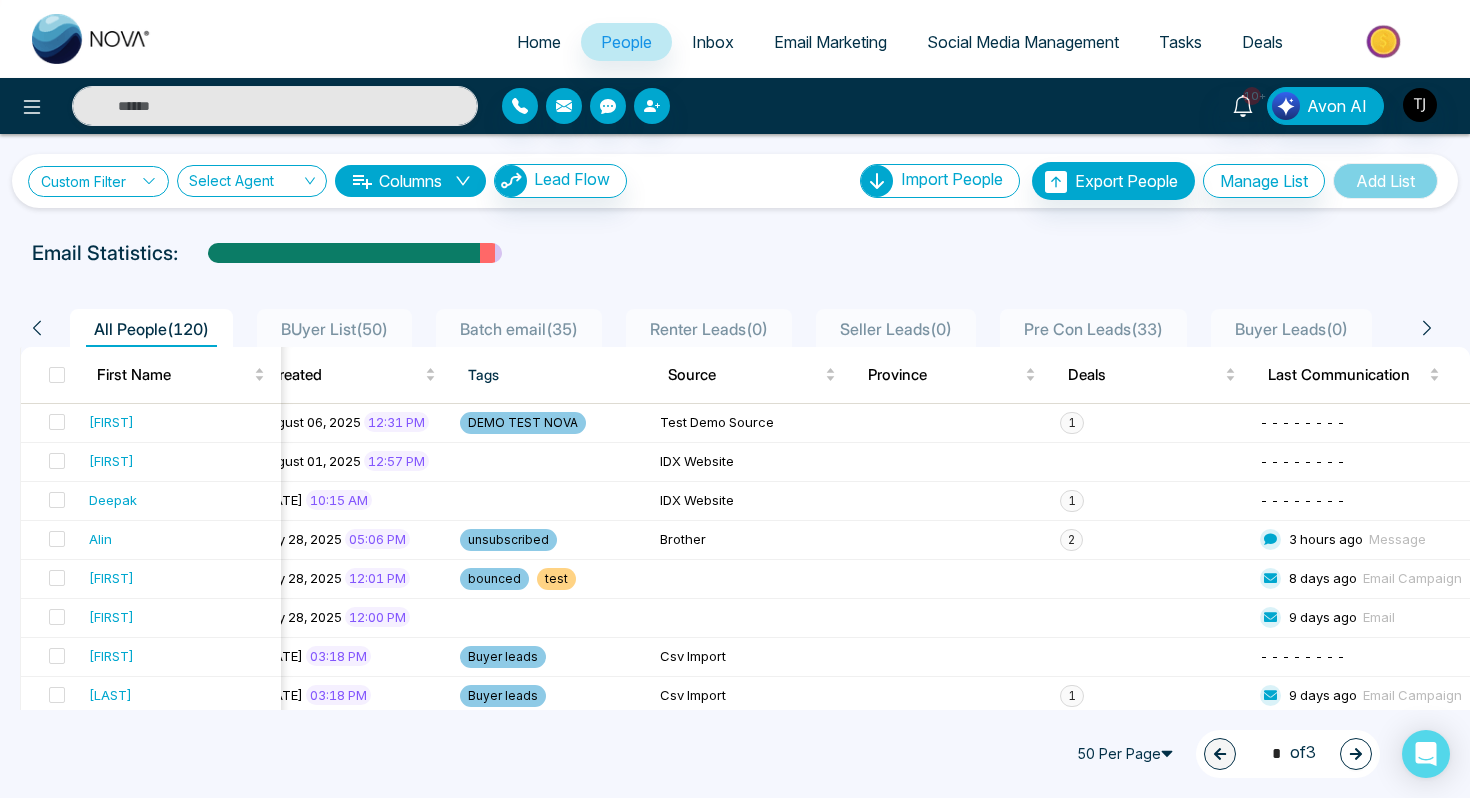 click on "Custom Filter" at bounding box center [98, 181] 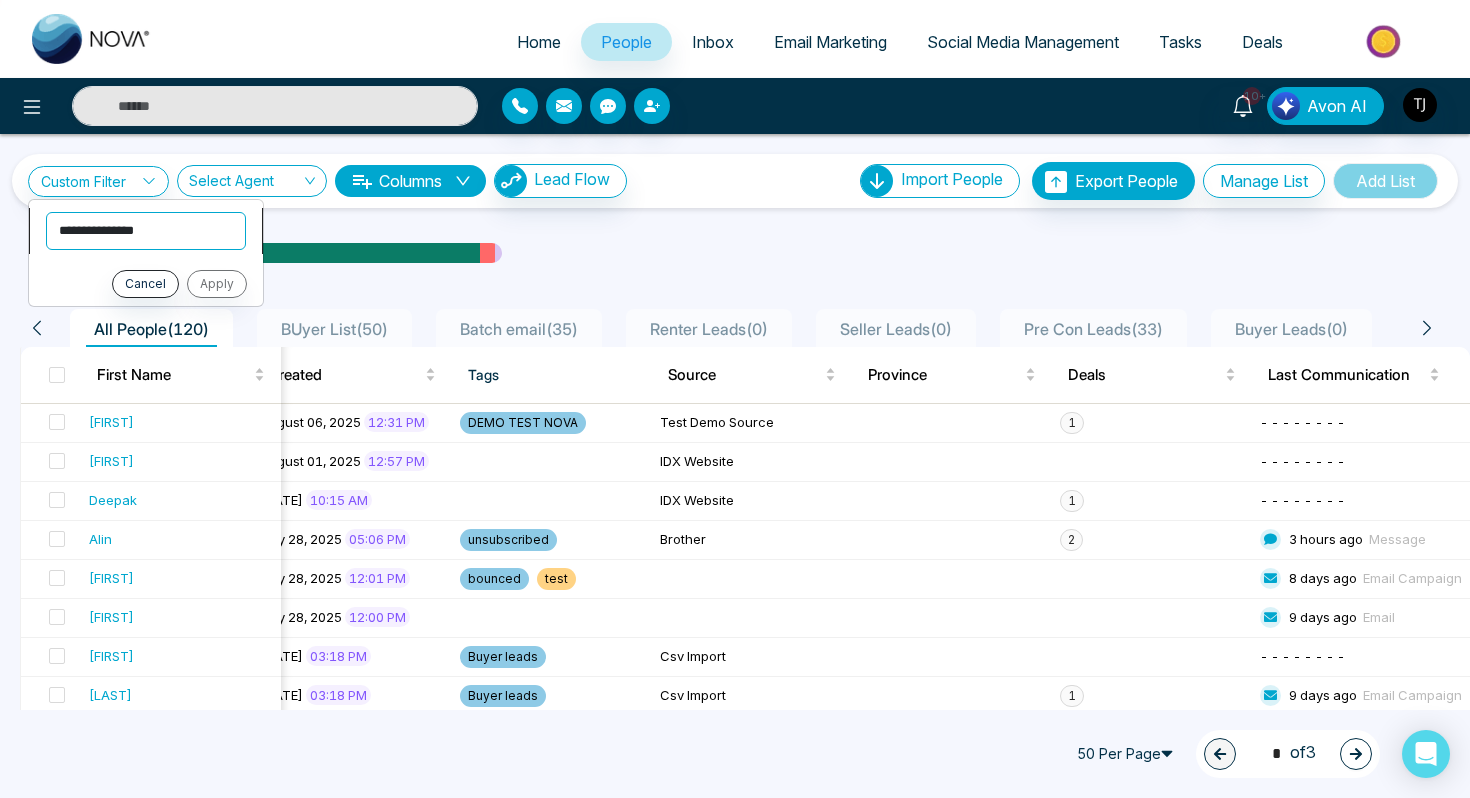 click on "**********" at bounding box center [146, 231] 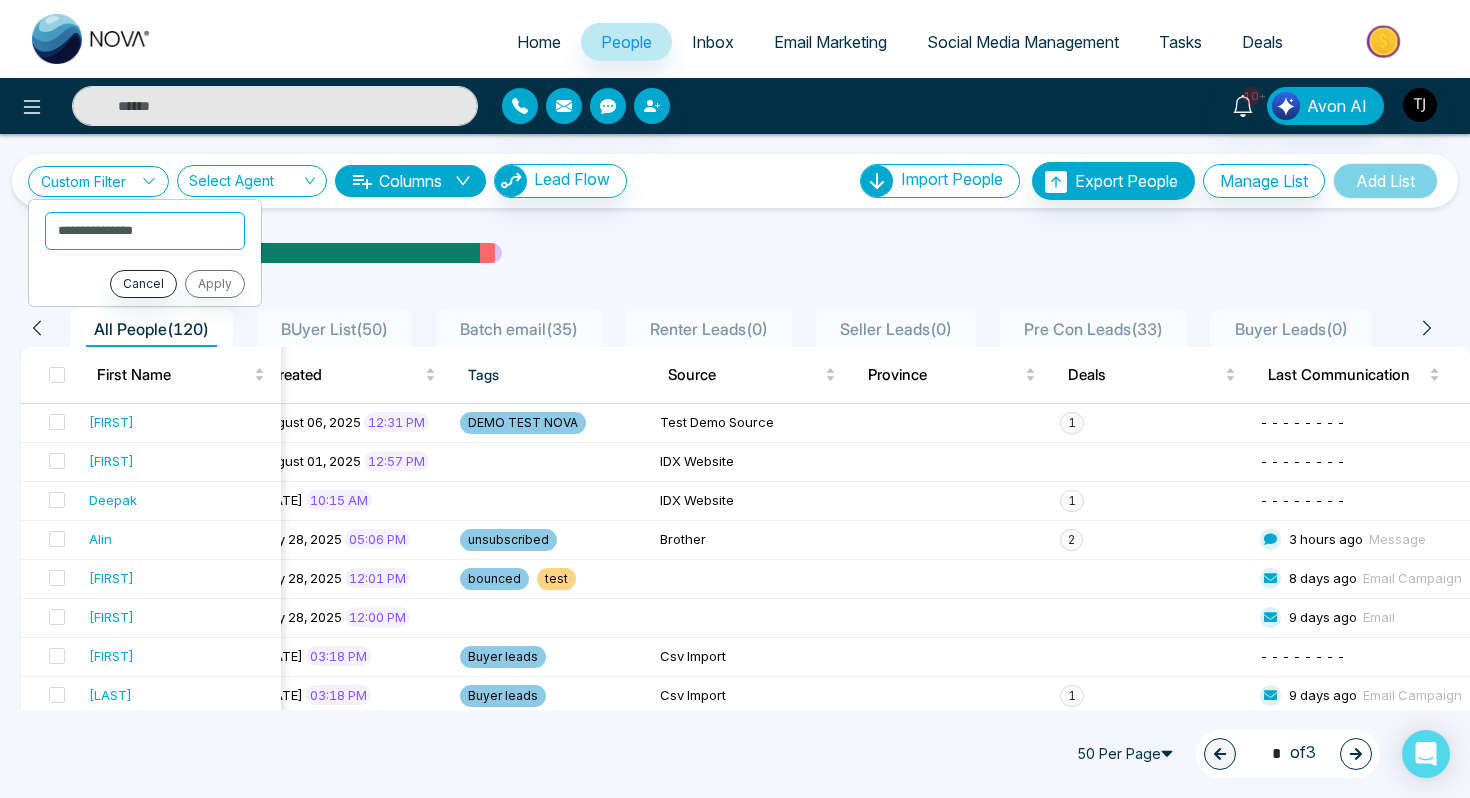 click on "Pre Con Leads  ( 33 )" at bounding box center [1093, 329] 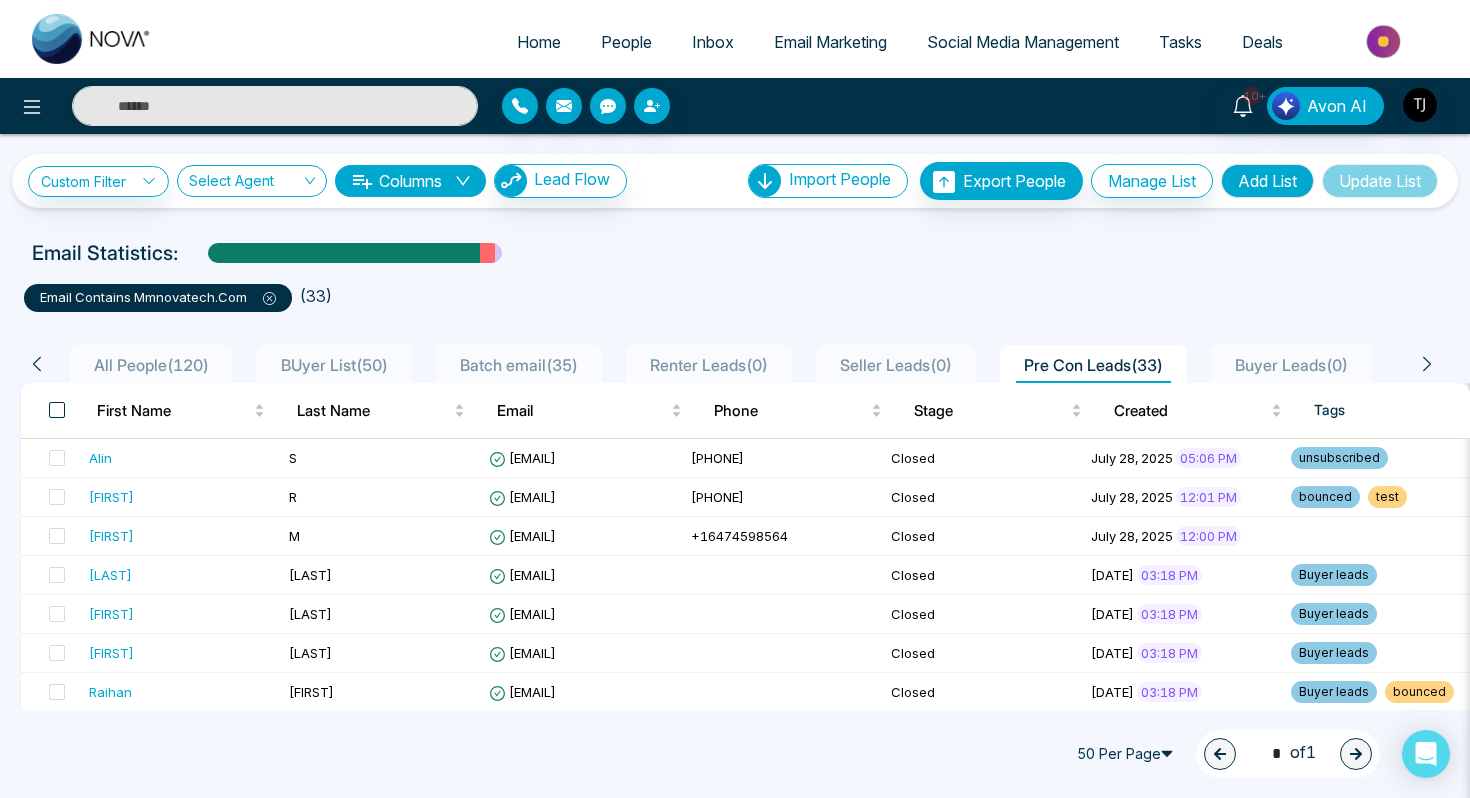 click at bounding box center (57, 410) 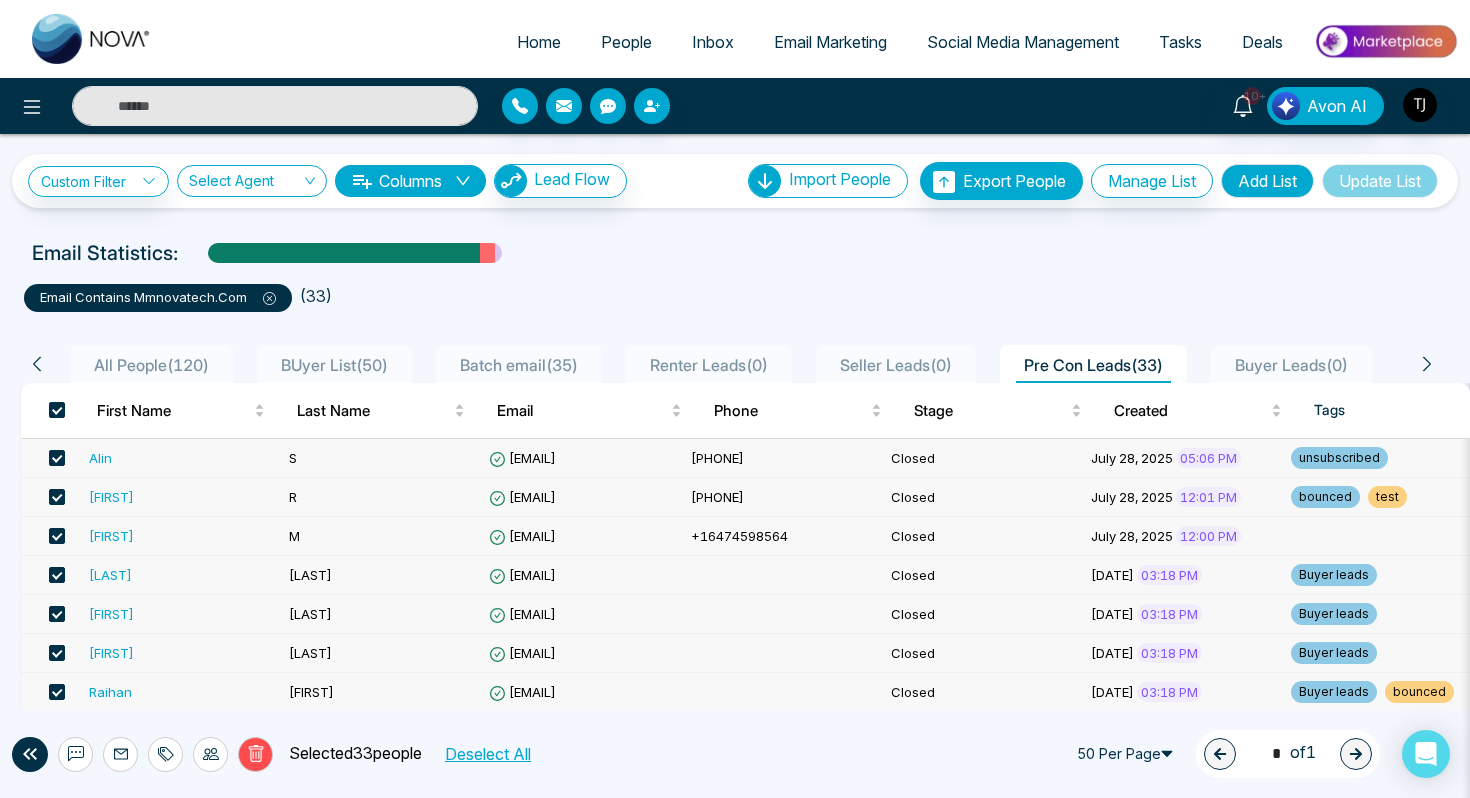 click on "Email Statistics:" at bounding box center (735, 253) 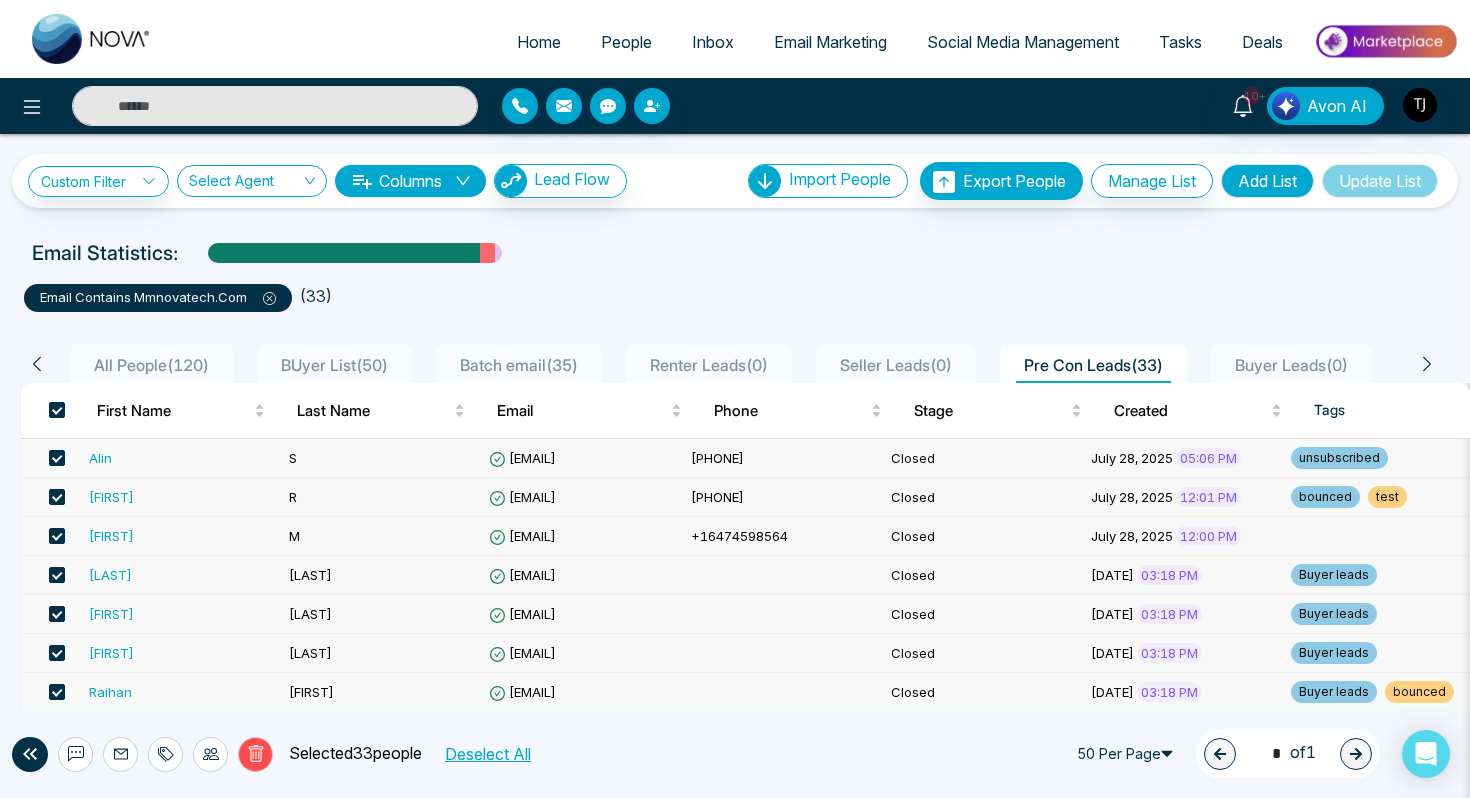 click on "email   contains   mmnovatech.com ( 33 )" at bounding box center (735, 290) 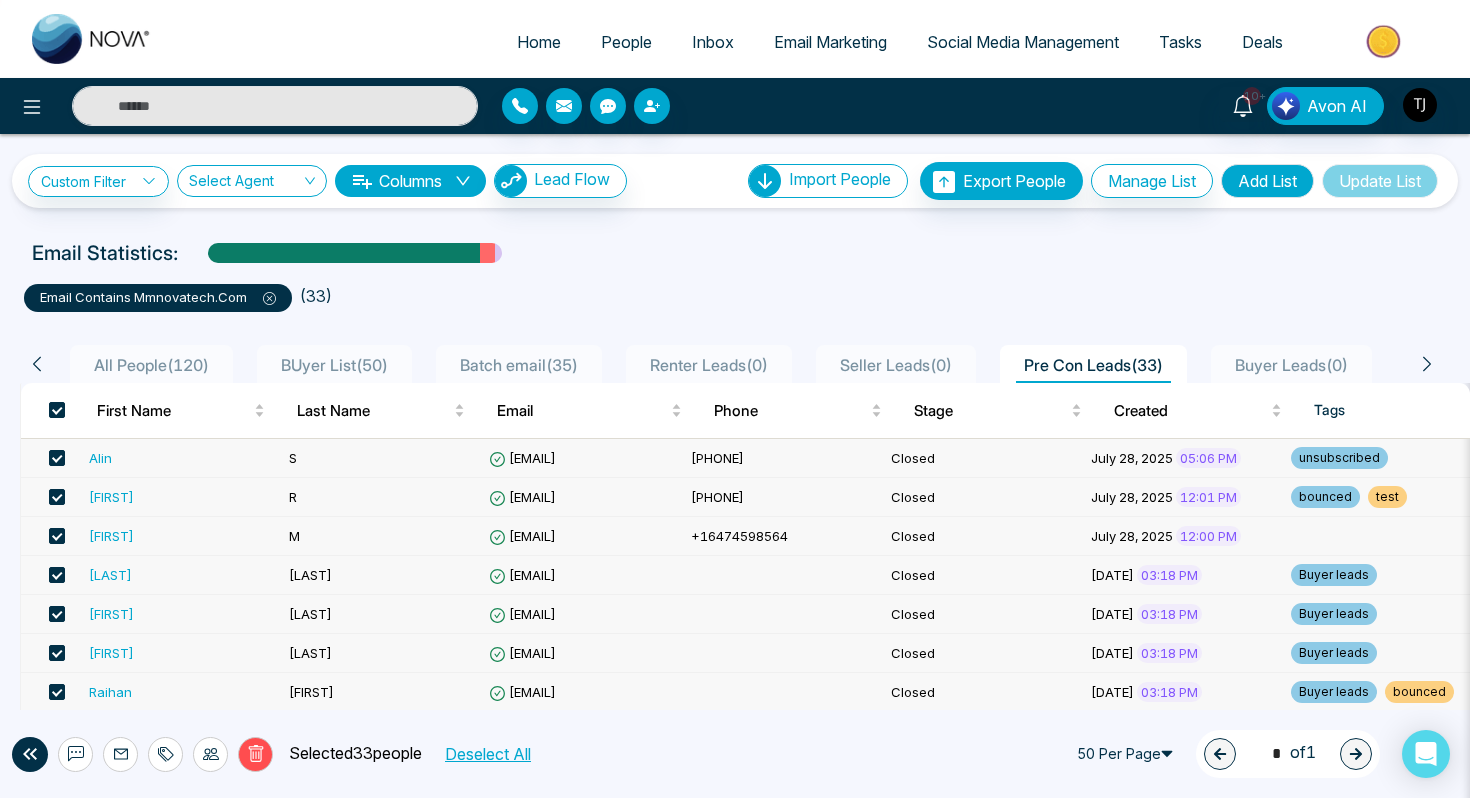 click on "Alin" at bounding box center [100, 458] 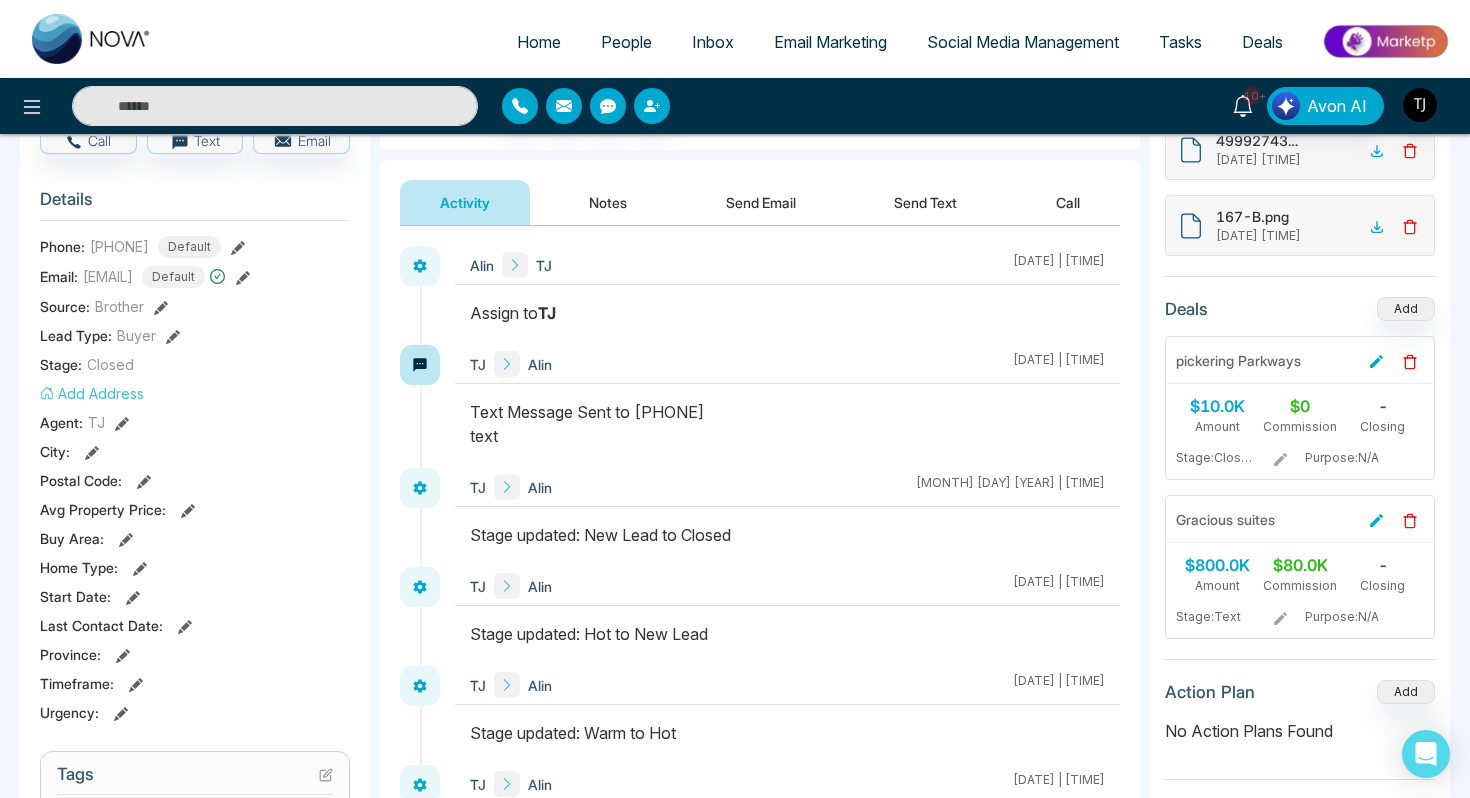 scroll, scrollTop: 234, scrollLeft: 0, axis: vertical 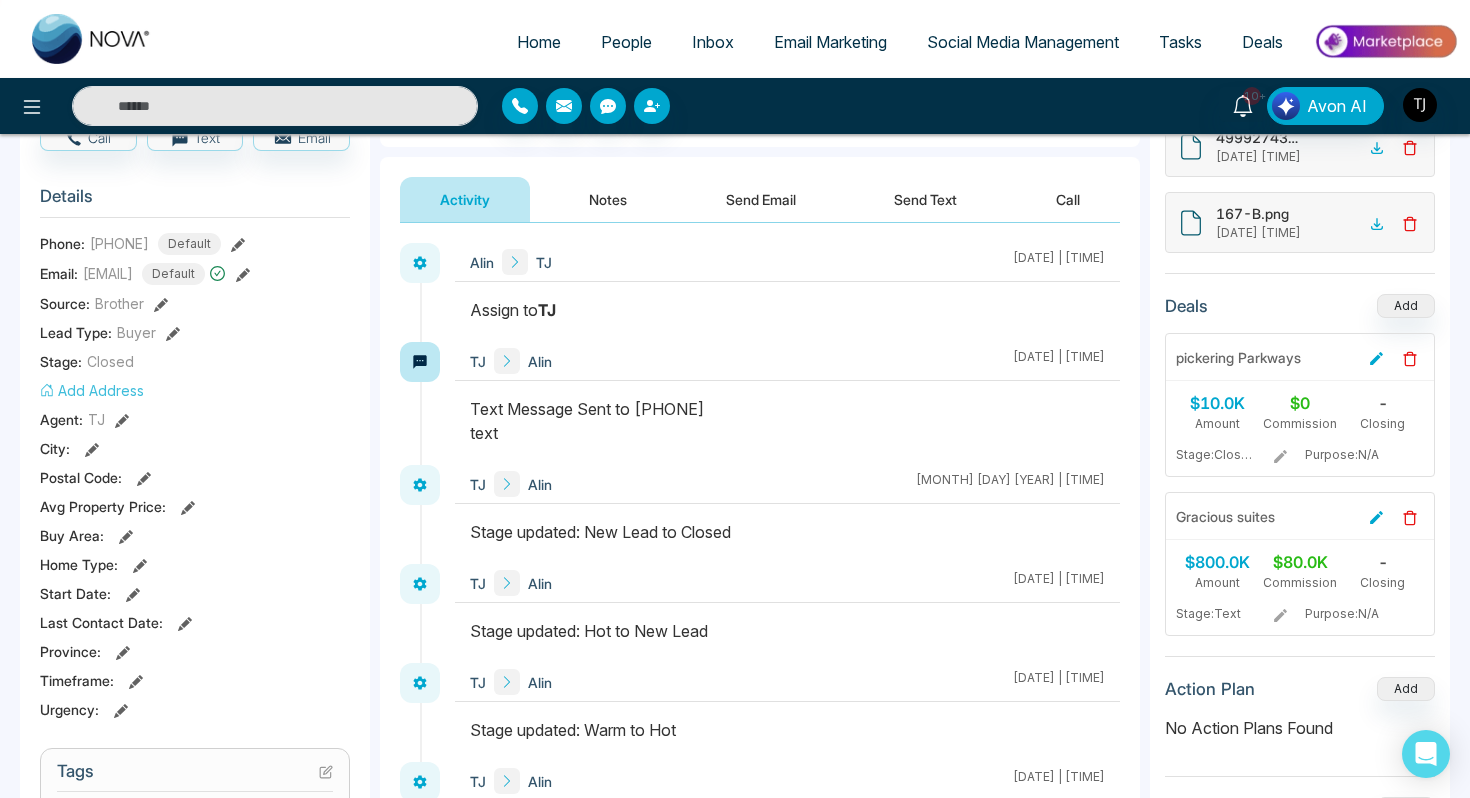 click on "Notes" at bounding box center (608, 199) 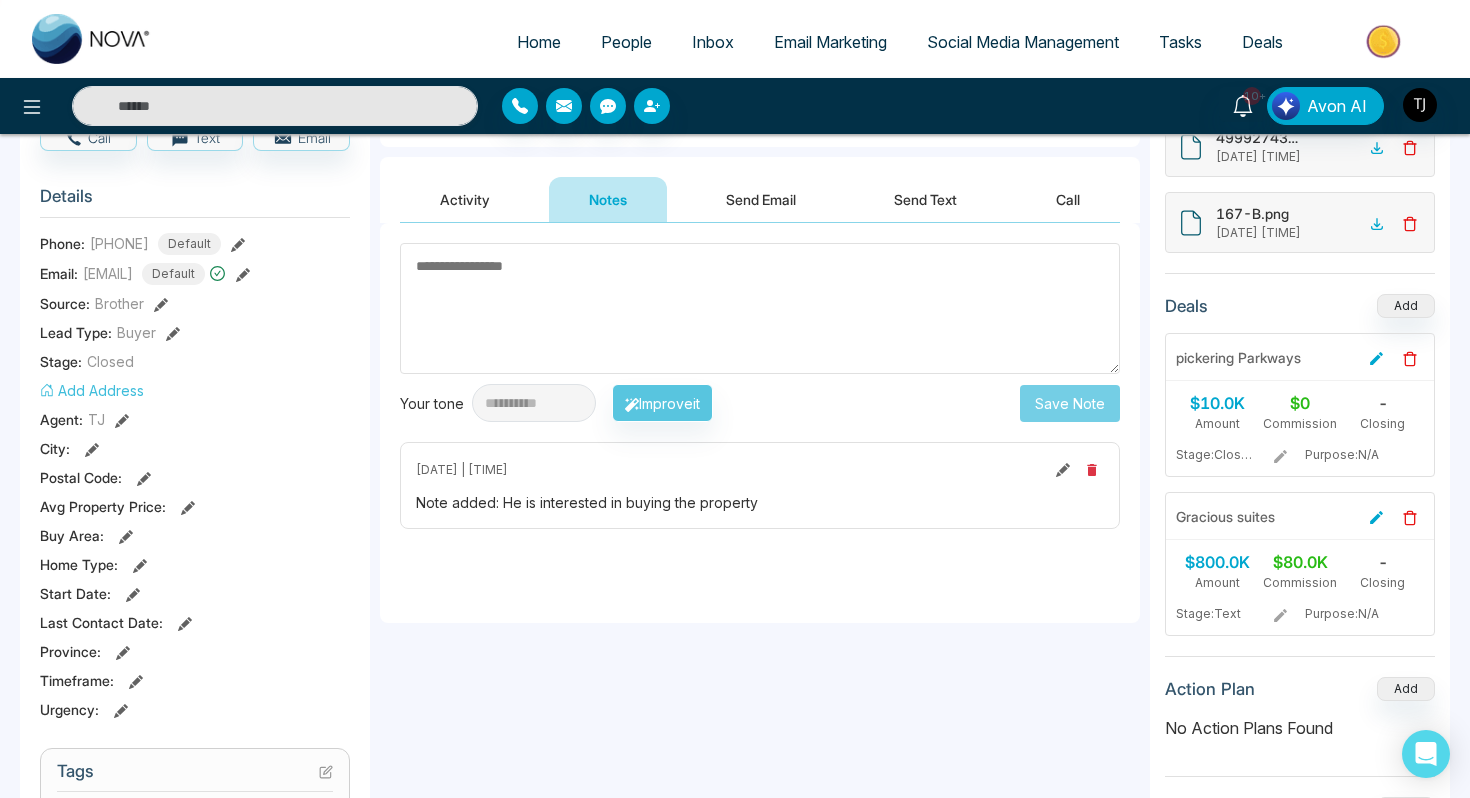 click on "Send Email" at bounding box center [761, 199] 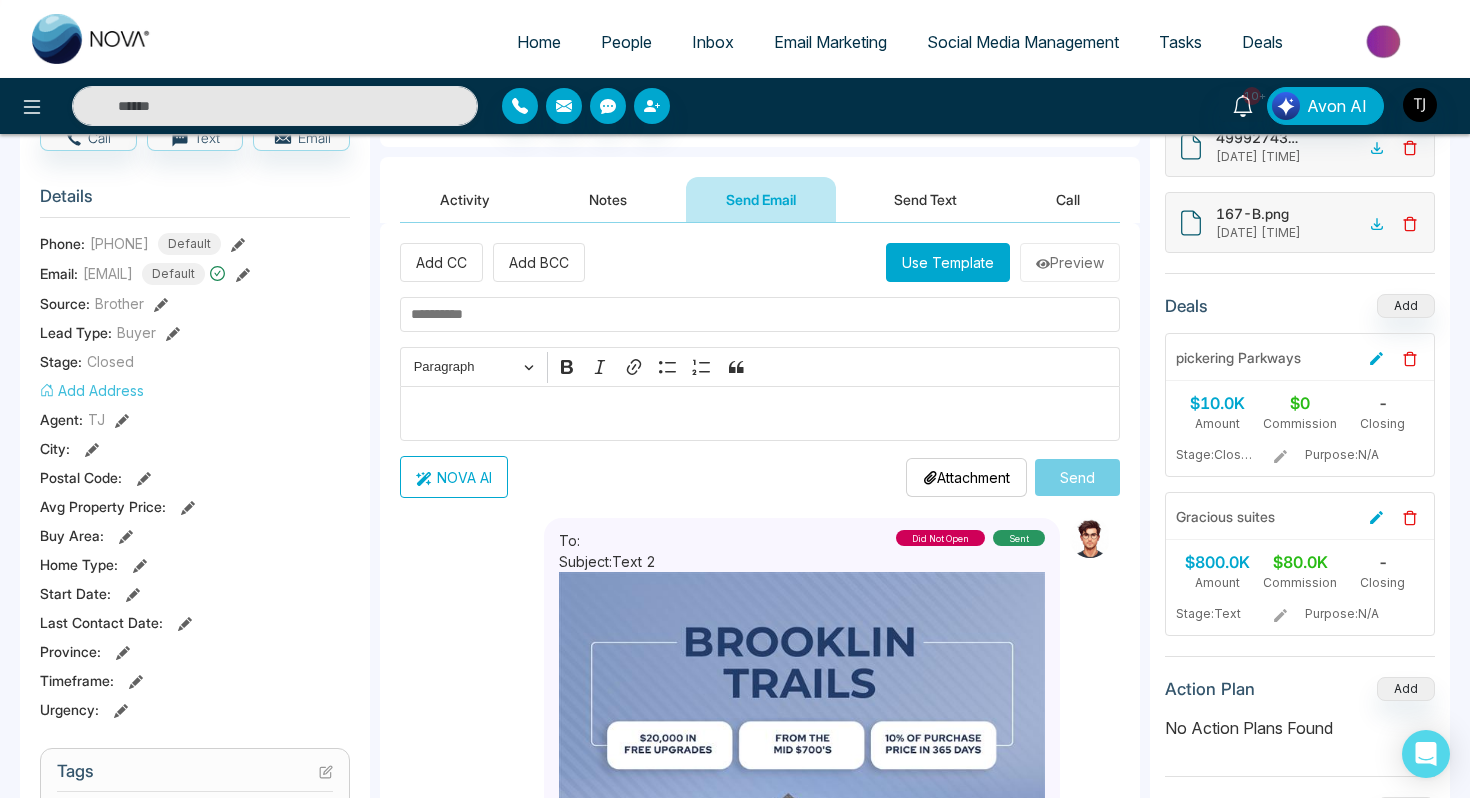 click on "Send Text" at bounding box center (925, 199) 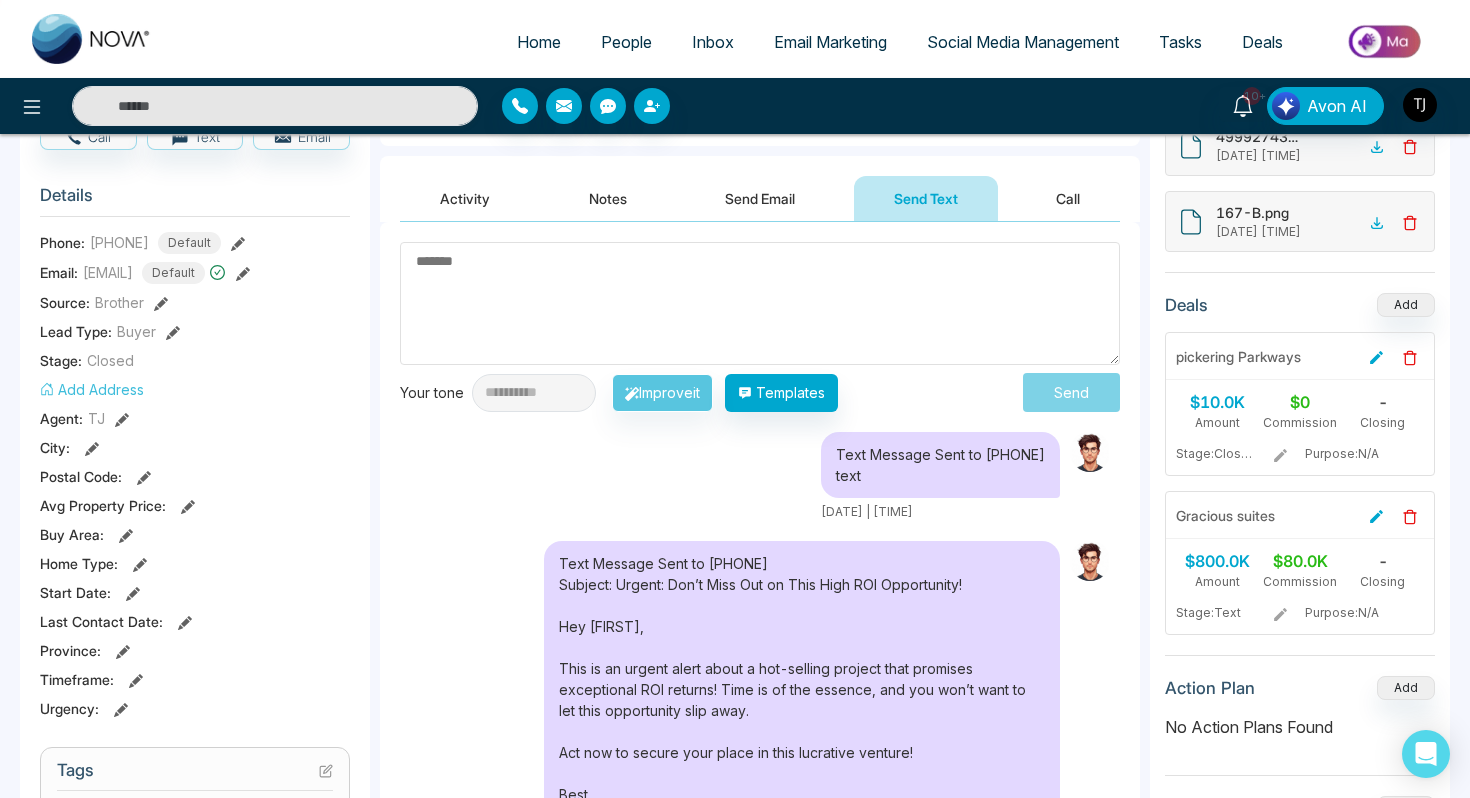 scroll, scrollTop: 219, scrollLeft: 0, axis: vertical 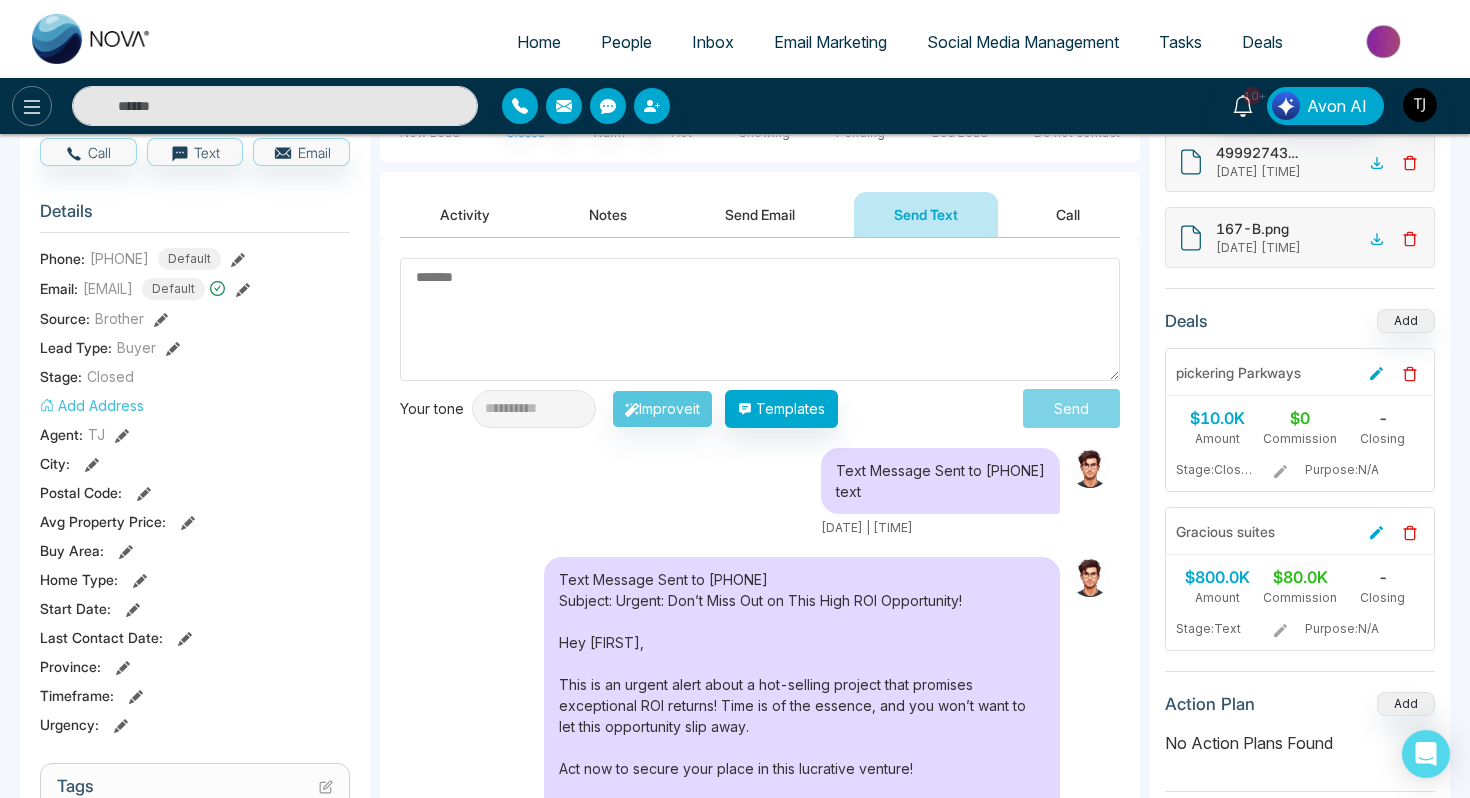 click 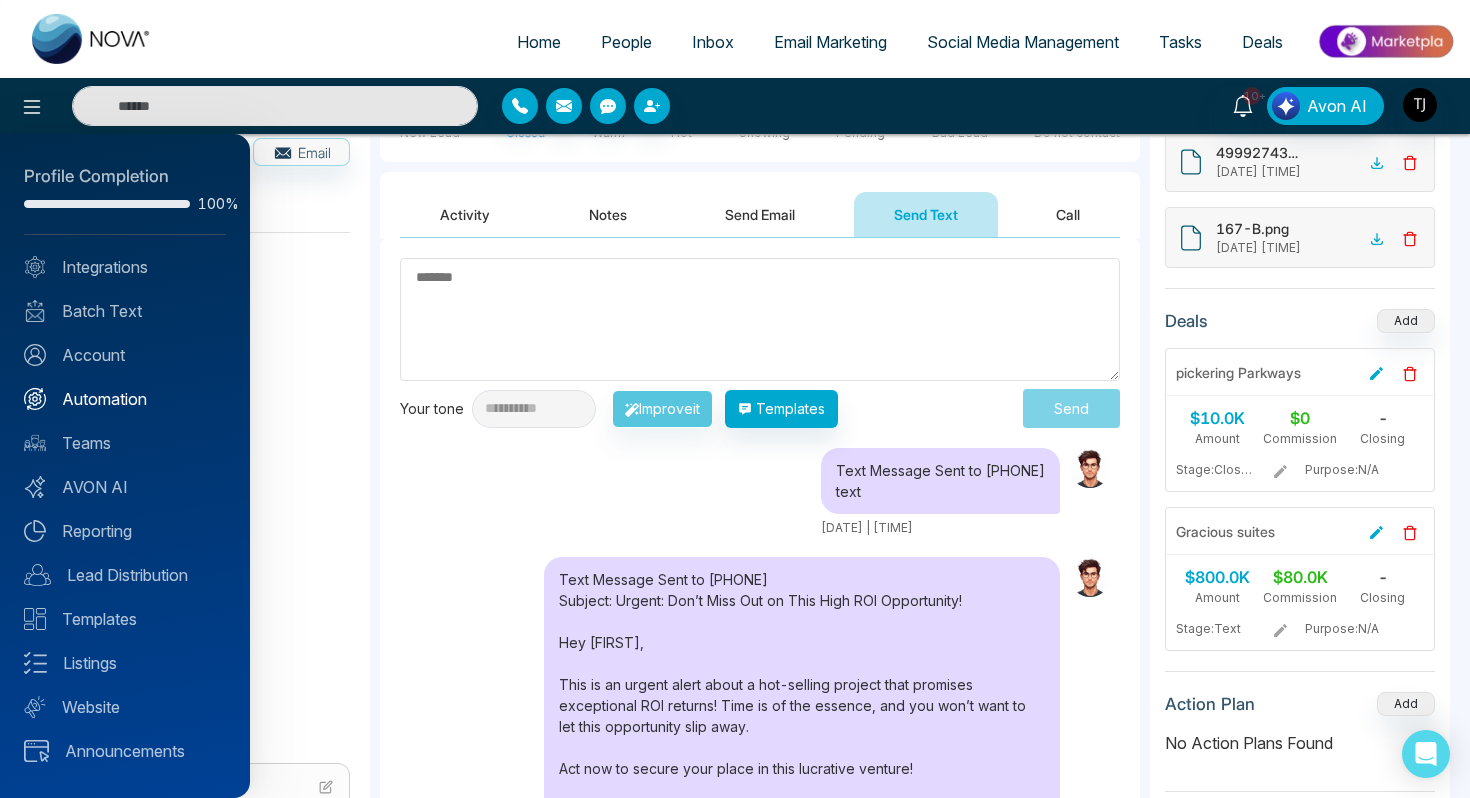click on "Automation" at bounding box center [125, 399] 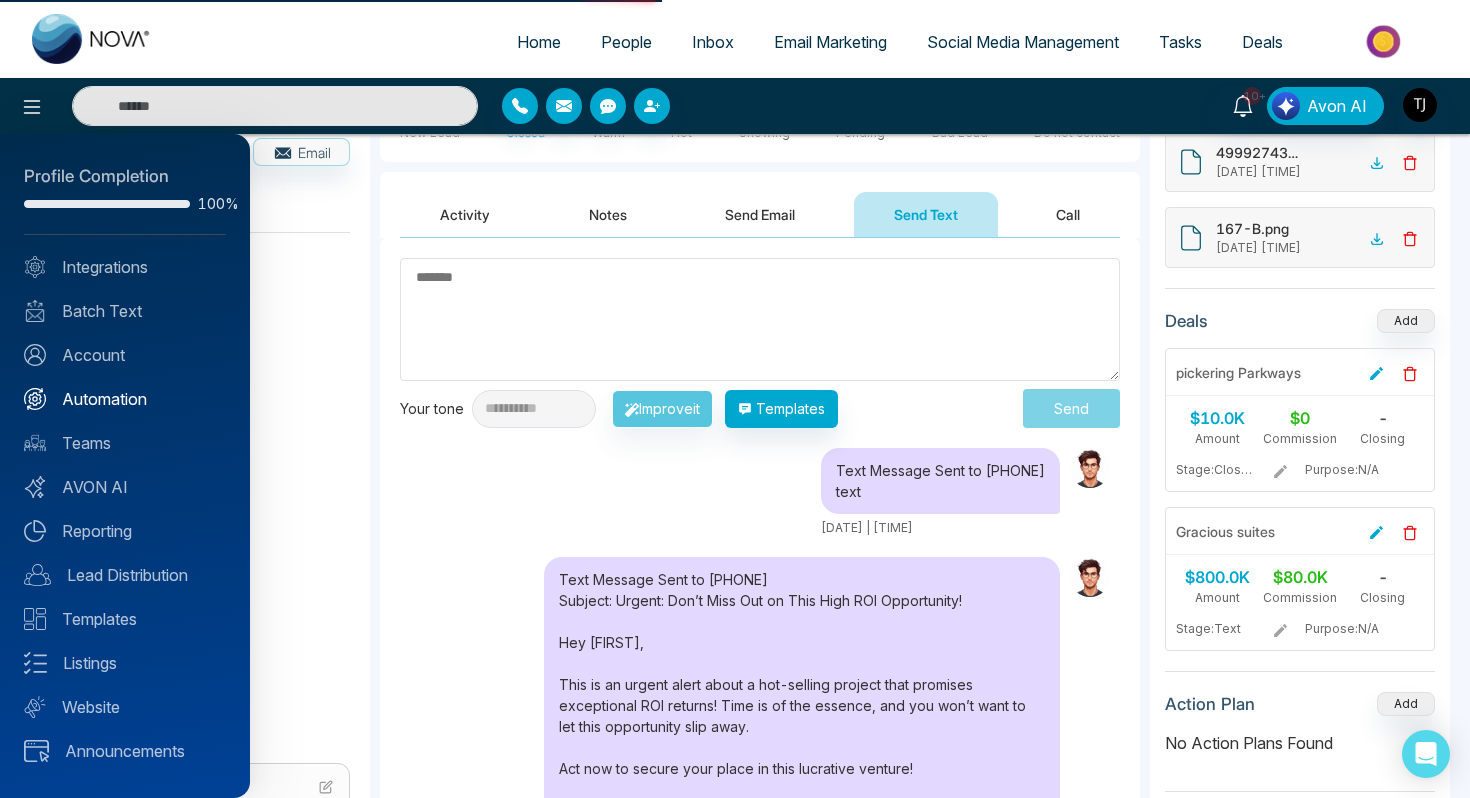 scroll, scrollTop: 0, scrollLeft: 0, axis: both 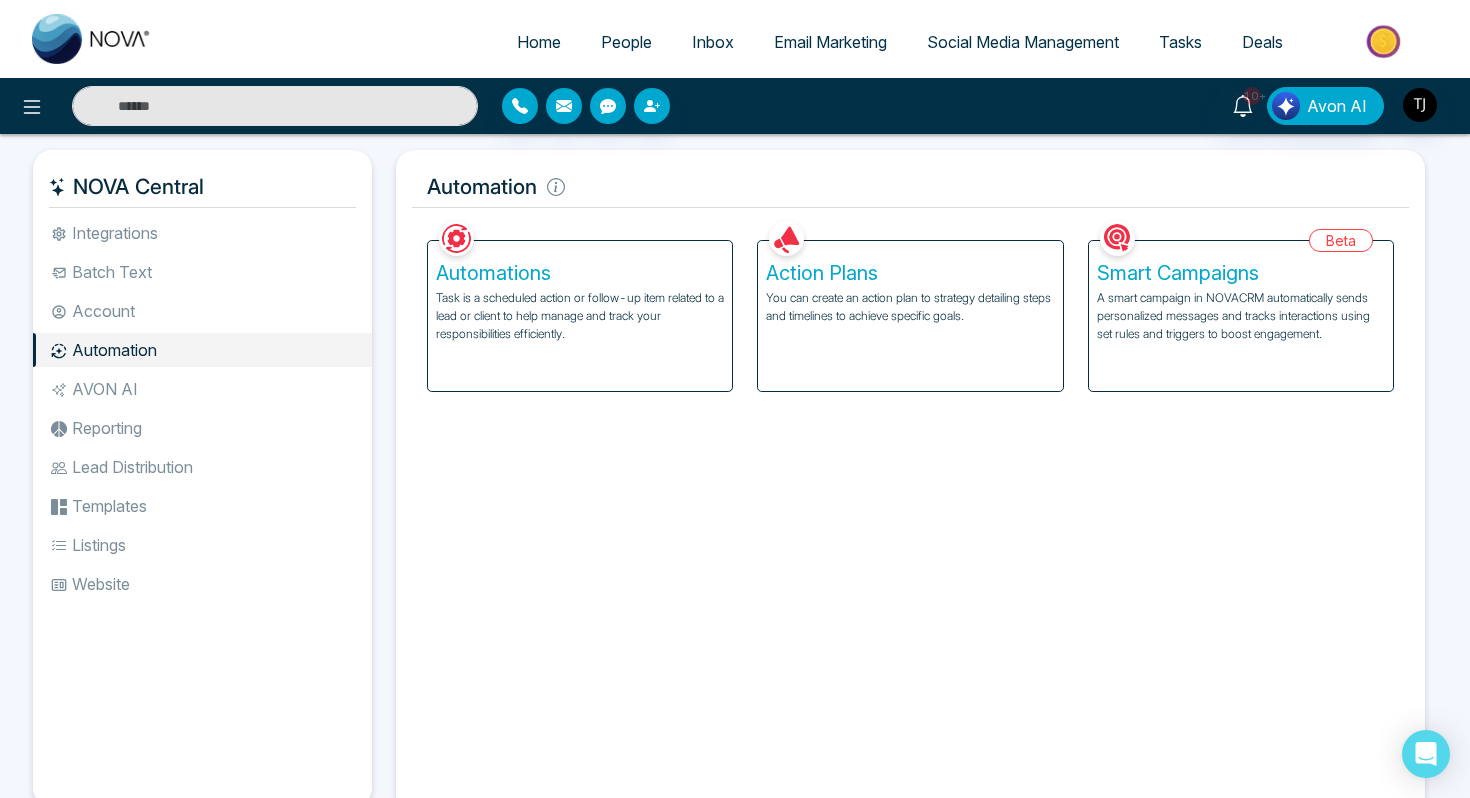 click on "You can create an action plan to strategy detailing steps and timelines to achieve specific goals." at bounding box center (910, 307) 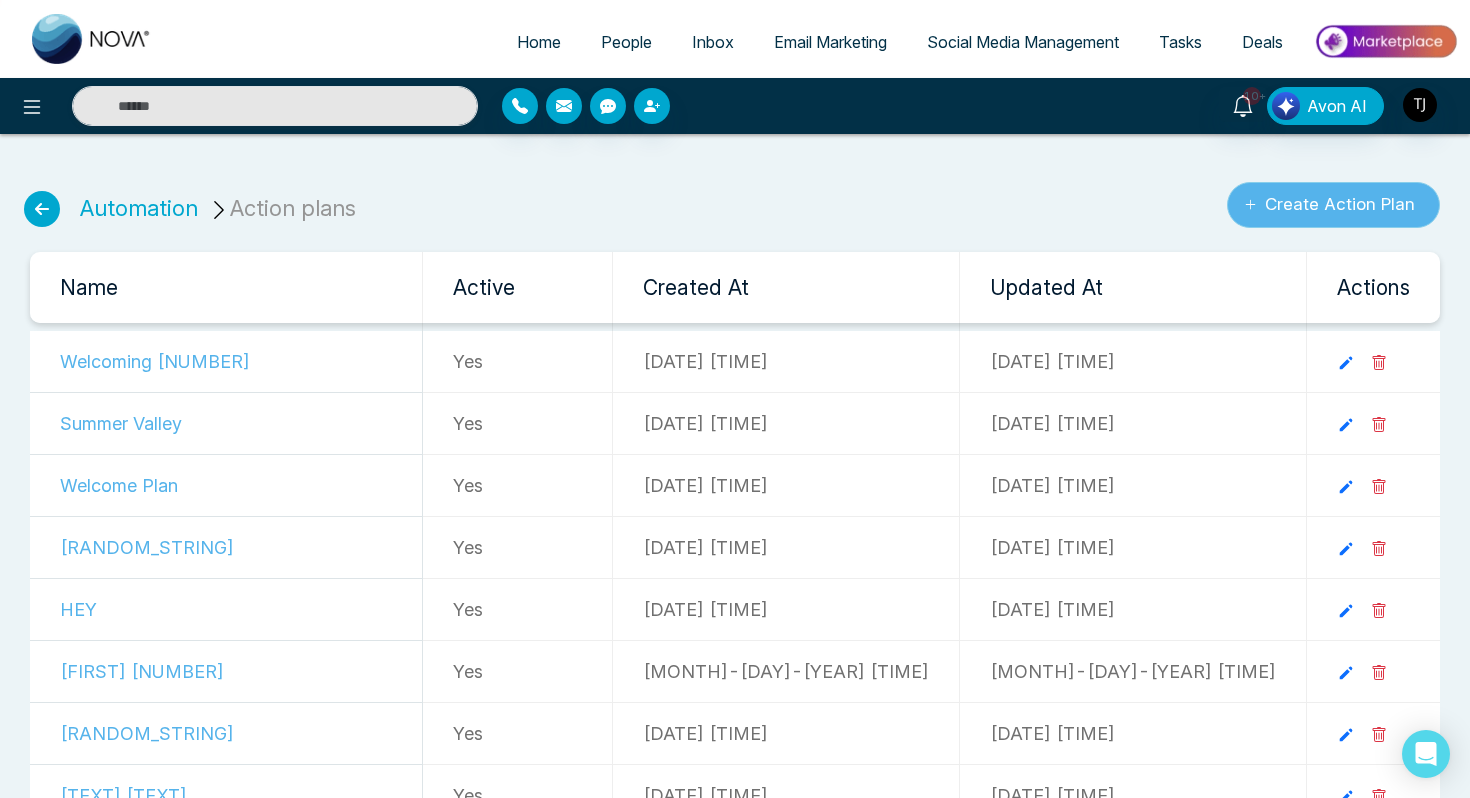 click on "Create Action Plan" at bounding box center [1333, 205] 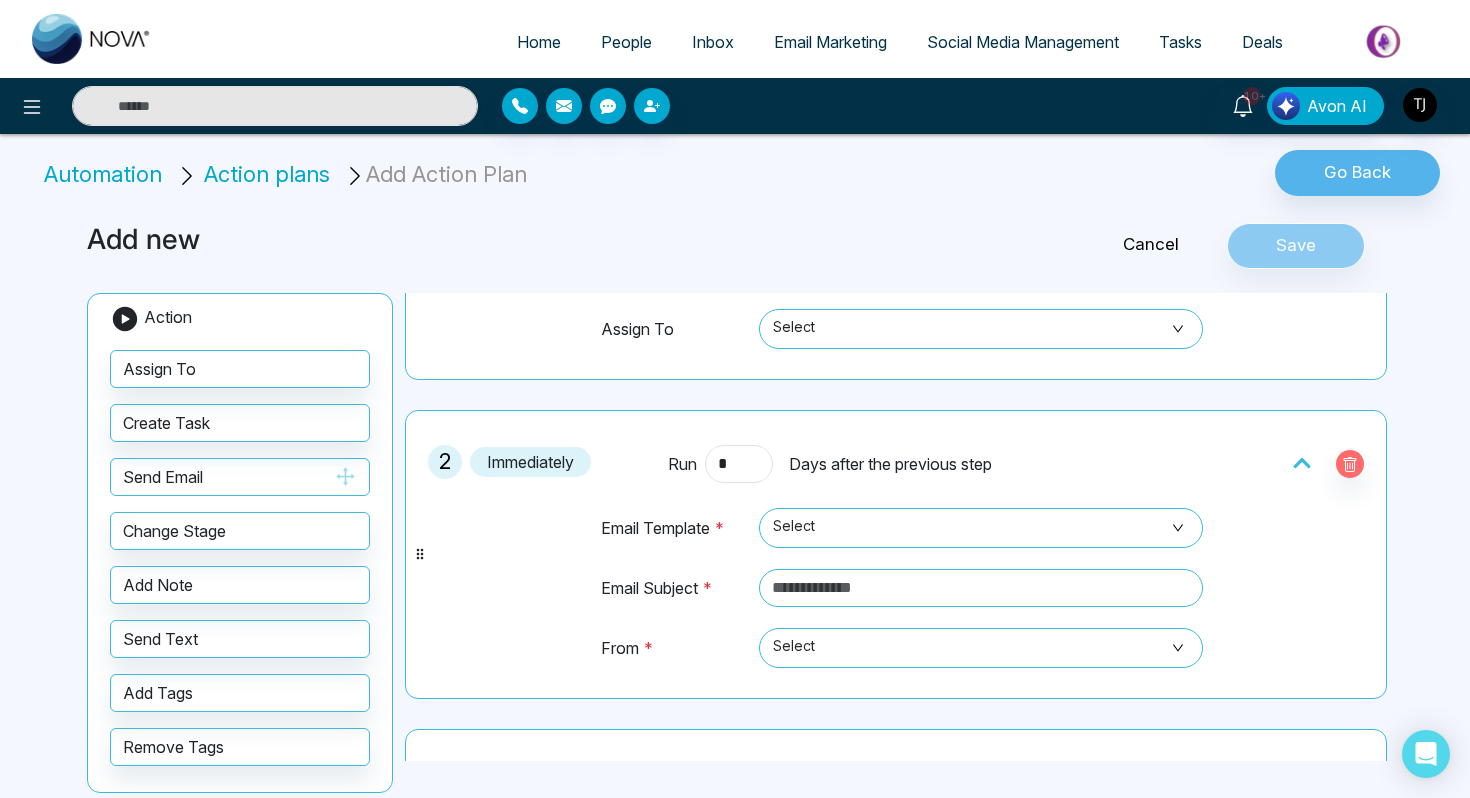 scroll, scrollTop: 325, scrollLeft: 0, axis: vertical 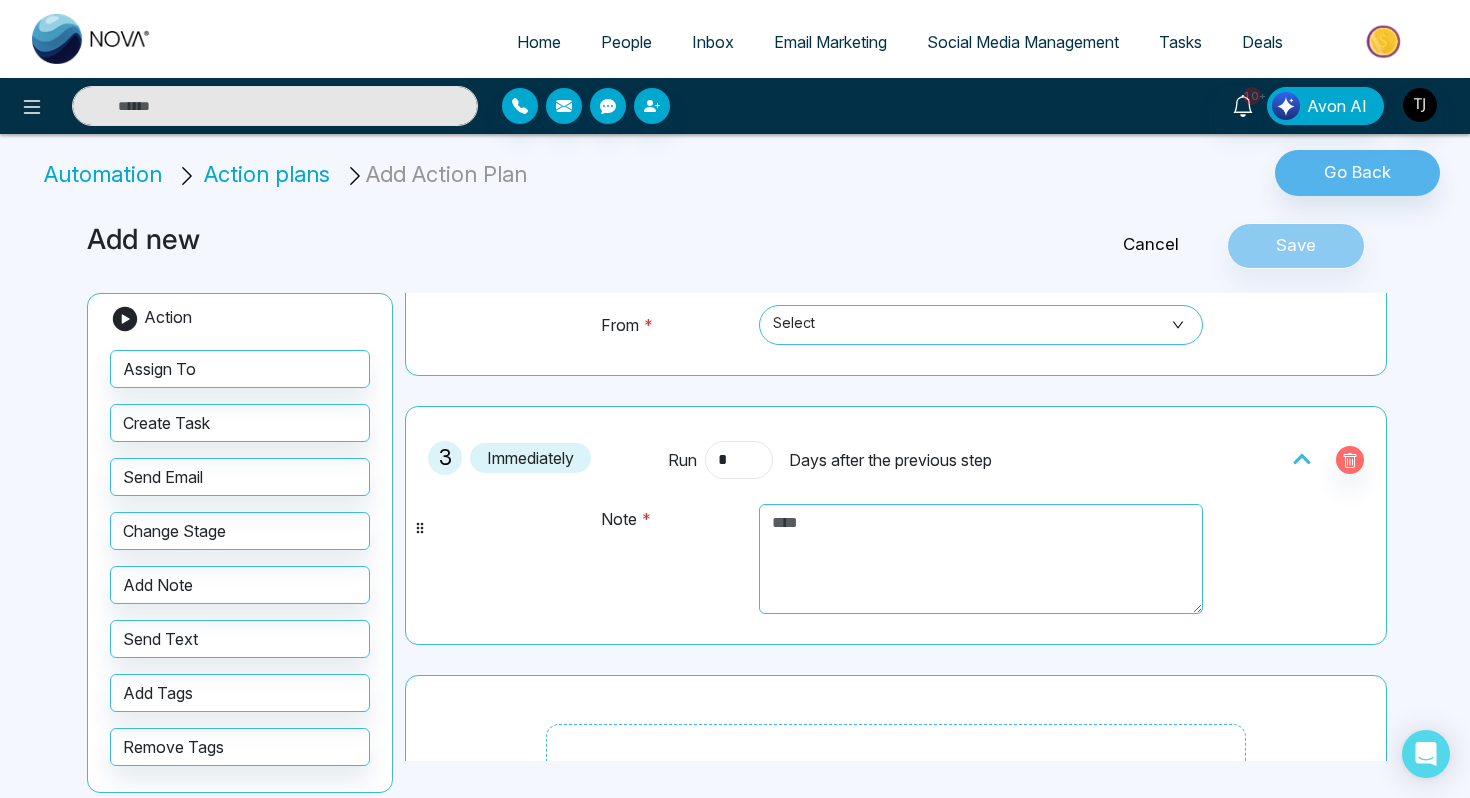 click on "*" at bounding box center (739, 460) 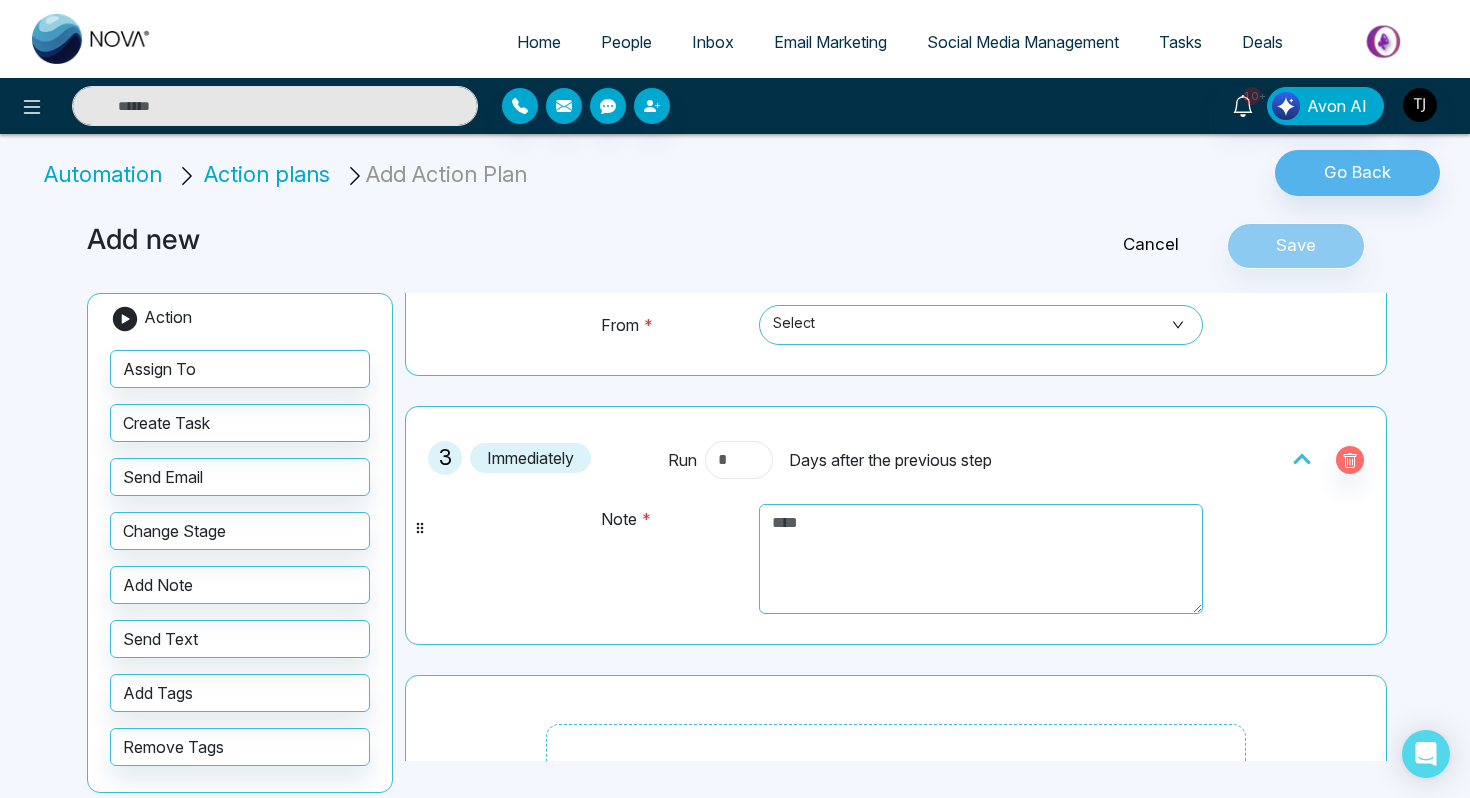 type on "*" 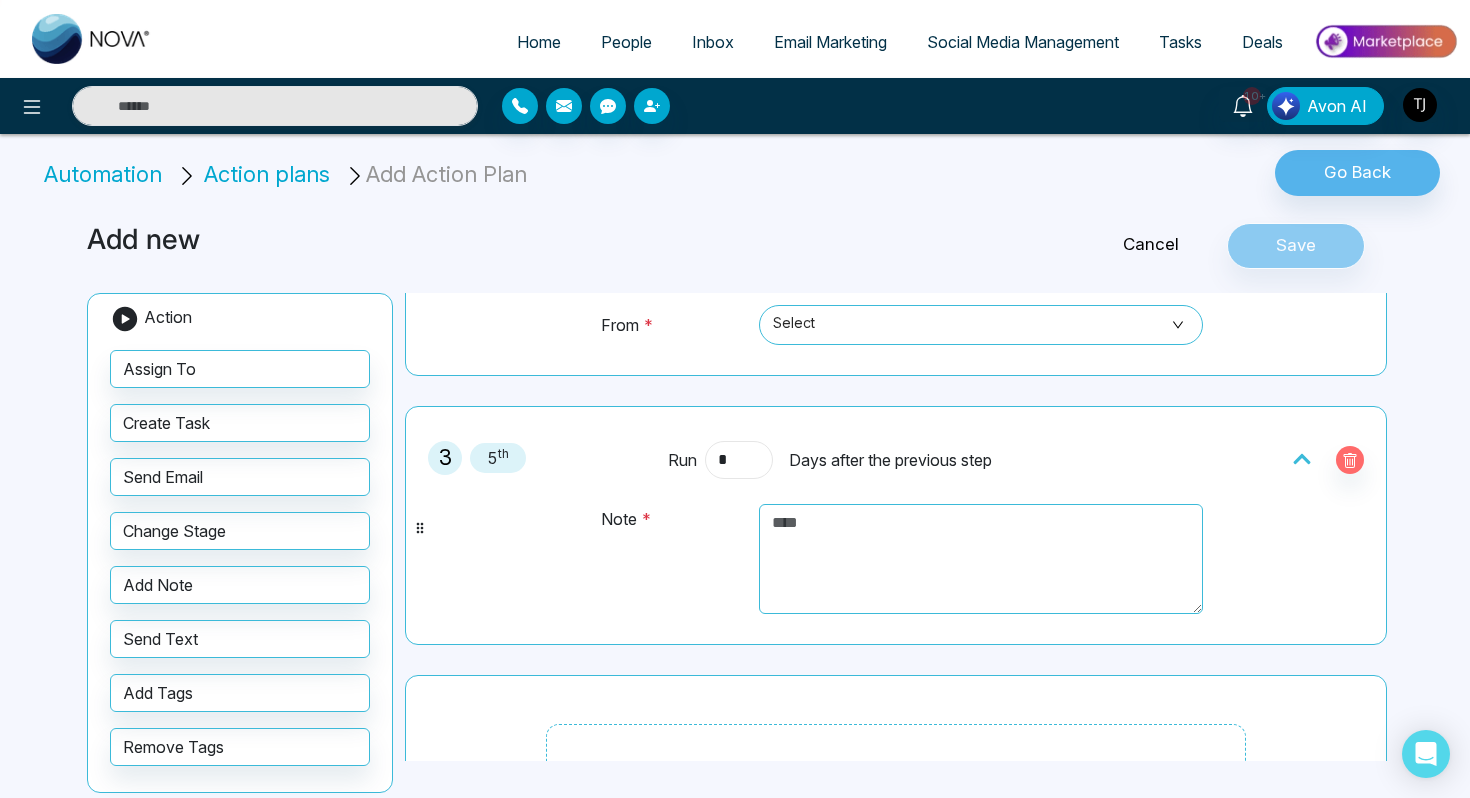 type on "*" 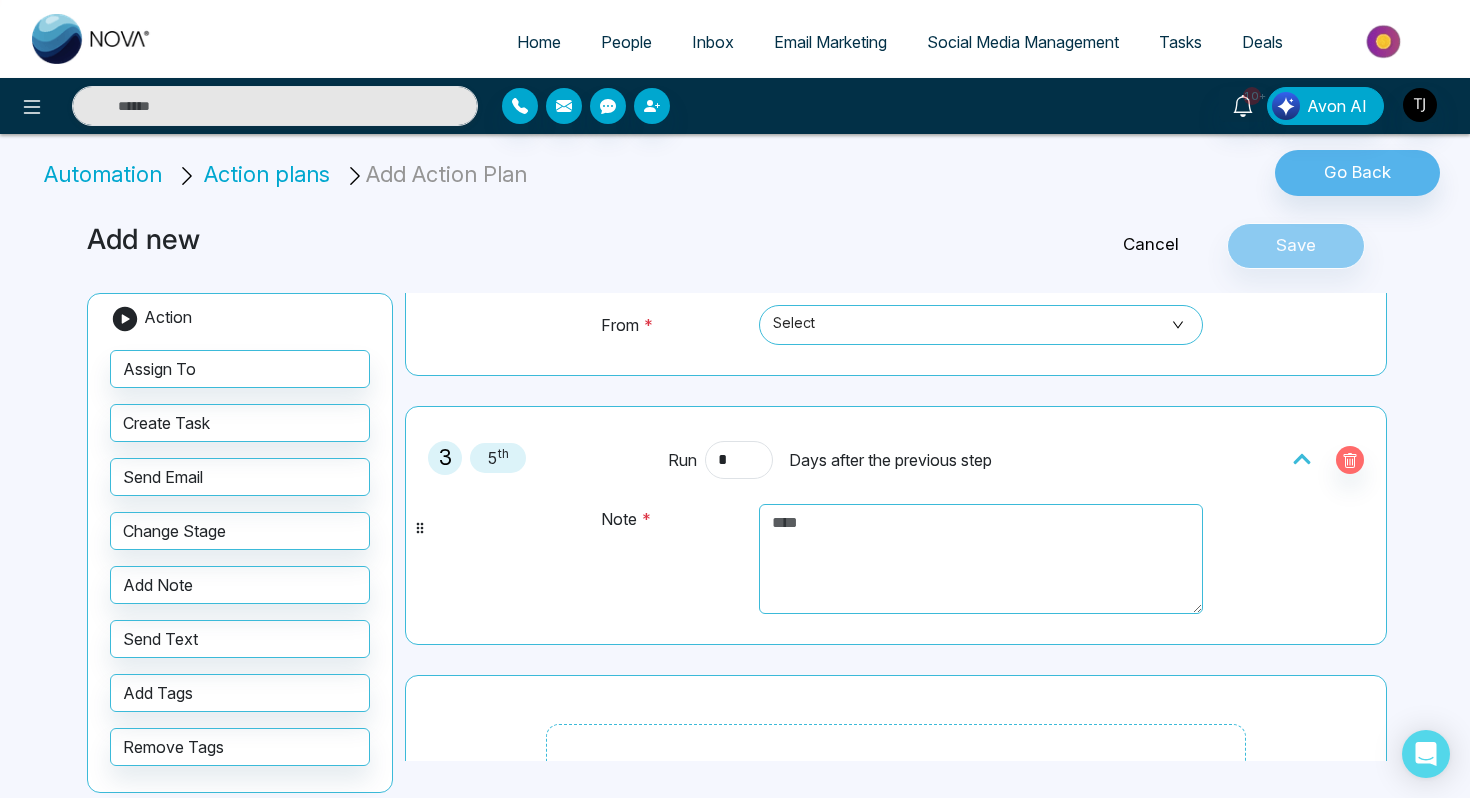click on "Cancel" at bounding box center (1151, 245) 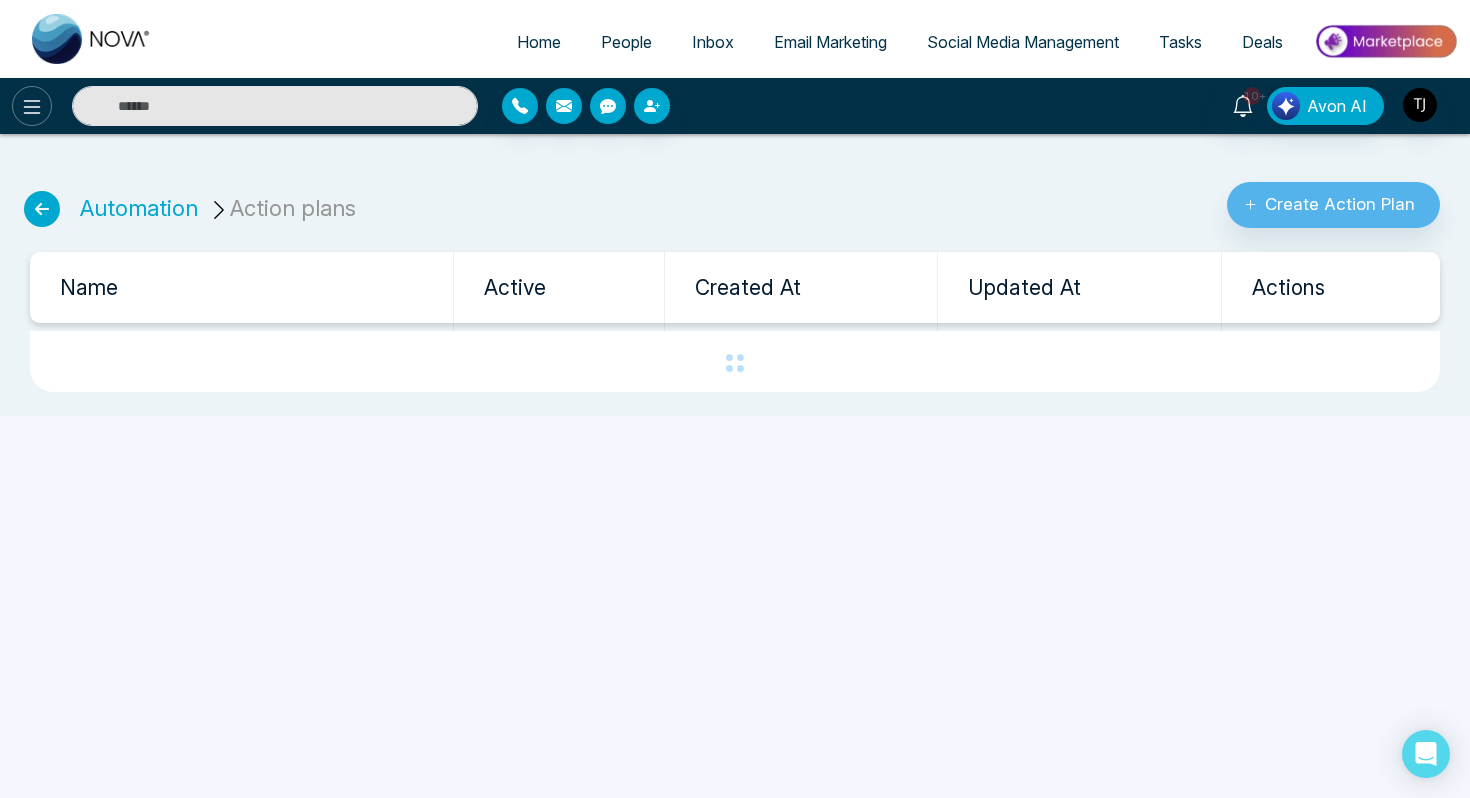 click 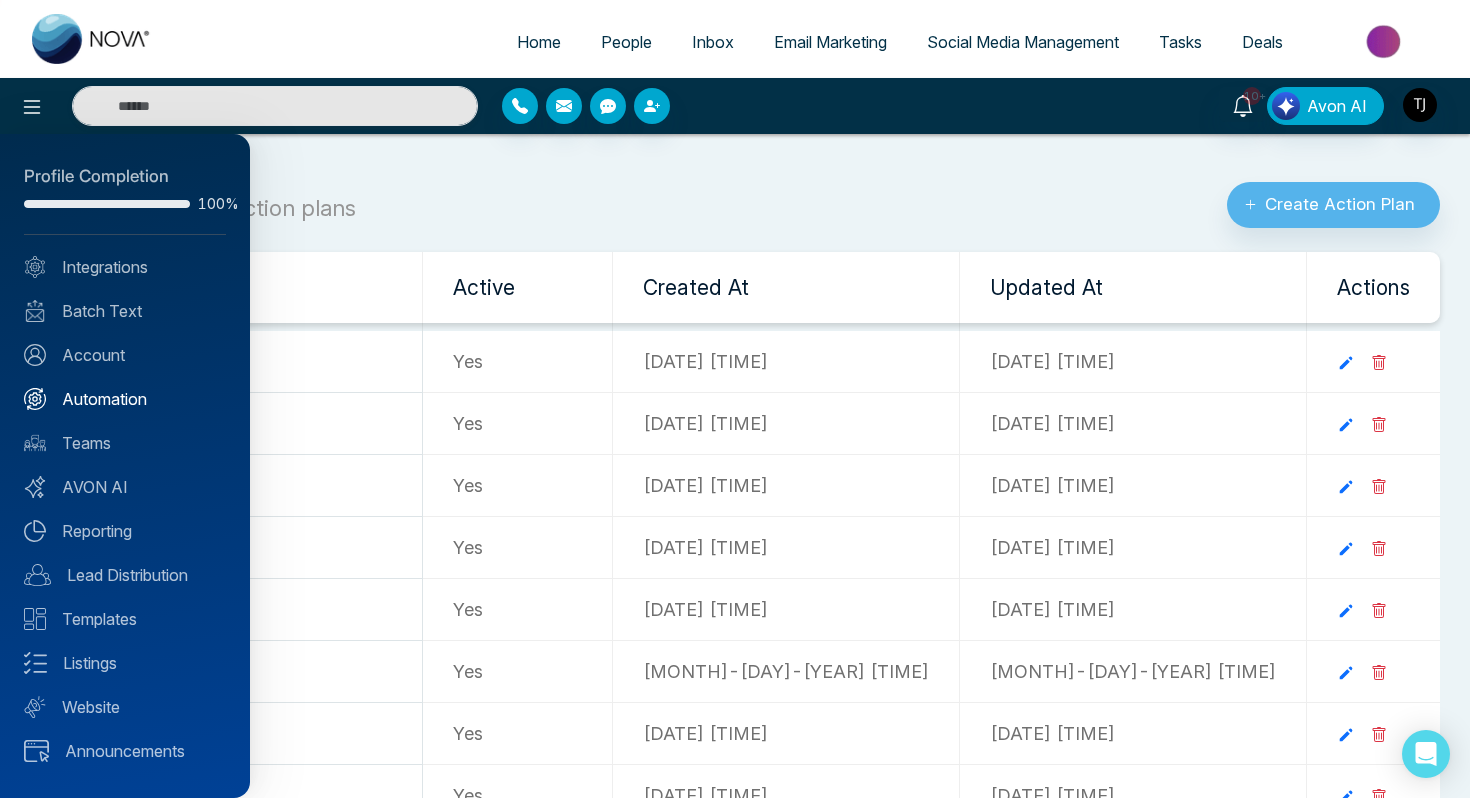 click on "Automation" at bounding box center (125, 399) 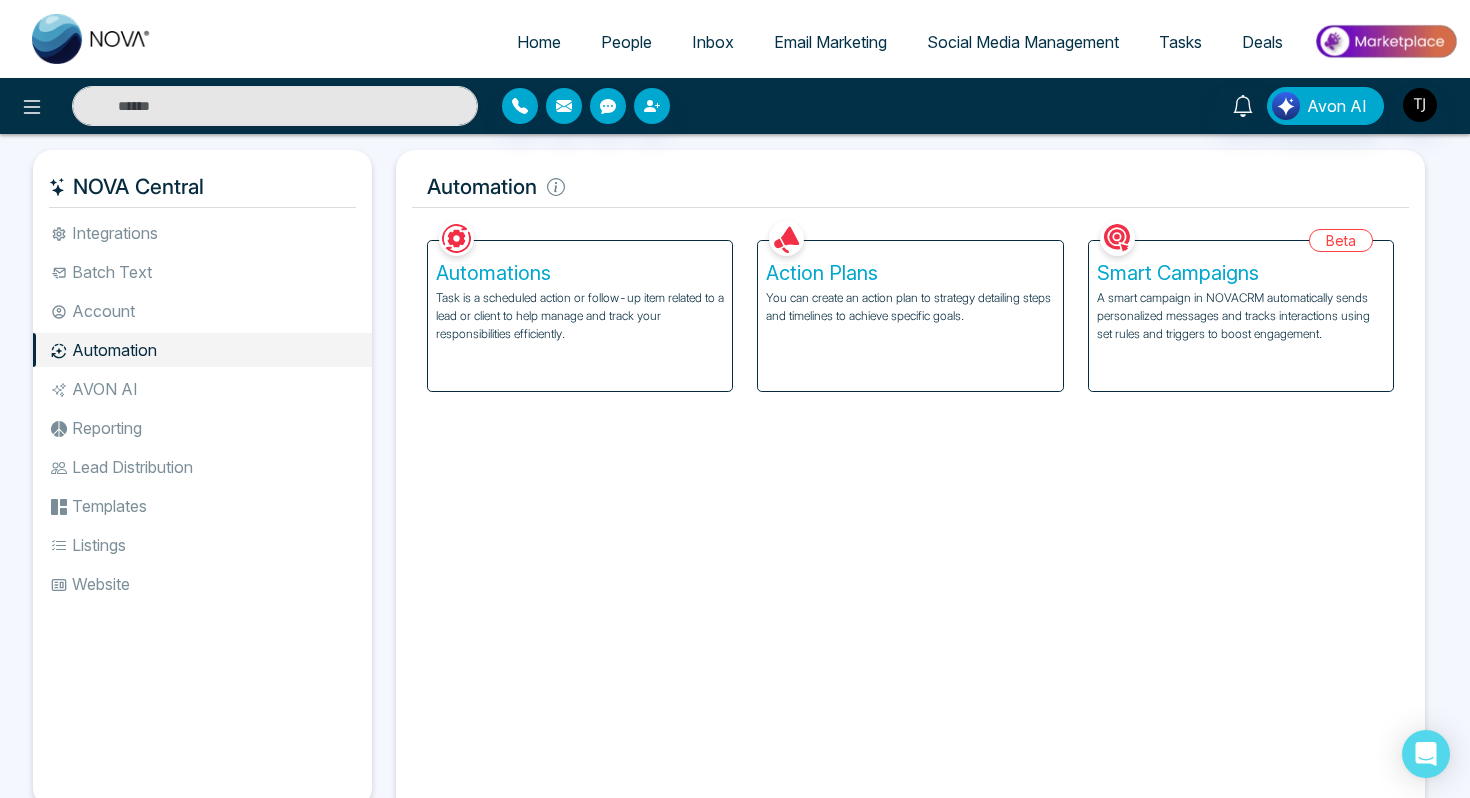 click on "A smart campaign in NOVACRM automatically sends personalized messages and tracks interactions using set rules and triggers to boost engagement." at bounding box center (1241, 316) 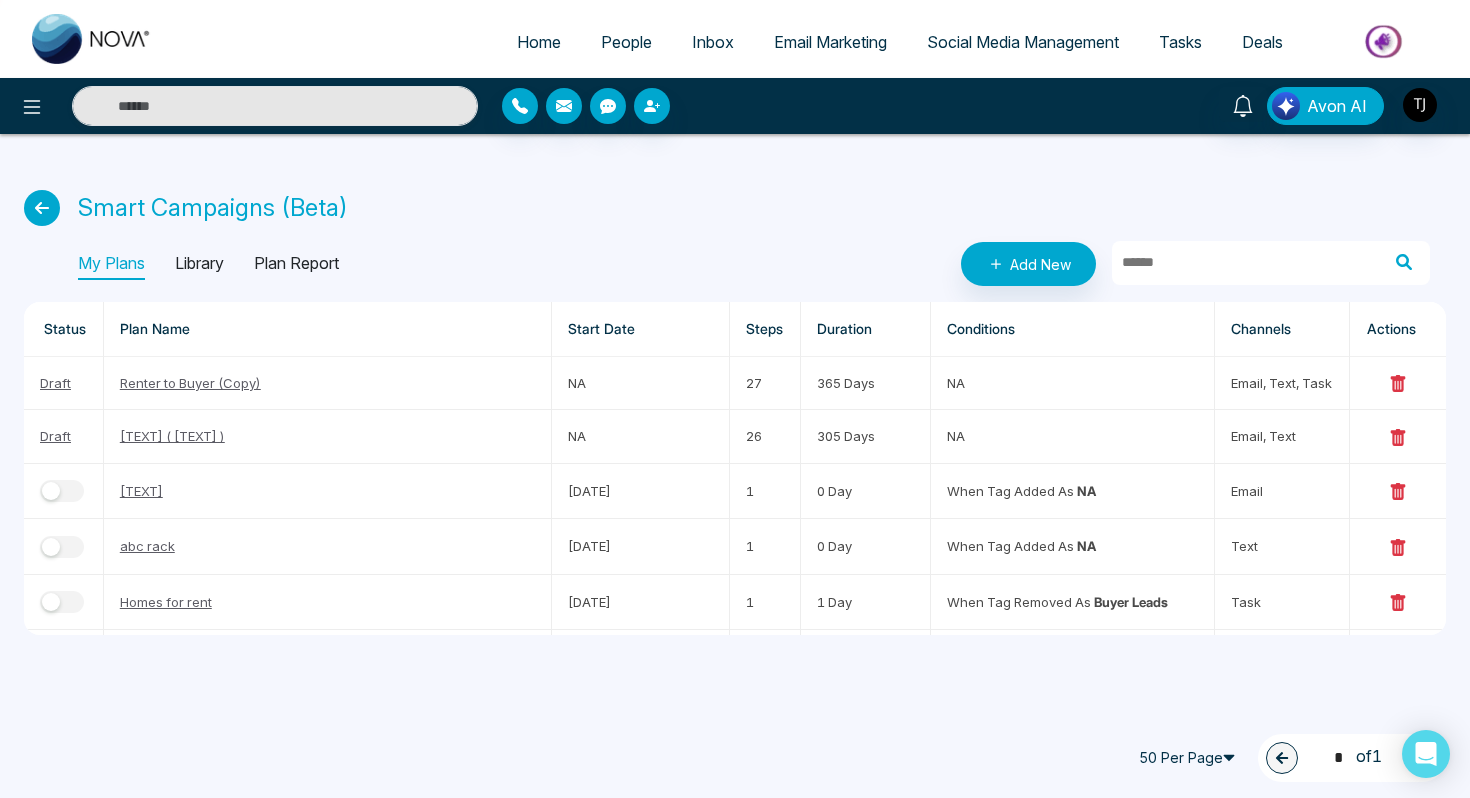 click on "Library" at bounding box center (199, 264) 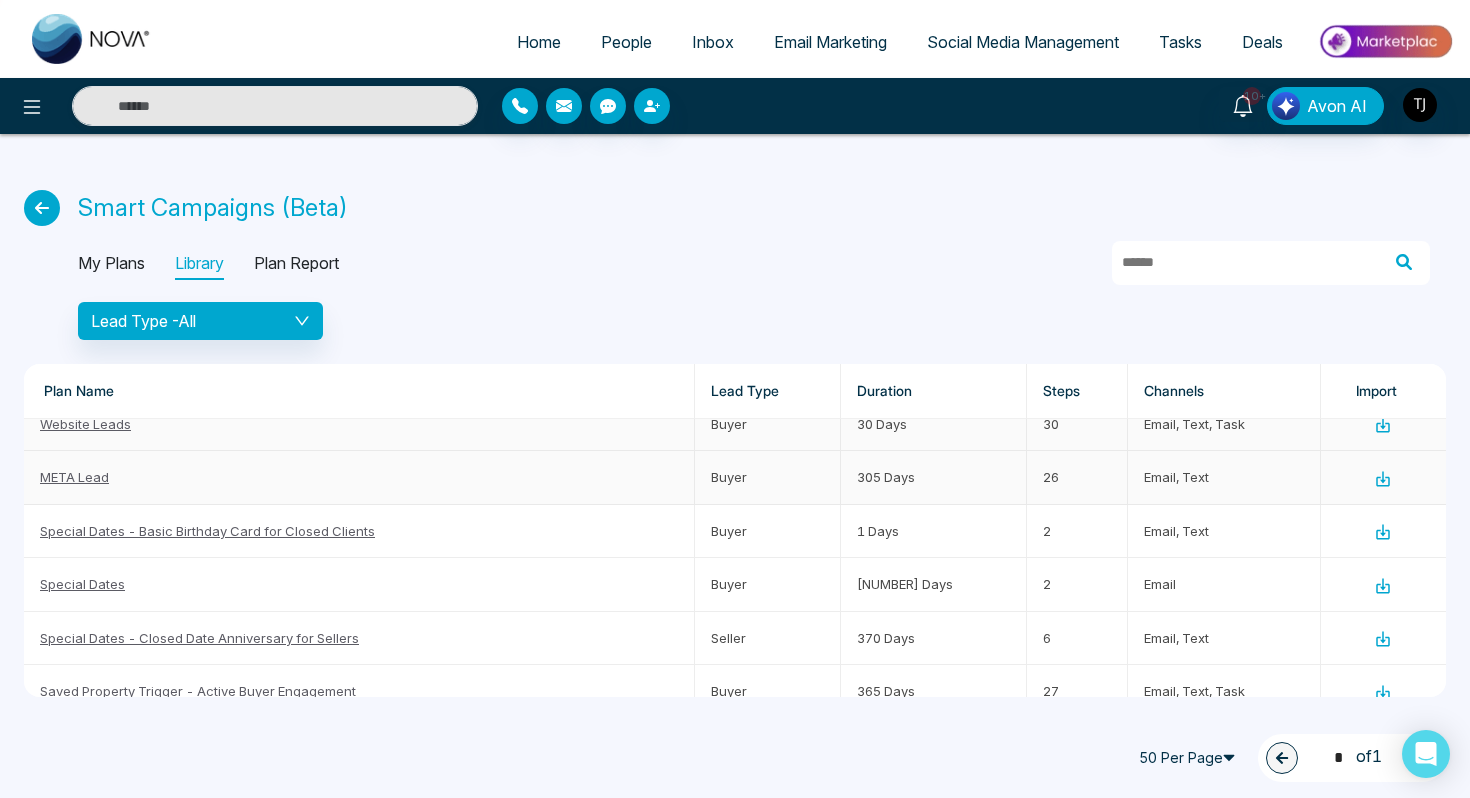 scroll, scrollTop: 7, scrollLeft: 0, axis: vertical 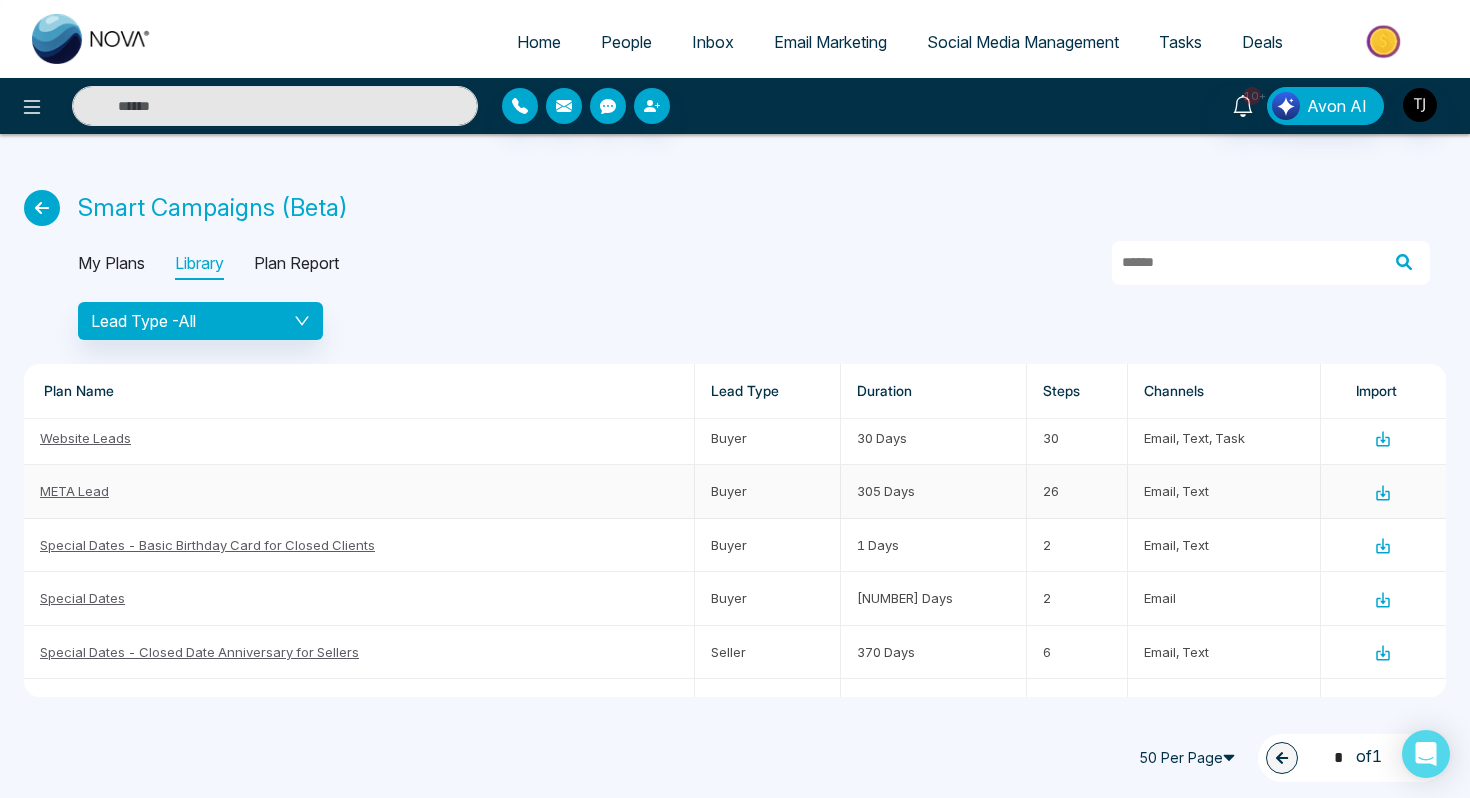 click on "META Lead" at bounding box center (74, 491) 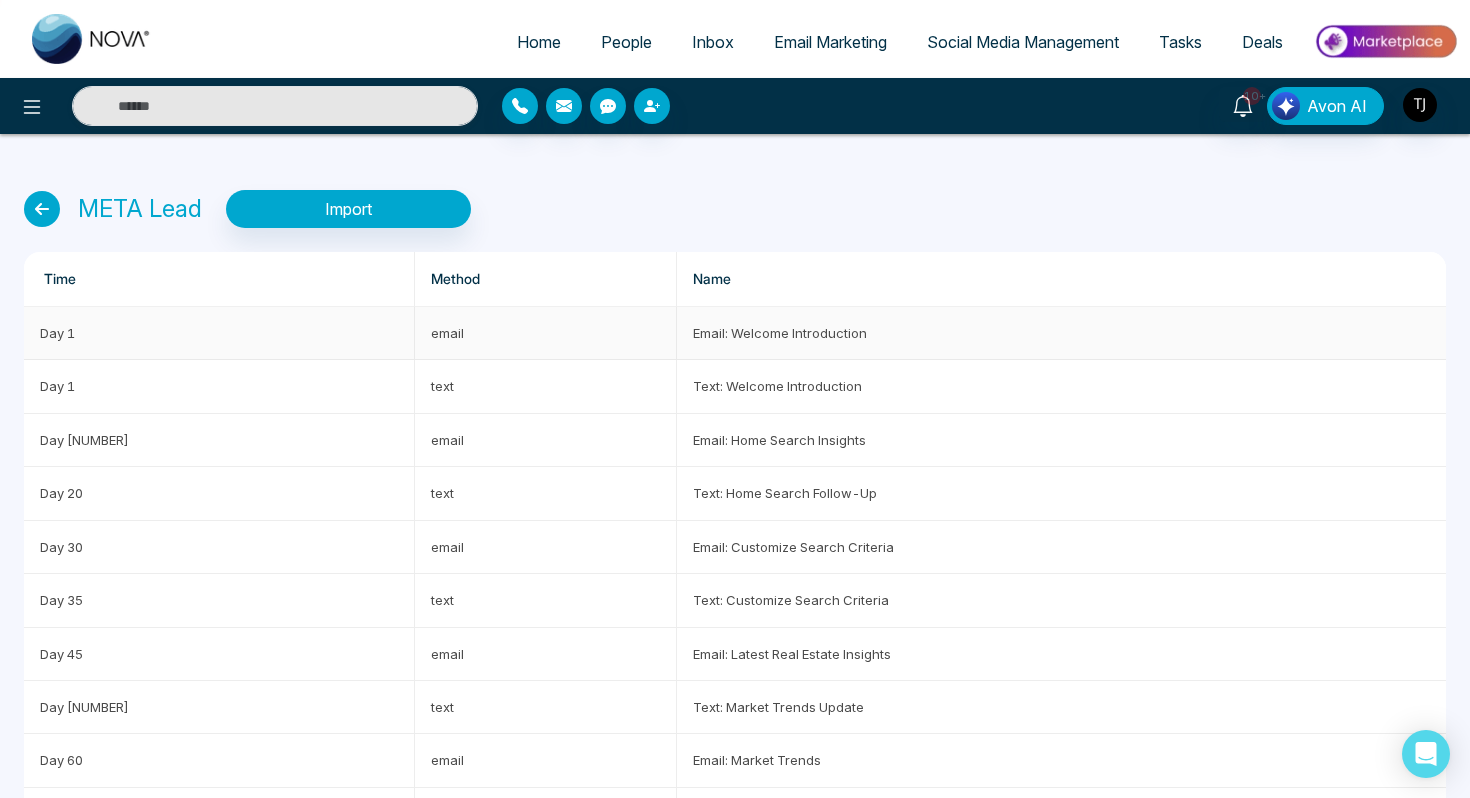 click on "Email: Welcome Introduction" at bounding box center (1061, 333) 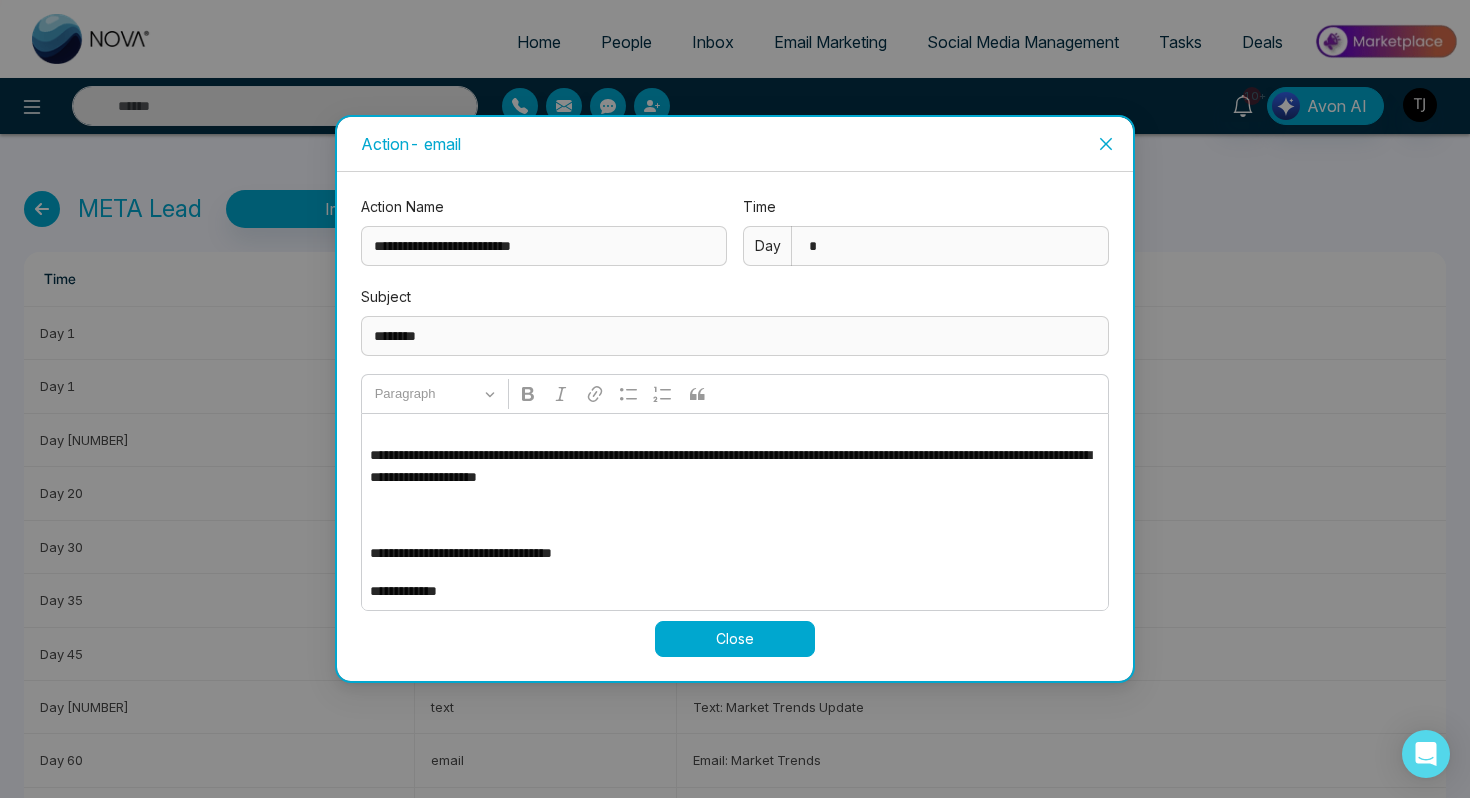 scroll, scrollTop: 221, scrollLeft: 0, axis: vertical 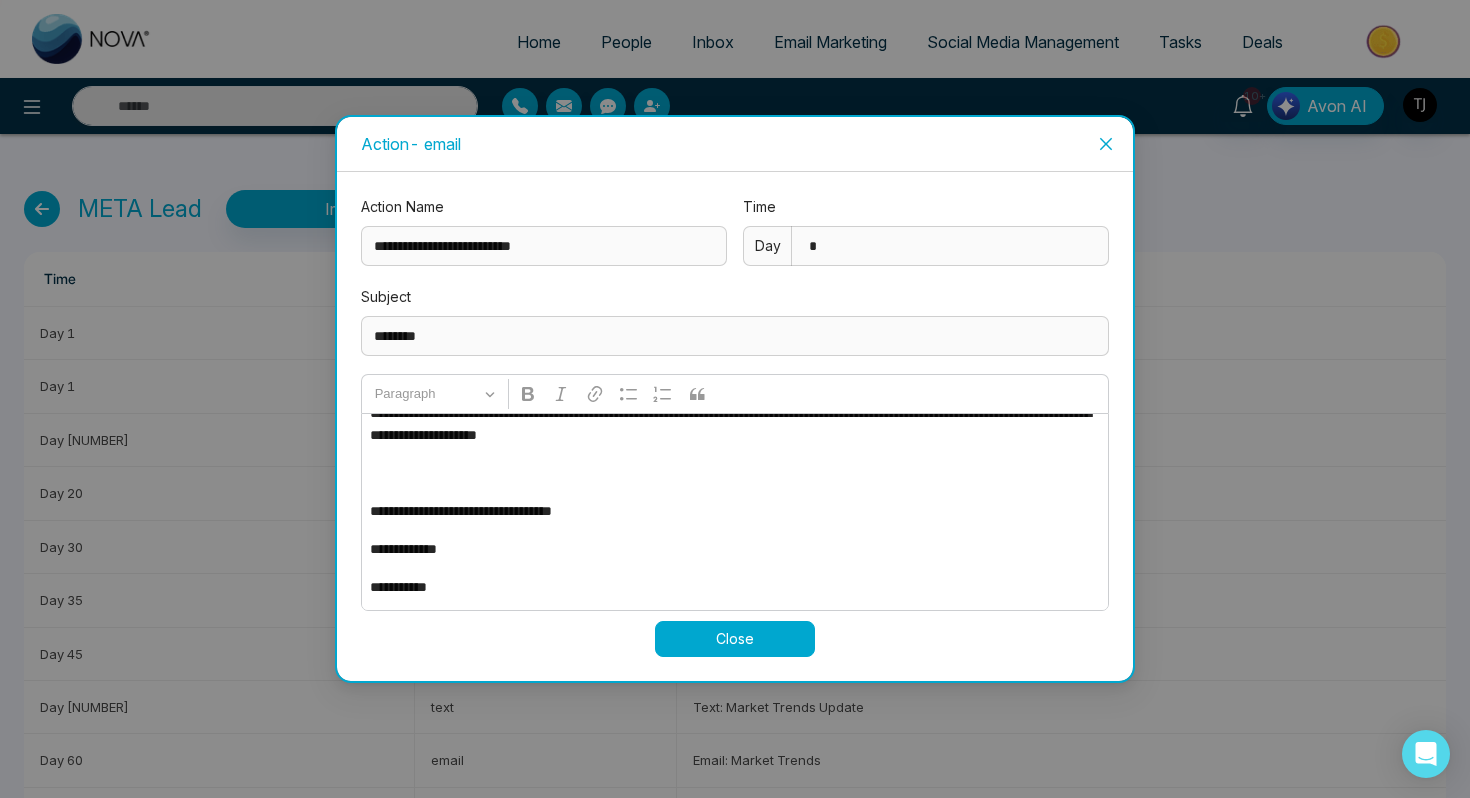 click 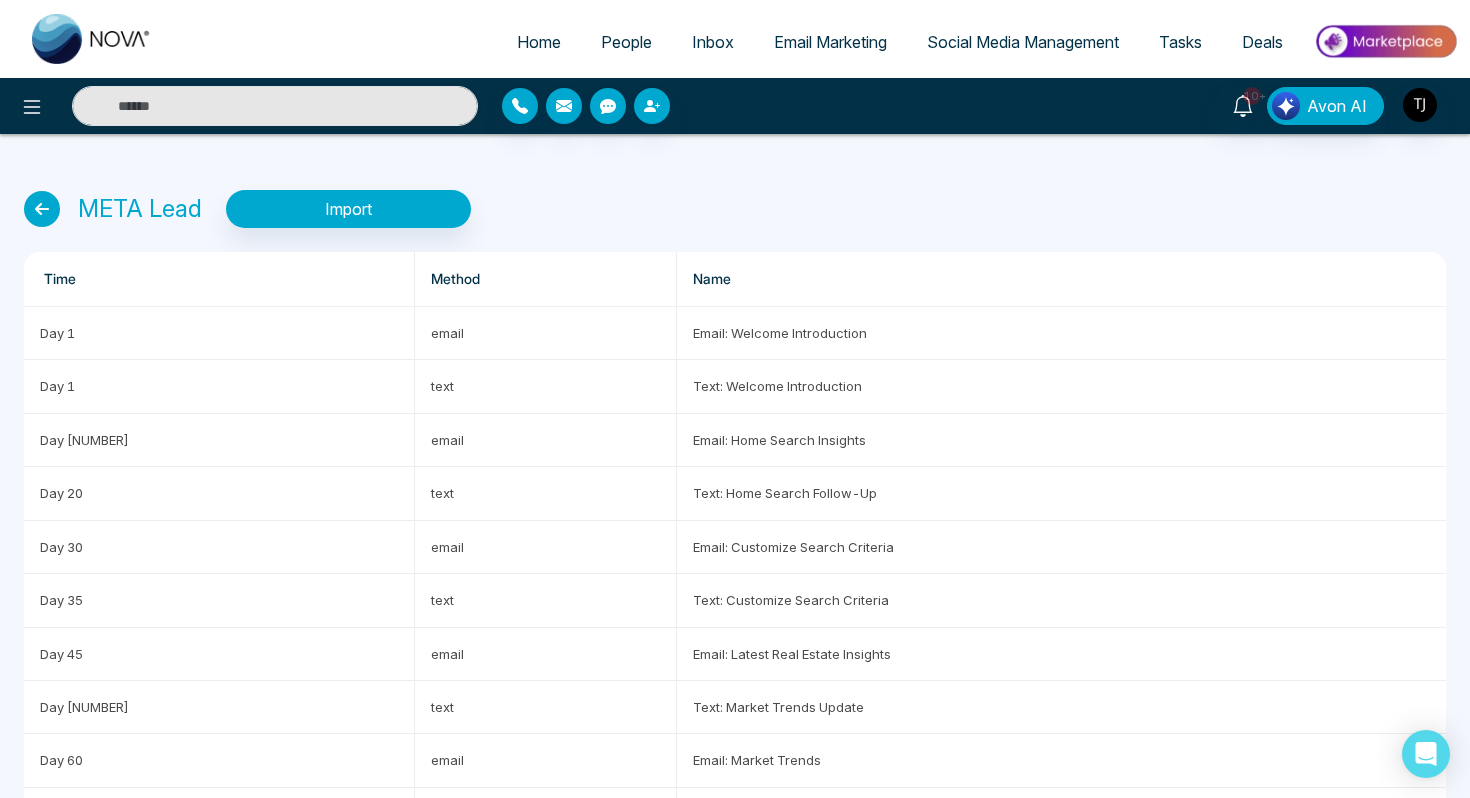click at bounding box center (42, 209) 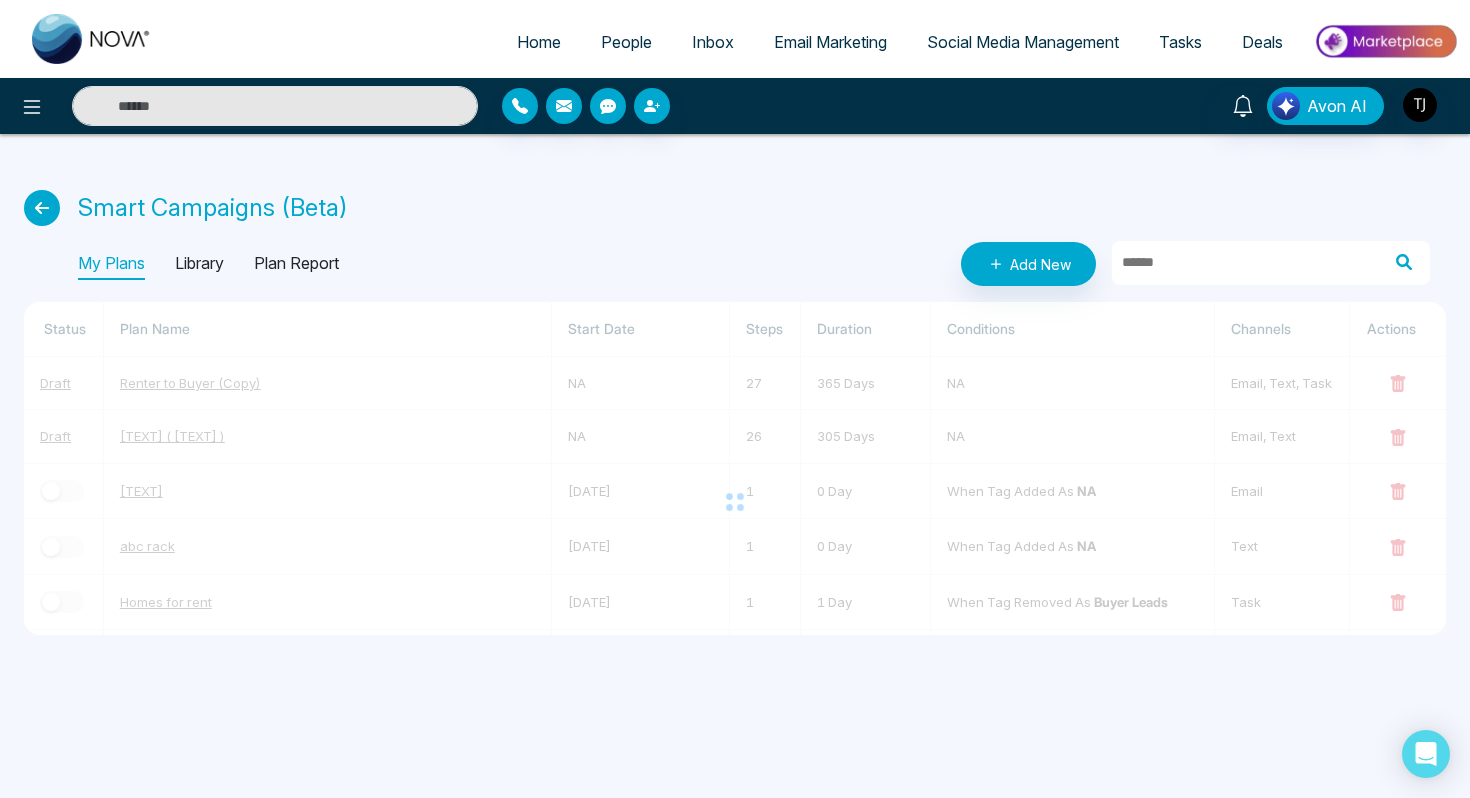 click on "Library" at bounding box center (199, 264) 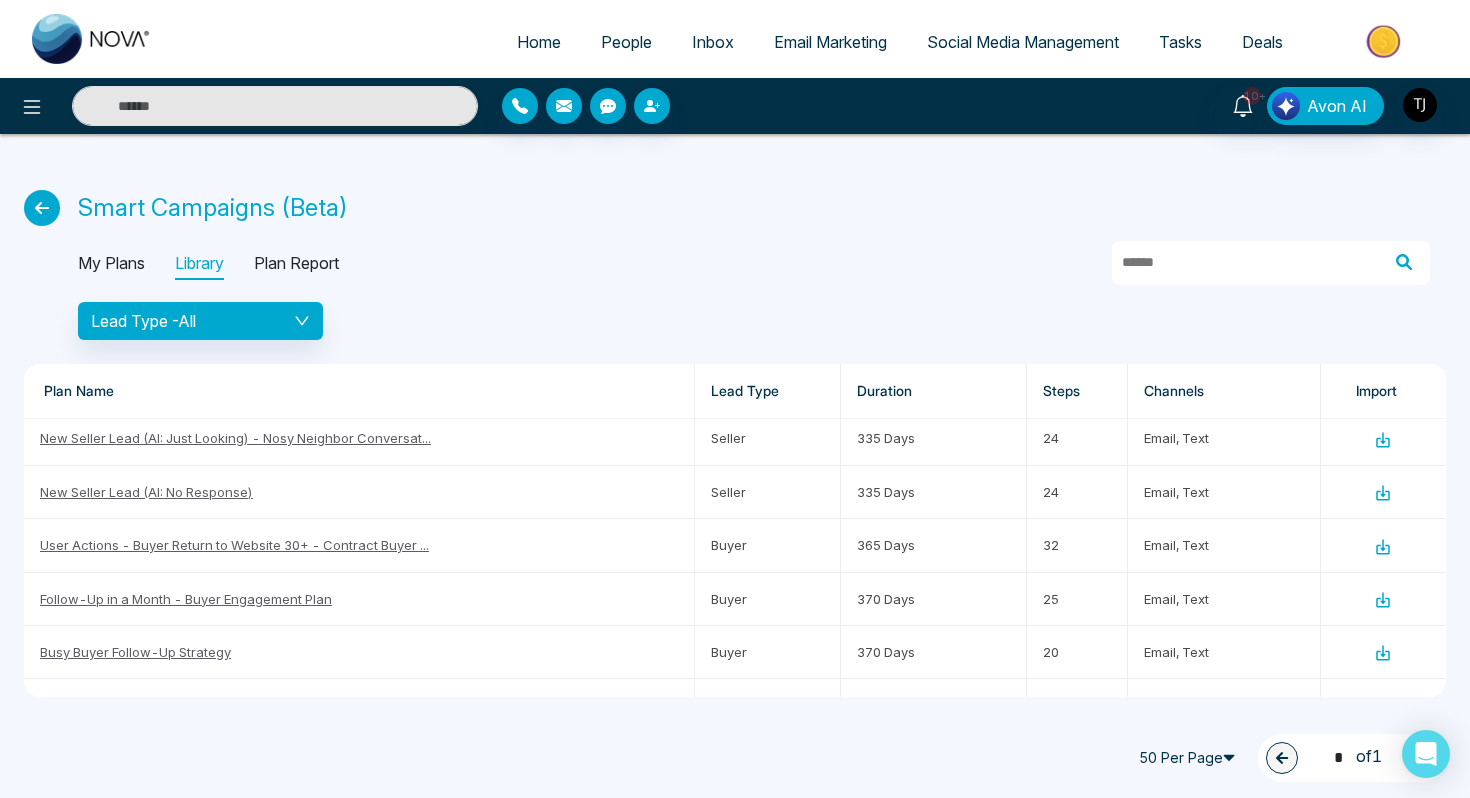scroll, scrollTop: 1697, scrollLeft: 0, axis: vertical 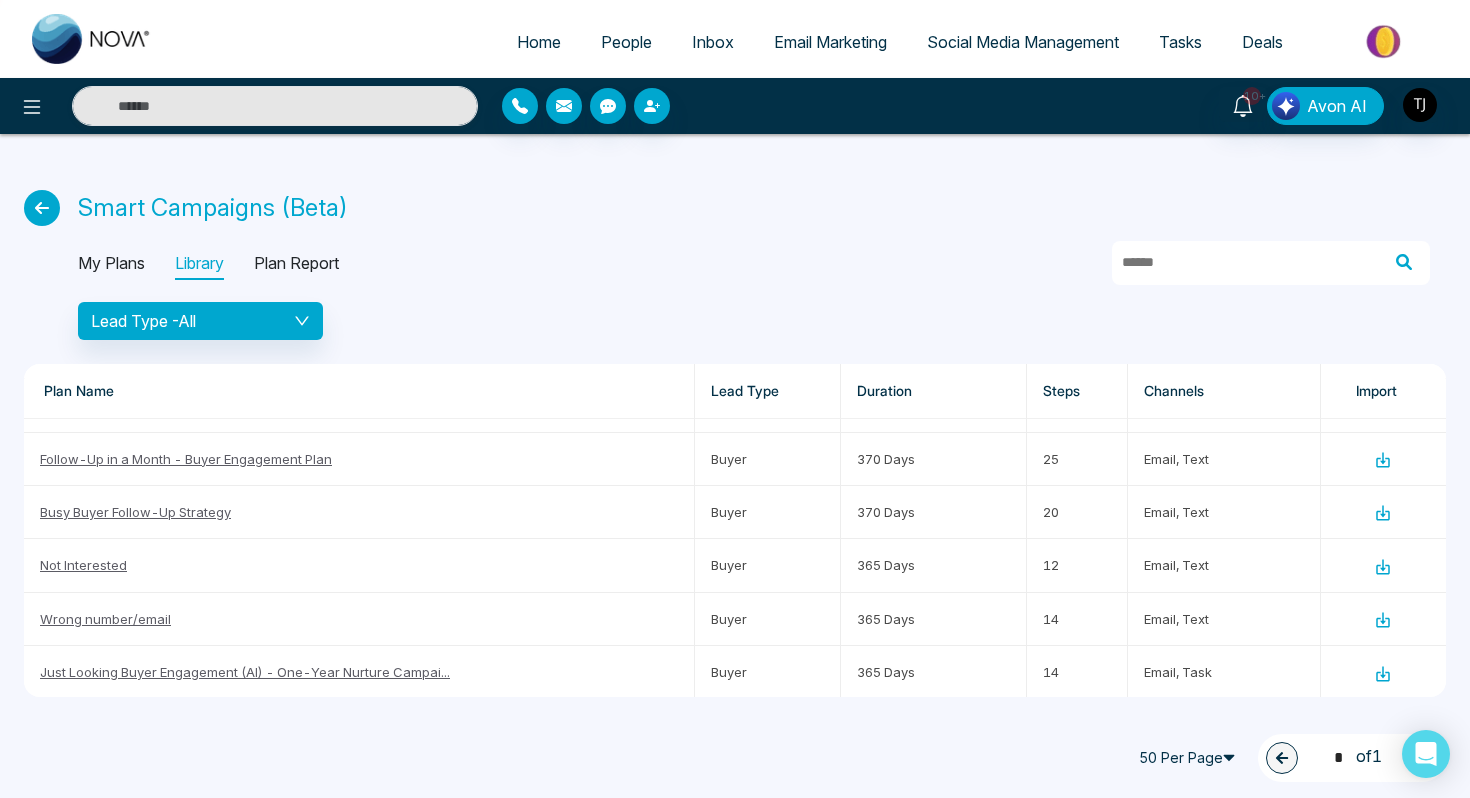 click at bounding box center (42, 208) 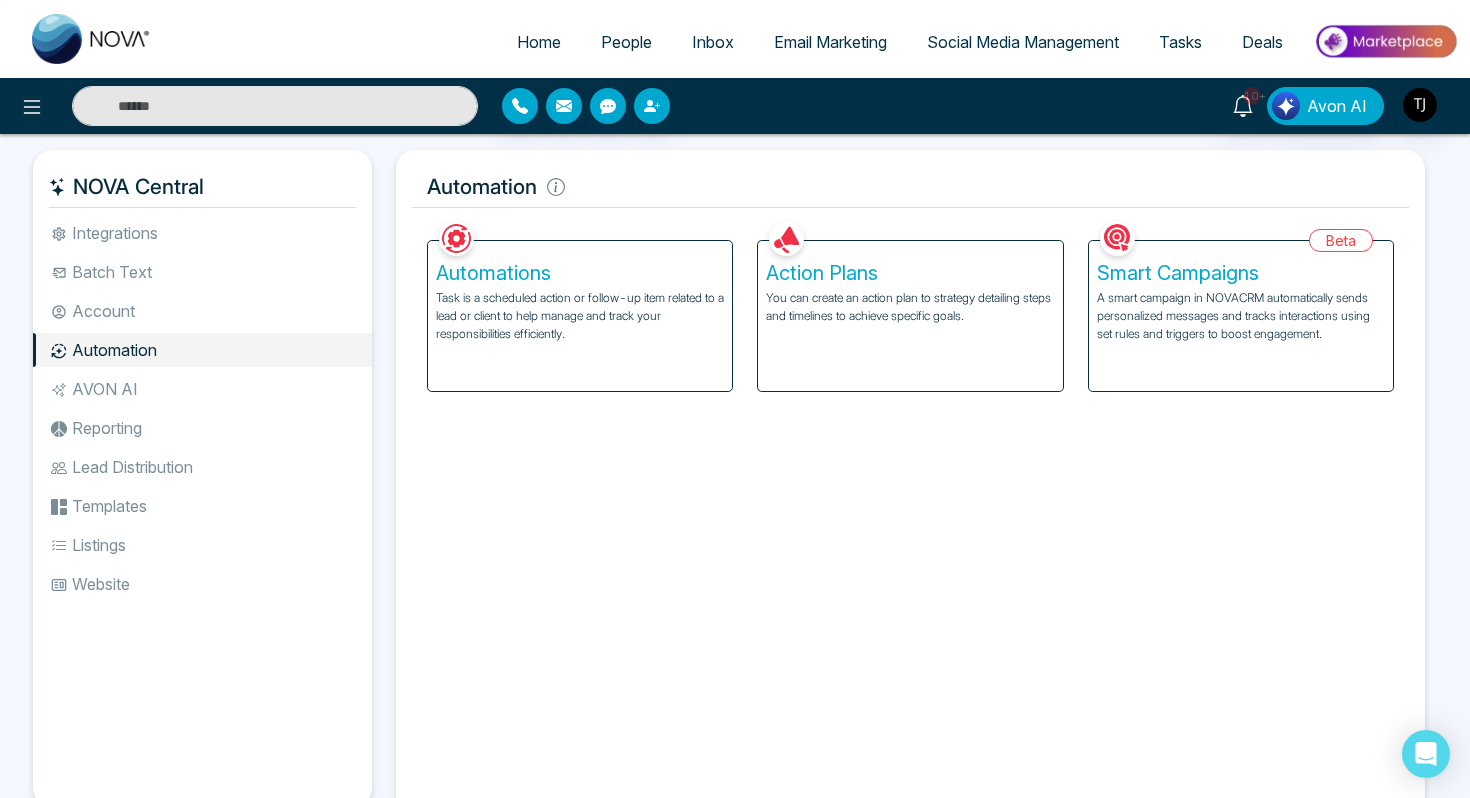 click on "Task is a scheduled action or follow-up item related to a lead or client to help manage and track your responsibilities efficiently." at bounding box center [580, 316] 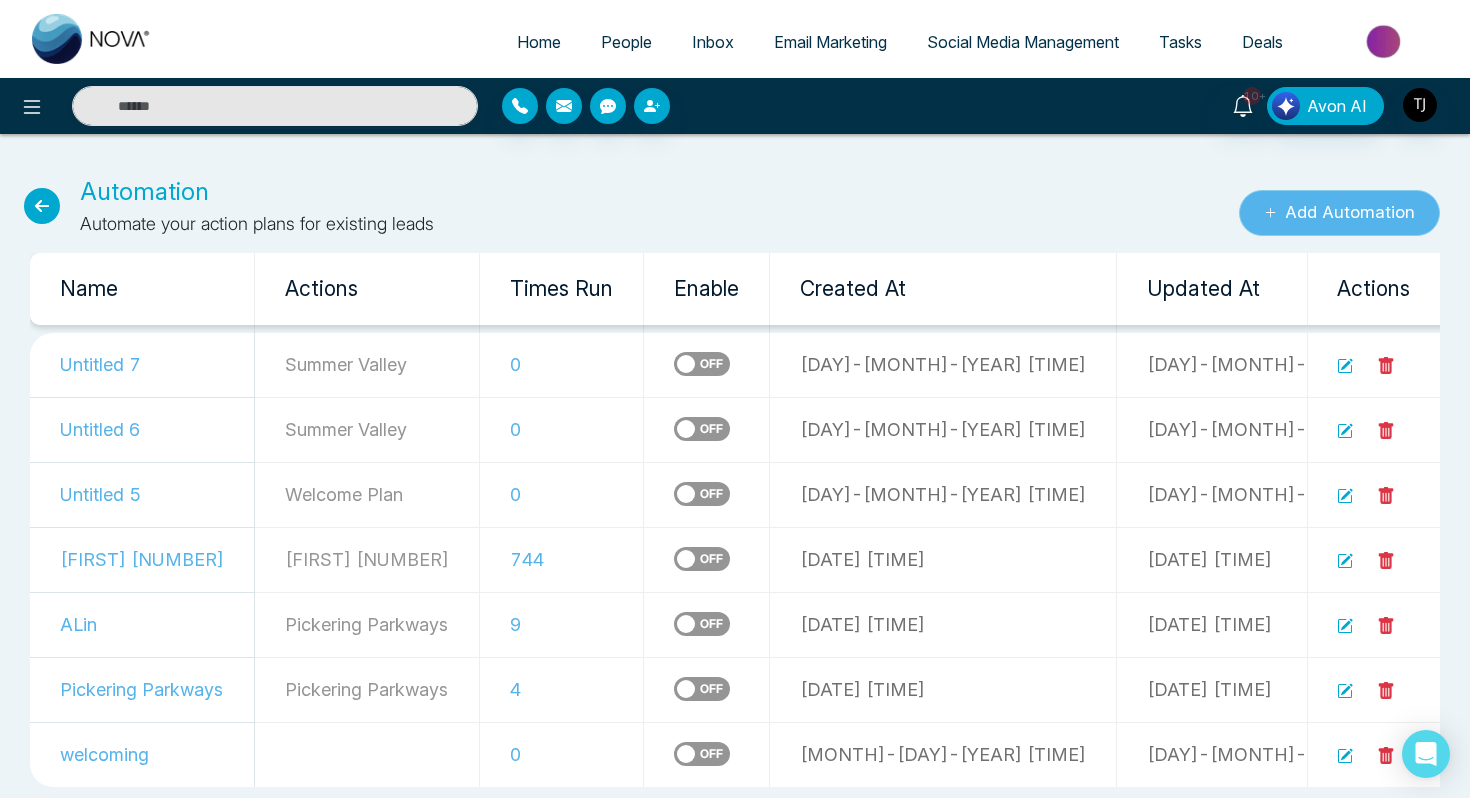 click on "Add Automation" at bounding box center [1339, 213] 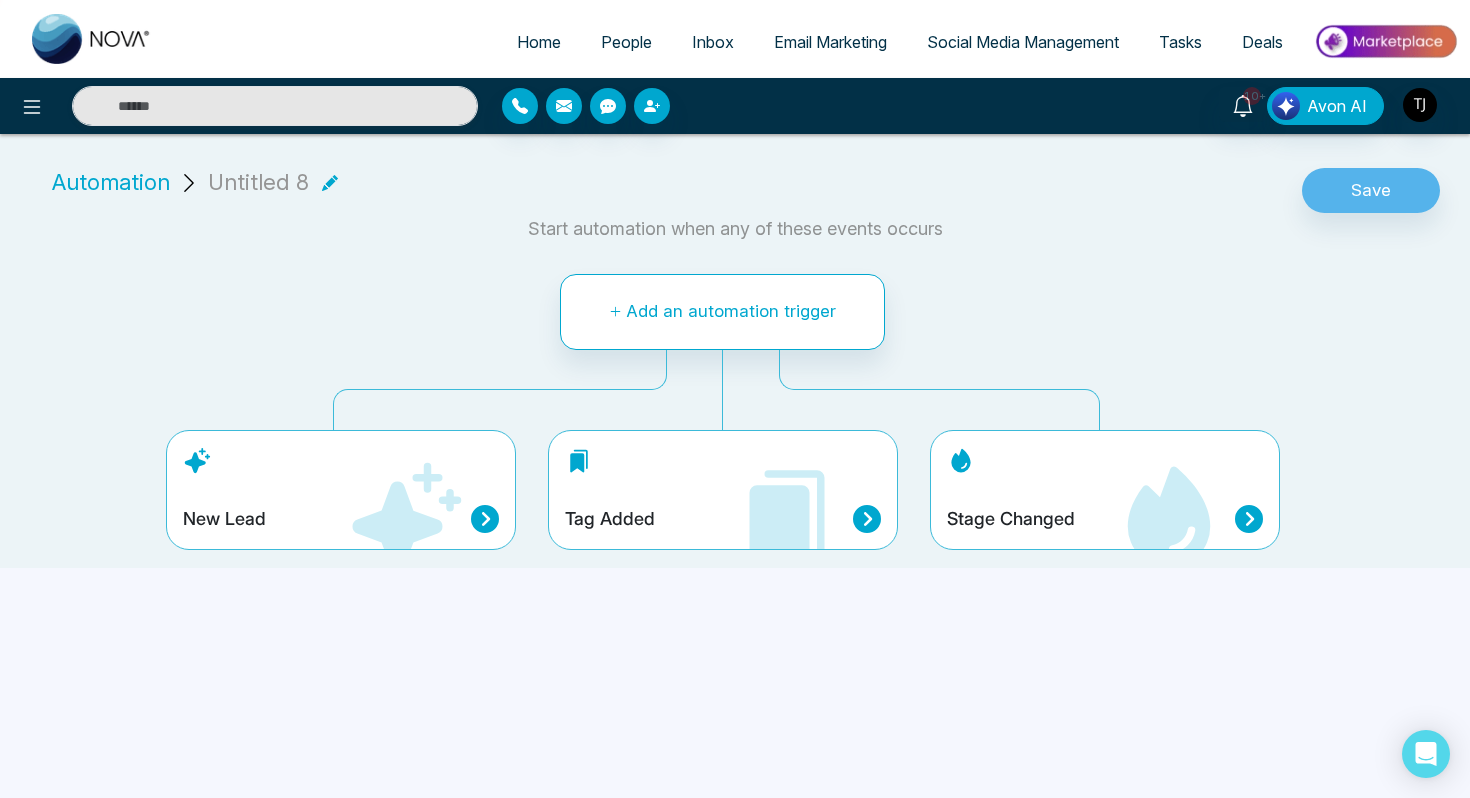 click on "Email Marketing" at bounding box center [830, 42] 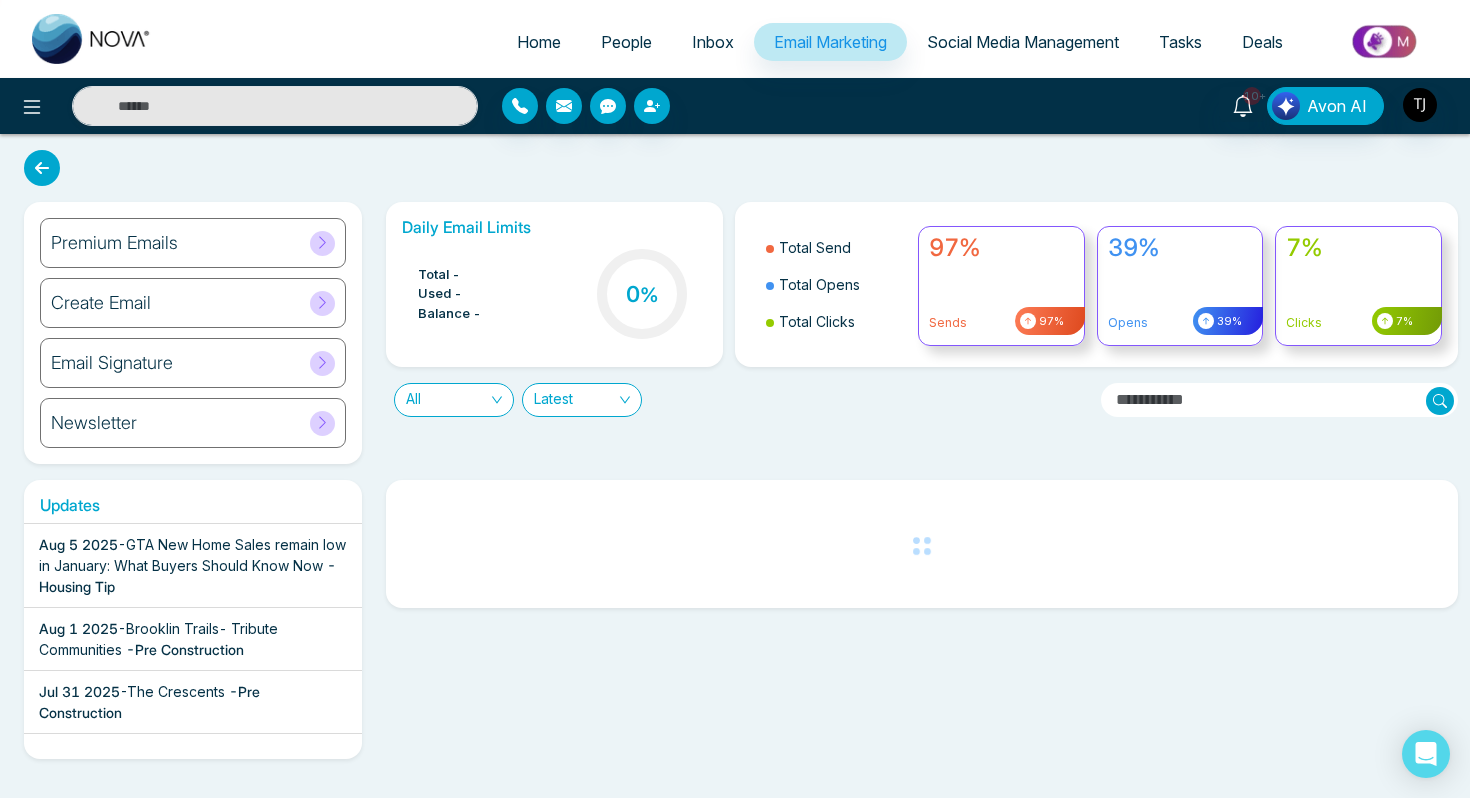 scroll, scrollTop: 1, scrollLeft: 0, axis: vertical 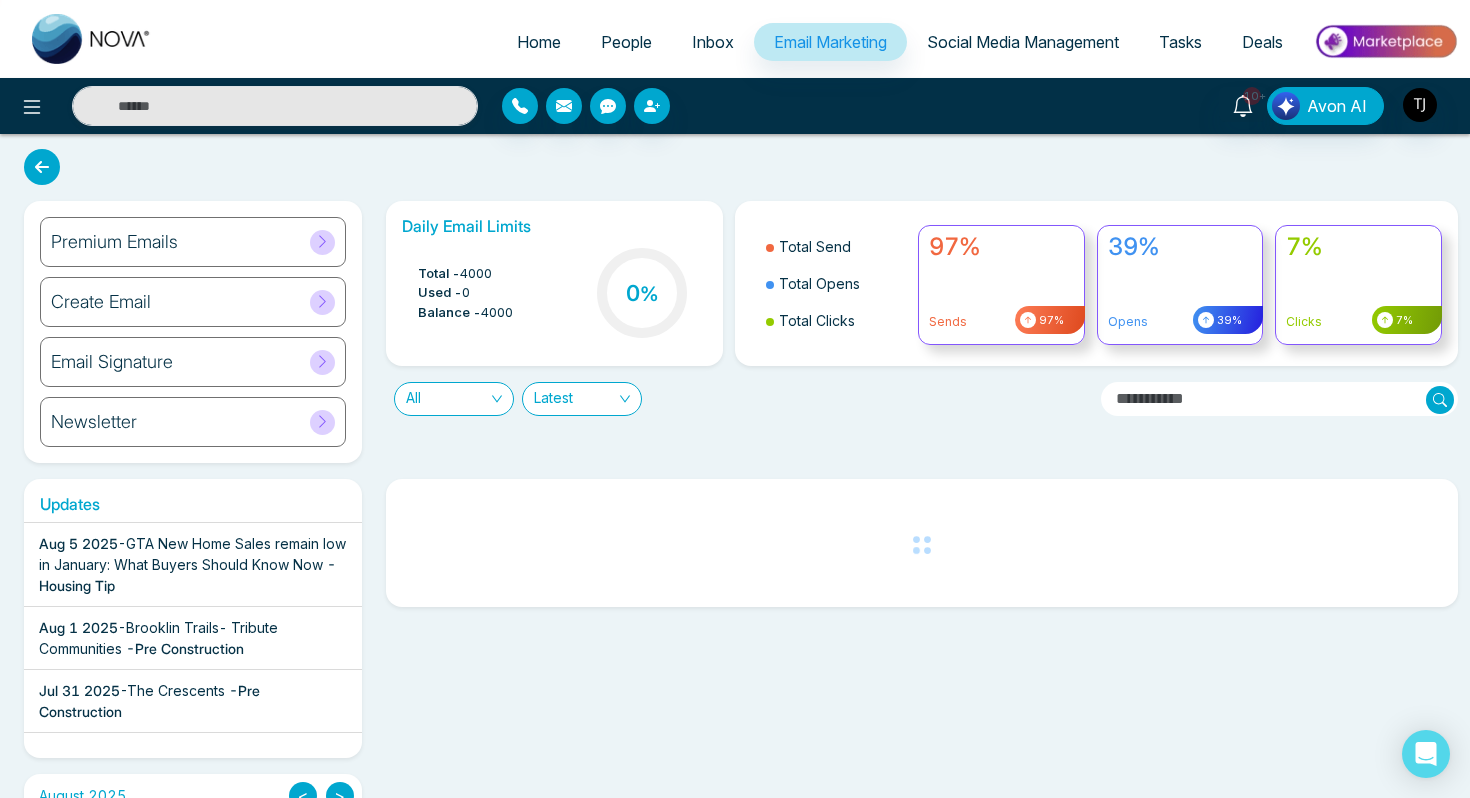 click on "Create Email" at bounding box center [101, 302] 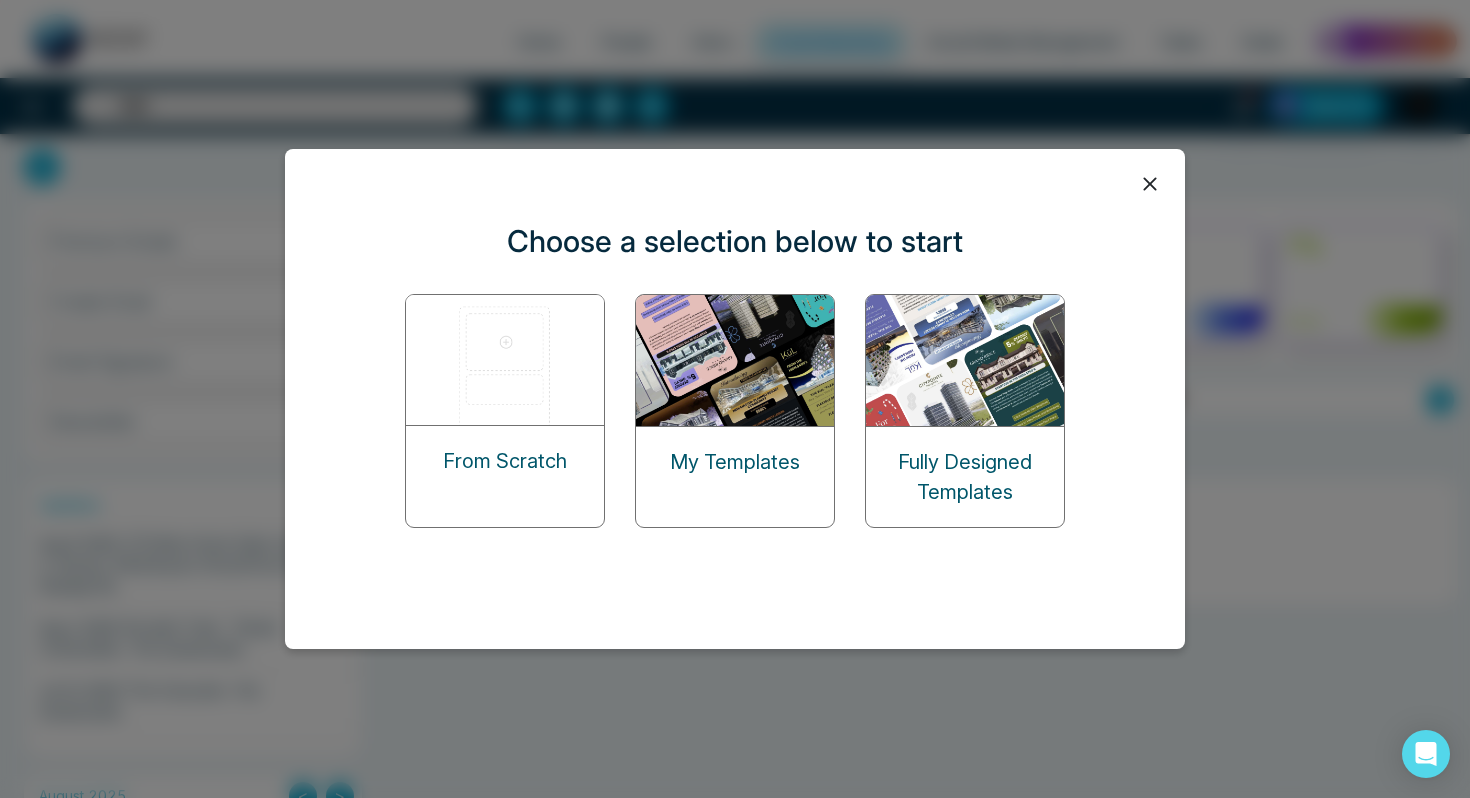 click at bounding box center (506, 360) 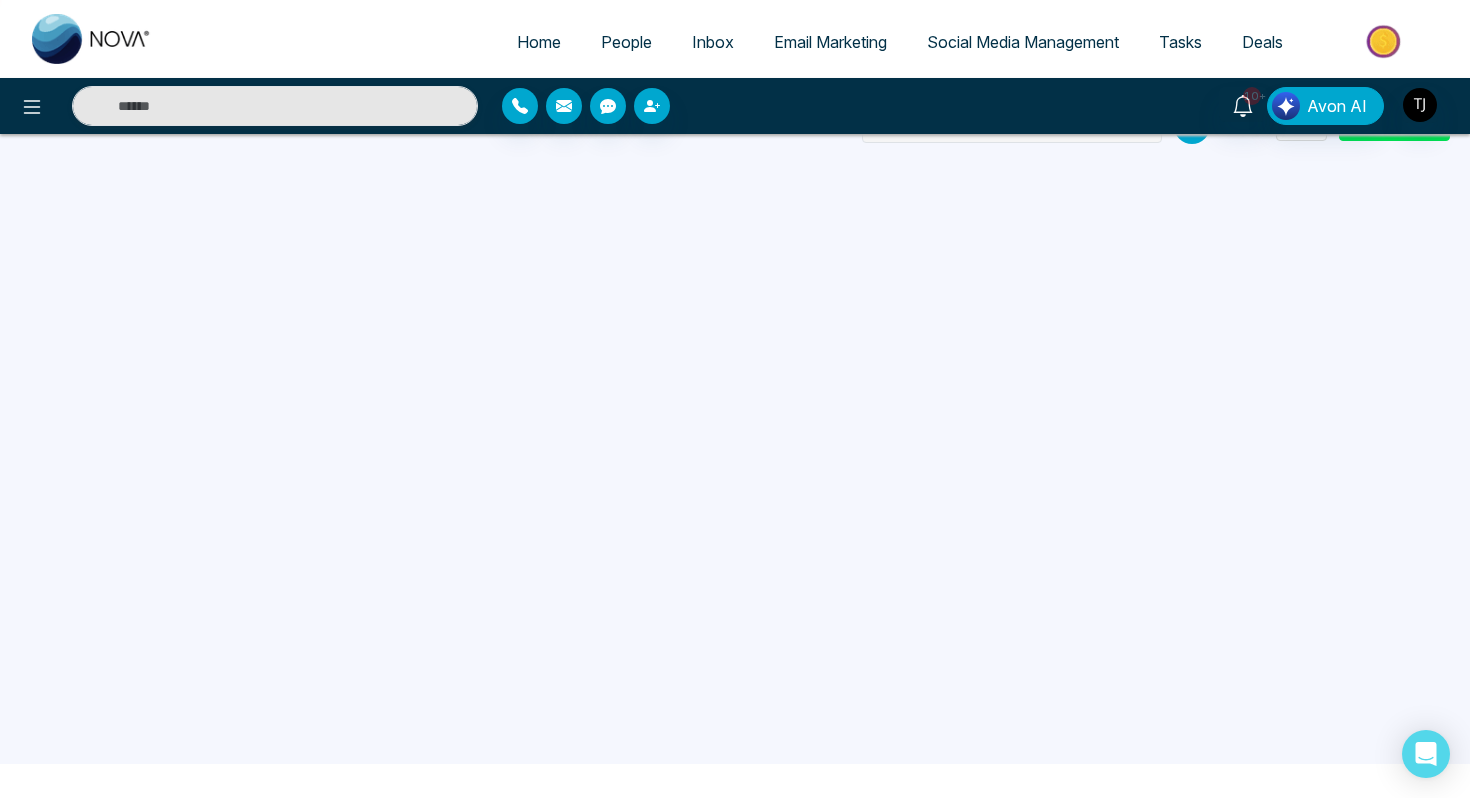scroll, scrollTop: 0, scrollLeft: 0, axis: both 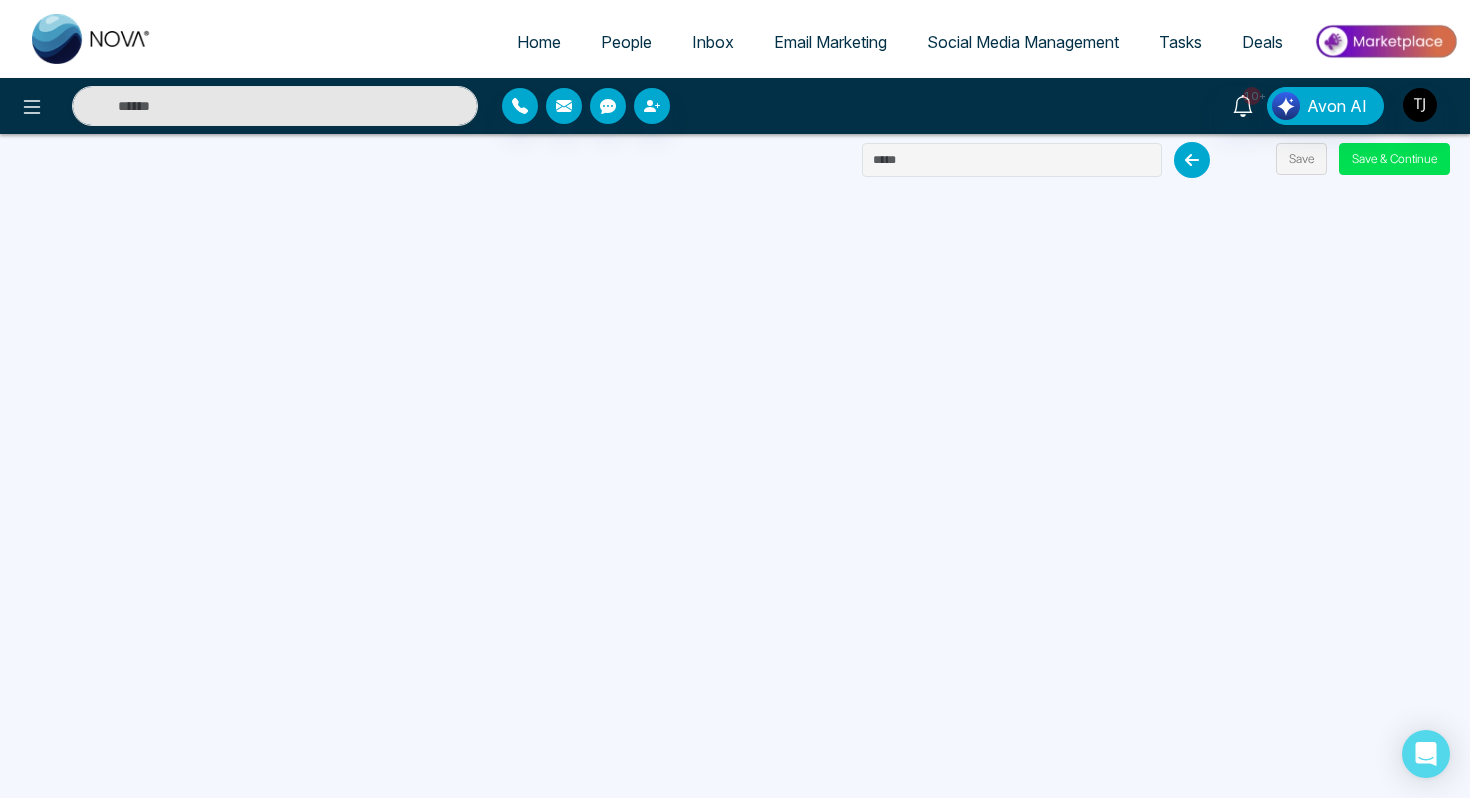 click on "Email Marketing" at bounding box center [830, 42] 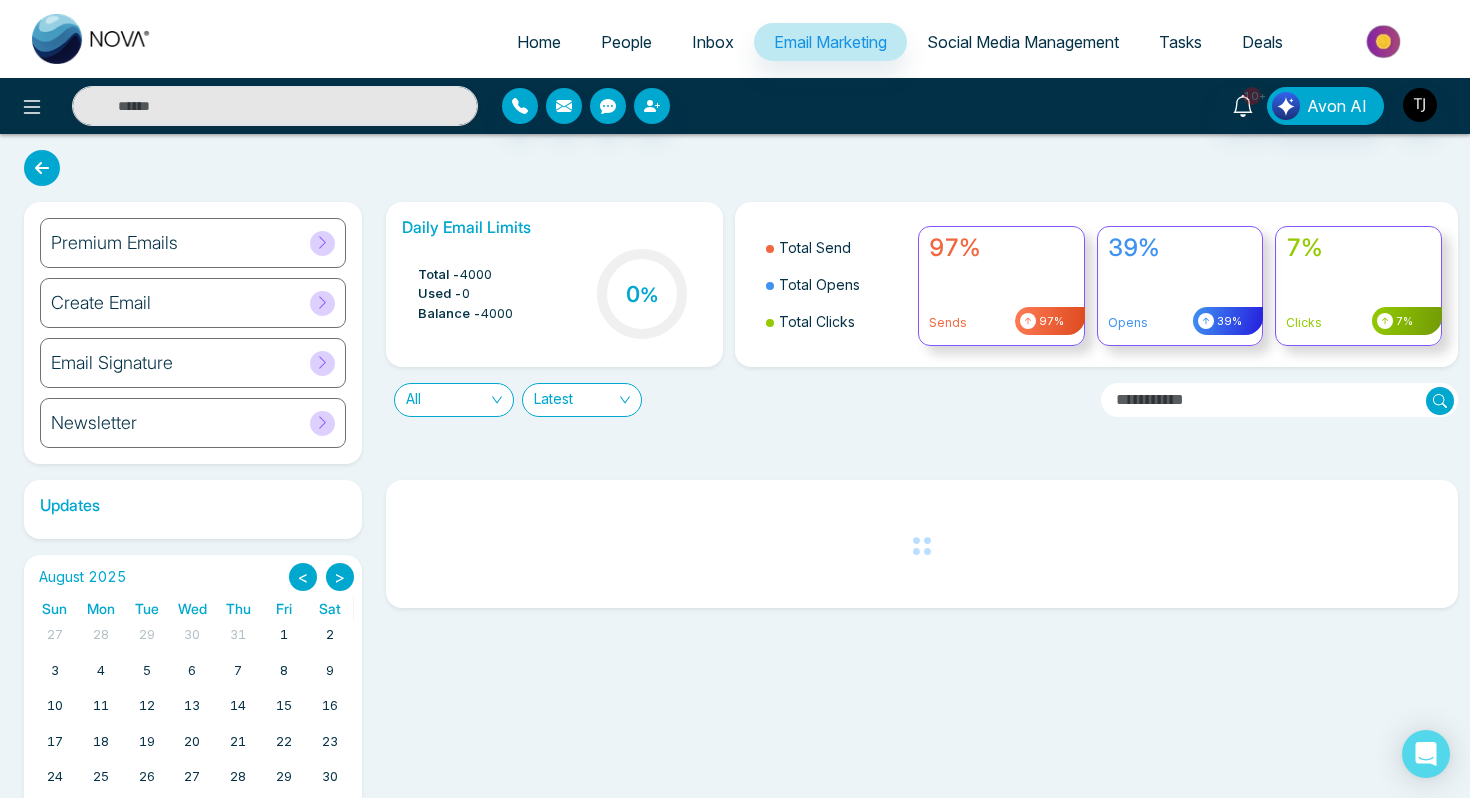 click on "Email Signature" at bounding box center [193, 363] 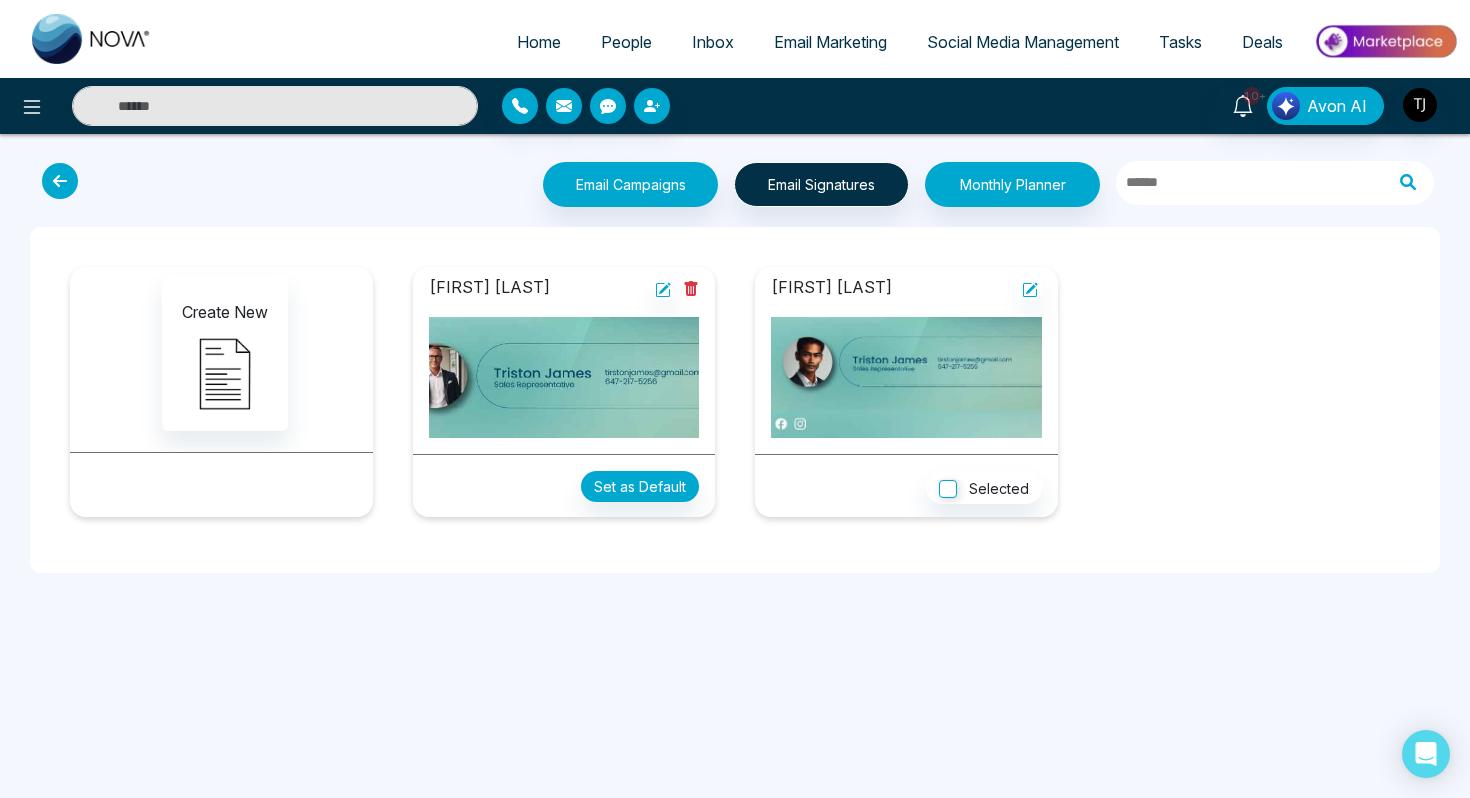 click at bounding box center [60, 181] 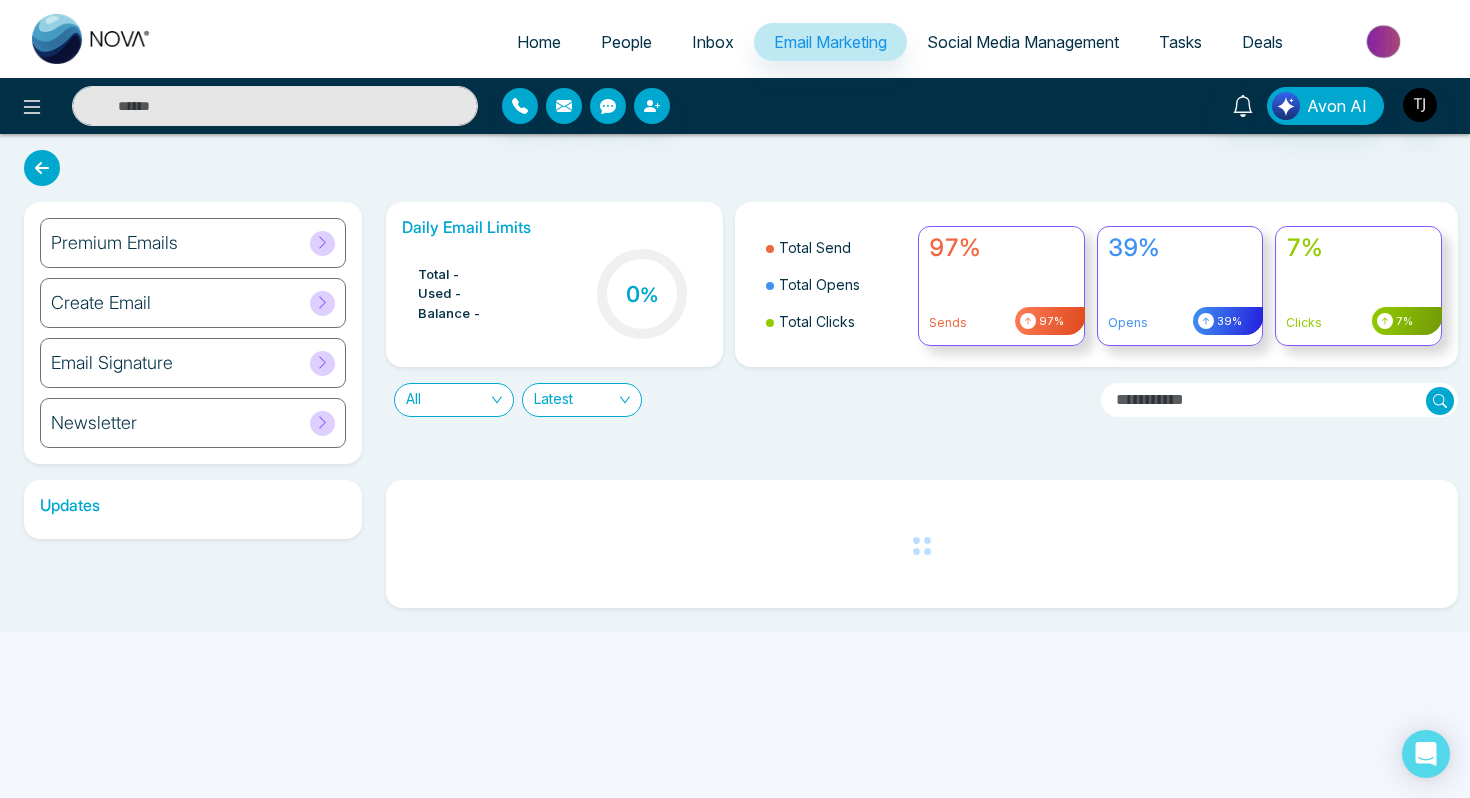click on "Newsletter" at bounding box center [94, 423] 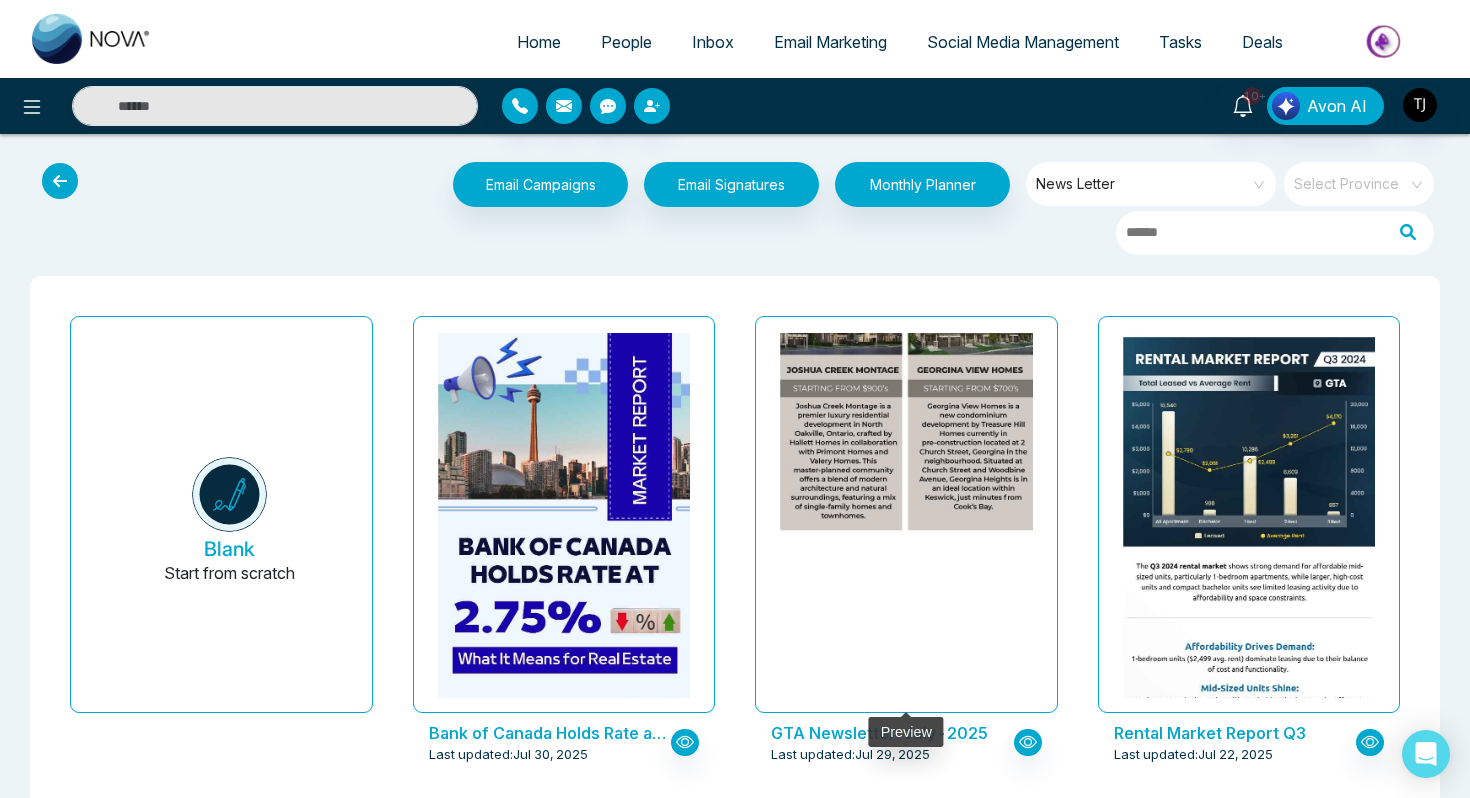 scroll, scrollTop: 98, scrollLeft: 0, axis: vertical 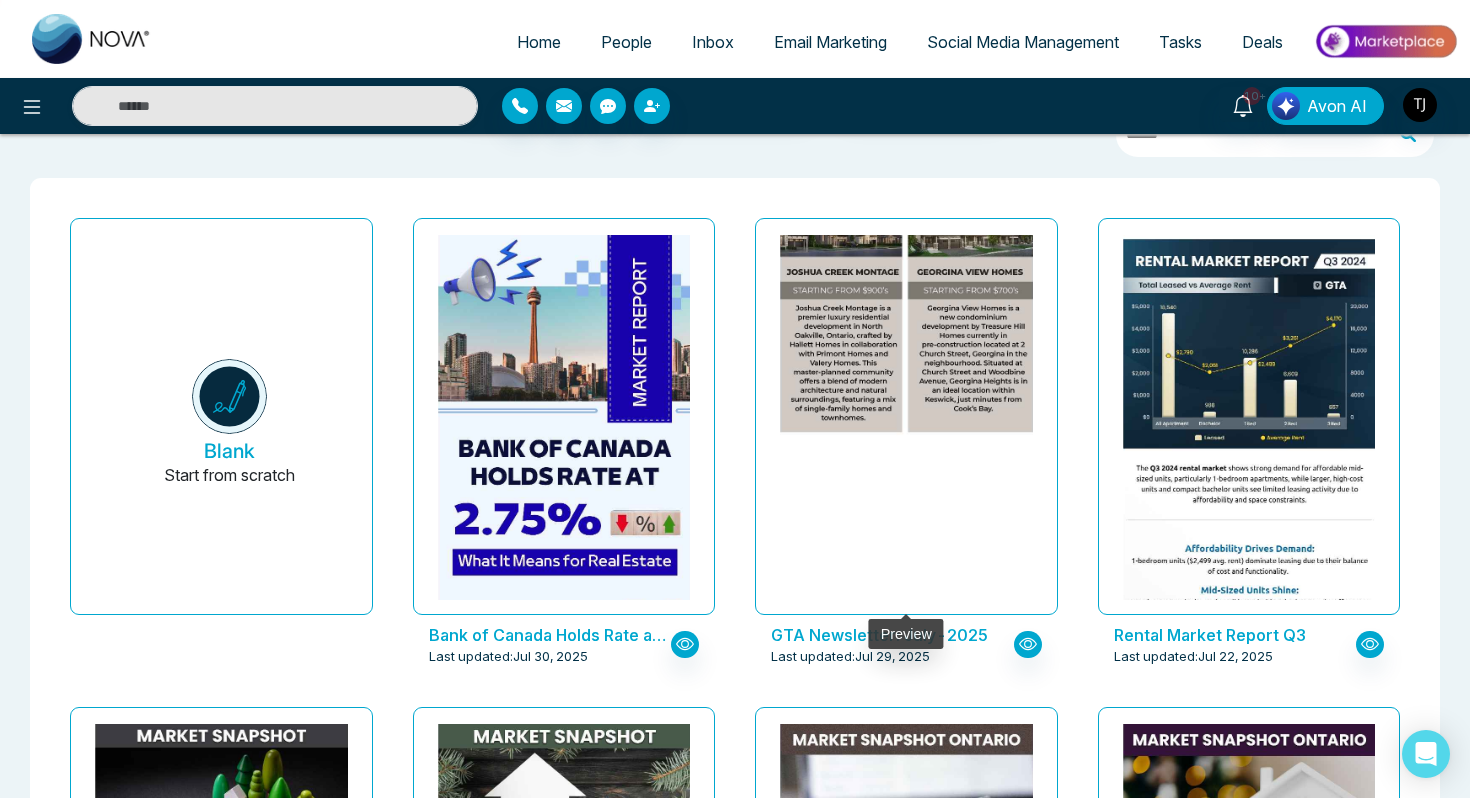 click at bounding box center (906, -318) 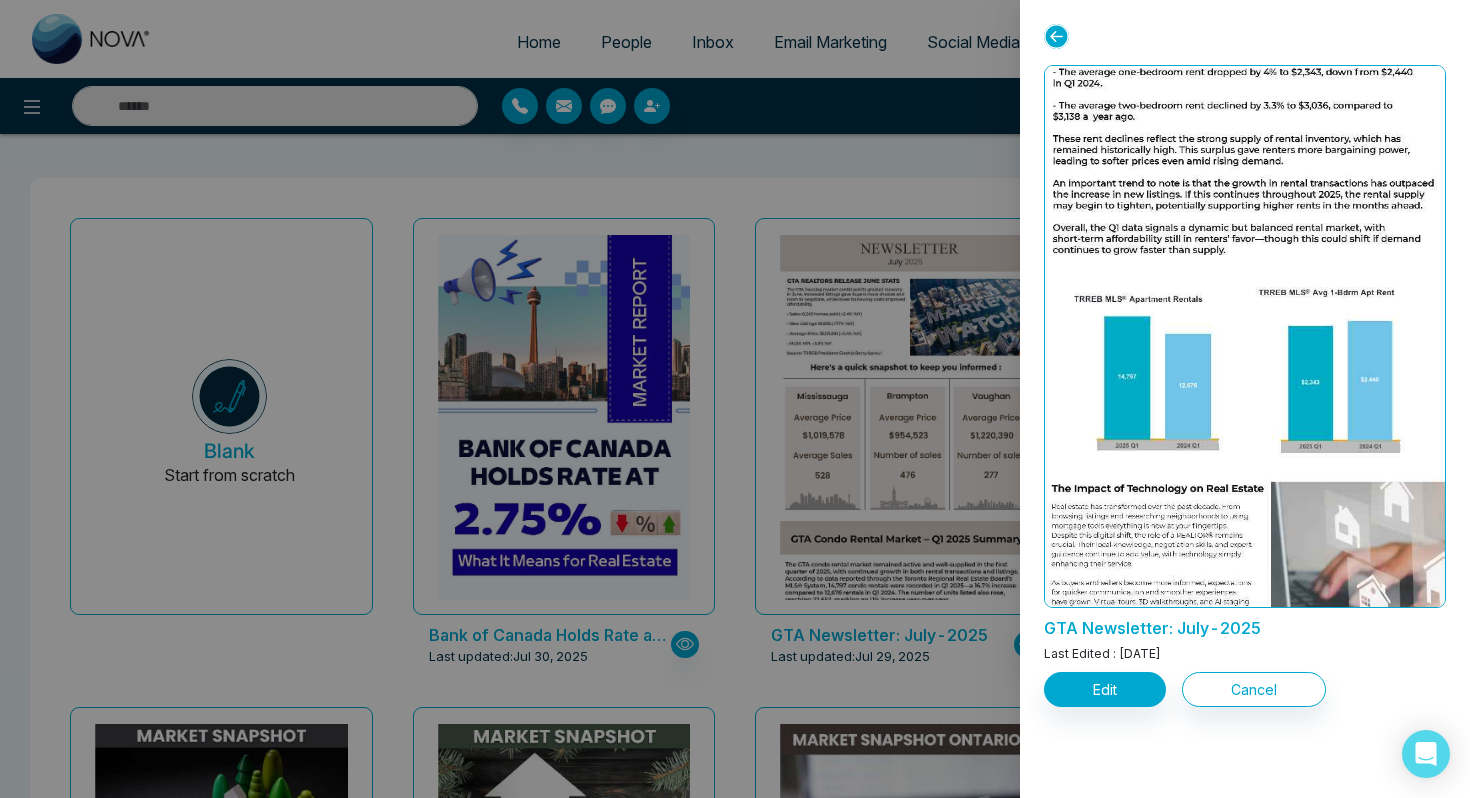 scroll, scrollTop: 692, scrollLeft: 0, axis: vertical 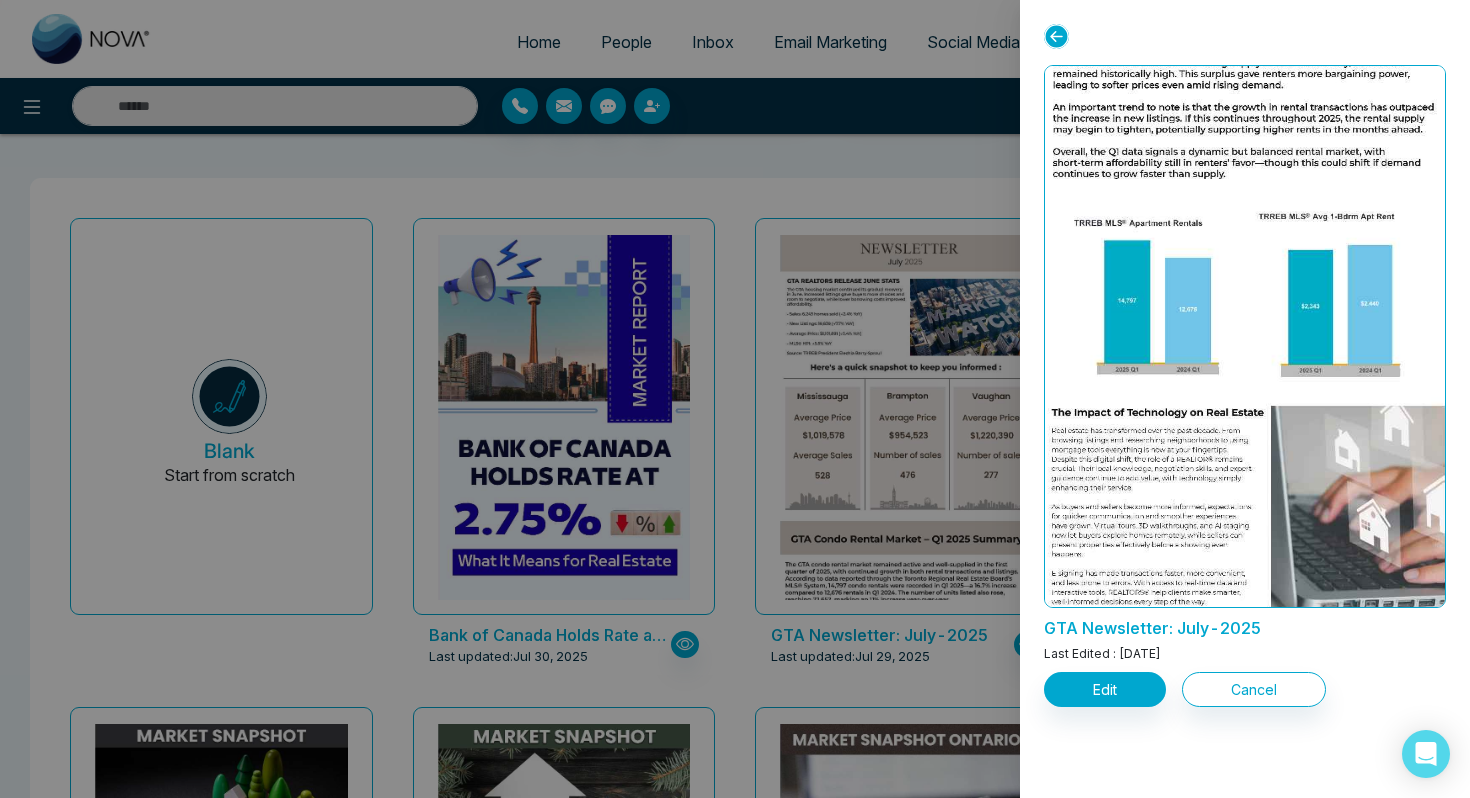 click at bounding box center (735, 399) 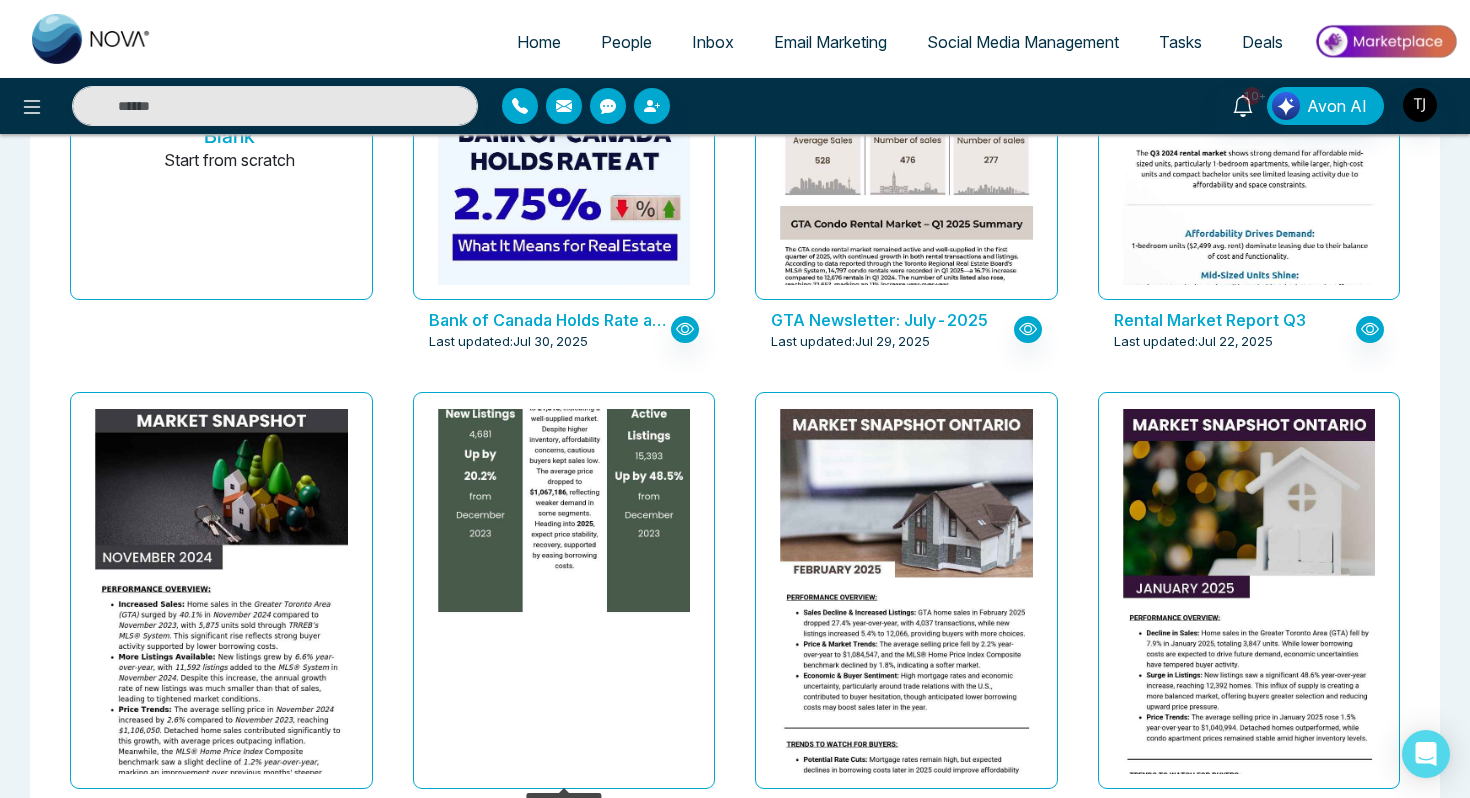 scroll, scrollTop: 416, scrollLeft: 0, axis: vertical 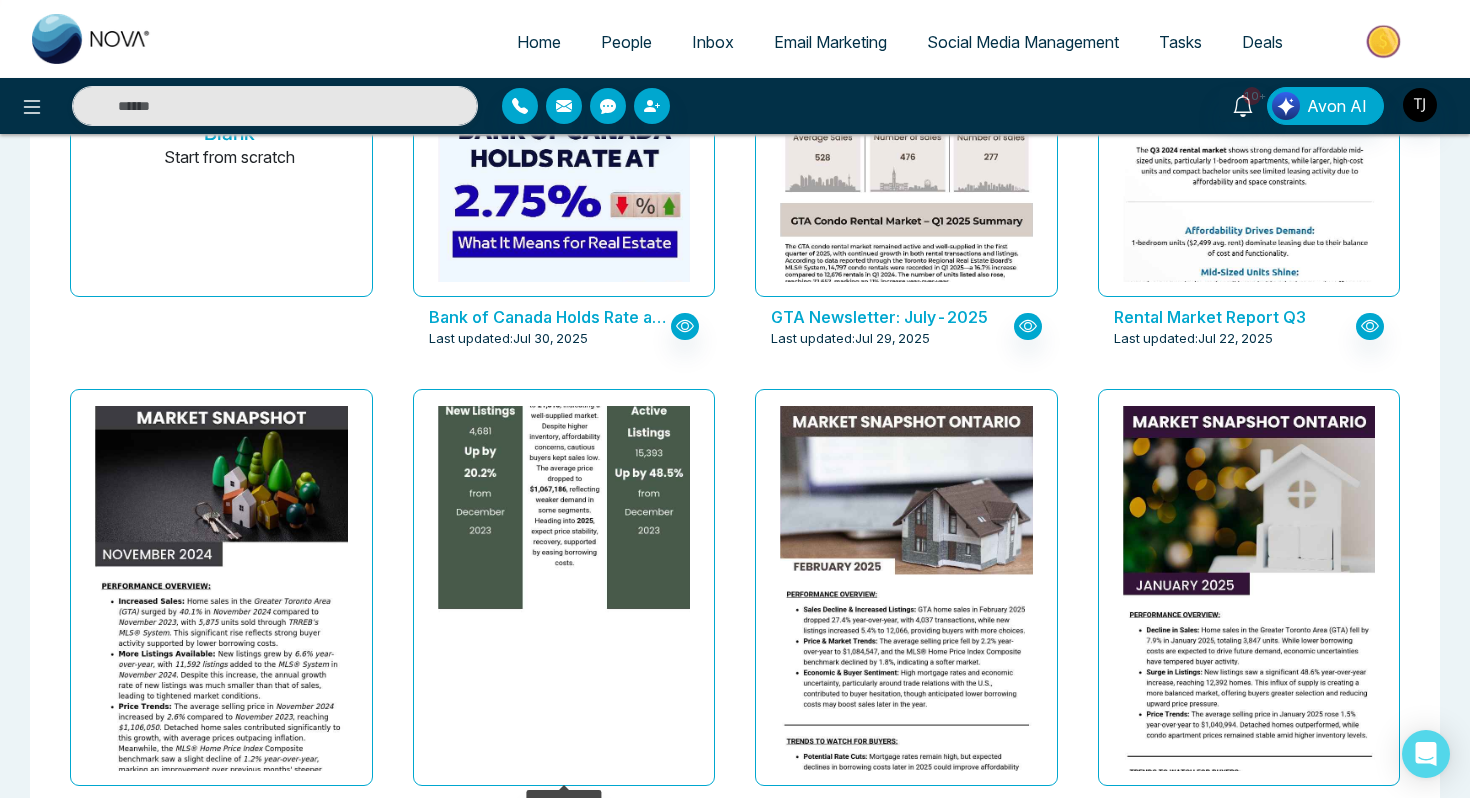 click at bounding box center (563, -146) 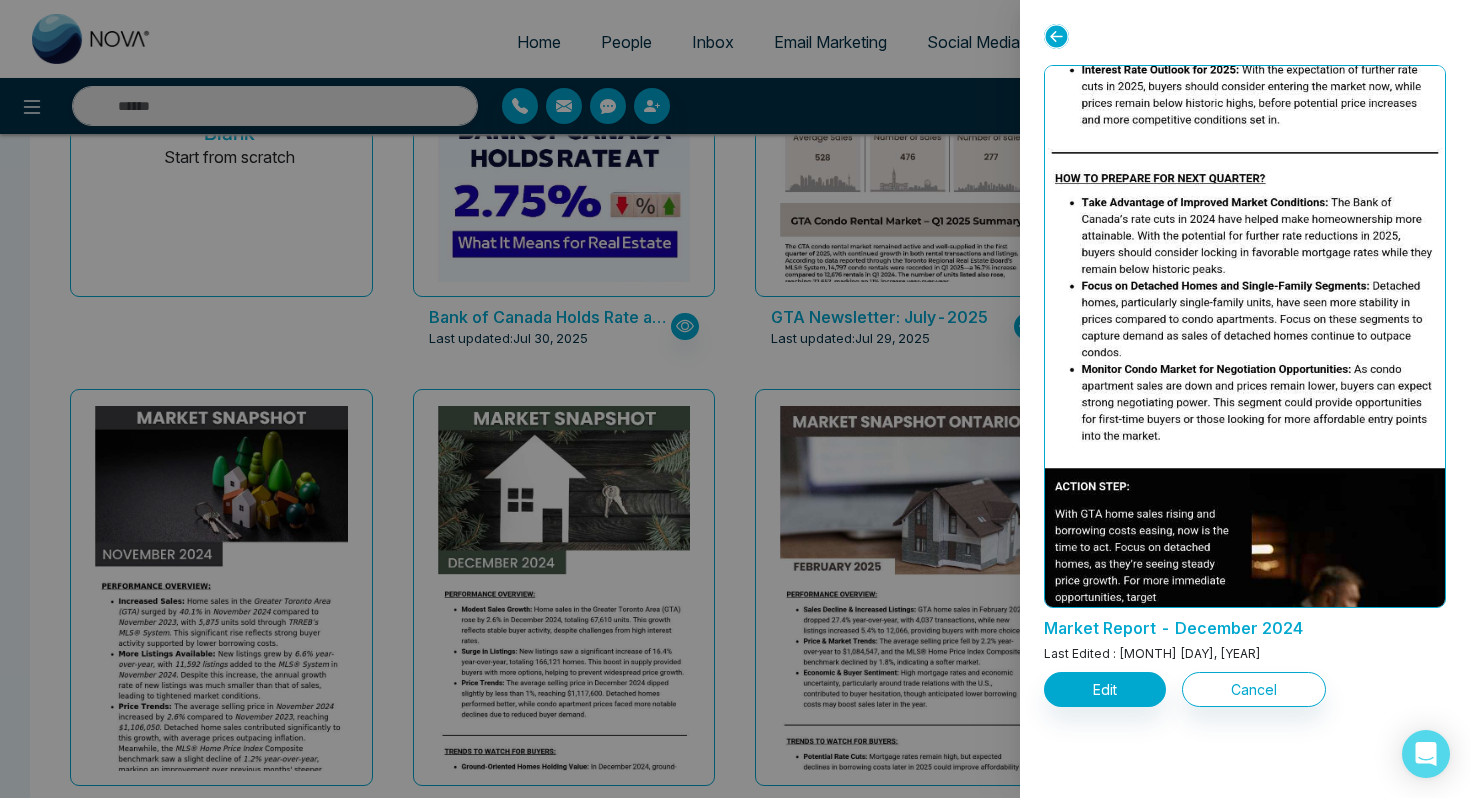 scroll, scrollTop: 723, scrollLeft: 0, axis: vertical 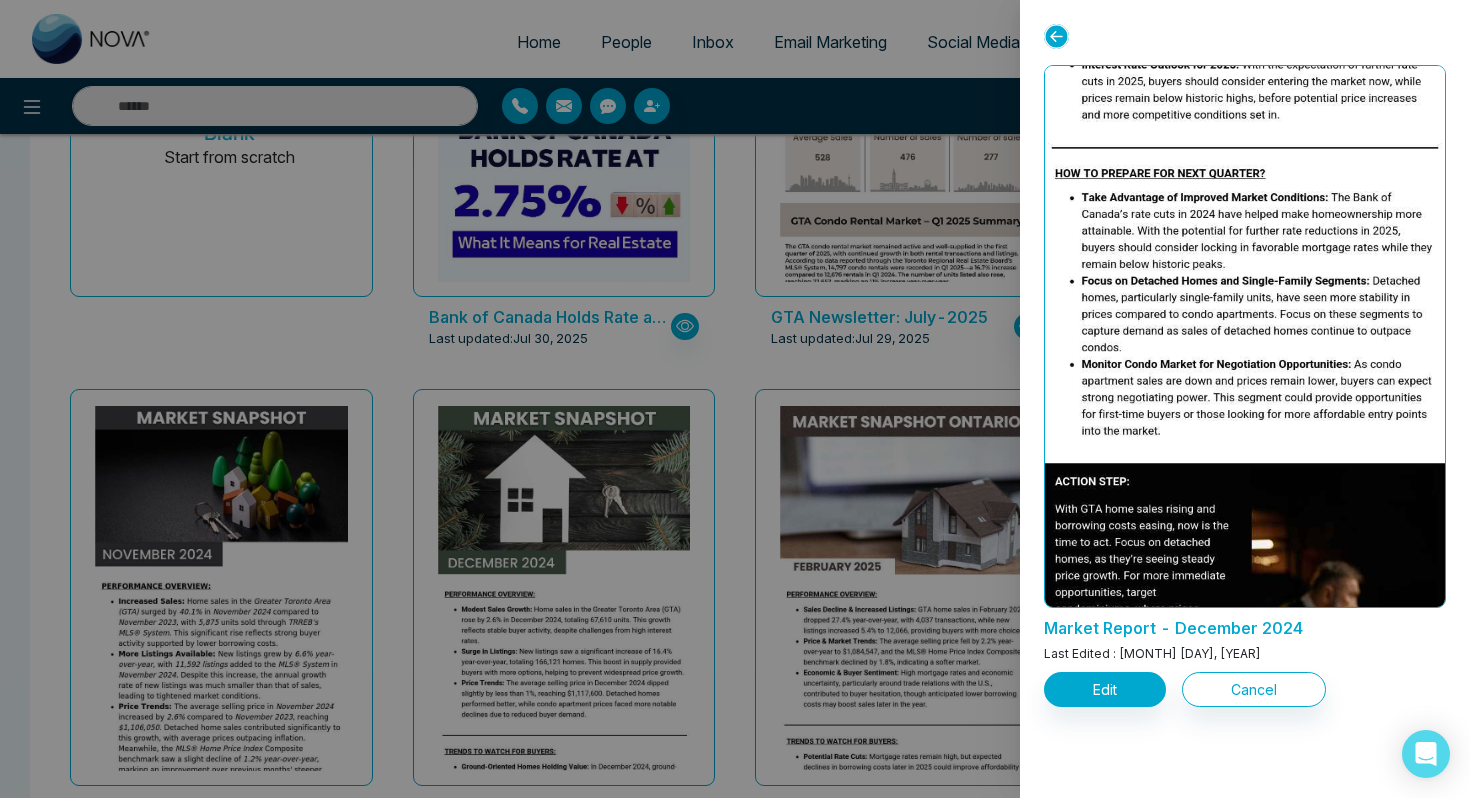 click at bounding box center (735, 399) 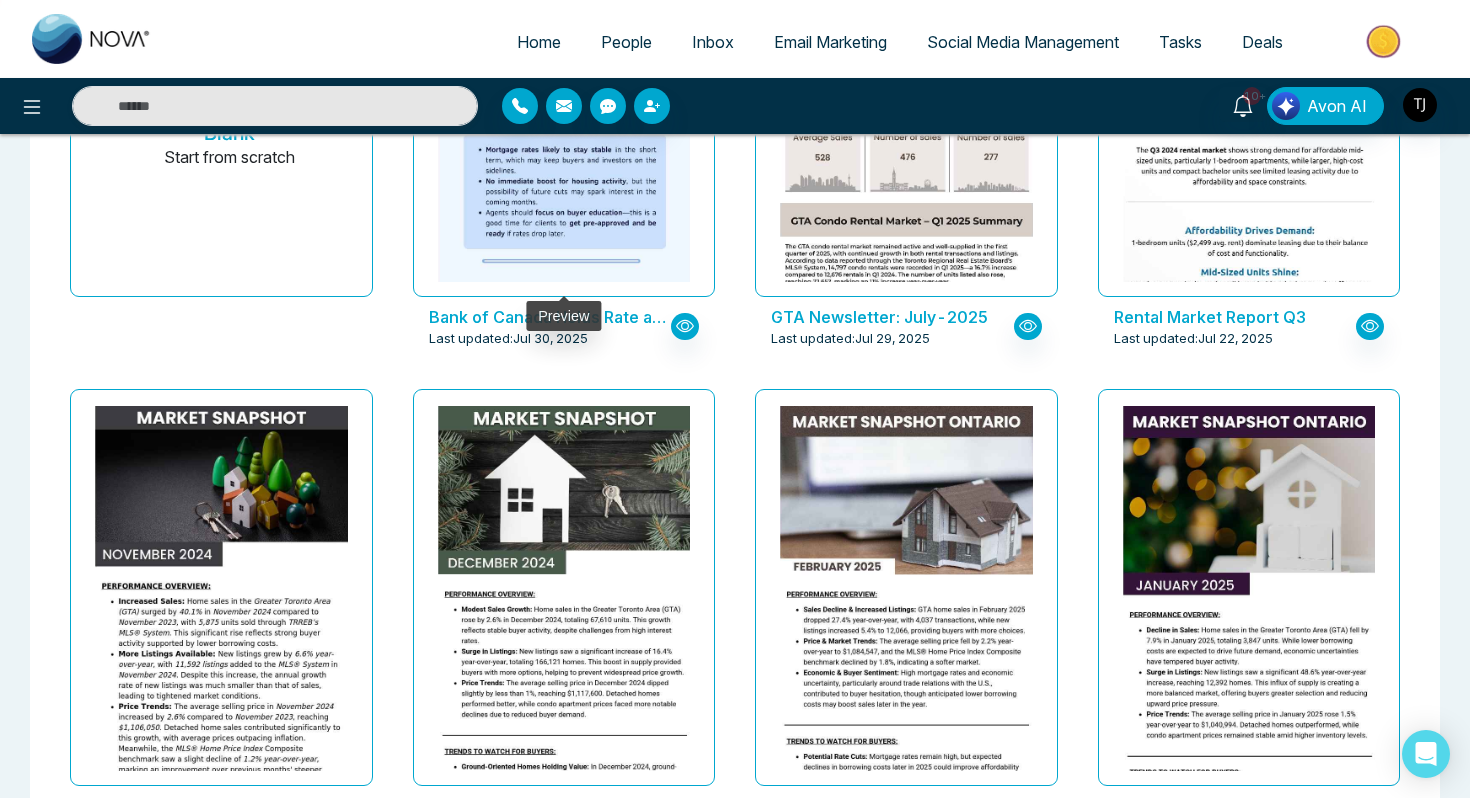 scroll, scrollTop: 0, scrollLeft: 0, axis: both 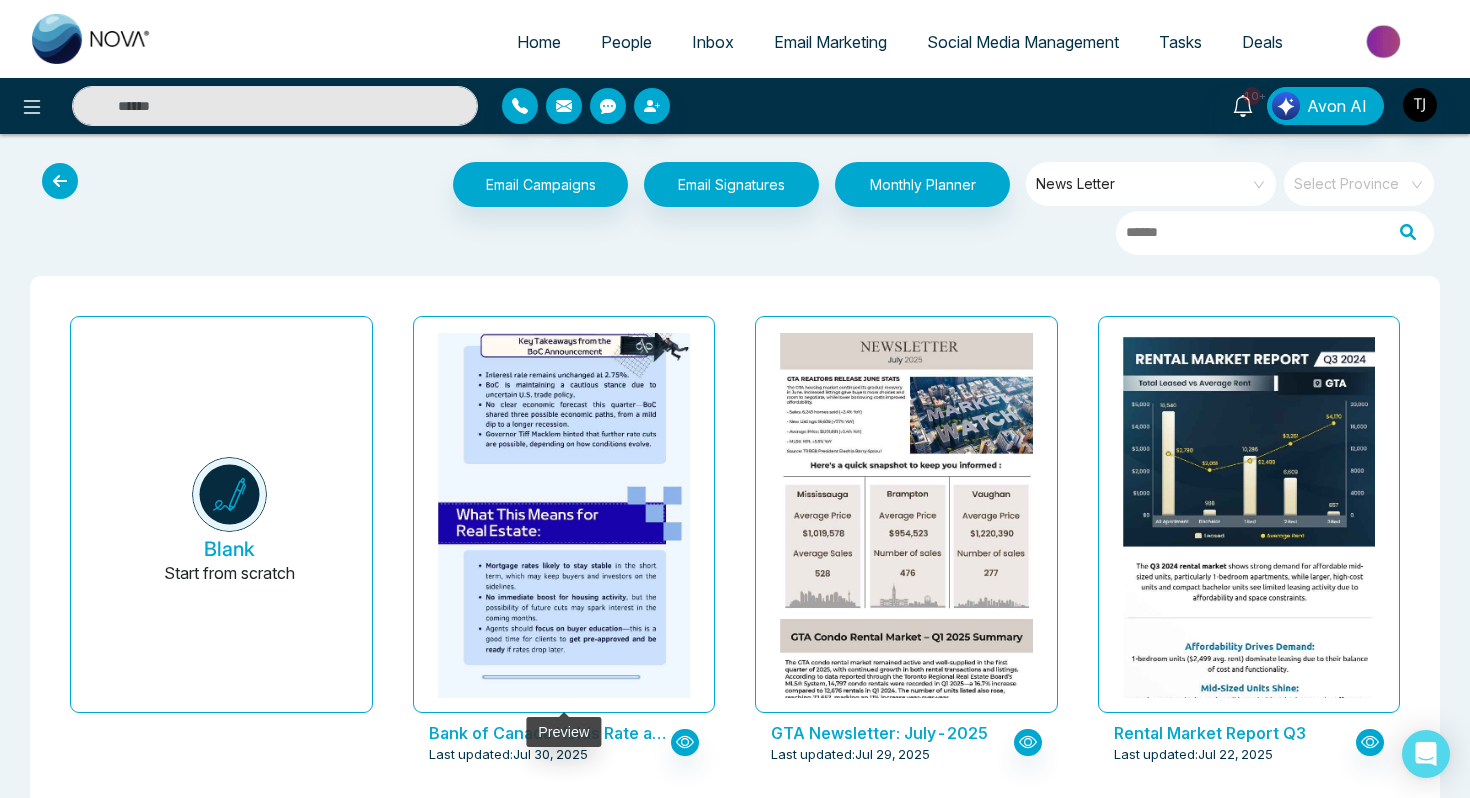 click at bounding box center [563, 231] 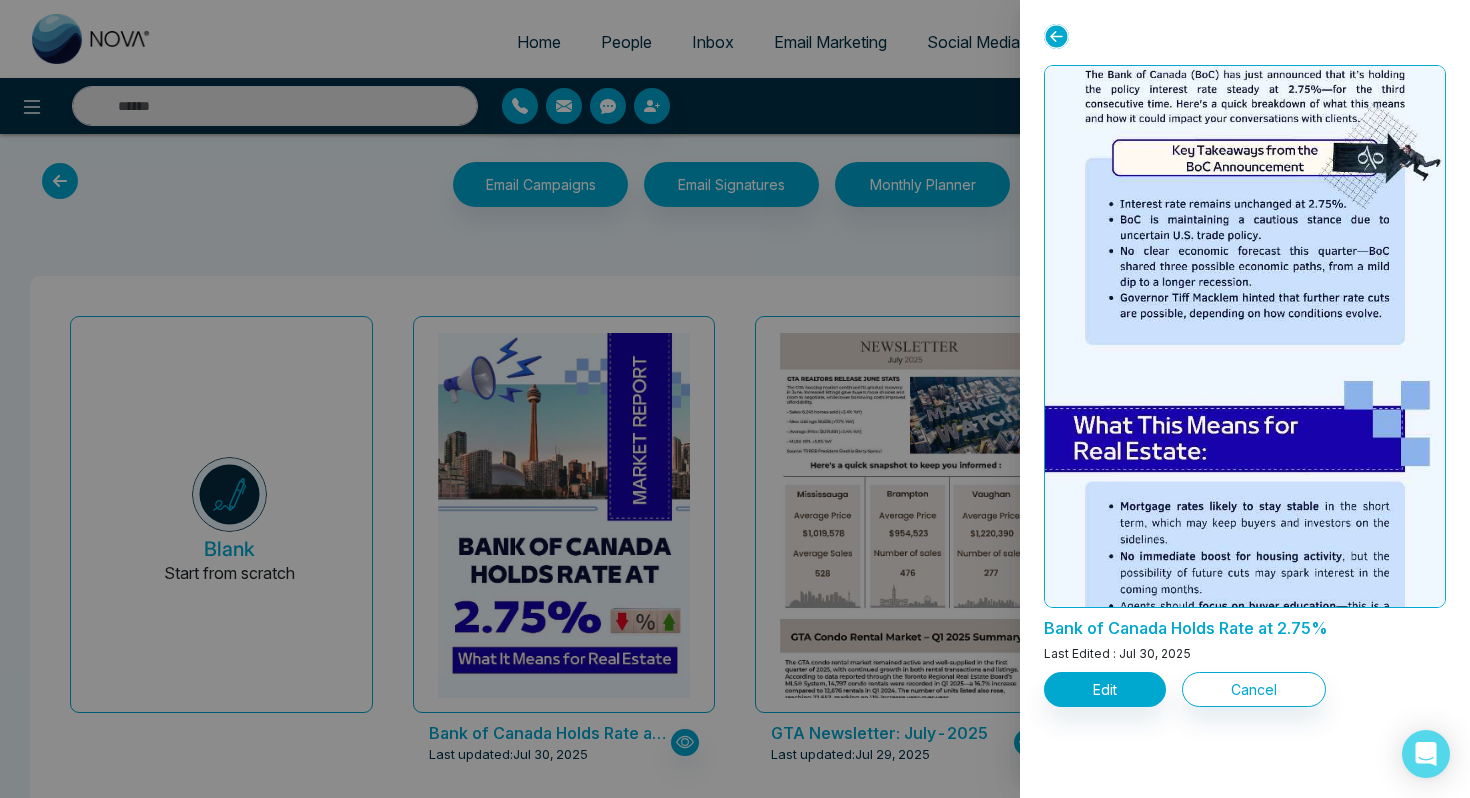 scroll, scrollTop: 943, scrollLeft: 0, axis: vertical 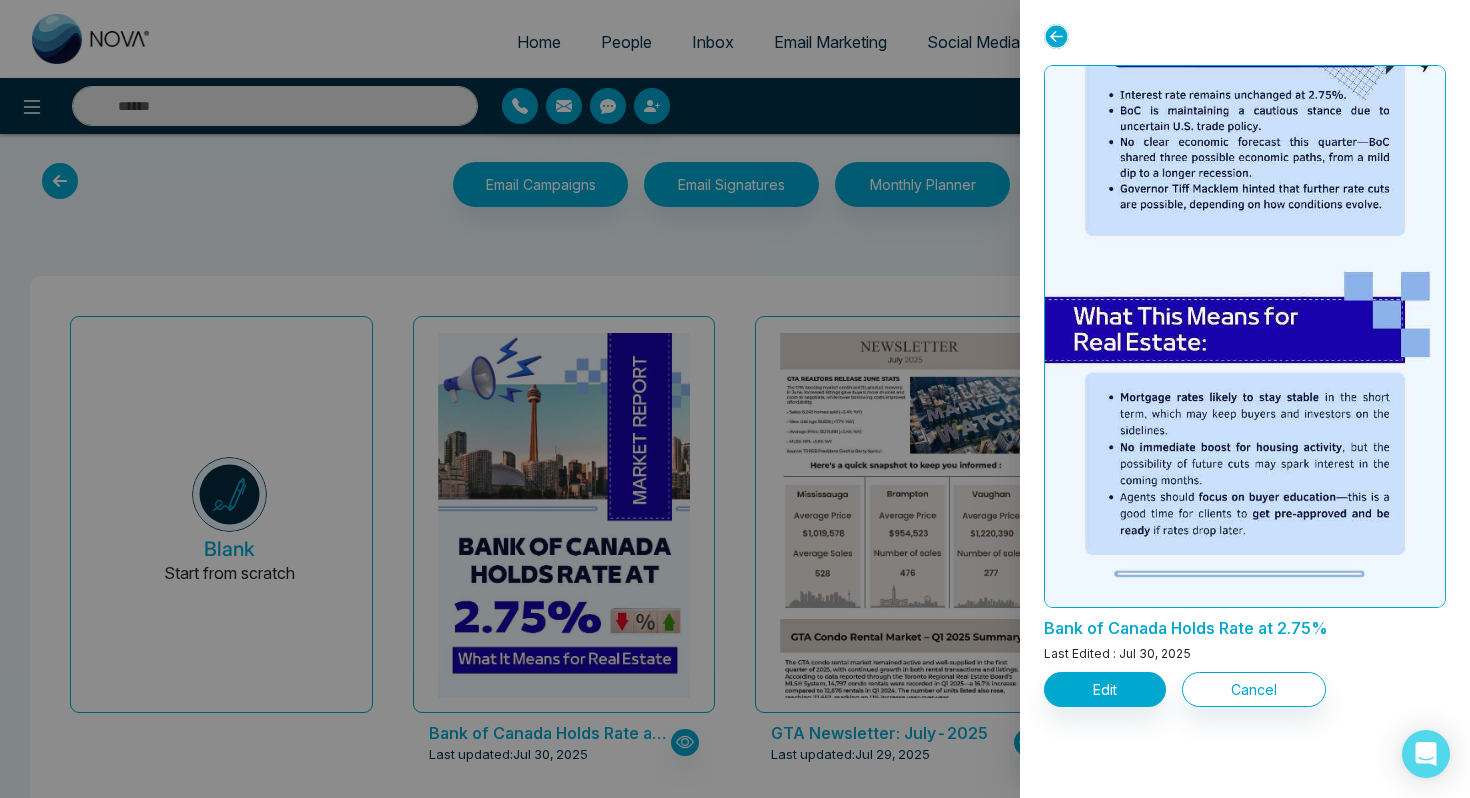 click at bounding box center [735, 399] 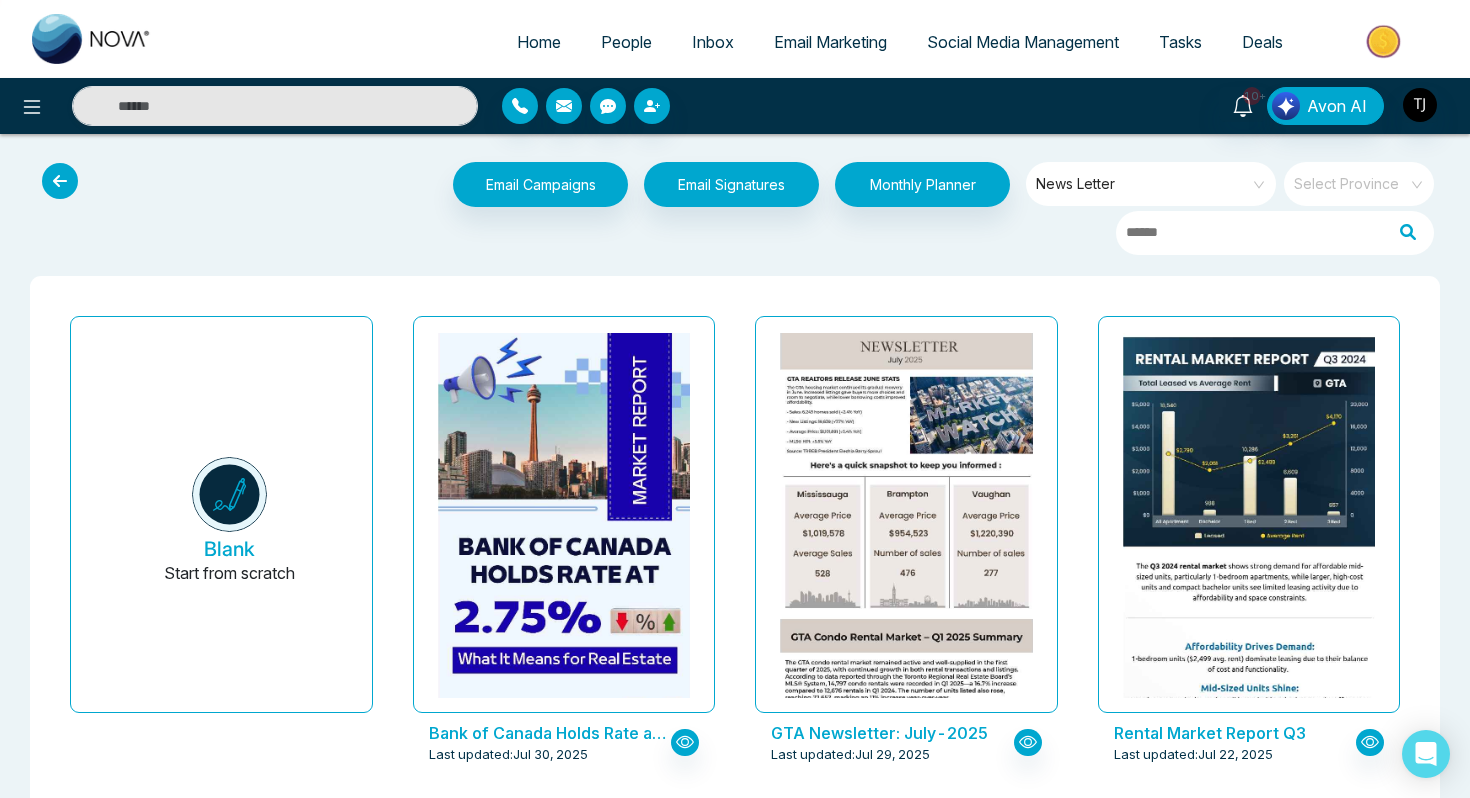 click at bounding box center [60, 181] 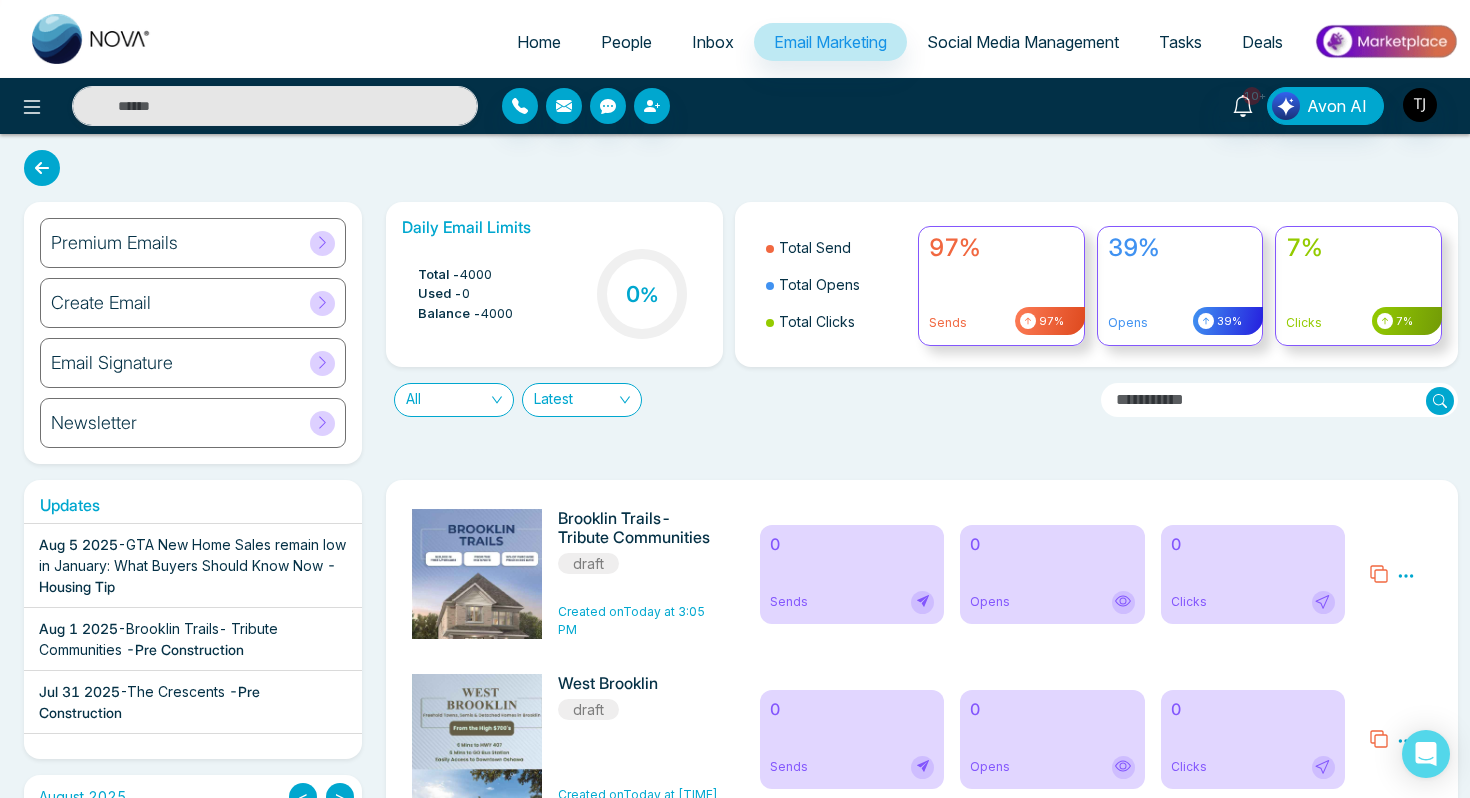 click on "Premium Emails" at bounding box center (114, 243) 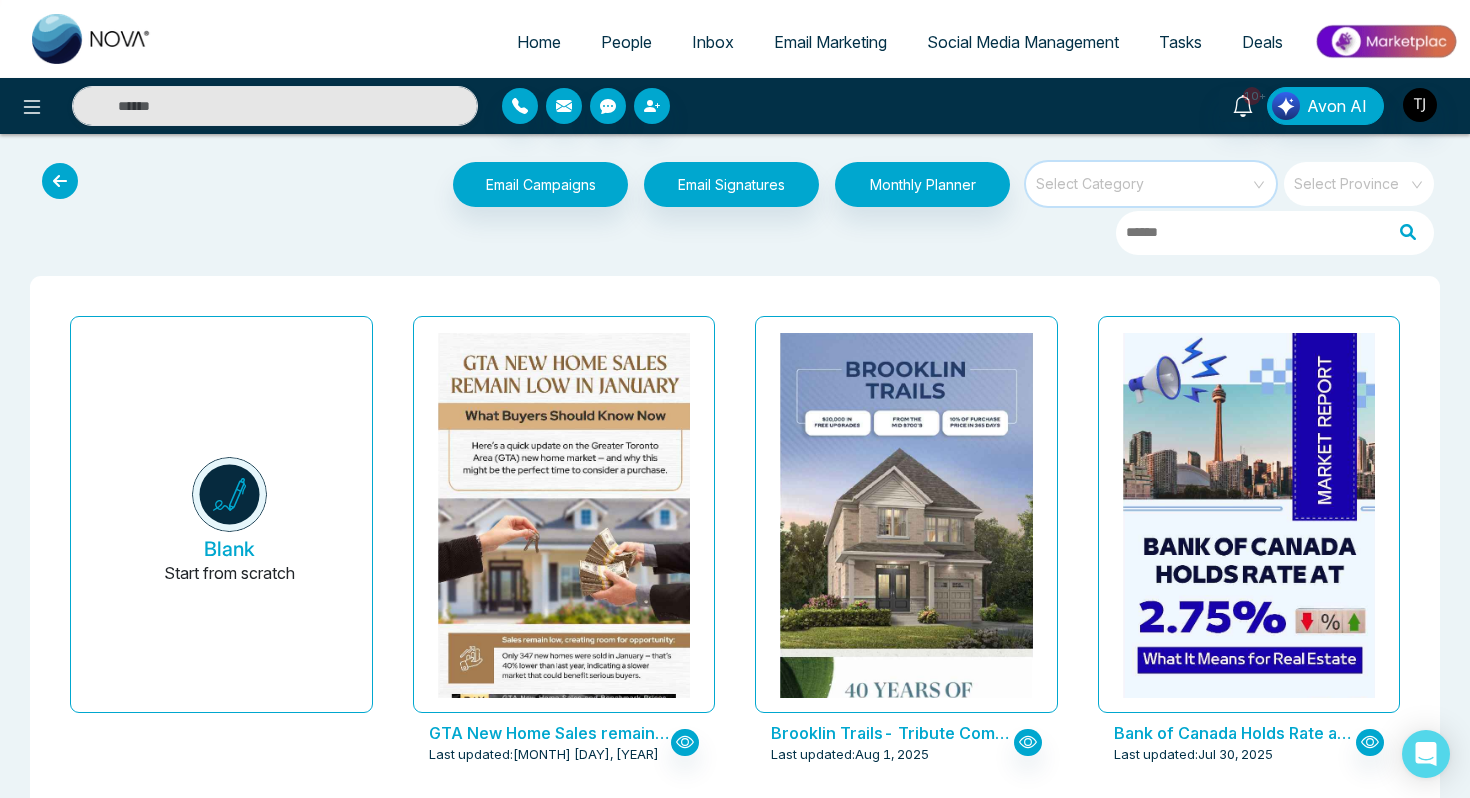 click at bounding box center (1144, 177) 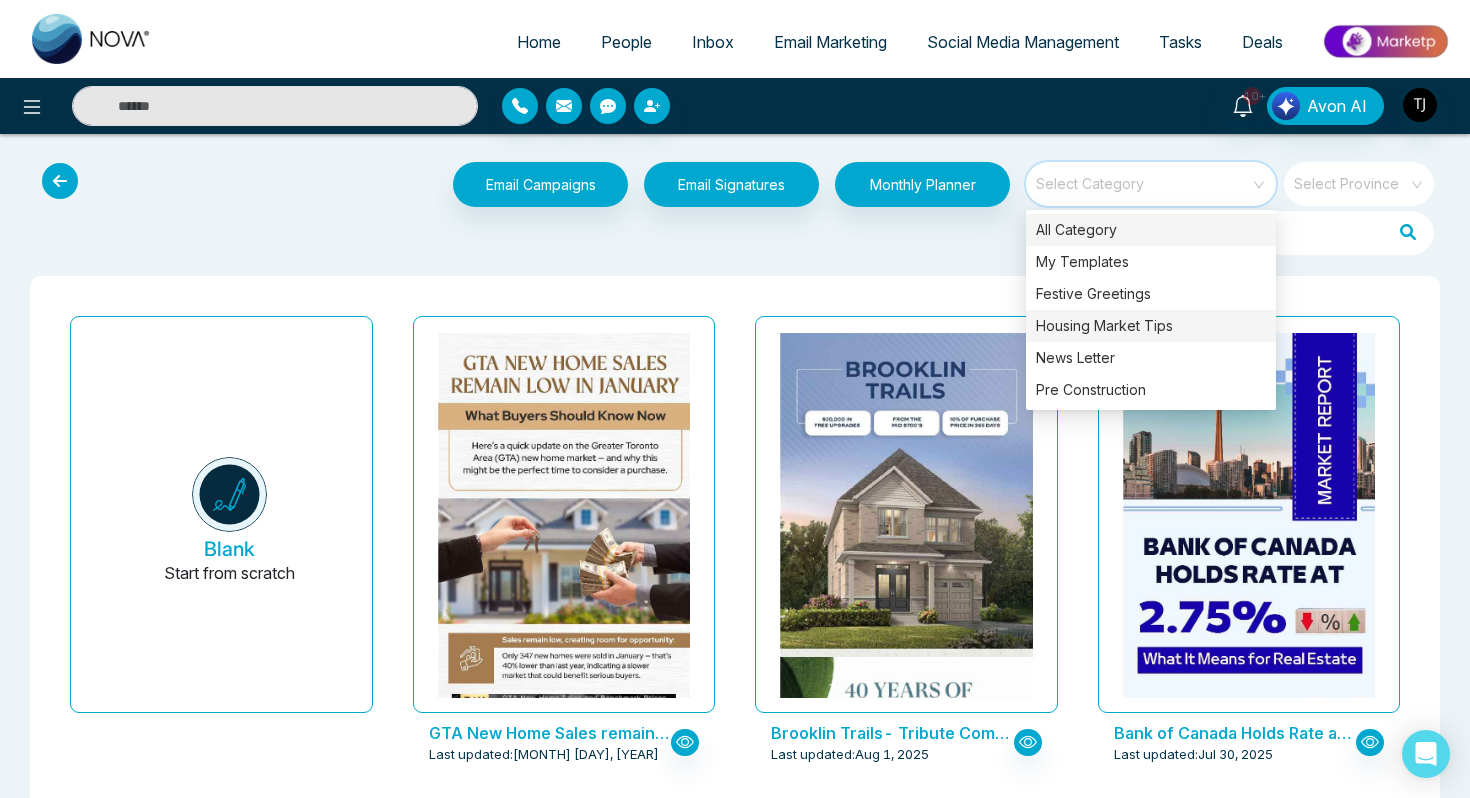 click on "Housing Market Tips" at bounding box center [1151, 326] 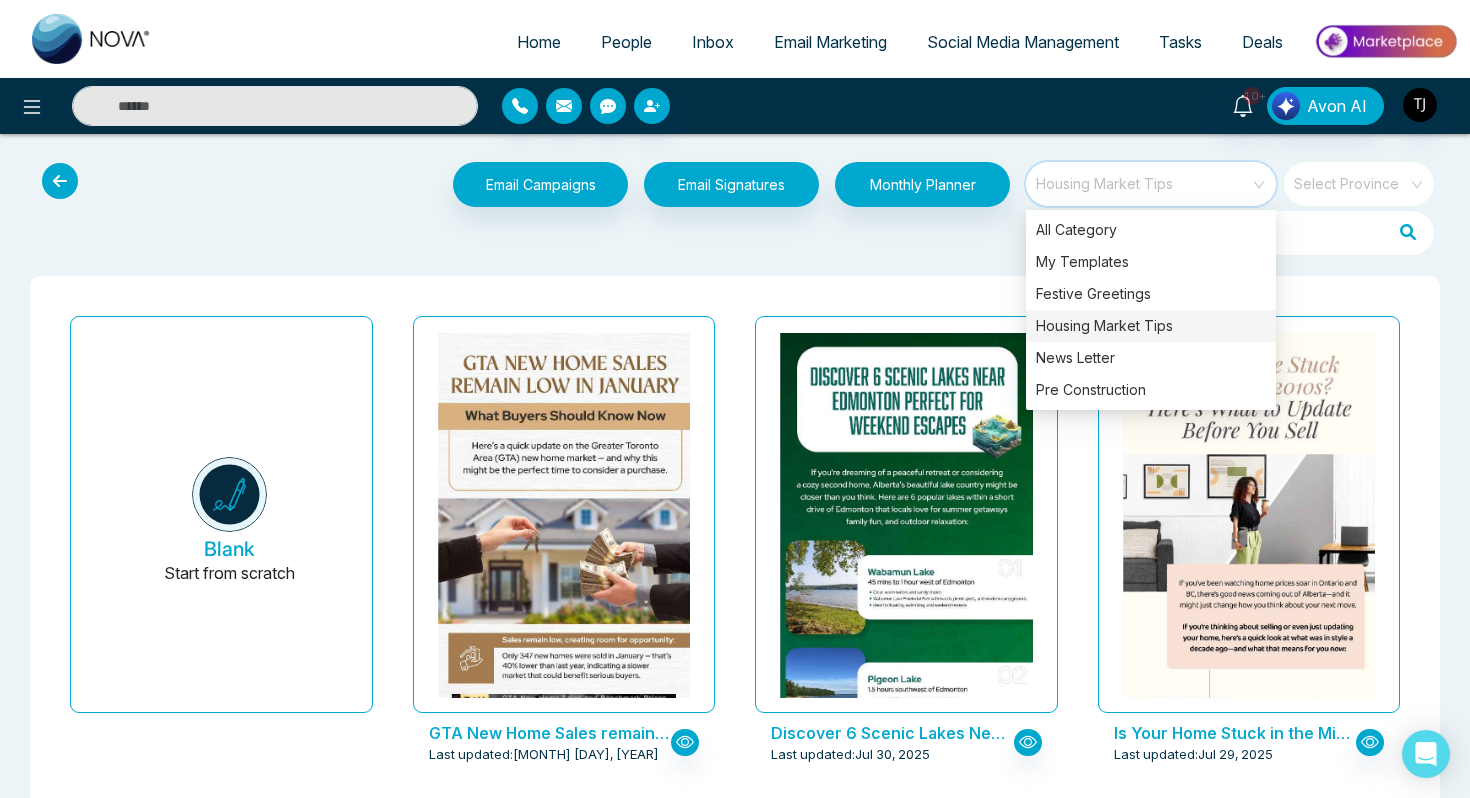 click on "Email Campaigns  Start from scratch?  View my campaigns Email Signatures Monthly Planner Housing Market Tips Select Province Blank Start from scratch GTA New Home Sales remain low in January: What Buyers Should Know Now Last updated:  Aug 5, 2025 Discover 6 Scenic Lakes Near Edmonton Perfect for Weekend Escapes Last updated:  Jul 30, 2025 Is Your Home Stuck in the Mid-2010s? Here’s What to Update Before You Sell Last updated:  Jul 29, 2025 Why Alberta is Leading Canada’s Housing Comeback Last updated:  Jul 8, 2025 Understanding Renters’ Insurance: What You’re Protected From Last updated:  Jul 7, 2025 Say Goodbye to Sticky Air – Easy Ways to Reduce Home Humidity! Last updated:  Jul 7, 2025 You Can Buy a Home with No Down Payment – Here’s How Last updated:  Jul 4, 2025 Discover Toronto’s Next Hot Neighbourhoods Before Everyone Else Does Last updated:  Jul 4, 2025 Can’t Afford a Down Payment Yet? Rent-to-Own Could Be Your Solution Last updated:  Jun 30, 2025 Last updated:  Jun 27, 2025" at bounding box center [735, 6607] 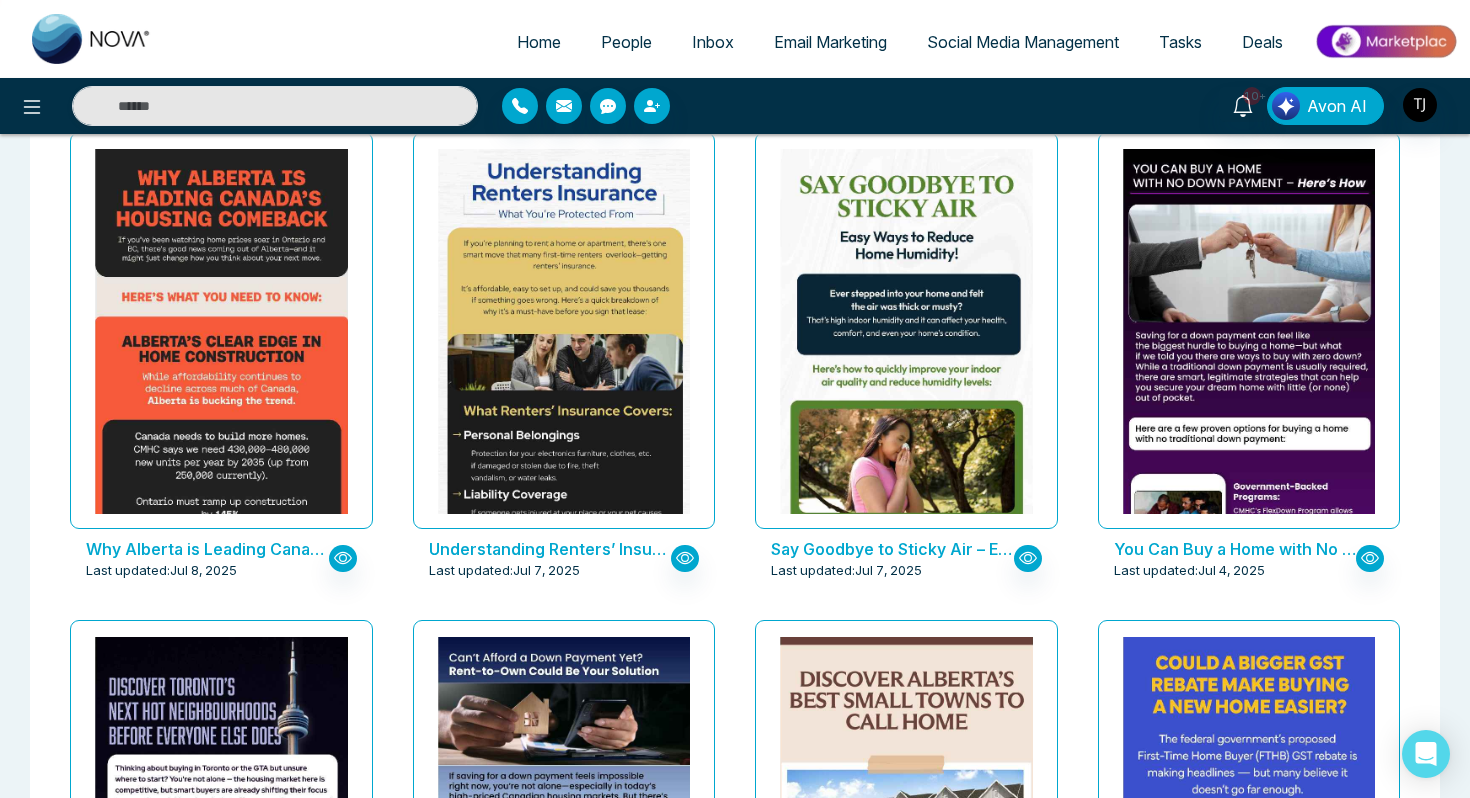 scroll, scrollTop: 674, scrollLeft: 0, axis: vertical 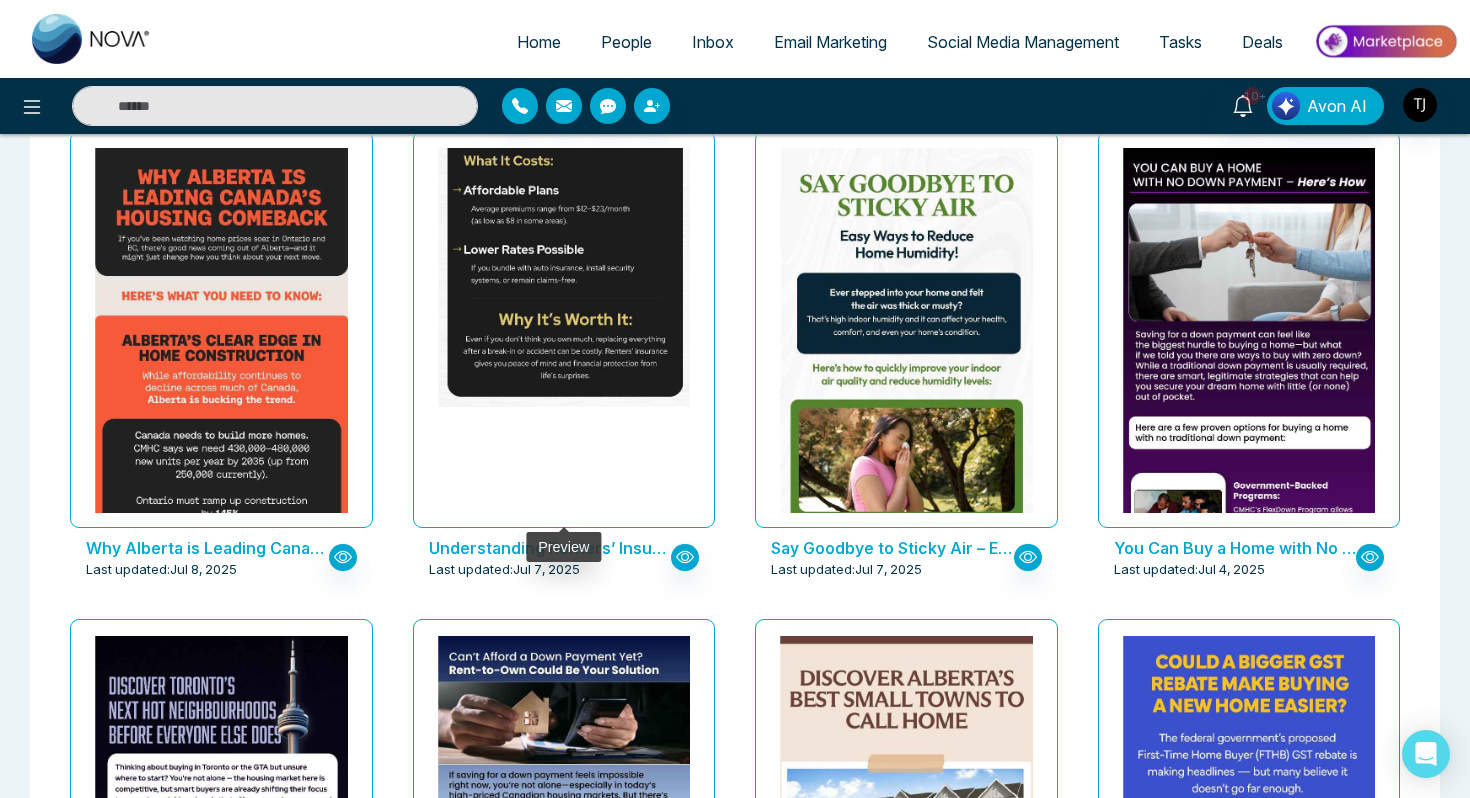 click at bounding box center (563, -274) 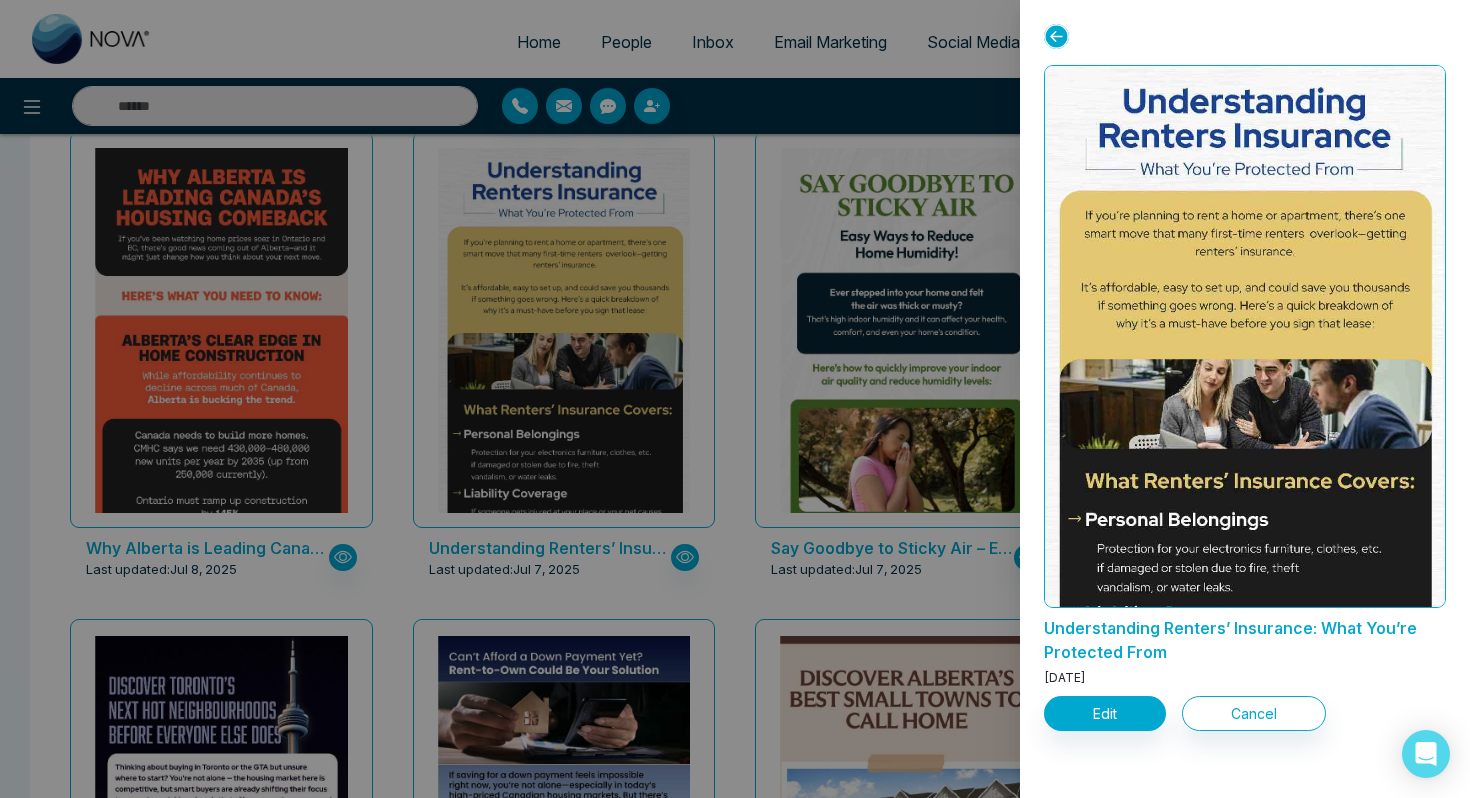 click at bounding box center (735, 399) 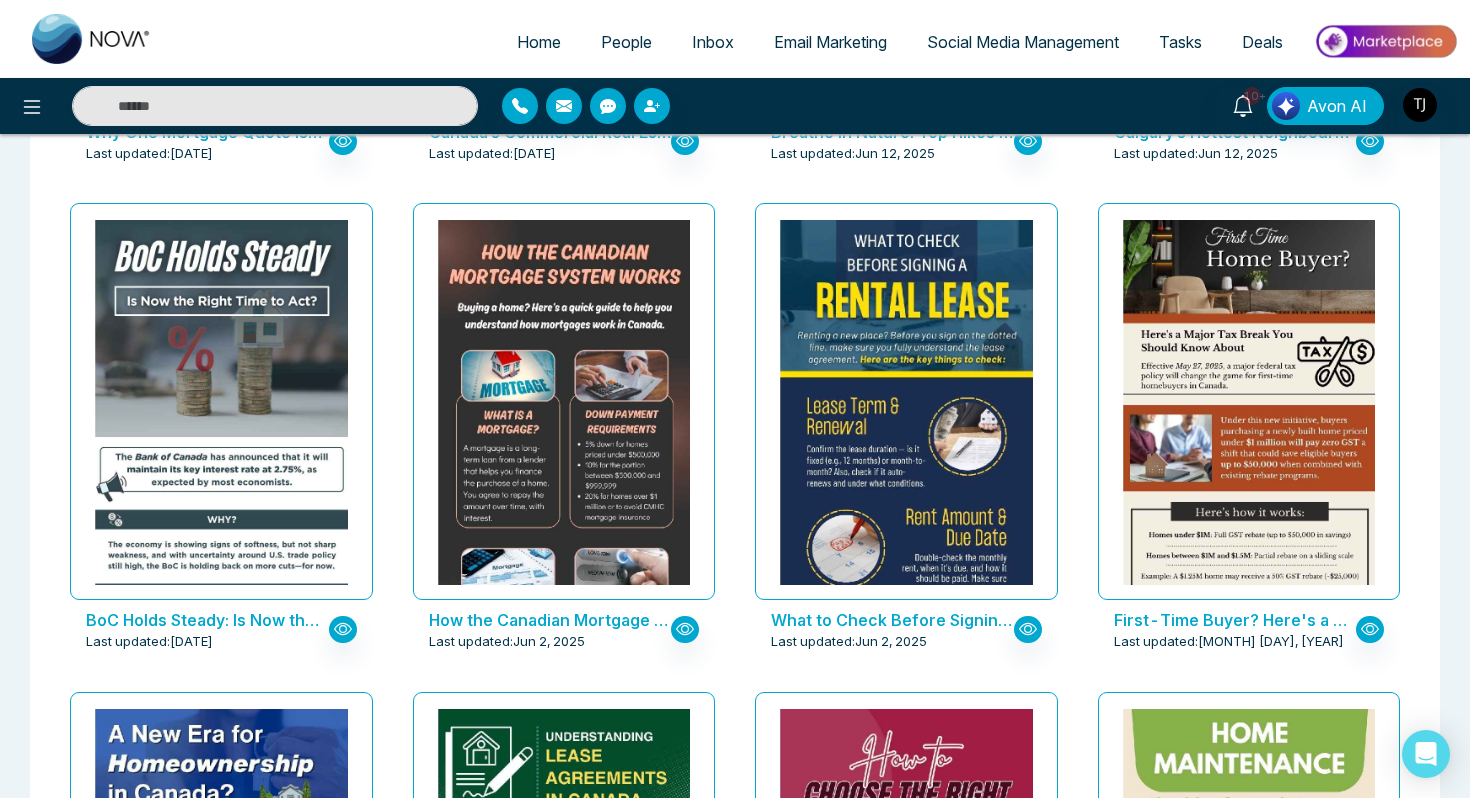 scroll, scrollTop: 2068, scrollLeft: 0, axis: vertical 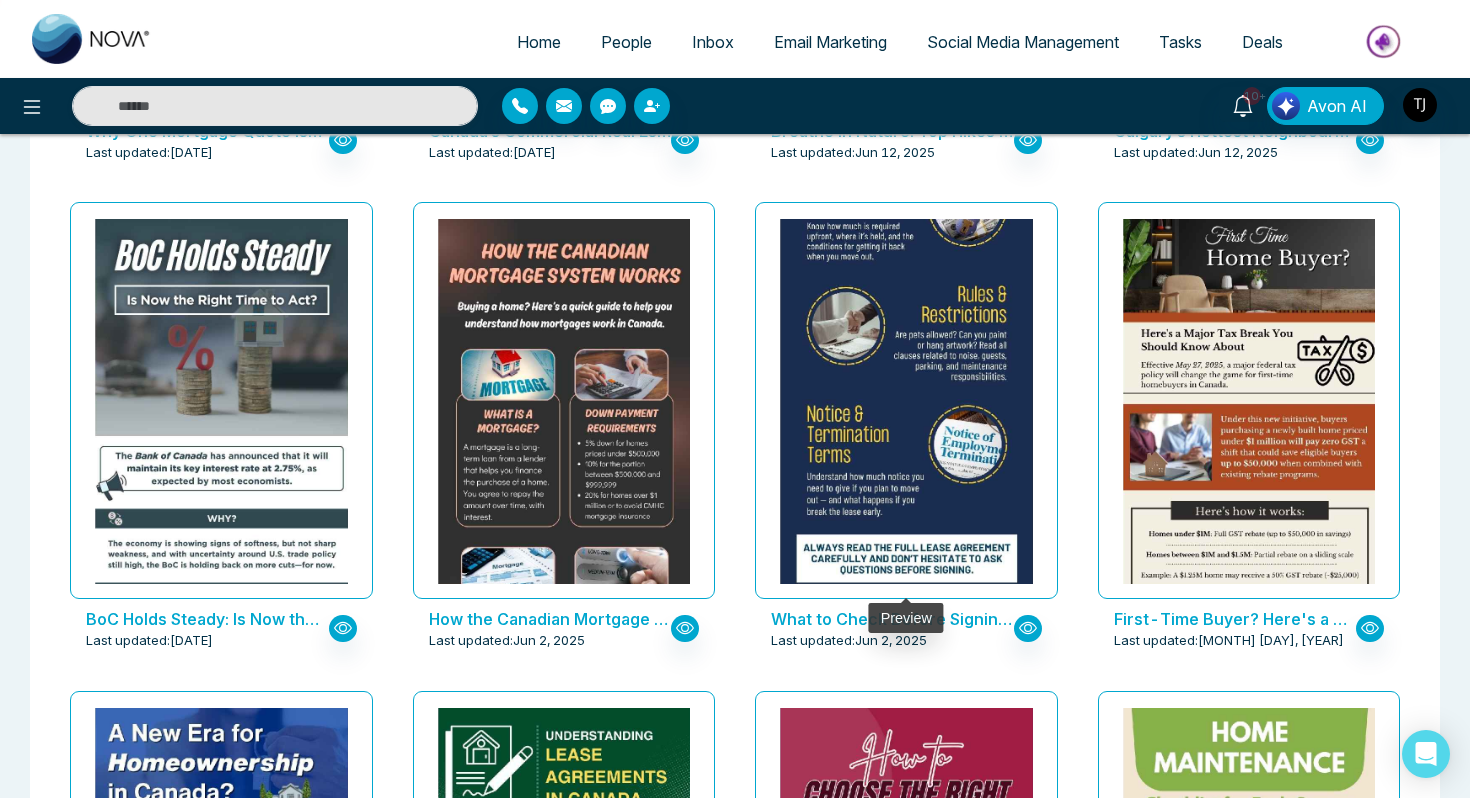 click at bounding box center [906, 187] 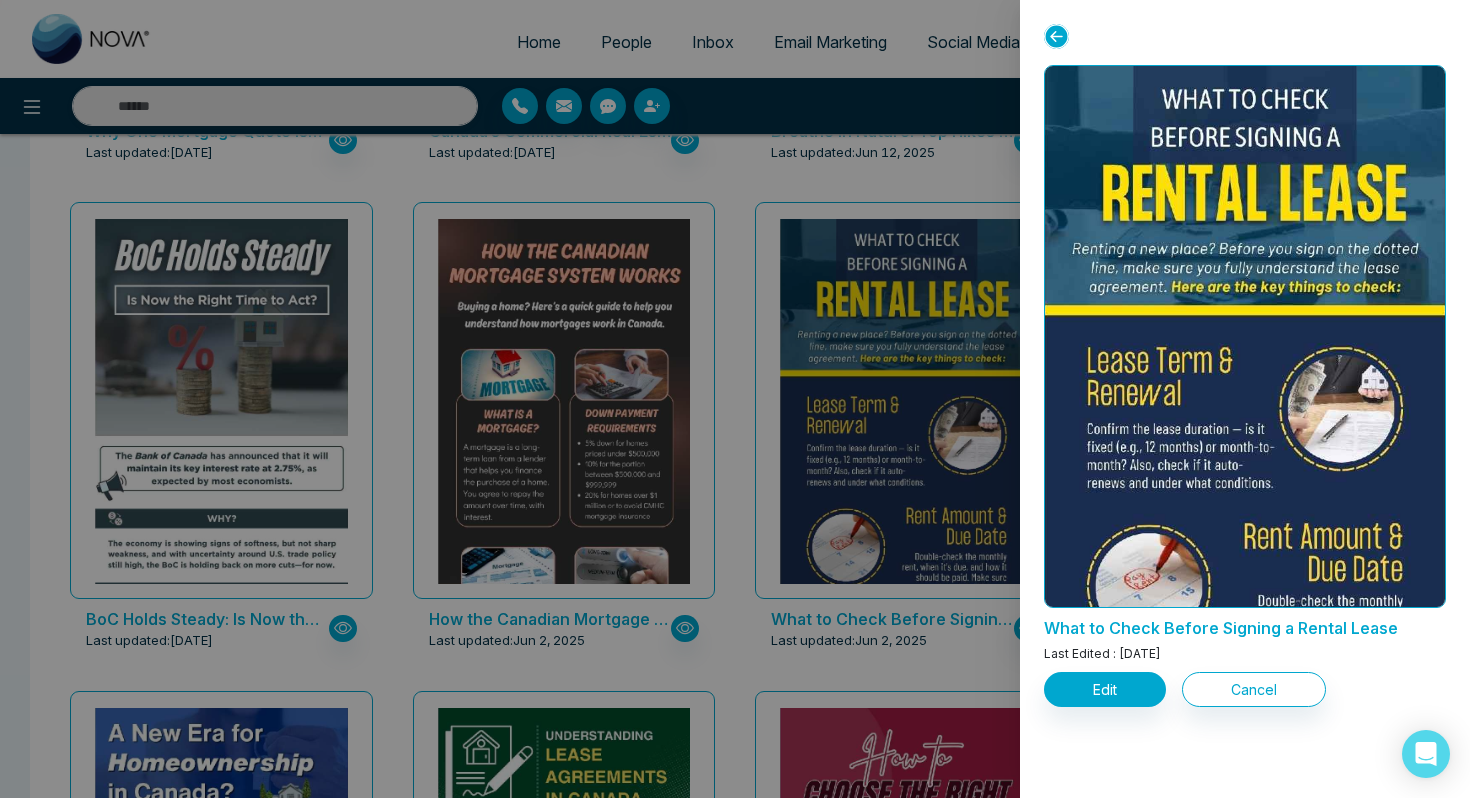 click at bounding box center (735, 399) 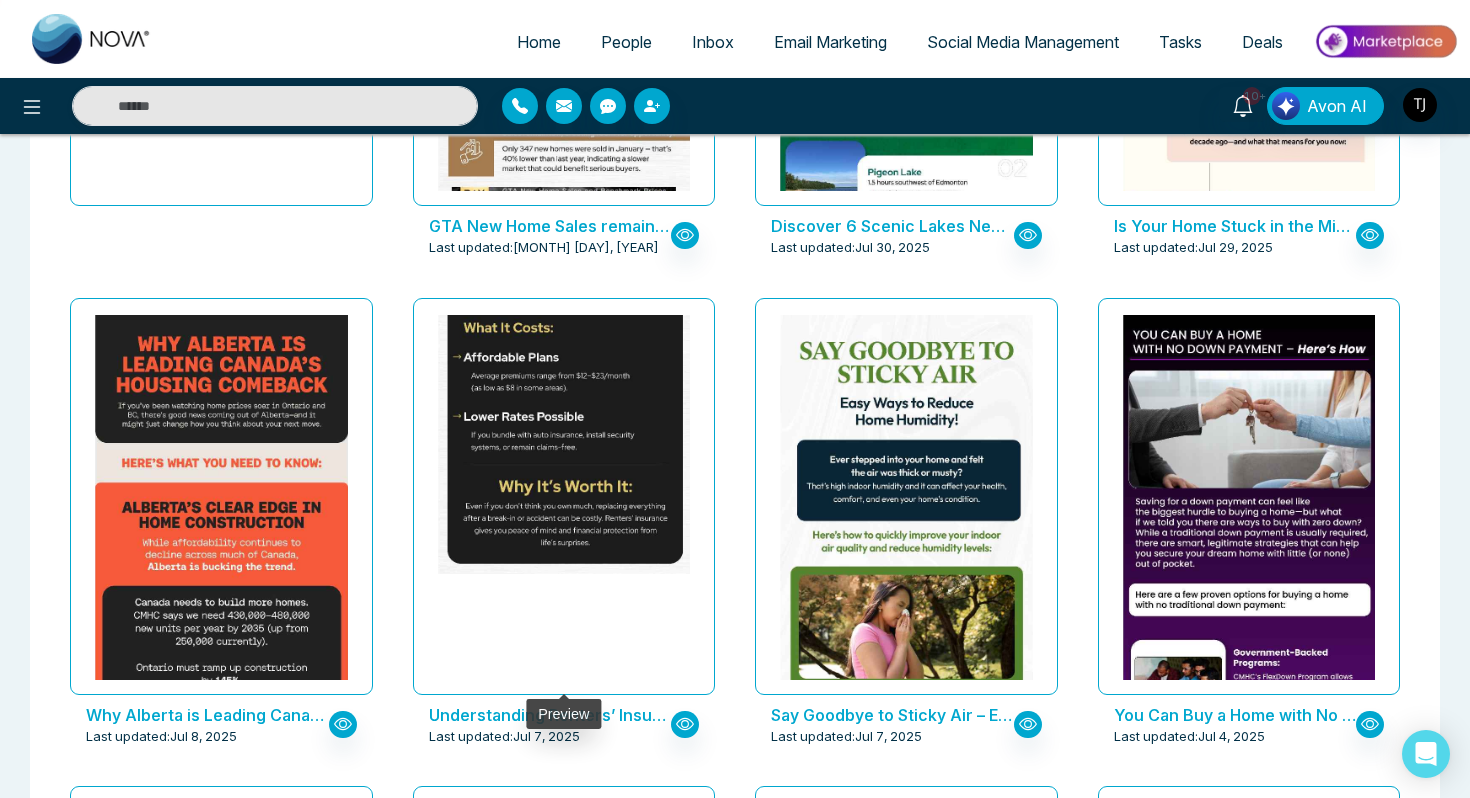scroll, scrollTop: 495, scrollLeft: 0, axis: vertical 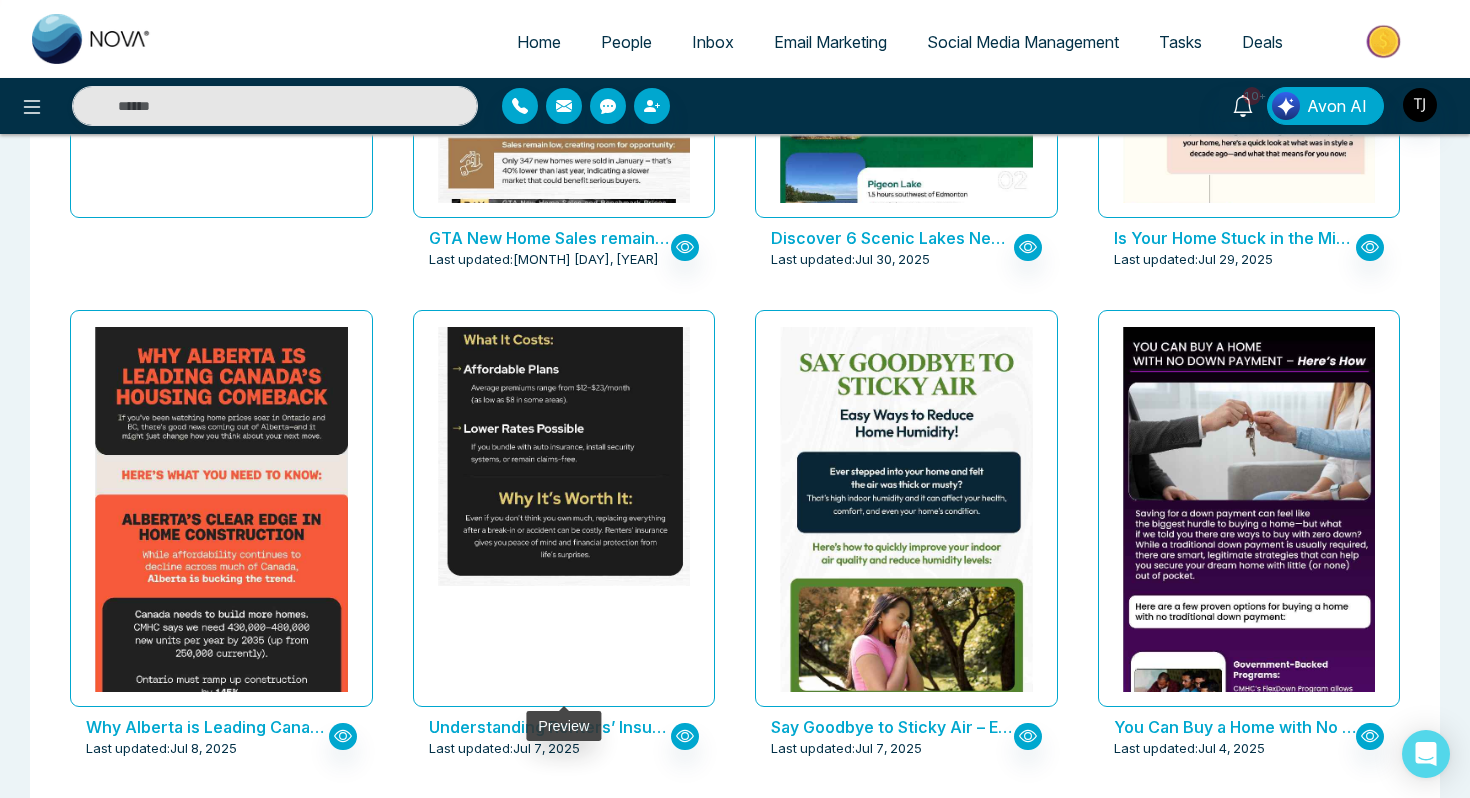 click at bounding box center (563, -95) 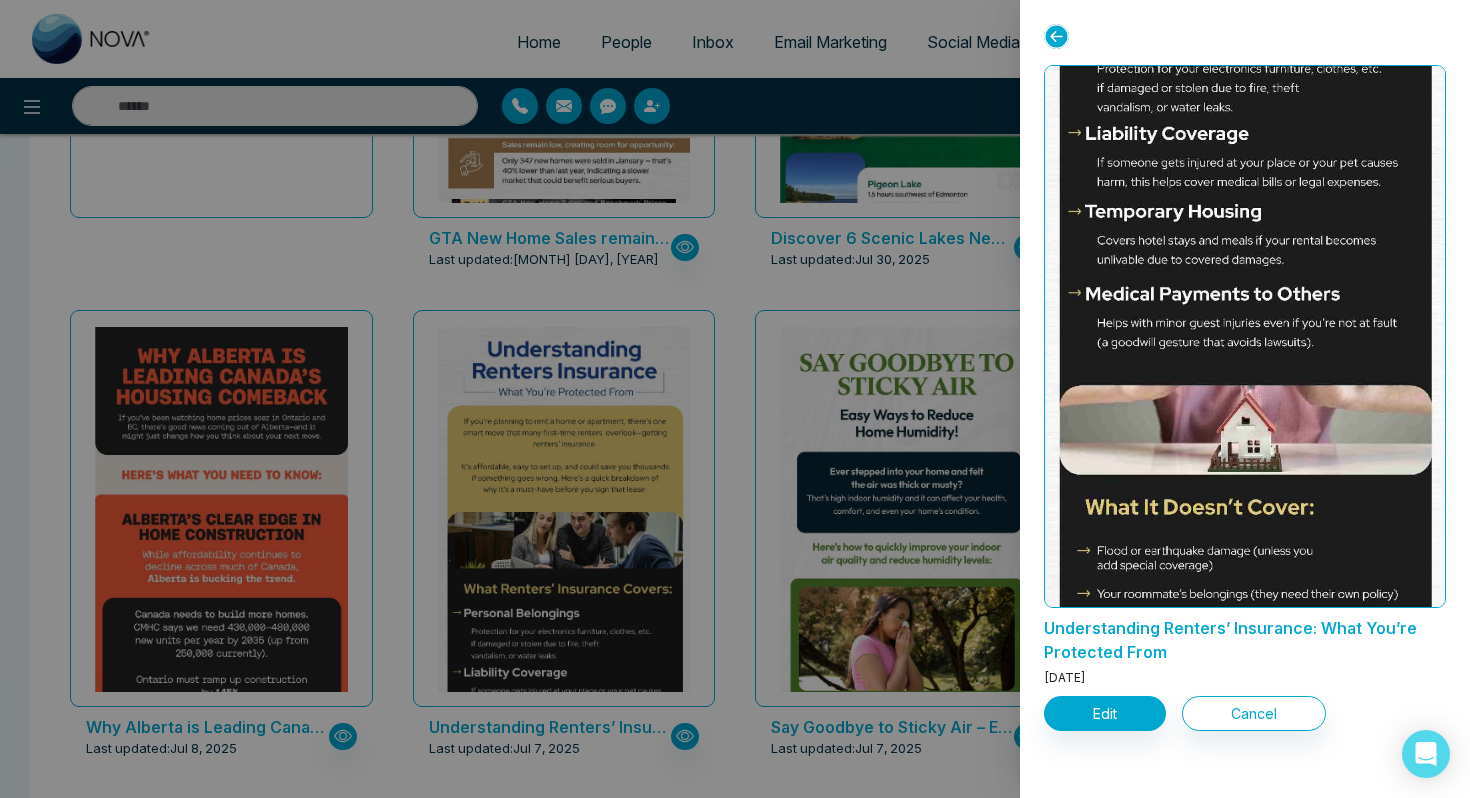scroll, scrollTop: 497, scrollLeft: 0, axis: vertical 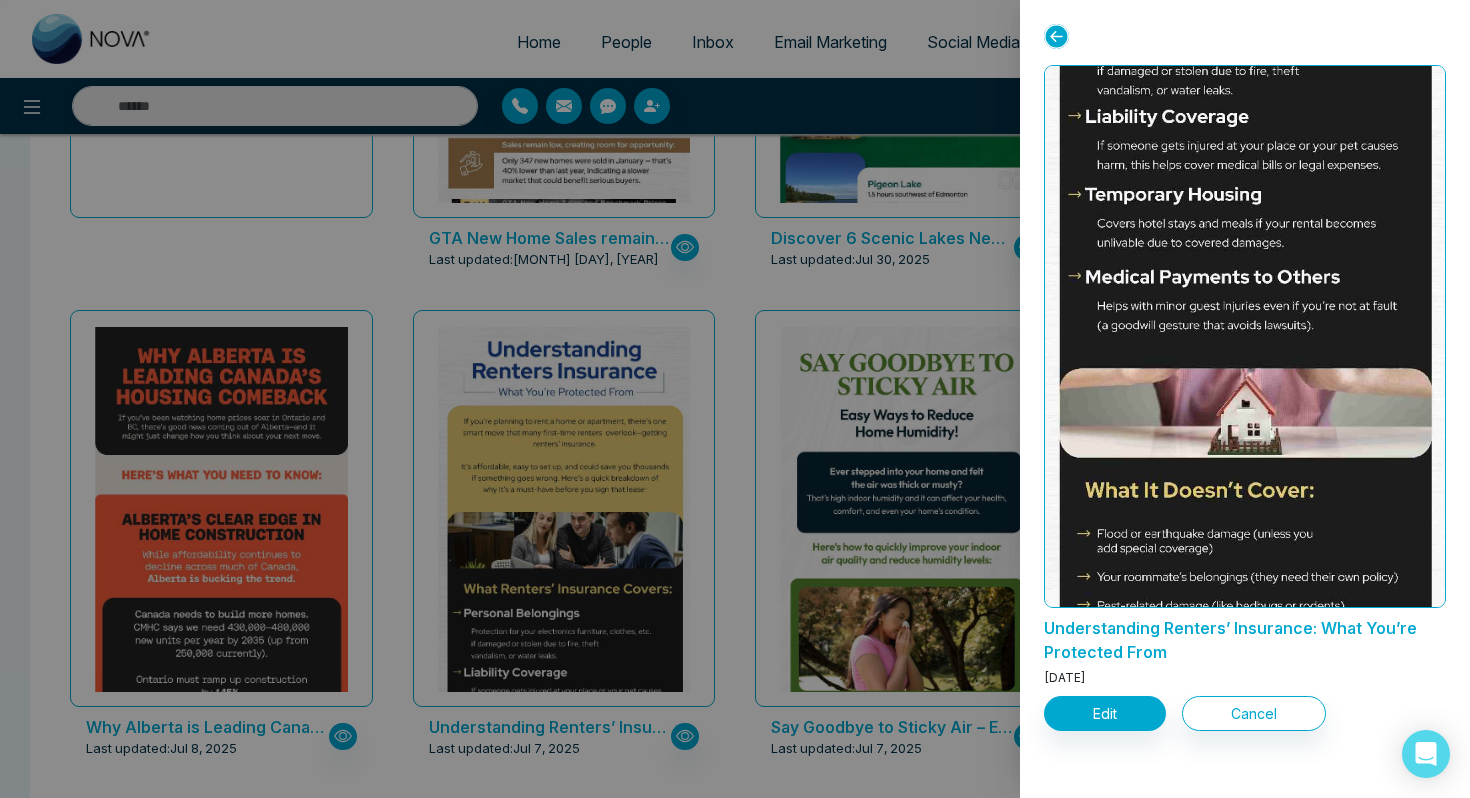click at bounding box center (735, 399) 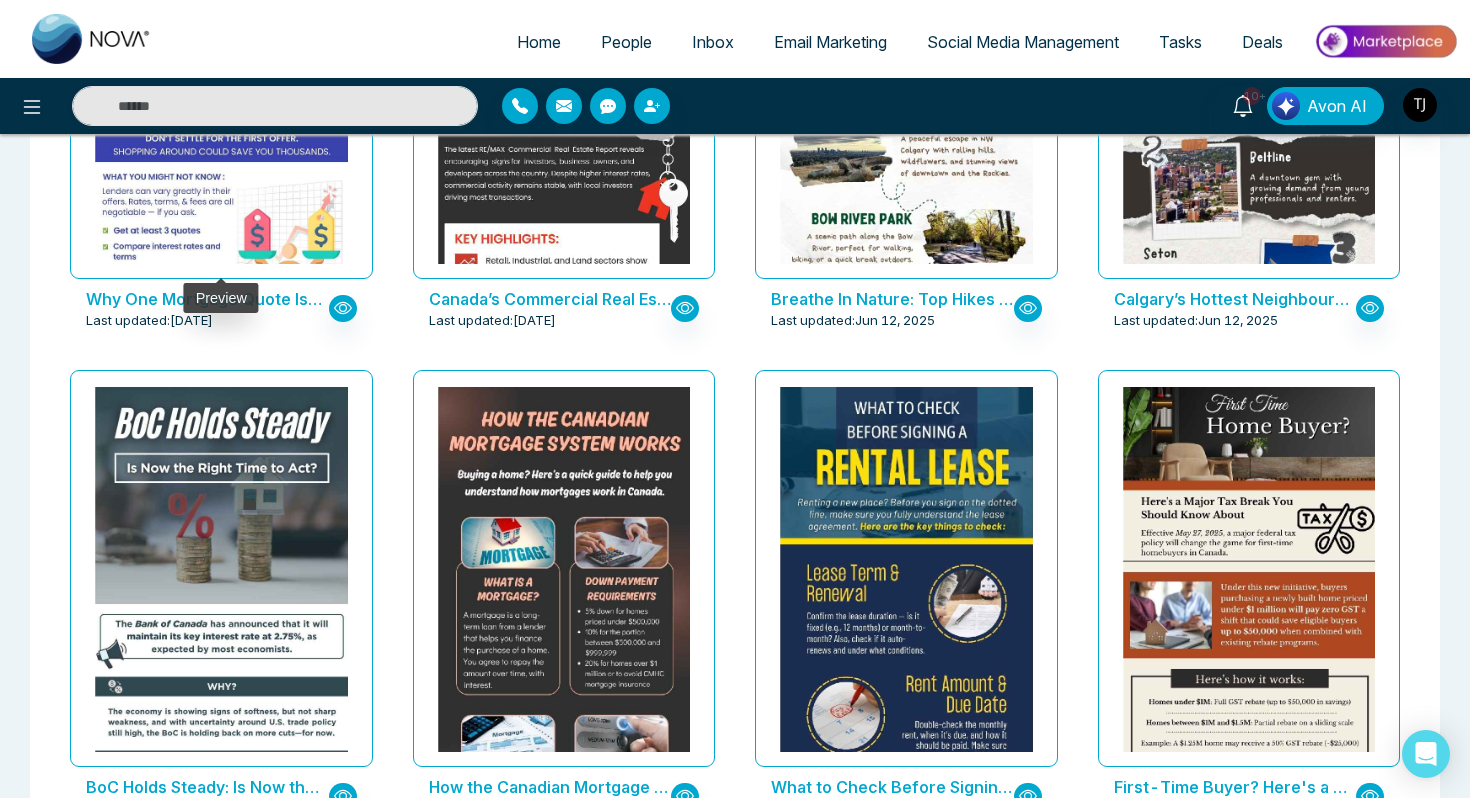 scroll, scrollTop: 1902, scrollLeft: 0, axis: vertical 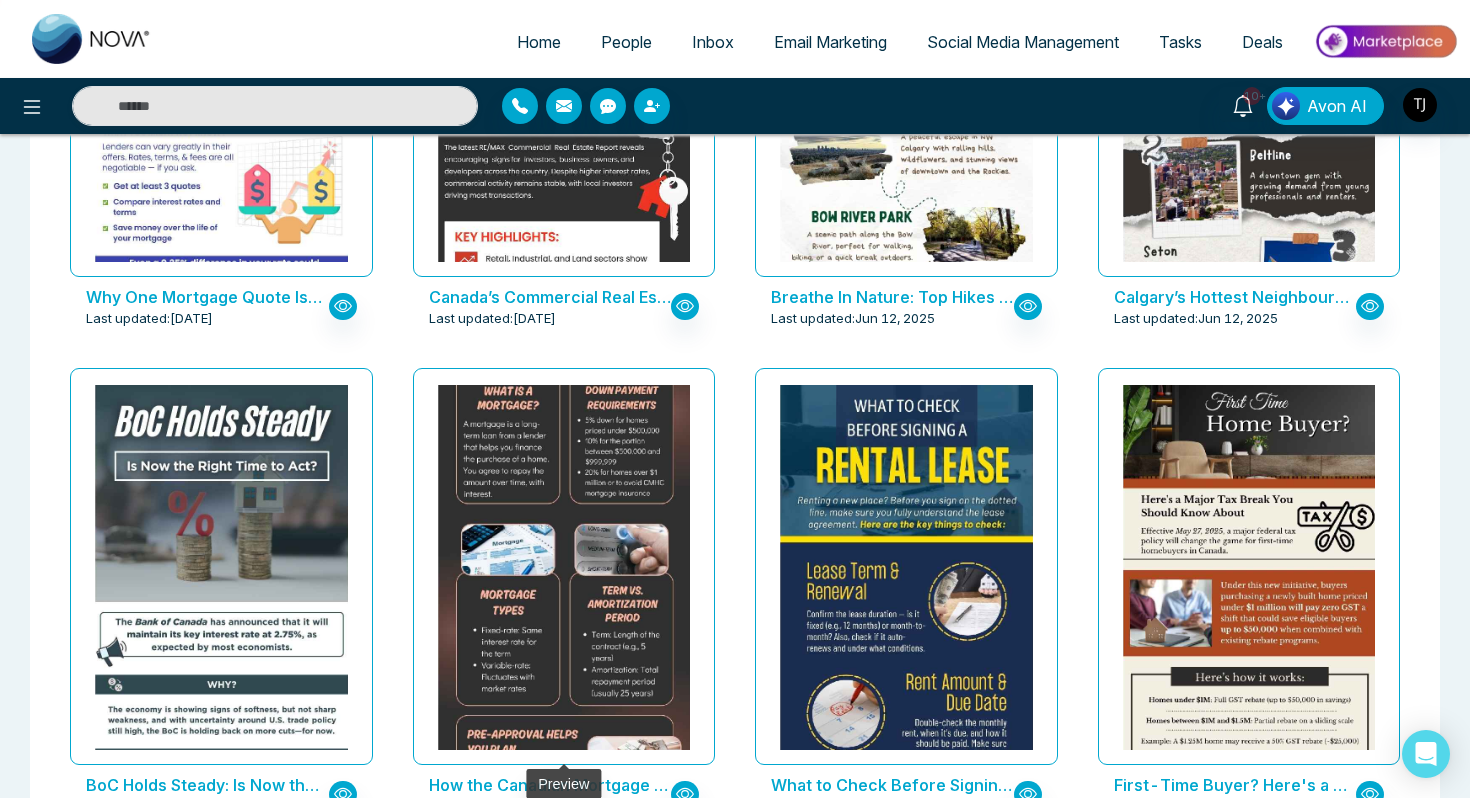 click at bounding box center (563, 511) 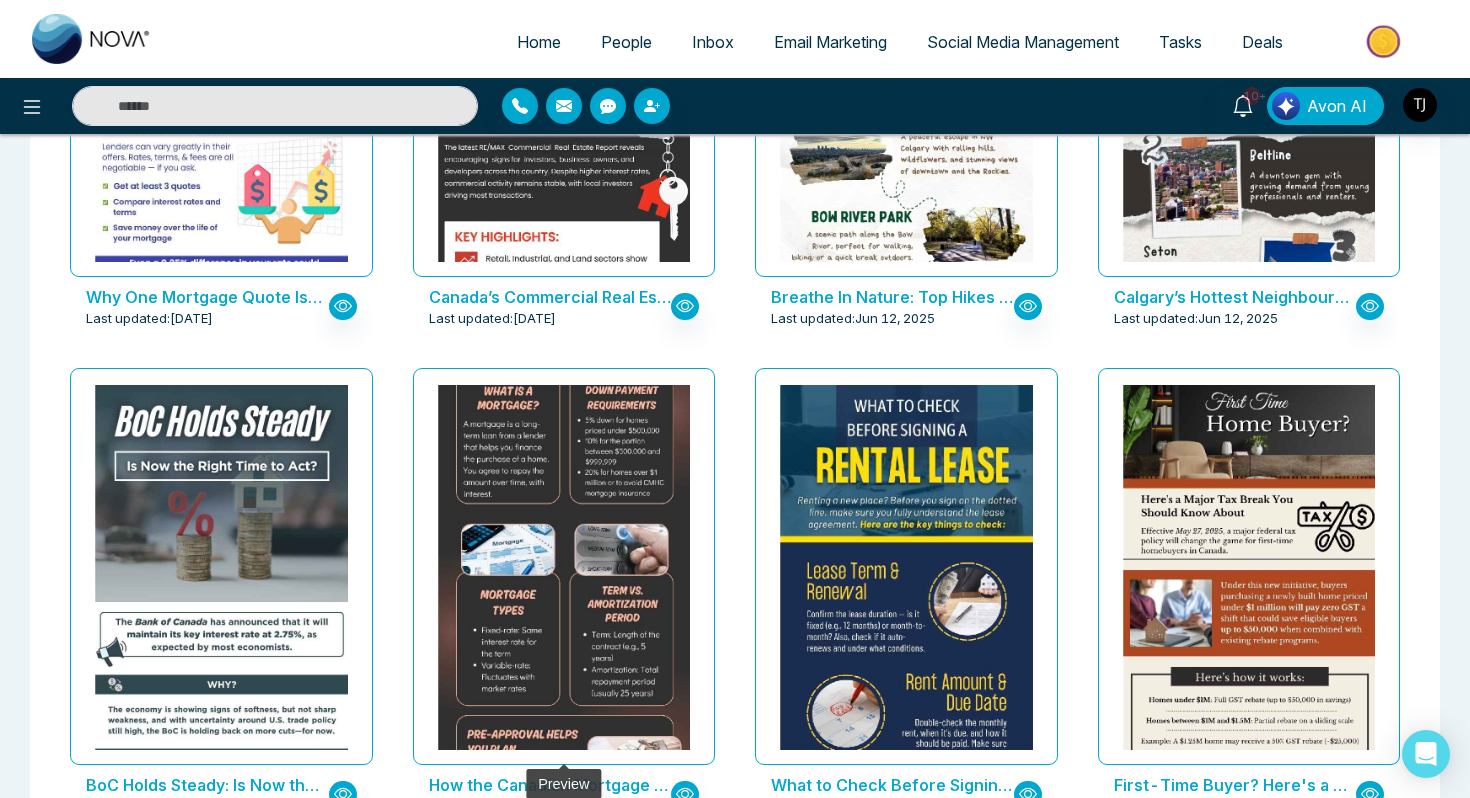 scroll, scrollTop: 459, scrollLeft: 0, axis: vertical 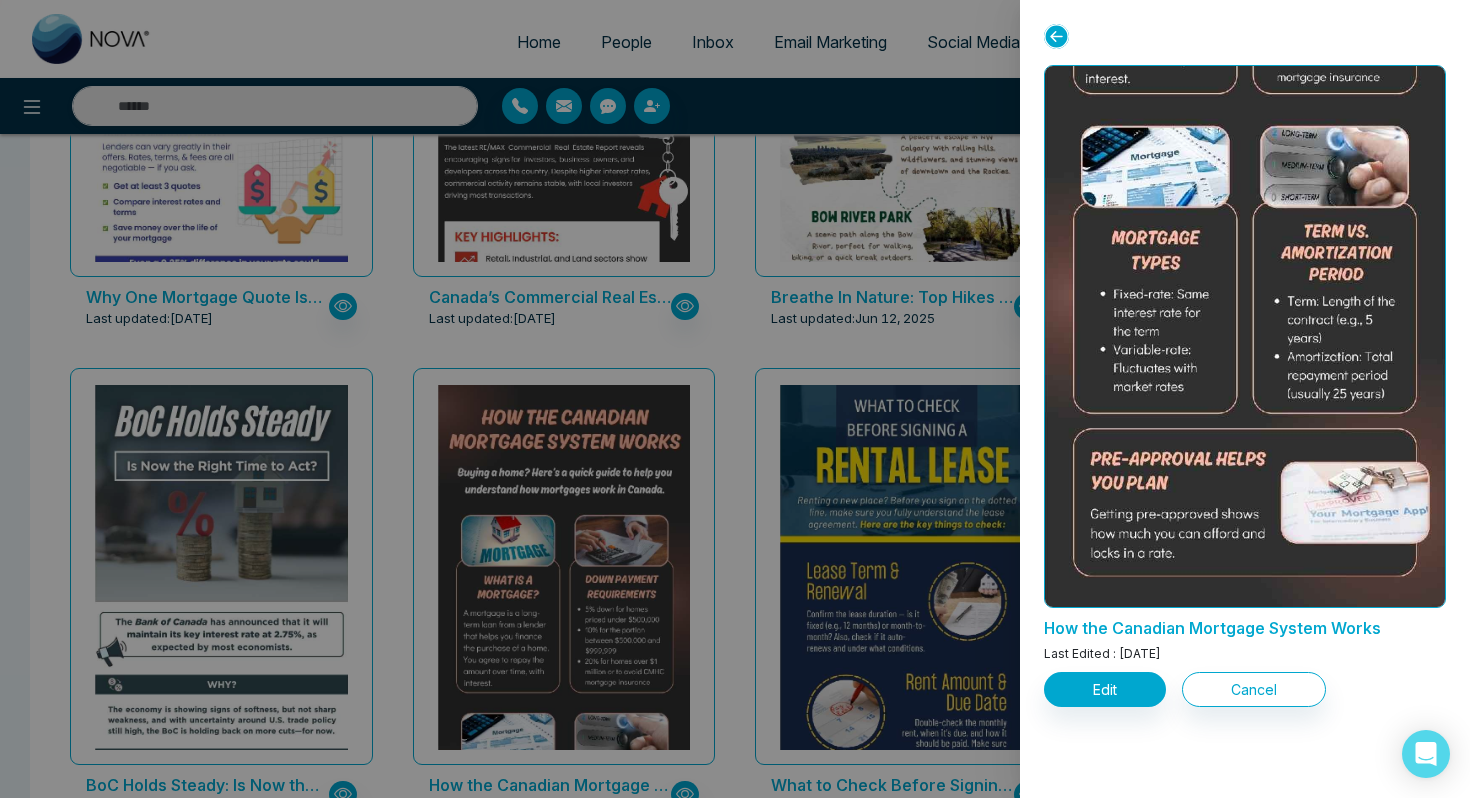 click at bounding box center [735, 399] 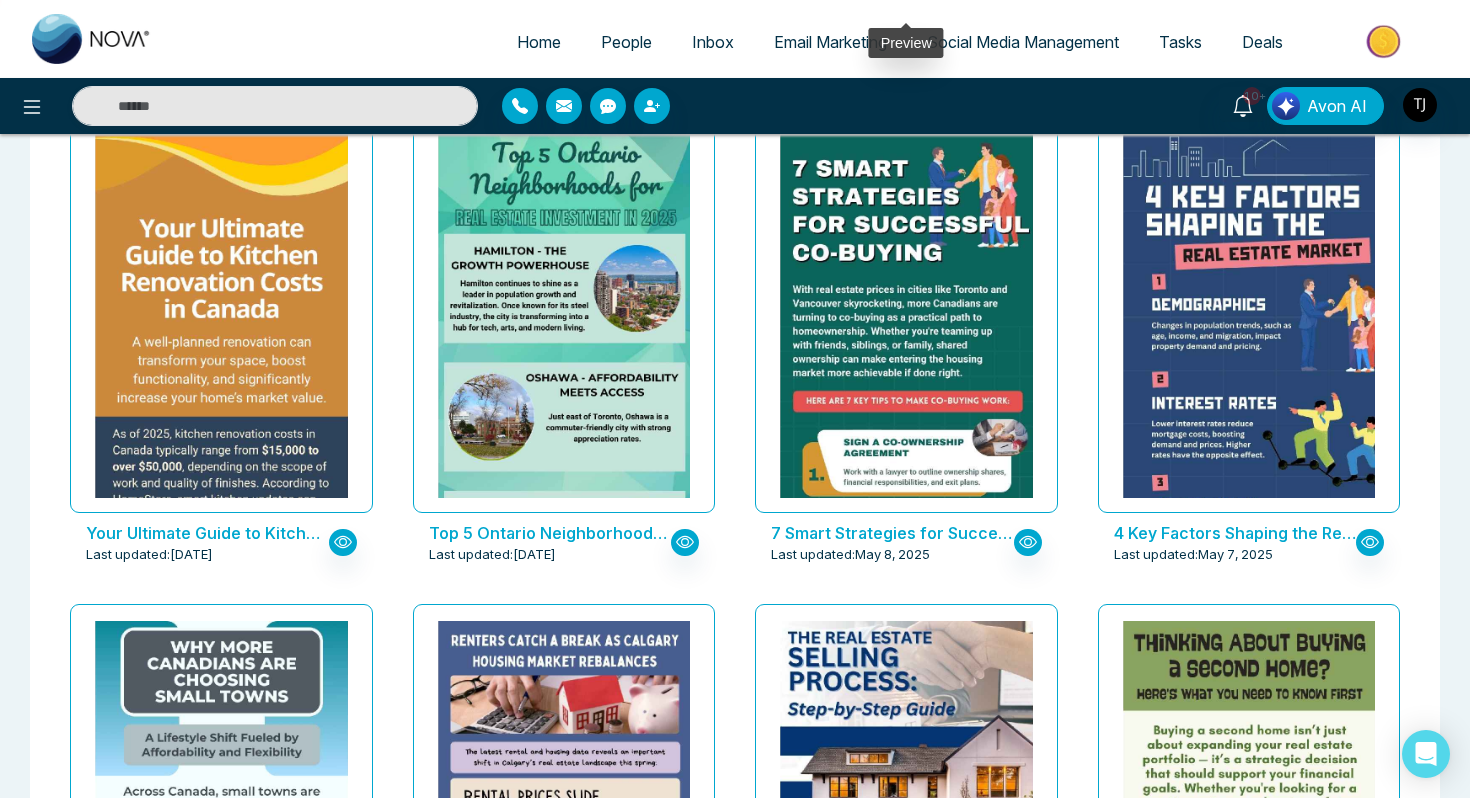 scroll, scrollTop: 4586, scrollLeft: 0, axis: vertical 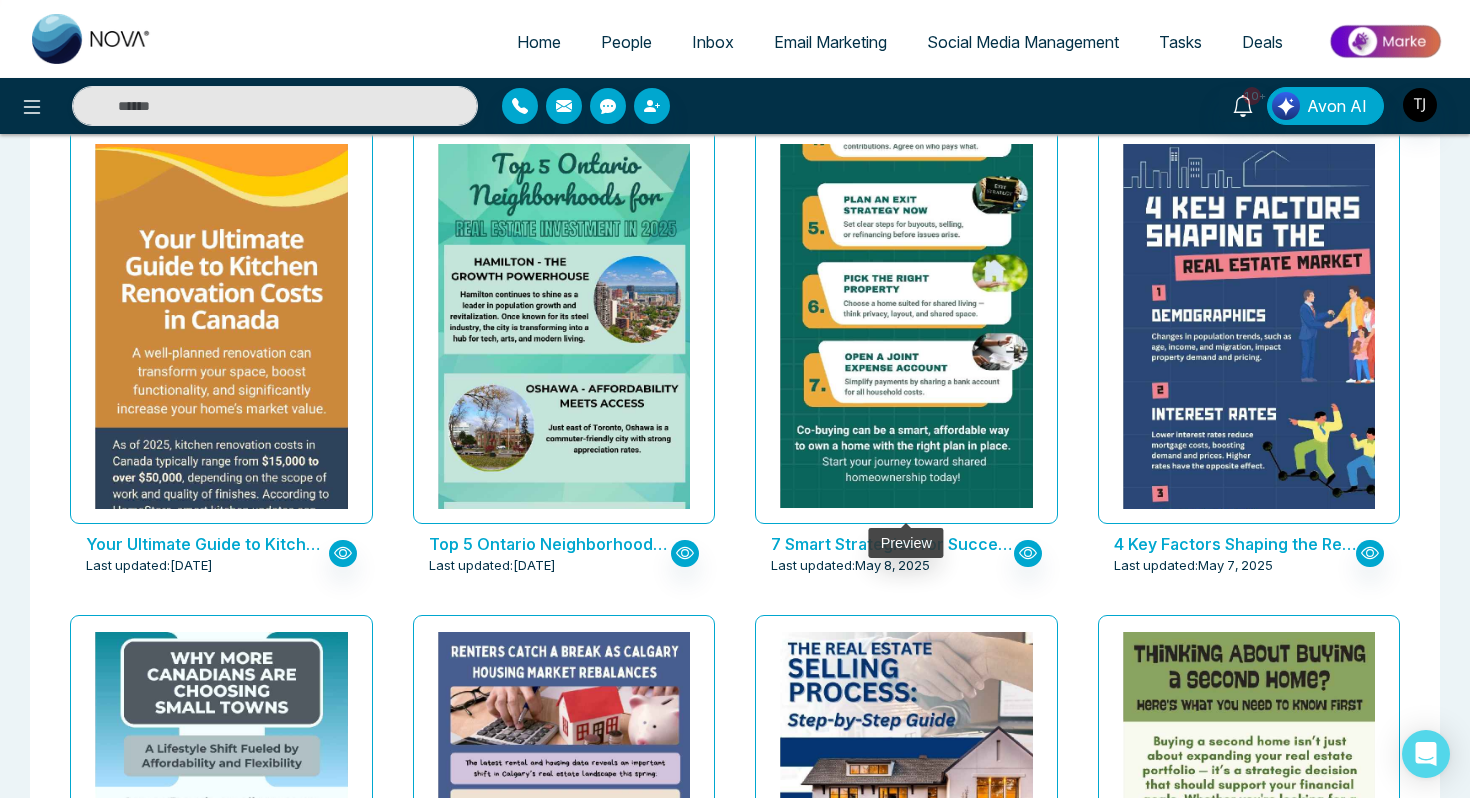 click at bounding box center [906, 35] 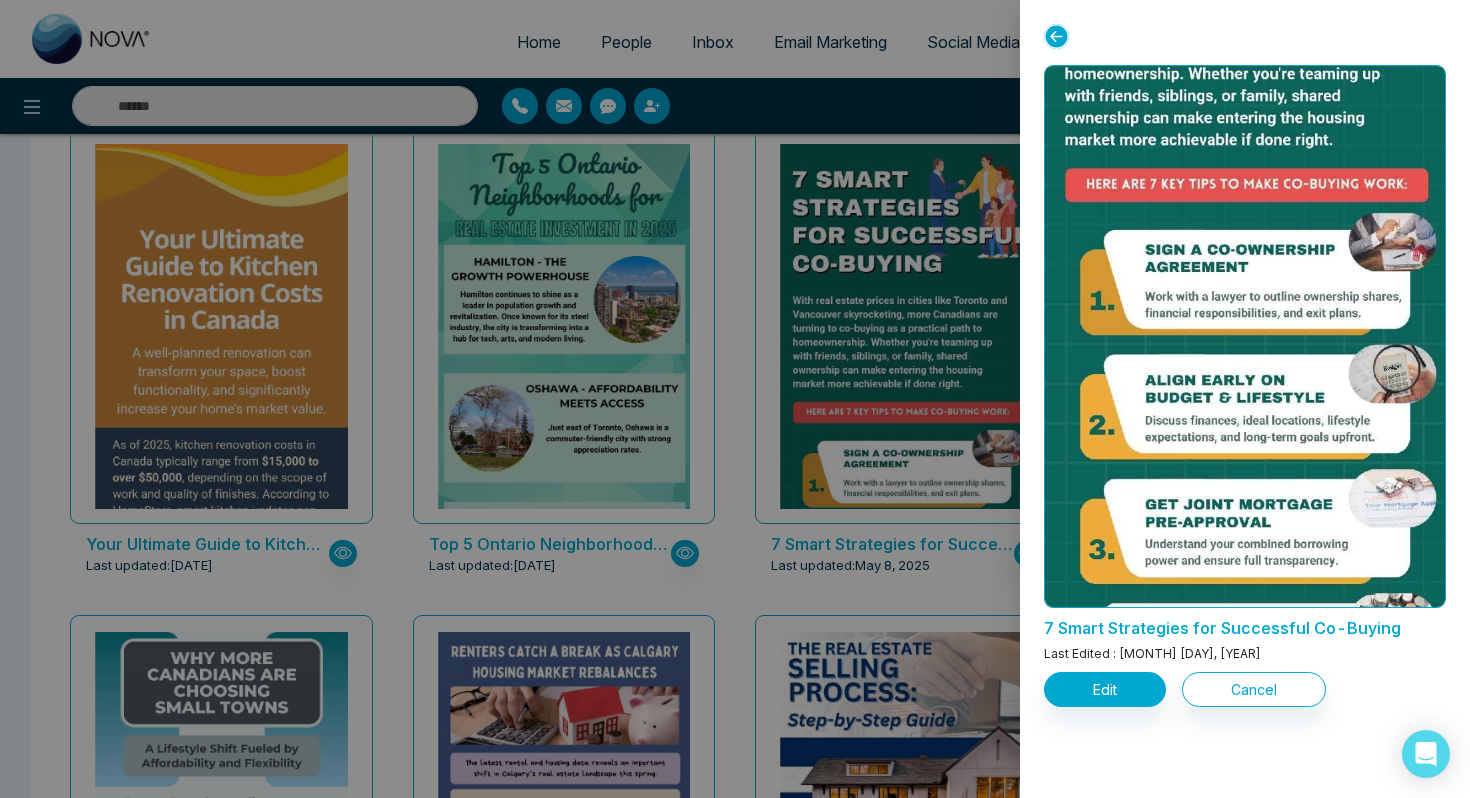 scroll, scrollTop: 329, scrollLeft: 0, axis: vertical 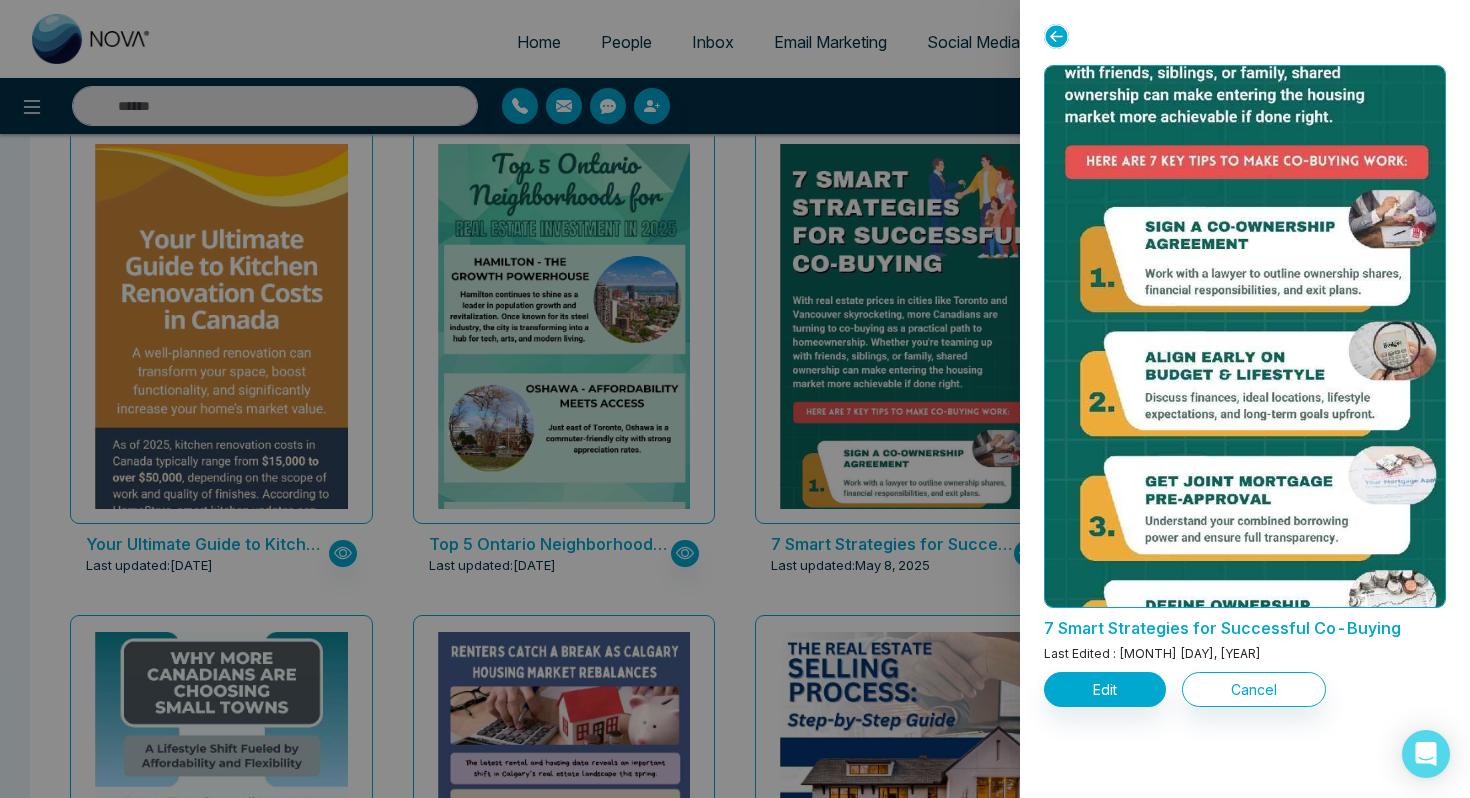 click at bounding box center [735, 399] 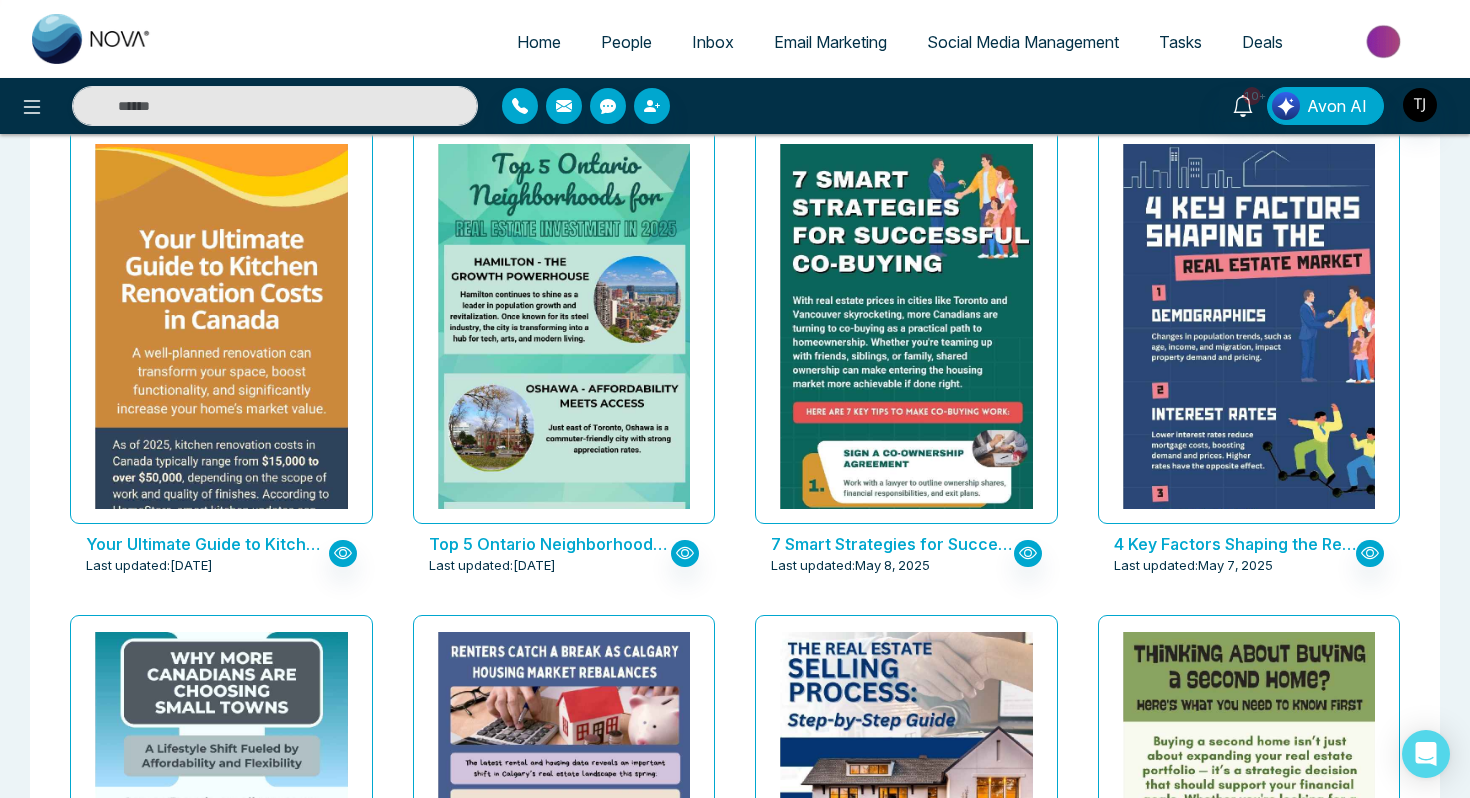 click at bounding box center [906, 997] 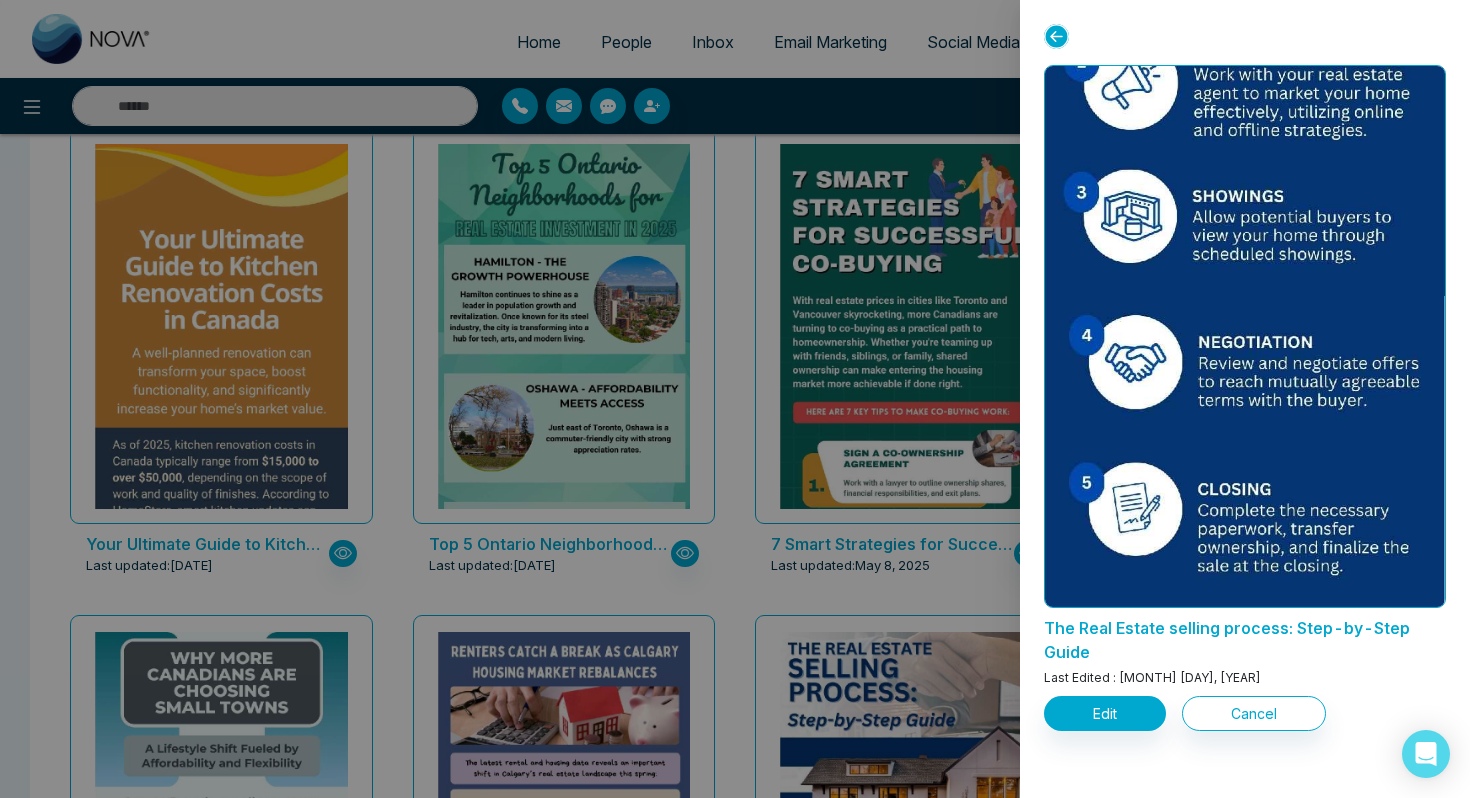 scroll, scrollTop: 617, scrollLeft: 0, axis: vertical 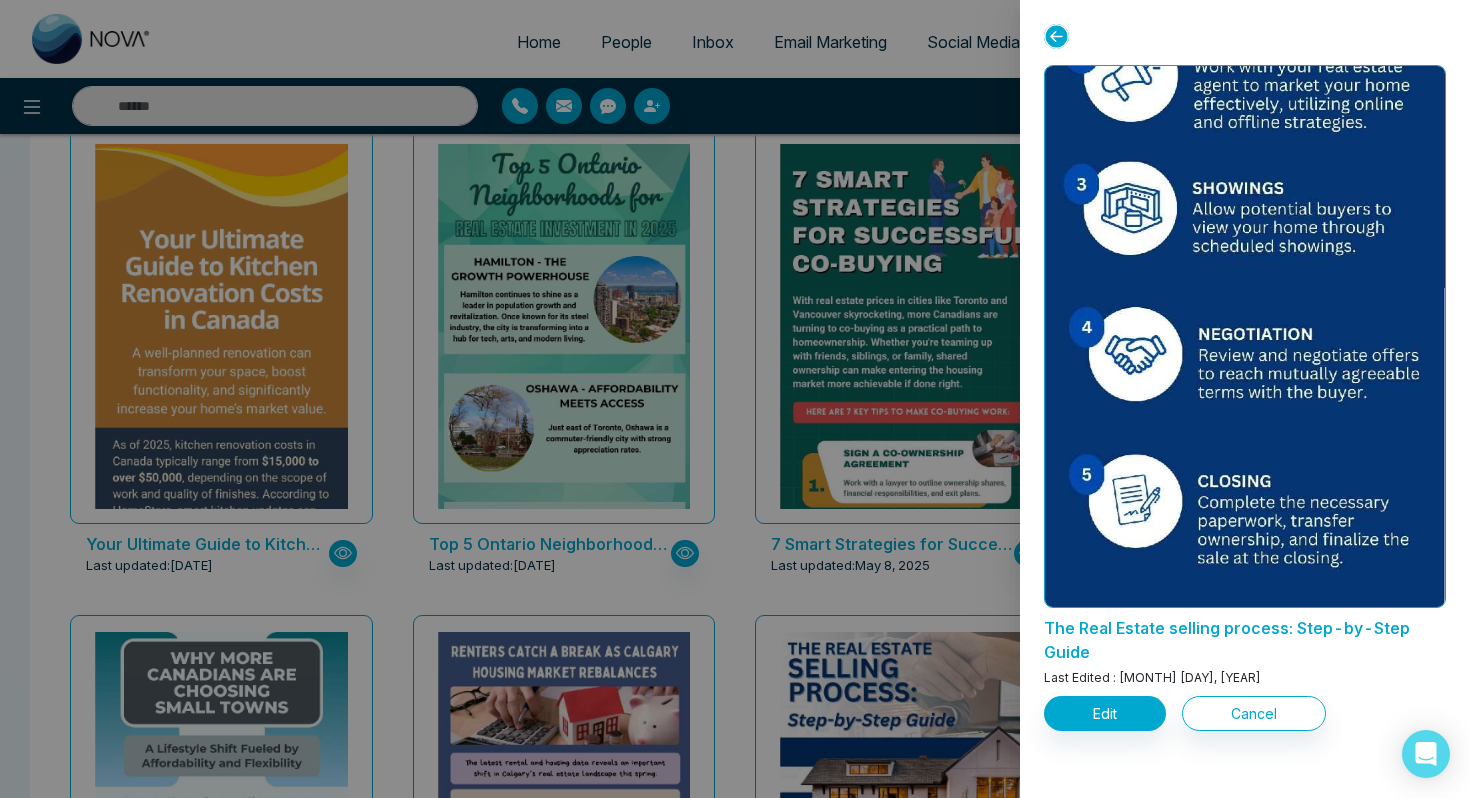 click at bounding box center [735, 399] 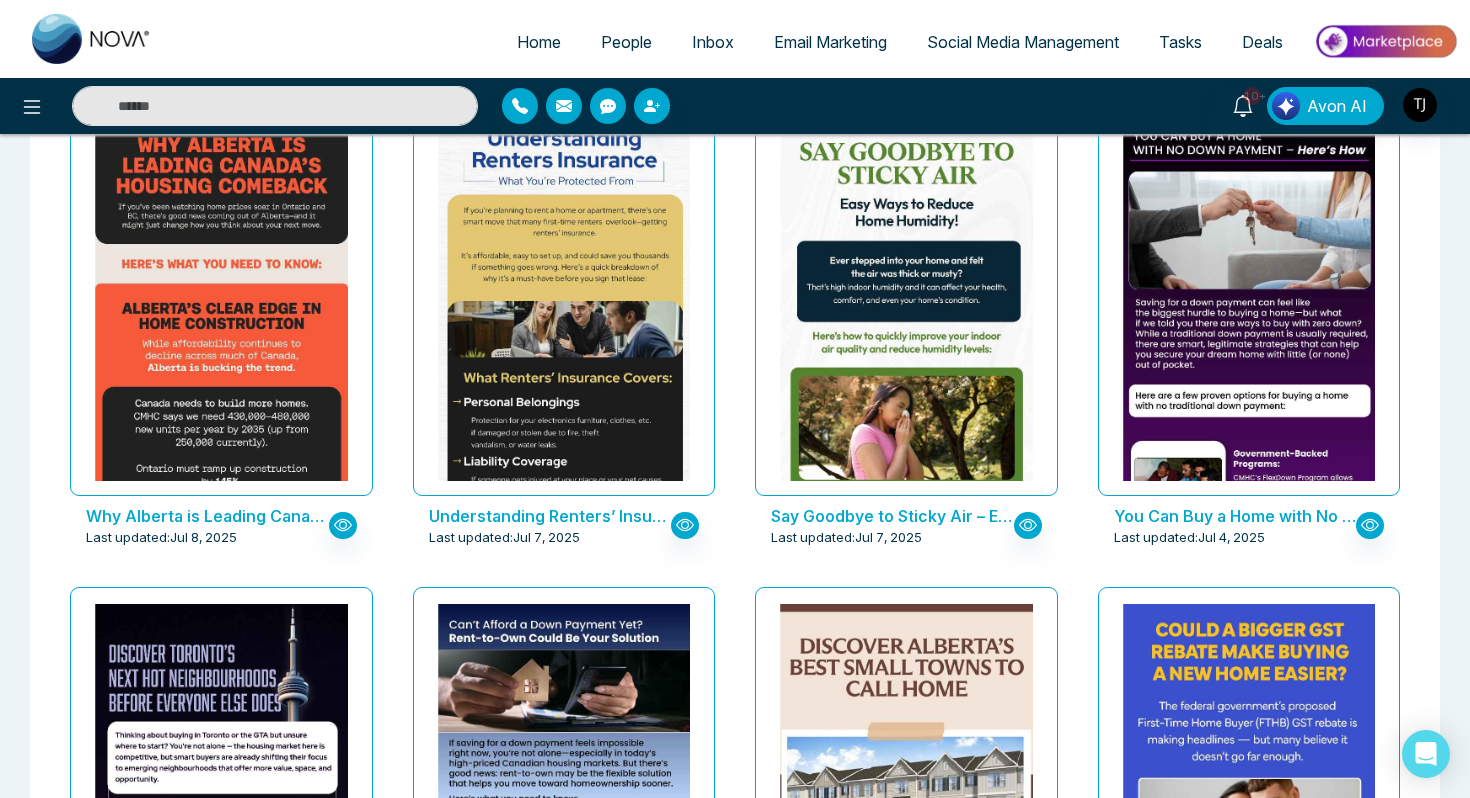 scroll, scrollTop: 0, scrollLeft: 0, axis: both 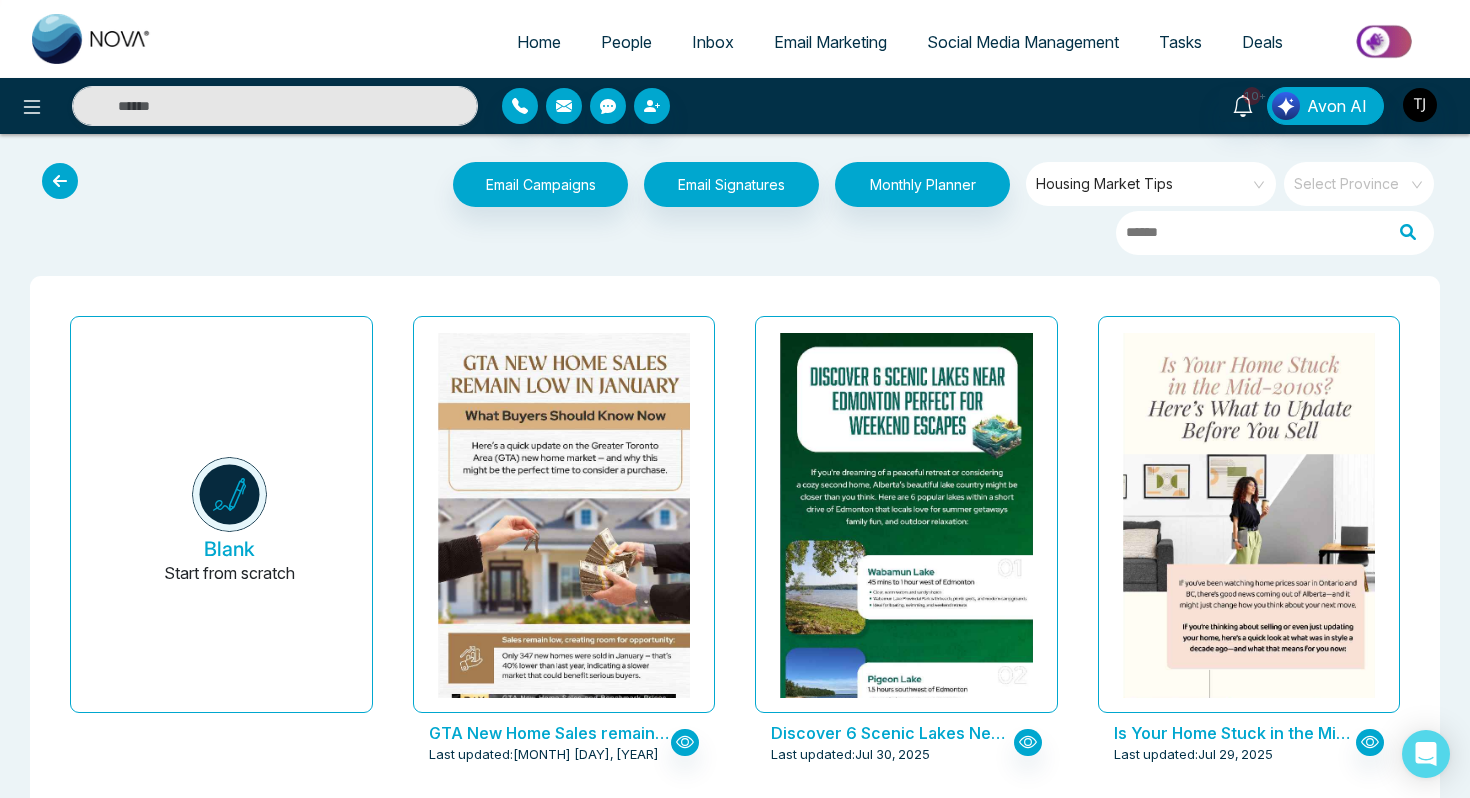 click on "Housing Market Tips" at bounding box center [1152, 184] 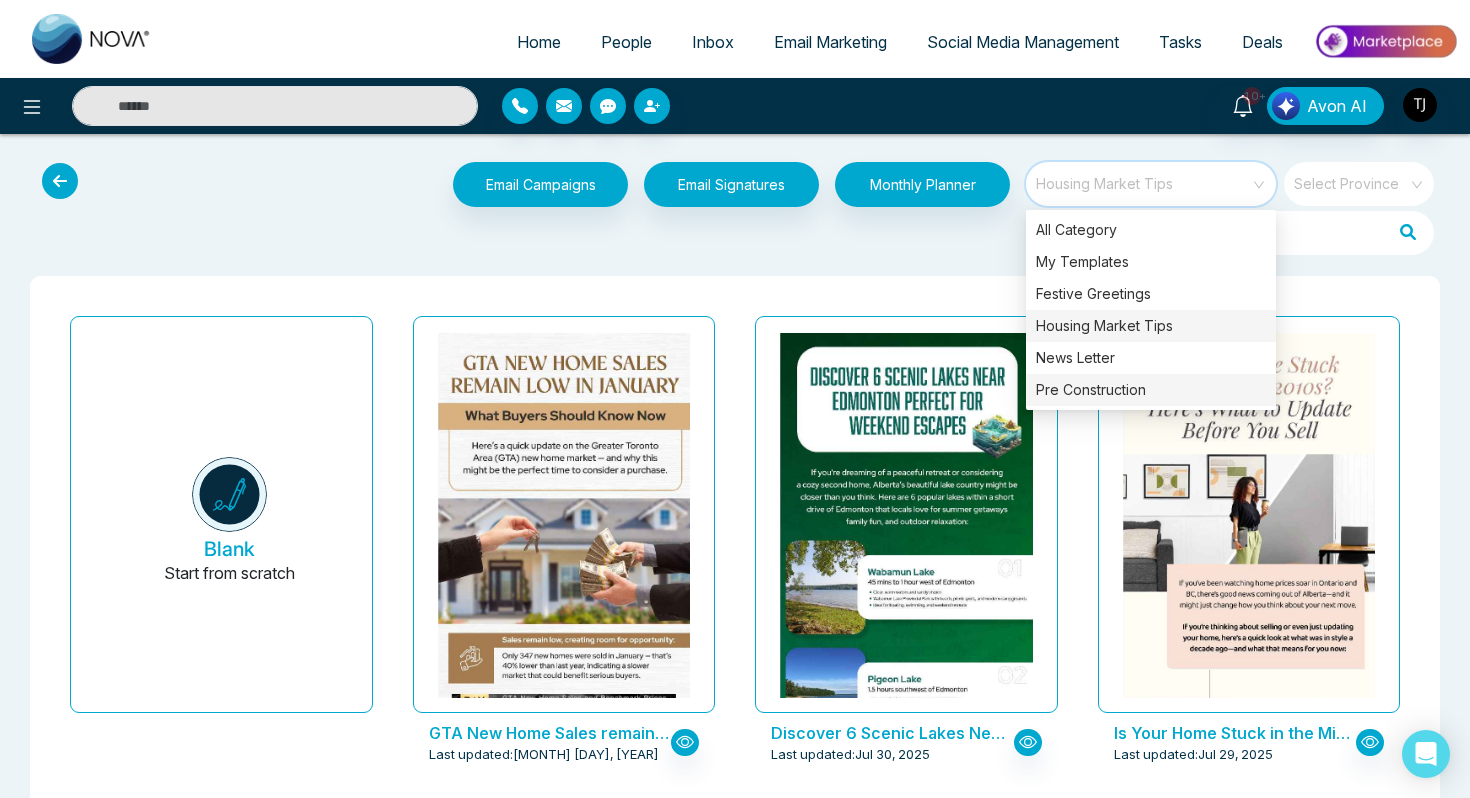 click on "Pre Construction" at bounding box center (1151, 390) 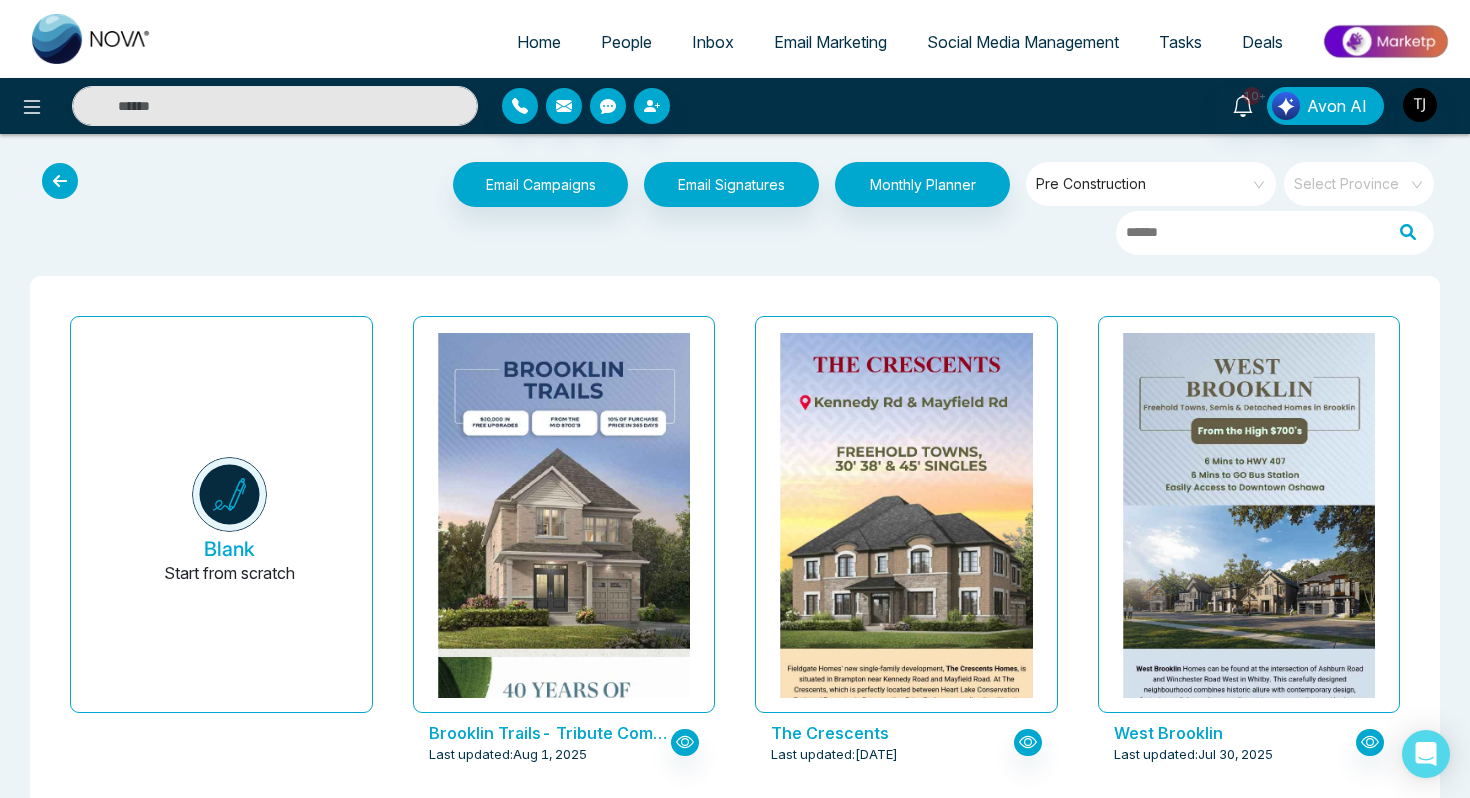 click on "Blank Start from scratch Brooklin Trails- Tribute Communities Last updated:  Aug 1, 2025 The Crescents Last updated:  Jul 31, 2025 West Brooklin Last updated:  Jul 30, 2025 Claystone Condos Last updated:  Jul 17, 2025 Georgina View Home- Treasure Hill Homes Last updated:  Jul 14, 2025 Eve at Erin Ridge Last updated:  Jul 14, 2025 Joshua Creek Montage-Hallet Homes Last updated:  Jul 14, 2025 The Platform at Station Park Condos Last updated:  Jul 4, 2025 Park & Lake Last updated:  Jun 27, 2025 Brooklin Vue Towns-Treasure Hills Last updated:  Jun 25, 2025 Design District Last updated:  Jun 24, 2025 Aquanova Condos Last updated:  Jun 18, 2025 The Rebecca Condos Last updated:  Jun 13, 2025 Summer Valley Homes Last updated:  Jun 12, 2025 Luminara-Florida Last updated:  Jun 12, 2025 Grand Park North Last updated:  Jun 12, 2025 Just Listed - Off Market (Sample) Last updated:  Jun 11, 2025 Seton 116 Towns Last updated:  Jun 2, 2025 Redstone Square Towns Last updated:  Jun 2, 2025 East Hills Crossing Towns Jun 2, 2025" at bounding box center (735, 6658) 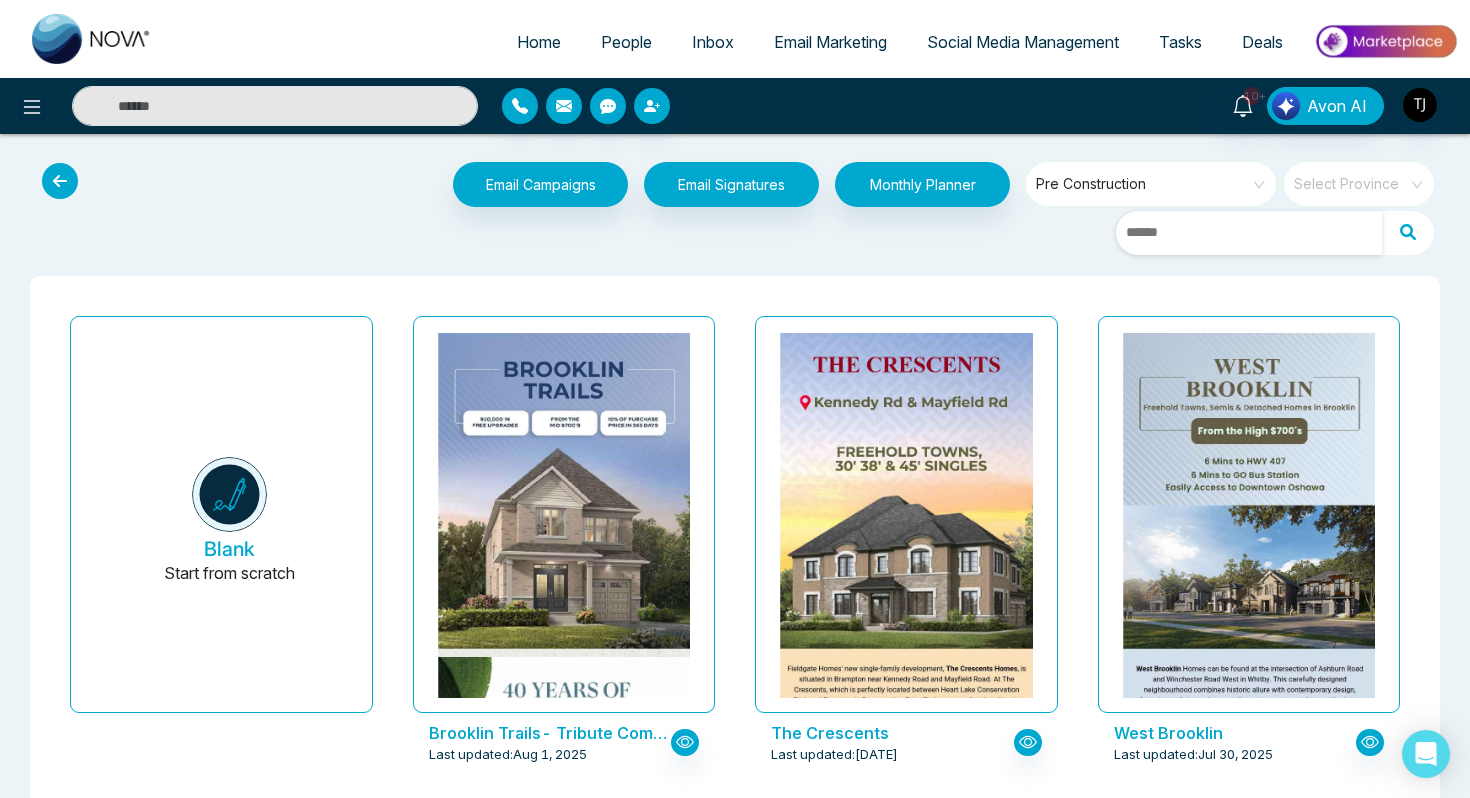 click at bounding box center [1249, 233] 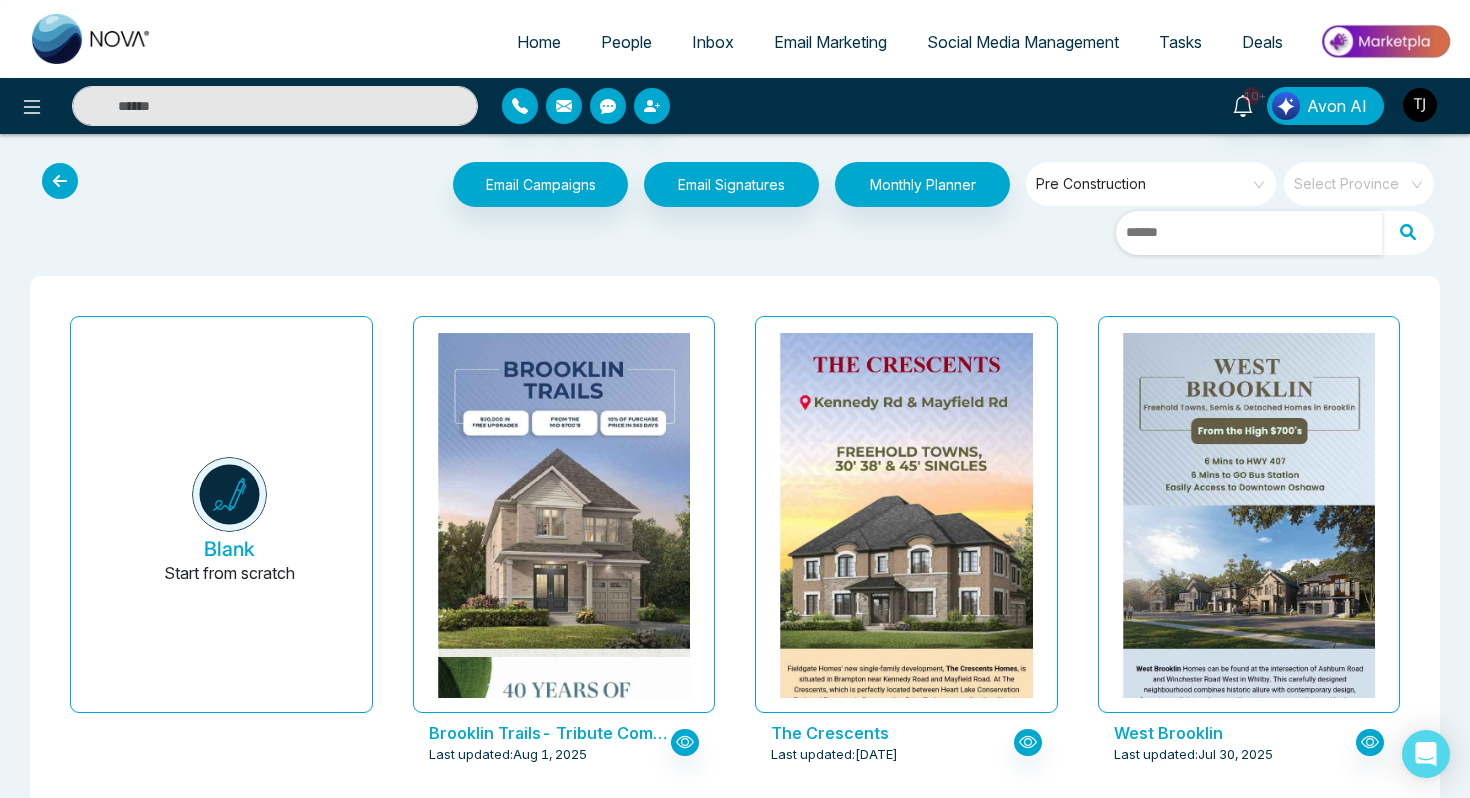 click at bounding box center [1352, 184] 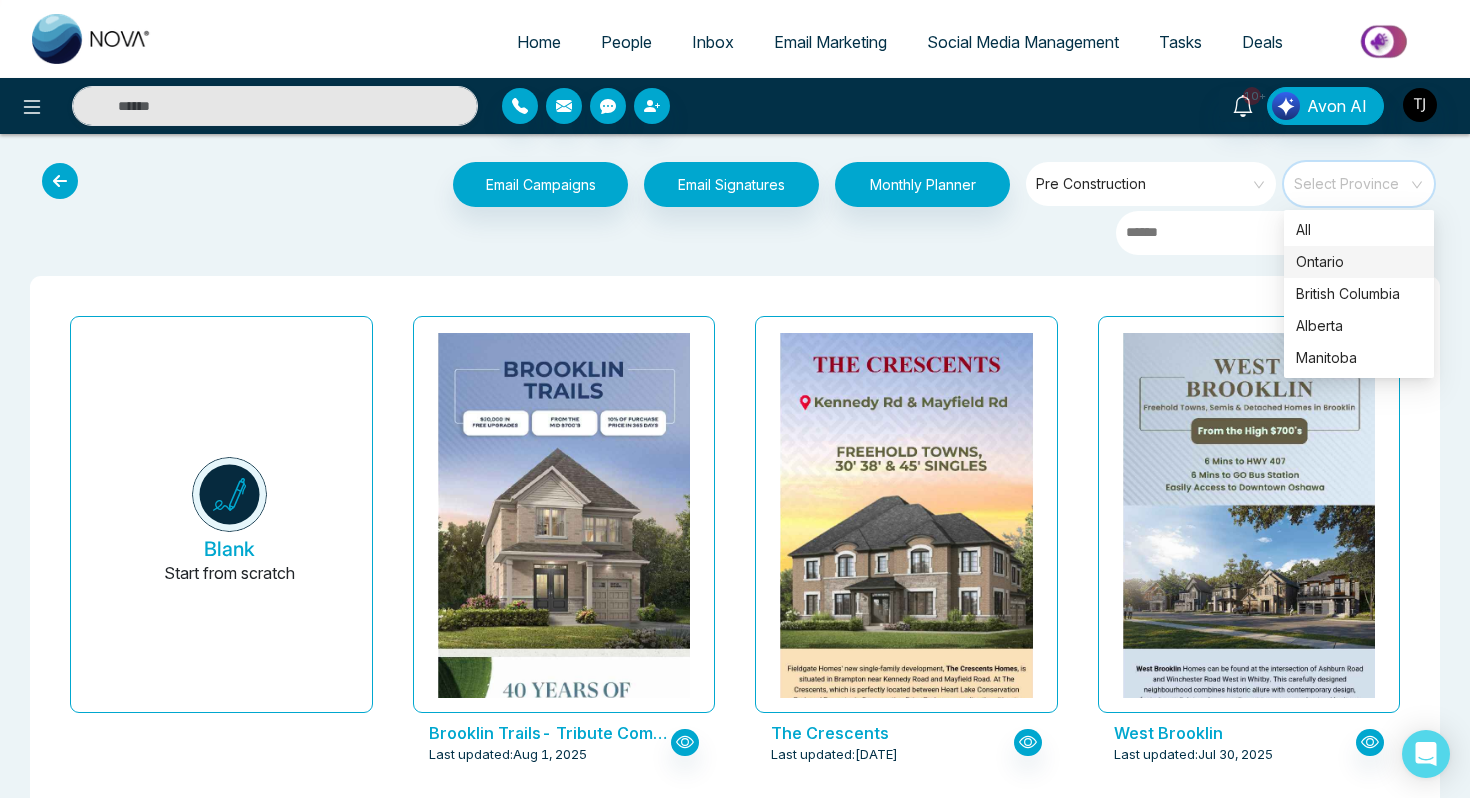 click on "Ontario" at bounding box center (1359, 262) 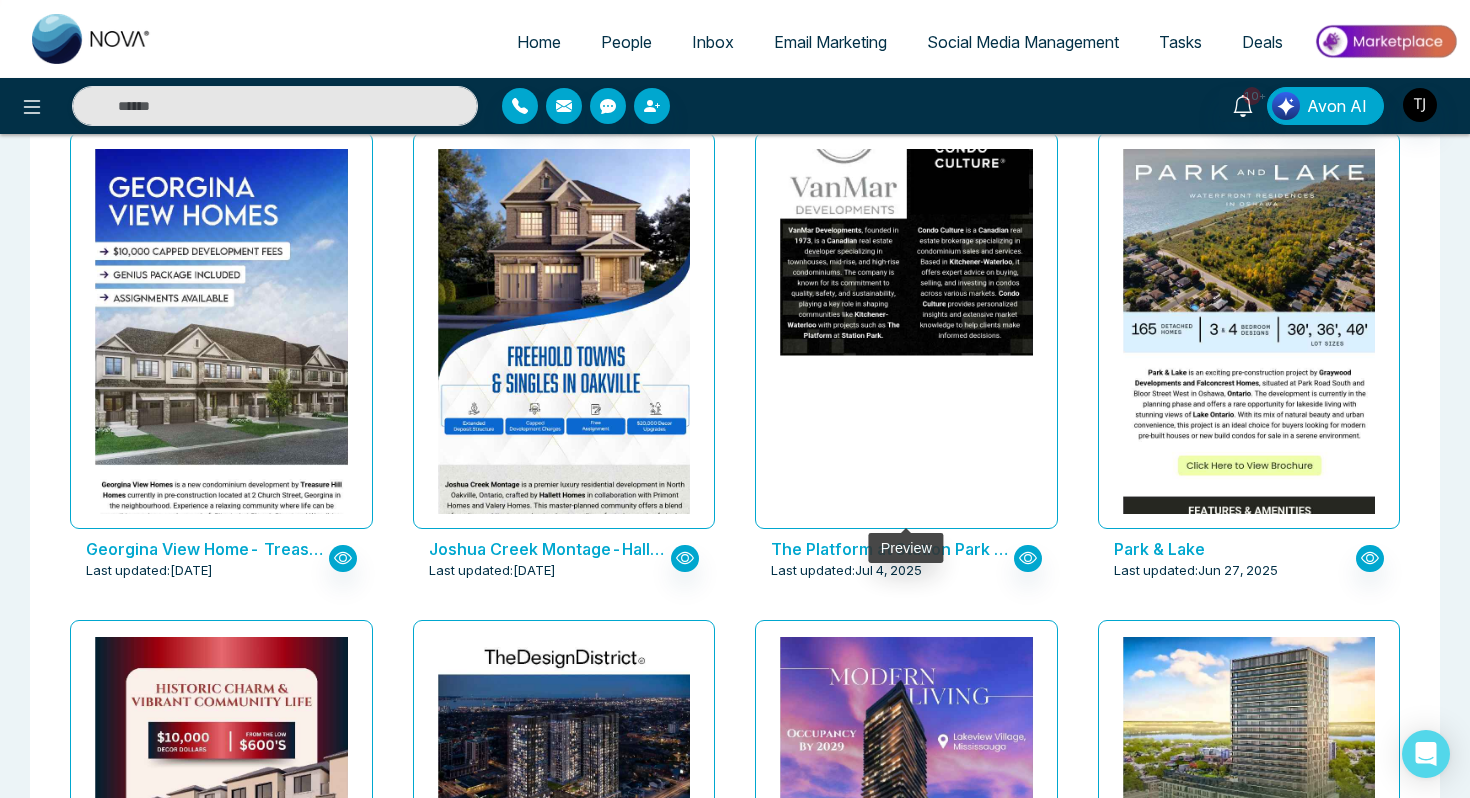 scroll, scrollTop: 660, scrollLeft: 0, axis: vertical 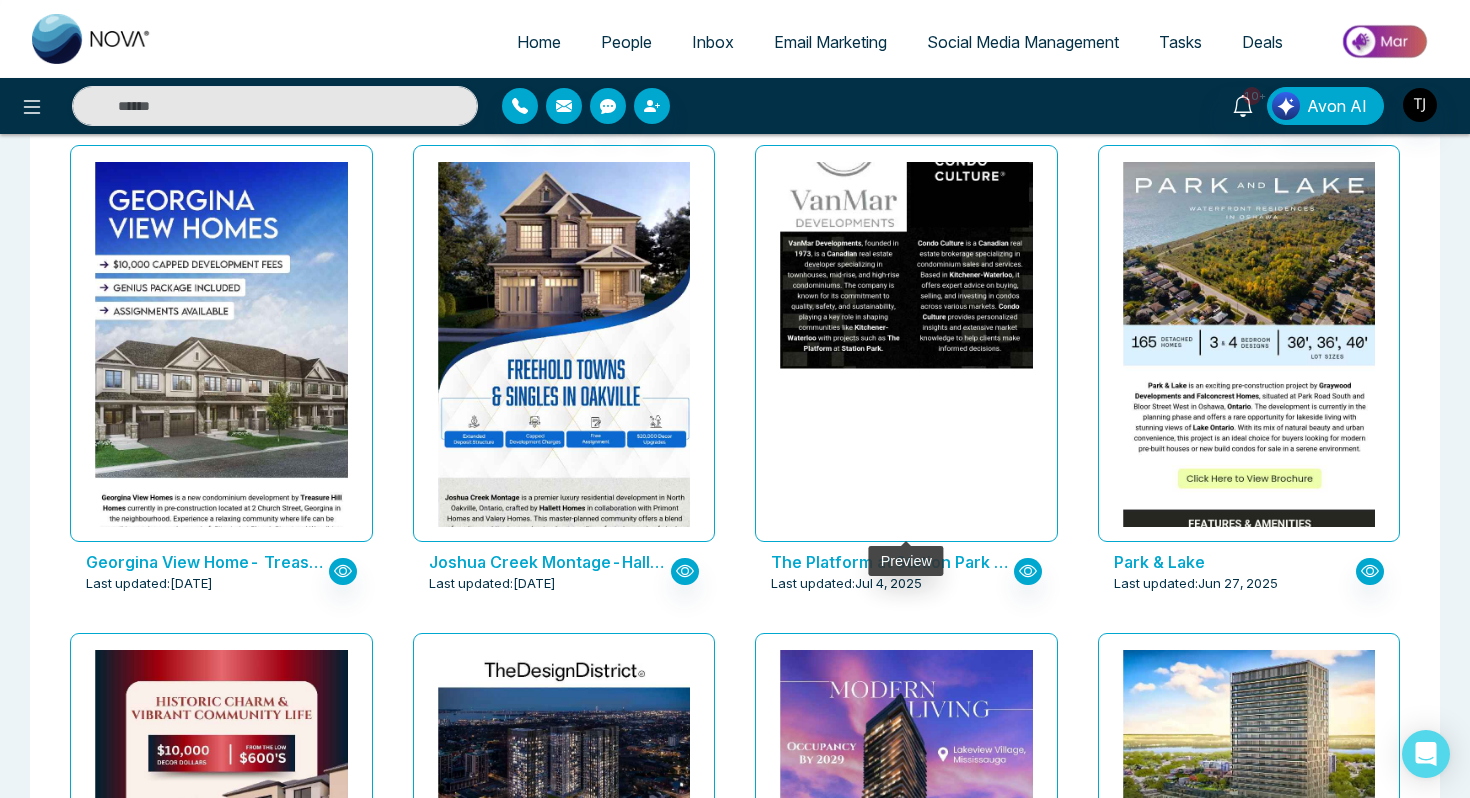 click at bounding box center (906, -420) 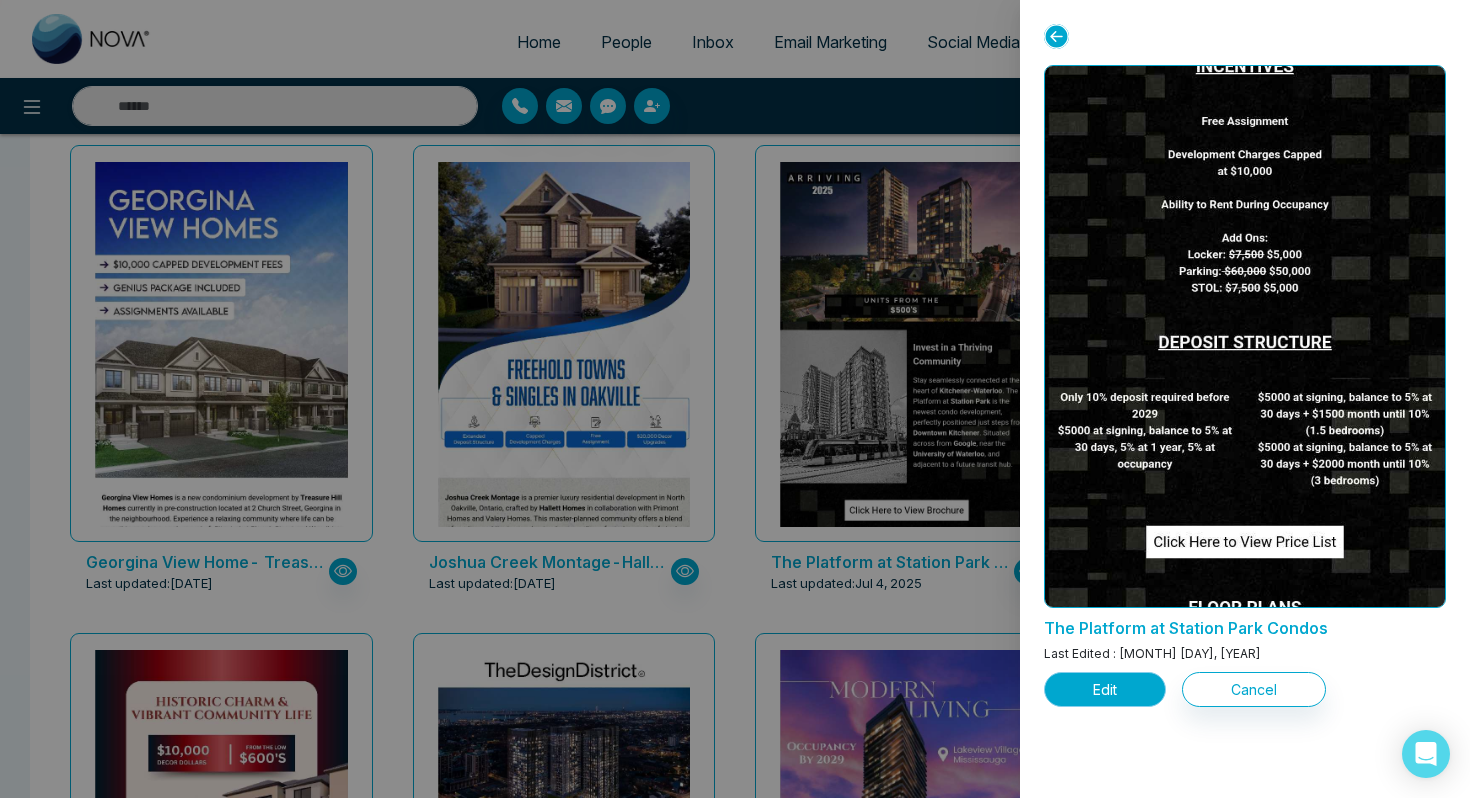click on "Edit" at bounding box center (1105, 689) 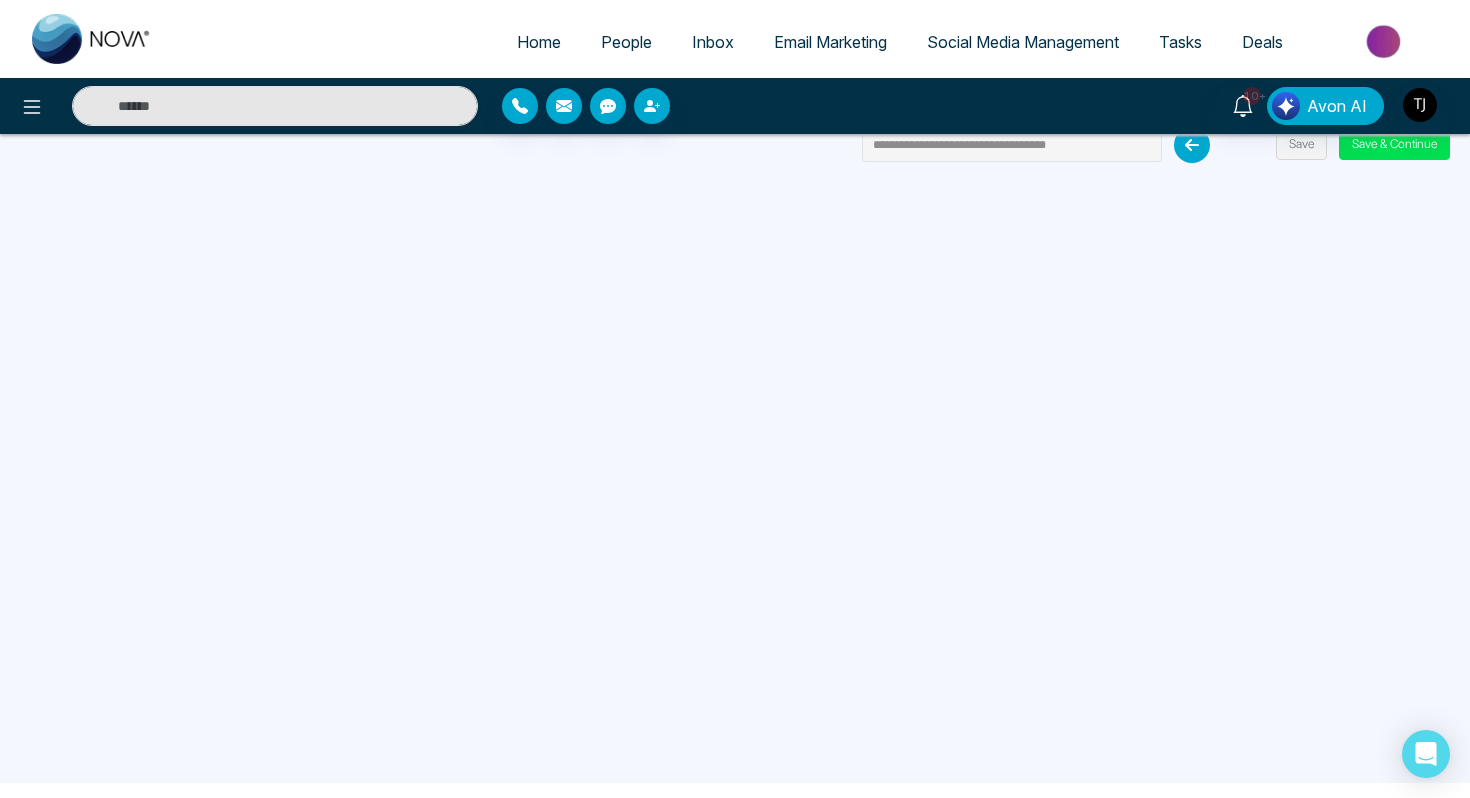 scroll, scrollTop: 0, scrollLeft: 0, axis: both 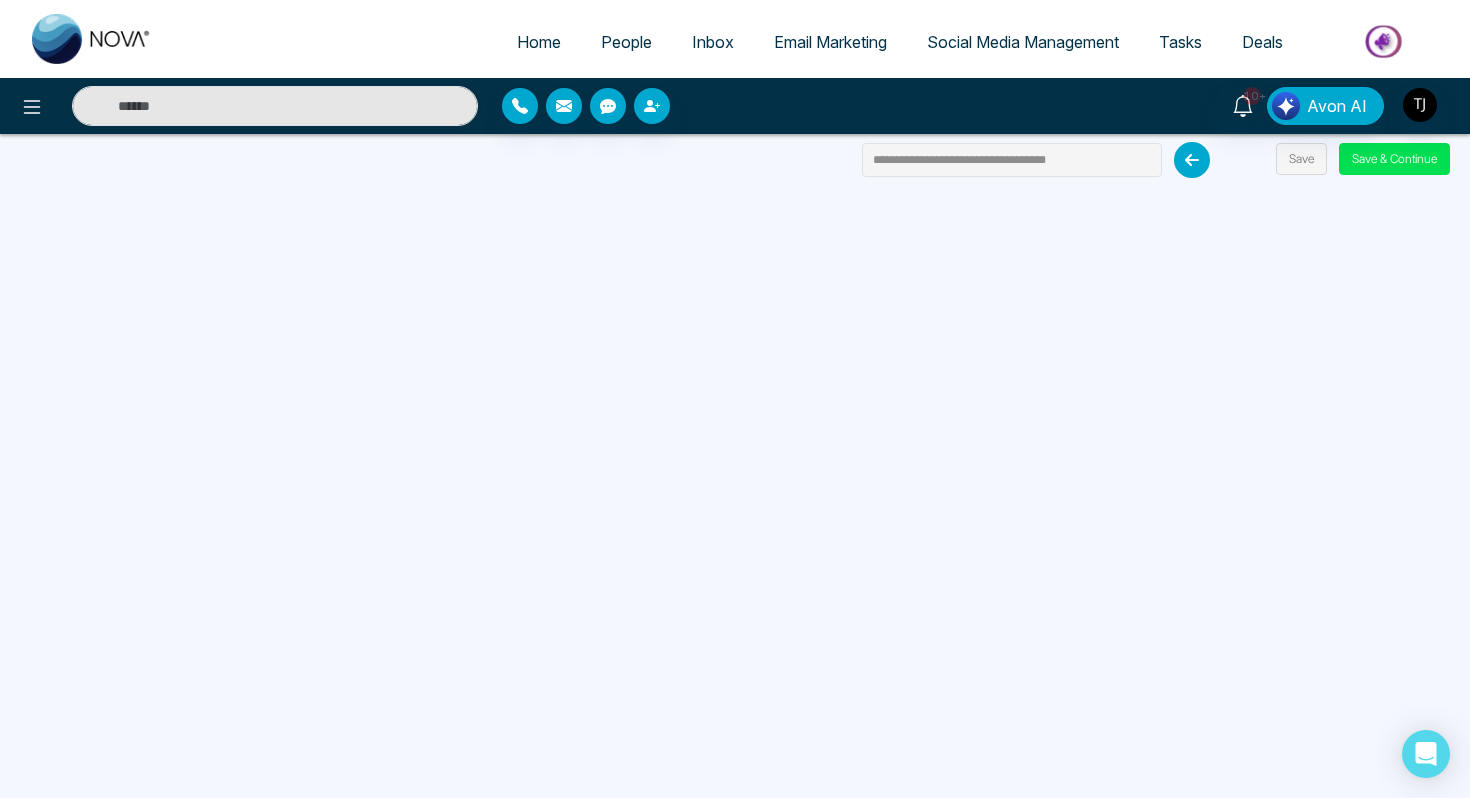 click on "Email Marketing" at bounding box center (830, 42) 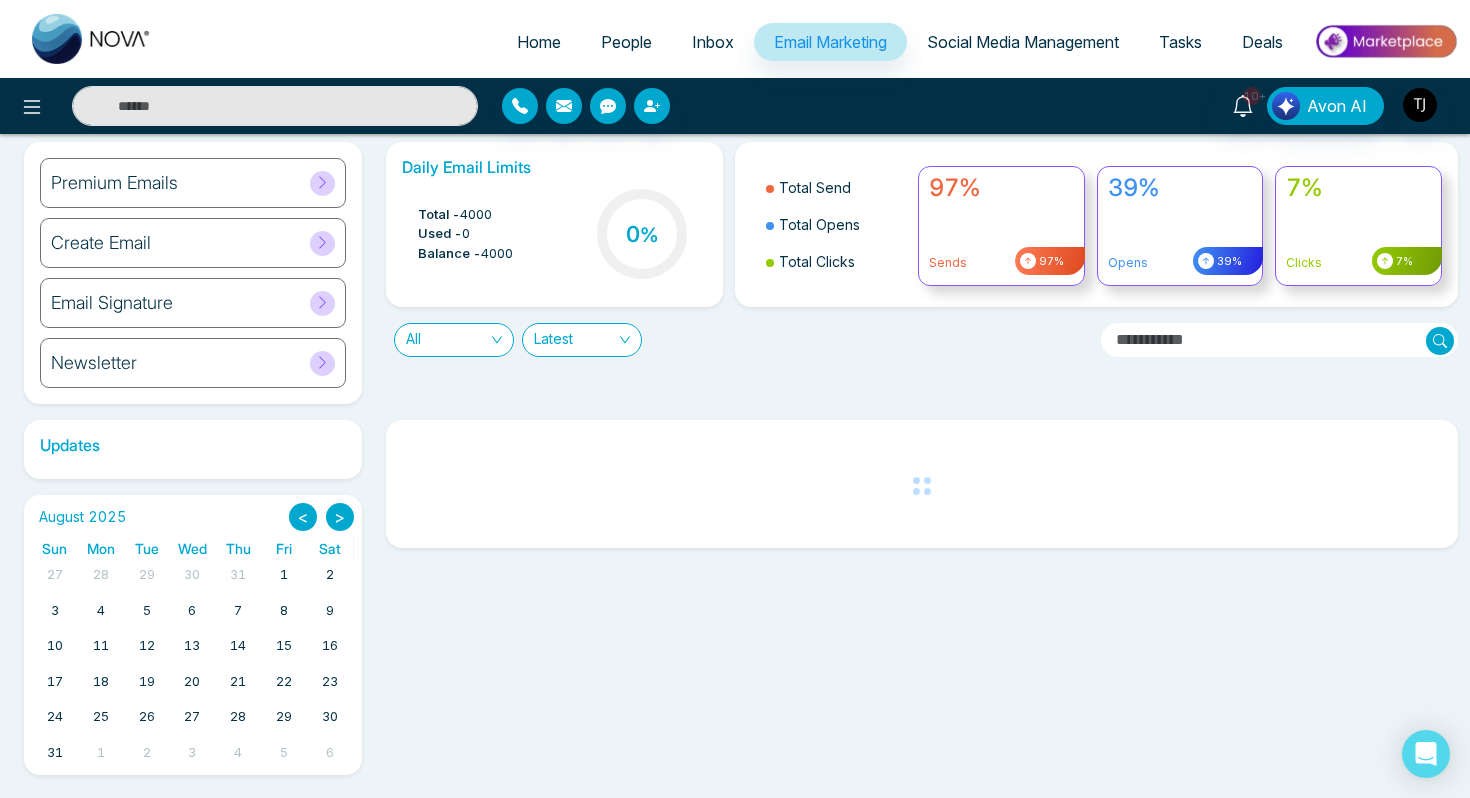 scroll, scrollTop: 60, scrollLeft: 0, axis: vertical 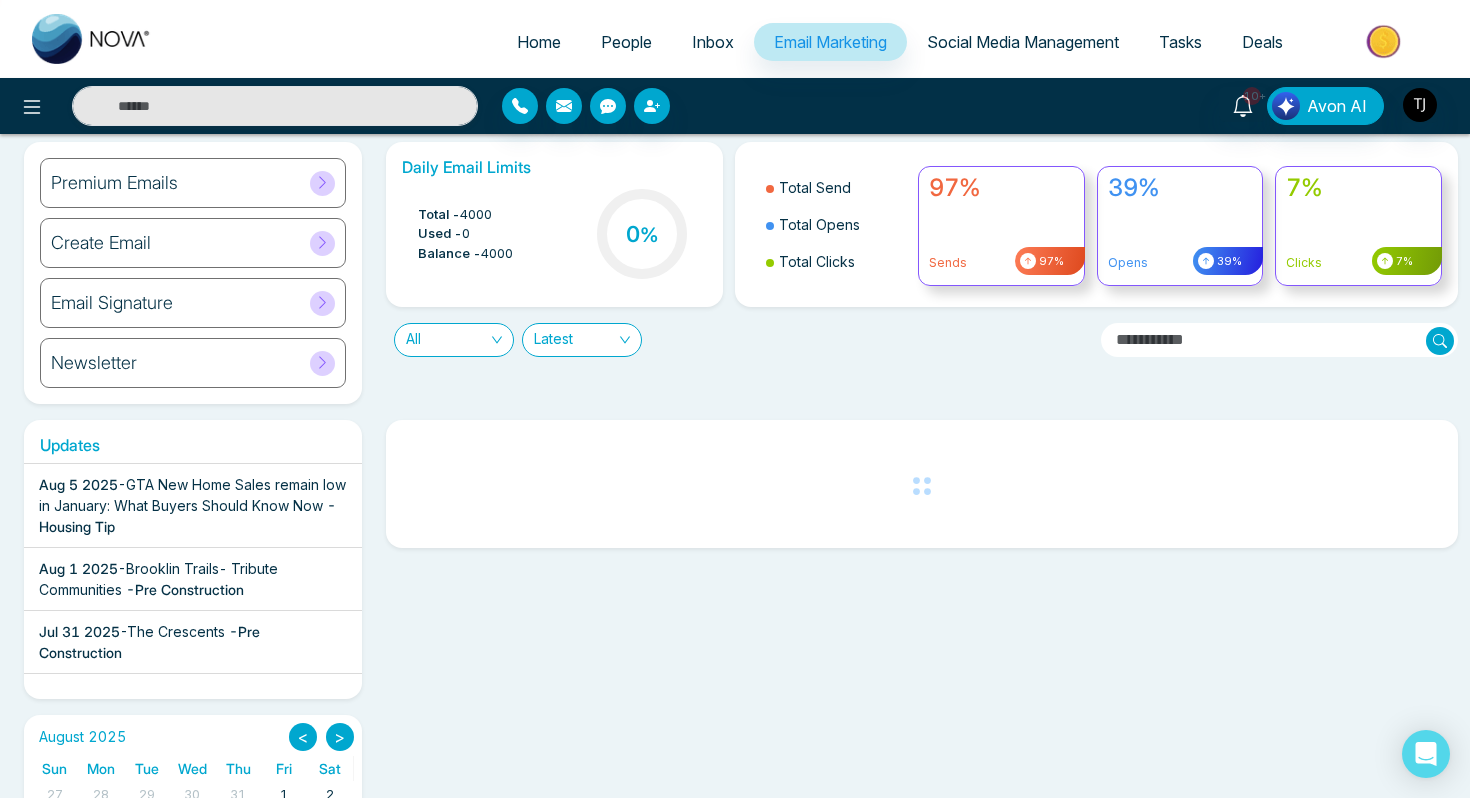 click on "All" at bounding box center [454, 340] 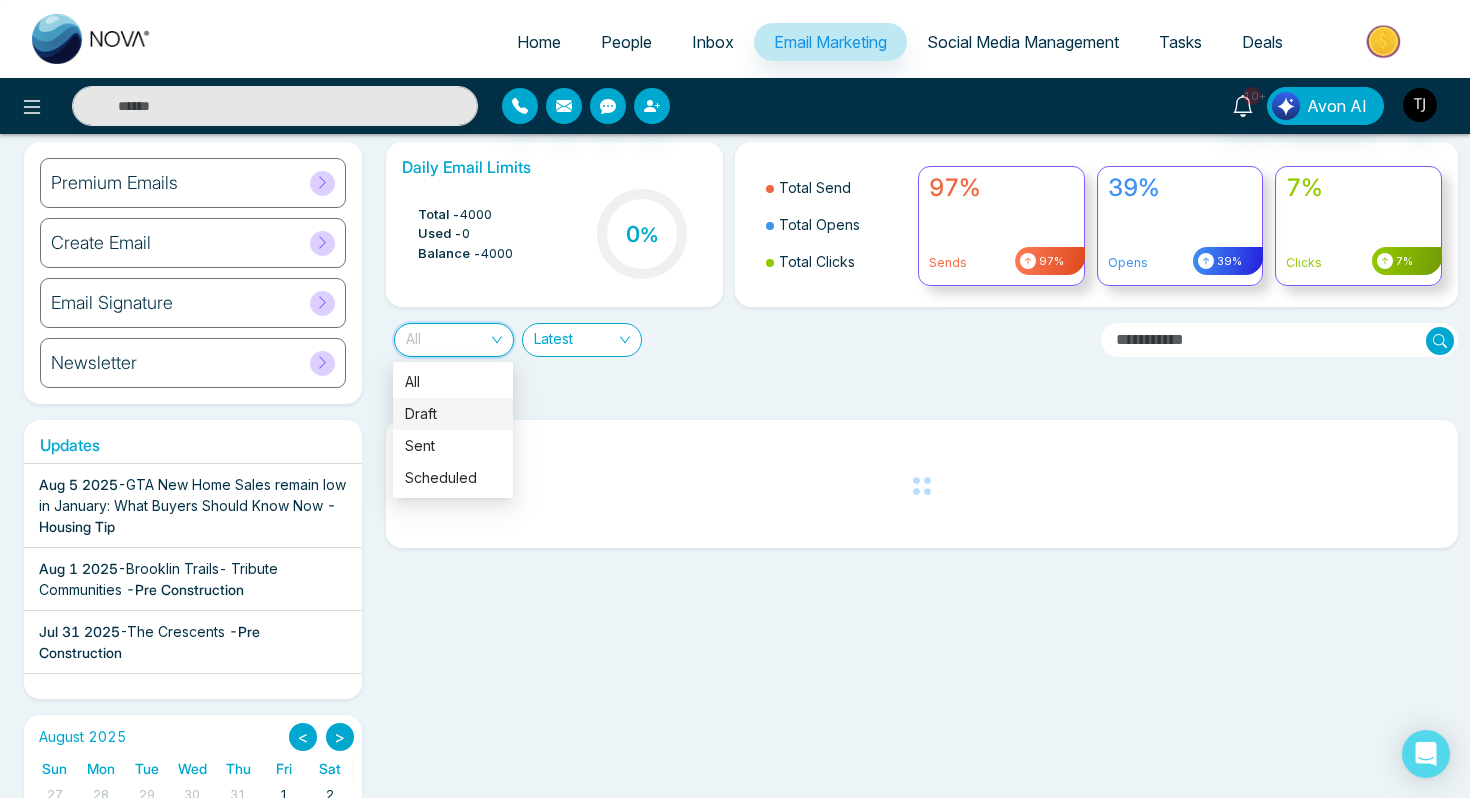 click on "Daily Email Limits Total -  4000 Used -  0 Balance -  4000 0 %  Total Send  Total Opens  Total Clicks 97% Sends 97% 39% Opens 39% 7% Clicks 7% All Latest" at bounding box center [916, 273] 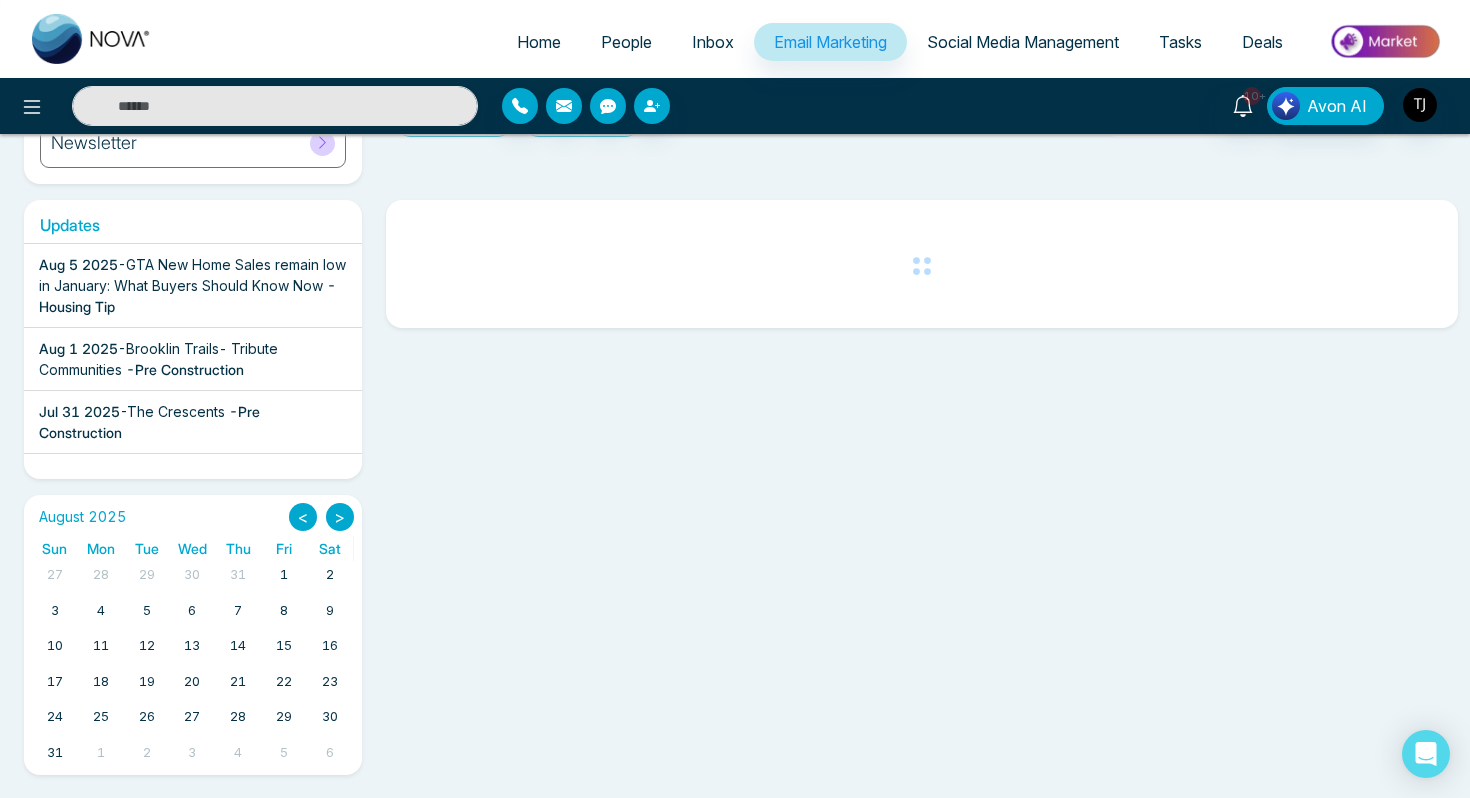 scroll, scrollTop: 0, scrollLeft: 0, axis: both 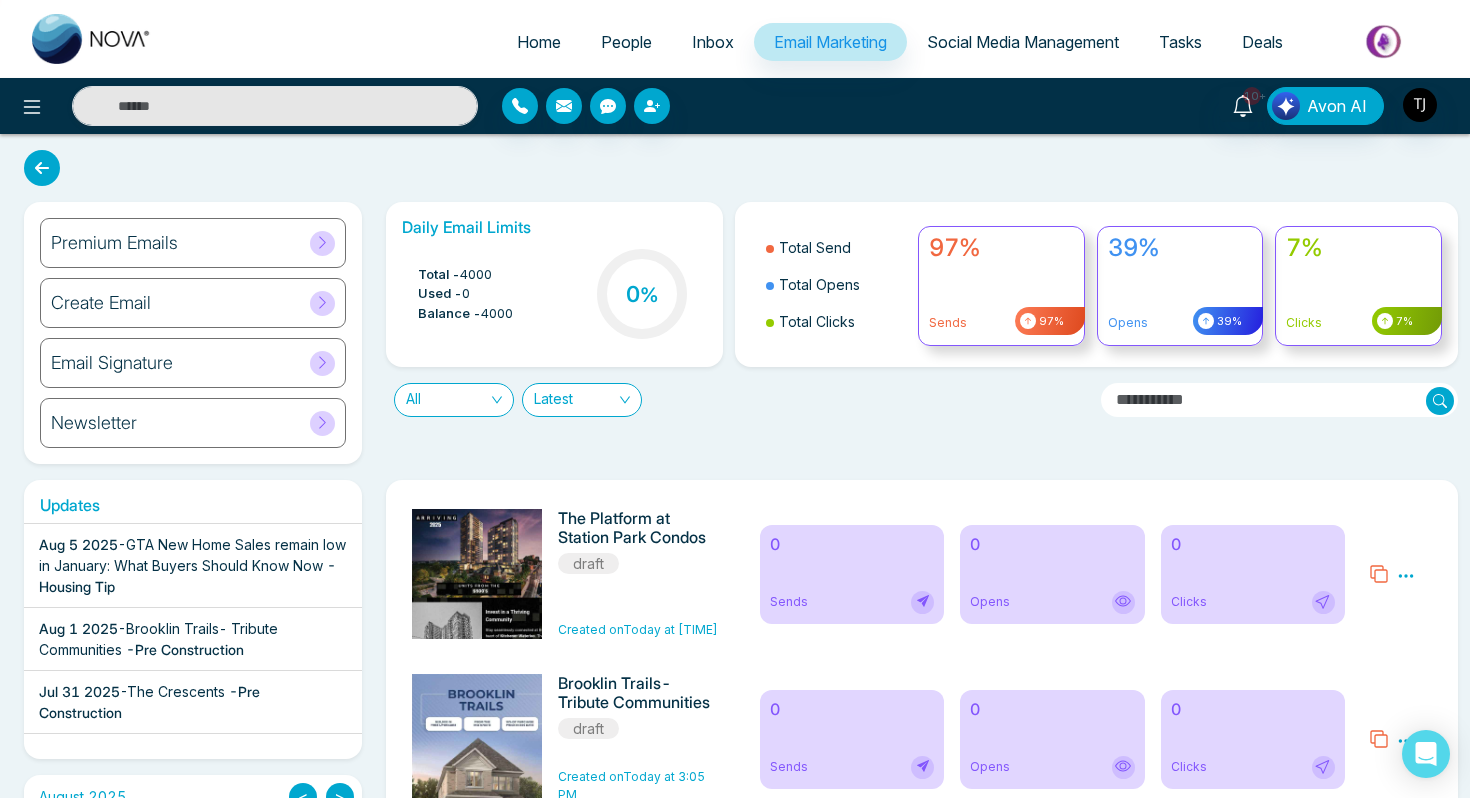 click on "All" at bounding box center (454, 400) 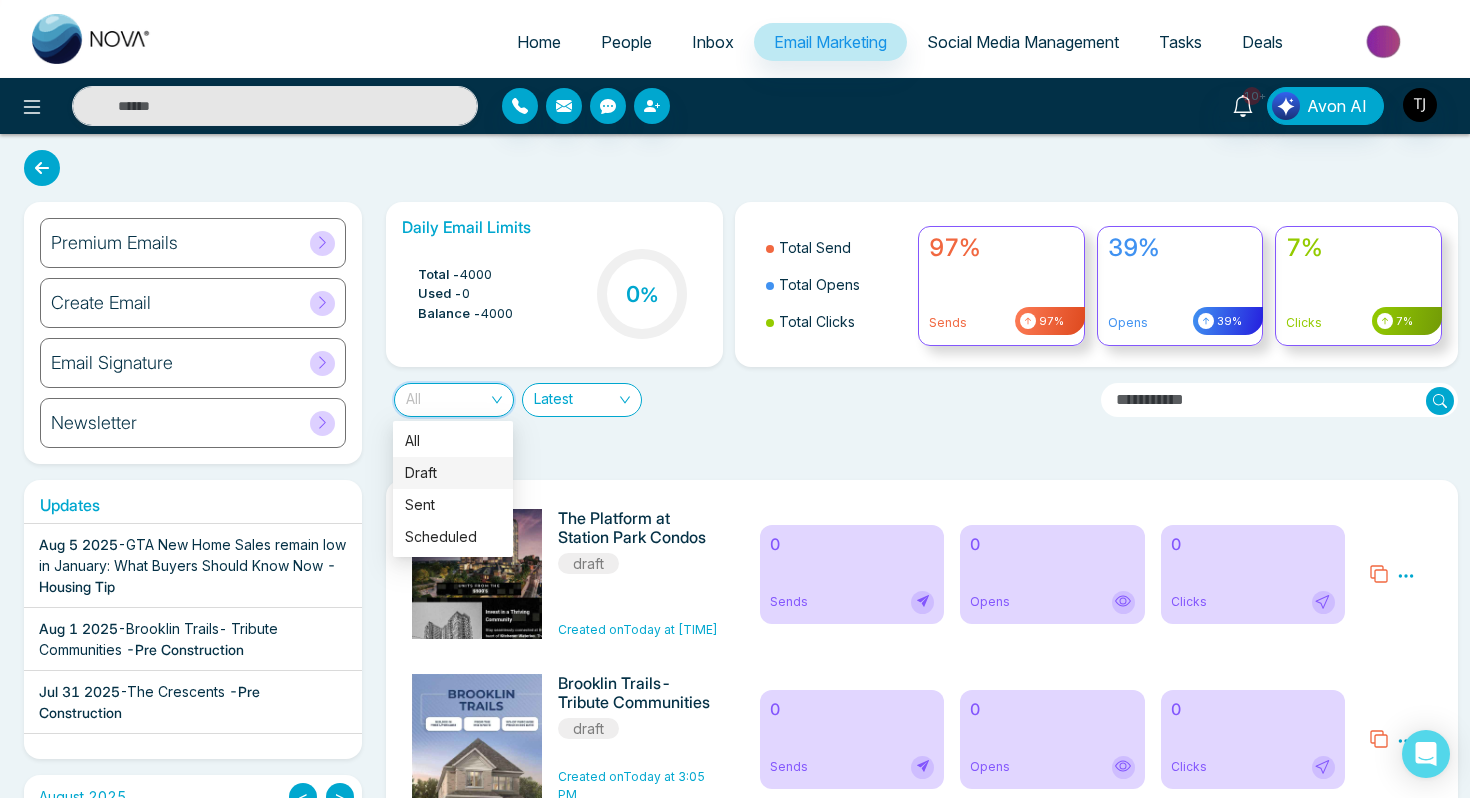 click on "All Latest" at bounding box center (735, 392) 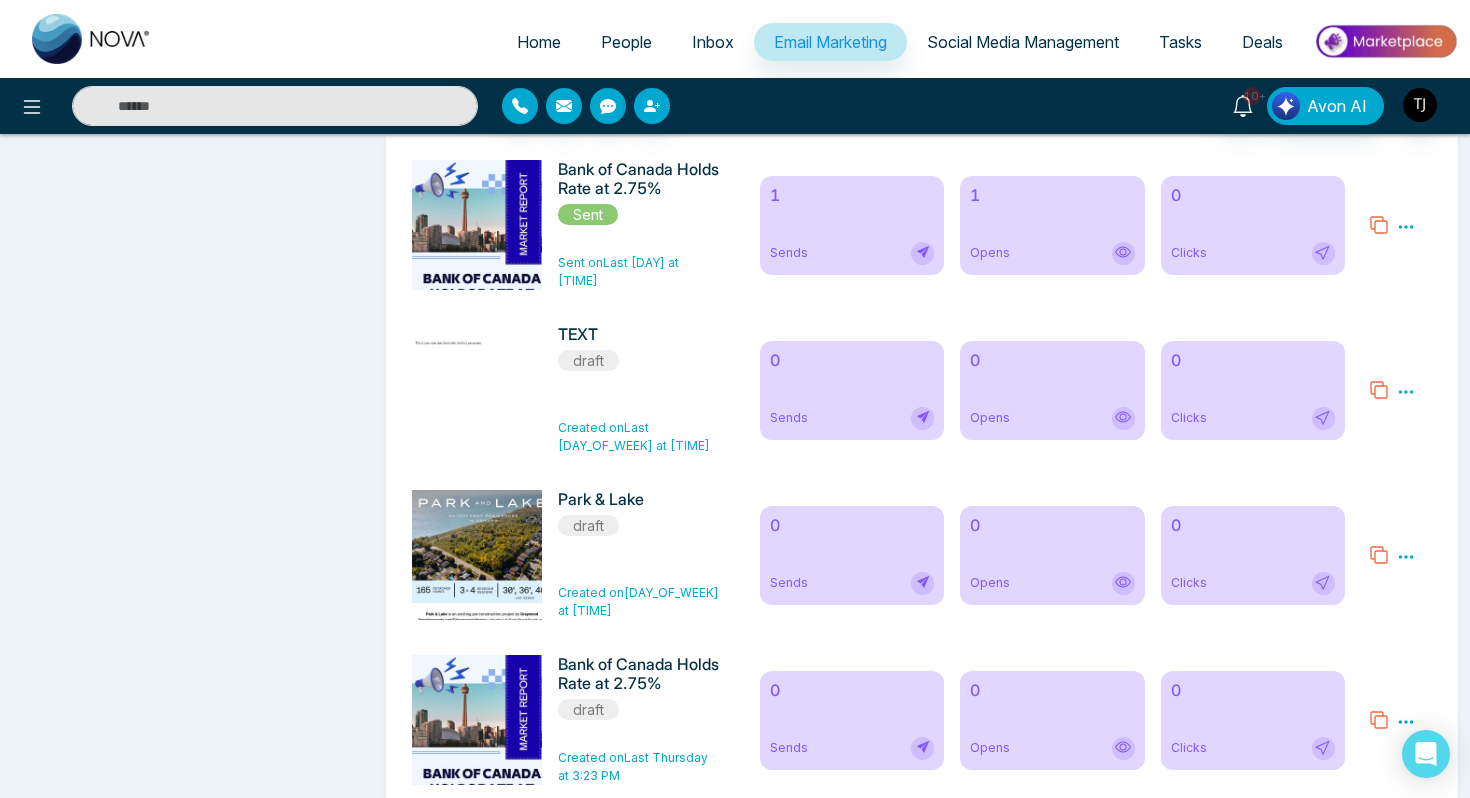 scroll, scrollTop: 4425, scrollLeft: 0, axis: vertical 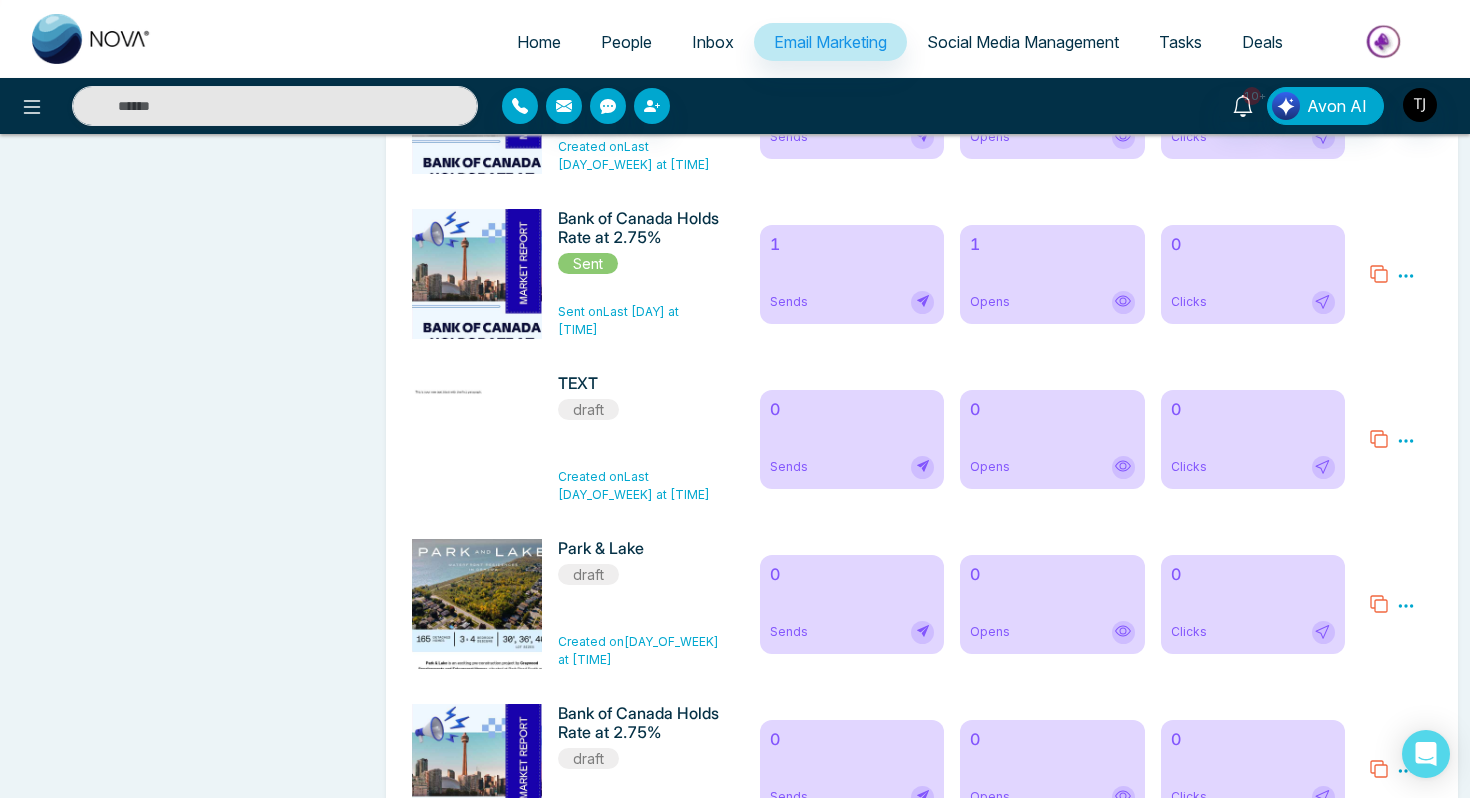 click on "1 Sends" at bounding box center [852, 274] 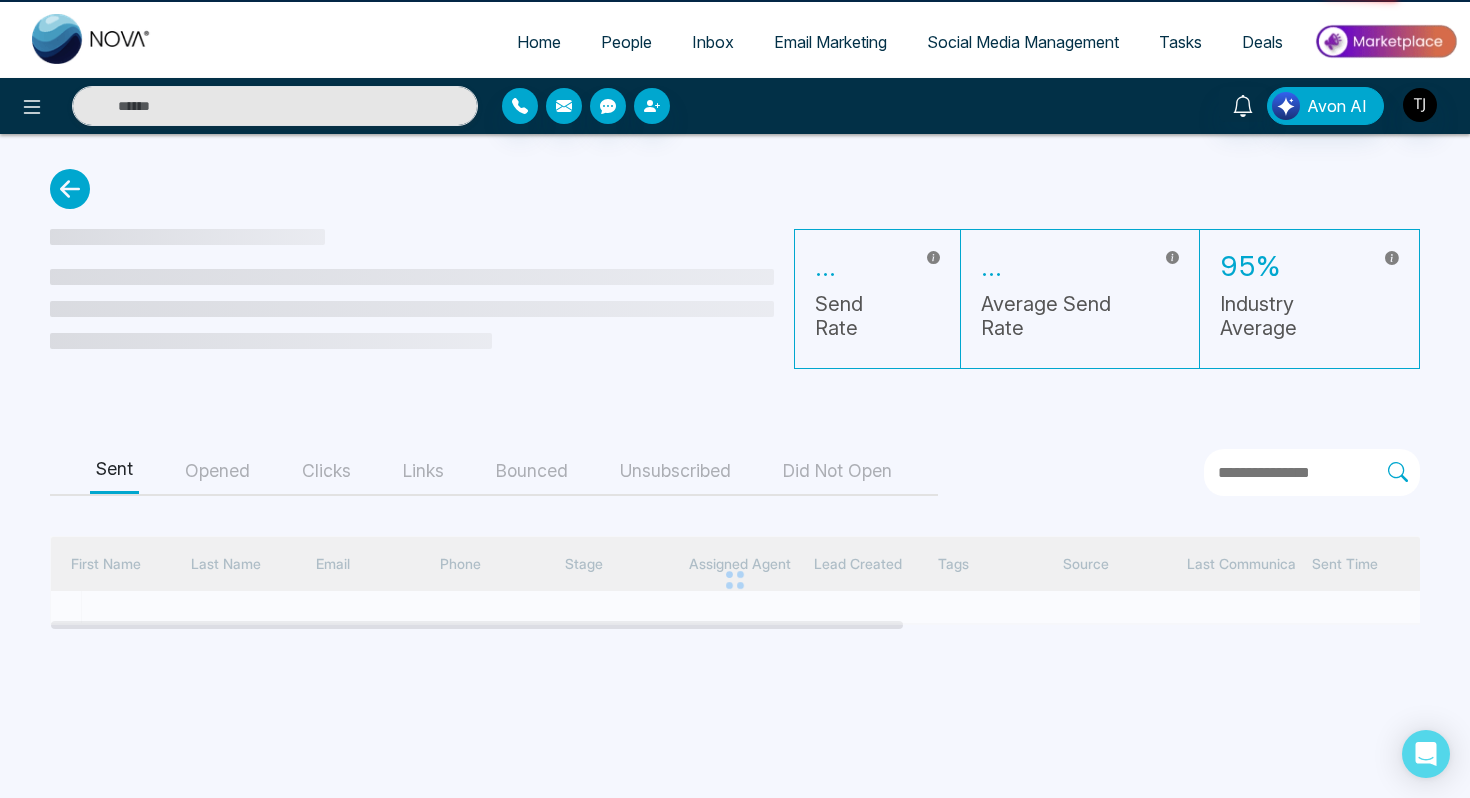 scroll, scrollTop: 0, scrollLeft: 0, axis: both 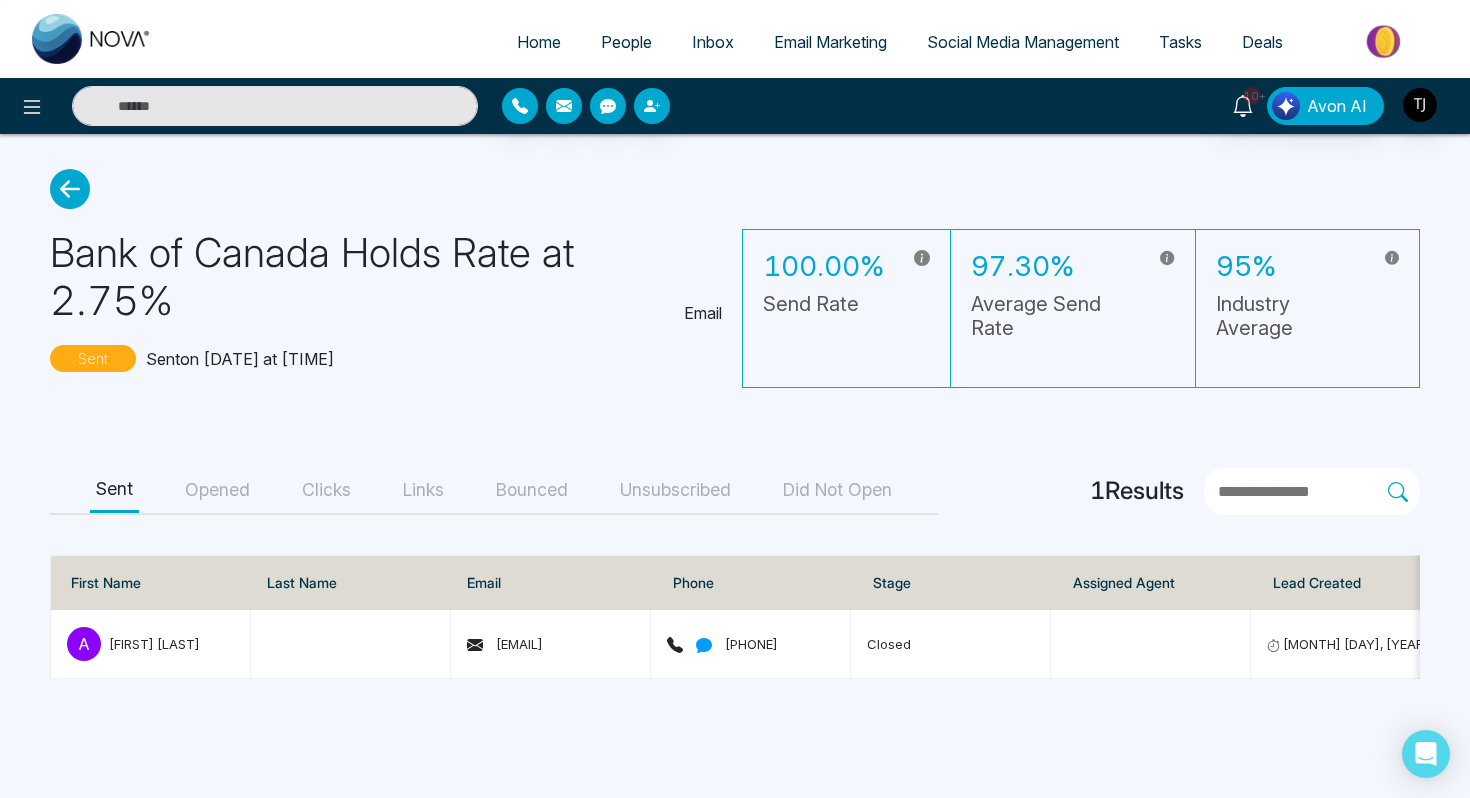 click on "Opened" at bounding box center (217, 490) 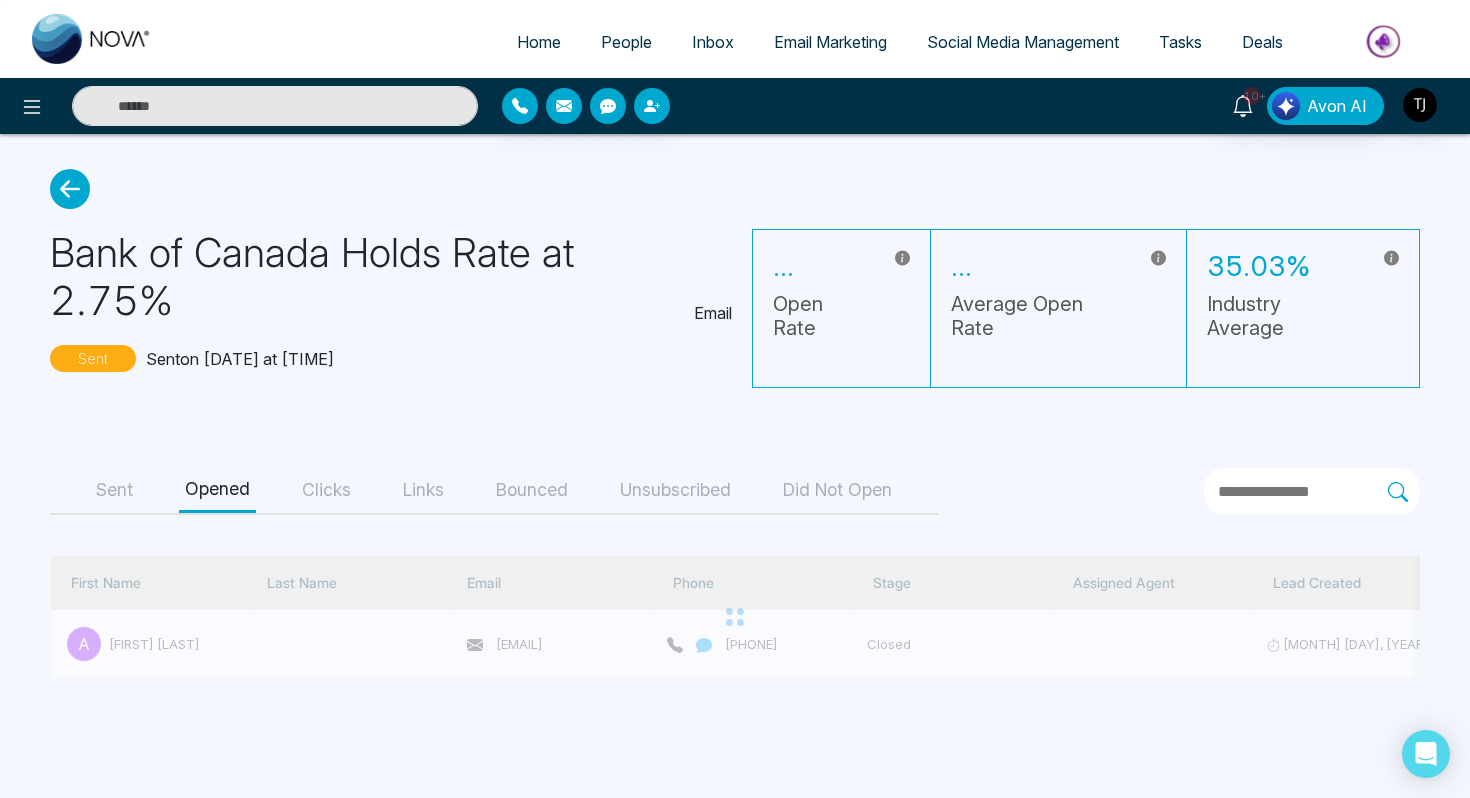 click on "Clicks" at bounding box center (326, 490) 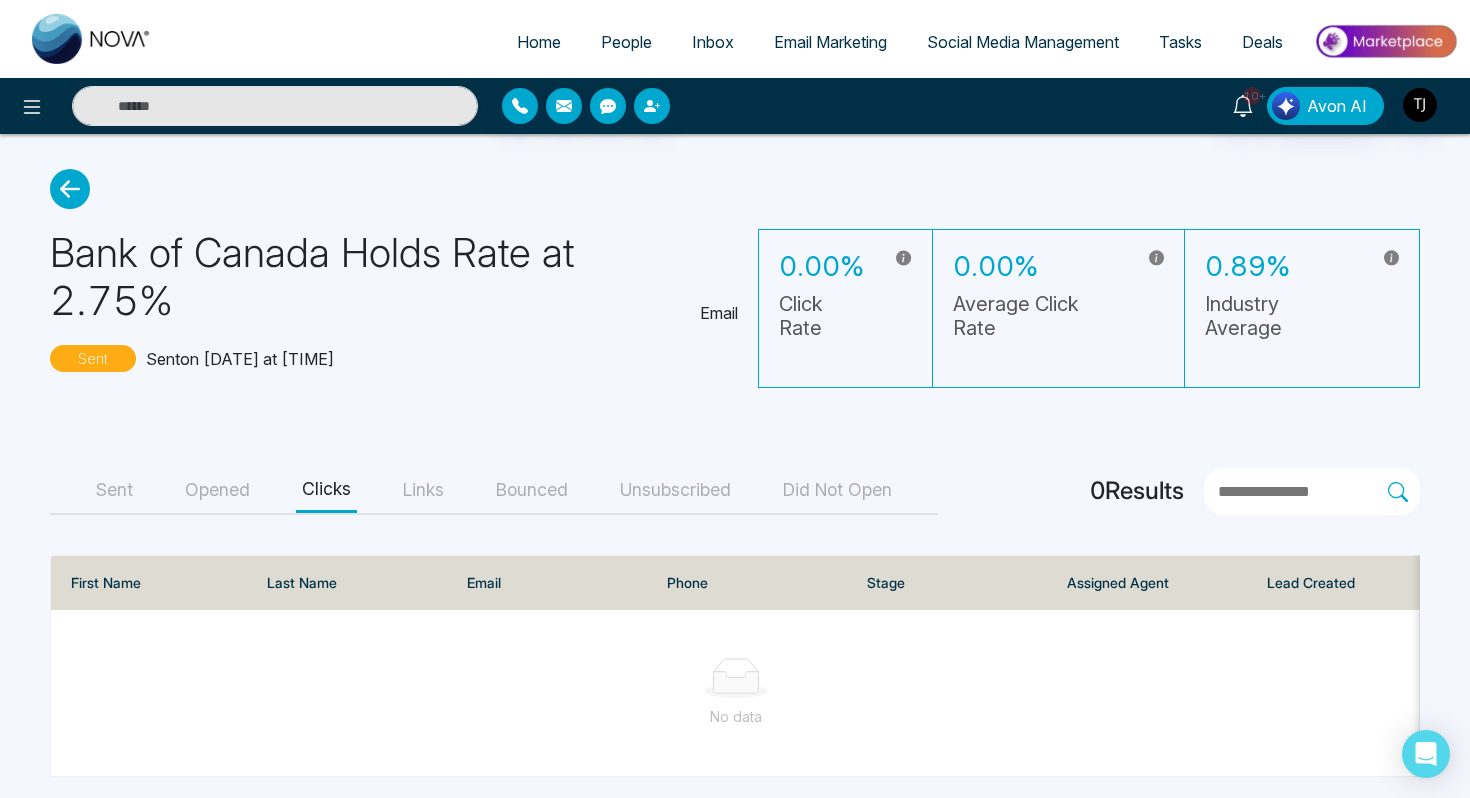 click on "Social Media Management" at bounding box center (1023, 42) 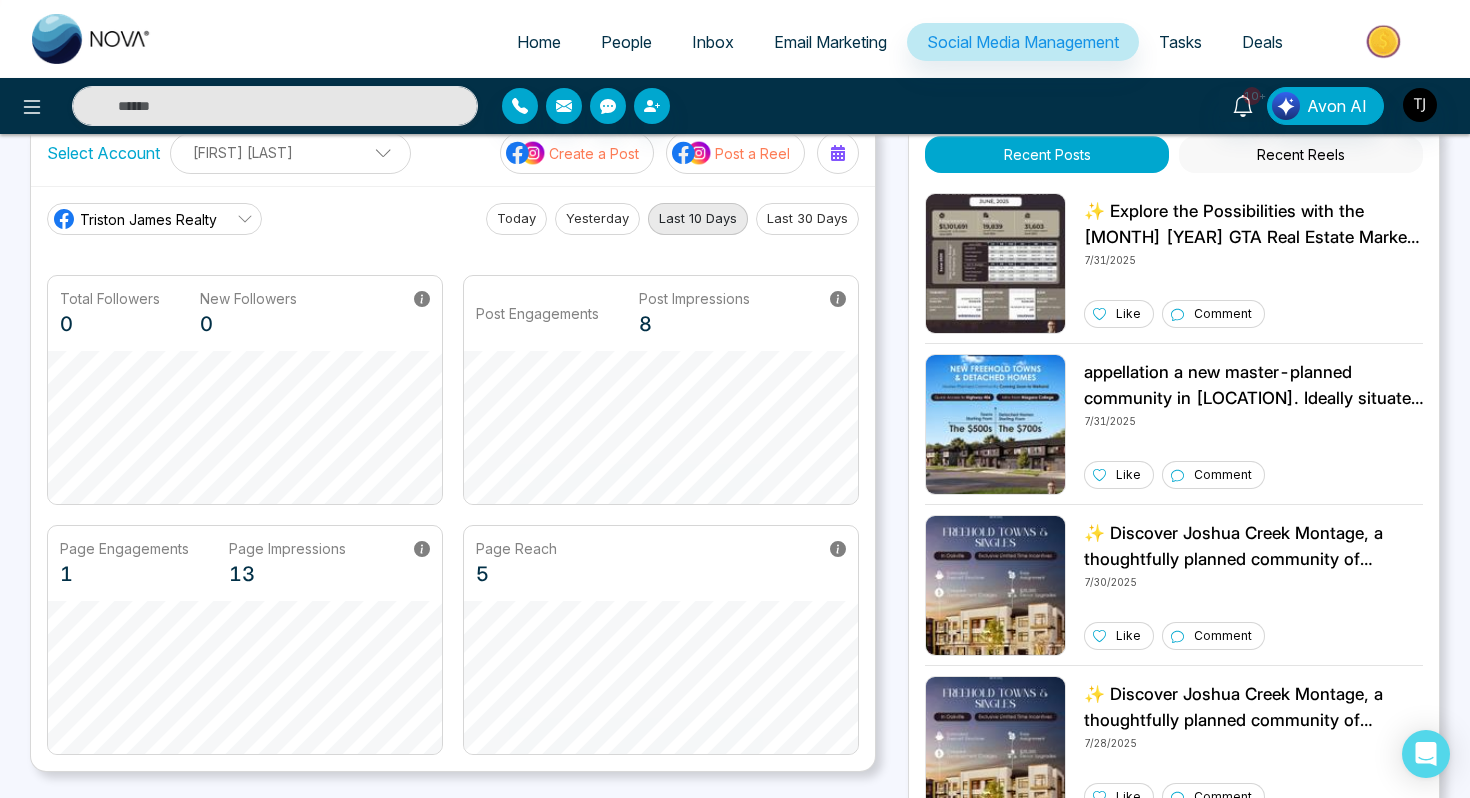 scroll, scrollTop: 0, scrollLeft: 0, axis: both 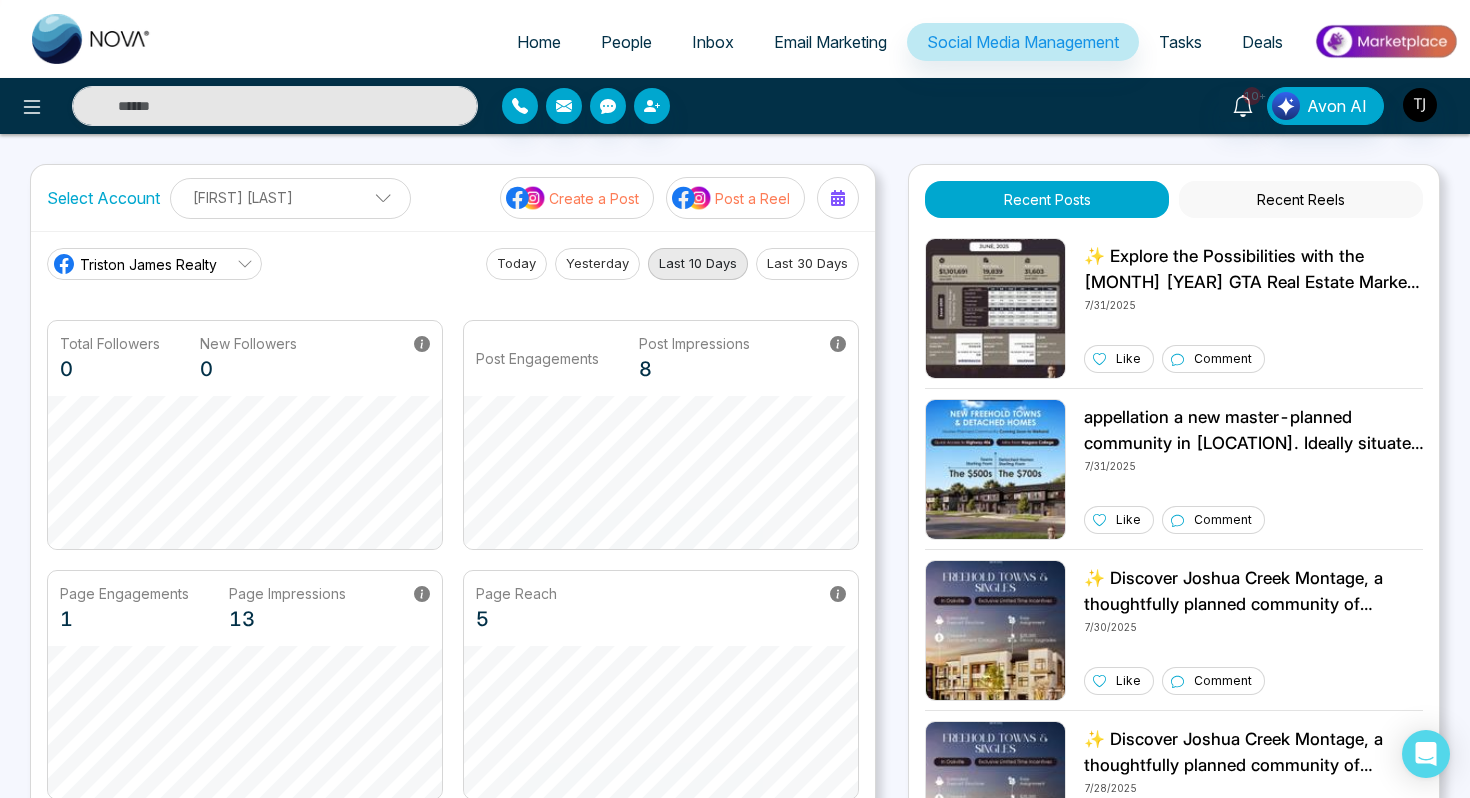 click on "Create a Post" at bounding box center (577, 198) 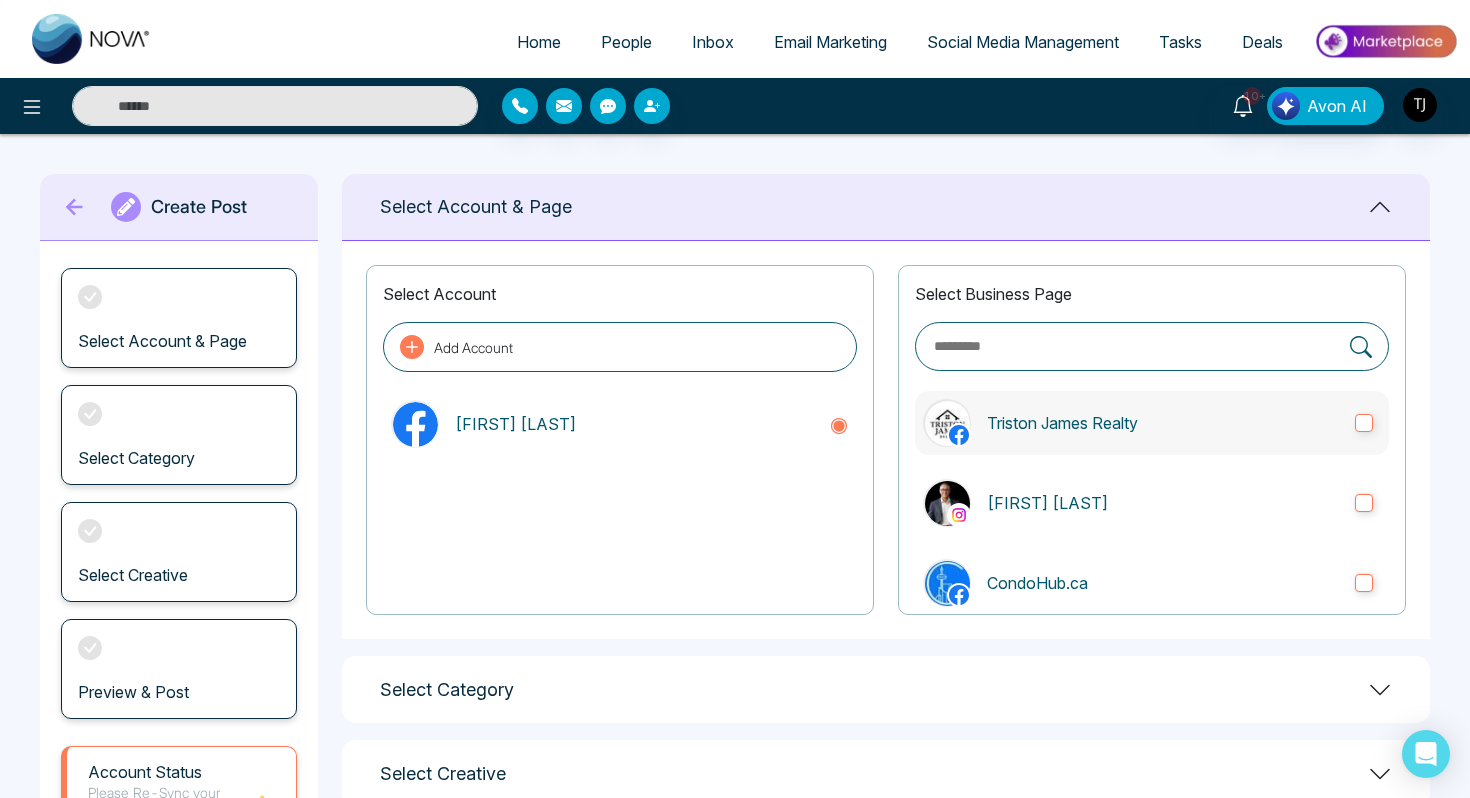 click on "Triston James Realty" at bounding box center (1152, 423) 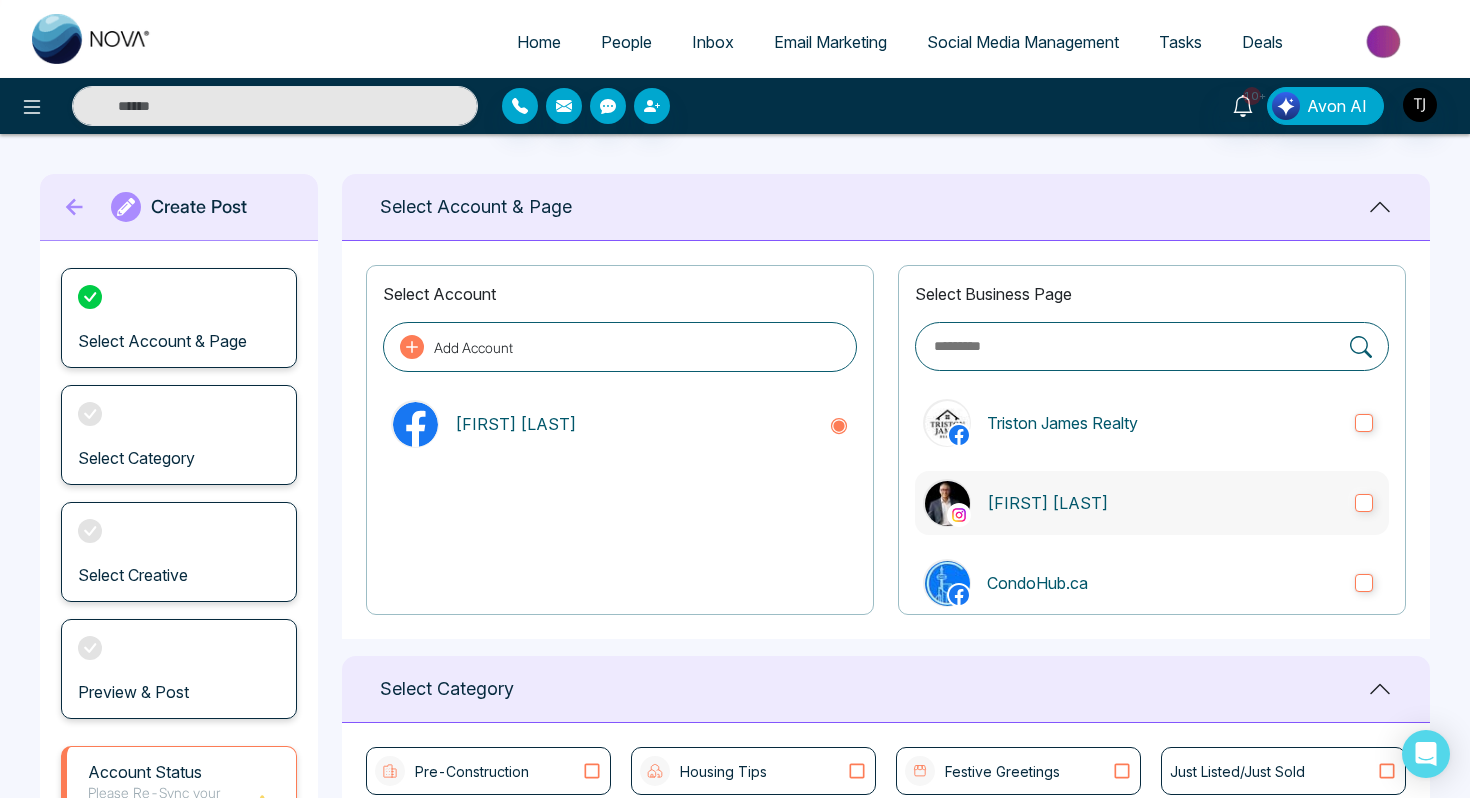 click on "Triston James" at bounding box center [1163, 503] 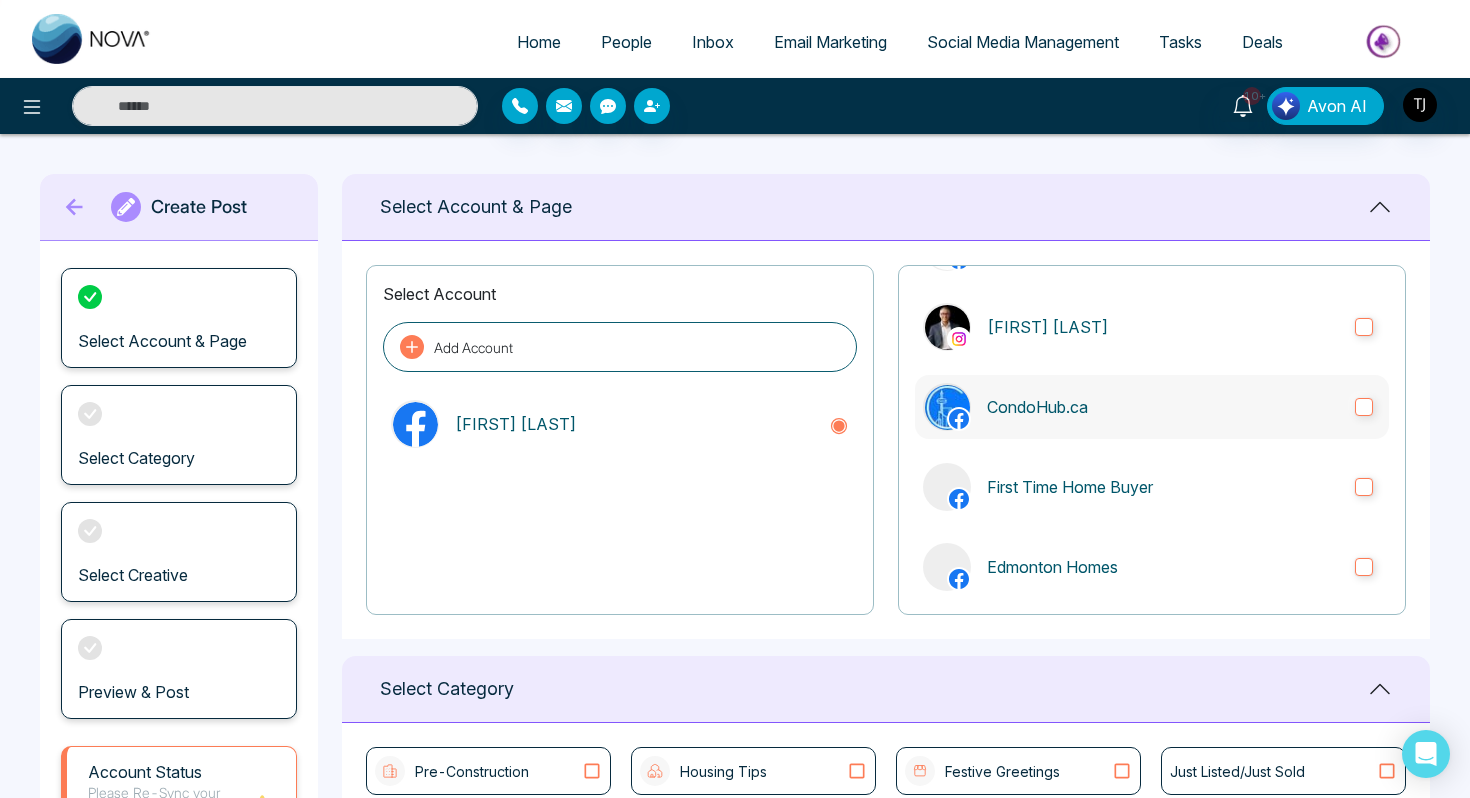 scroll, scrollTop: 0, scrollLeft: 0, axis: both 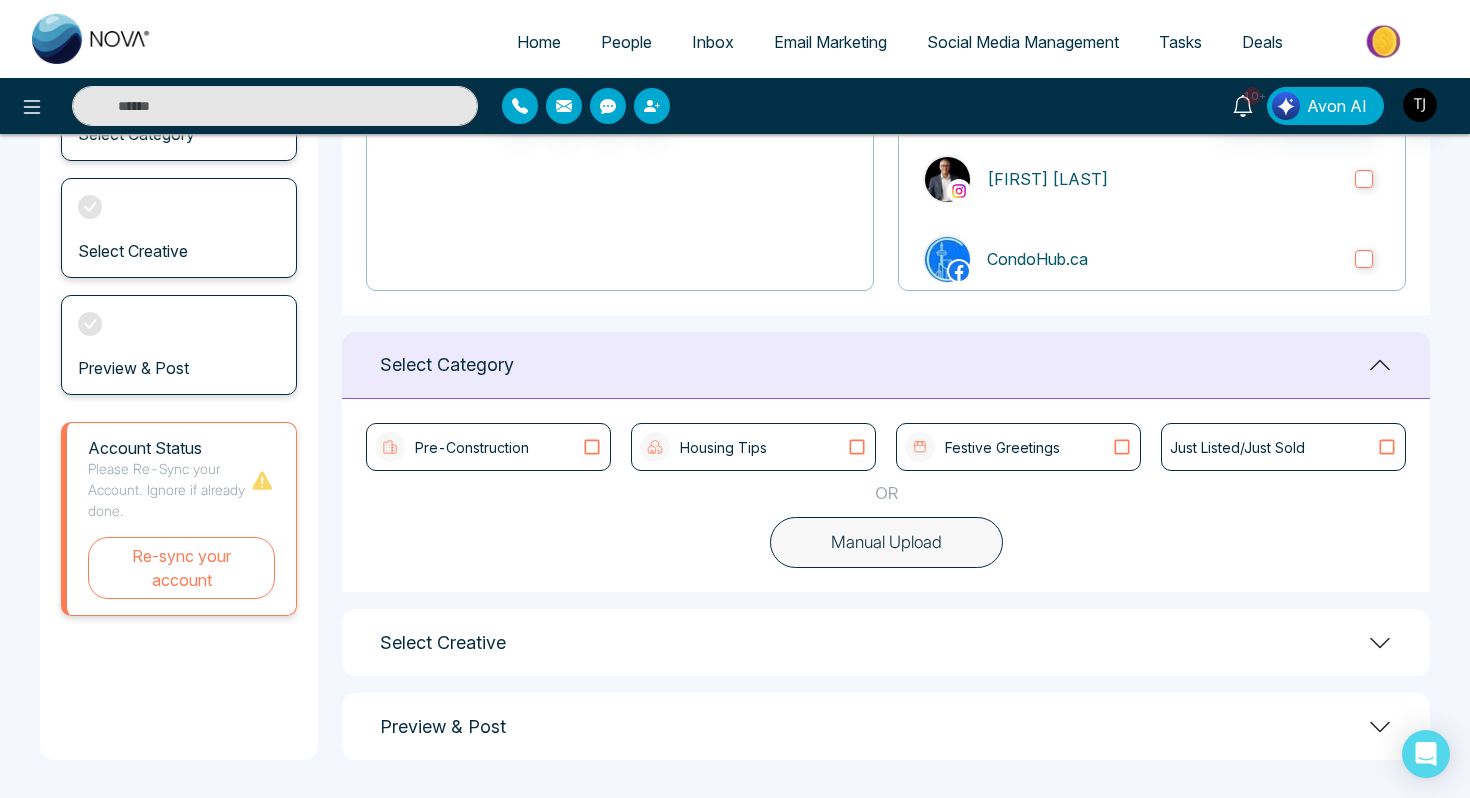 click on "Pre-Construction Housing Tips Festive Greetings Just Listed/Just Sold OR Manual Upload" at bounding box center (886, 495) 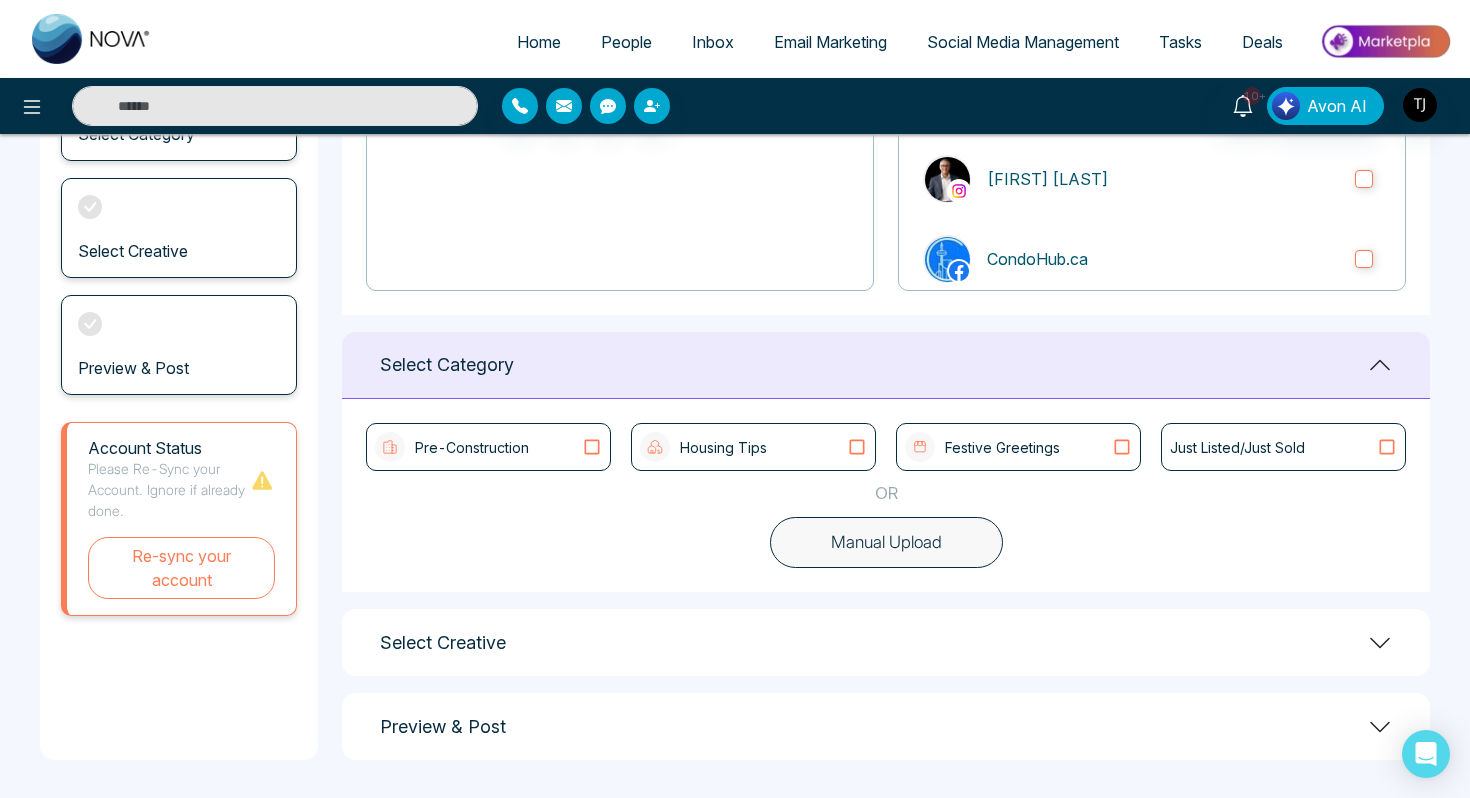 click on "Manual Upload" at bounding box center (886, 543) 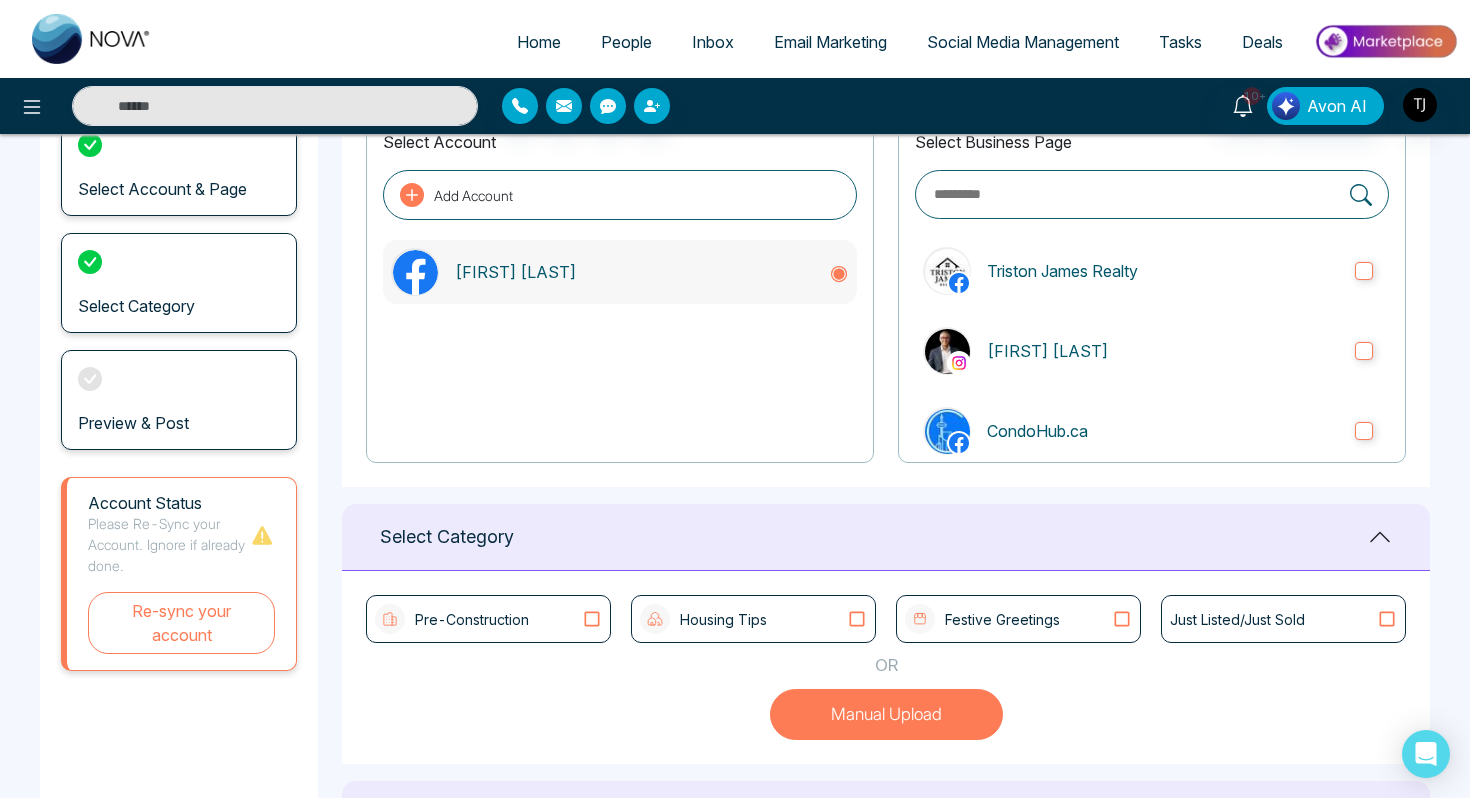 scroll, scrollTop: 0, scrollLeft: 0, axis: both 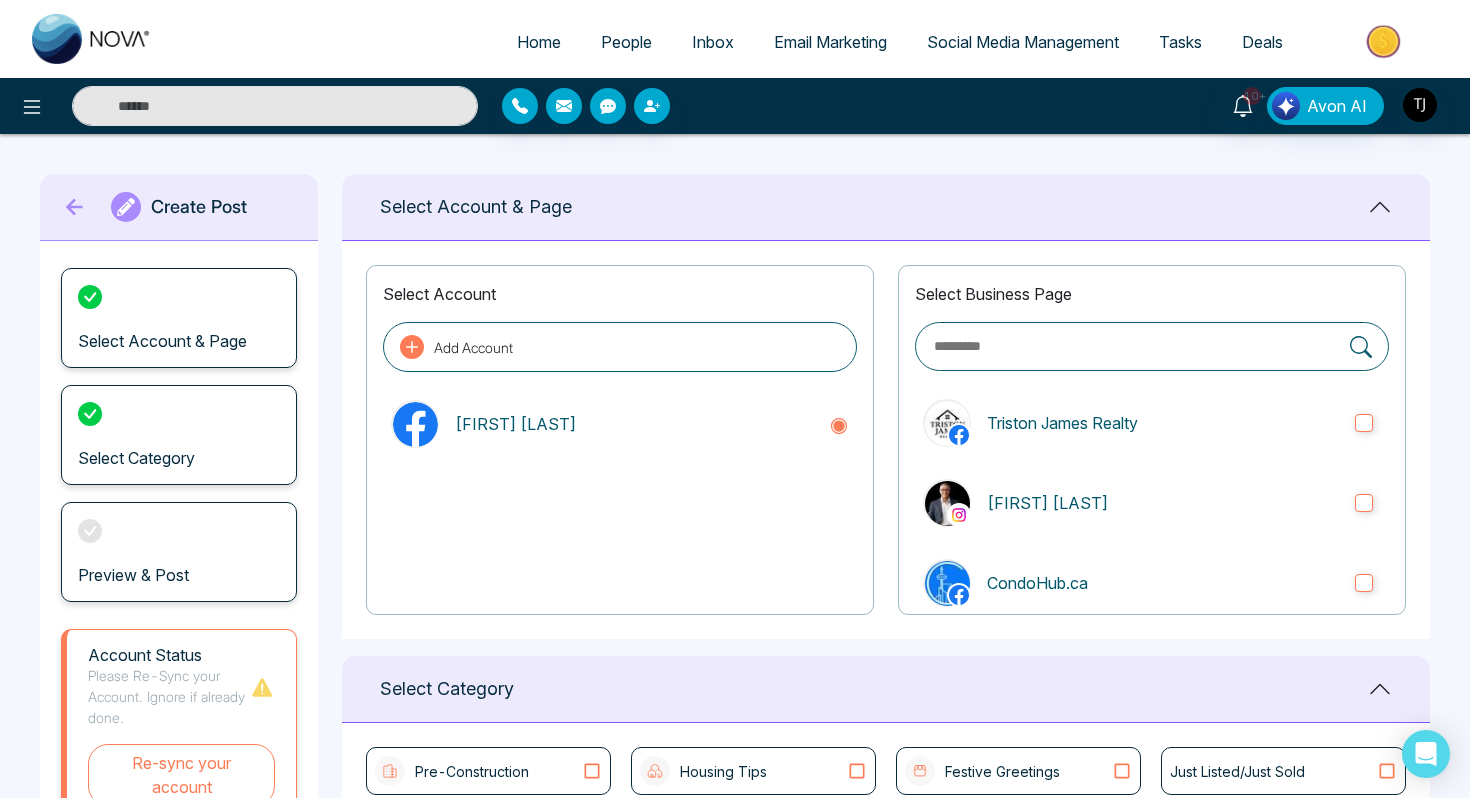 click on "Social Media Management" at bounding box center [1023, 42] 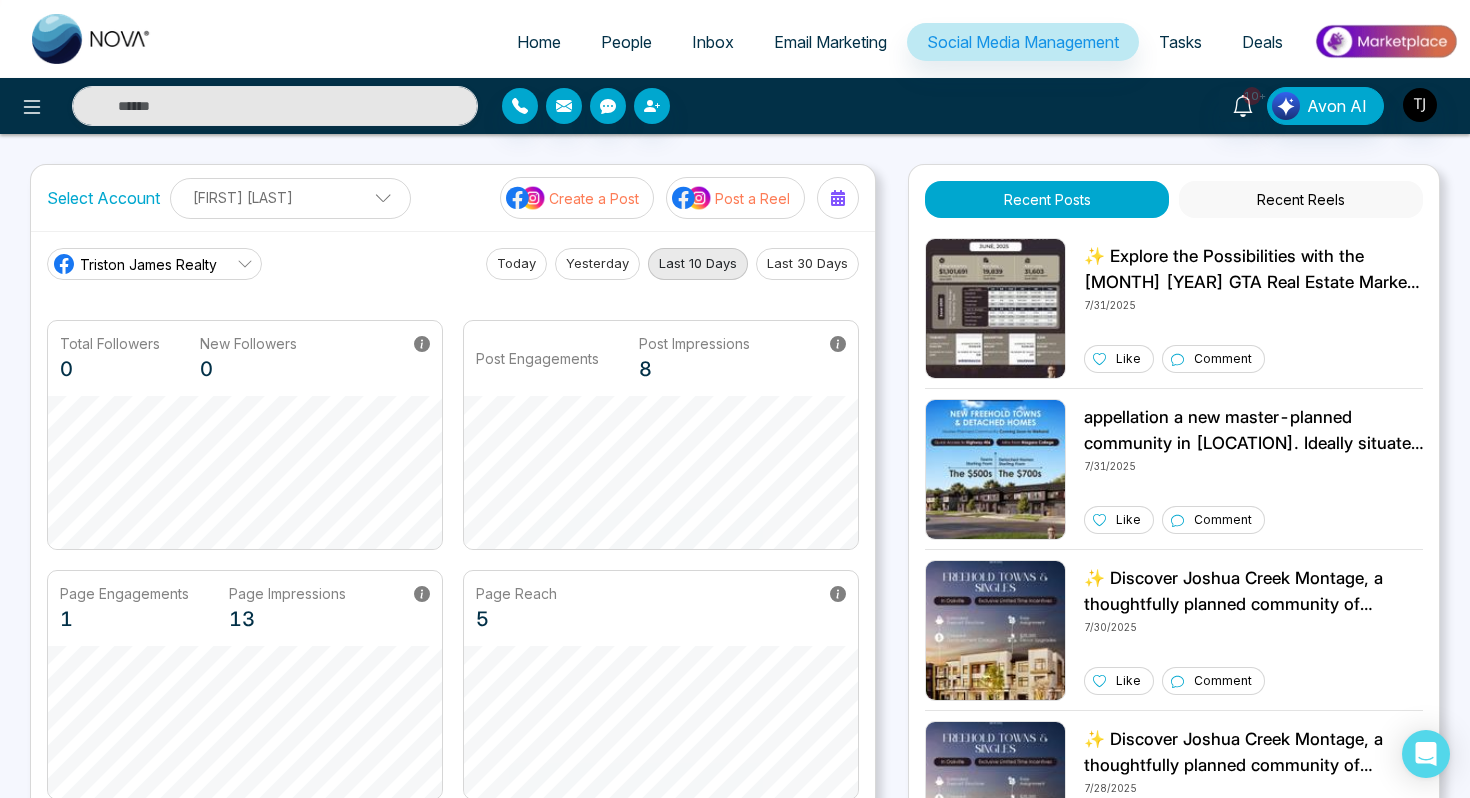 click on "Post a Reel" at bounding box center [752, 198] 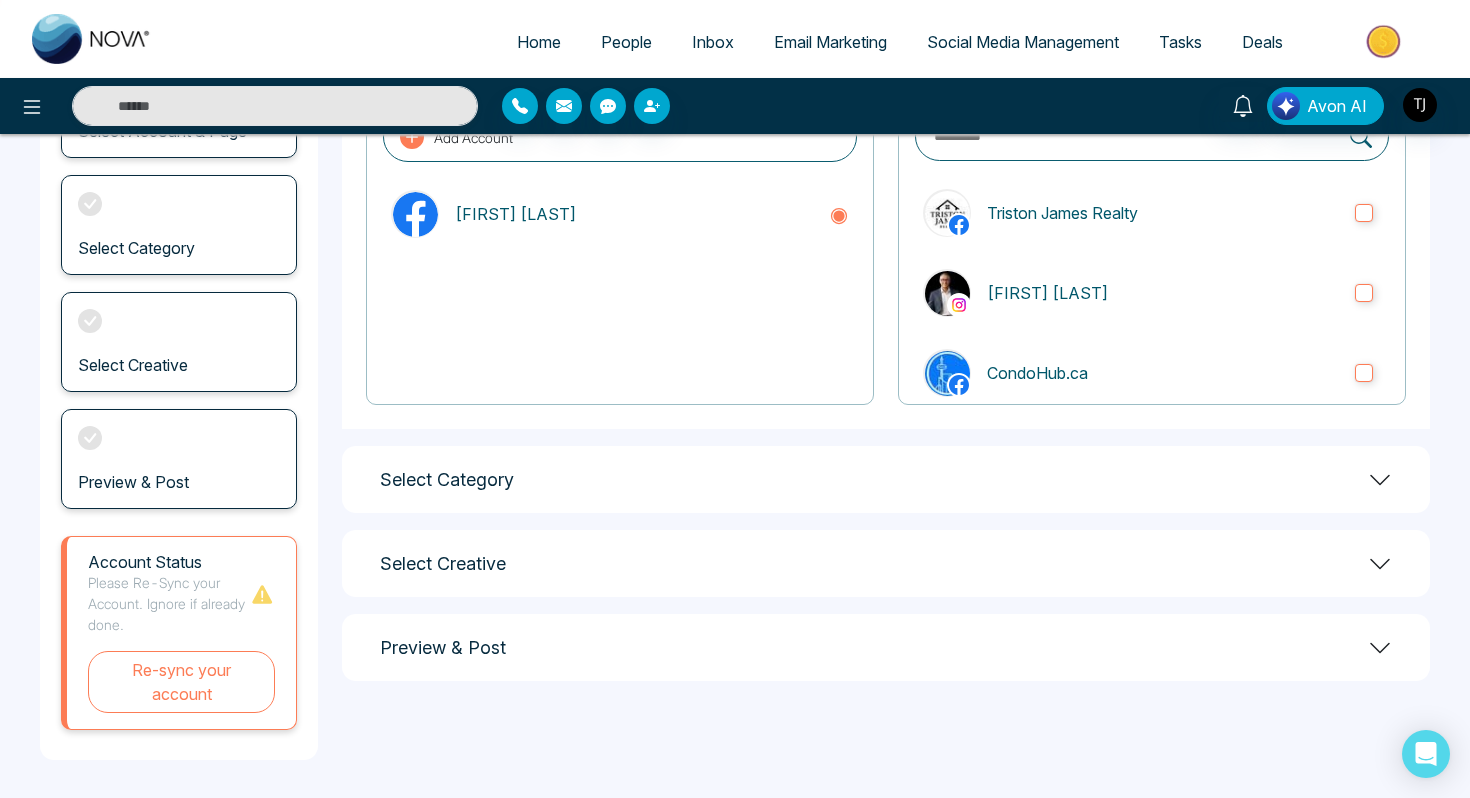 scroll, scrollTop: 211, scrollLeft: 0, axis: vertical 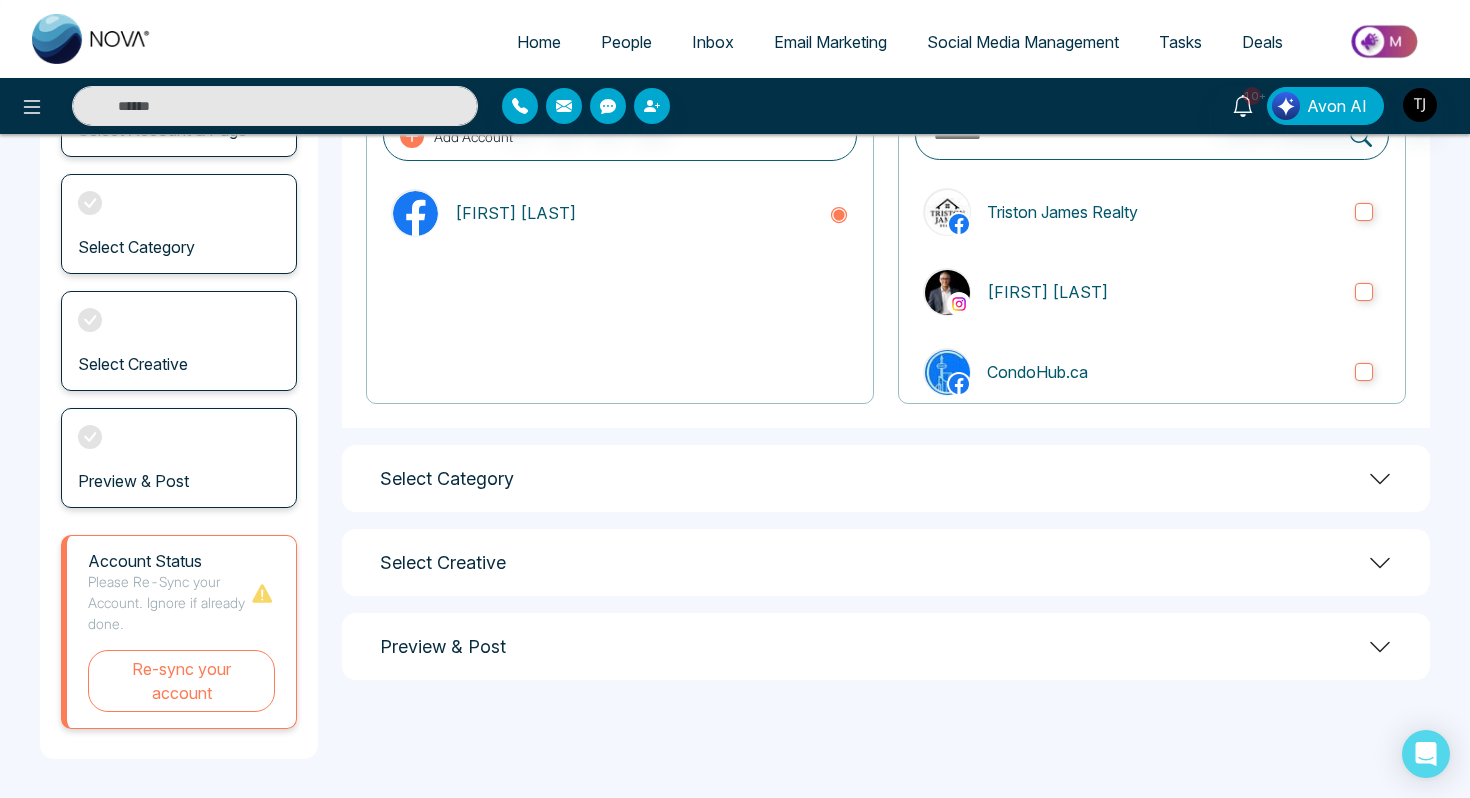 click on "Select Creative" at bounding box center (886, 562) 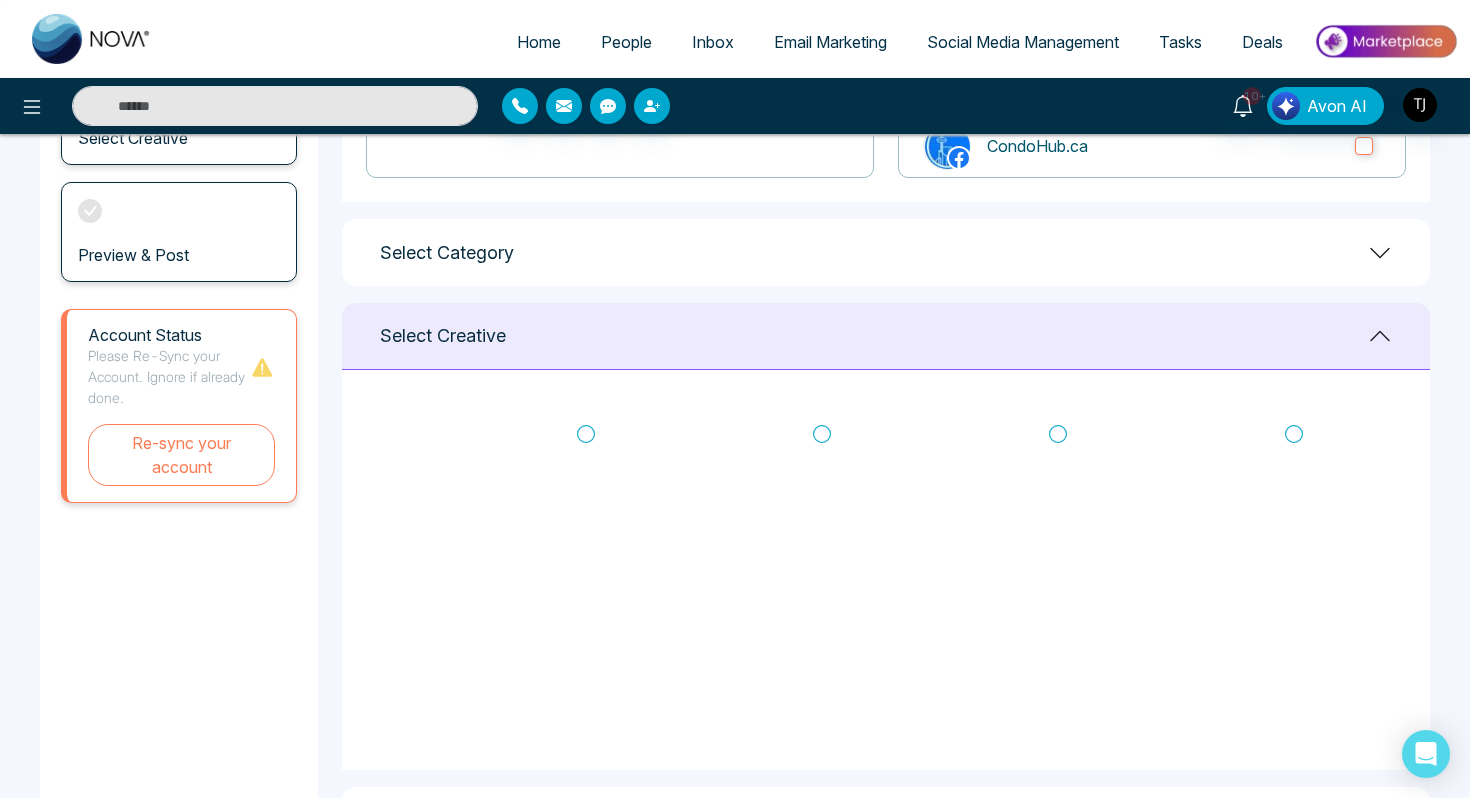 scroll, scrollTop: 533, scrollLeft: 0, axis: vertical 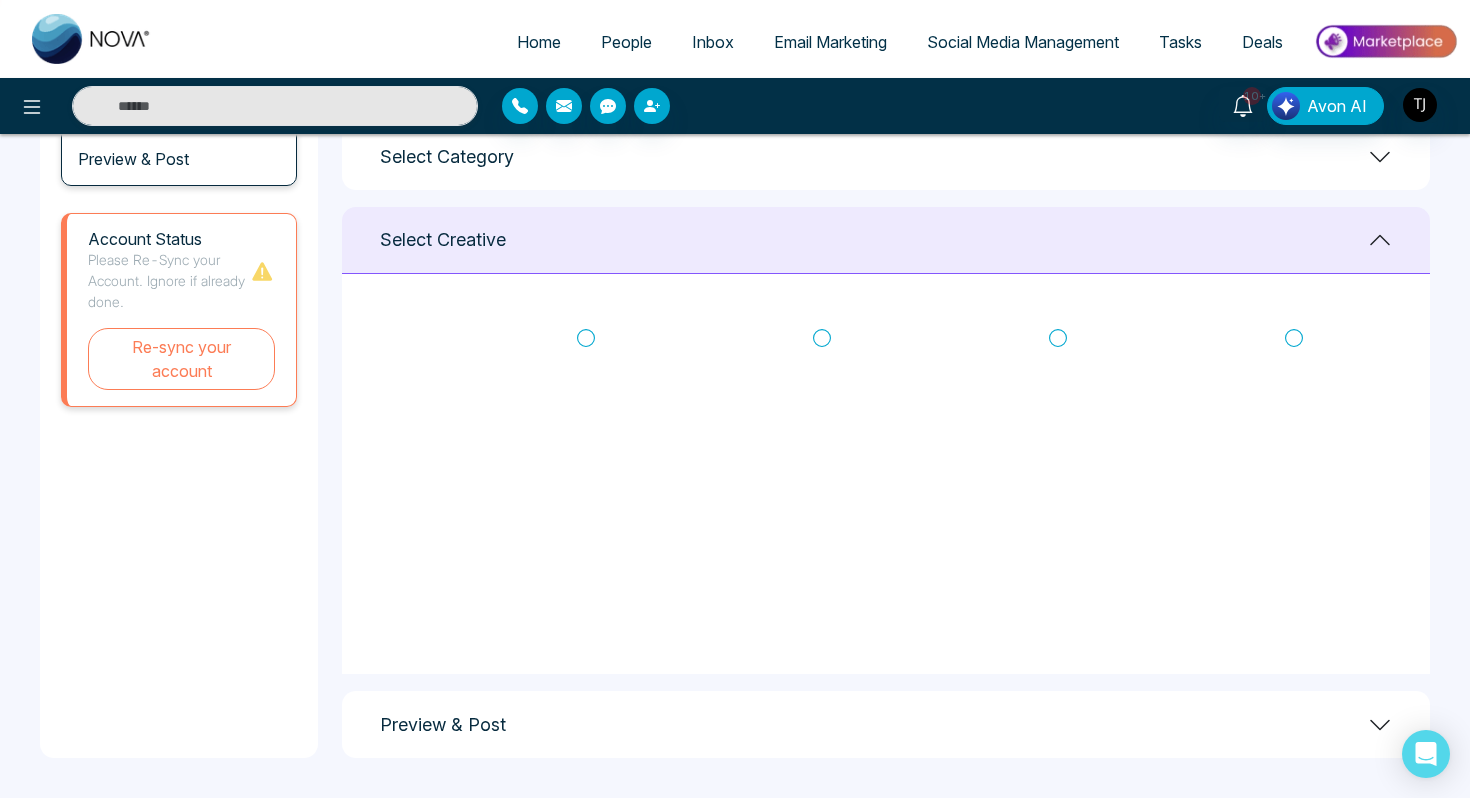 click on "Preview & Post" at bounding box center [886, 724] 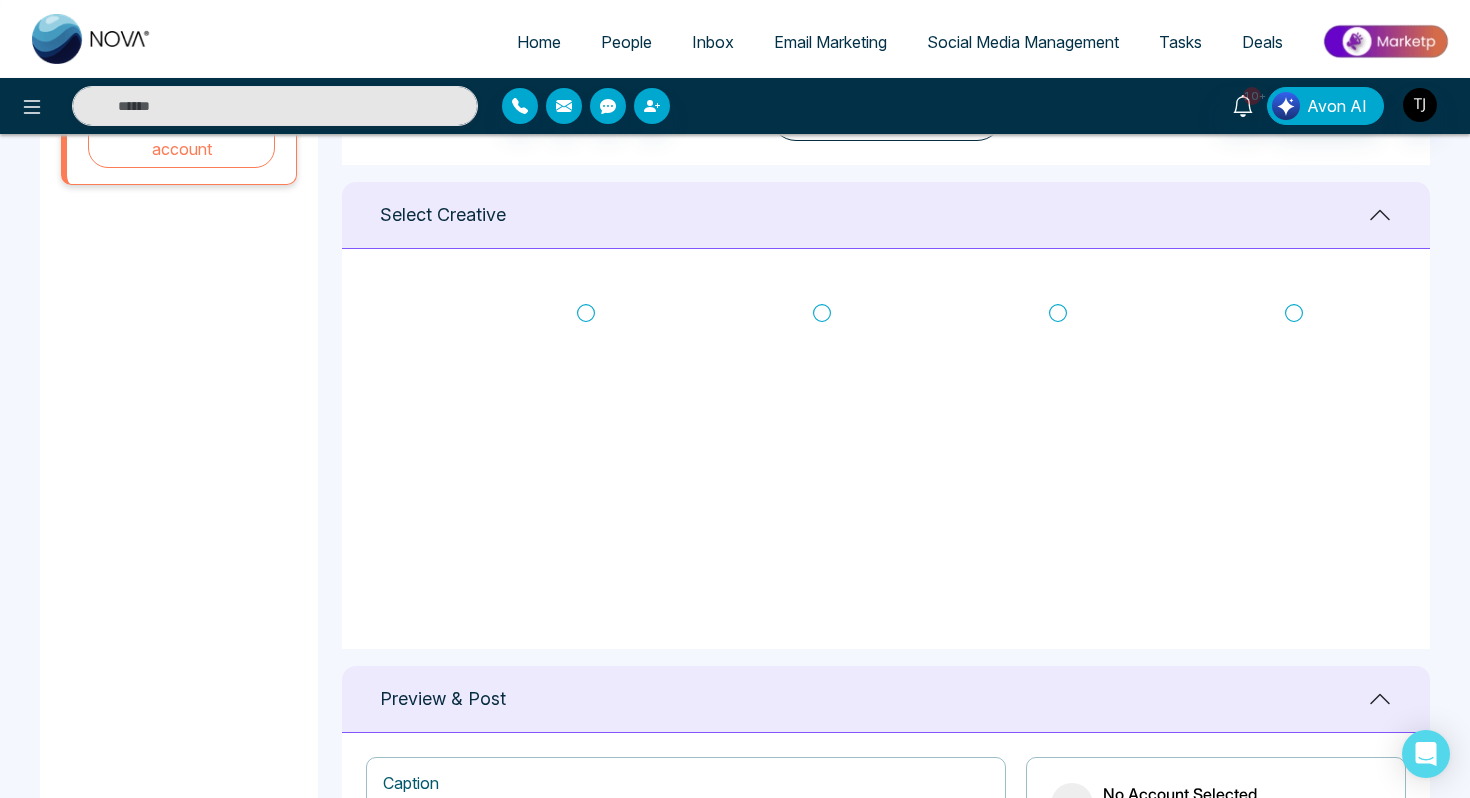 scroll, scrollTop: 749, scrollLeft: 0, axis: vertical 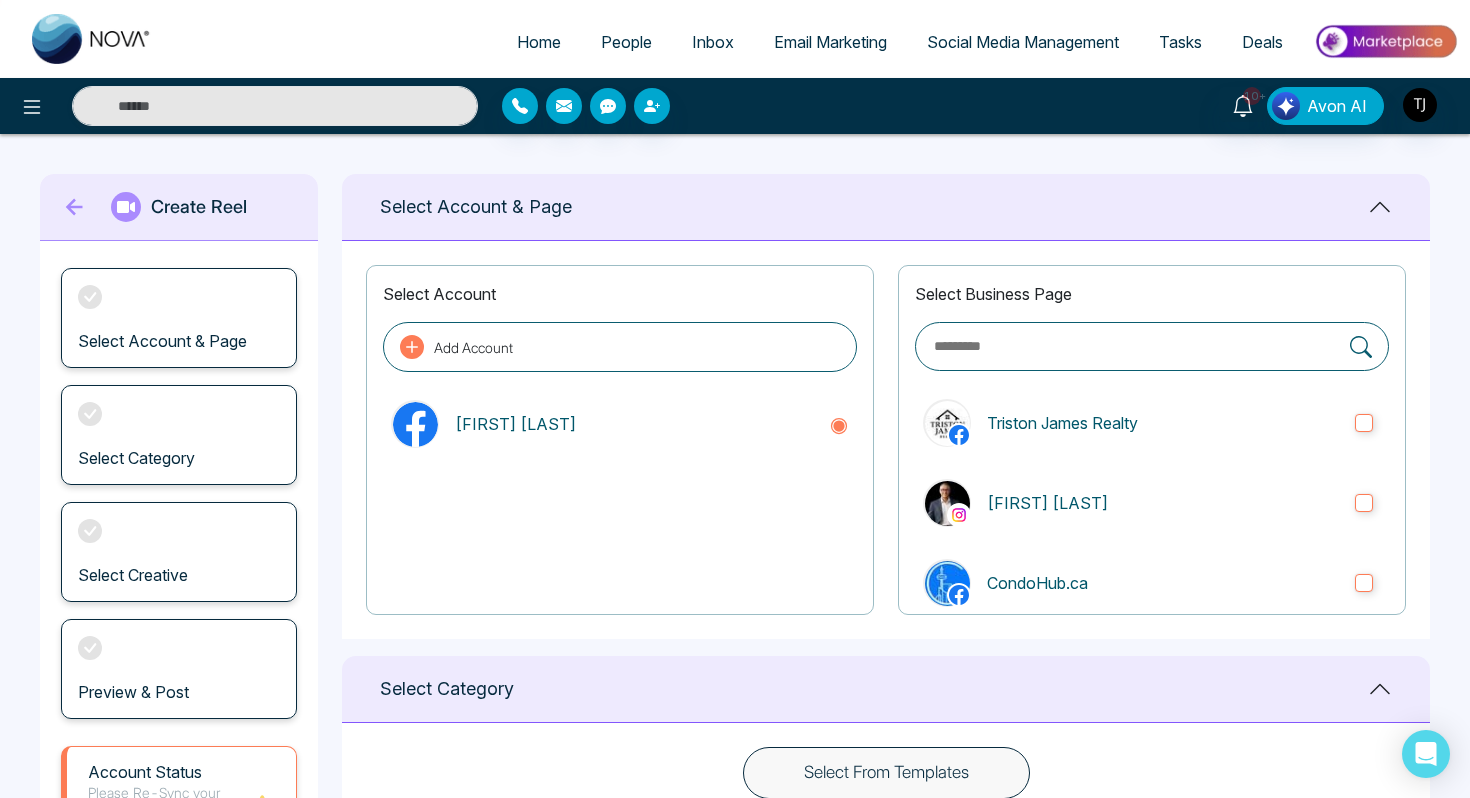 click on "Social Media Management" at bounding box center (1023, 42) 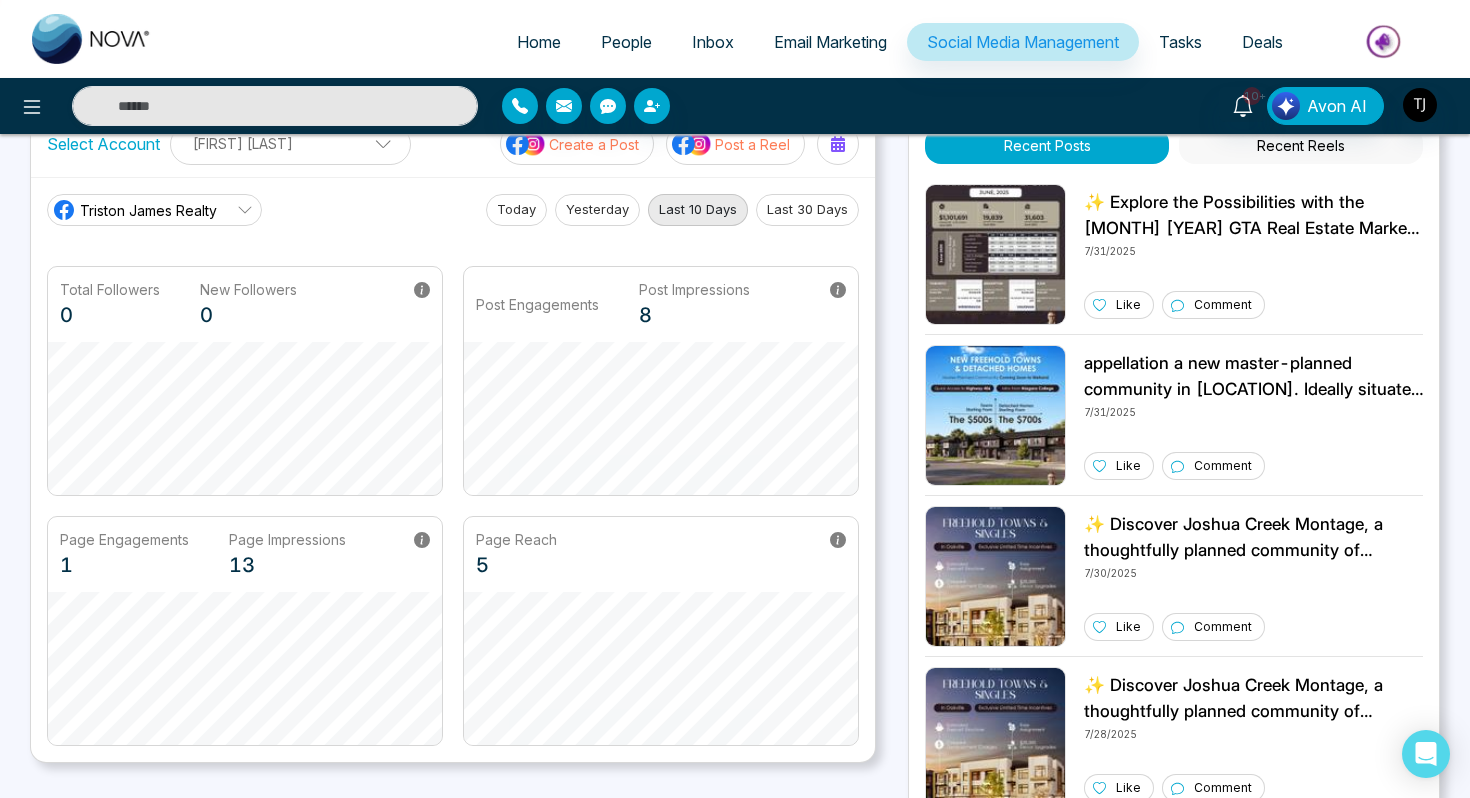 scroll, scrollTop: 0, scrollLeft: 0, axis: both 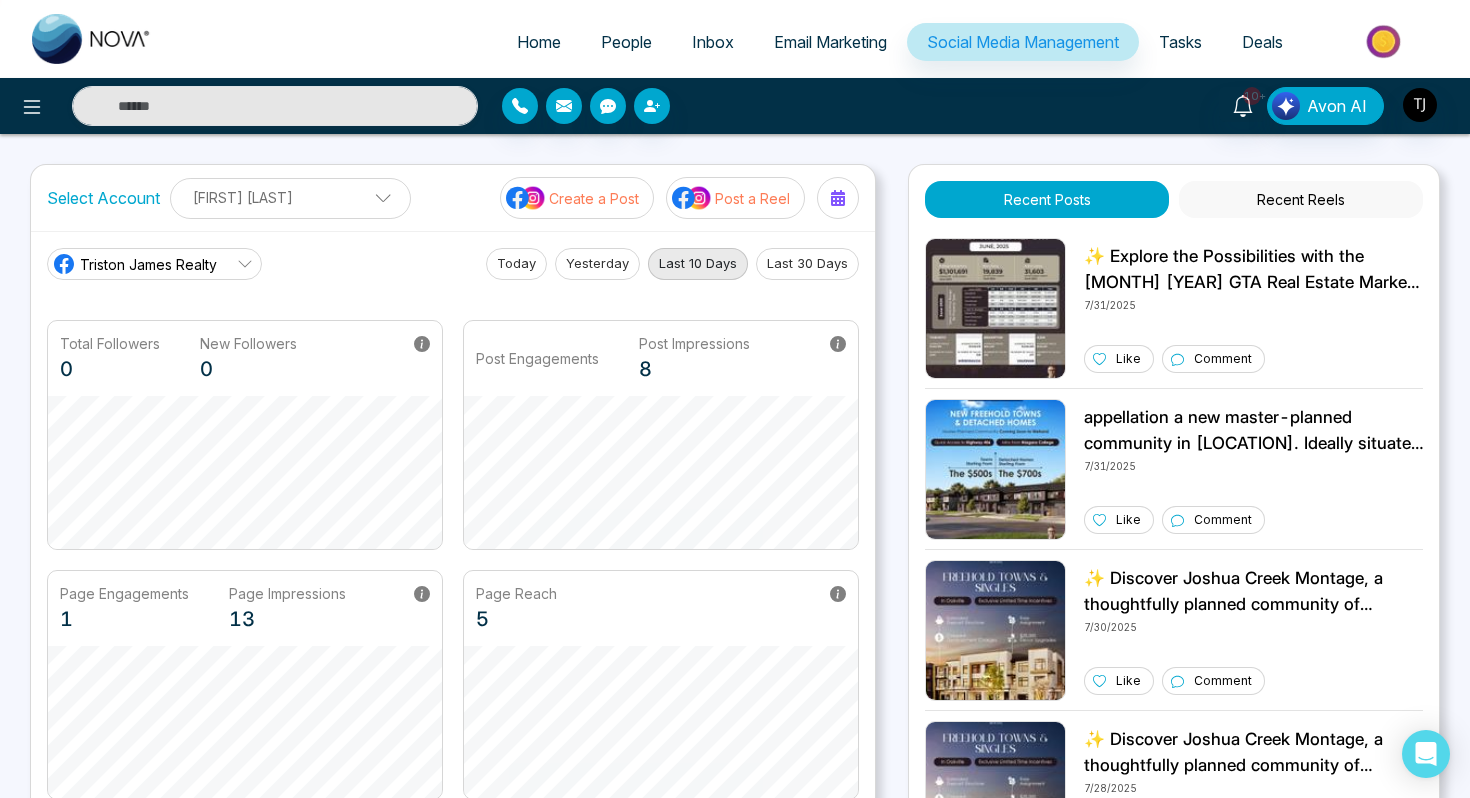 click on "Post a Reel" at bounding box center (735, 198) 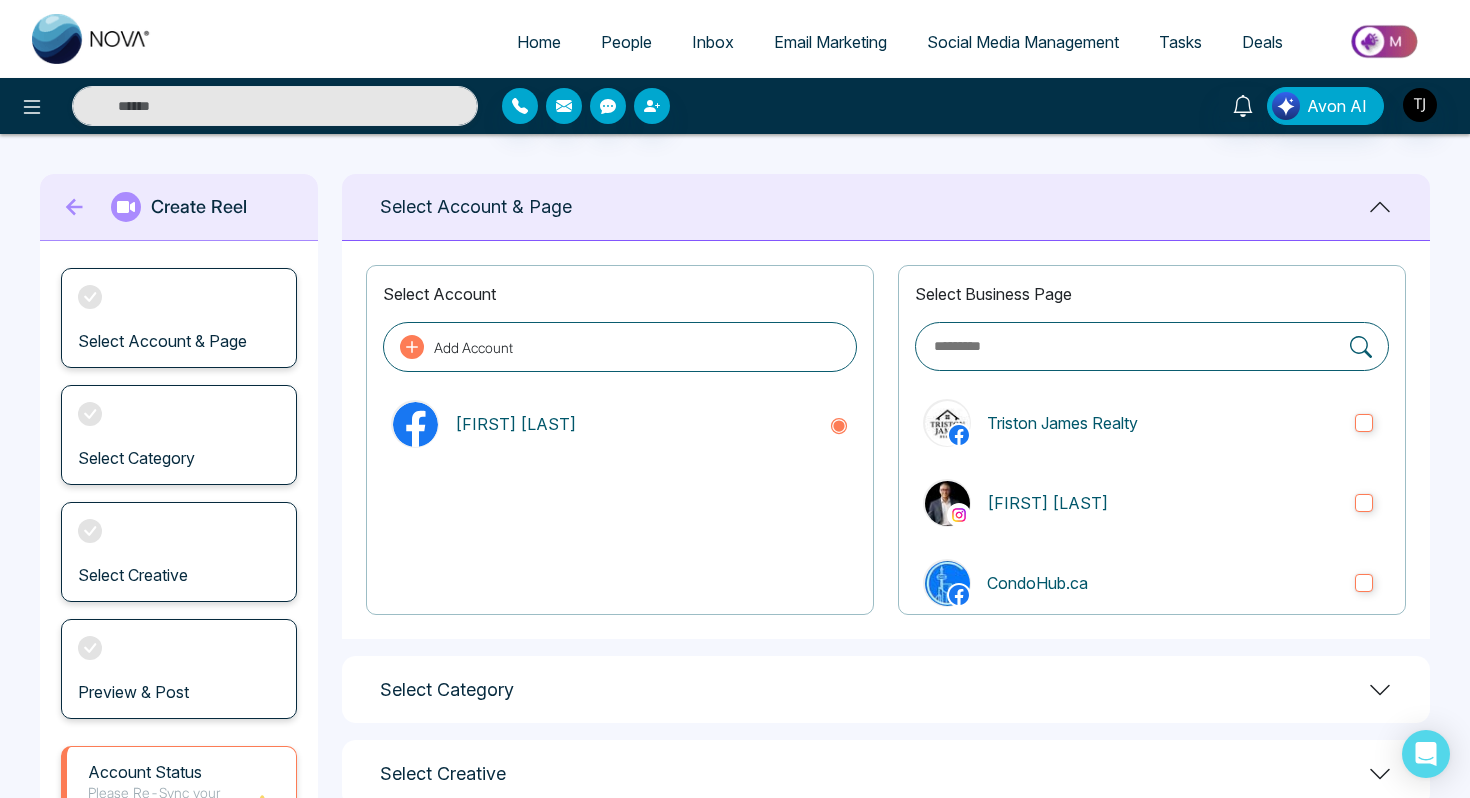 scroll, scrollTop: 211, scrollLeft: 0, axis: vertical 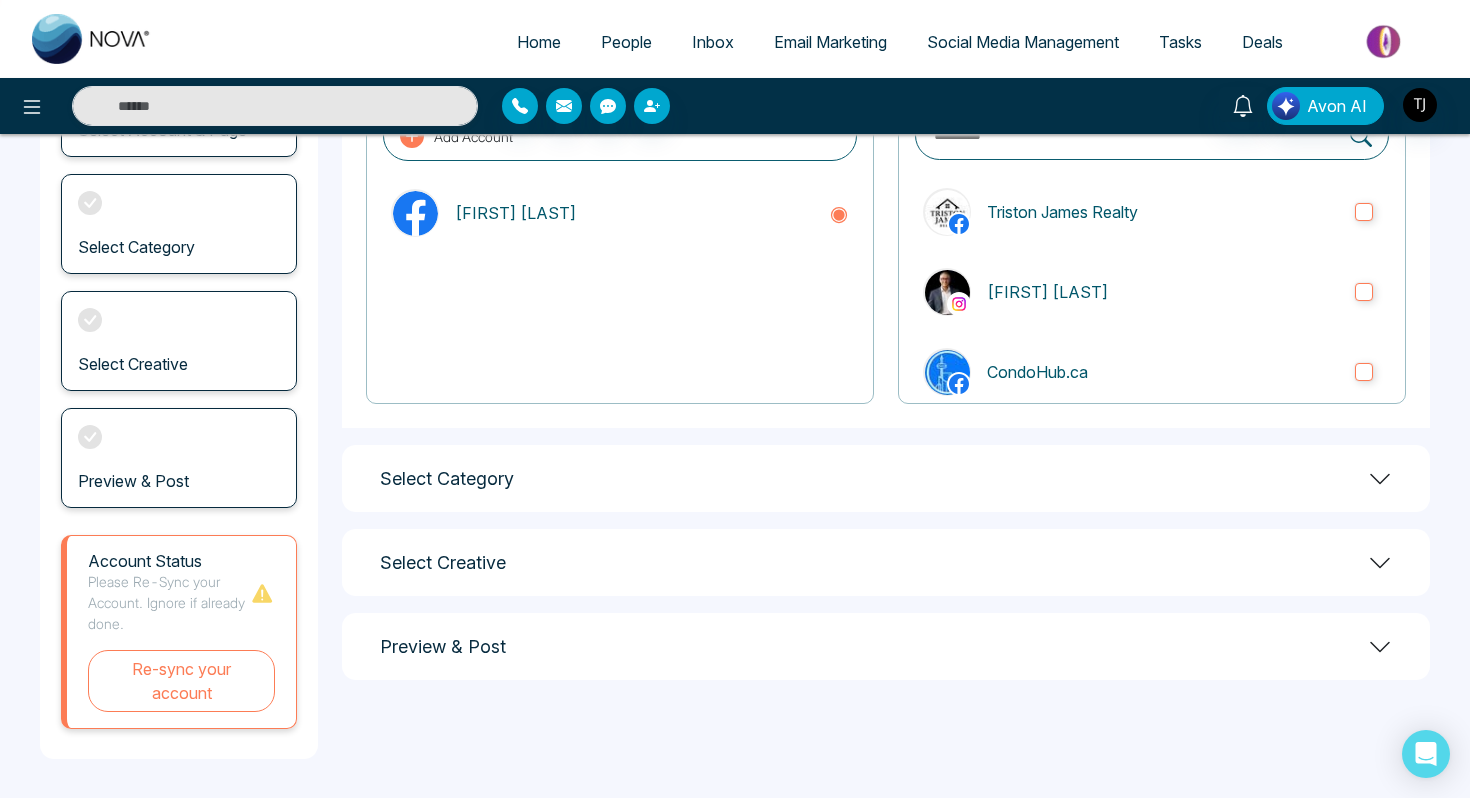 click on "Select Category" at bounding box center [886, 478] 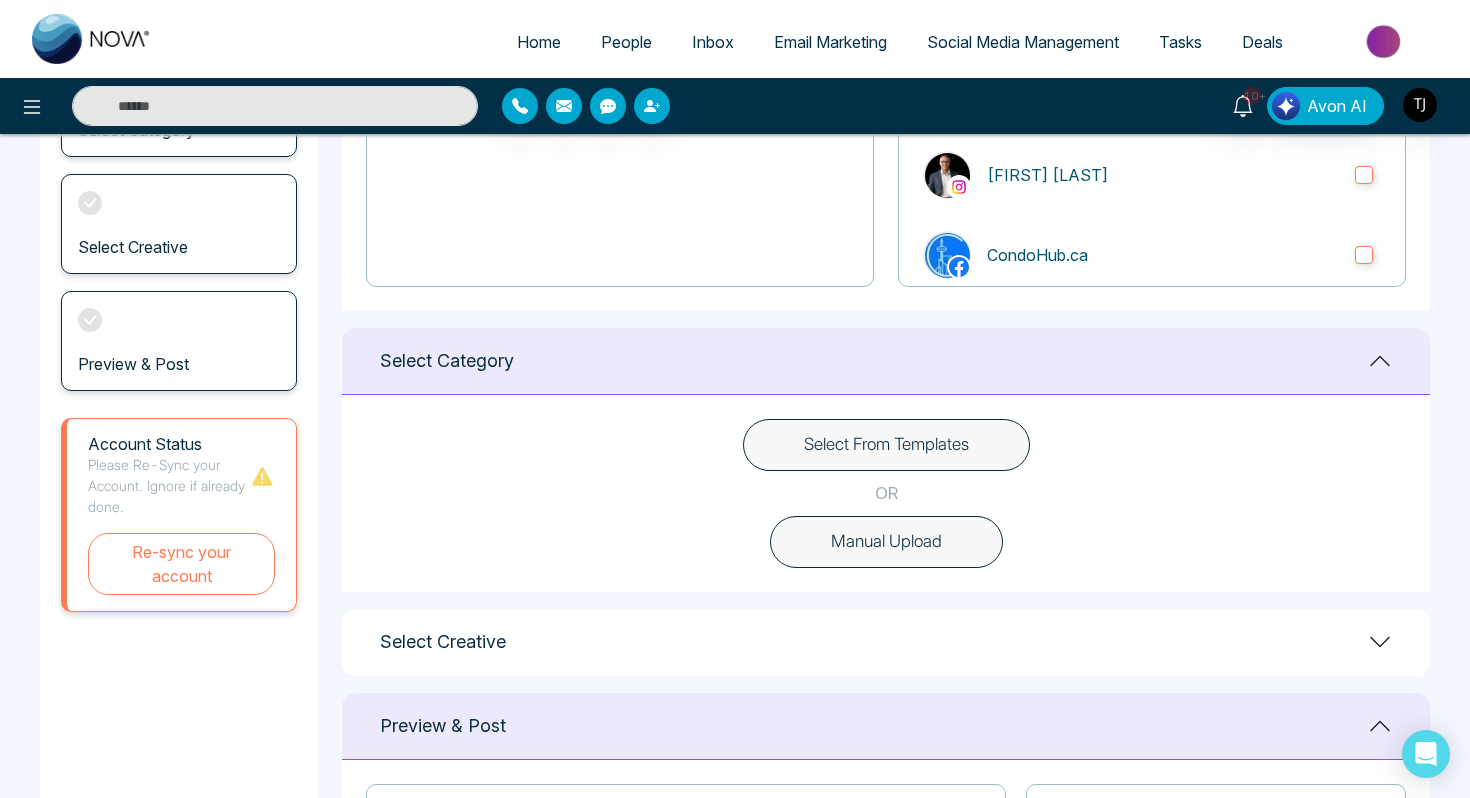 scroll, scrollTop: 350, scrollLeft: 0, axis: vertical 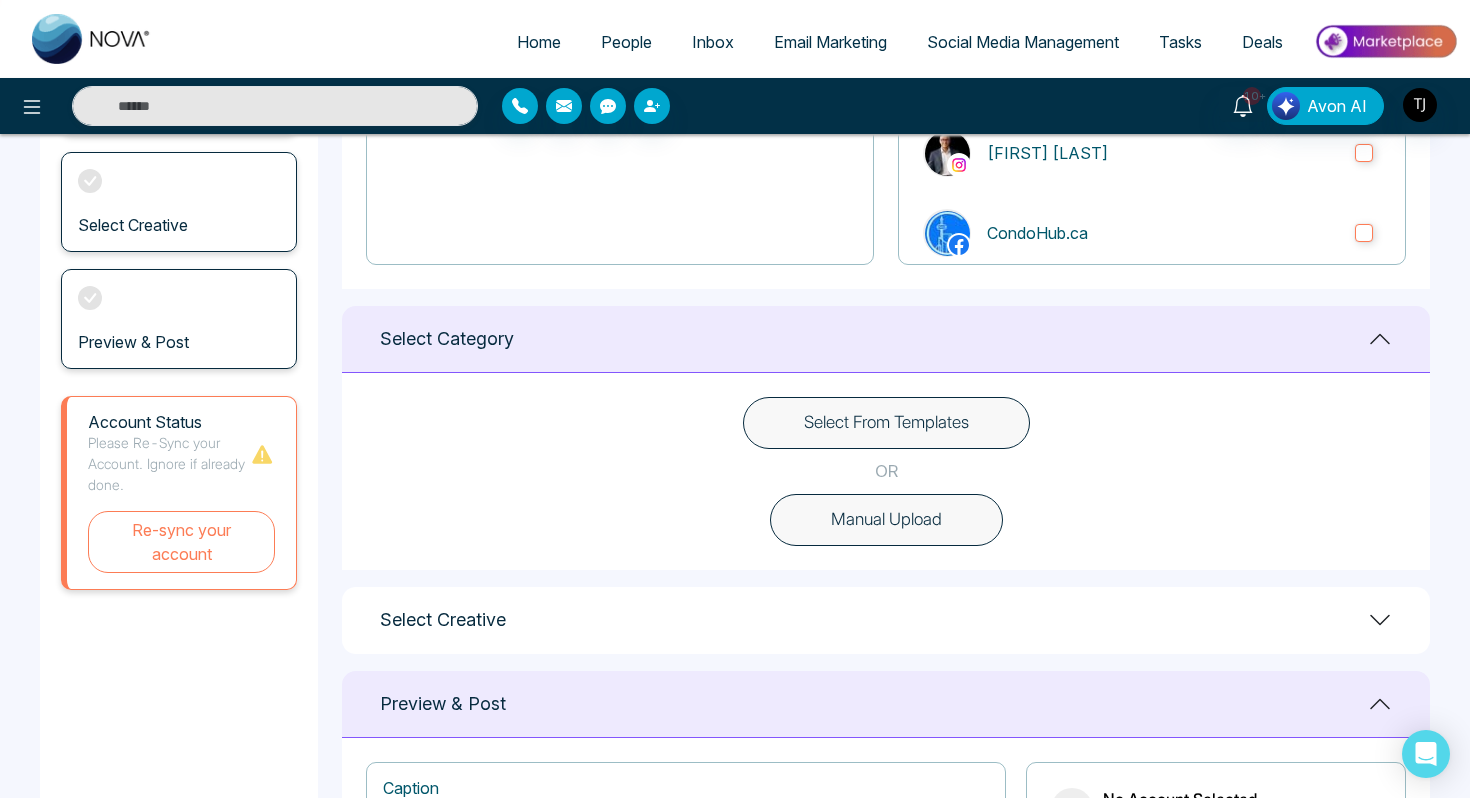 click on "Select Creative" at bounding box center (886, 620) 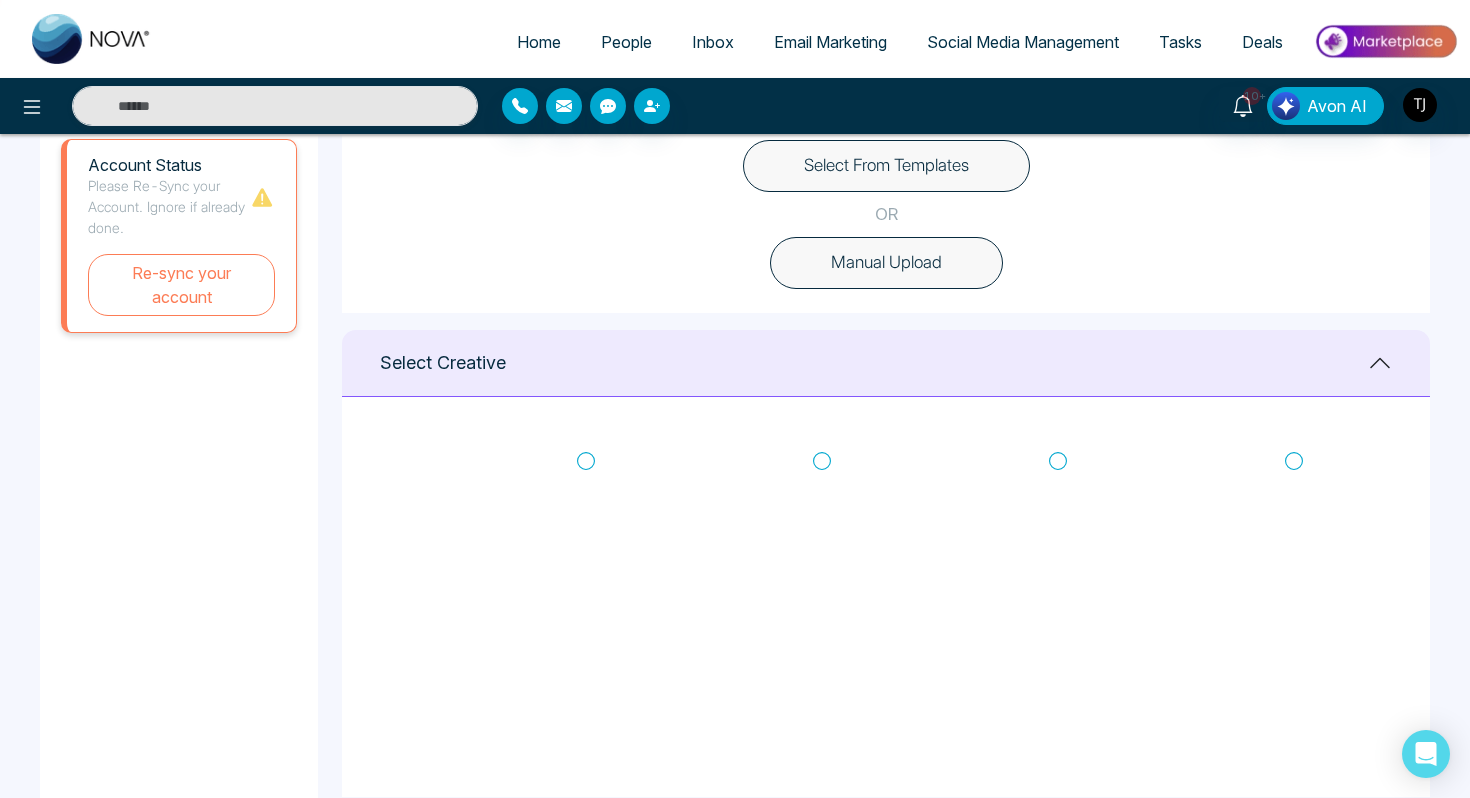 scroll, scrollTop: 610, scrollLeft: 0, axis: vertical 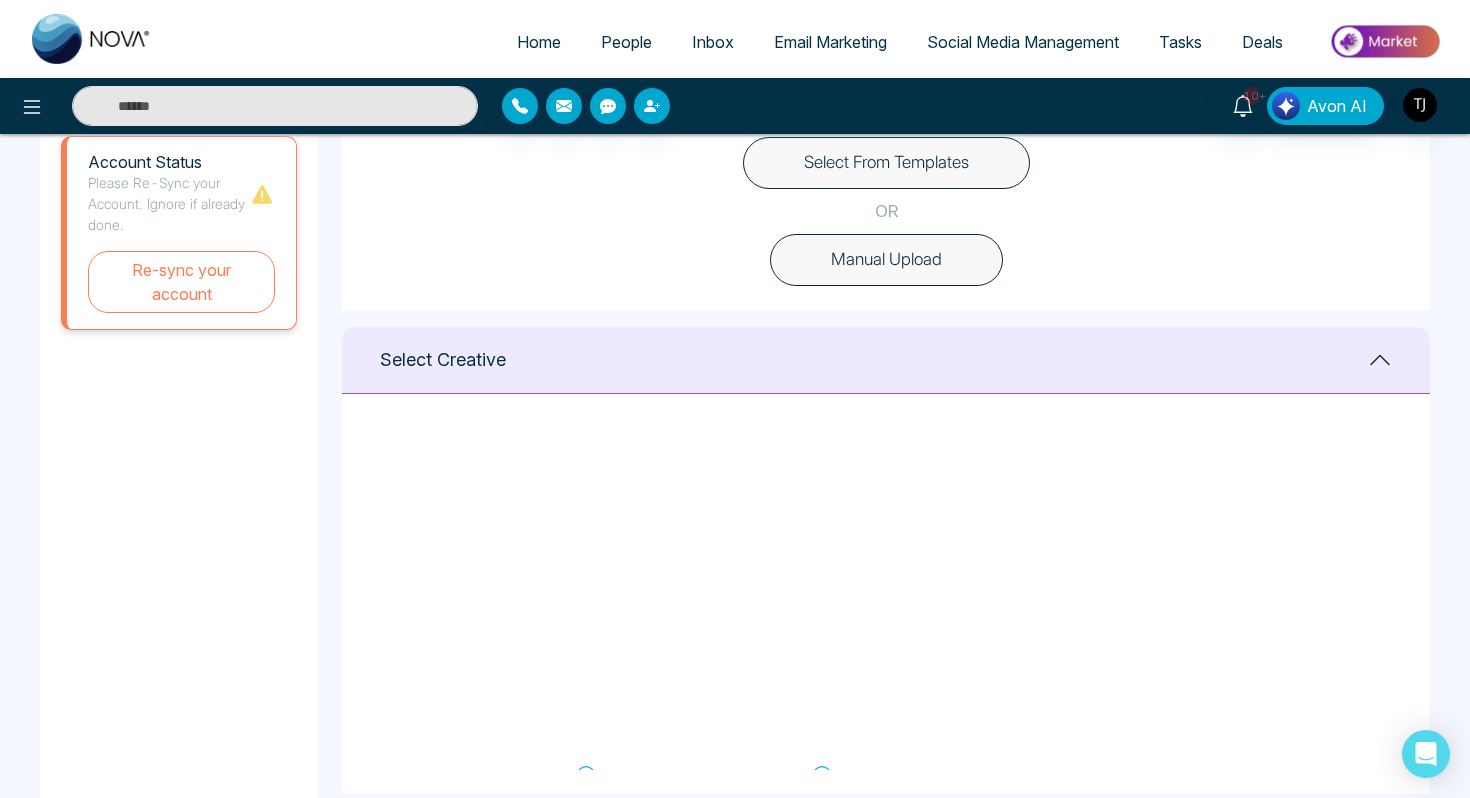 click on "Select Select Select Select Select Select" at bounding box center [886, 747] 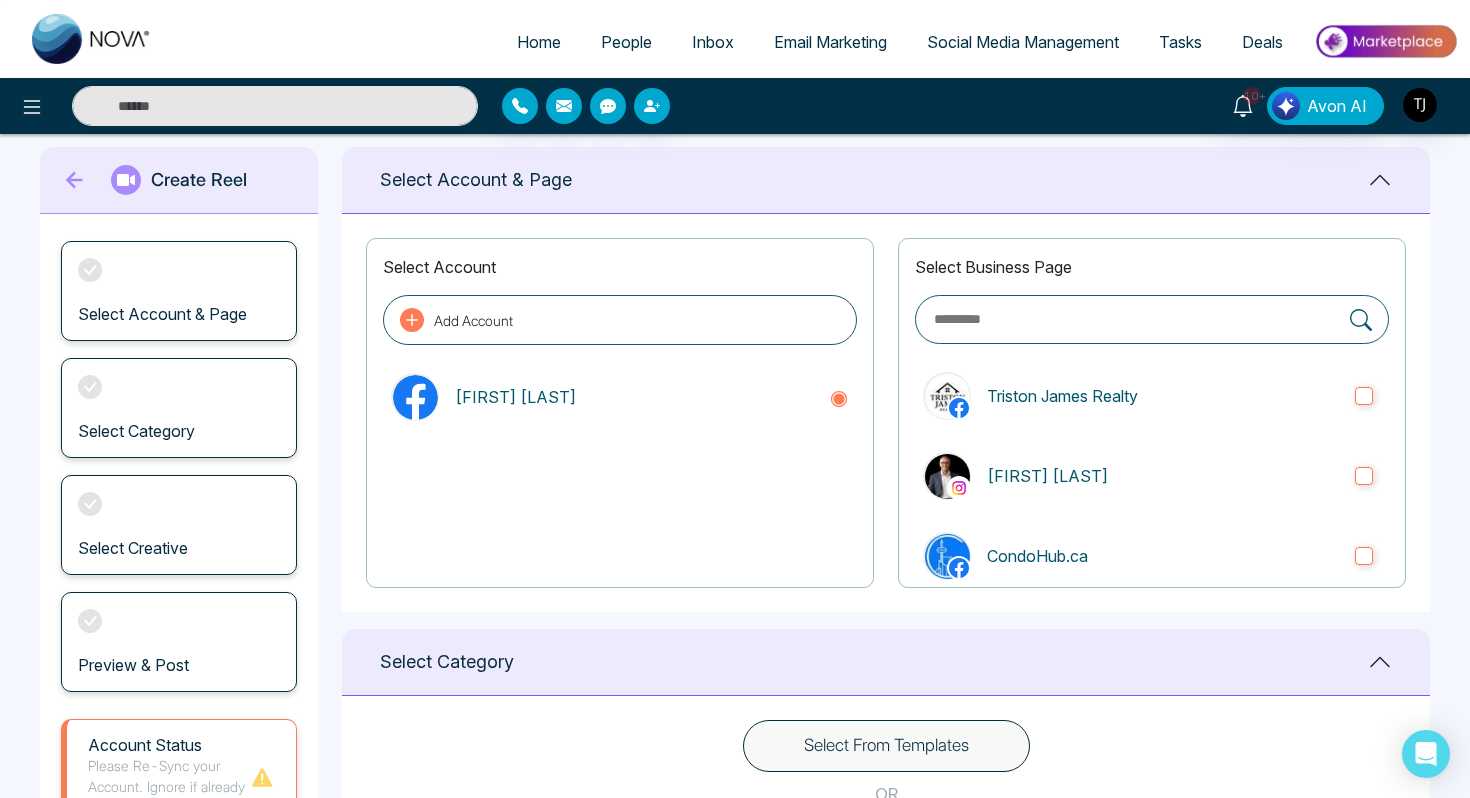 scroll, scrollTop: 25, scrollLeft: 0, axis: vertical 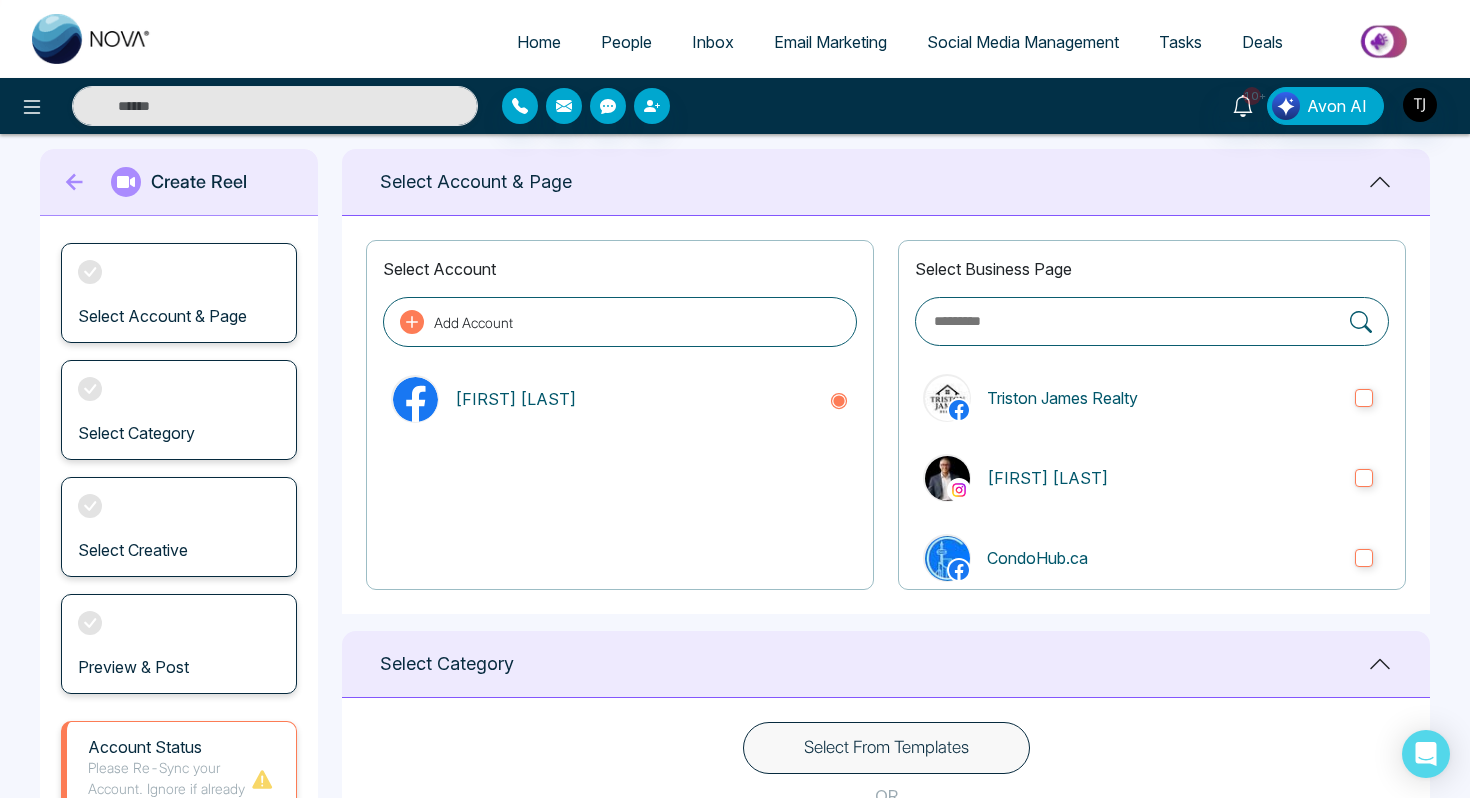 click on "Social Media Management" at bounding box center [1023, 42] 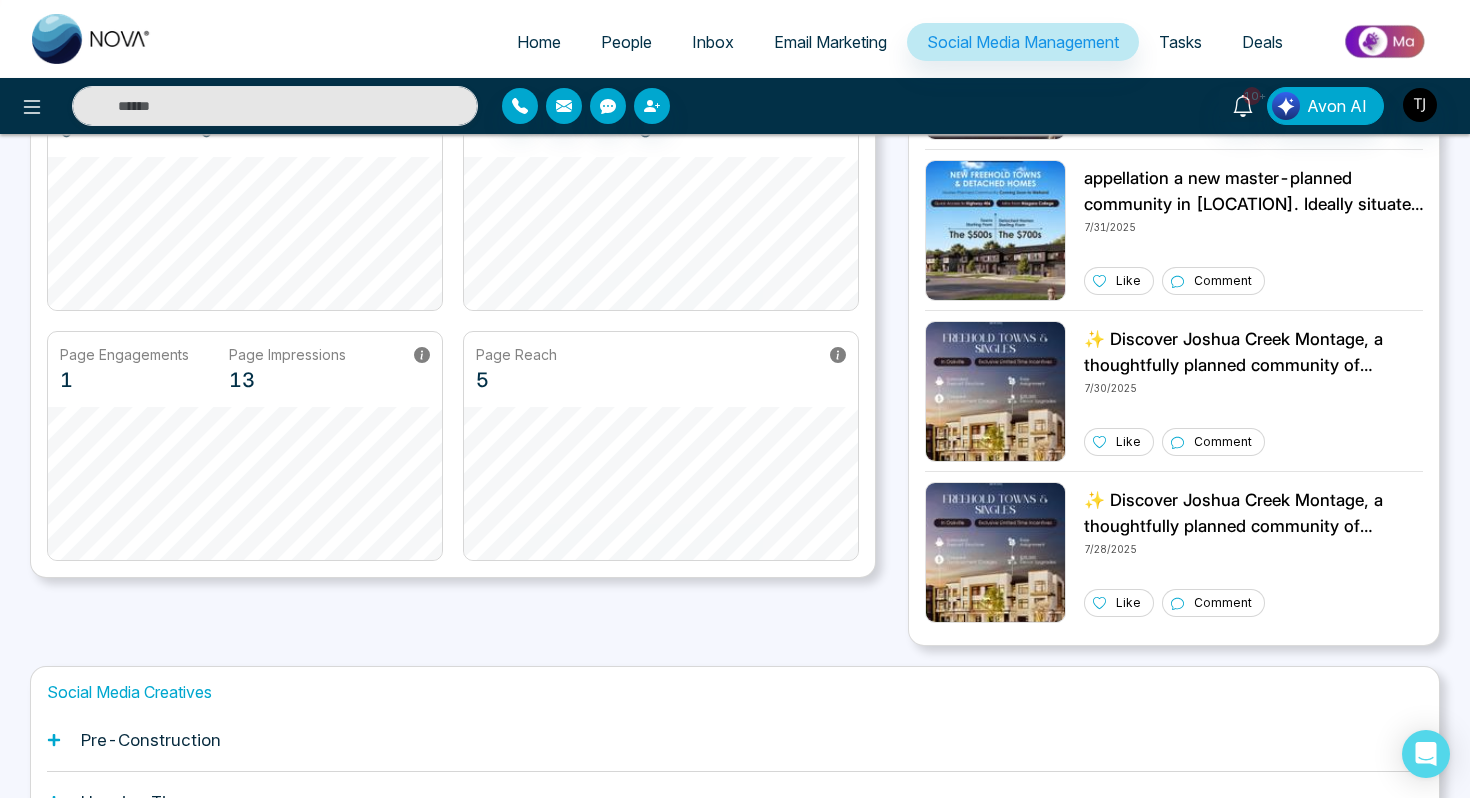 scroll, scrollTop: 494, scrollLeft: 0, axis: vertical 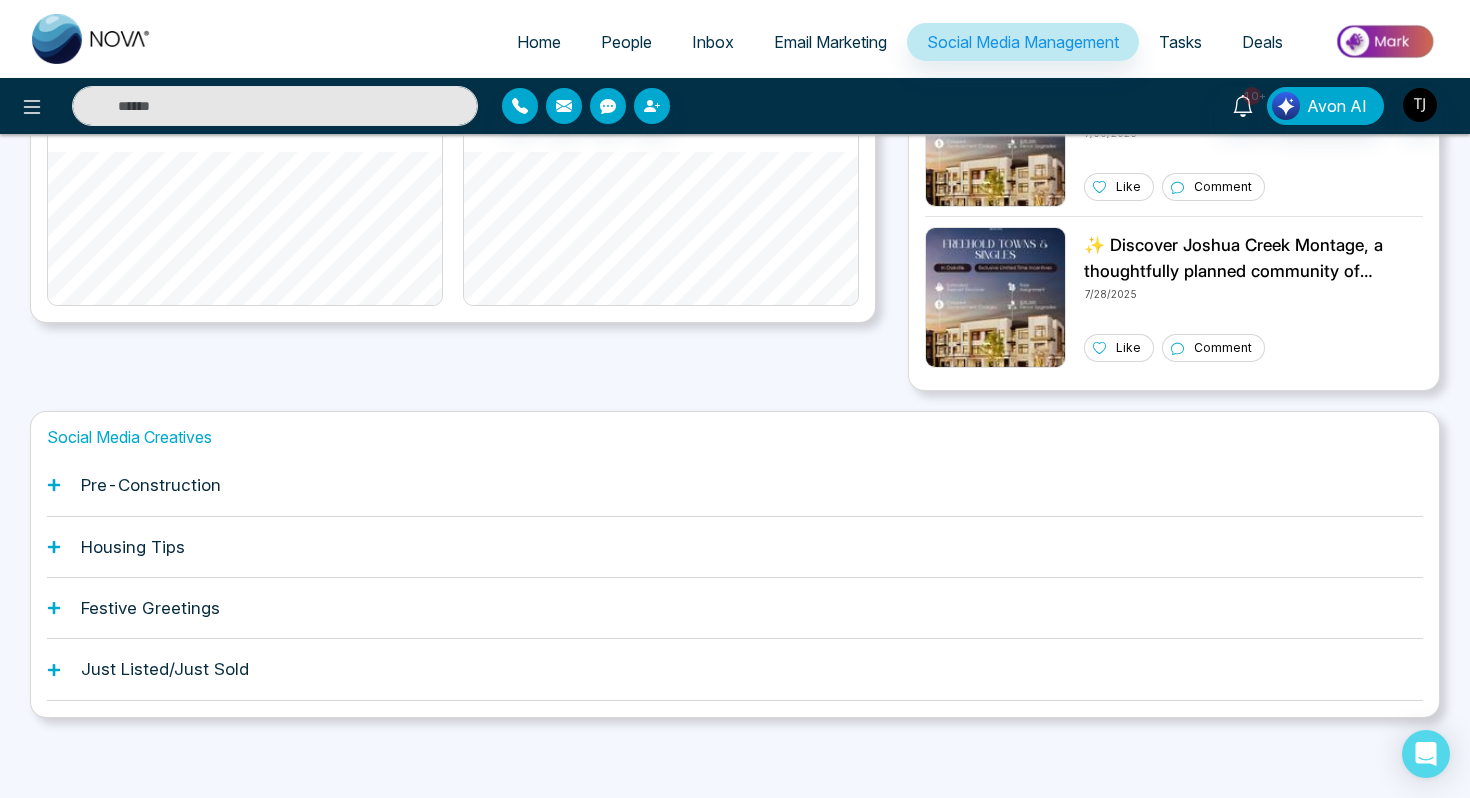 click on "Pre-Construction" at bounding box center [735, 485] 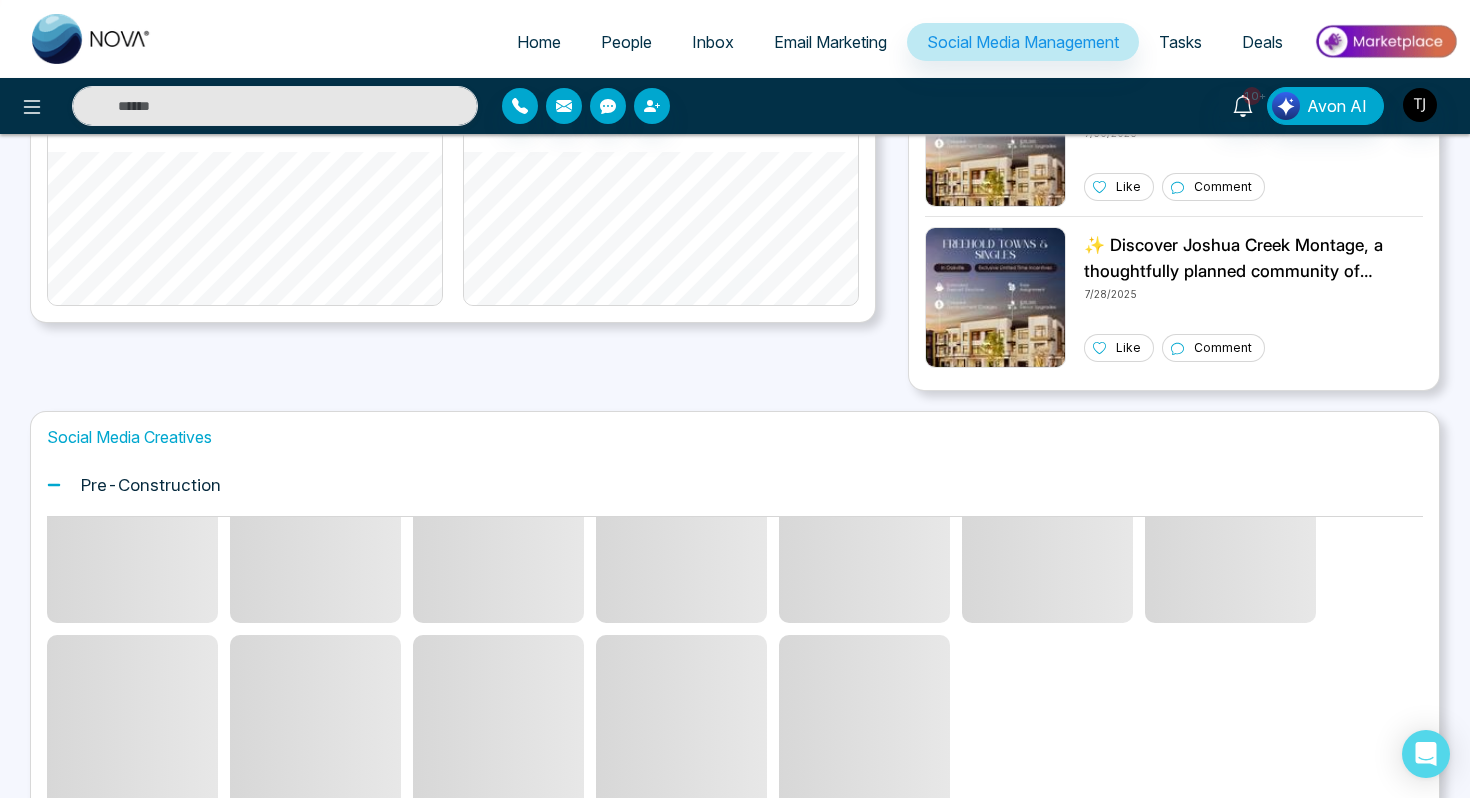 scroll, scrollTop: 102, scrollLeft: 0, axis: vertical 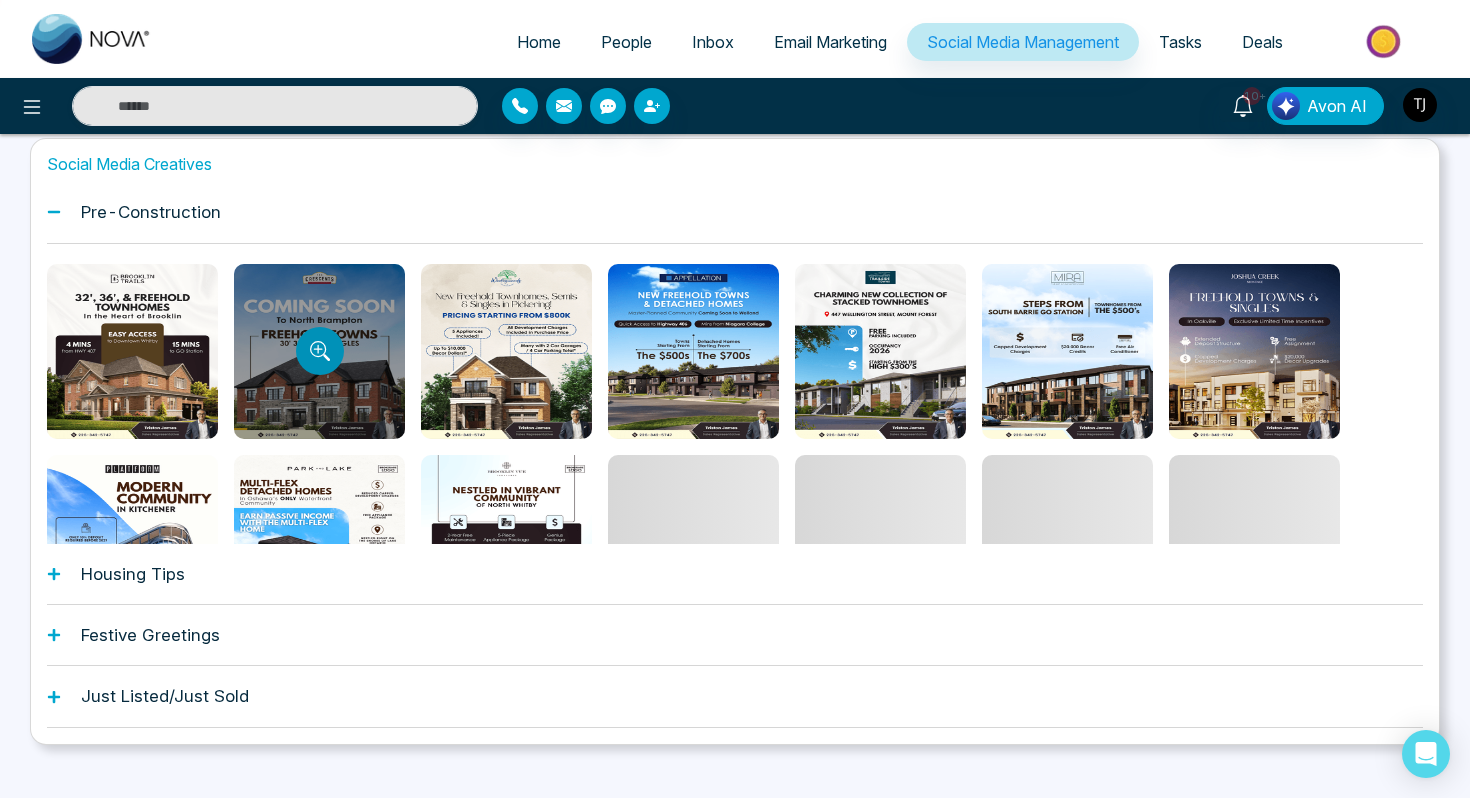 click 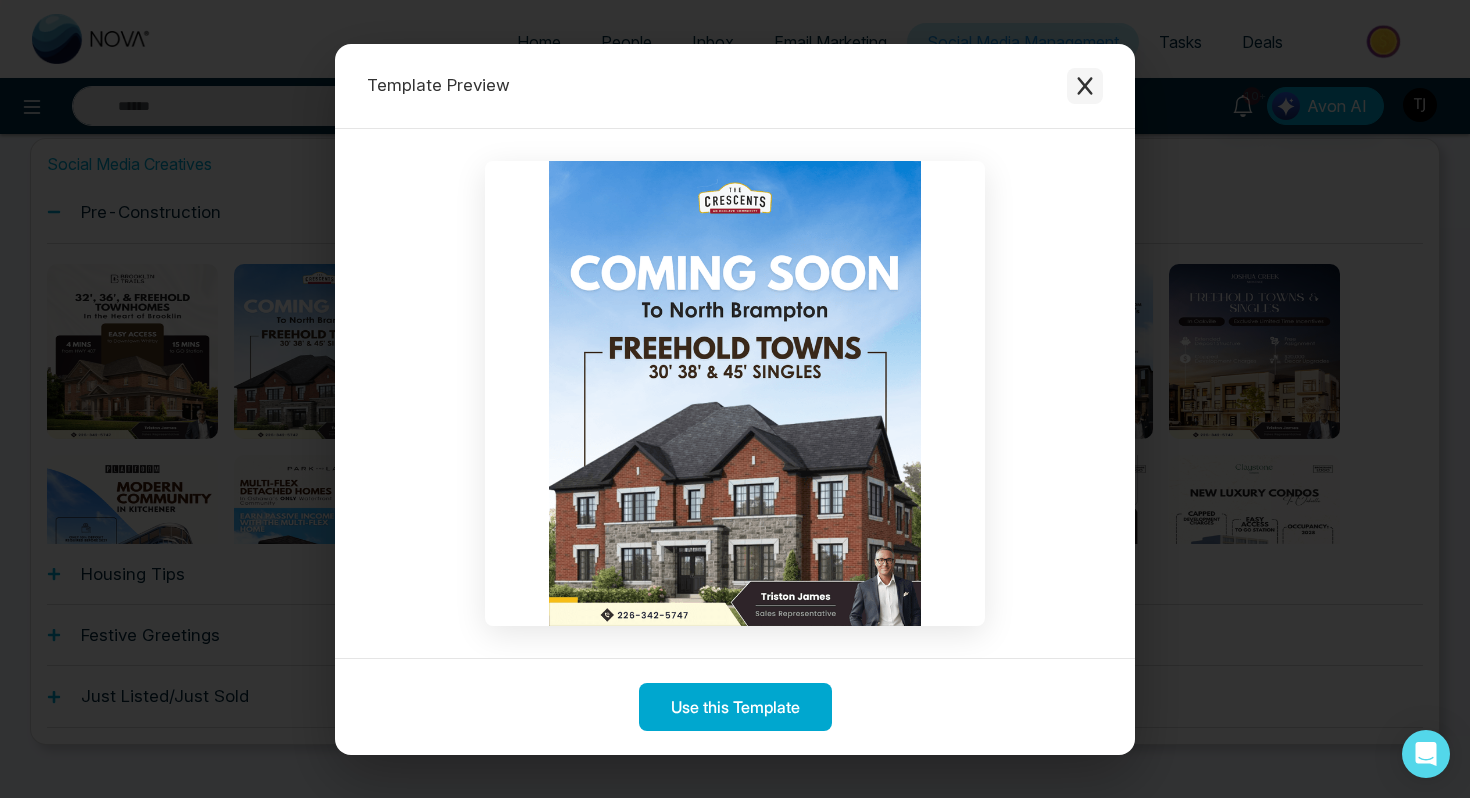 click at bounding box center (1085, 86) 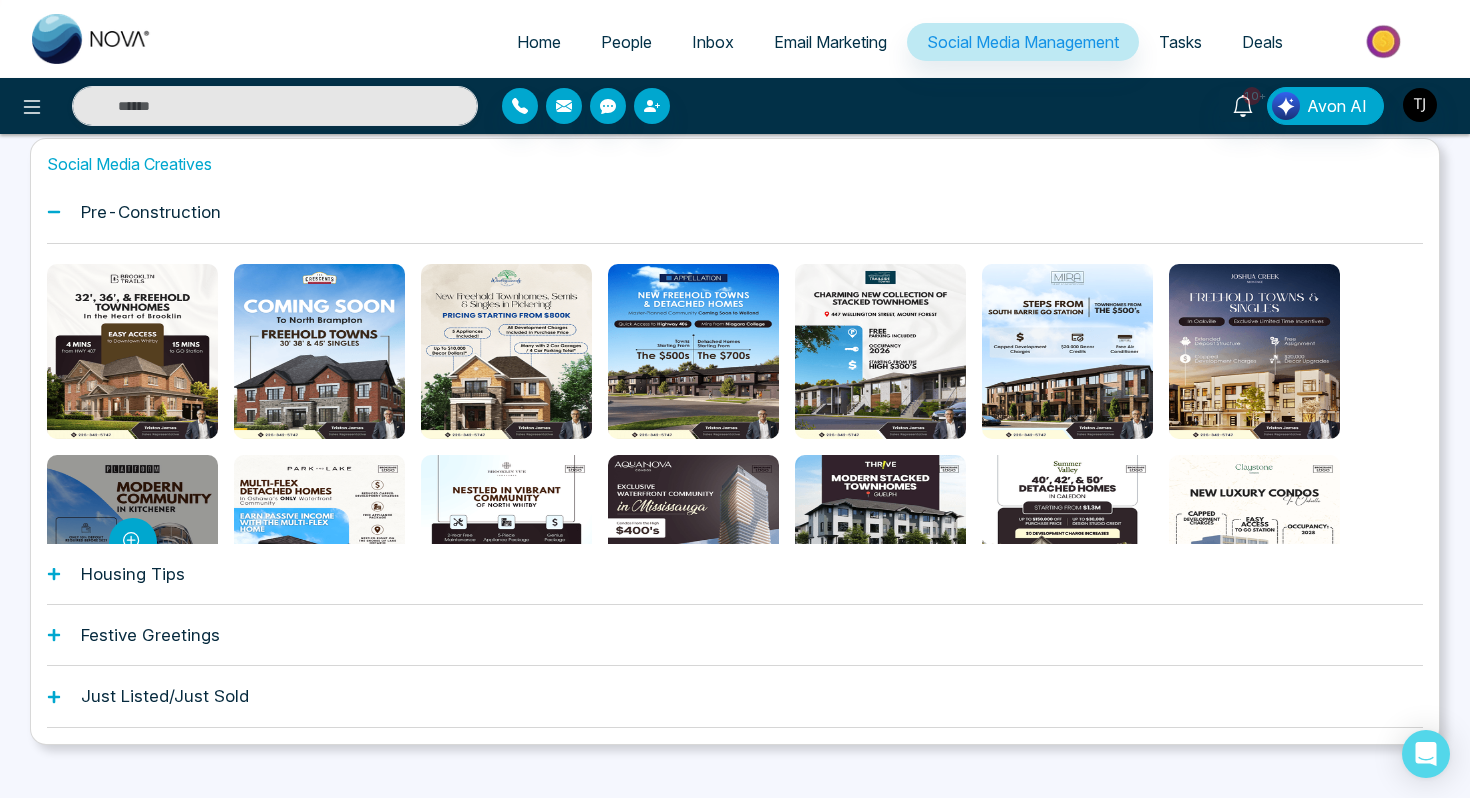 scroll, scrollTop: 141, scrollLeft: 0, axis: vertical 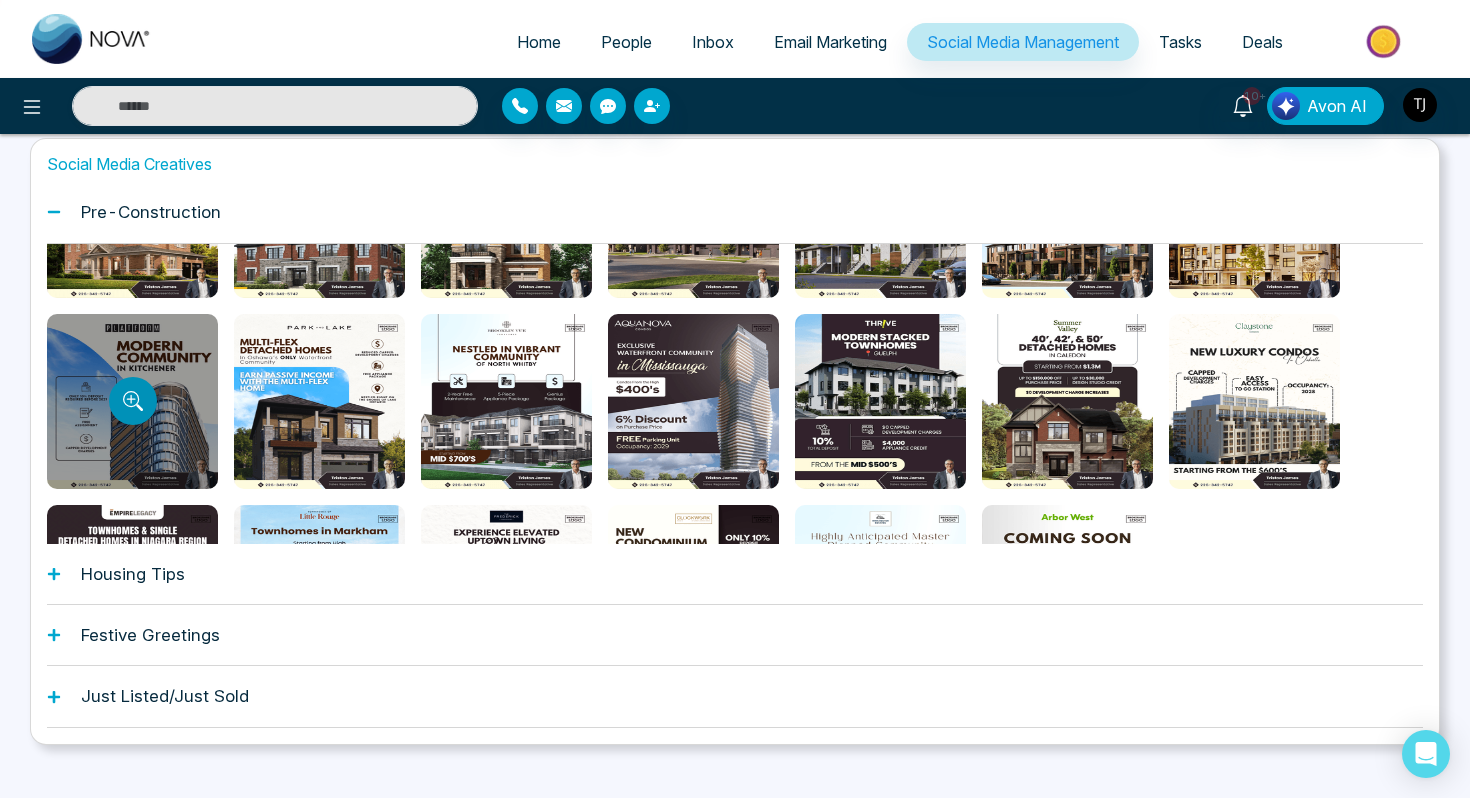 click 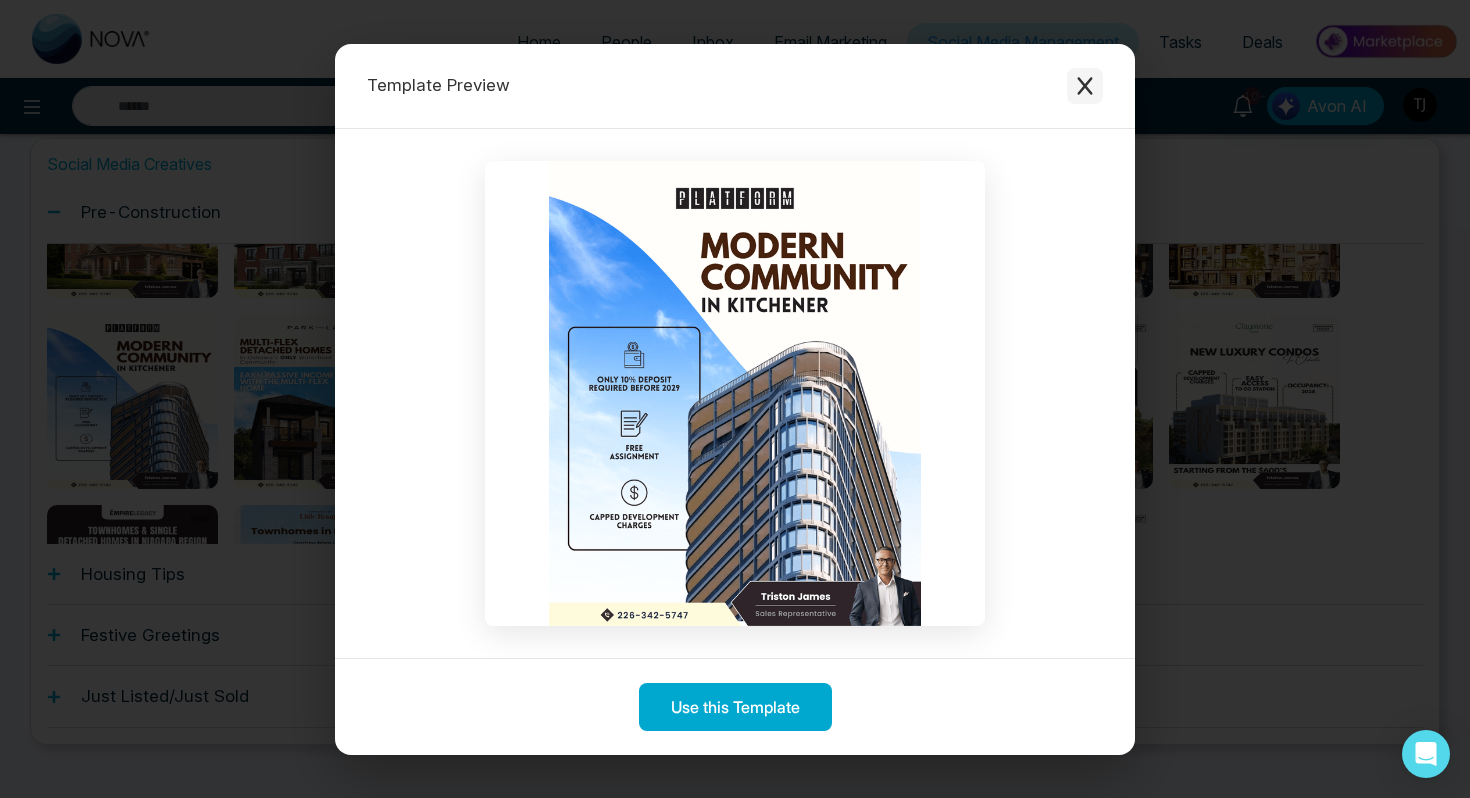 click 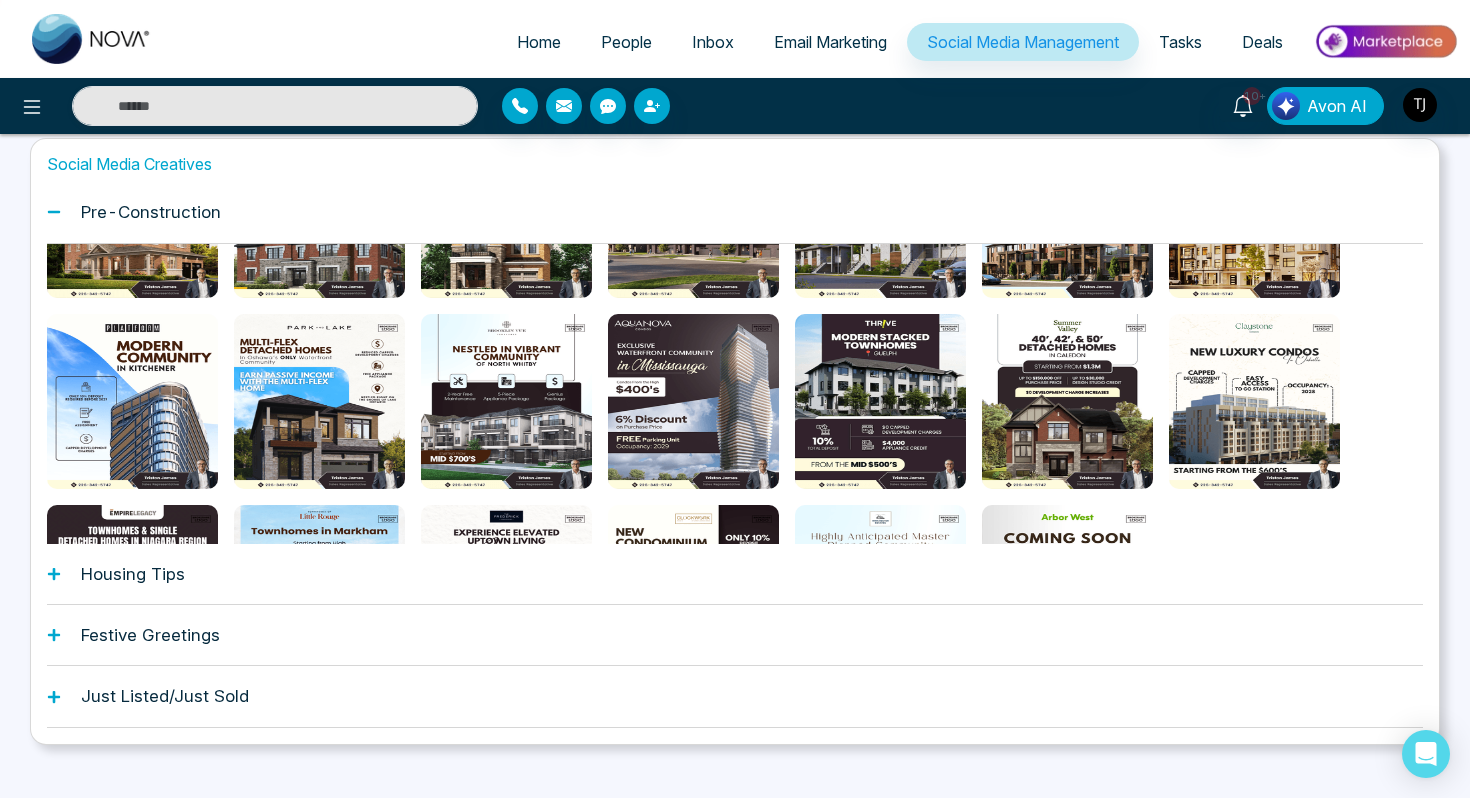 click on "Avon AI" at bounding box center (1337, 106) 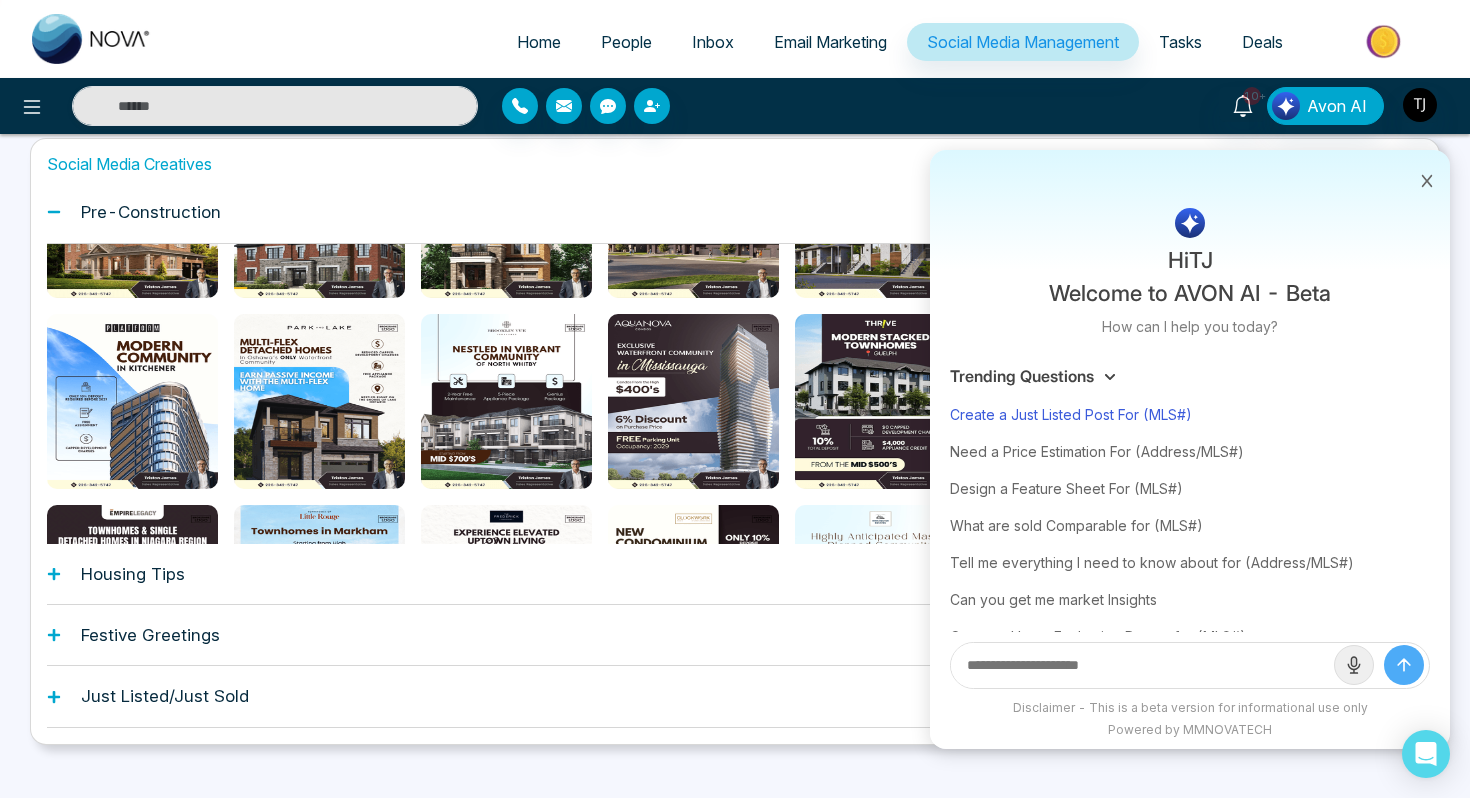 click on "Create a Just Listed Post For (MLS#)" at bounding box center [1190, 414] 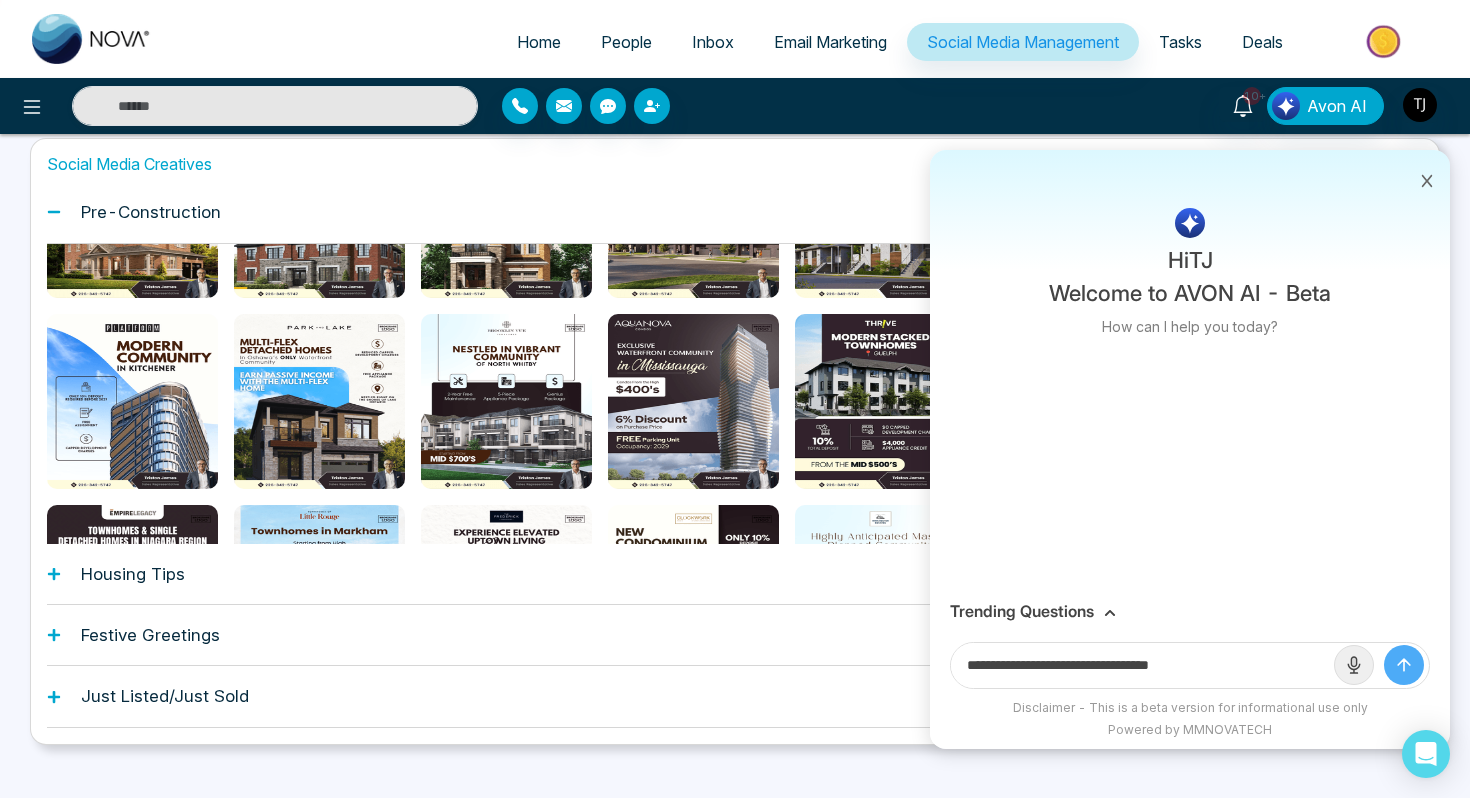 drag, startPoint x: 1158, startPoint y: 664, endPoint x: 1282, endPoint y: 664, distance: 124 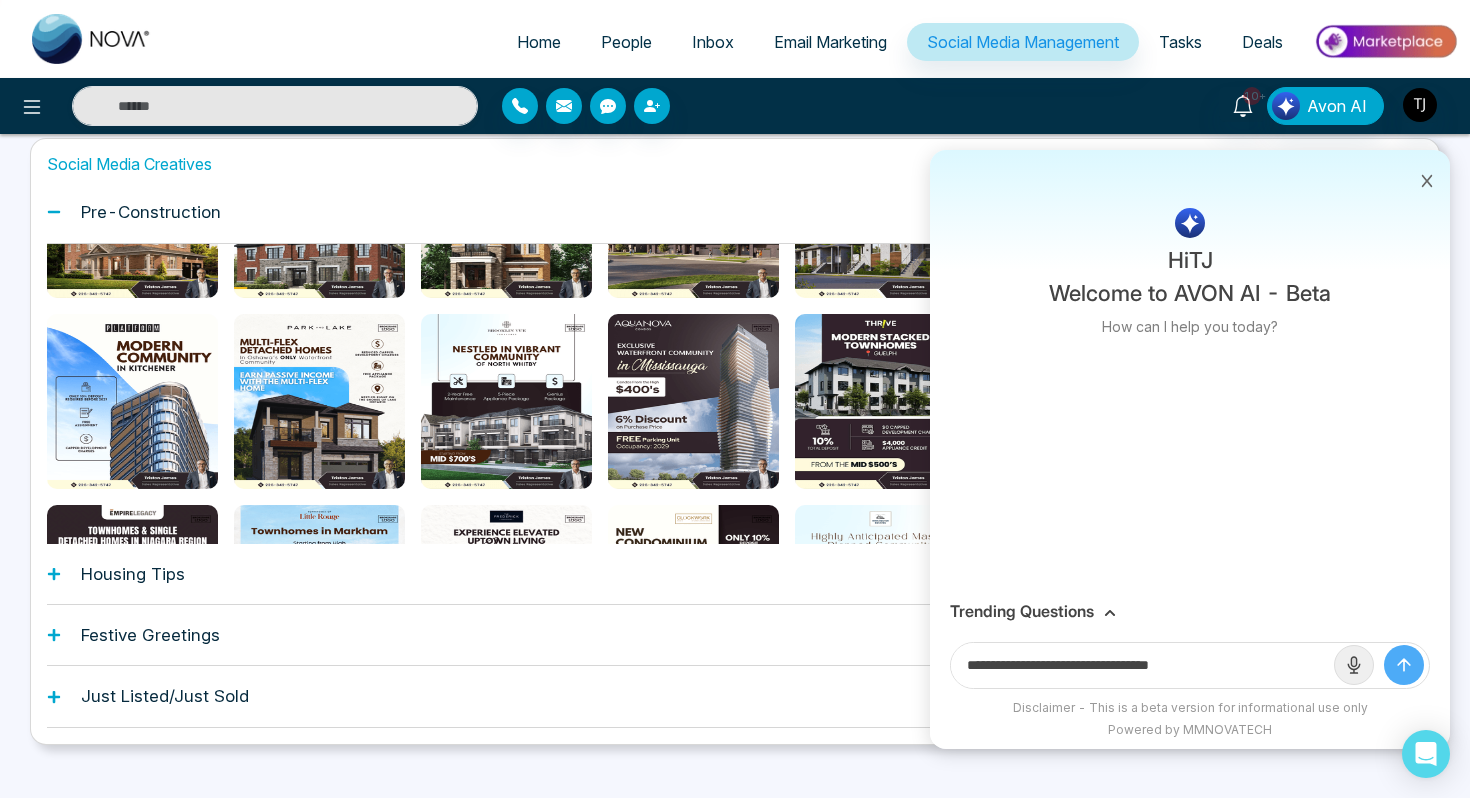 click on "**********" at bounding box center (1142, 665) 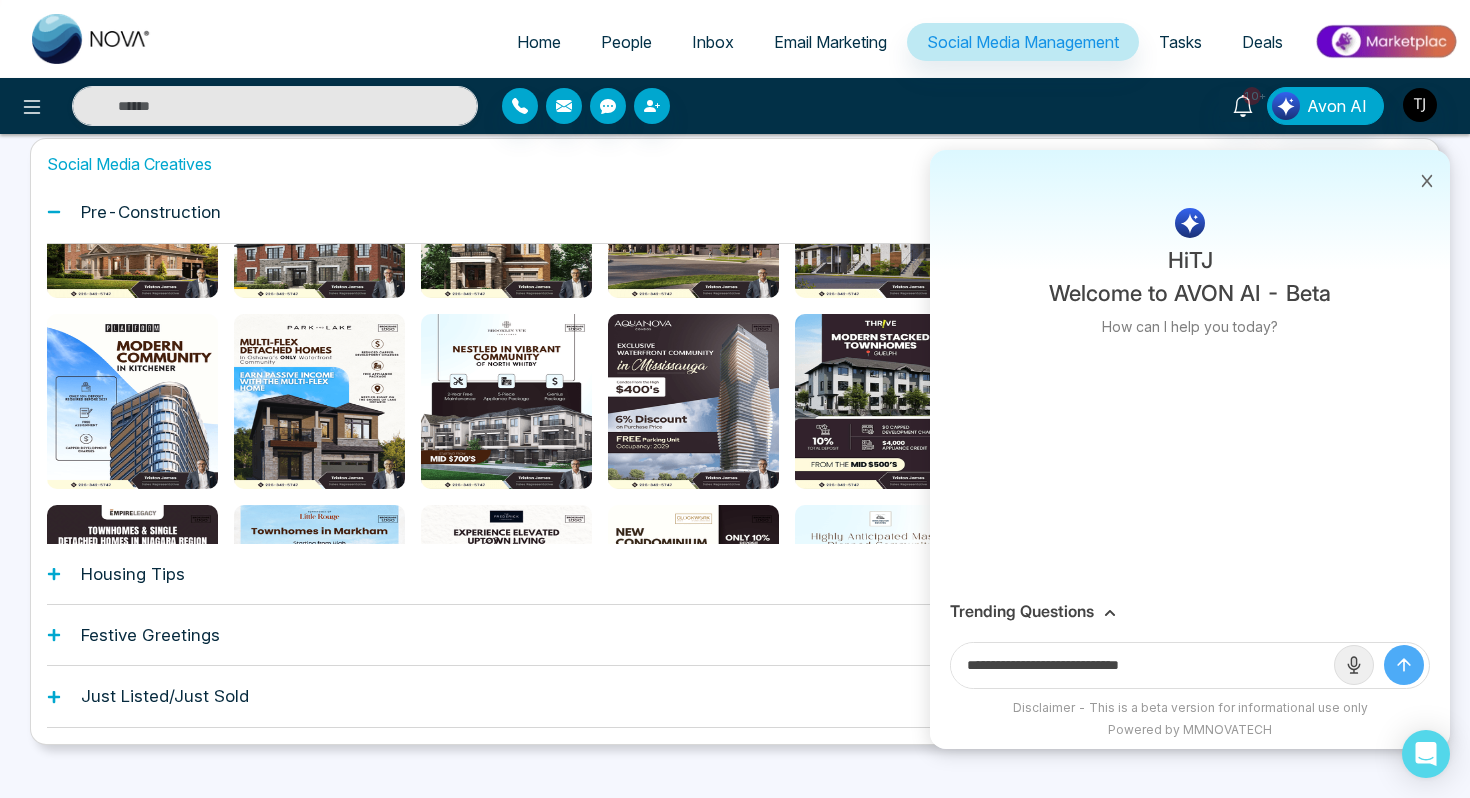 paste on "**********" 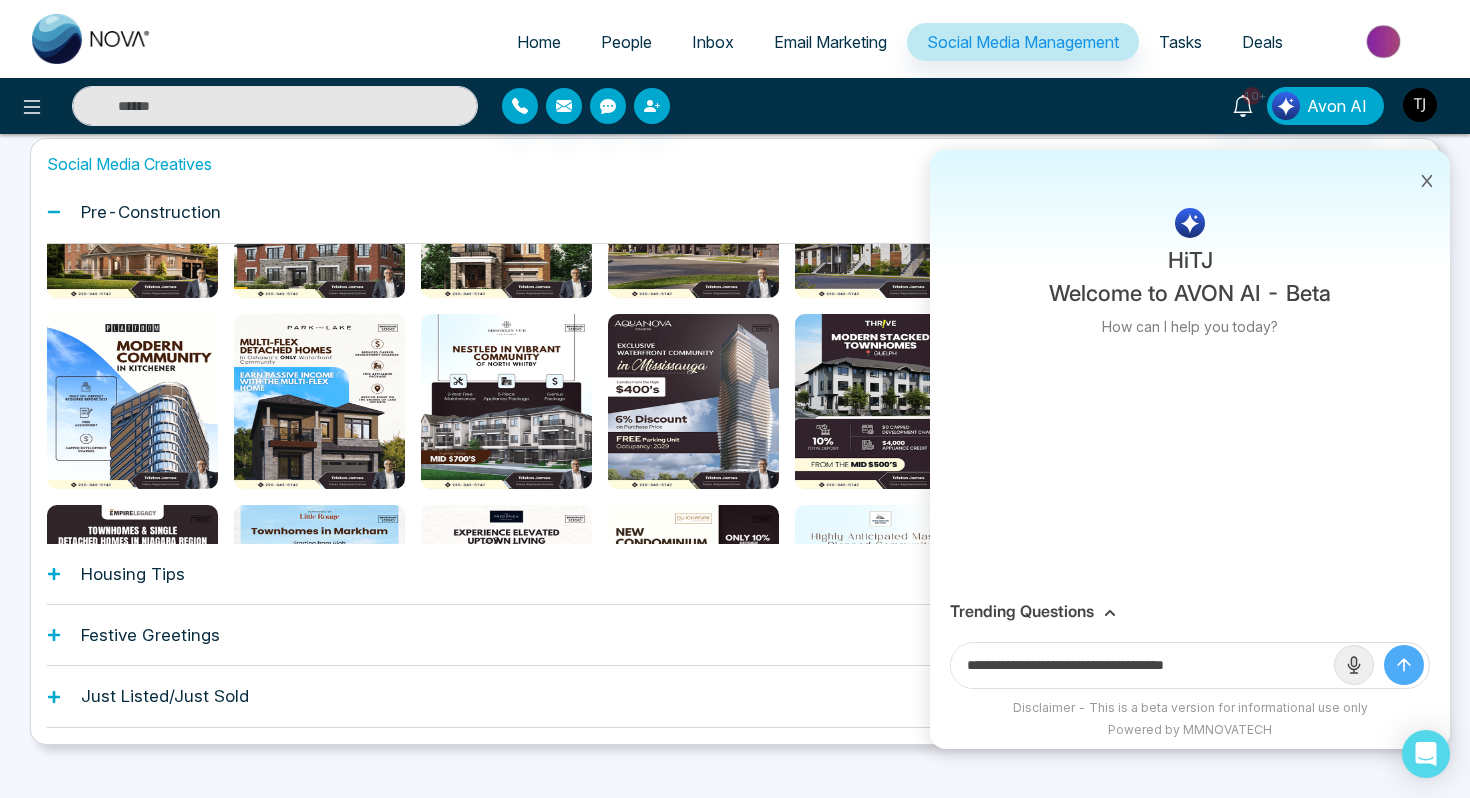 type on "**********" 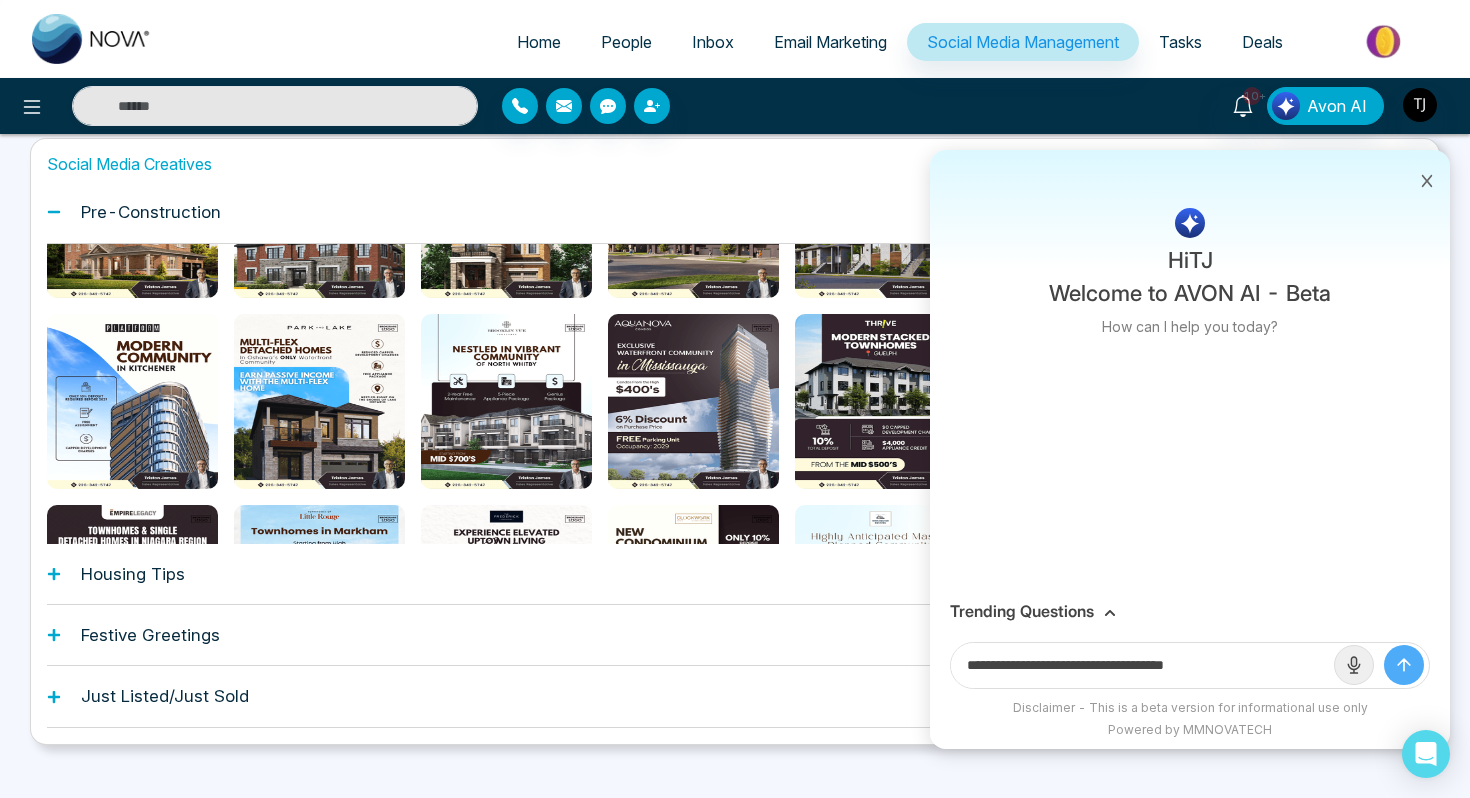 click at bounding box center (1404, 665) 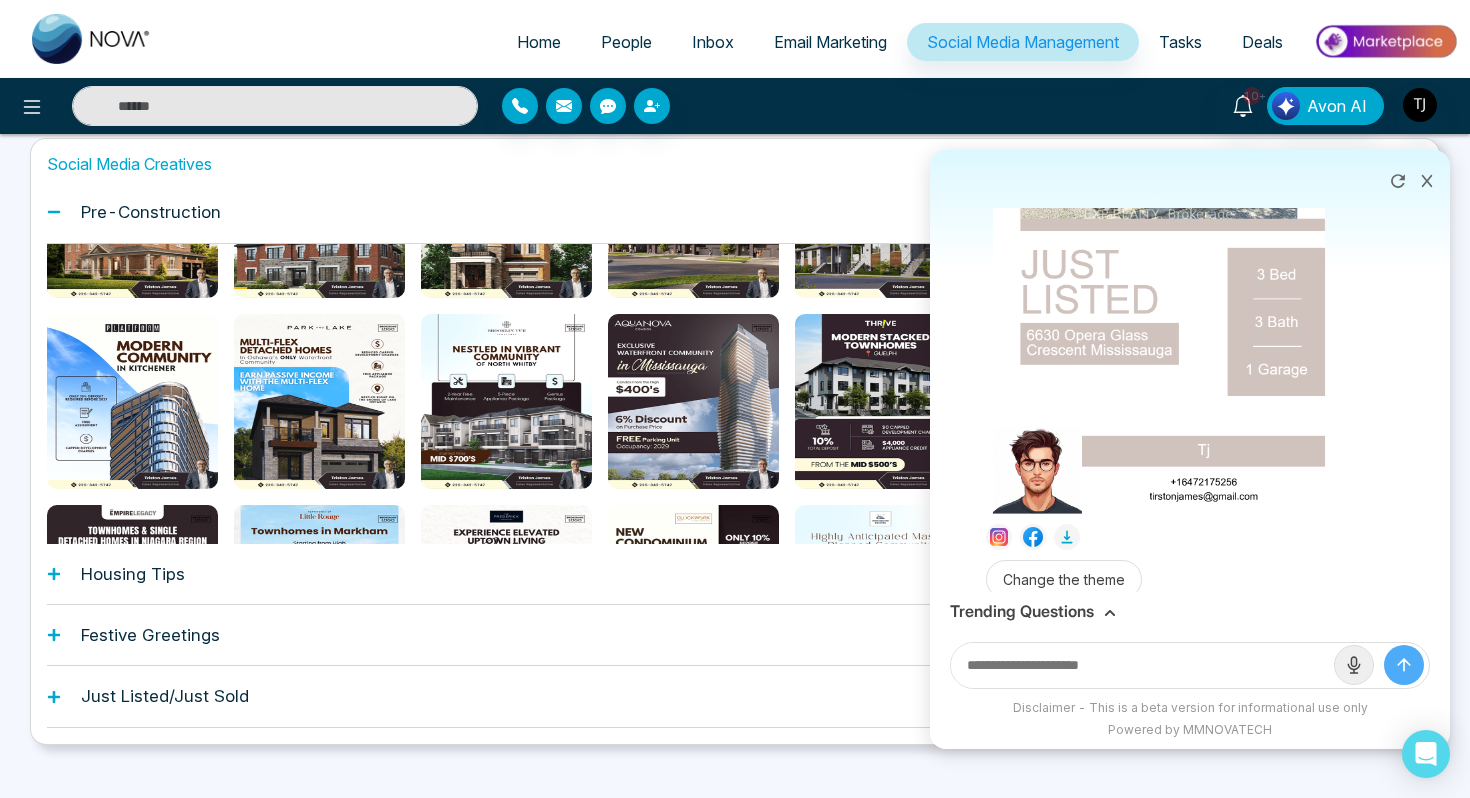 scroll, scrollTop: 522, scrollLeft: 0, axis: vertical 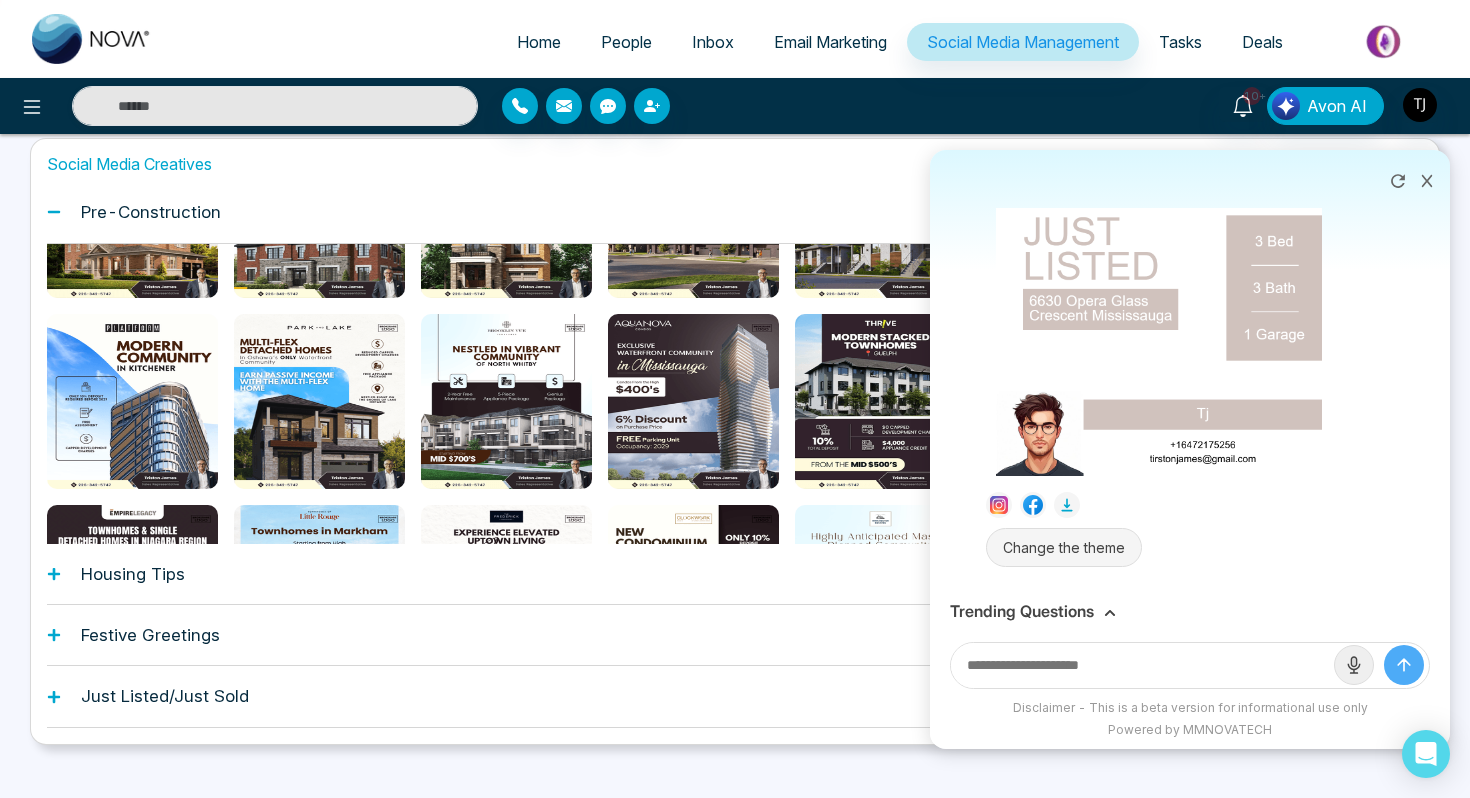 click on "Change the theme" at bounding box center [1064, 547] 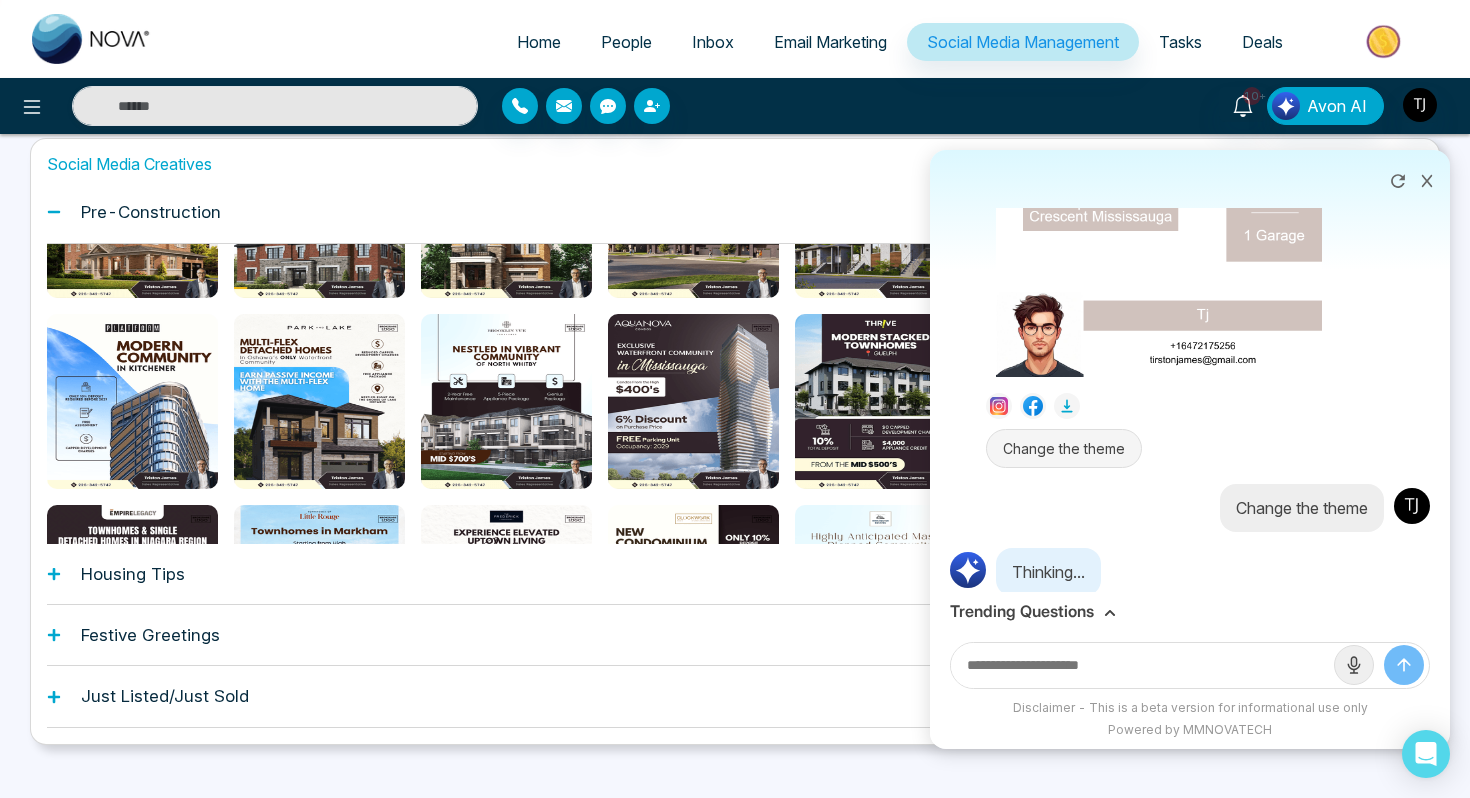 scroll, scrollTop: 641, scrollLeft: 0, axis: vertical 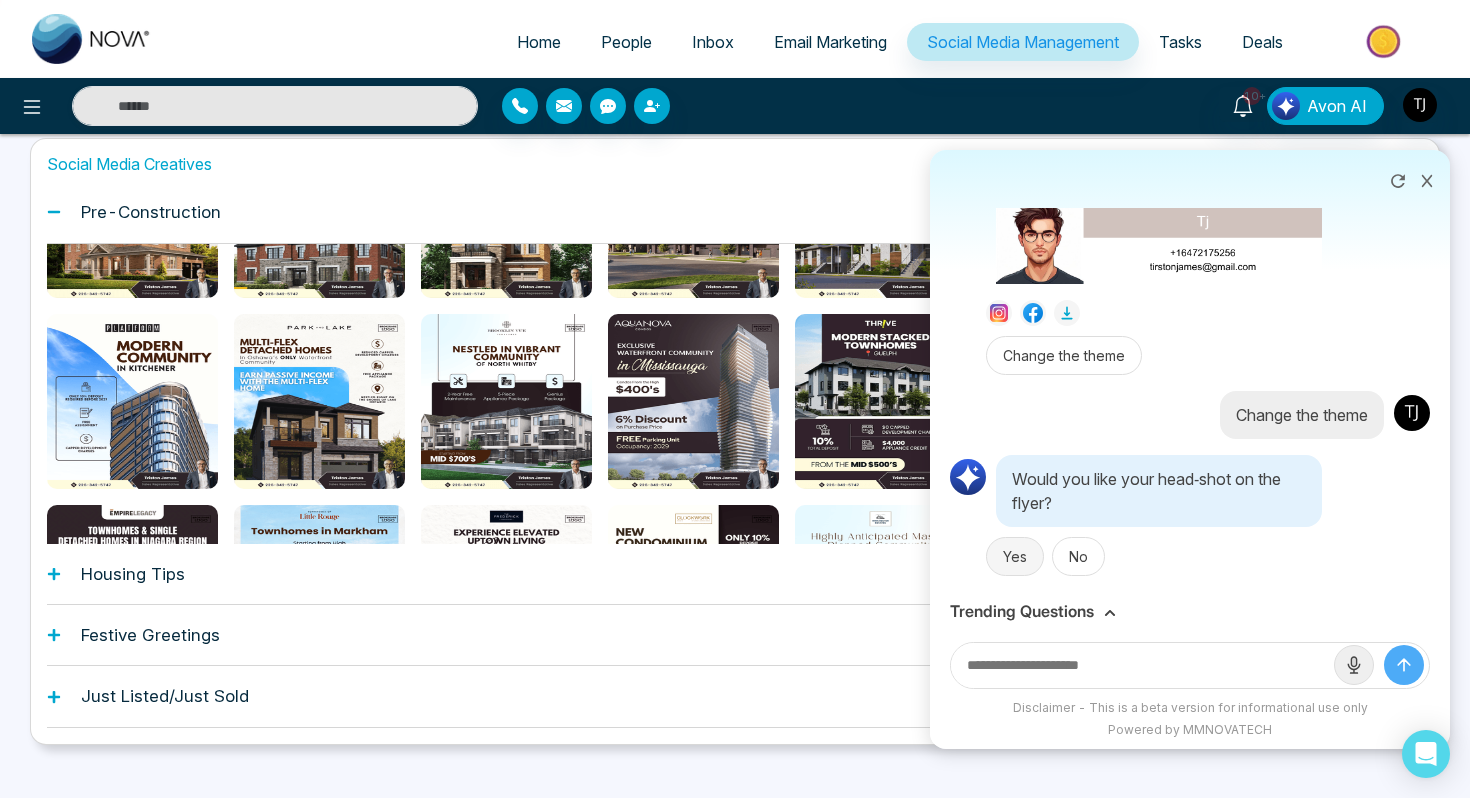 click on "Yes" at bounding box center [1015, 556] 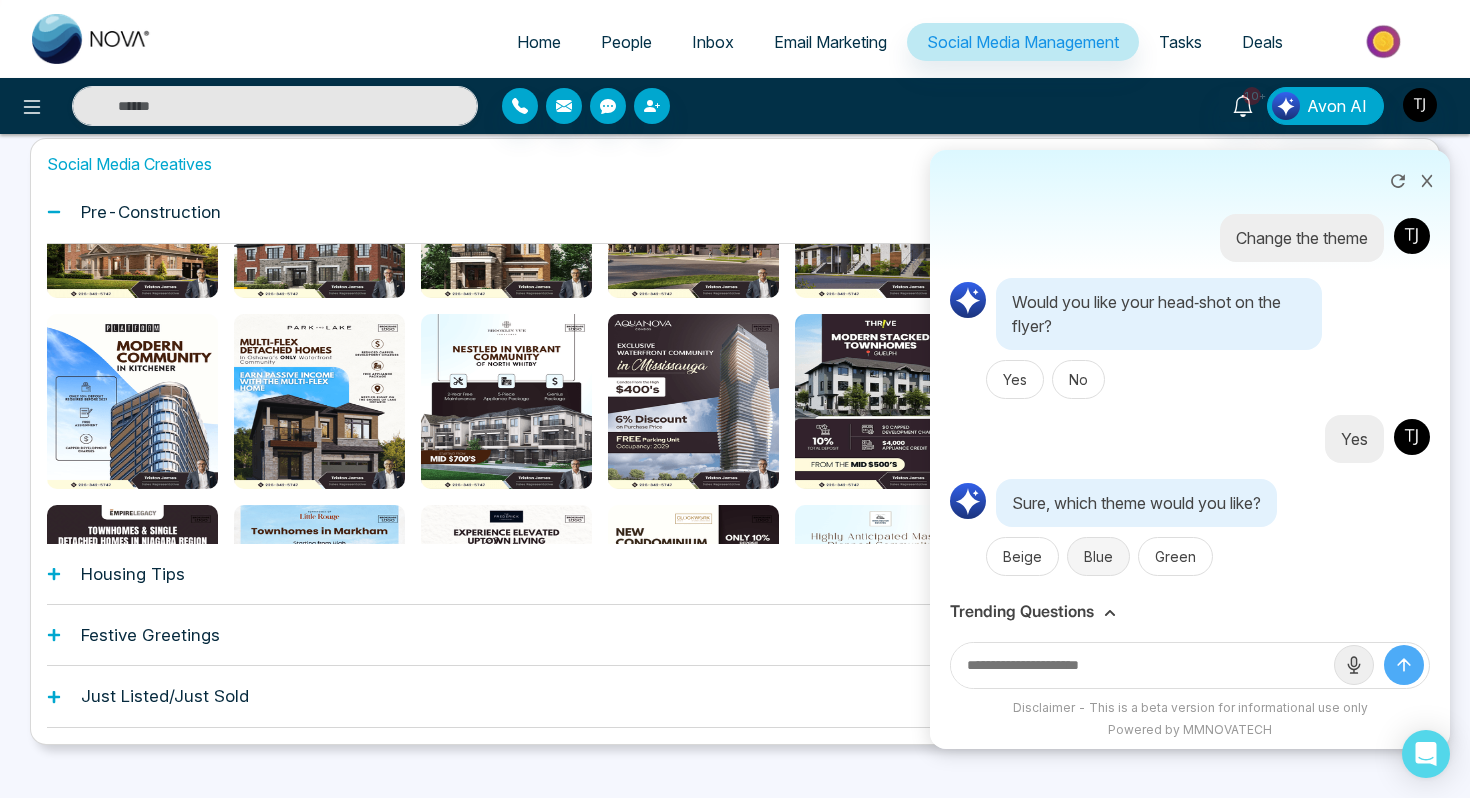 click on "Blue" at bounding box center (1098, 556) 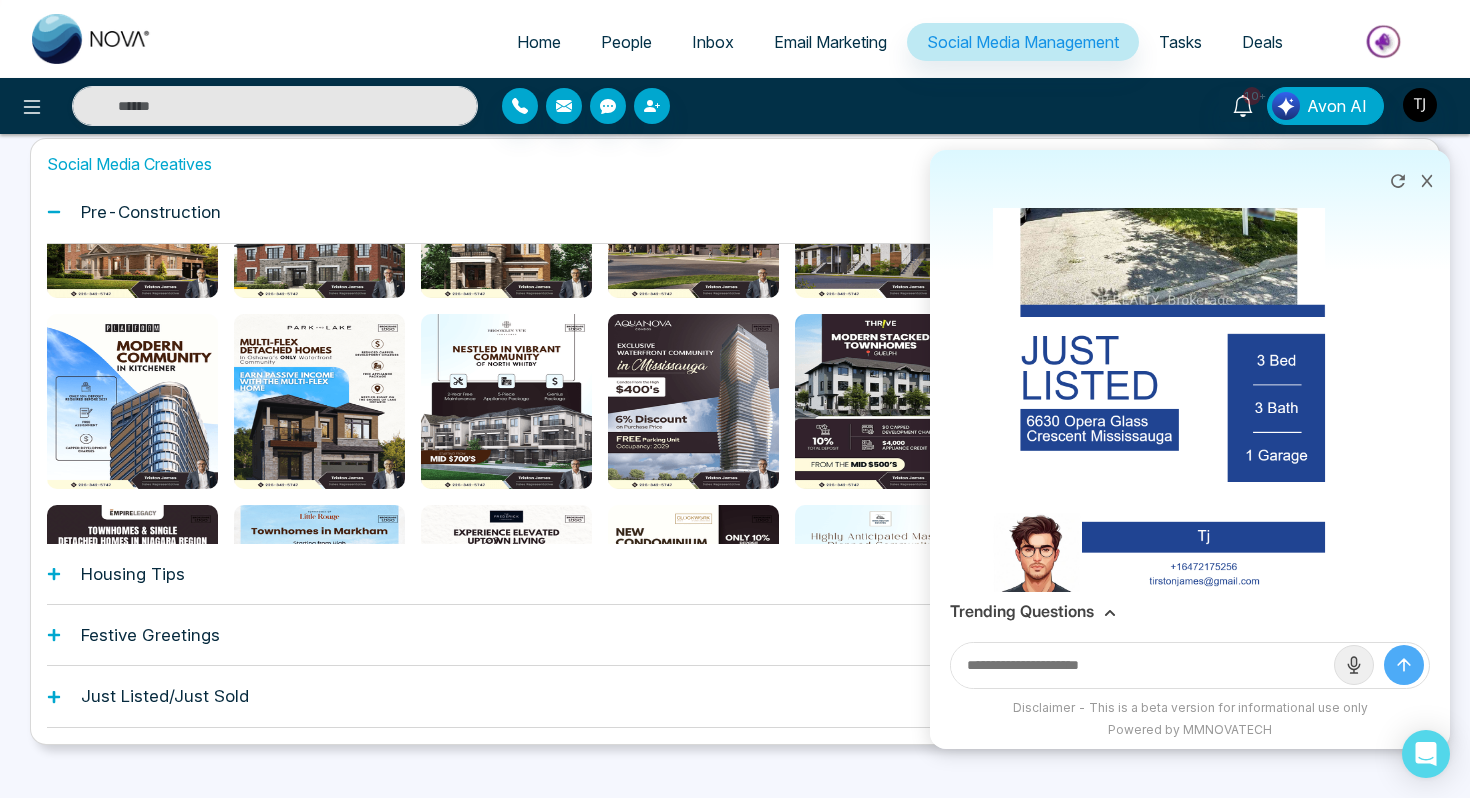 scroll, scrollTop: 1707, scrollLeft: 0, axis: vertical 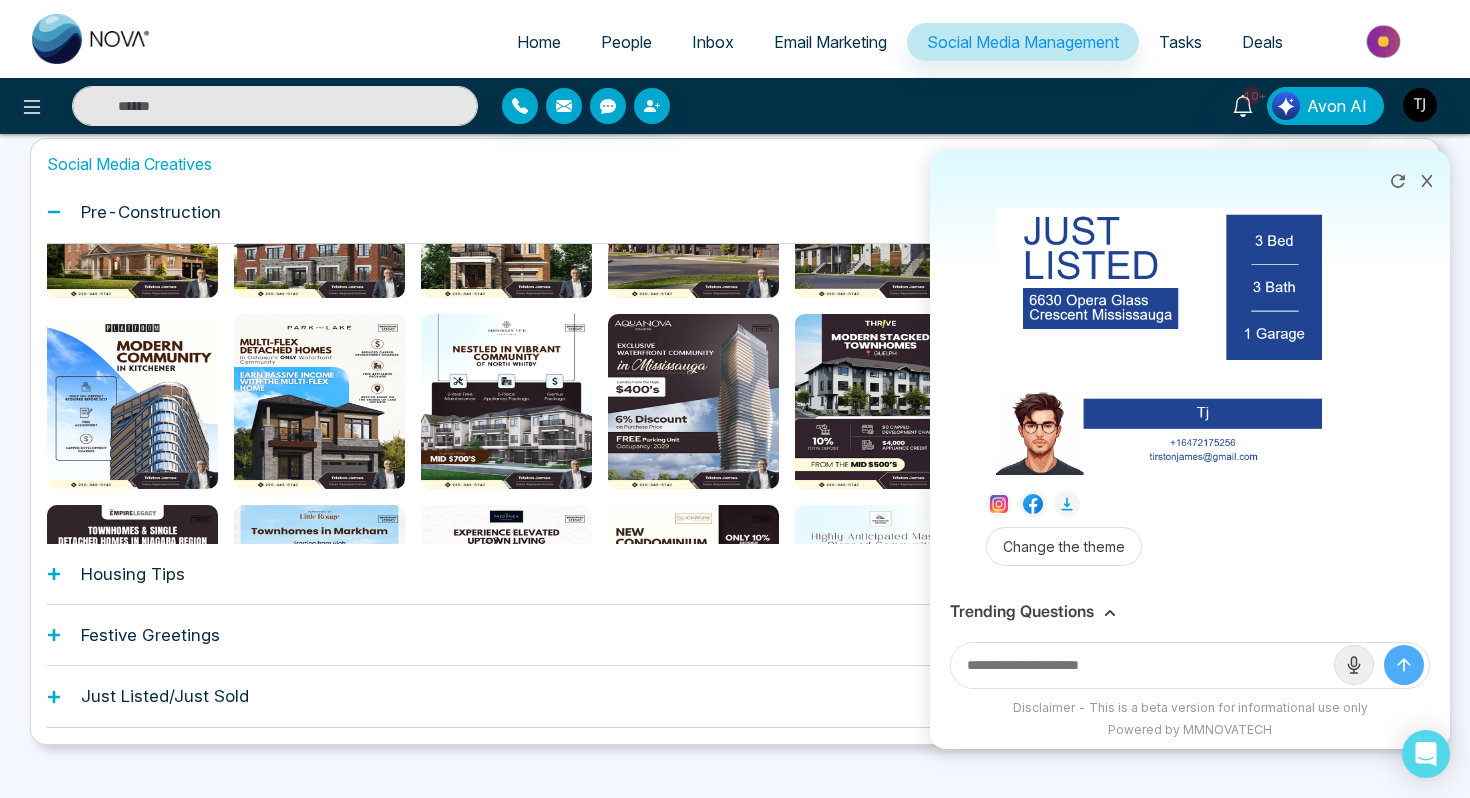 click on "Trending Questions" at bounding box center [1022, 611] 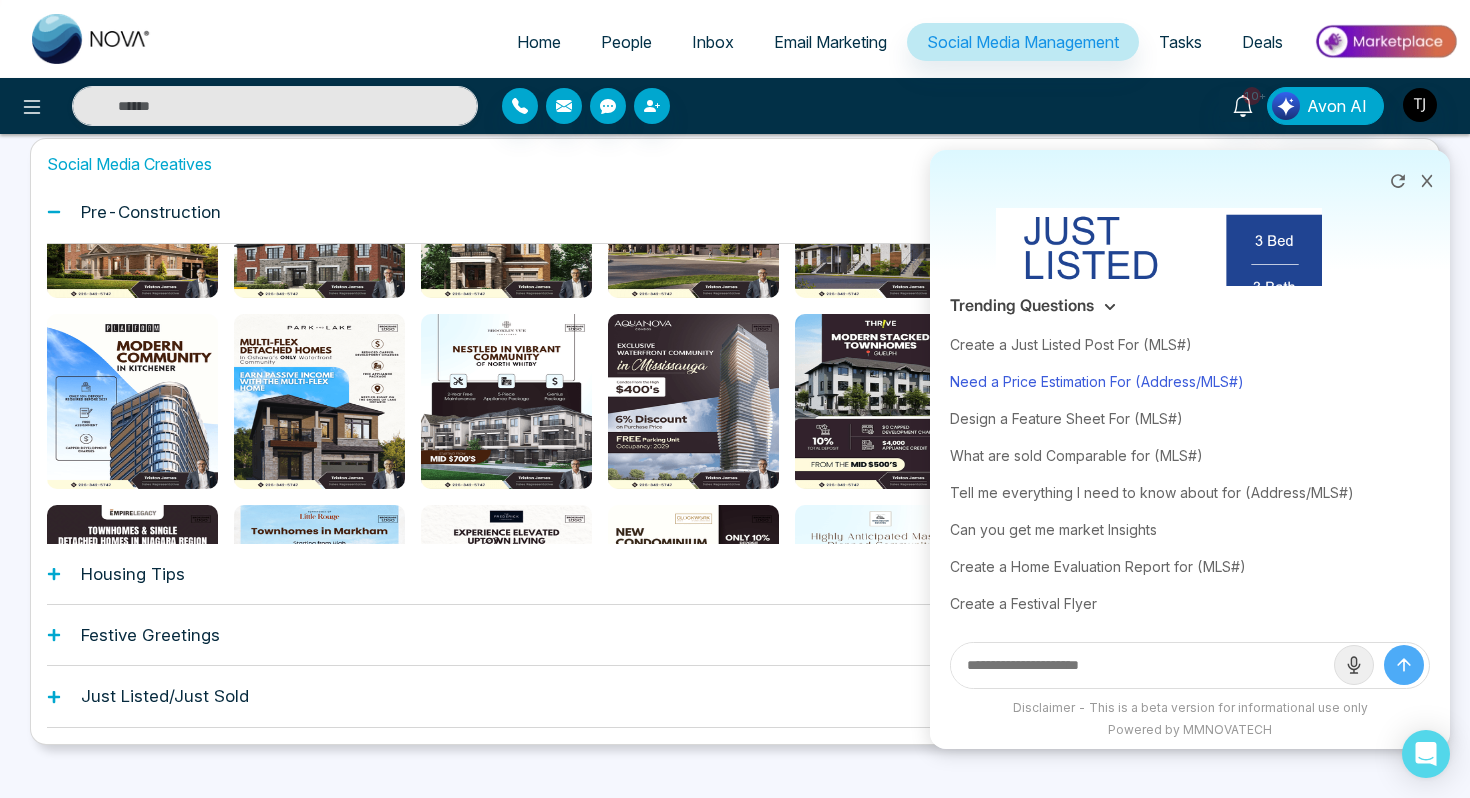 click on "Need a Price Estimation For (Address/MLS#)" at bounding box center [1190, 381] 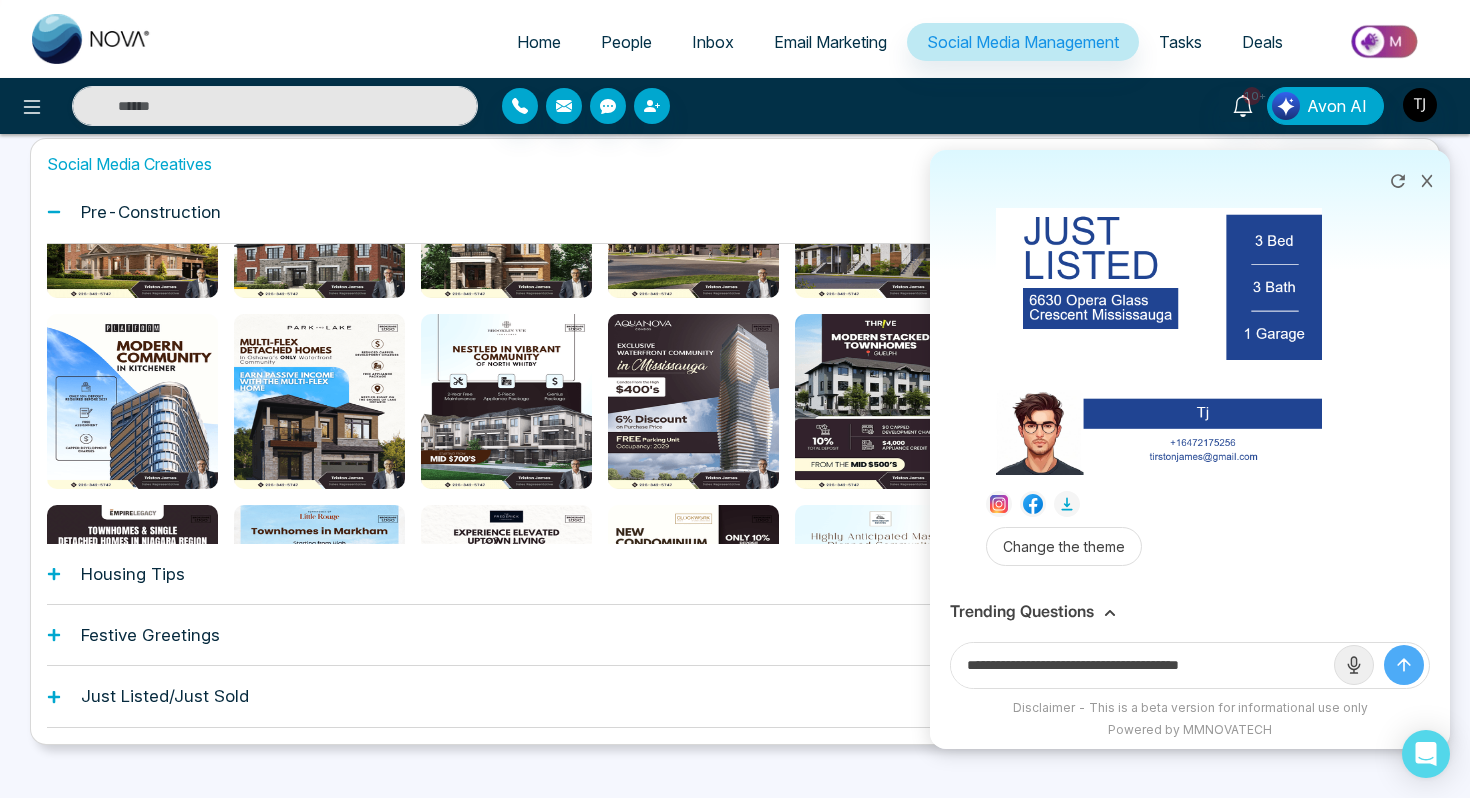 drag, startPoint x: 1155, startPoint y: 663, endPoint x: 1285, endPoint y: 660, distance: 130.0346 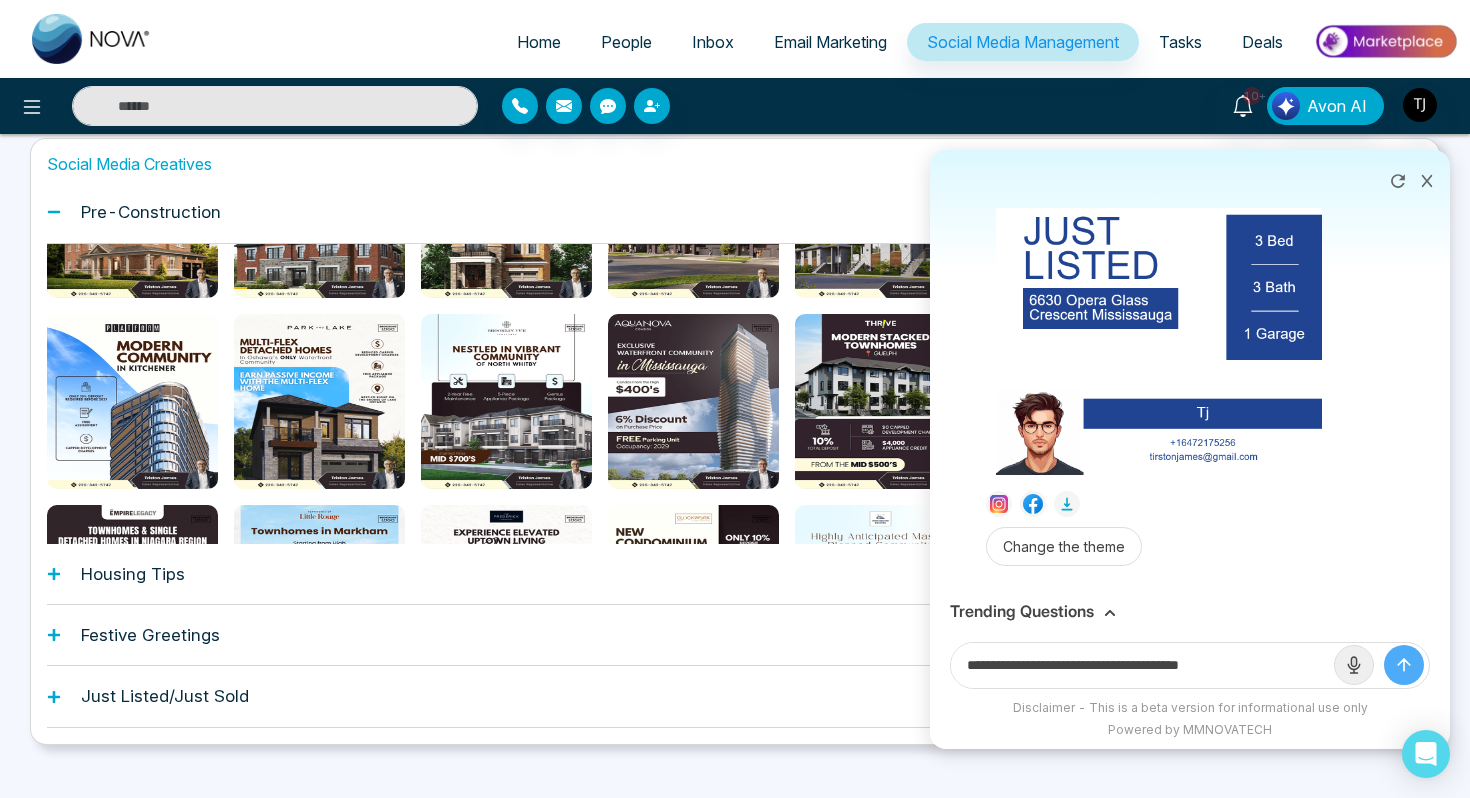 click on "**********" at bounding box center (1142, 665) 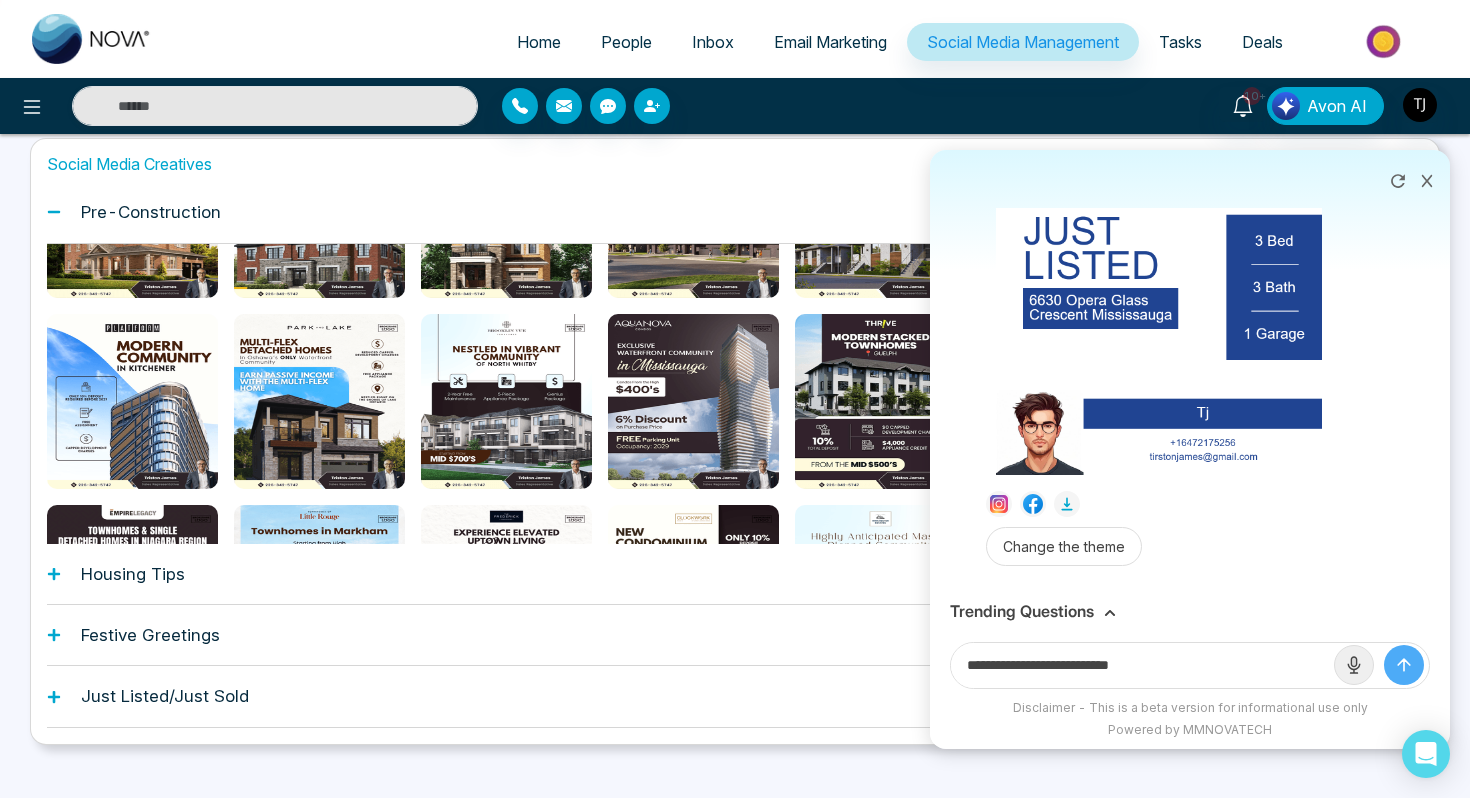 paste on "**********" 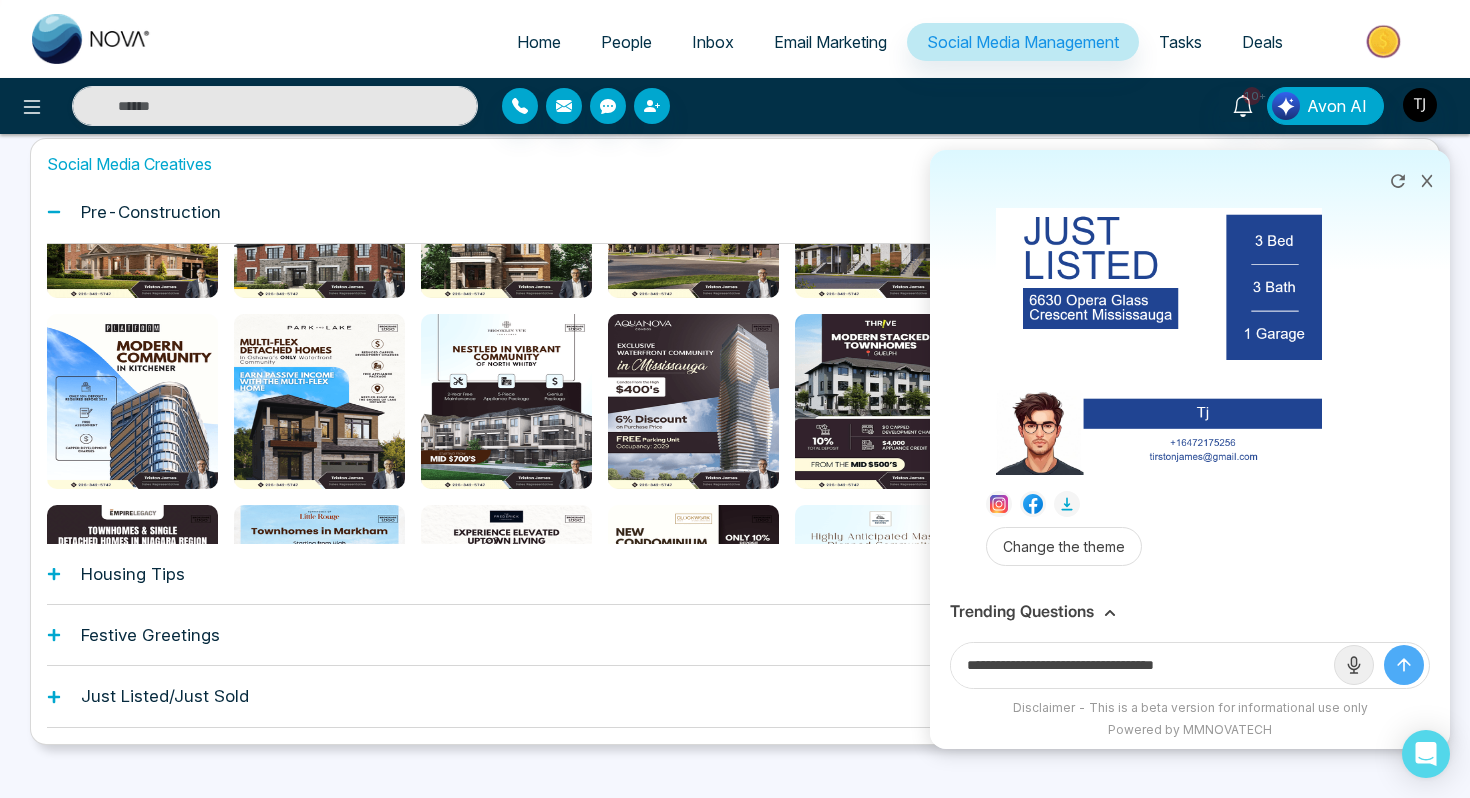 type on "**********" 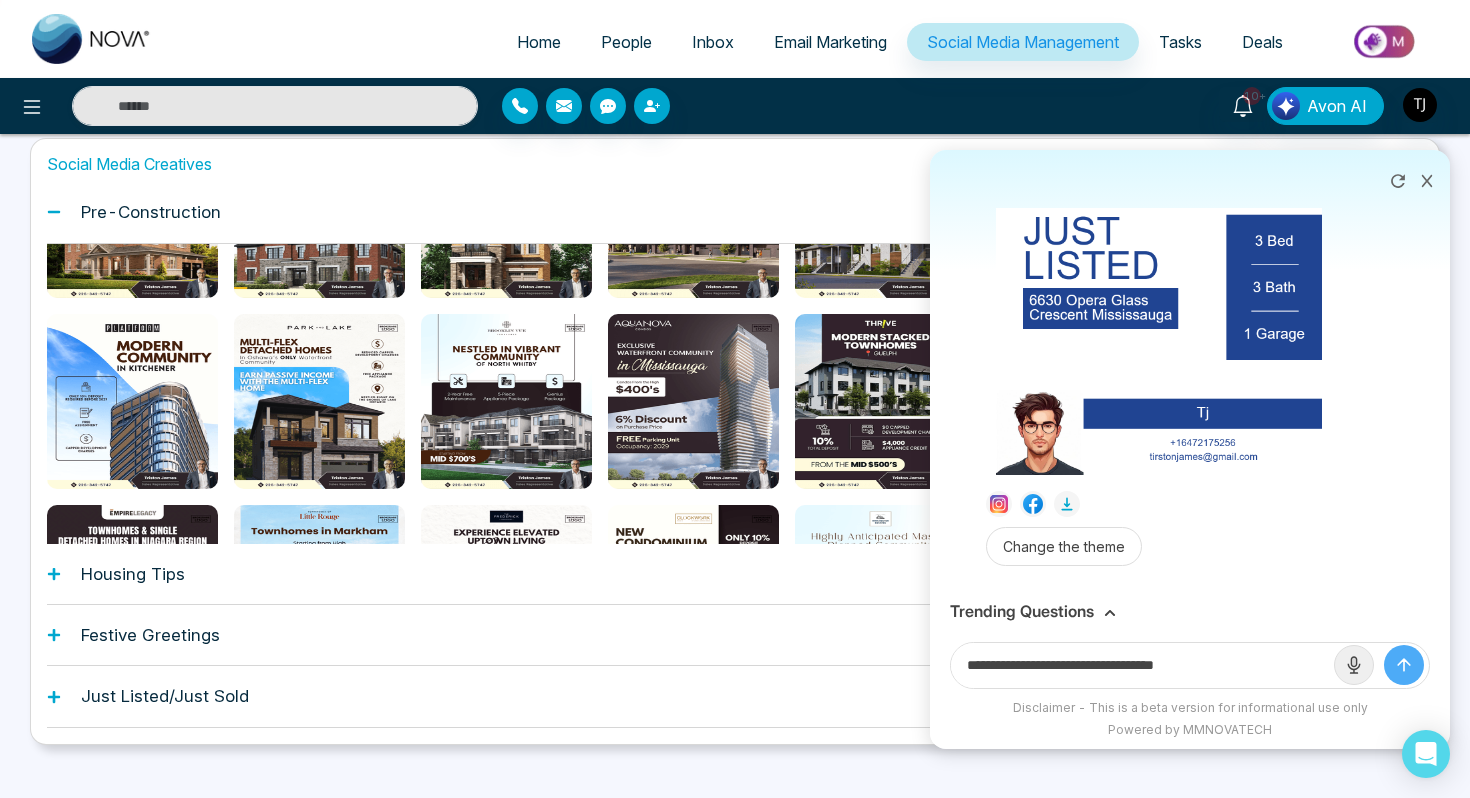 click at bounding box center (1404, 665) 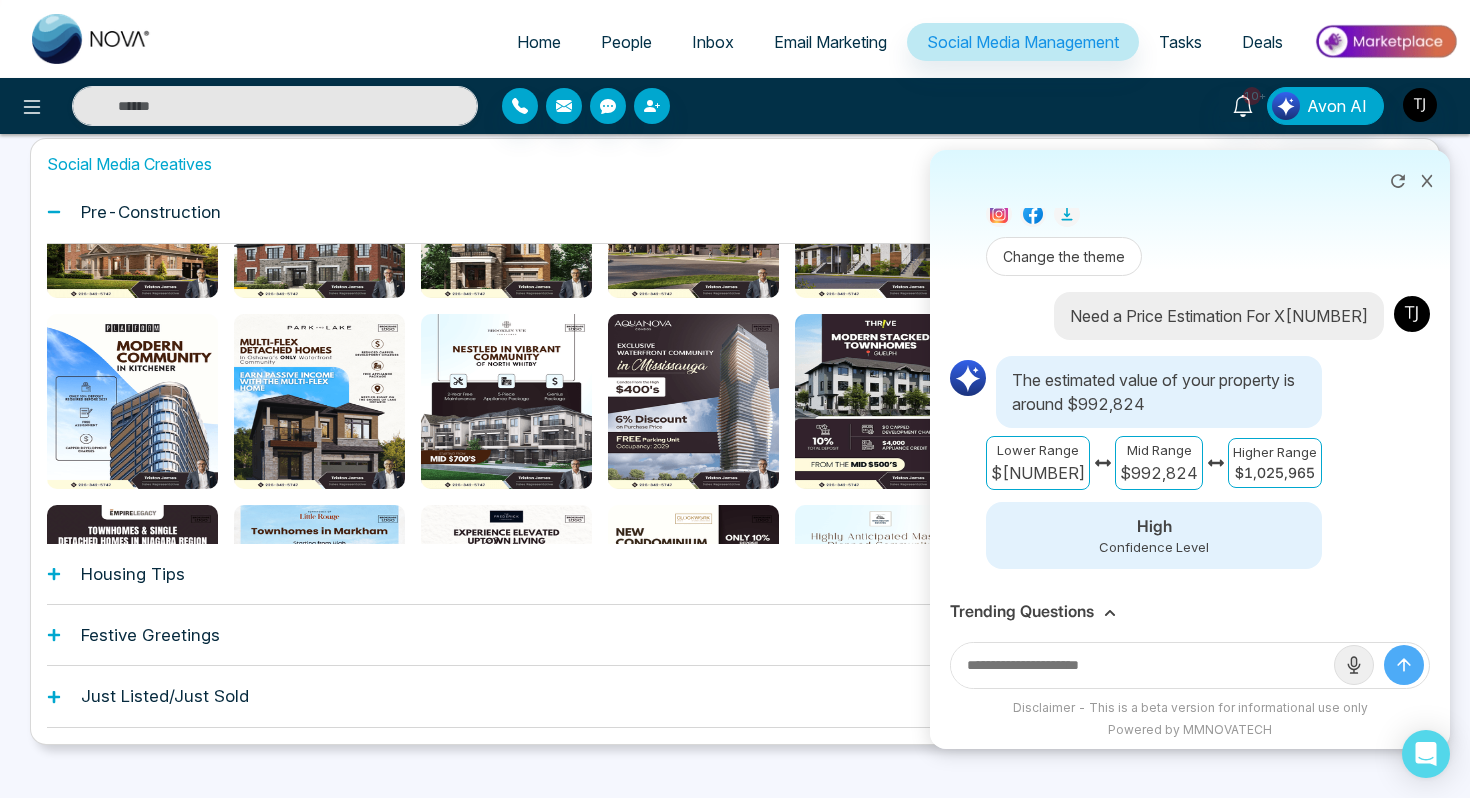 scroll, scrollTop: 2015, scrollLeft: 0, axis: vertical 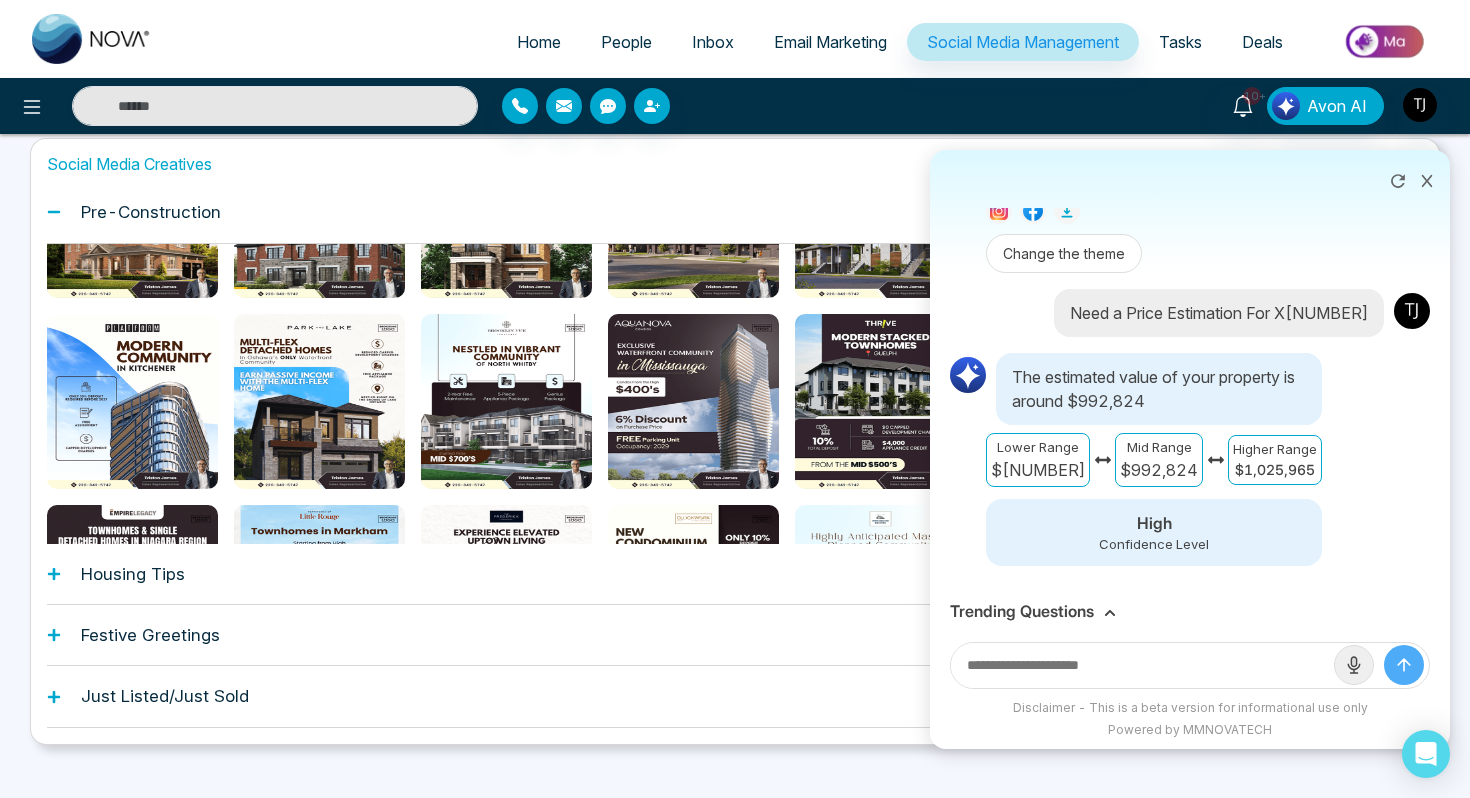 click on "Trending Questions" at bounding box center (1022, 611) 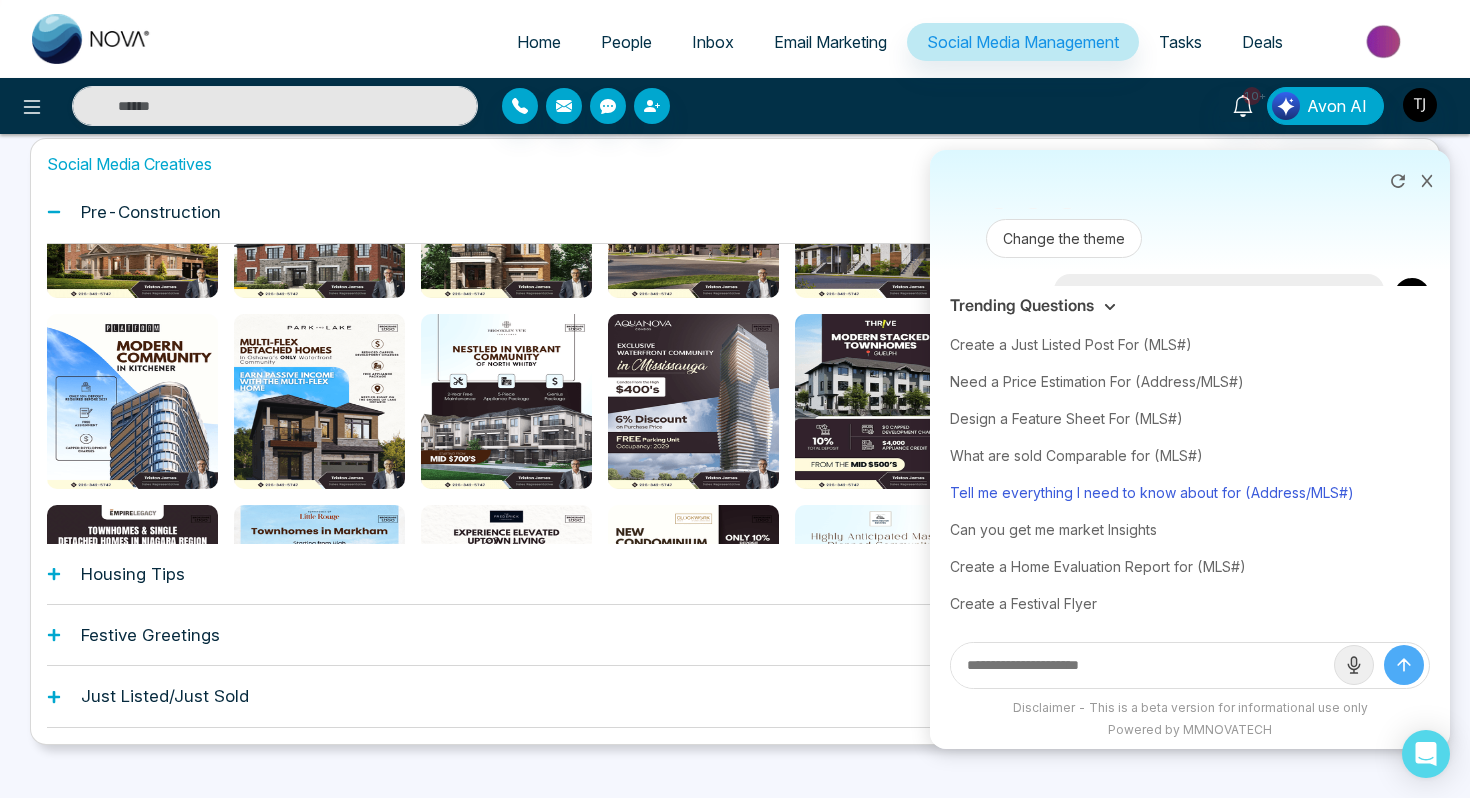 click on "Tell me everything I need to know about for (Address/MLS#)" at bounding box center [1190, 492] 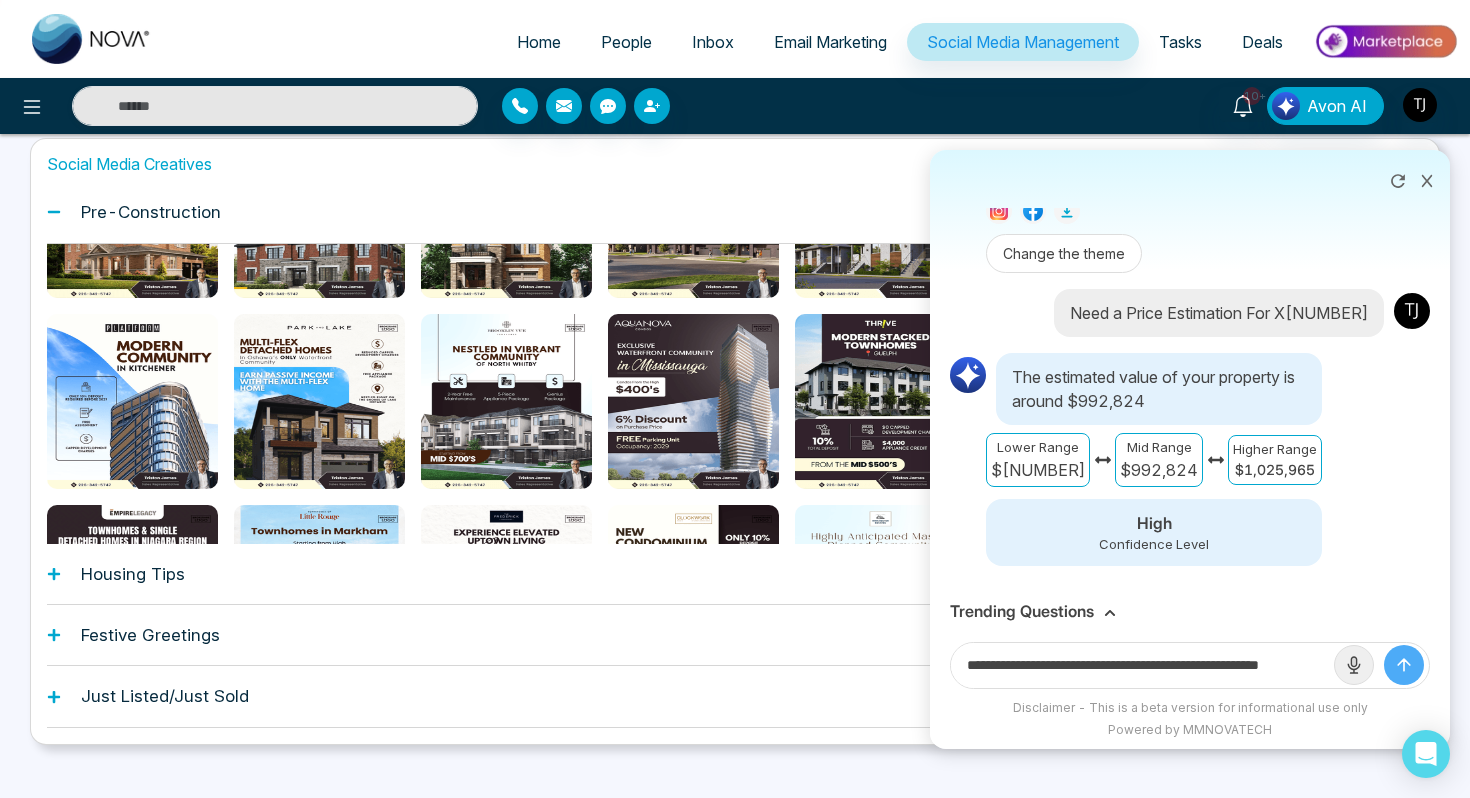 scroll, scrollTop: 0, scrollLeft: 48, axis: horizontal 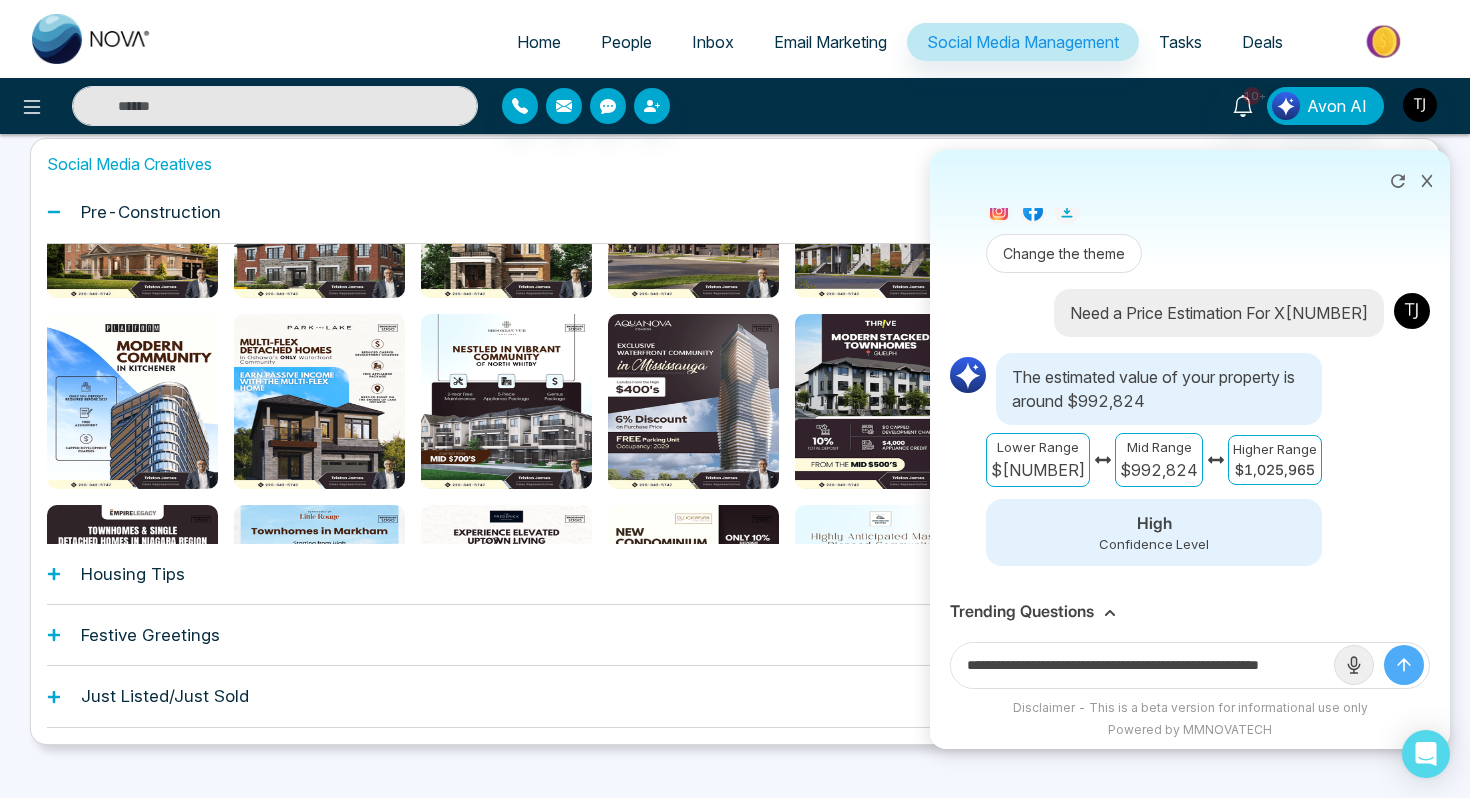 drag, startPoint x: 1258, startPoint y: 666, endPoint x: 1366, endPoint y: 666, distance: 108 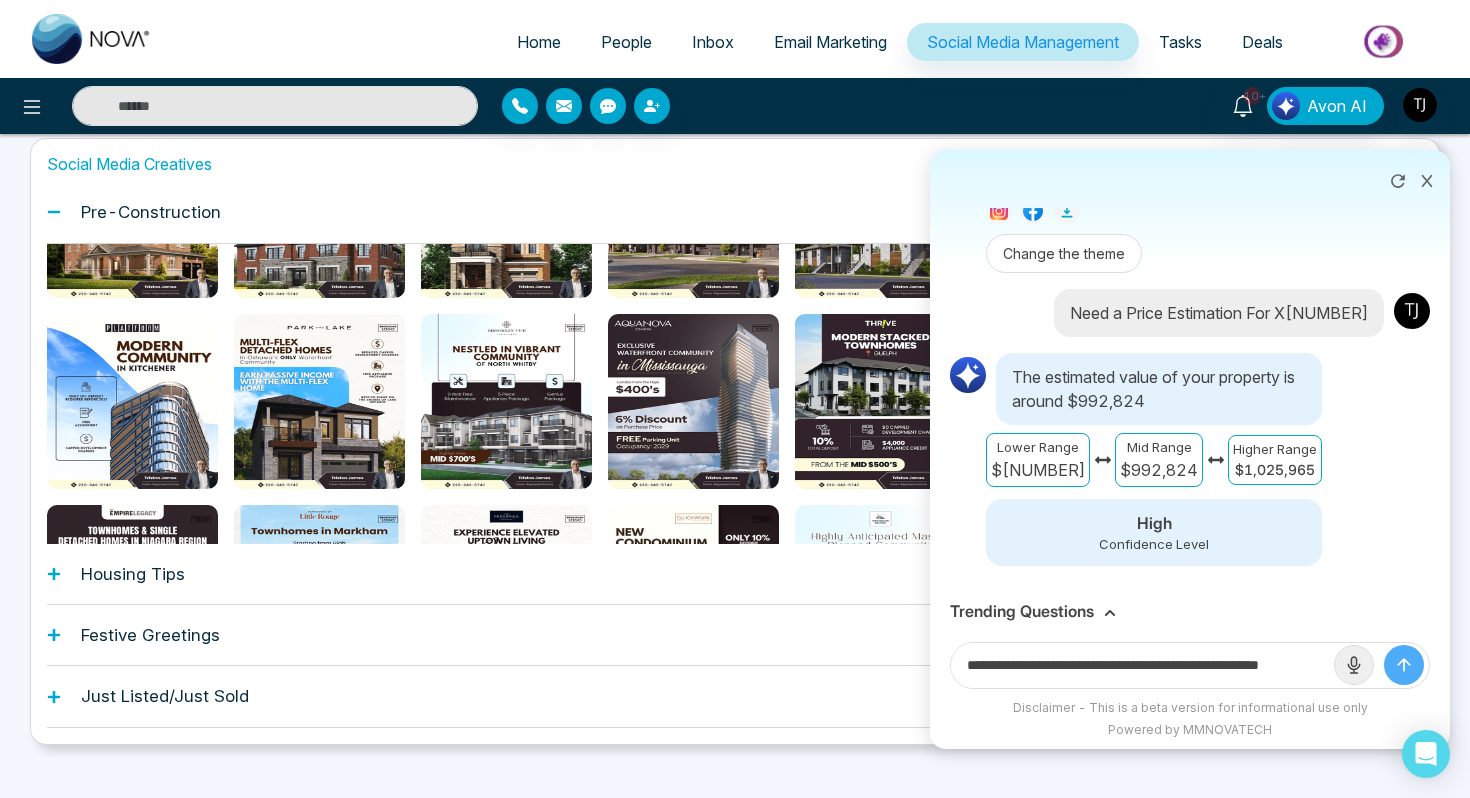 click on "**********" at bounding box center [1190, 665] 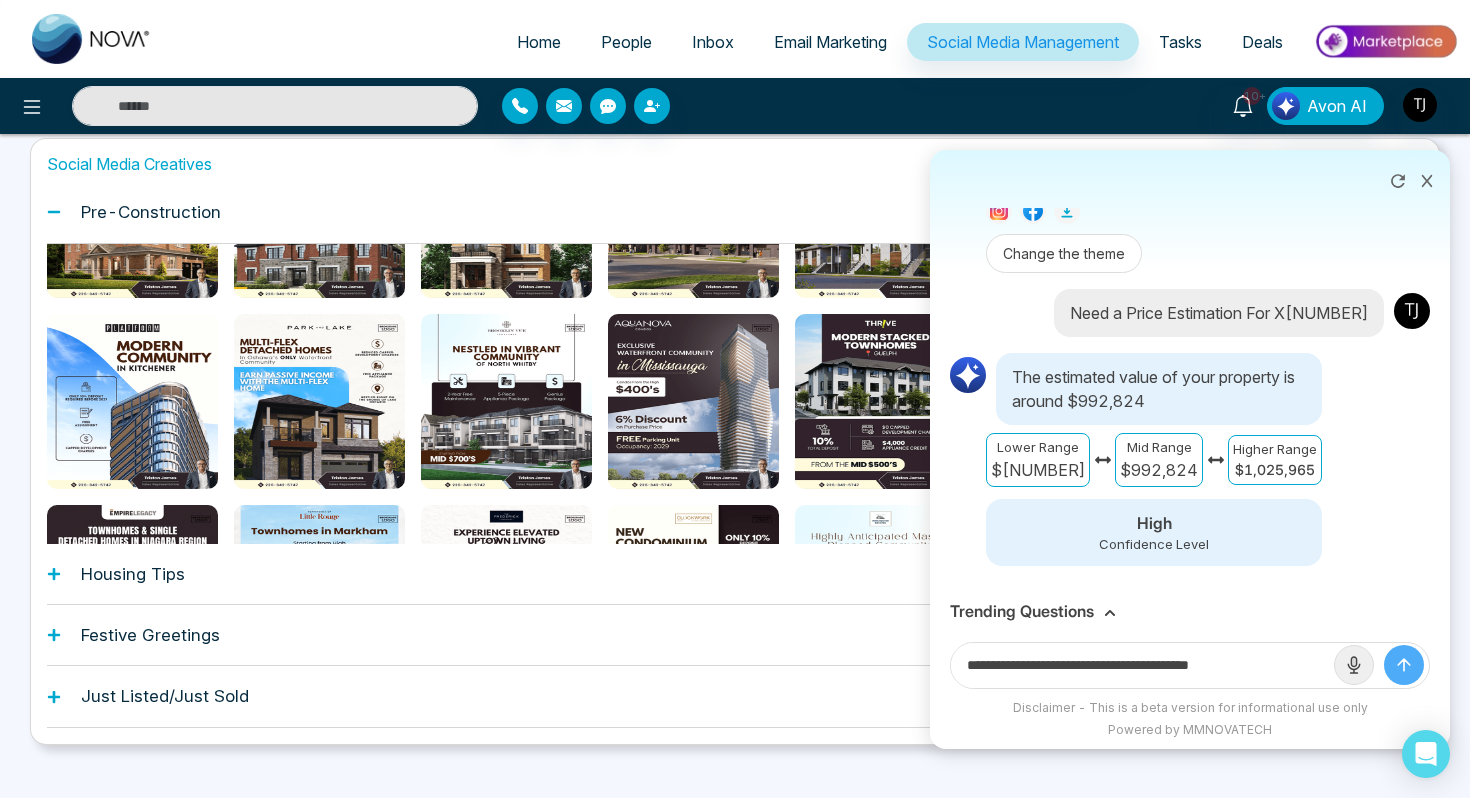 scroll, scrollTop: 0, scrollLeft: 0, axis: both 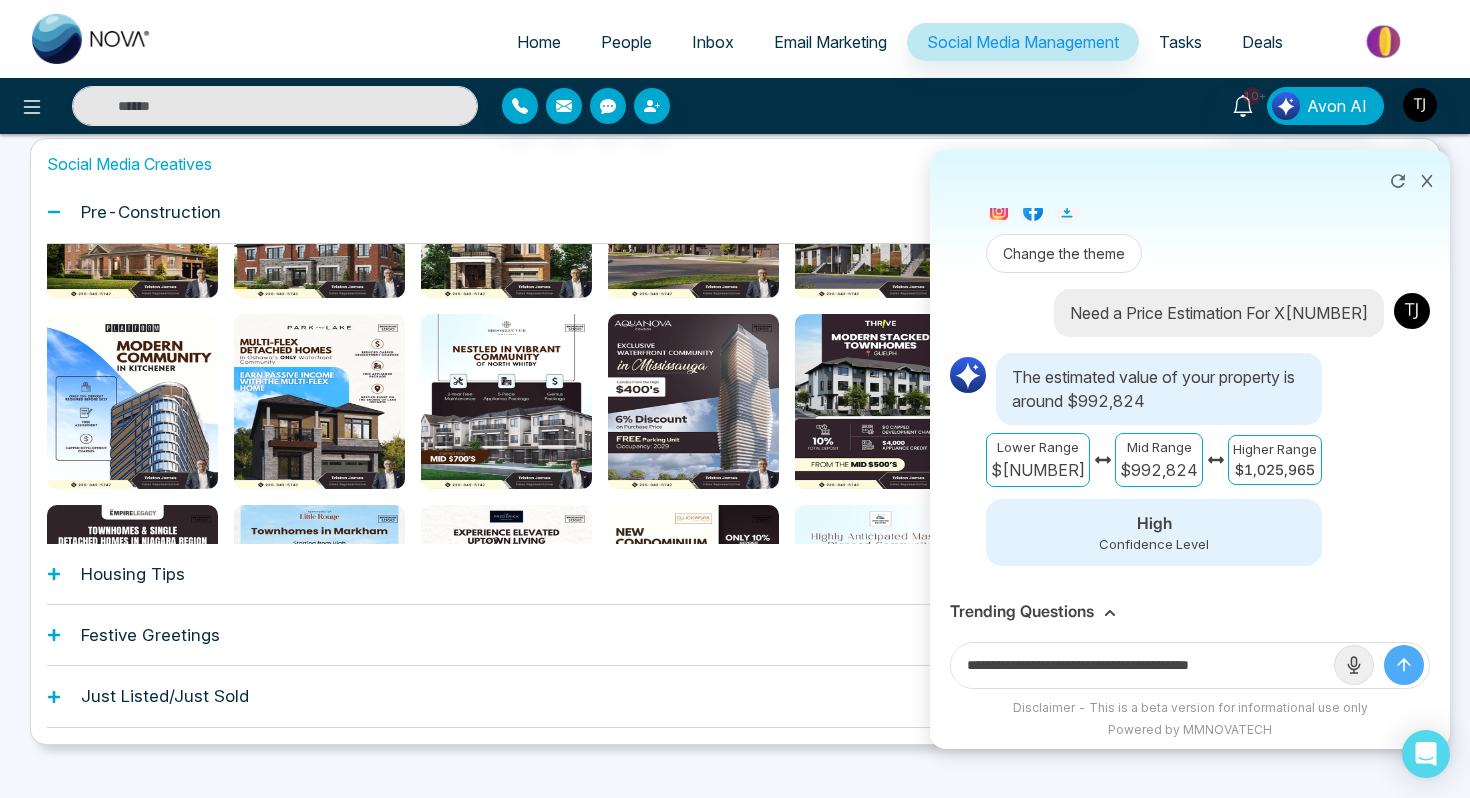paste on "**********" 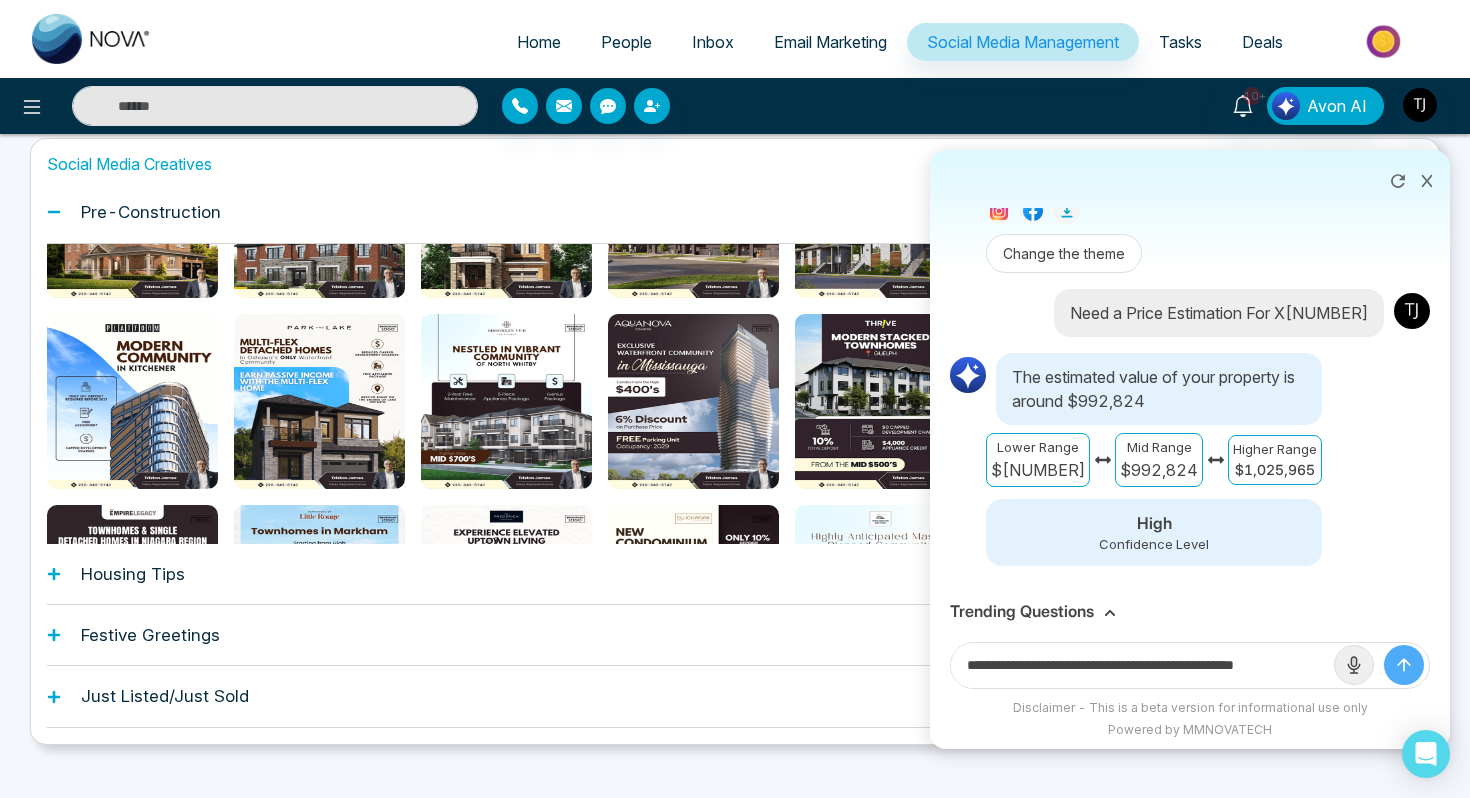 scroll, scrollTop: 0, scrollLeft: 19, axis: horizontal 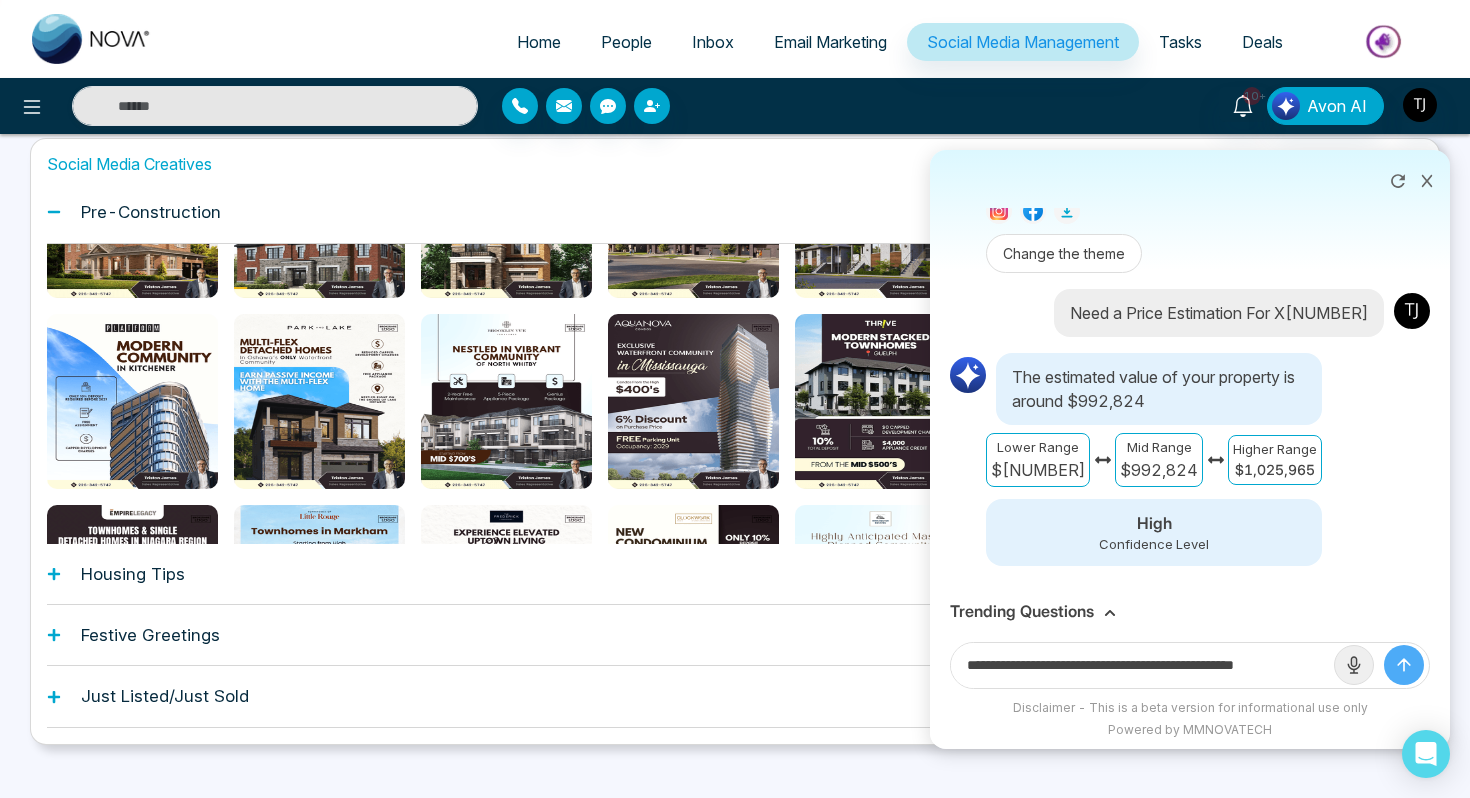 type on "**********" 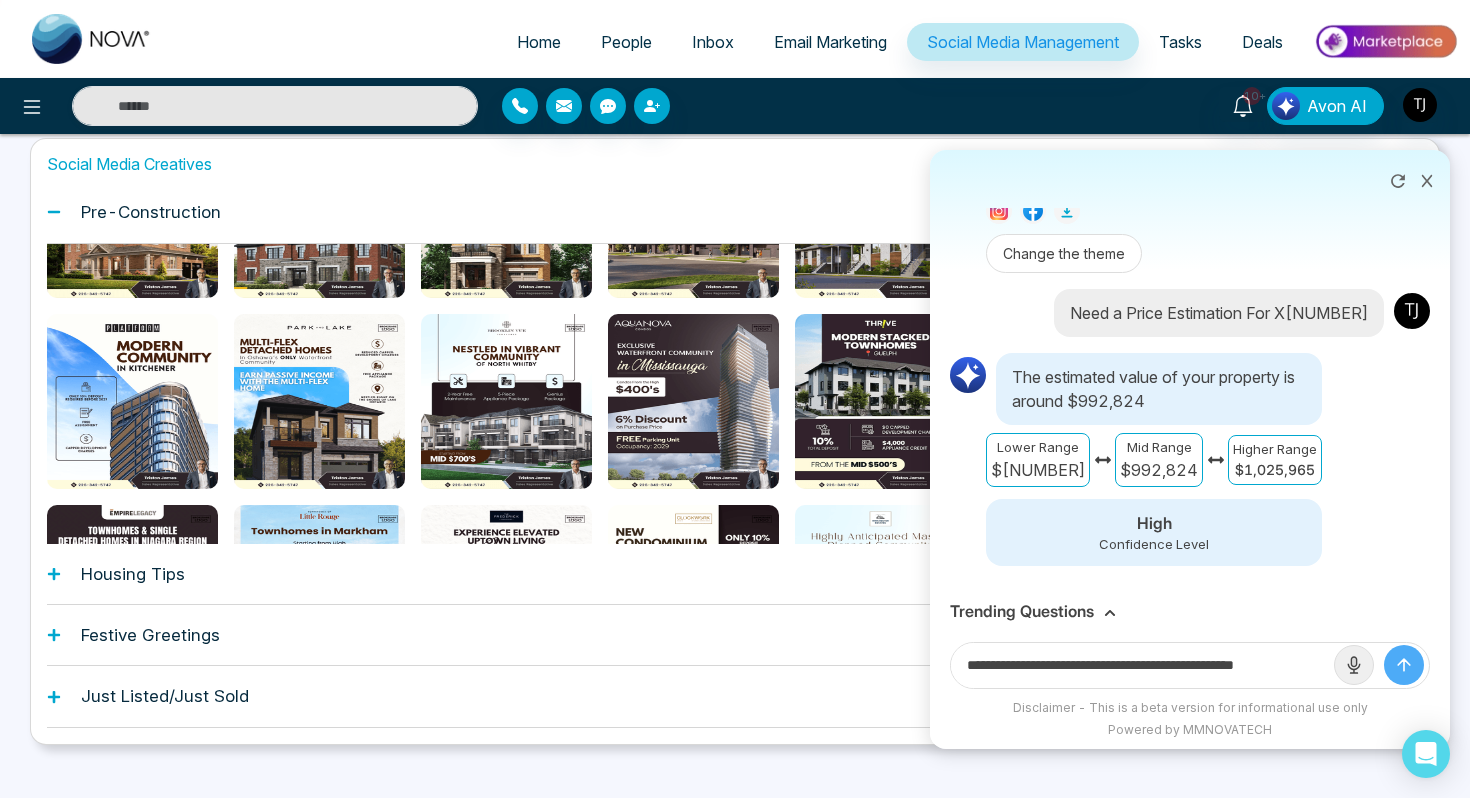 click at bounding box center (1404, 665) 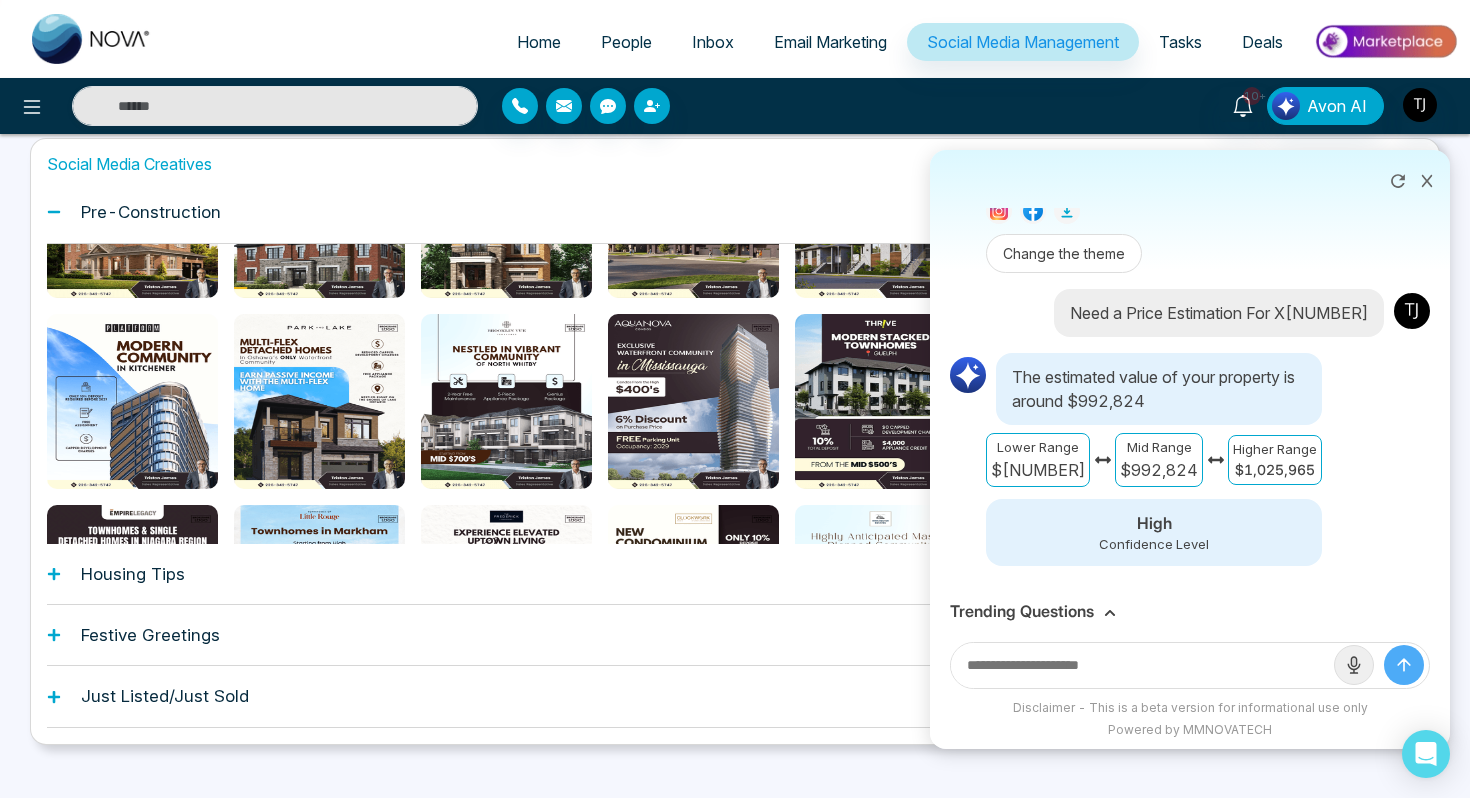 scroll, scrollTop: 0, scrollLeft: 0, axis: both 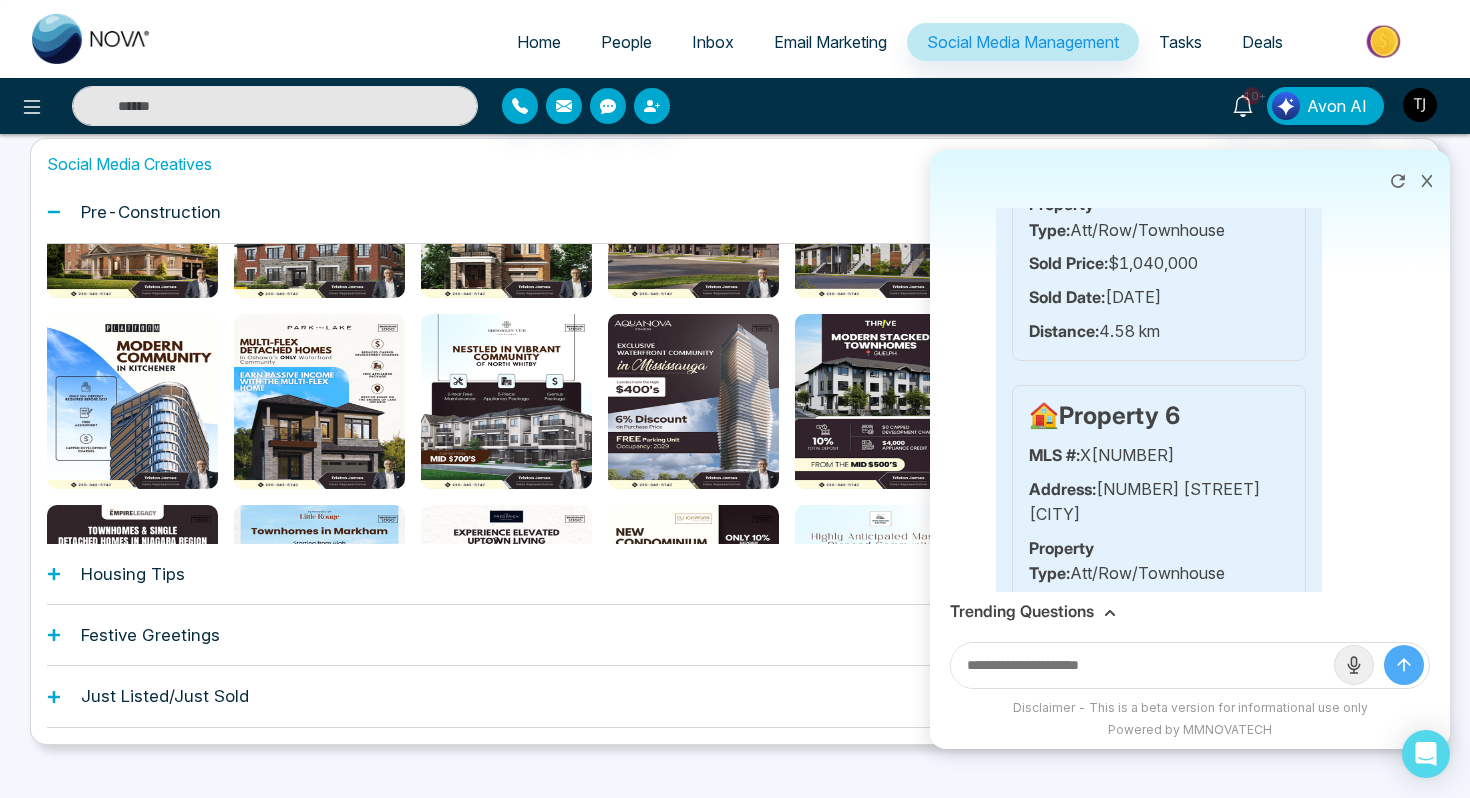 click on "Trending Questions" at bounding box center (1022, 611) 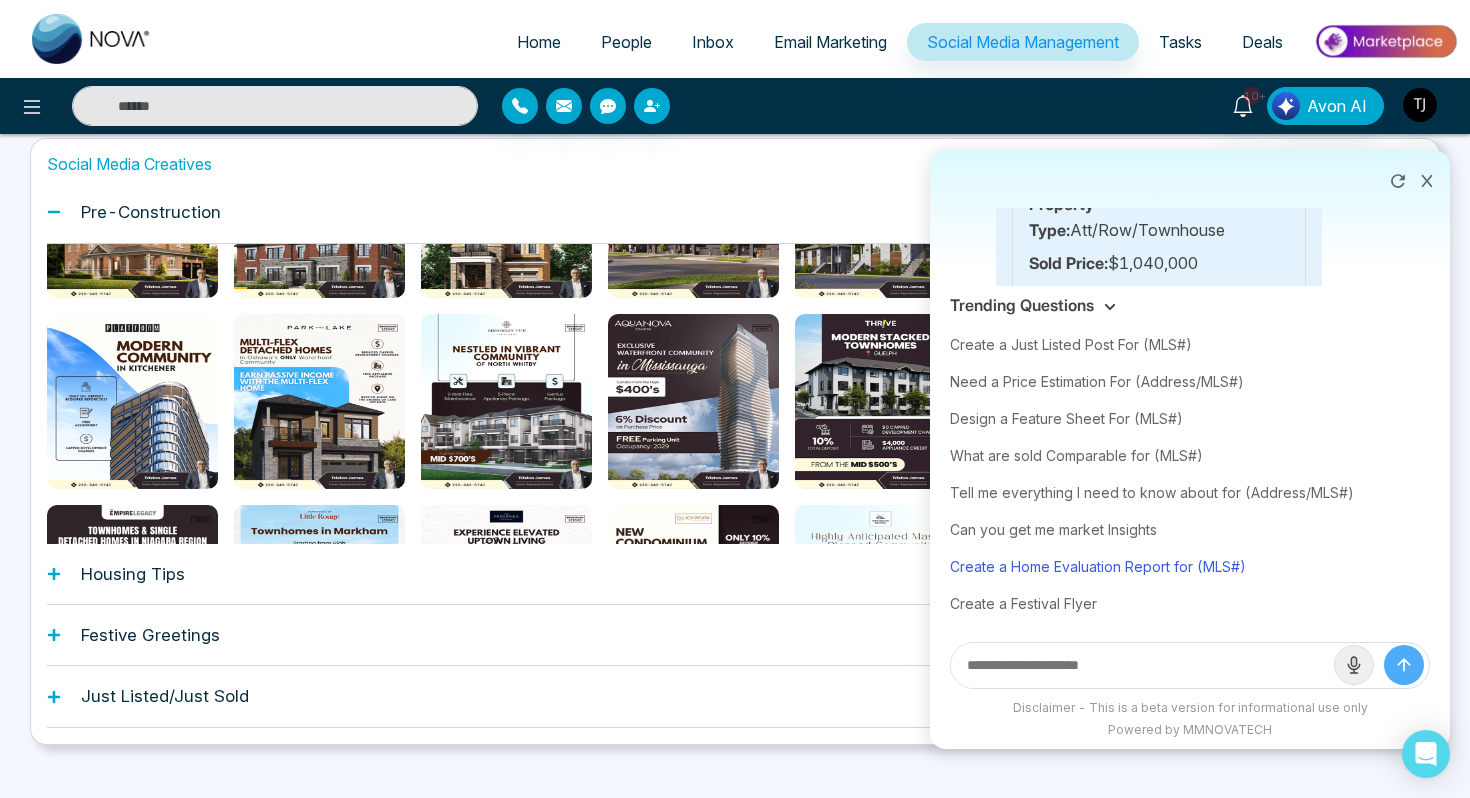click on "Create a Home Evaluation Report for (MLS#)" at bounding box center (1190, 566) 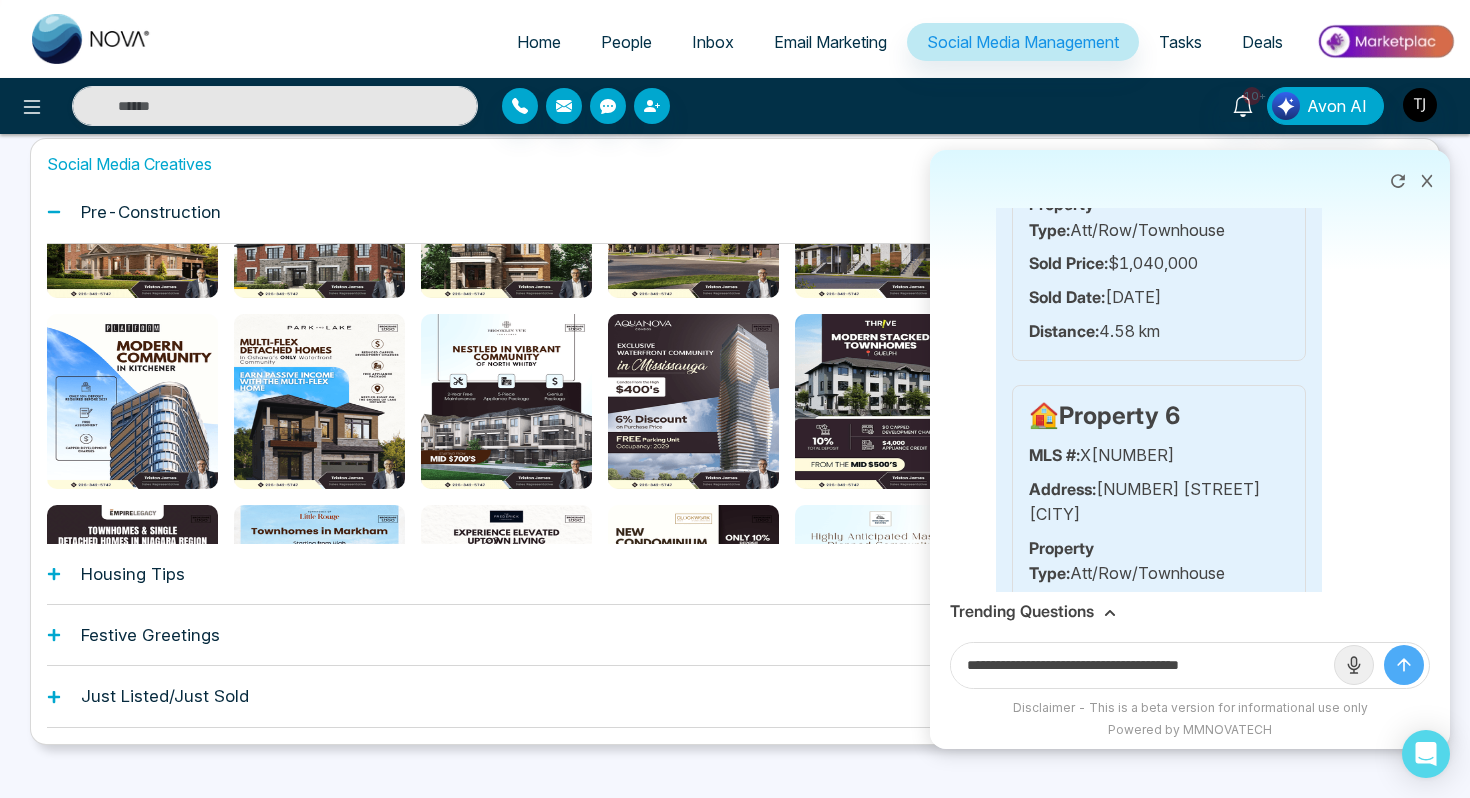drag, startPoint x: 1212, startPoint y: 662, endPoint x: 1334, endPoint y: 662, distance: 122 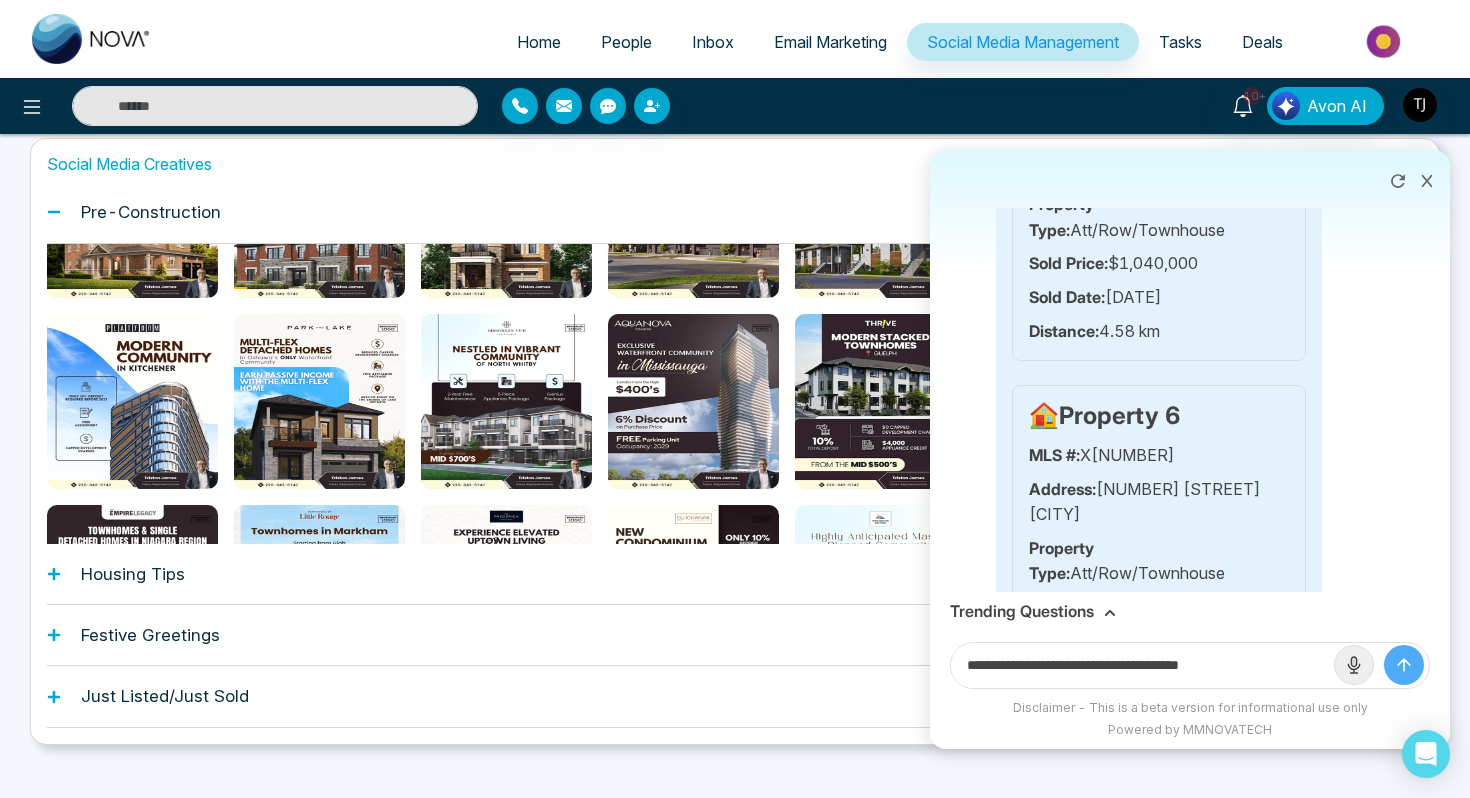 click on "**********" at bounding box center (1142, 665) 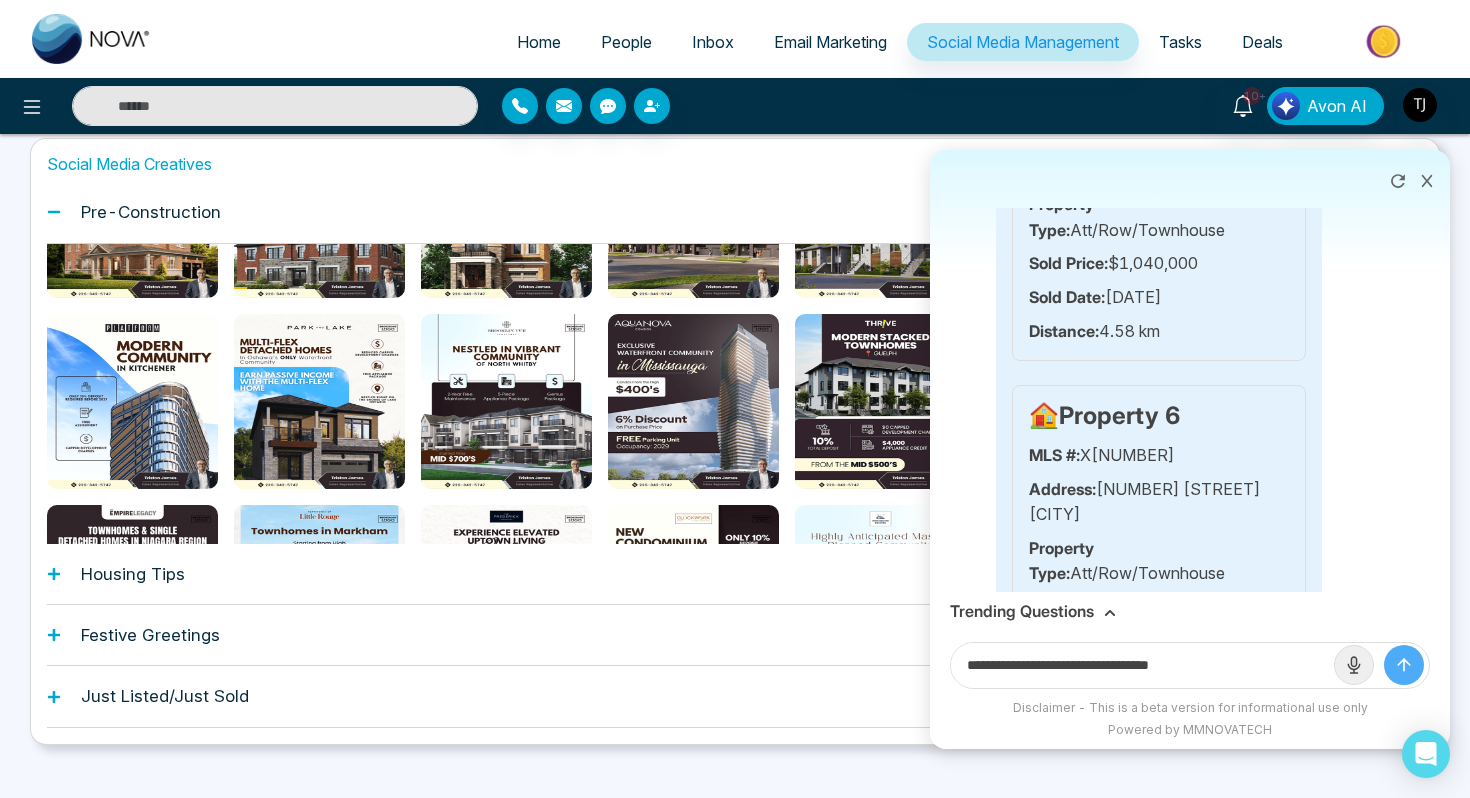 paste on "**********" 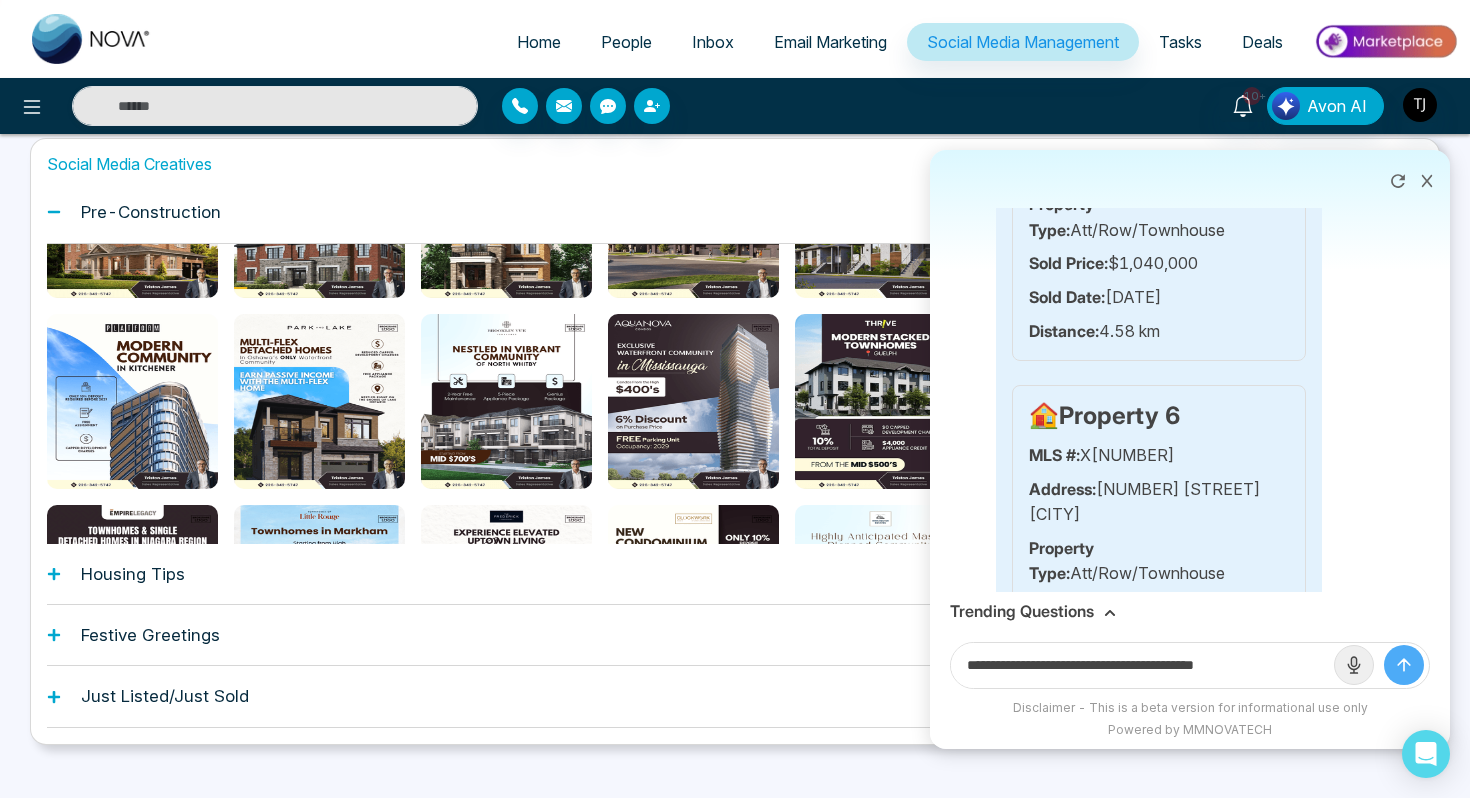 type on "**********" 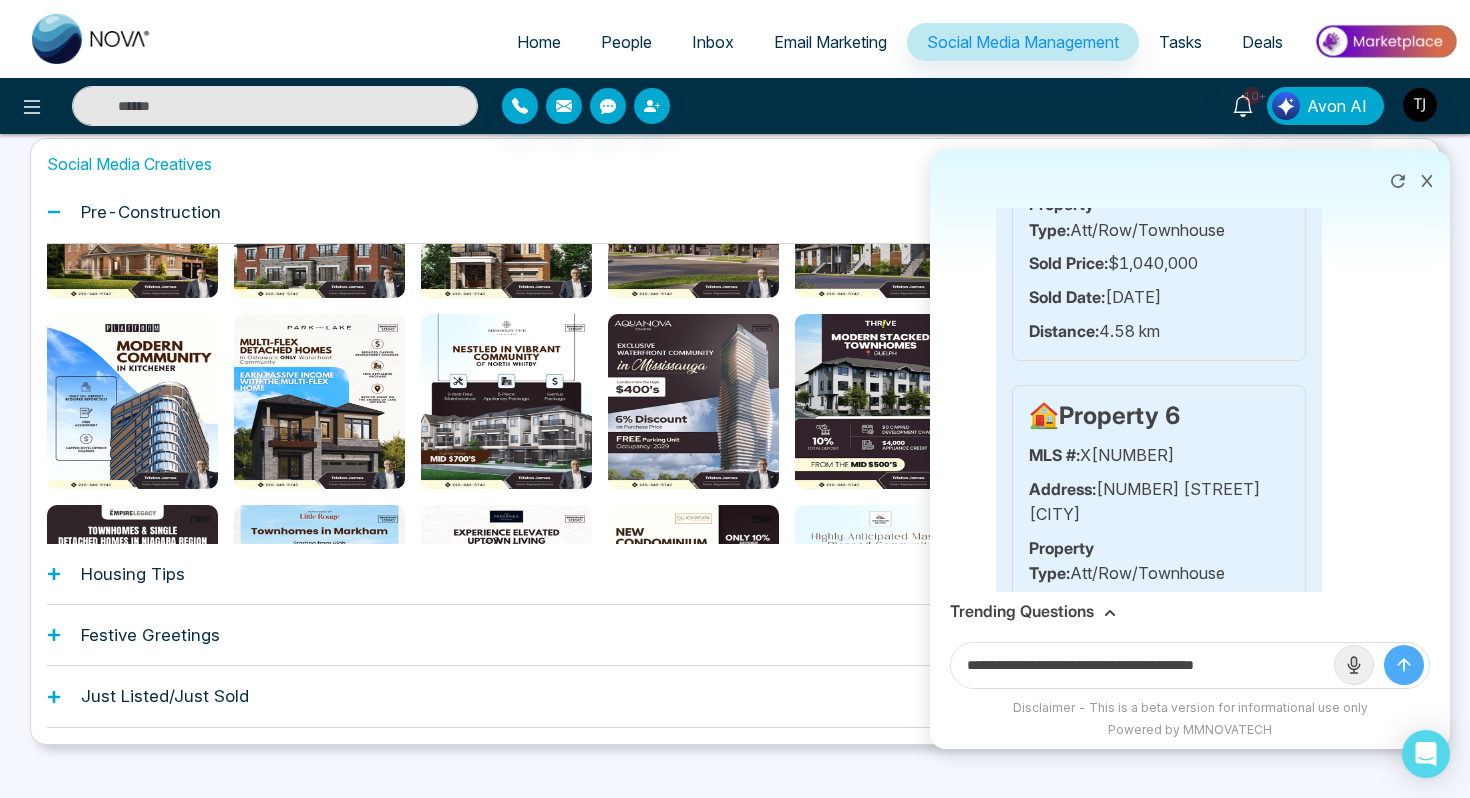 click at bounding box center [1404, 665] 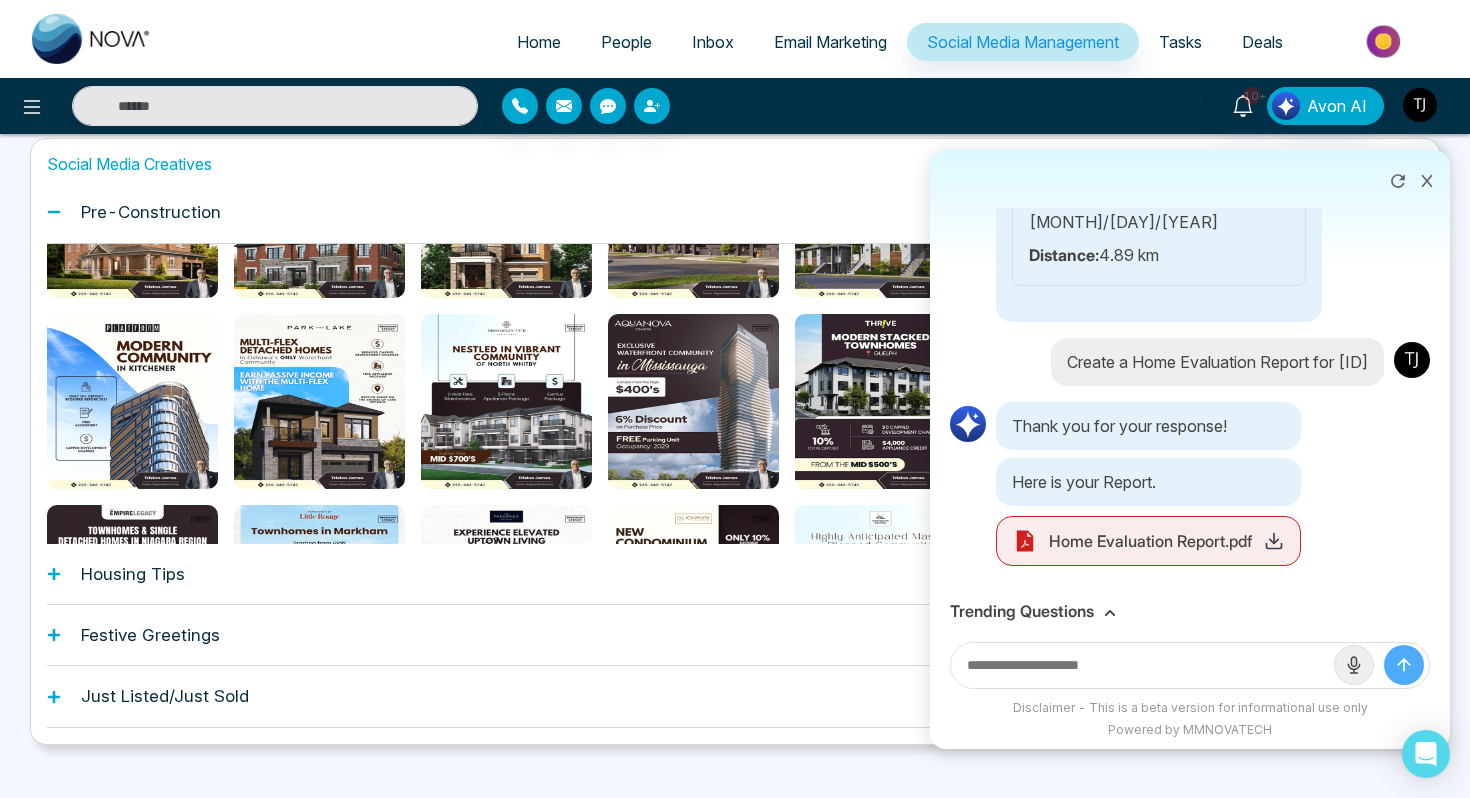 scroll, scrollTop: 5960, scrollLeft: 0, axis: vertical 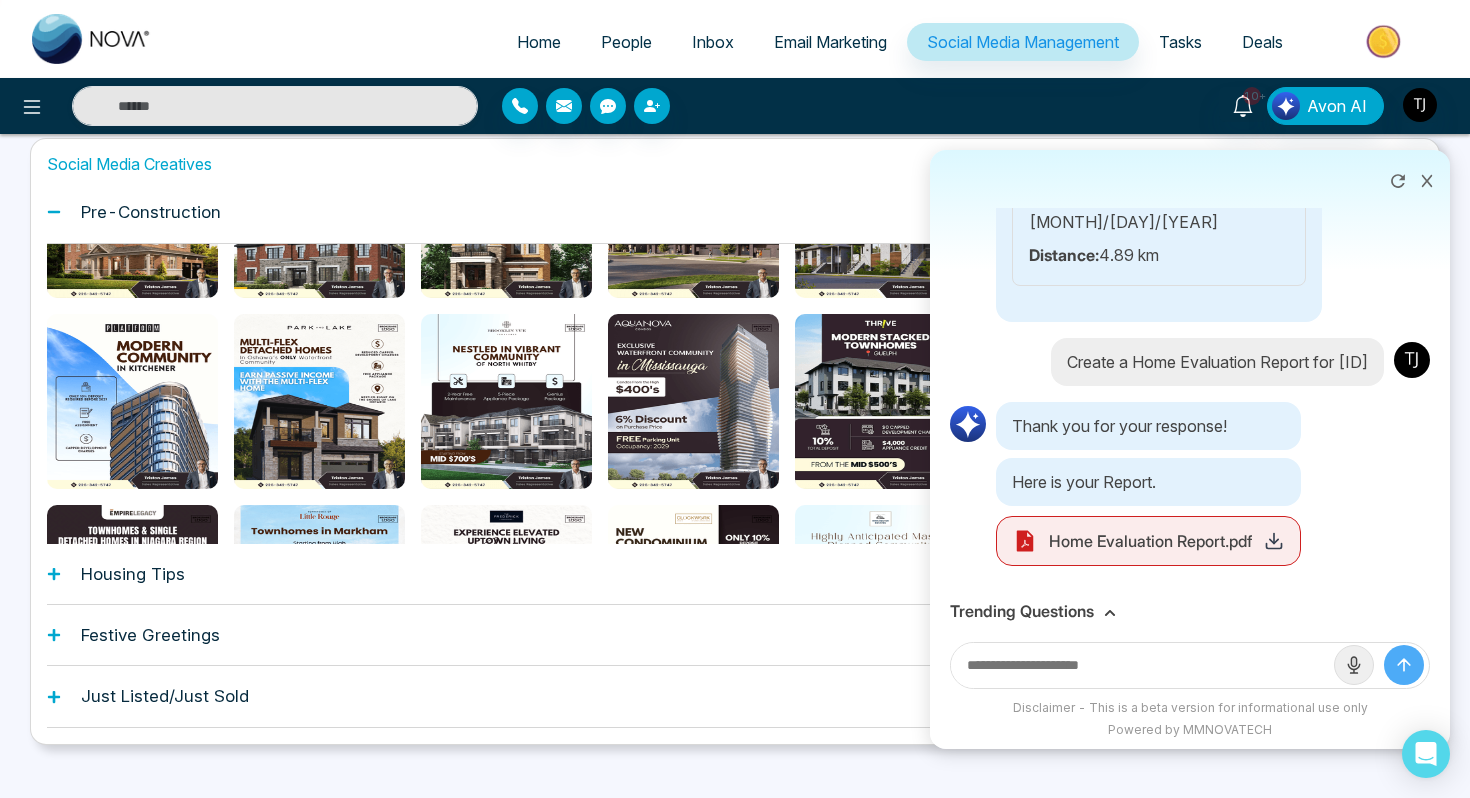 click 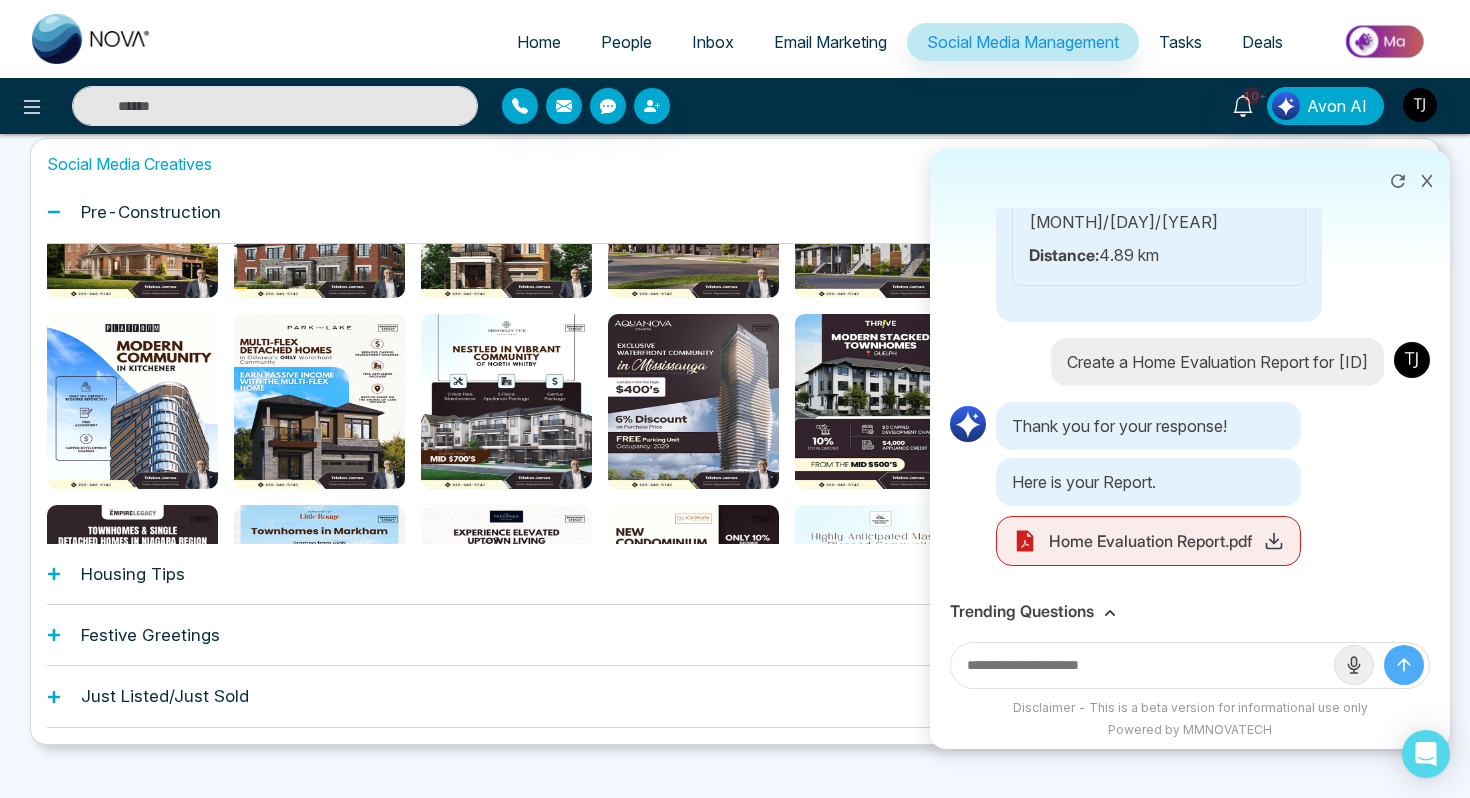 click on "Trending Questions" at bounding box center [1022, 611] 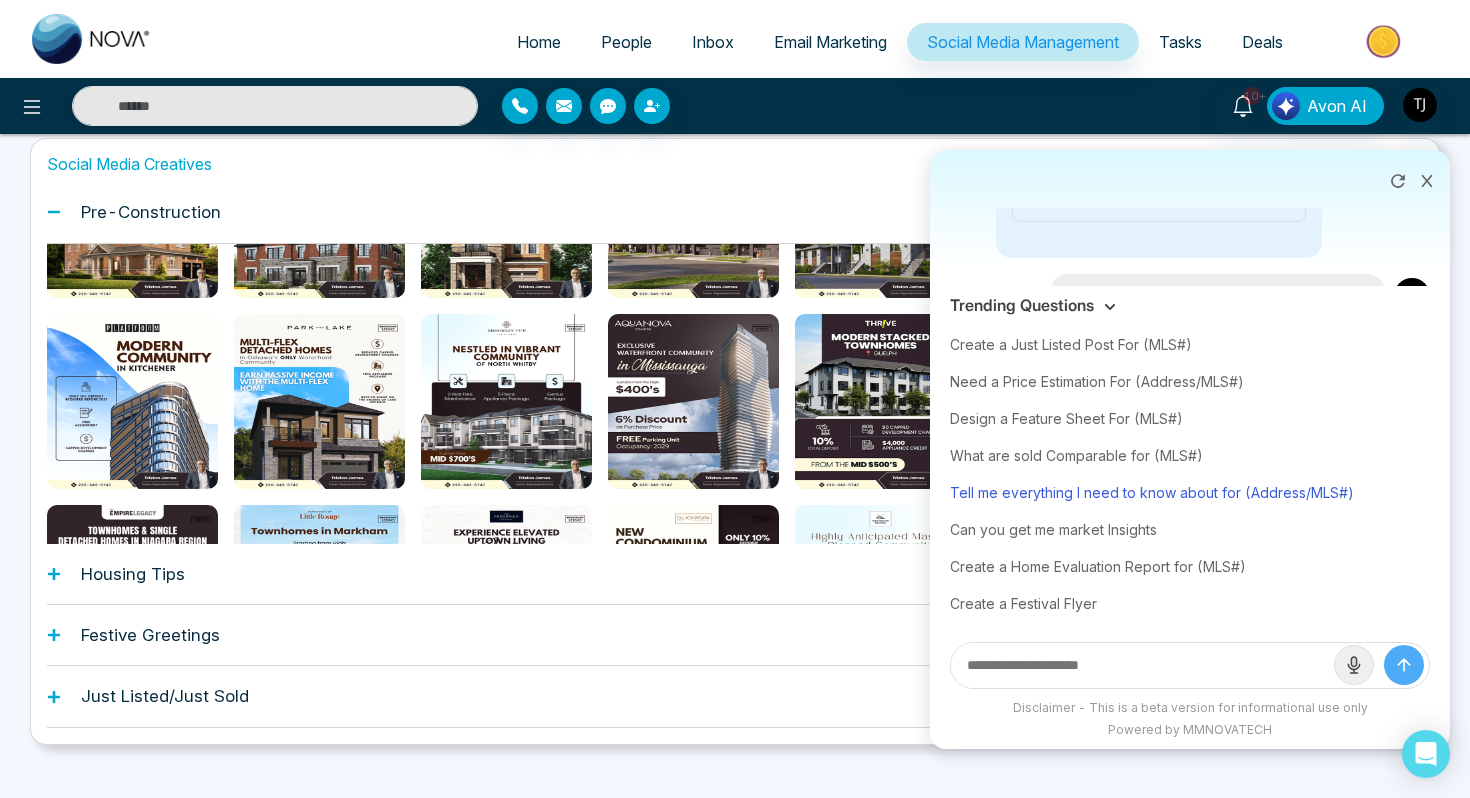 click on "Tell me everything I need to know about for (Address/MLS#)" at bounding box center [1190, 492] 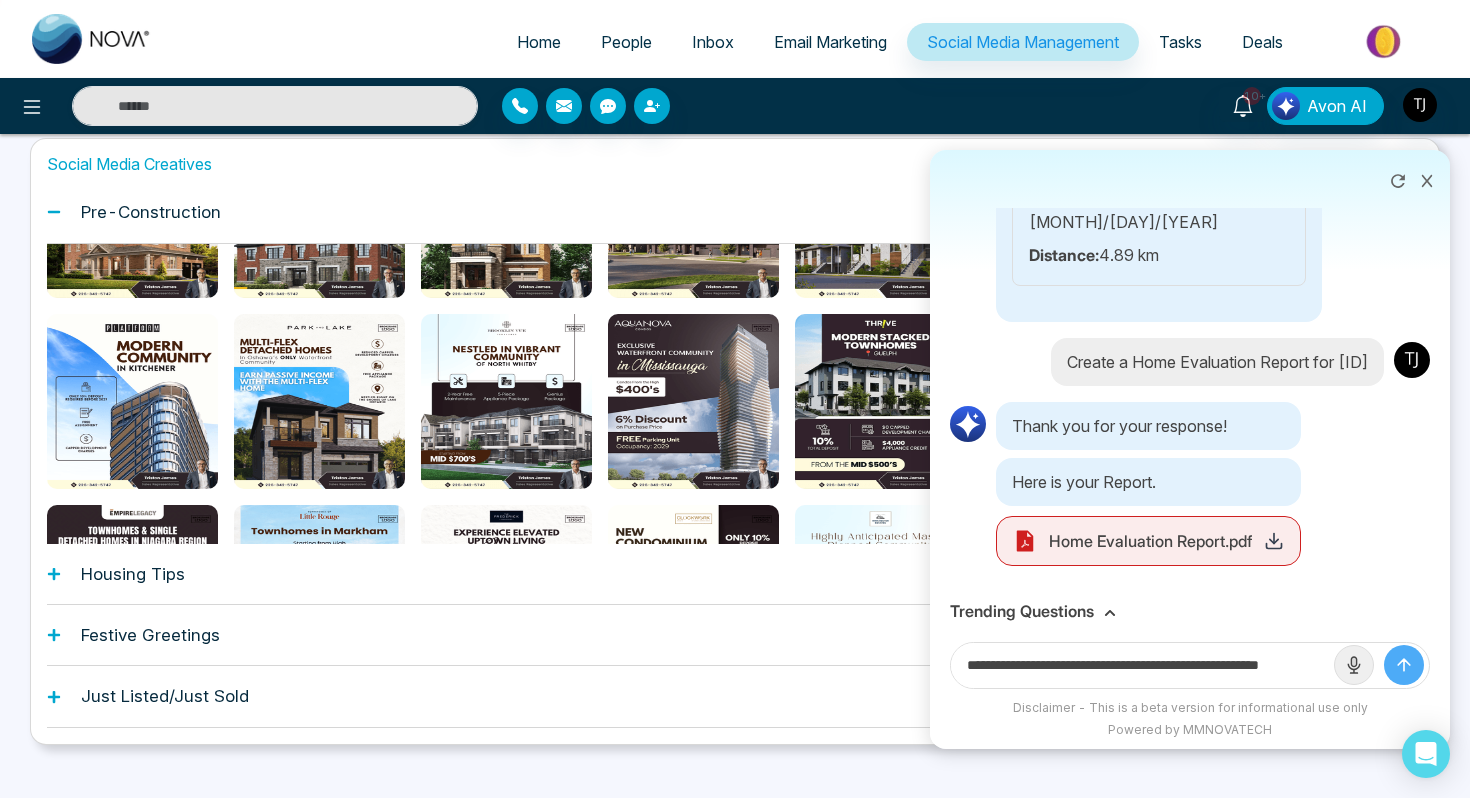 scroll, scrollTop: 0, scrollLeft: 48, axis: horizontal 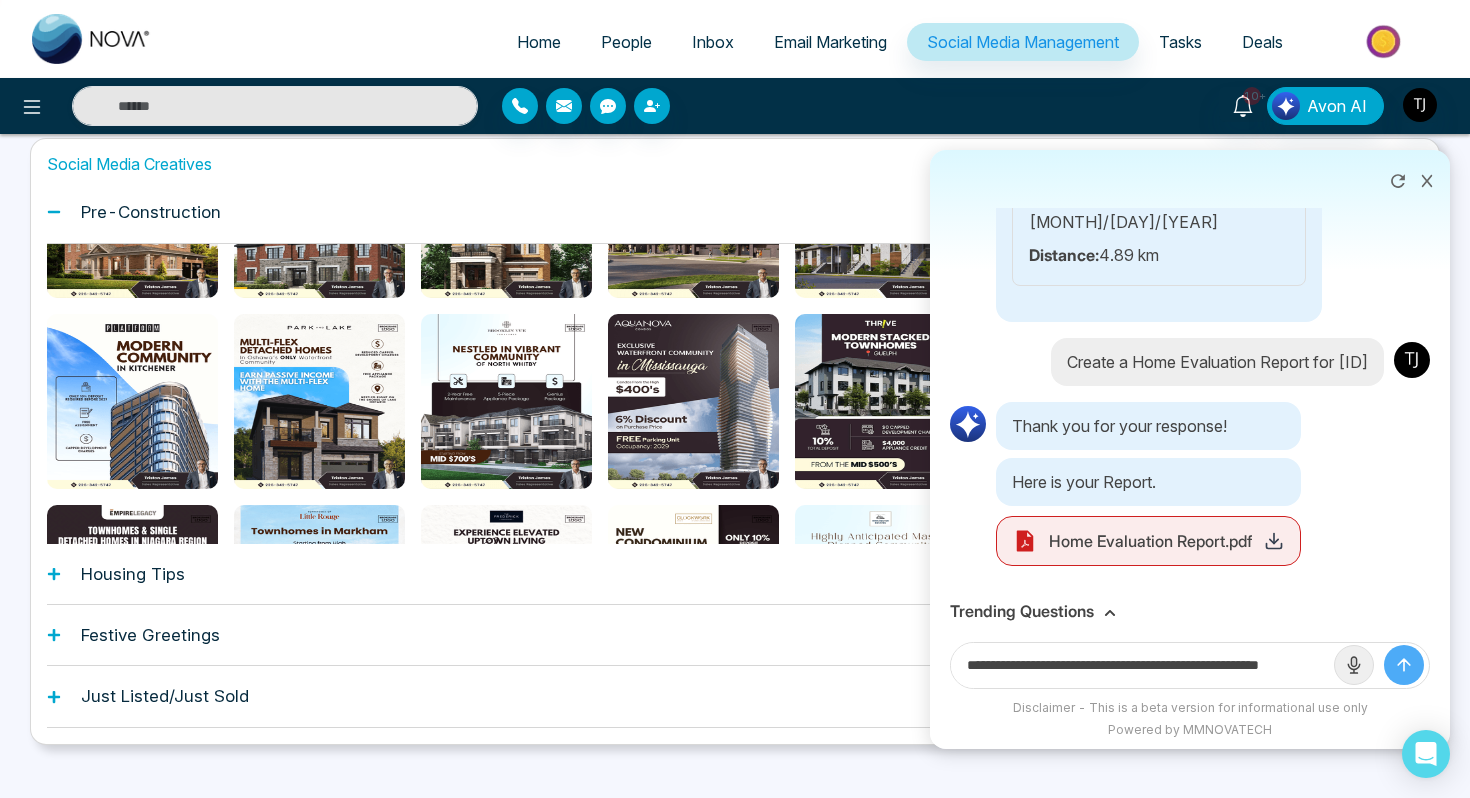 drag, startPoint x: 1259, startPoint y: 670, endPoint x: 1342, endPoint y: 673, distance: 83.0542 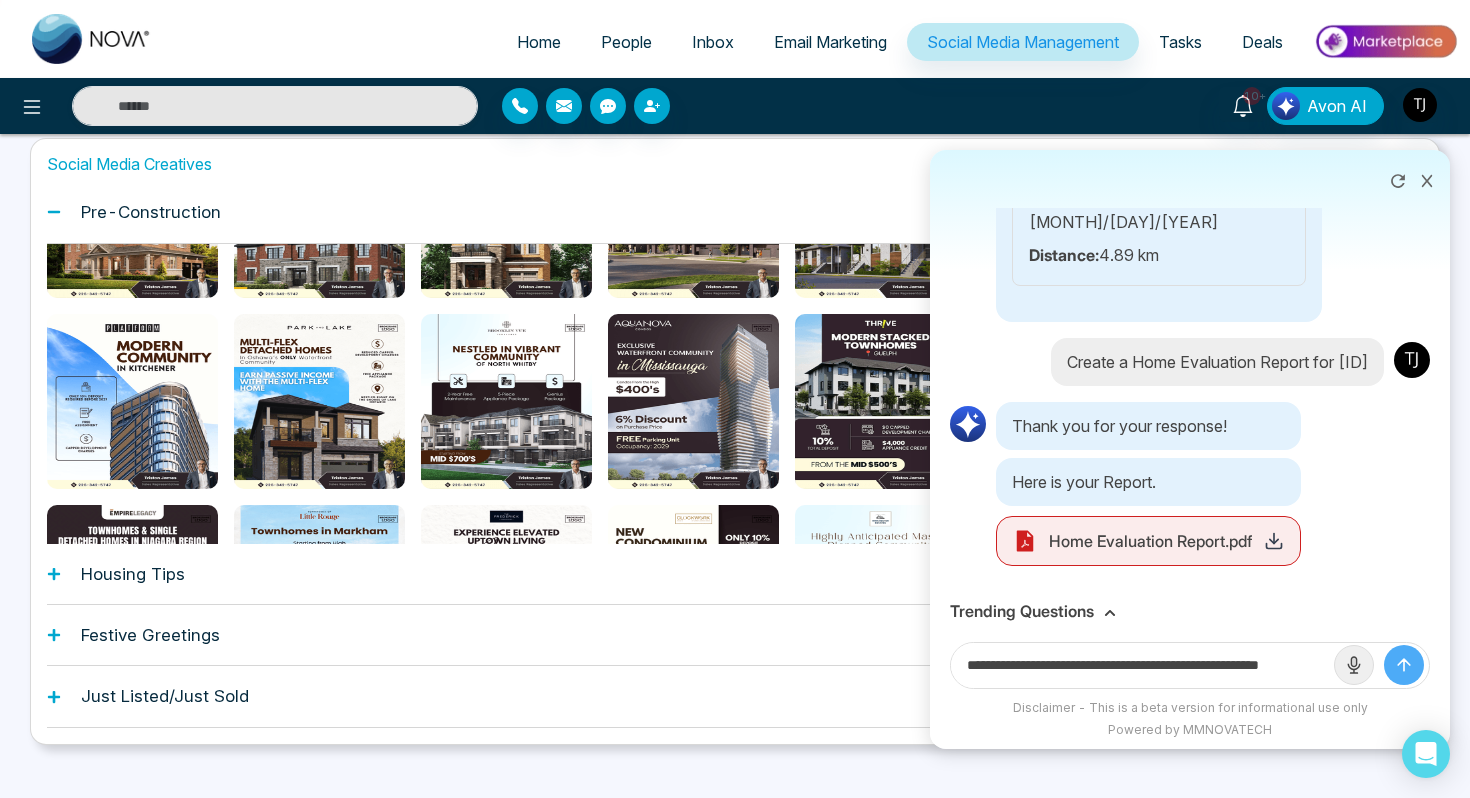 click on "**********" at bounding box center [1190, 665] 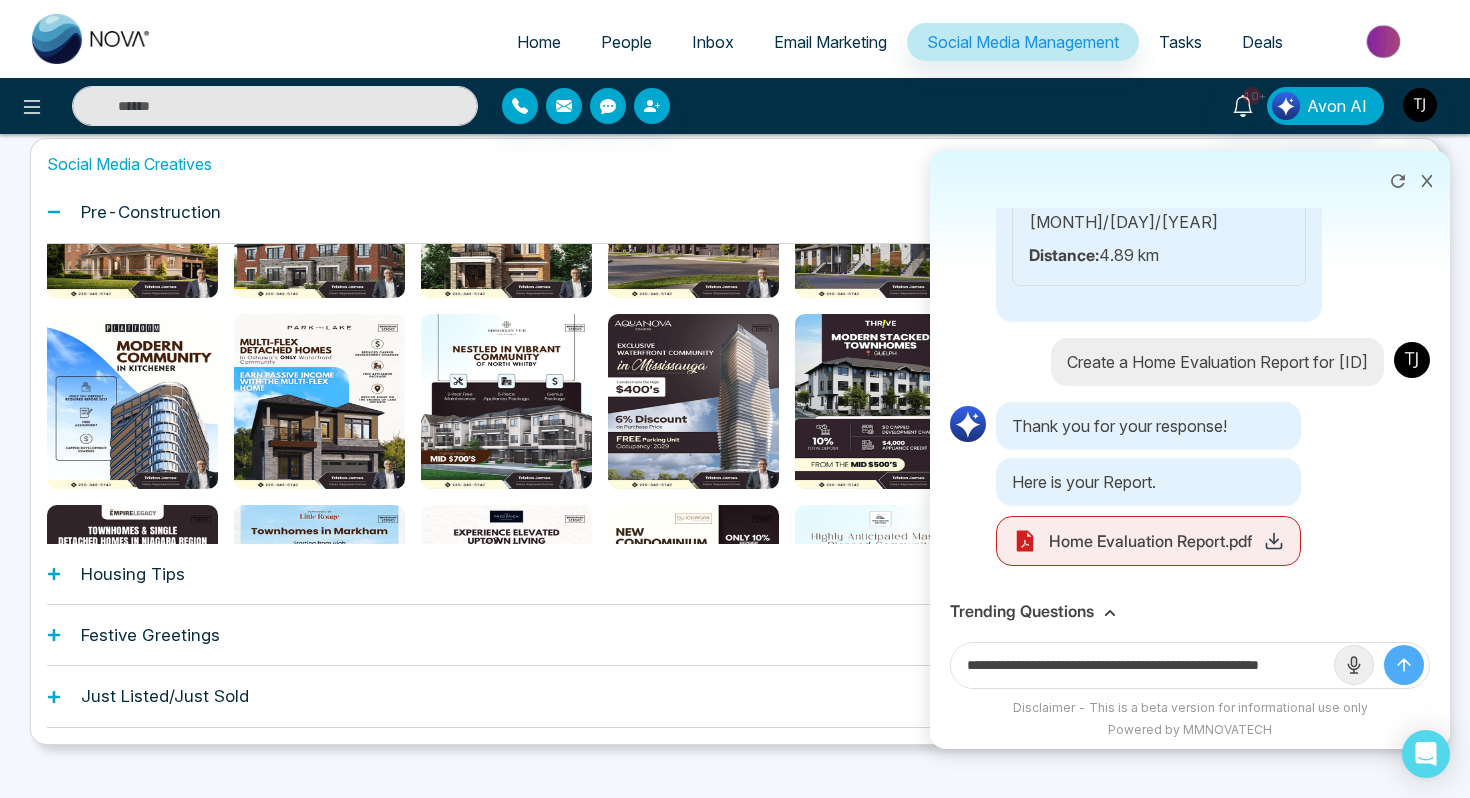 scroll, scrollTop: 0, scrollLeft: 0, axis: both 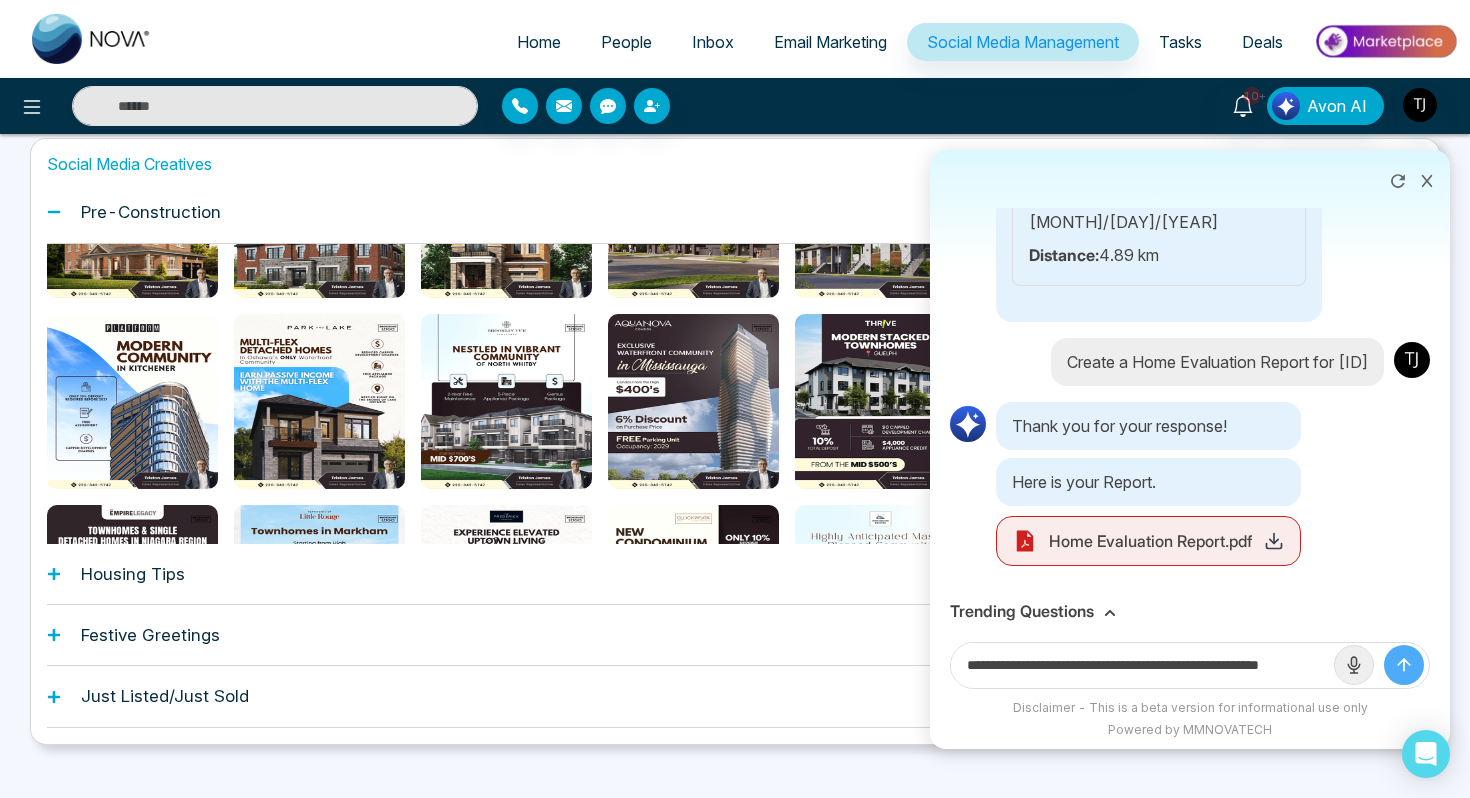 click on "Trending Questions" at bounding box center [1190, 611] 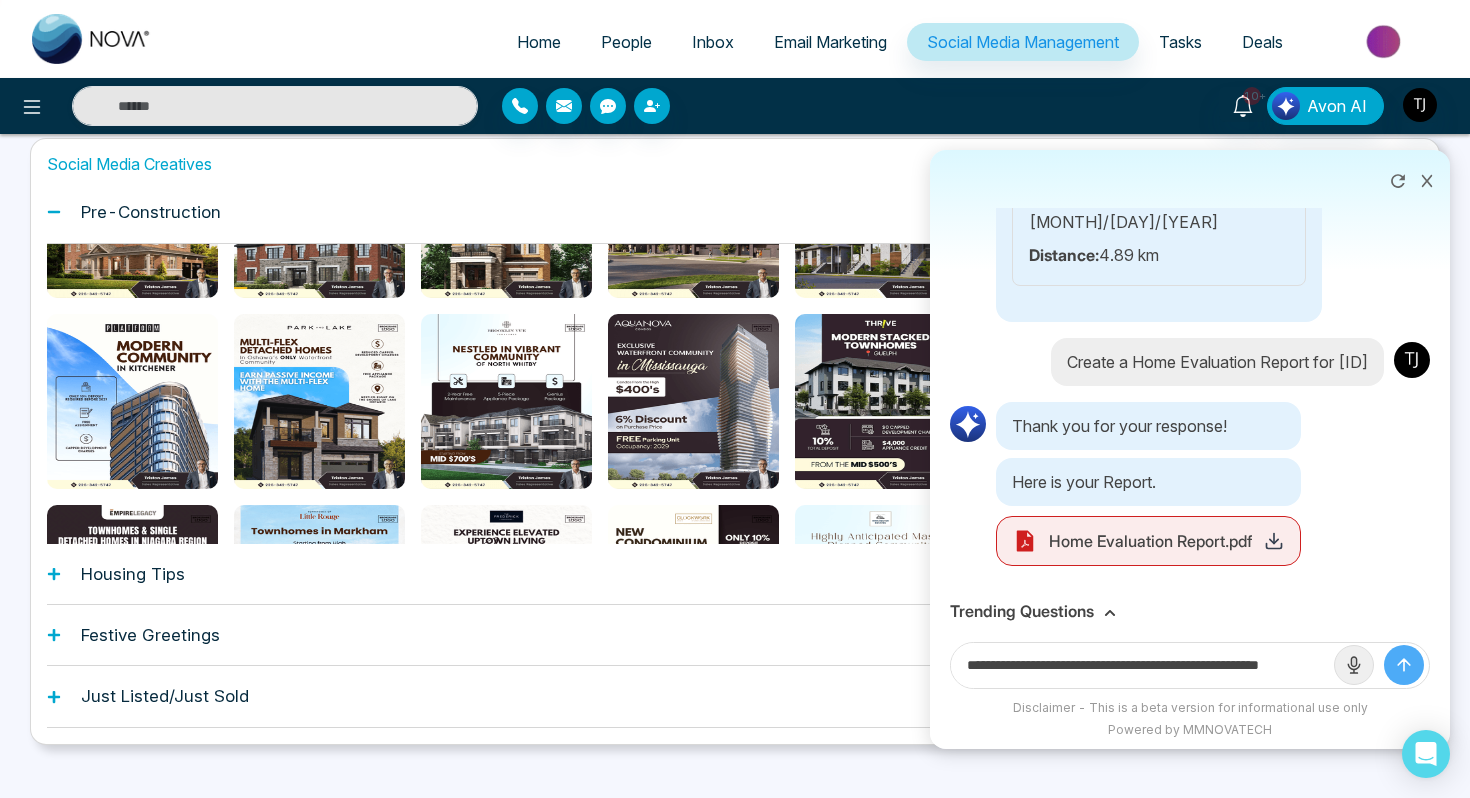 click on "Trending Questions" at bounding box center (1022, 611) 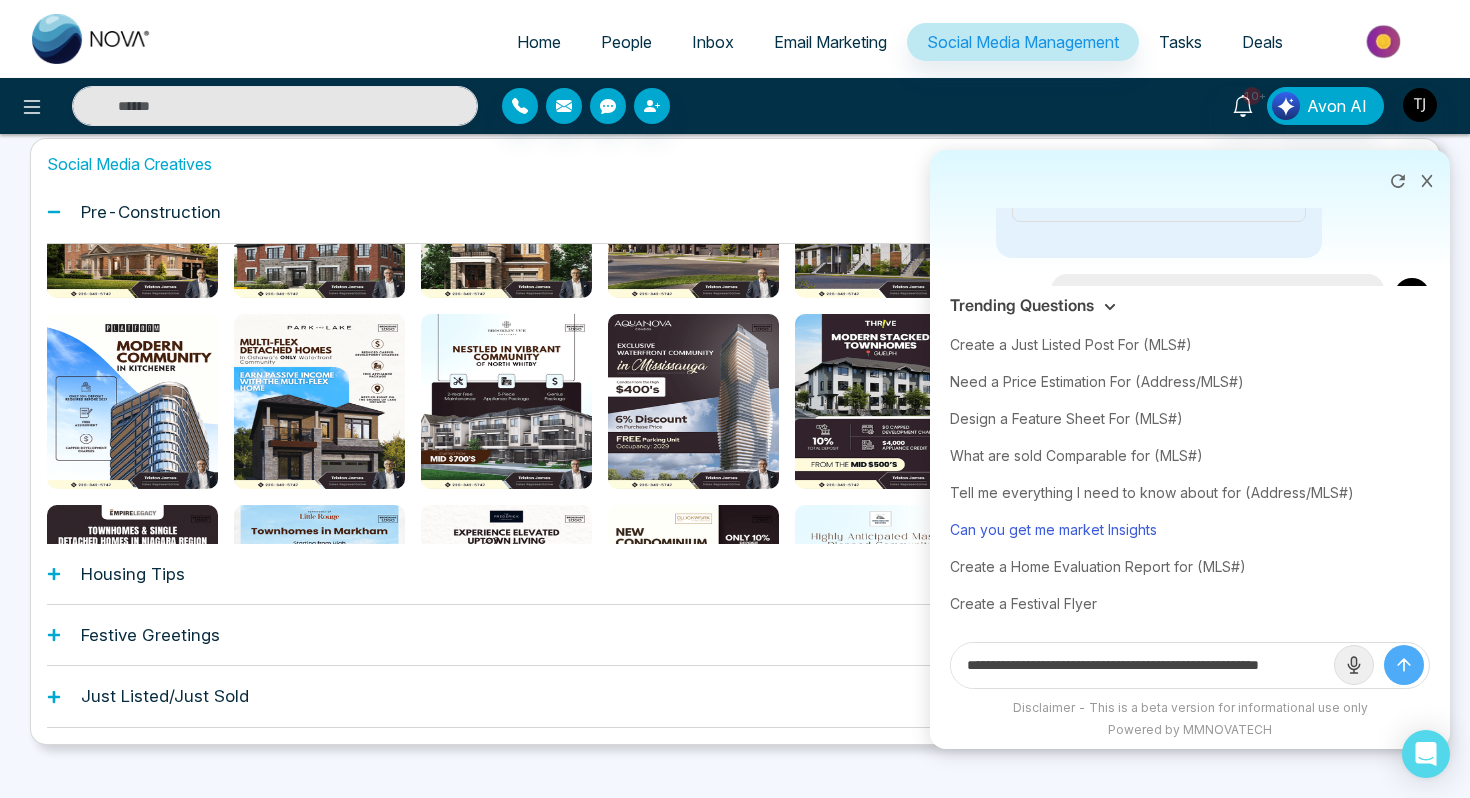 click on "Can you get me market Insights" at bounding box center [1190, 529] 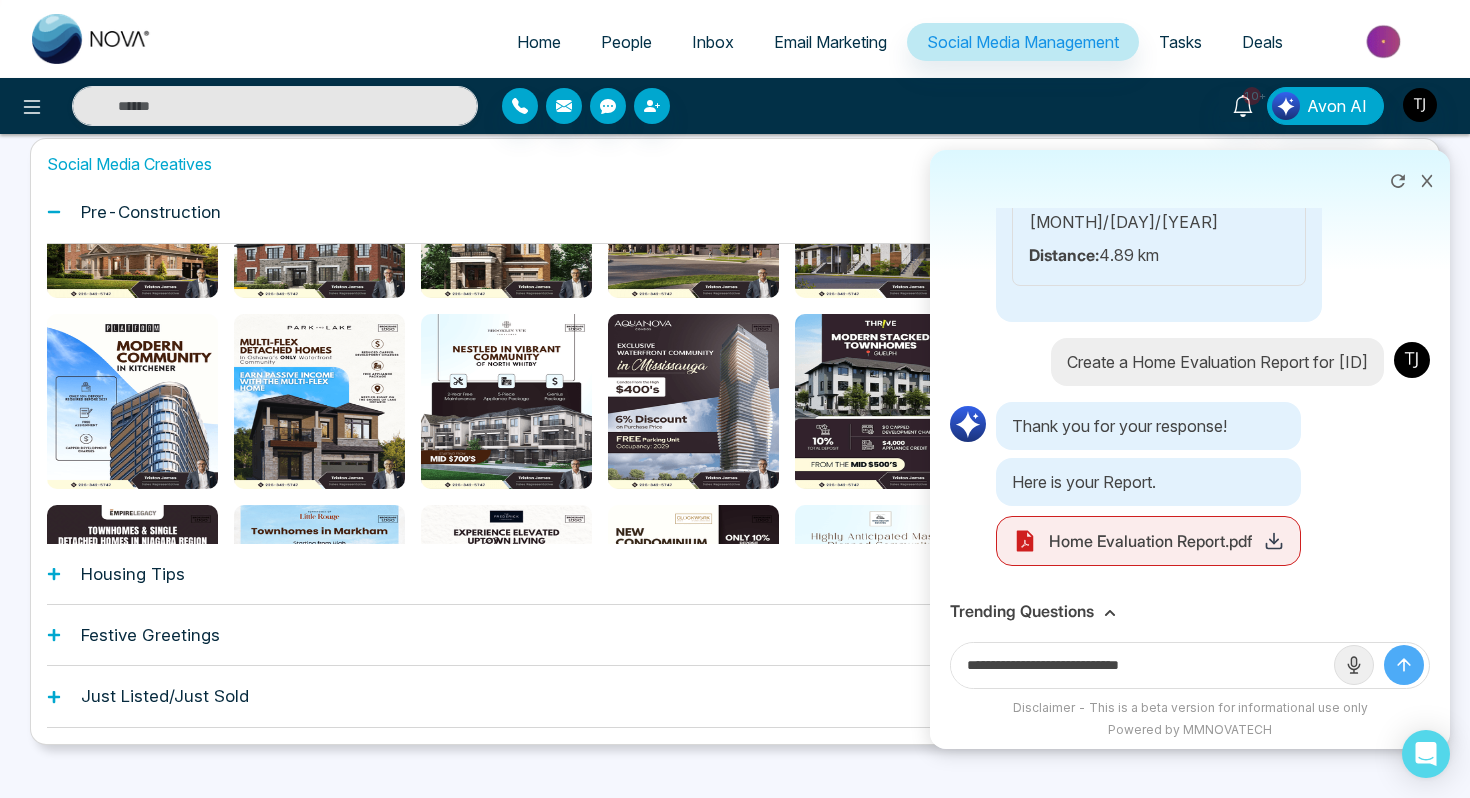 click on "**********" at bounding box center (1142, 665) 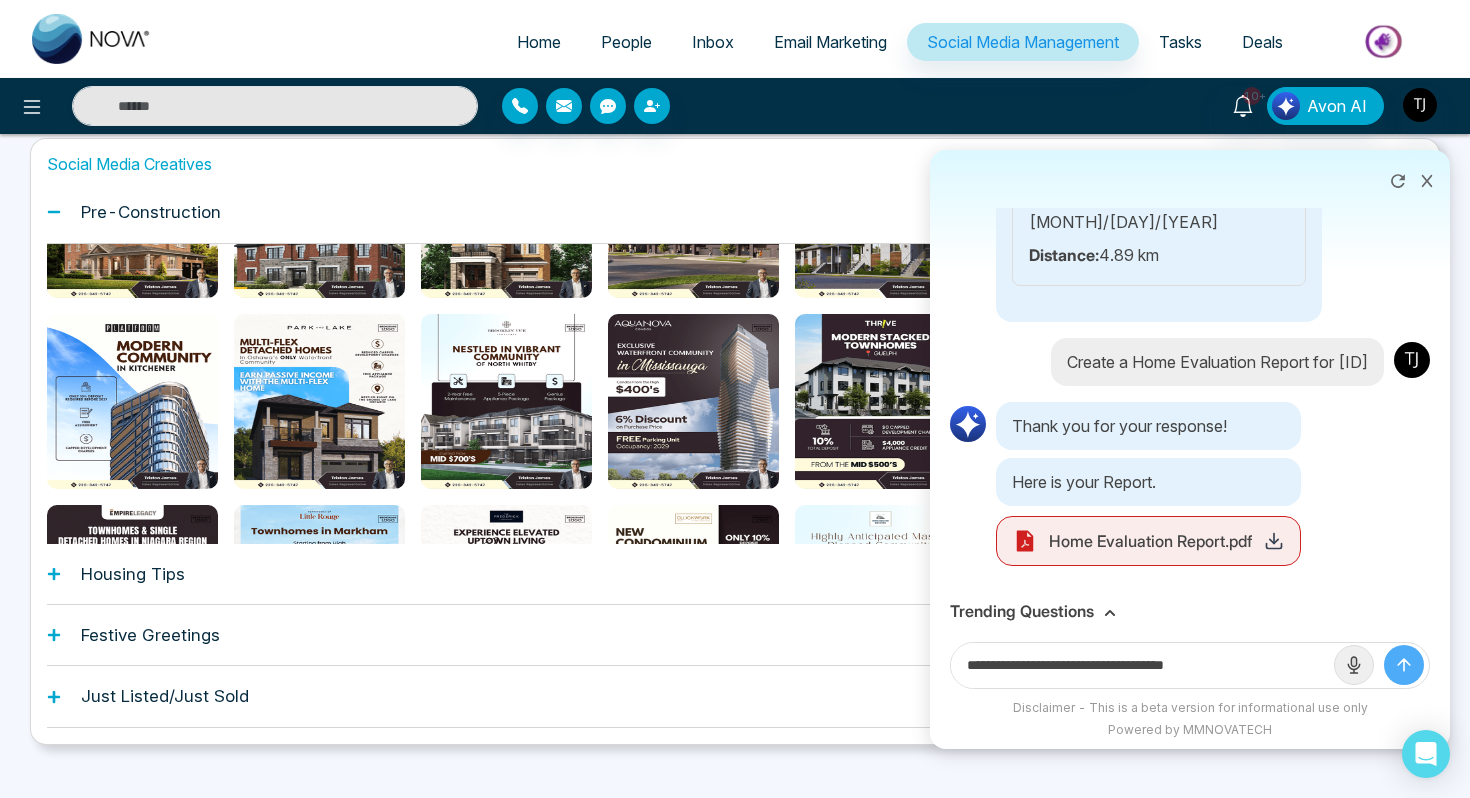 type on "**********" 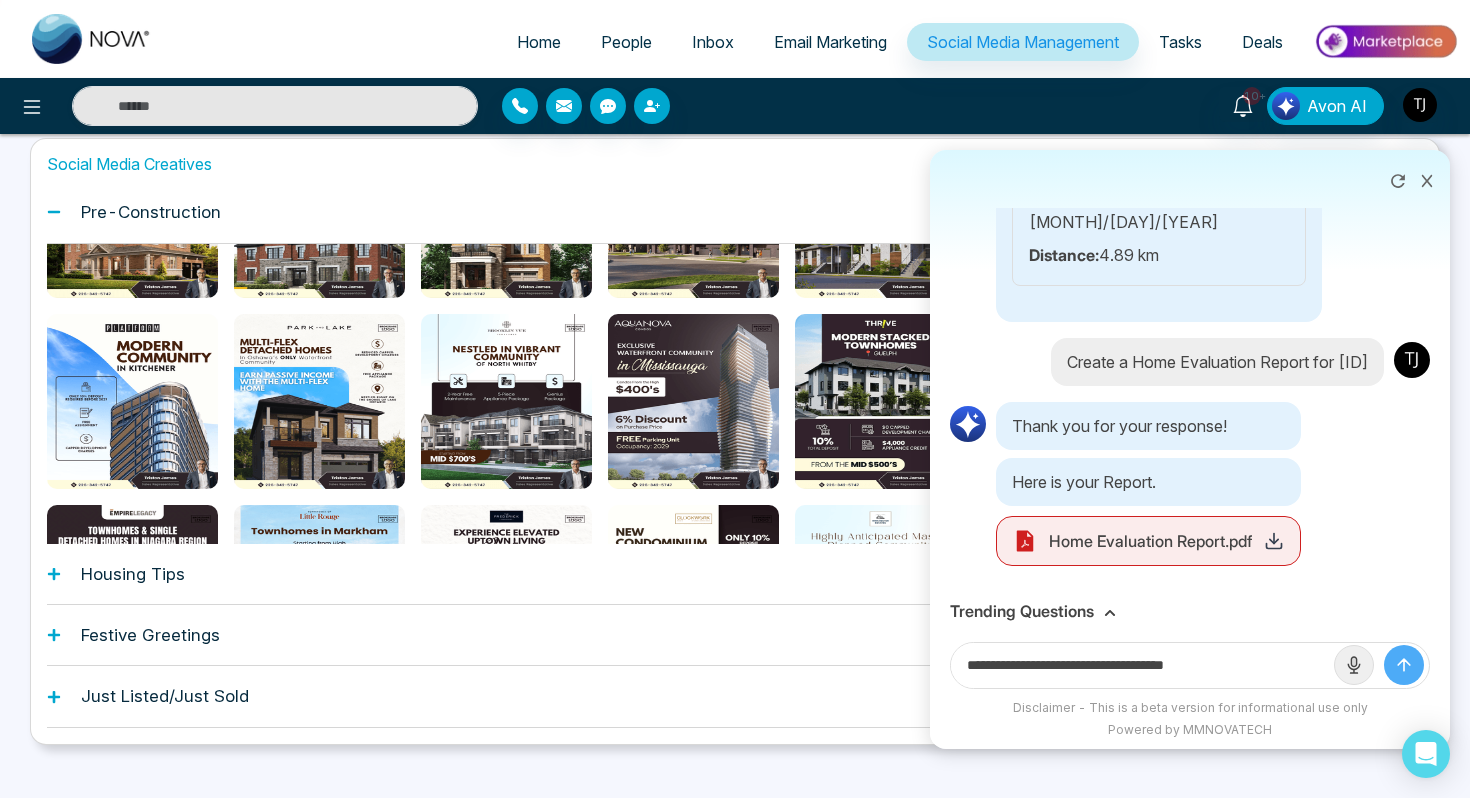click at bounding box center [1404, 665] 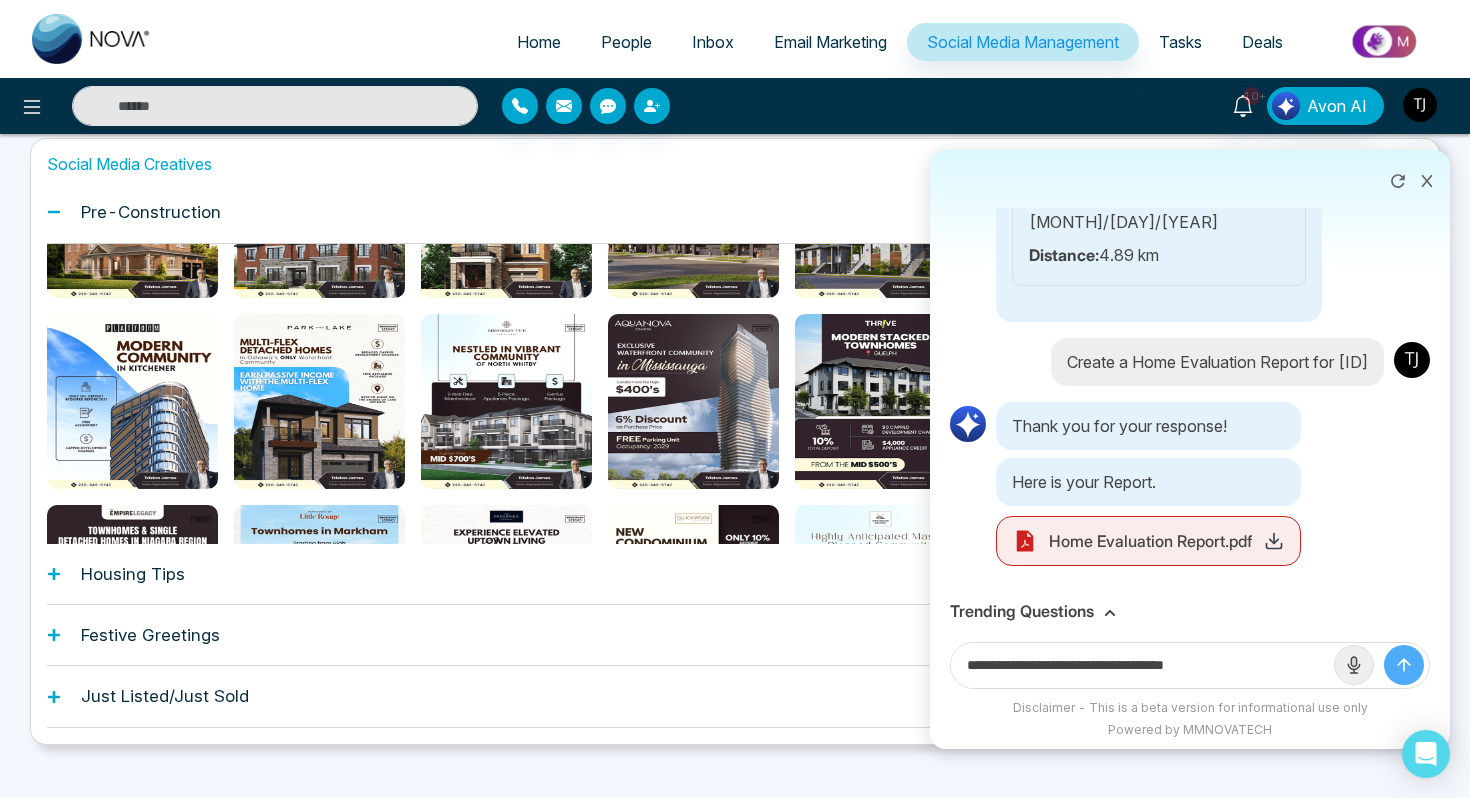 type 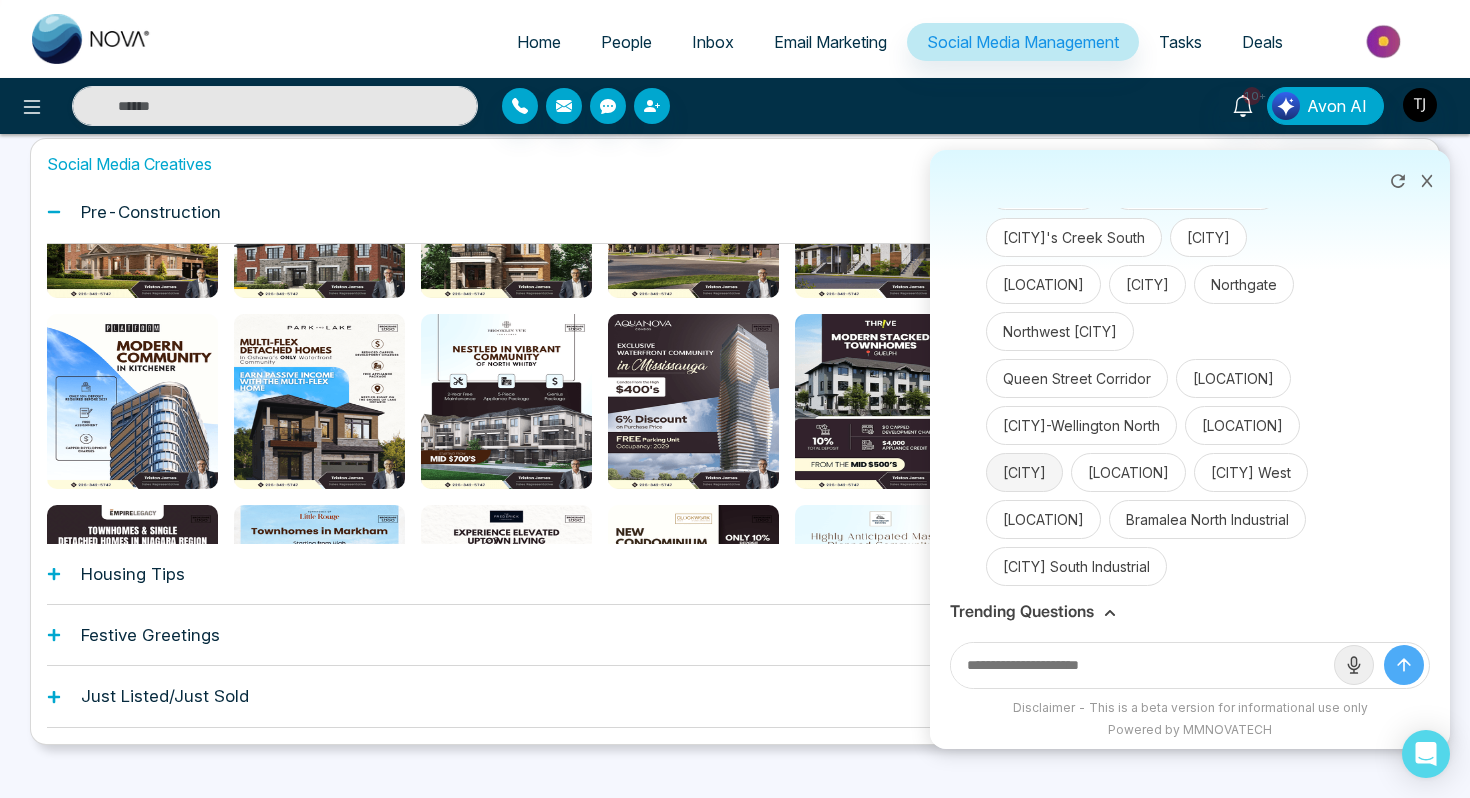 scroll, scrollTop: 6725, scrollLeft: 0, axis: vertical 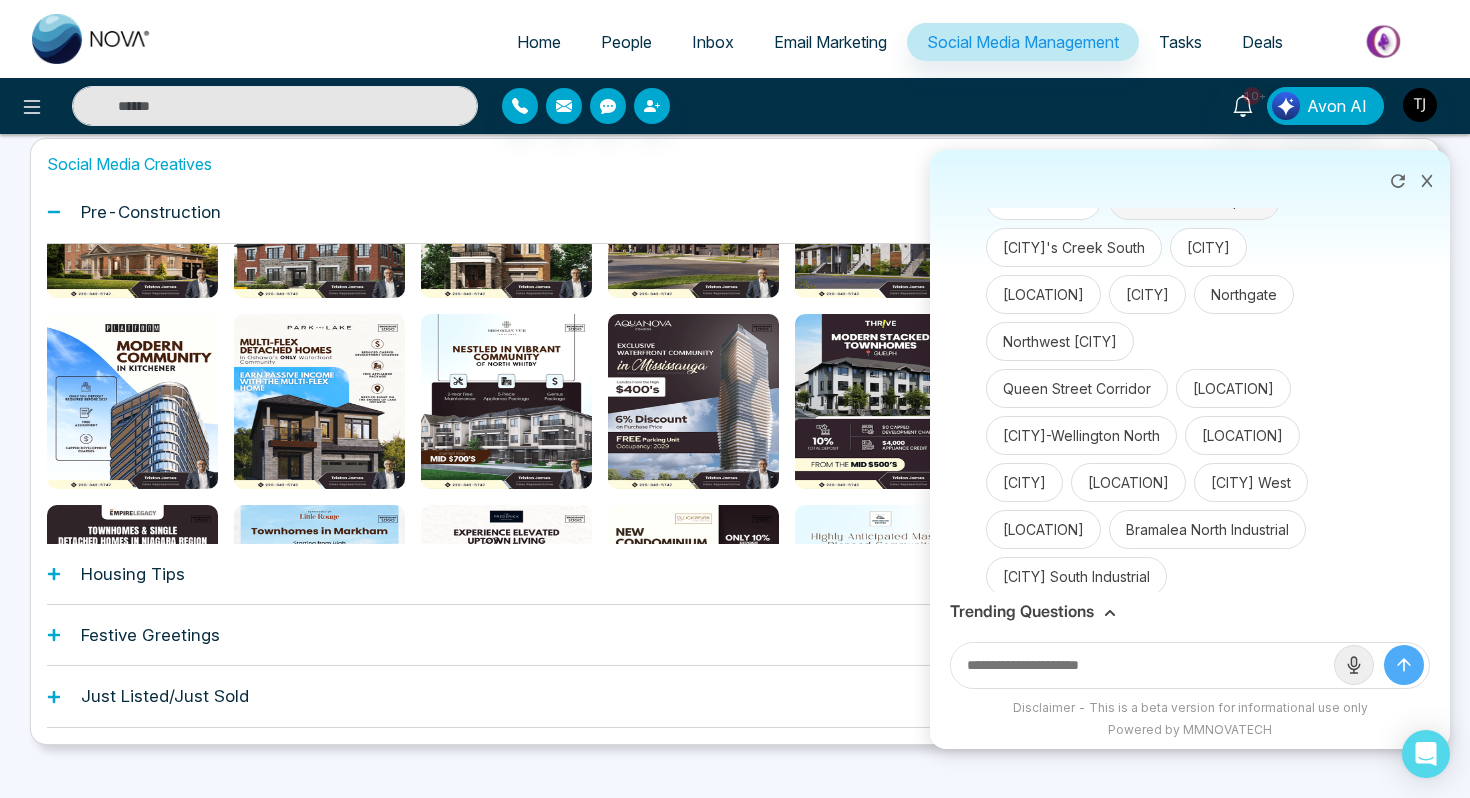 click on "Downtown Brampton" at bounding box center (1194, 200) 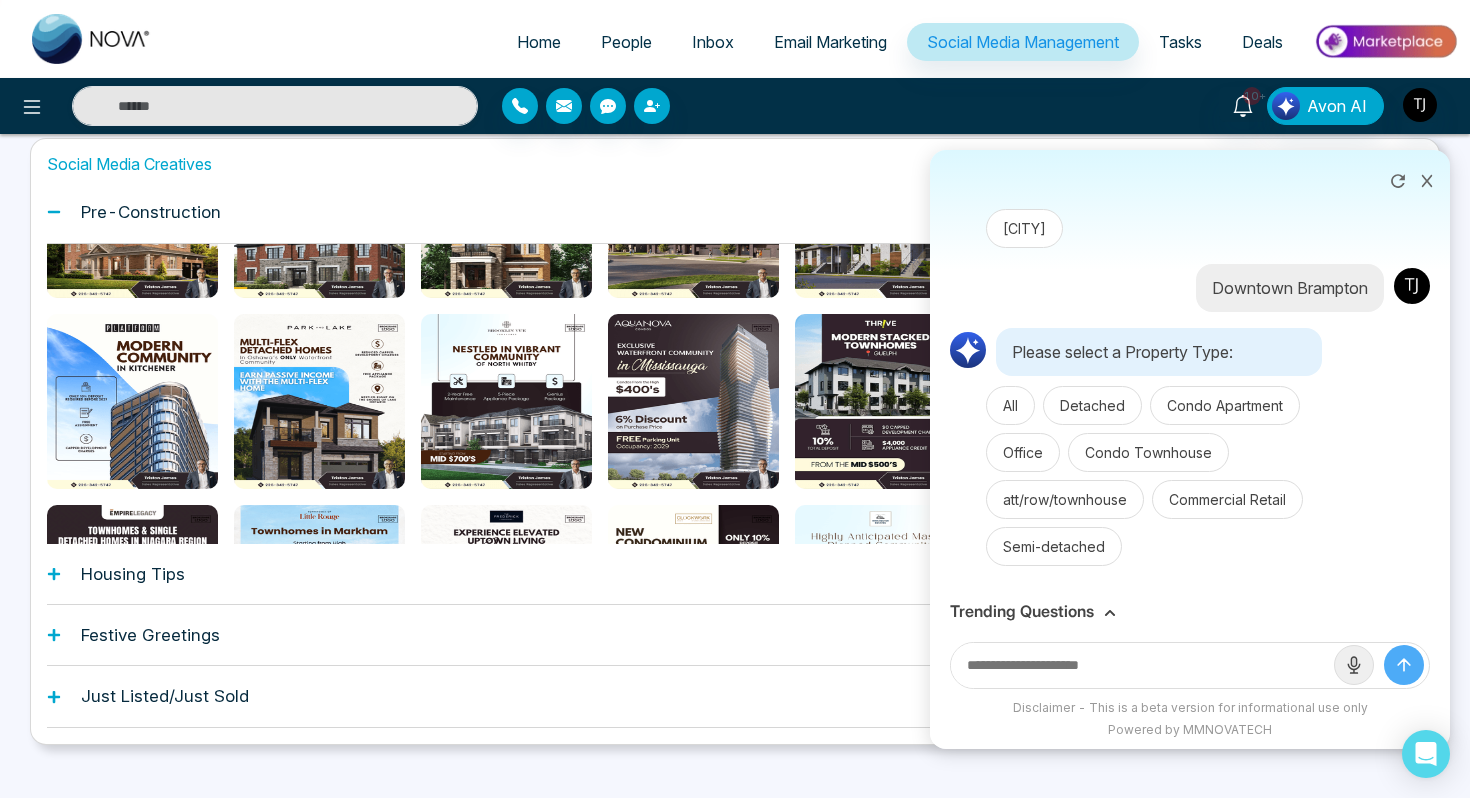 scroll, scrollTop: 8030, scrollLeft: 0, axis: vertical 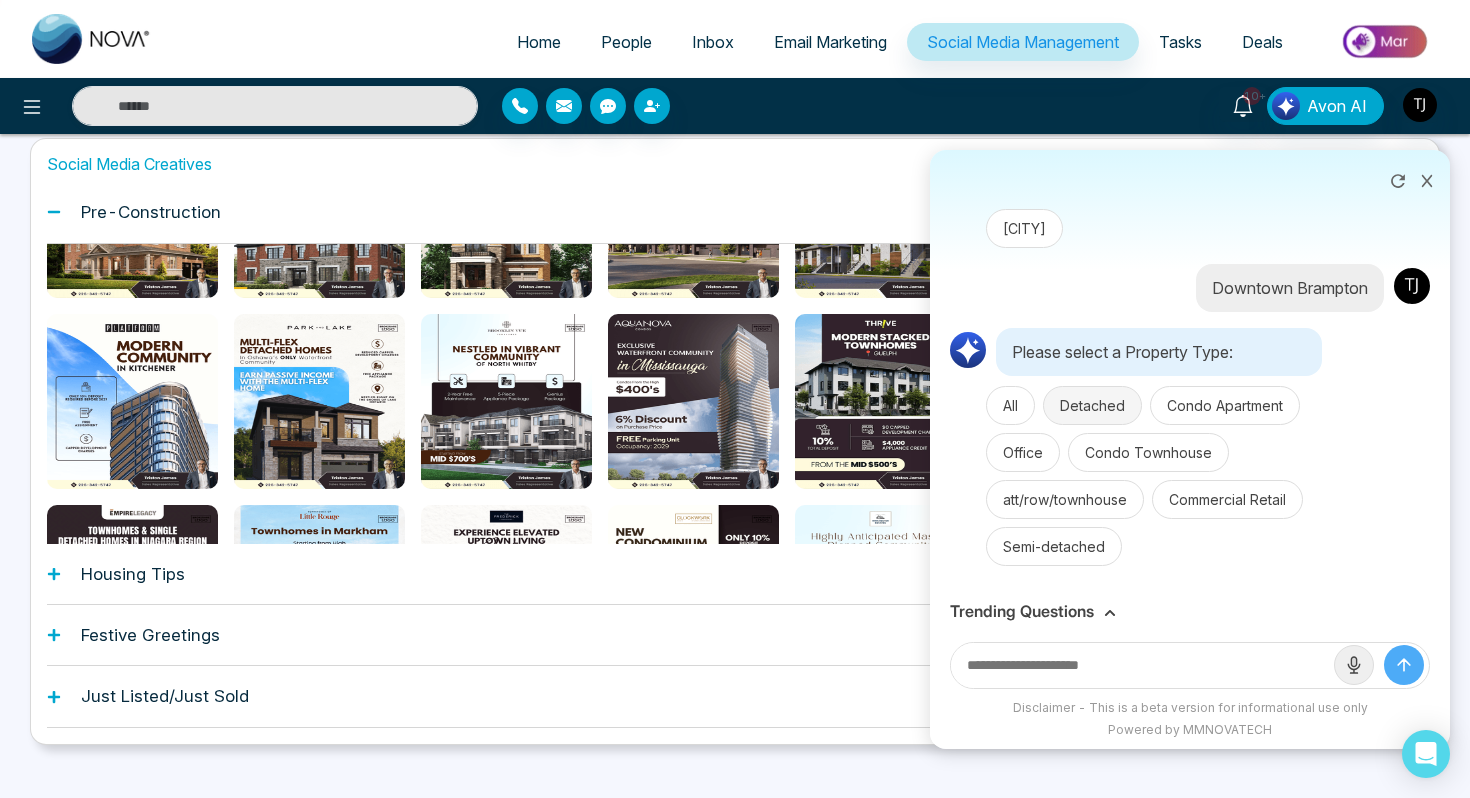 click on "Detached" at bounding box center (1092, 405) 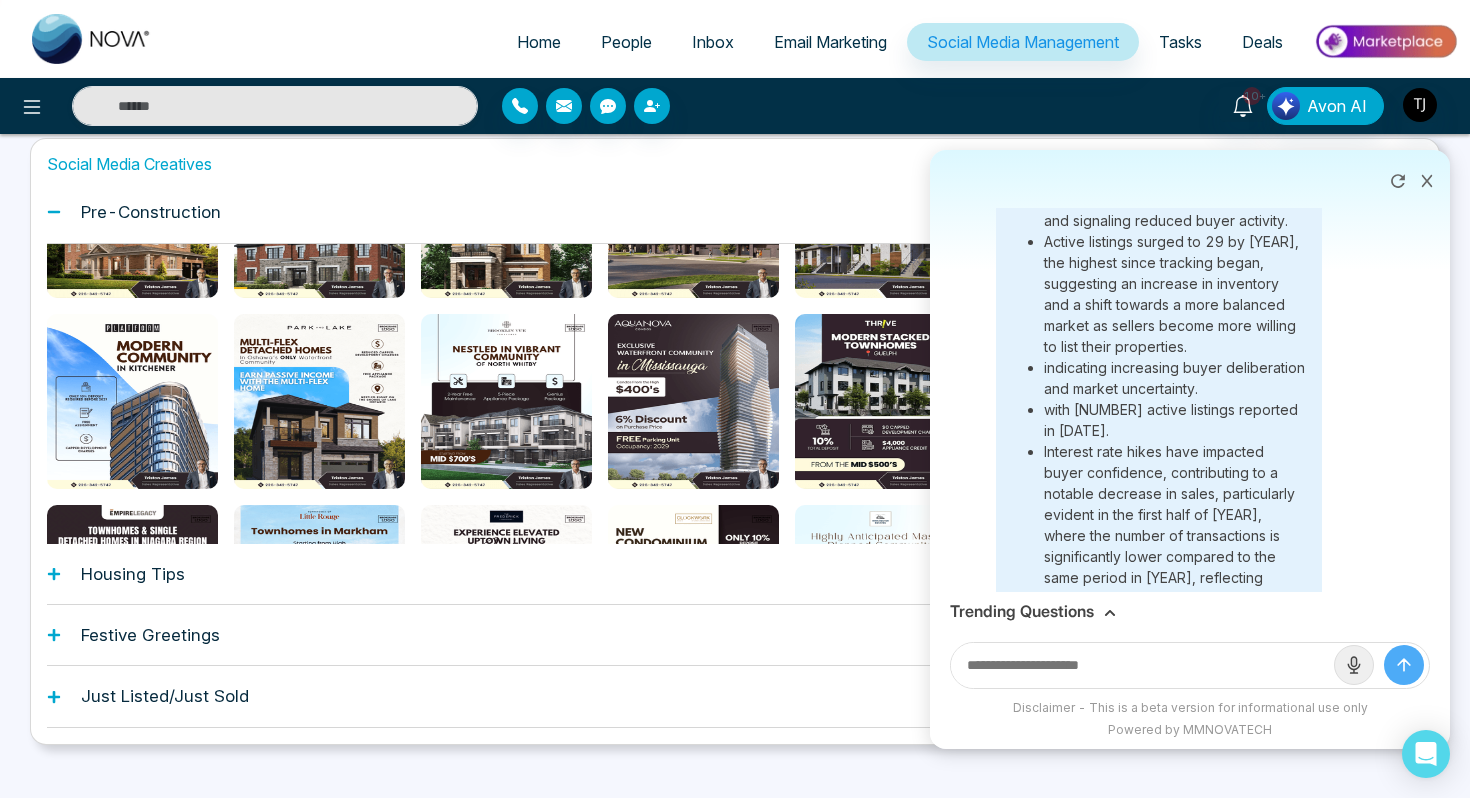 scroll, scrollTop: 8521, scrollLeft: 0, axis: vertical 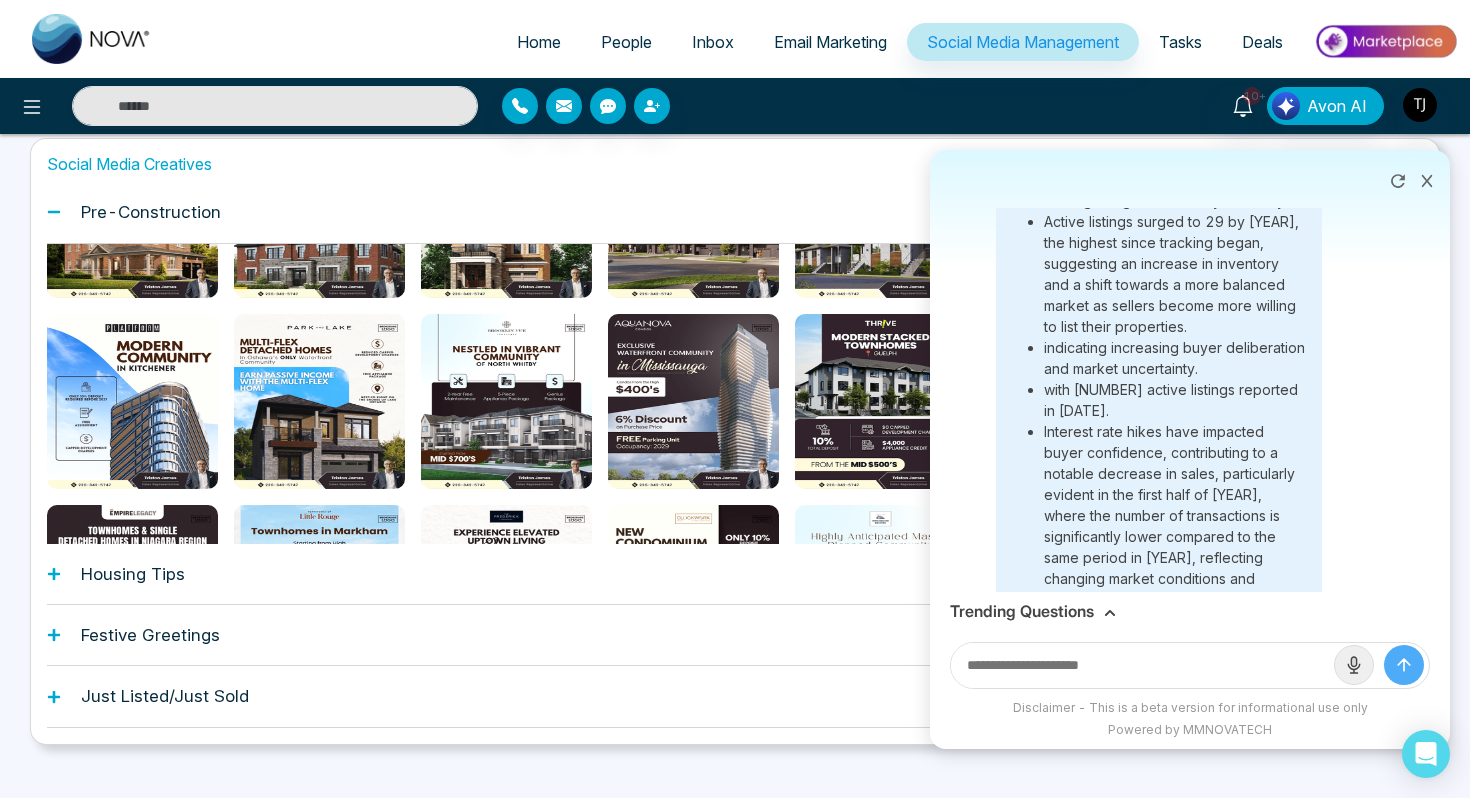 click 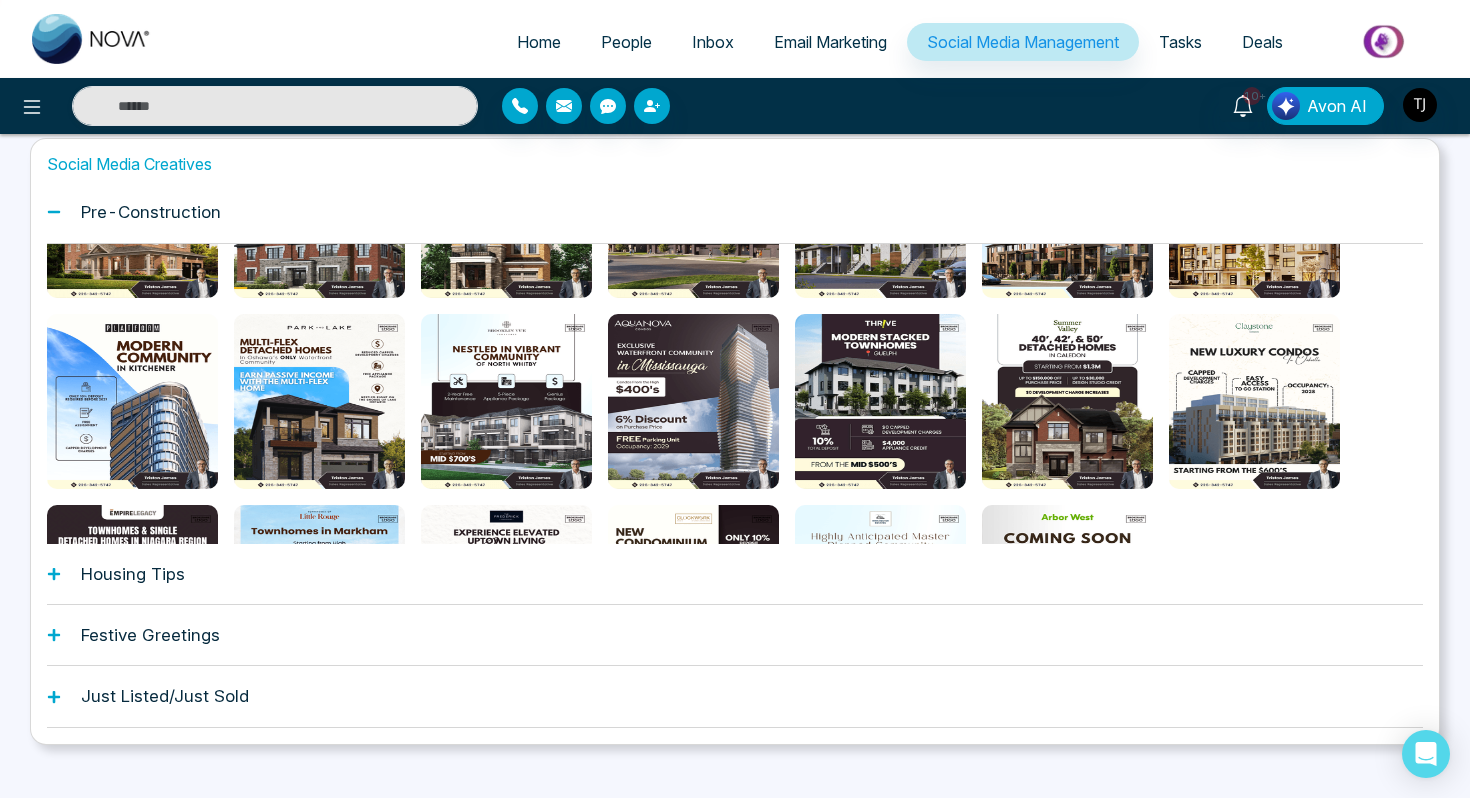 scroll, scrollTop: 794, scrollLeft: 0, axis: vertical 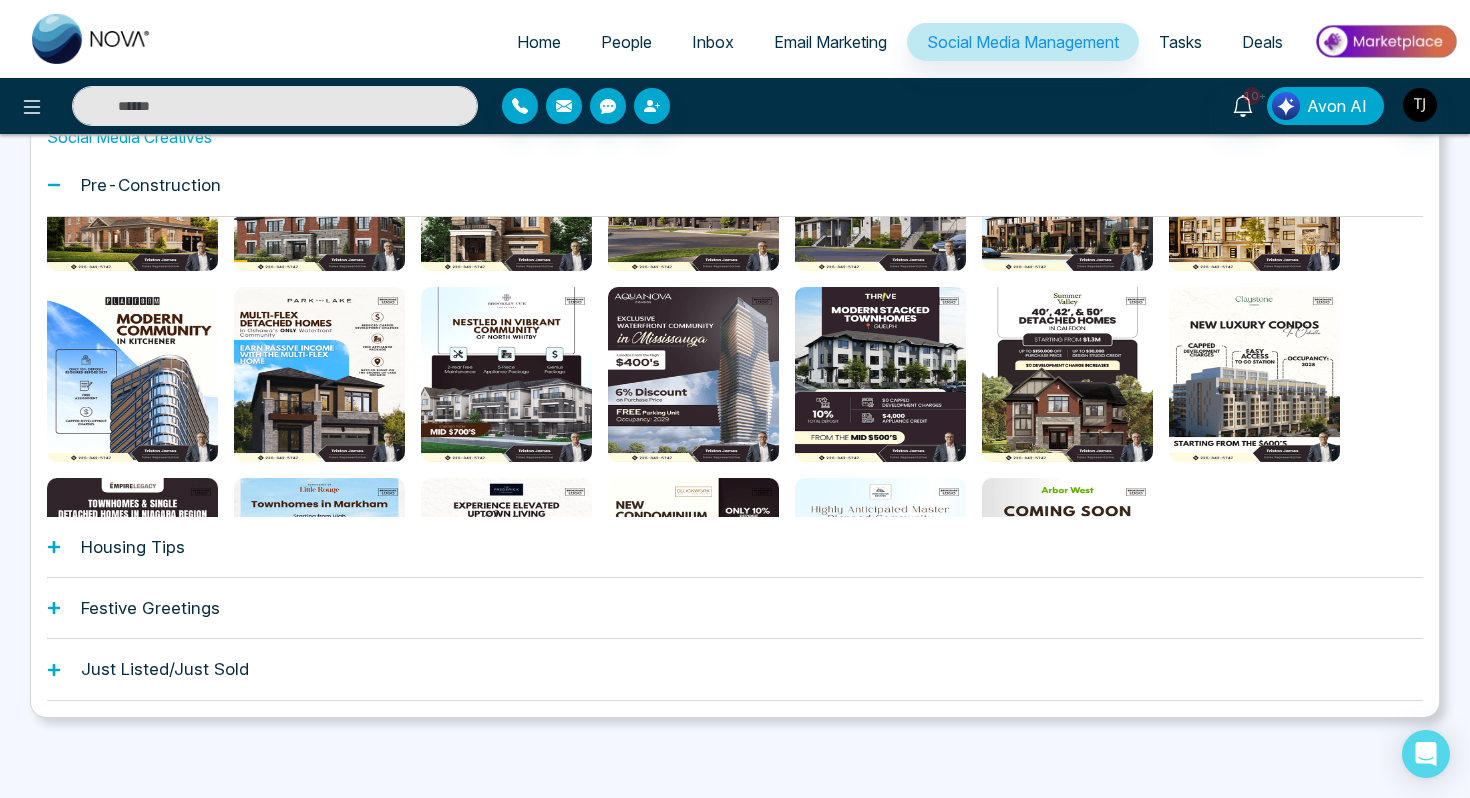 click on "Avon AI" at bounding box center [1337, 106] 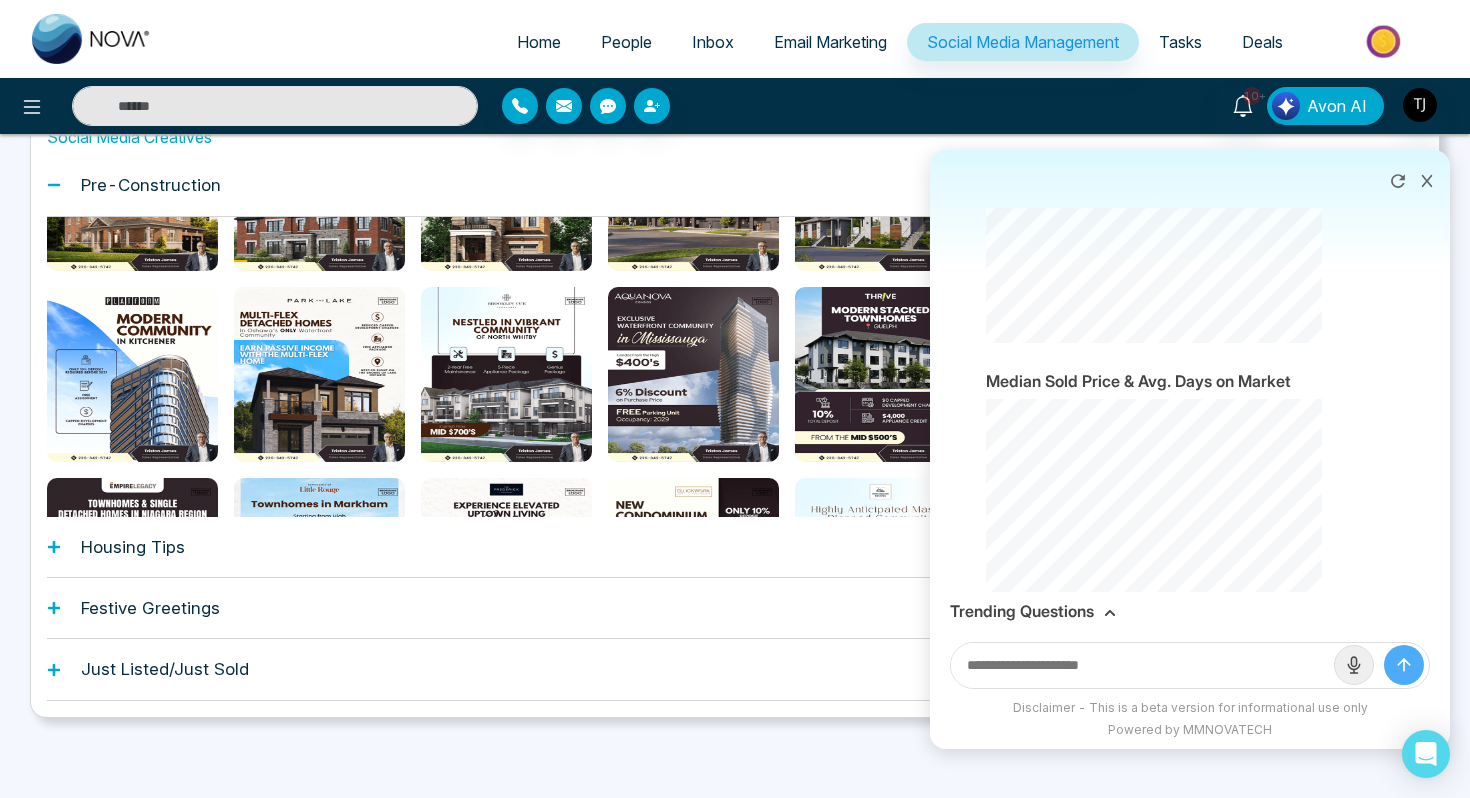 scroll, scrollTop: 10714, scrollLeft: 0, axis: vertical 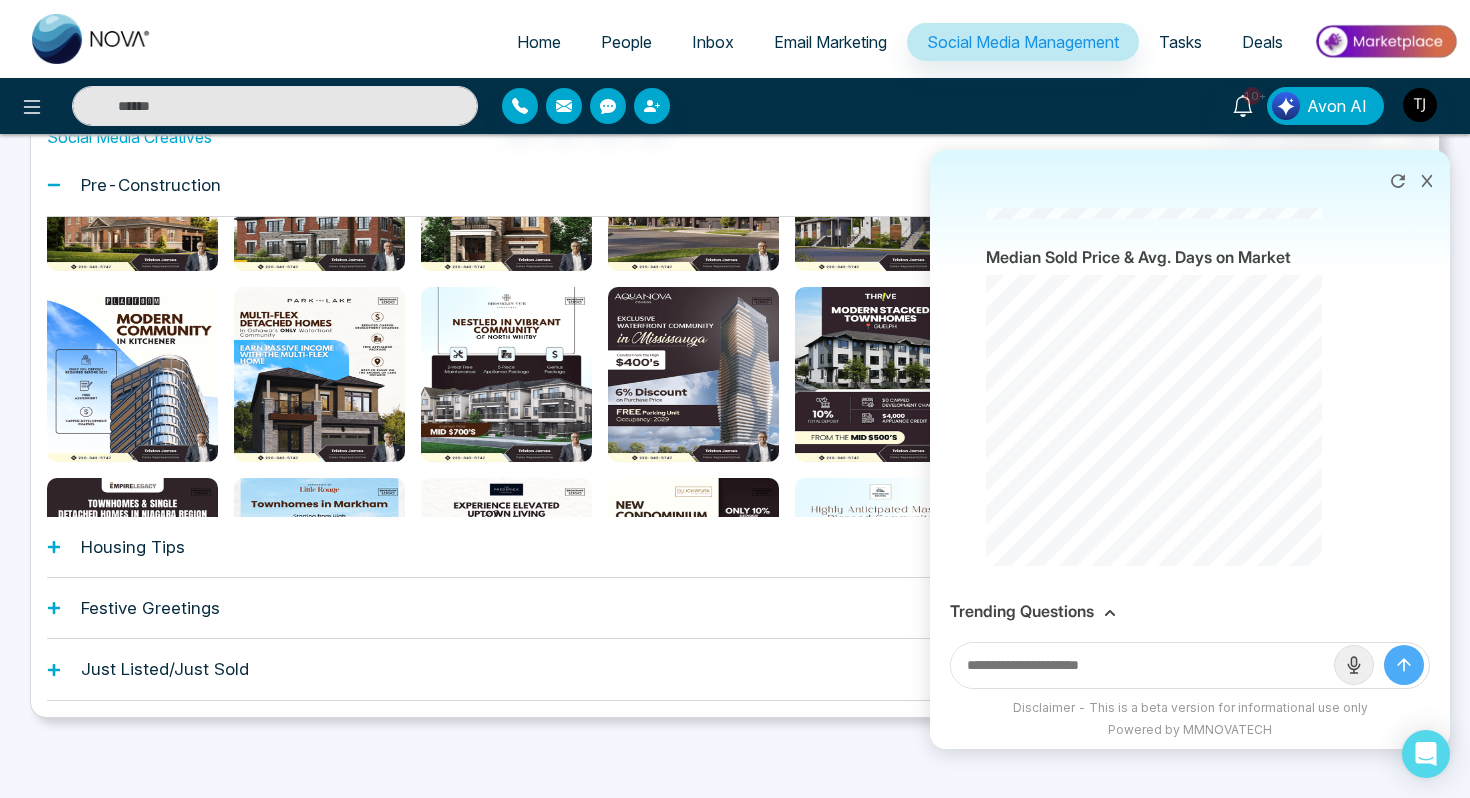 click on "Trending Questions" at bounding box center [1022, 611] 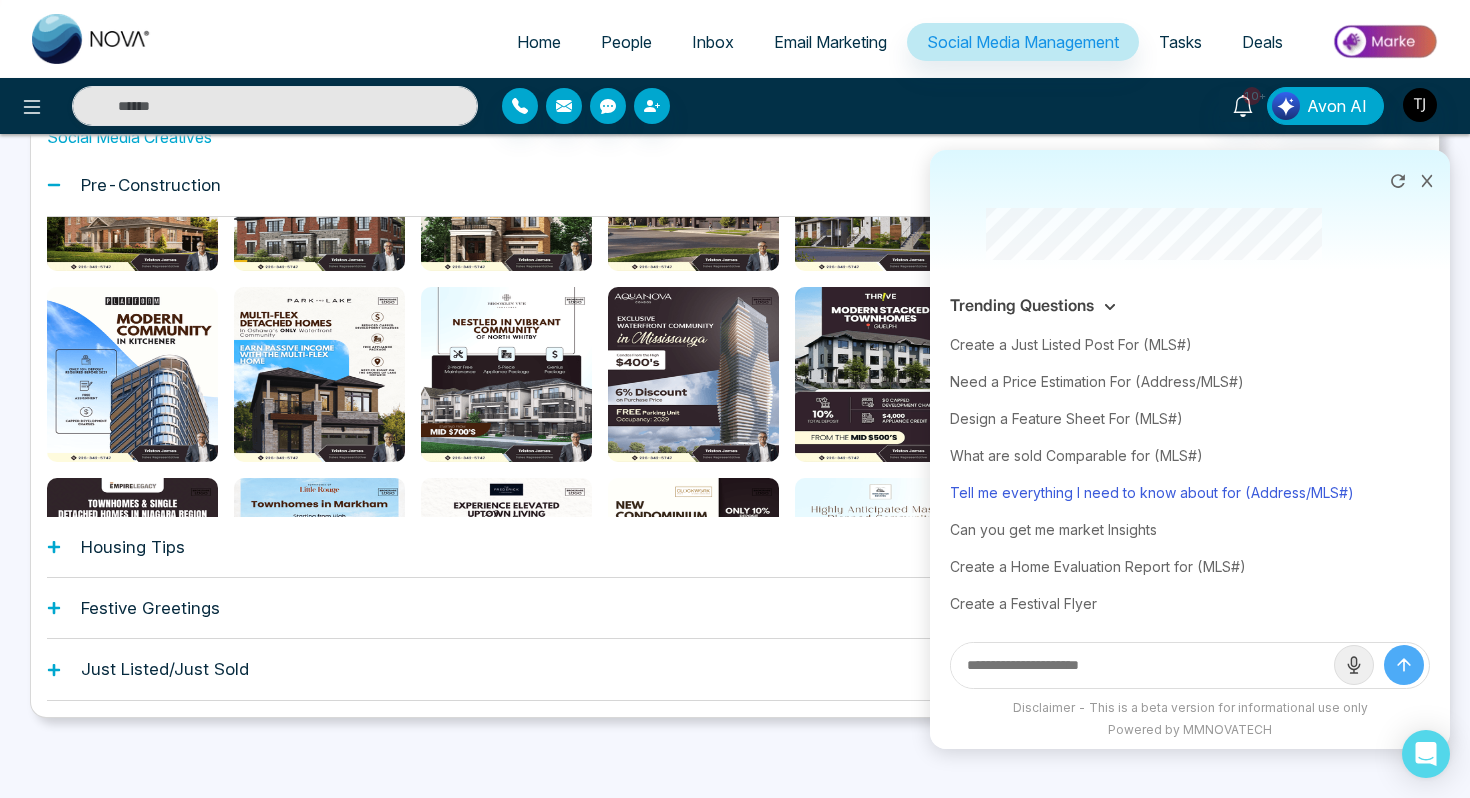 click on "Tell me everything I need to know about for (Address/MLS#)" at bounding box center (1190, 492) 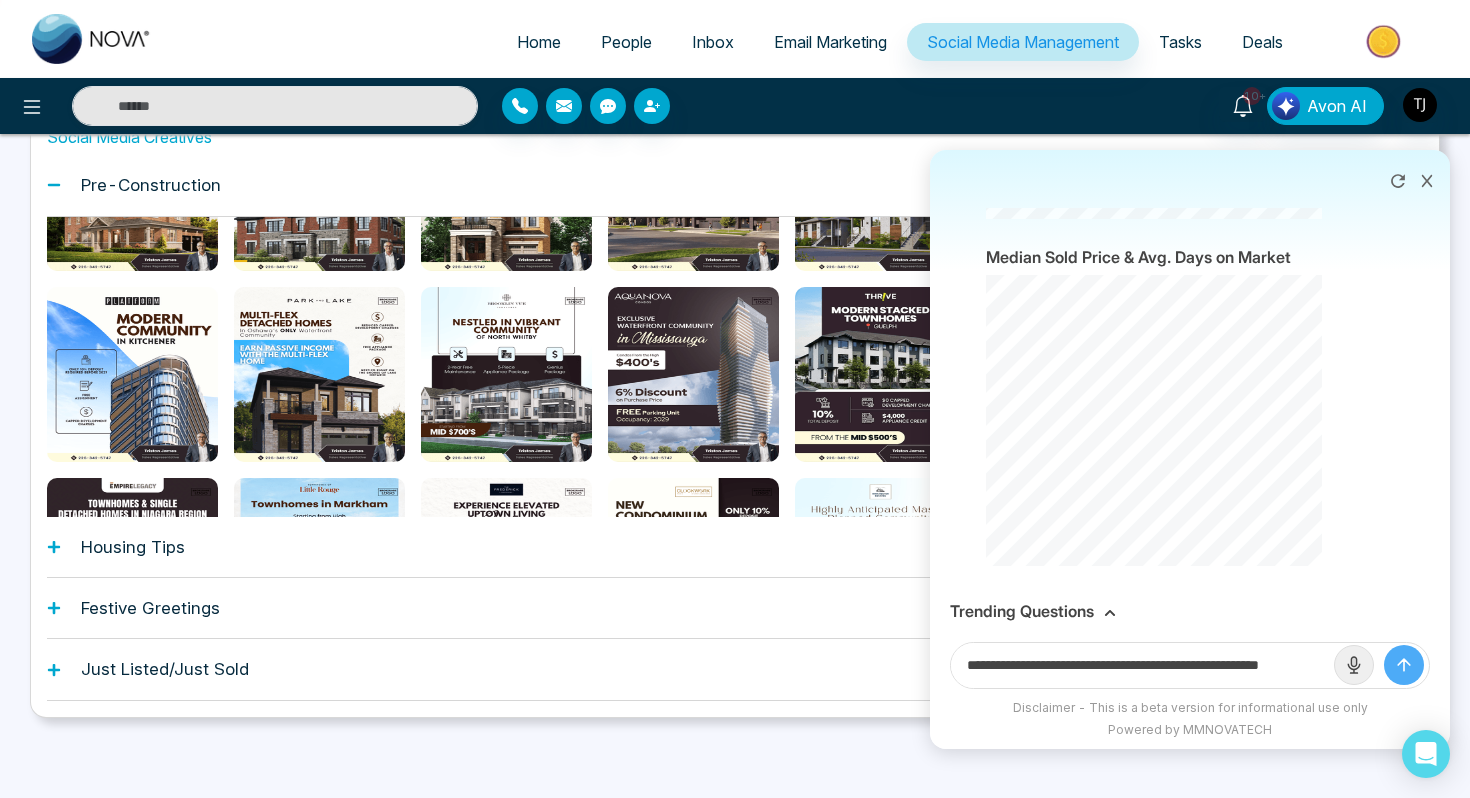 scroll, scrollTop: 0, scrollLeft: 48, axis: horizontal 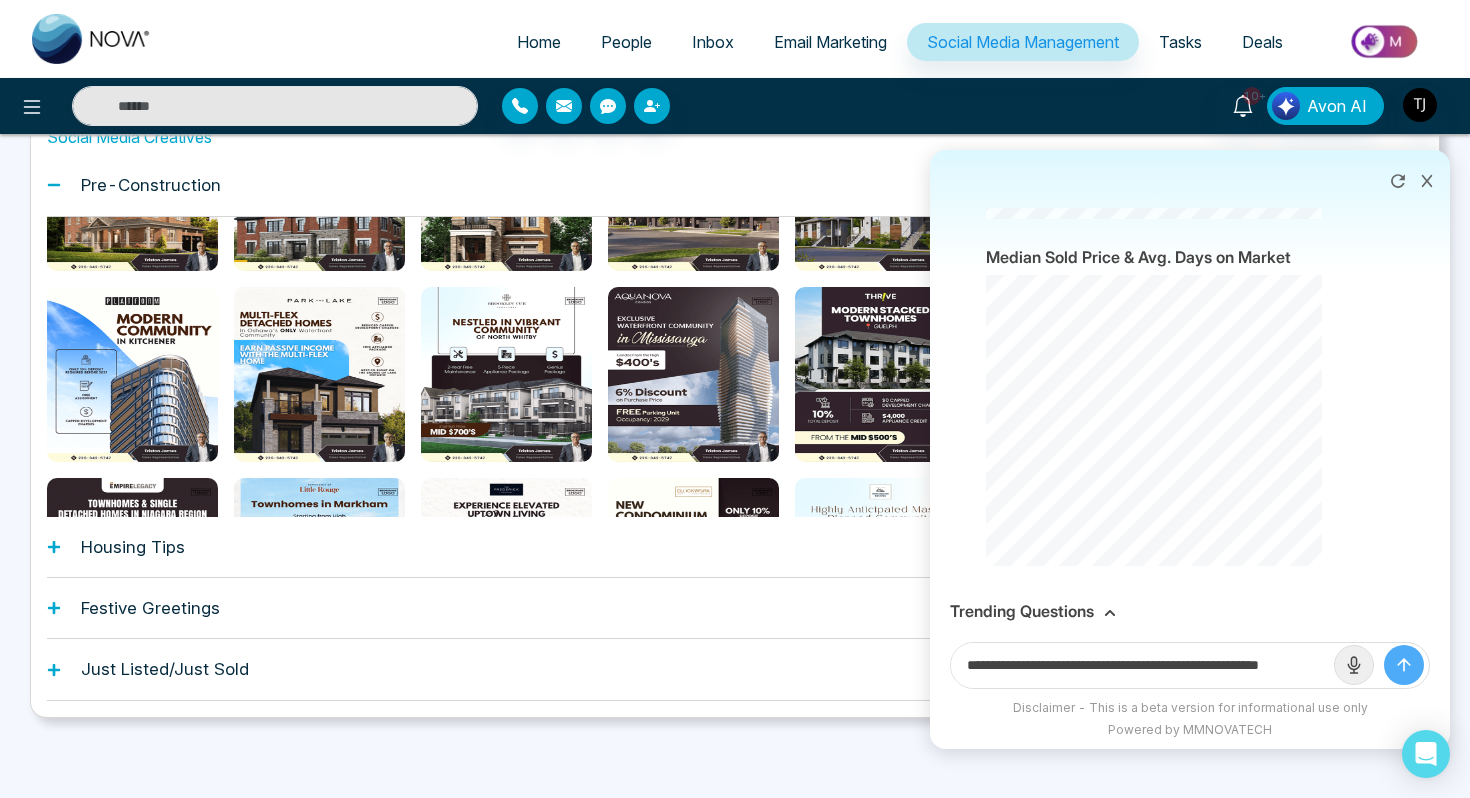 drag, startPoint x: 1254, startPoint y: 665, endPoint x: 1397, endPoint y: 666, distance: 143.0035 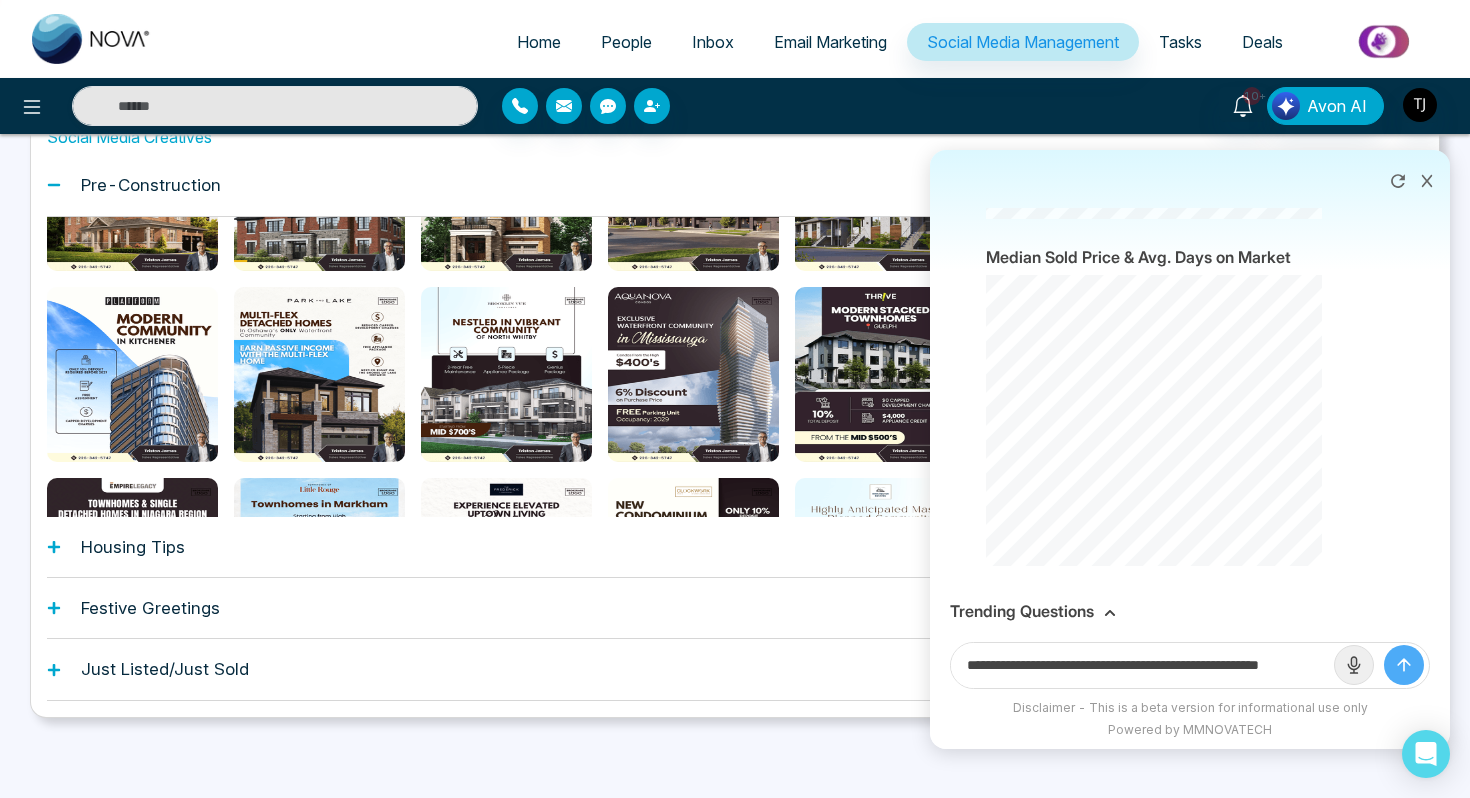click on "**********" at bounding box center (1190, 665) 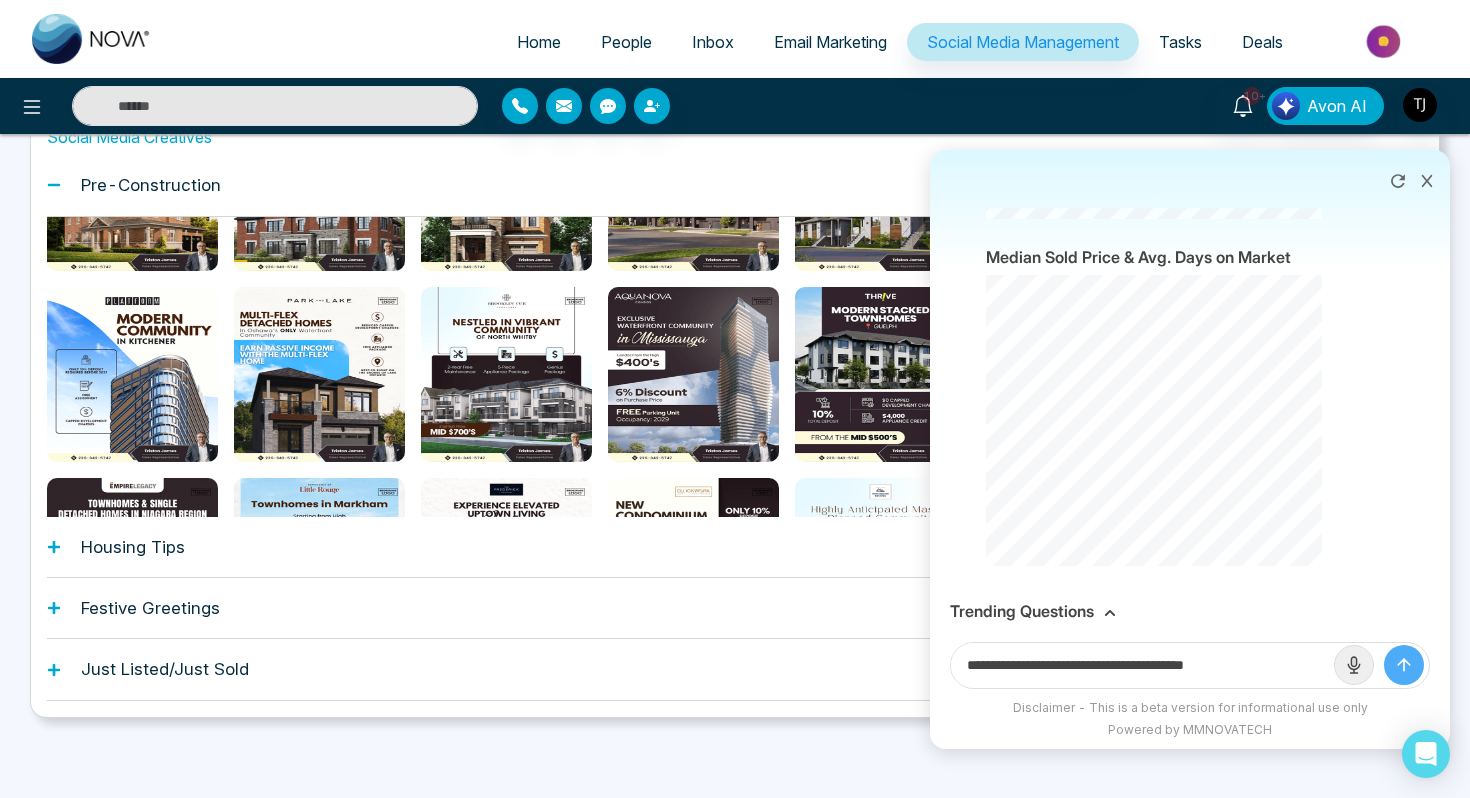 scroll, scrollTop: 0, scrollLeft: 0, axis: both 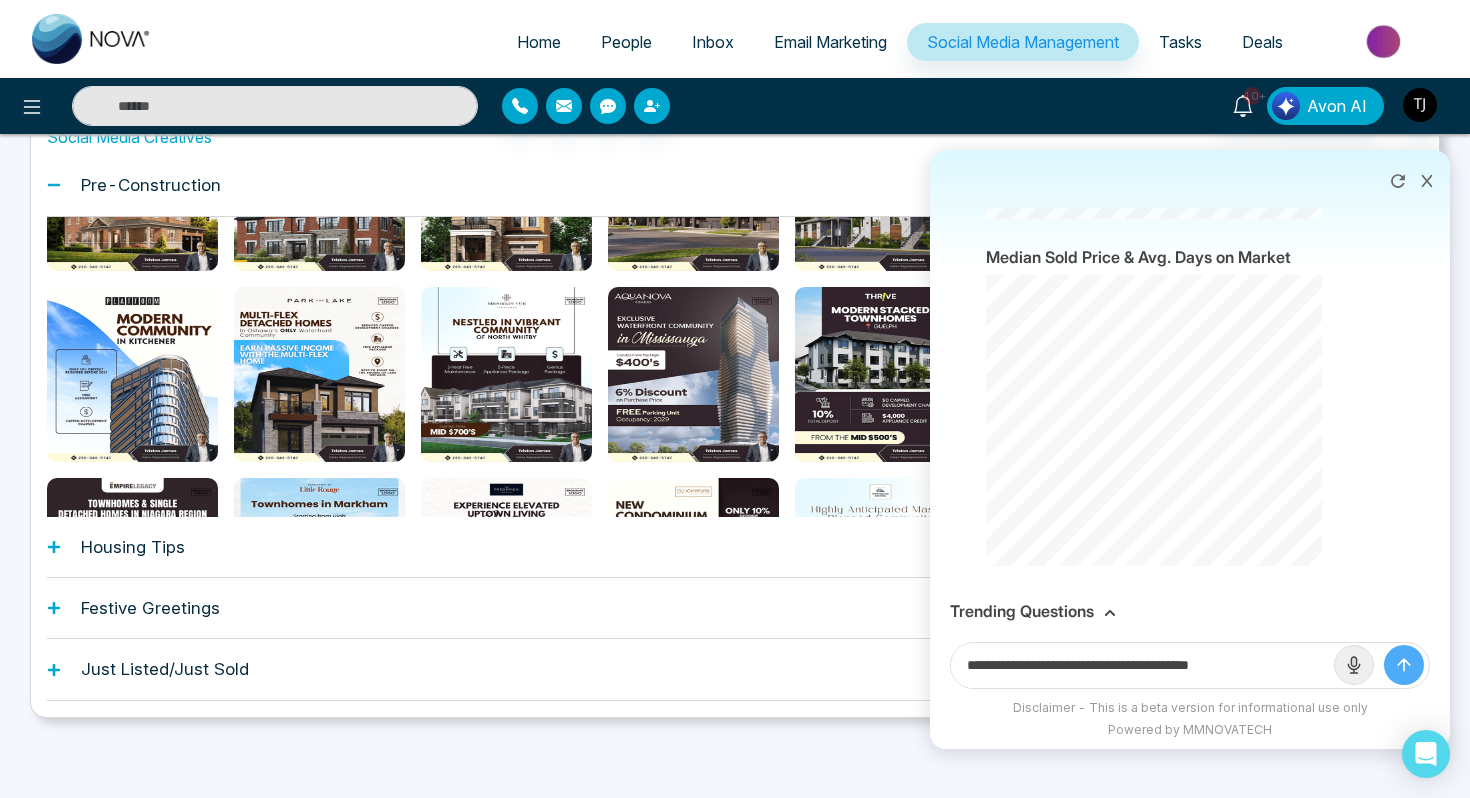 paste on "**********" 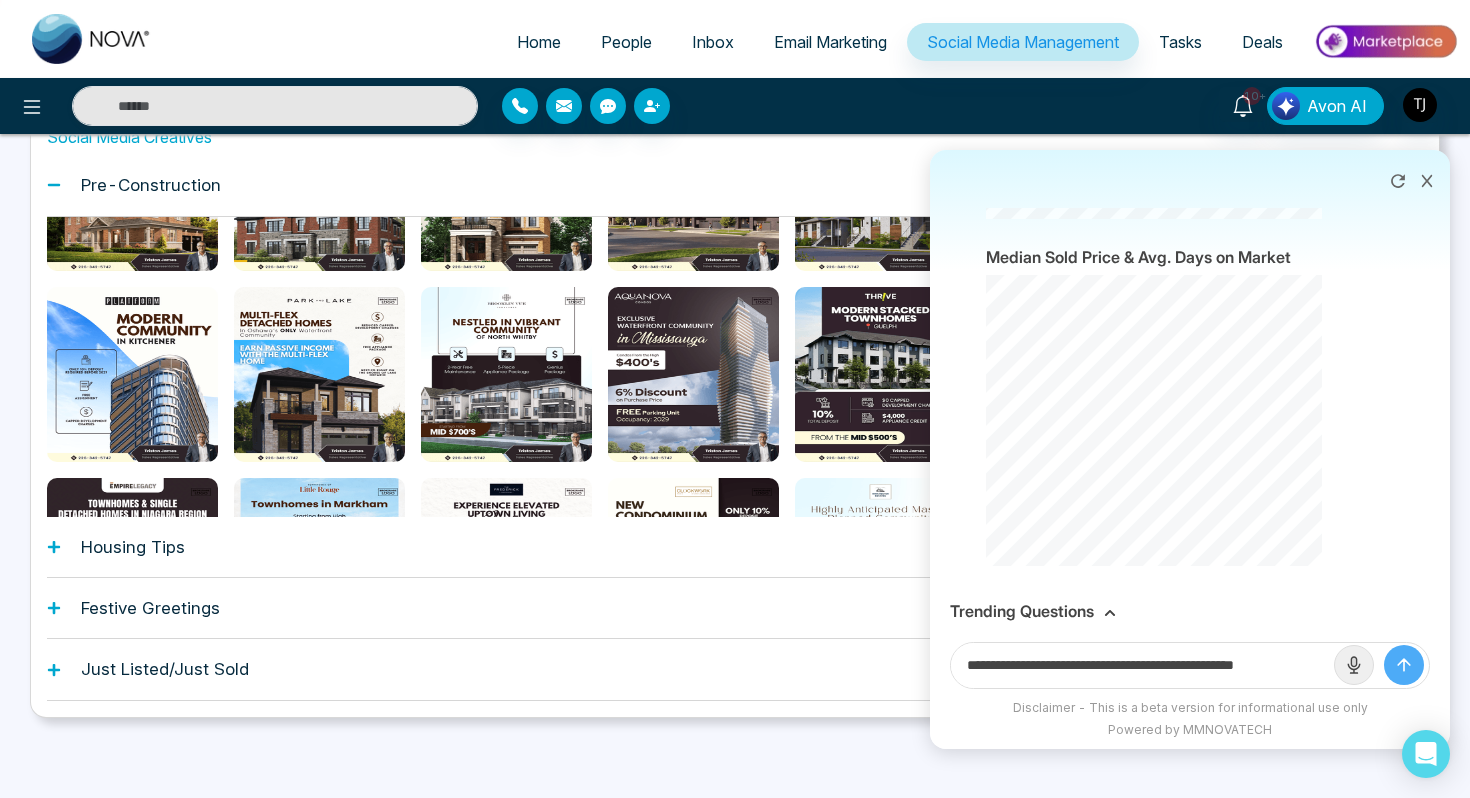 scroll, scrollTop: 0, scrollLeft: 12, axis: horizontal 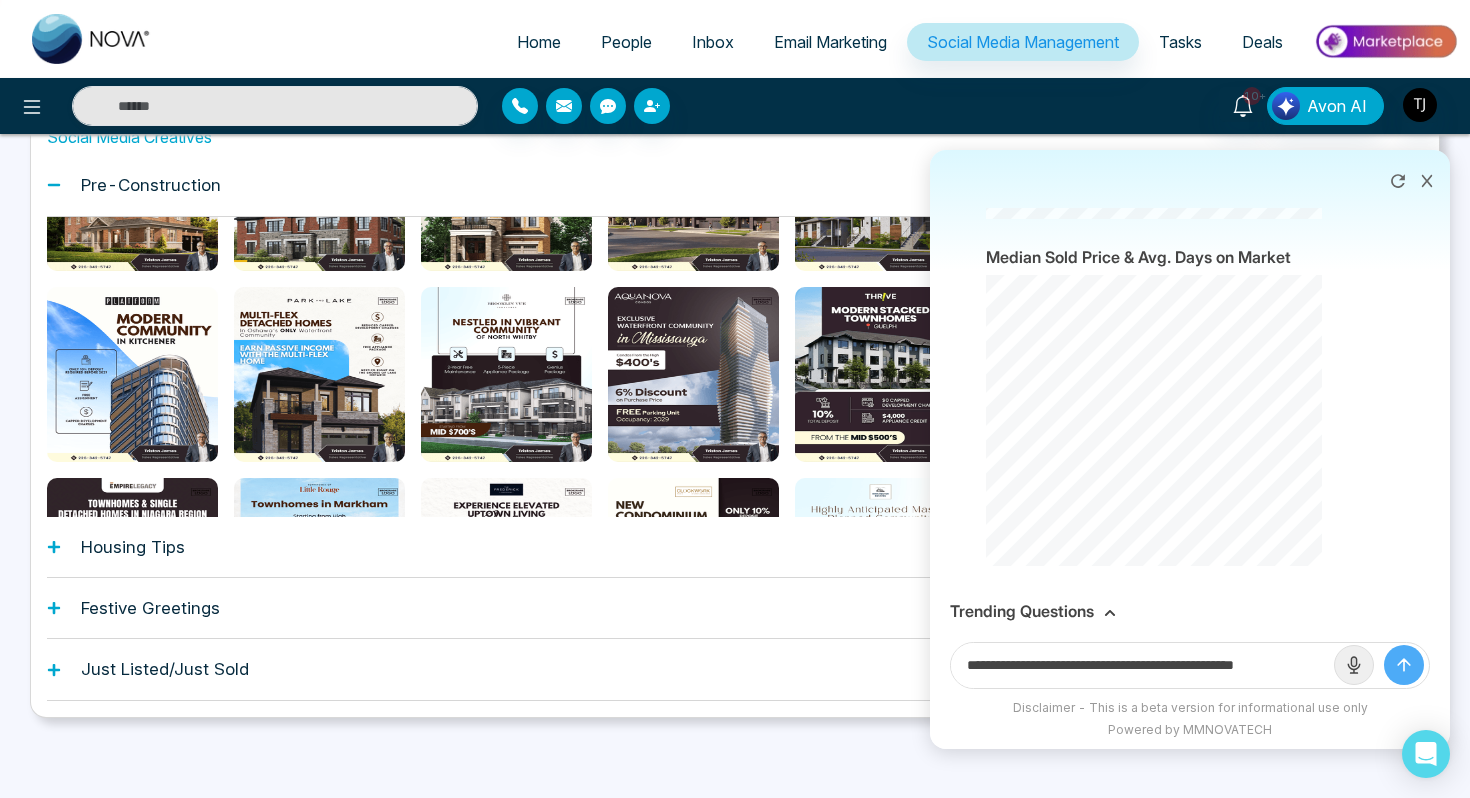type on "**********" 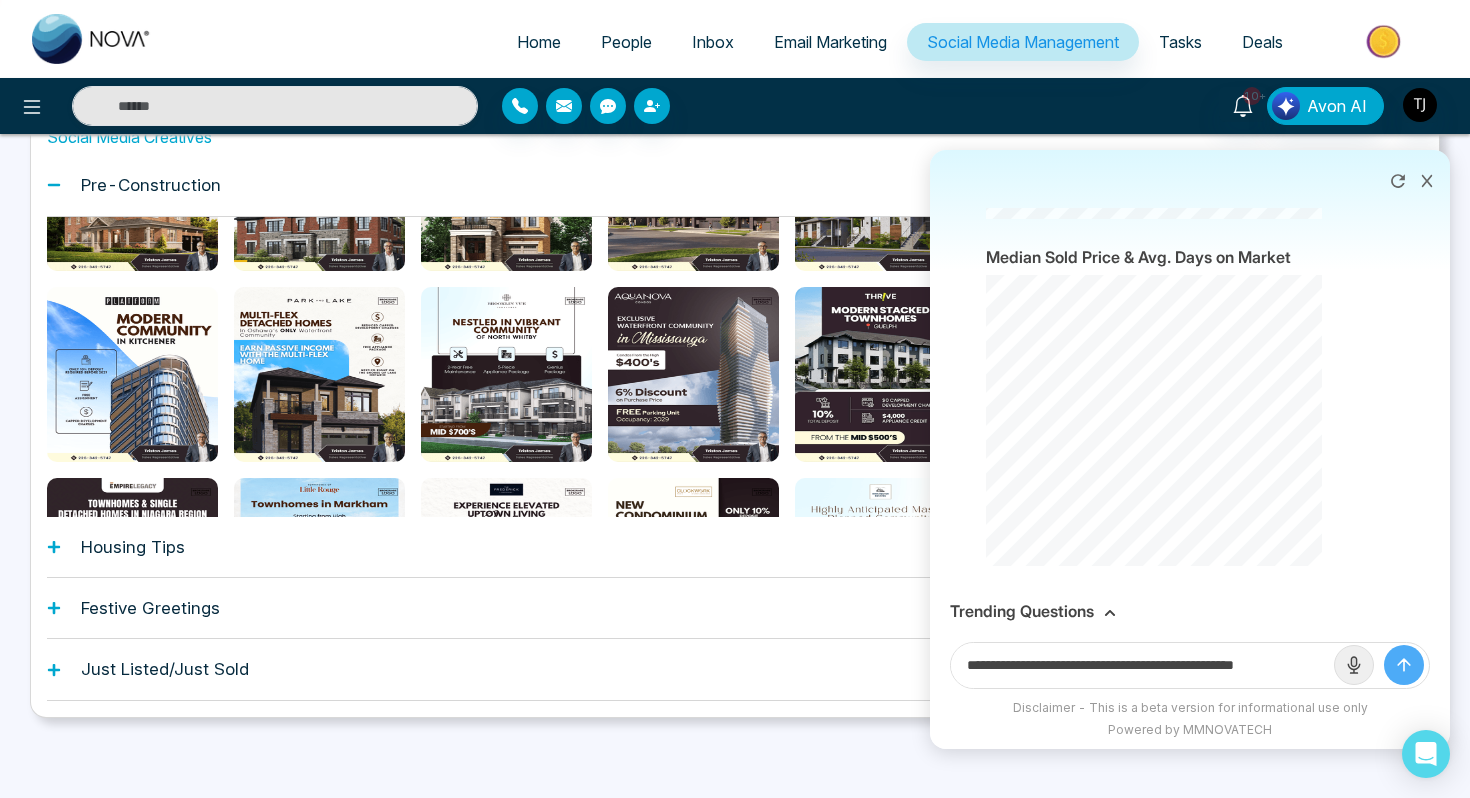 click at bounding box center [1404, 665] 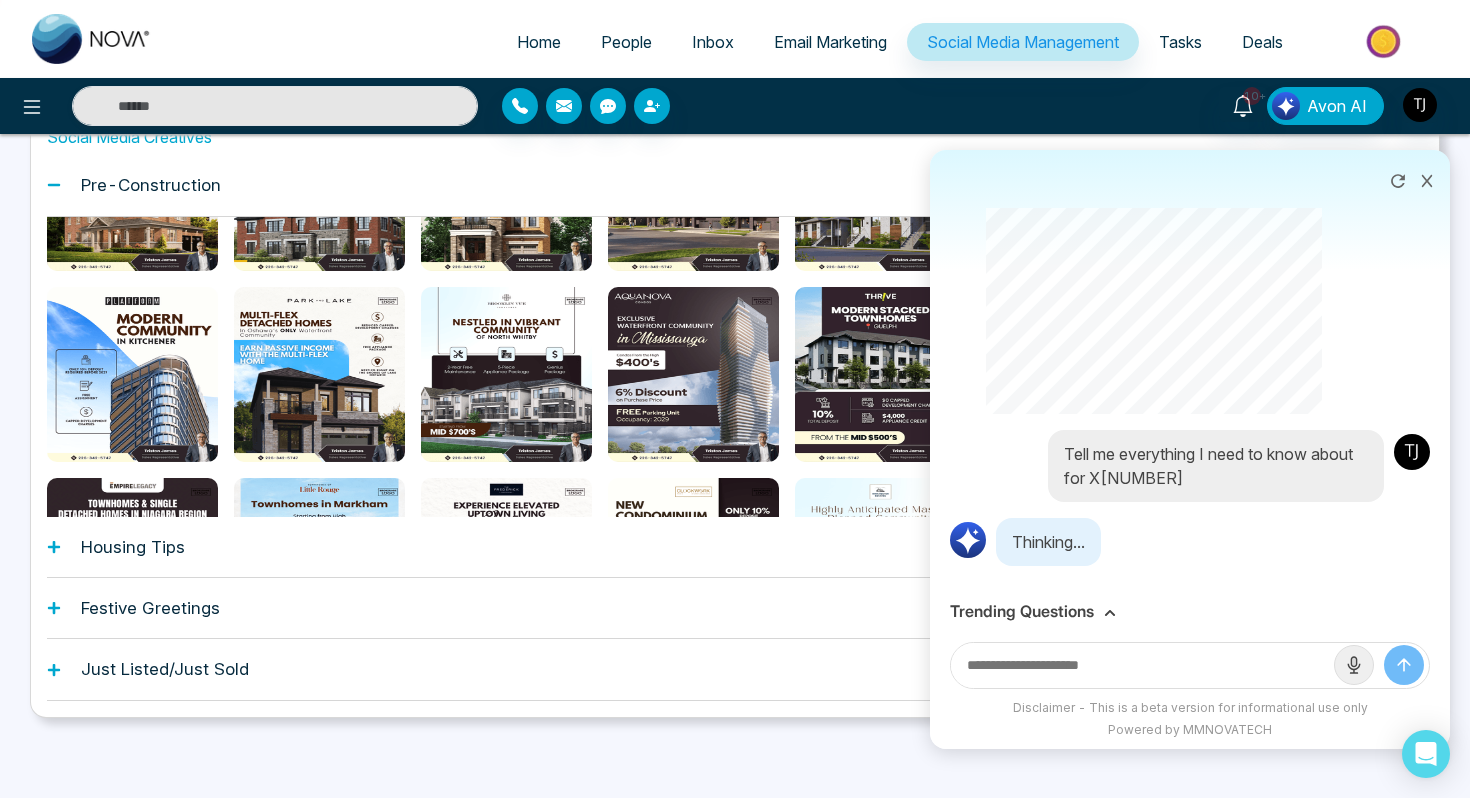 scroll, scrollTop: 0, scrollLeft: 0, axis: both 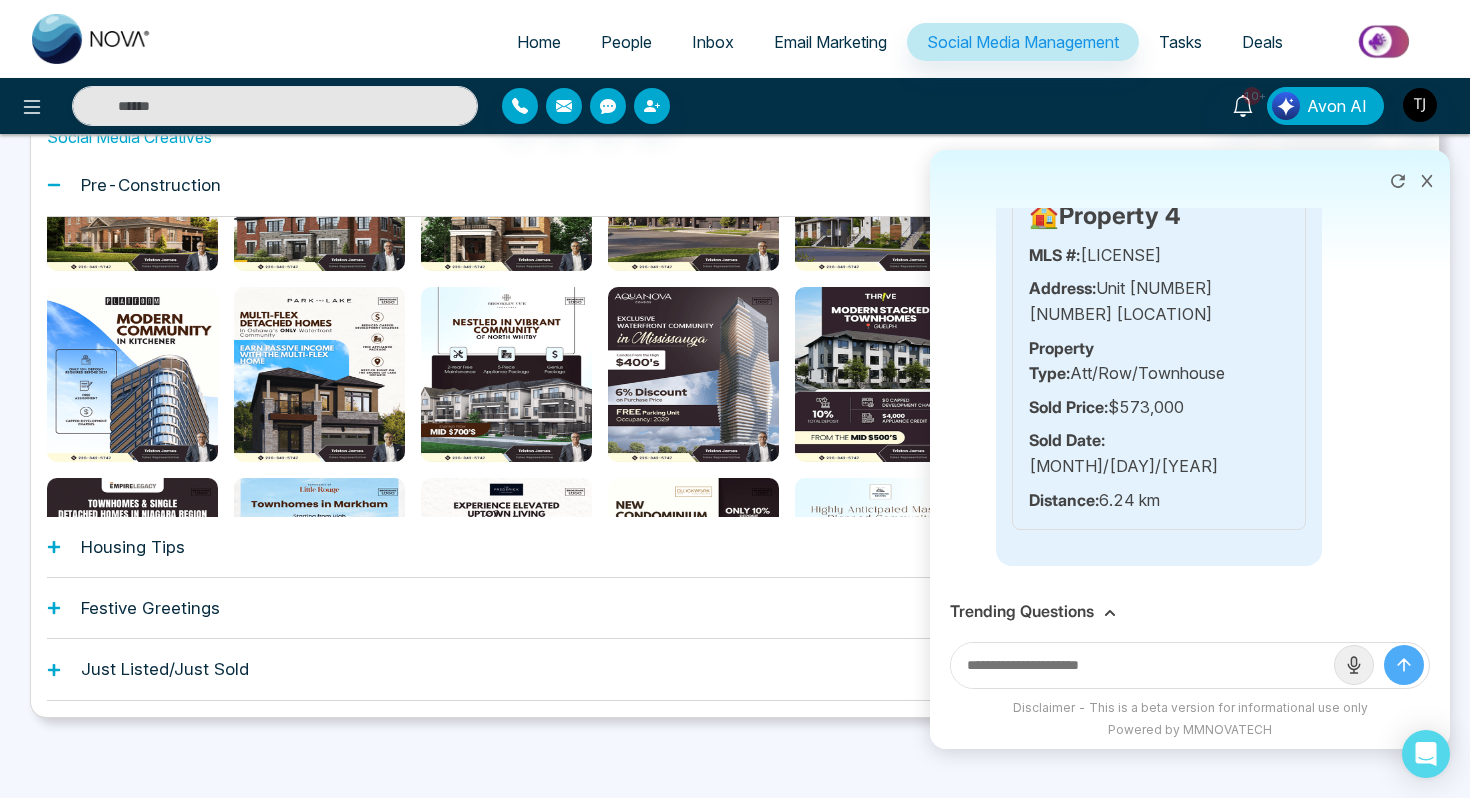 click on "Trending Questions" at bounding box center [1022, 611] 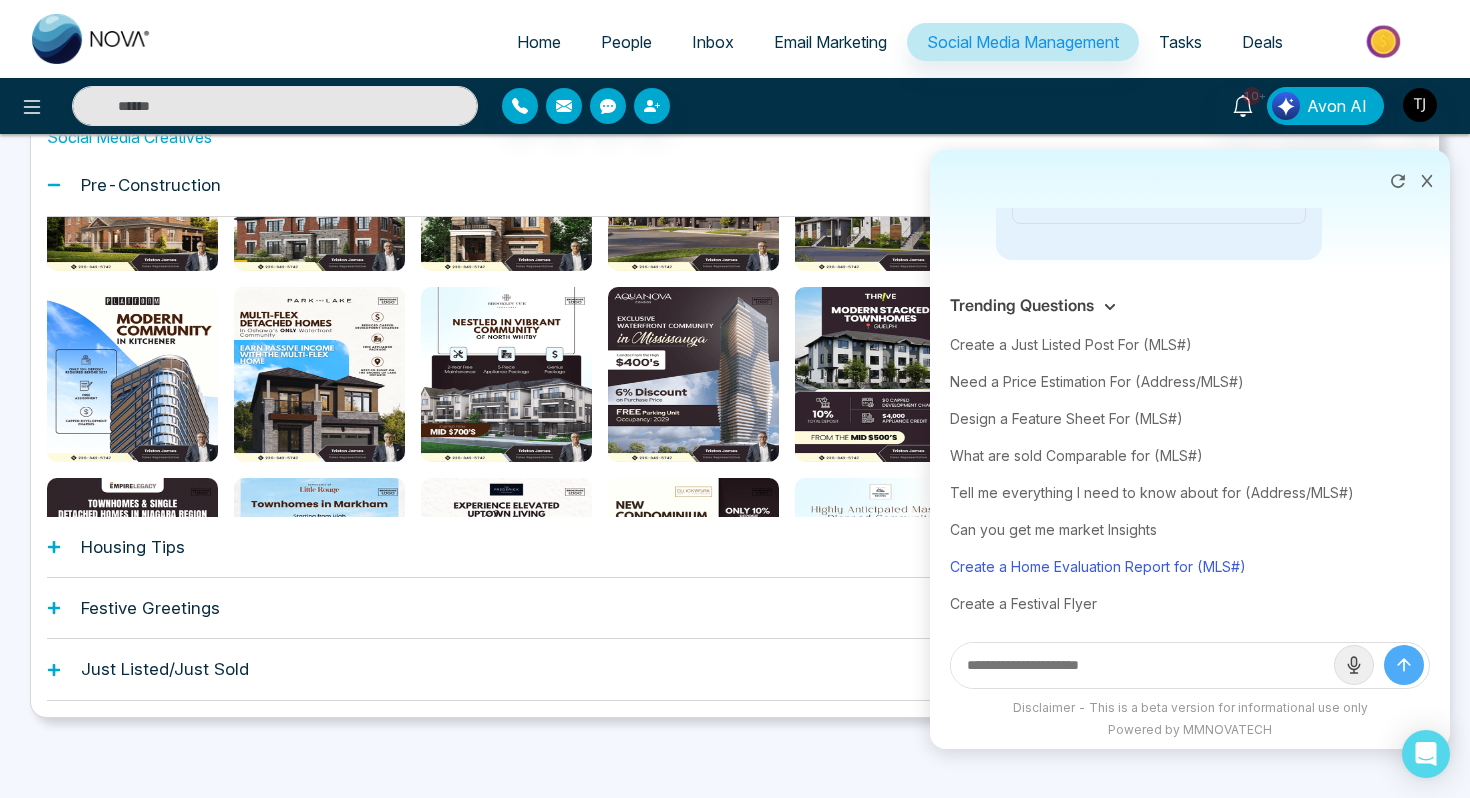 click on "Create a Home Evaluation Report for (MLS#)" at bounding box center [1190, 566] 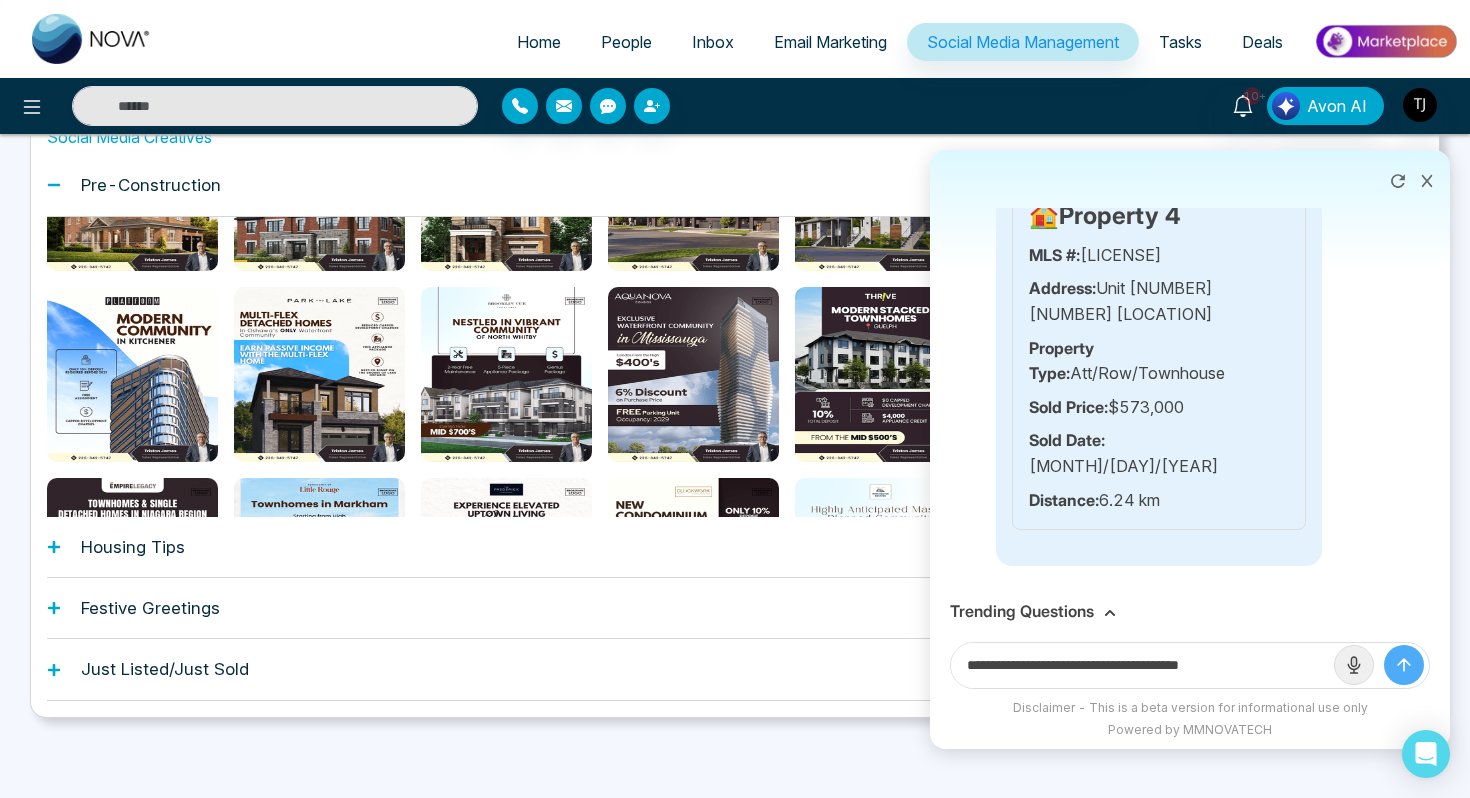 drag, startPoint x: 1214, startPoint y: 671, endPoint x: 1347, endPoint y: 671, distance: 133 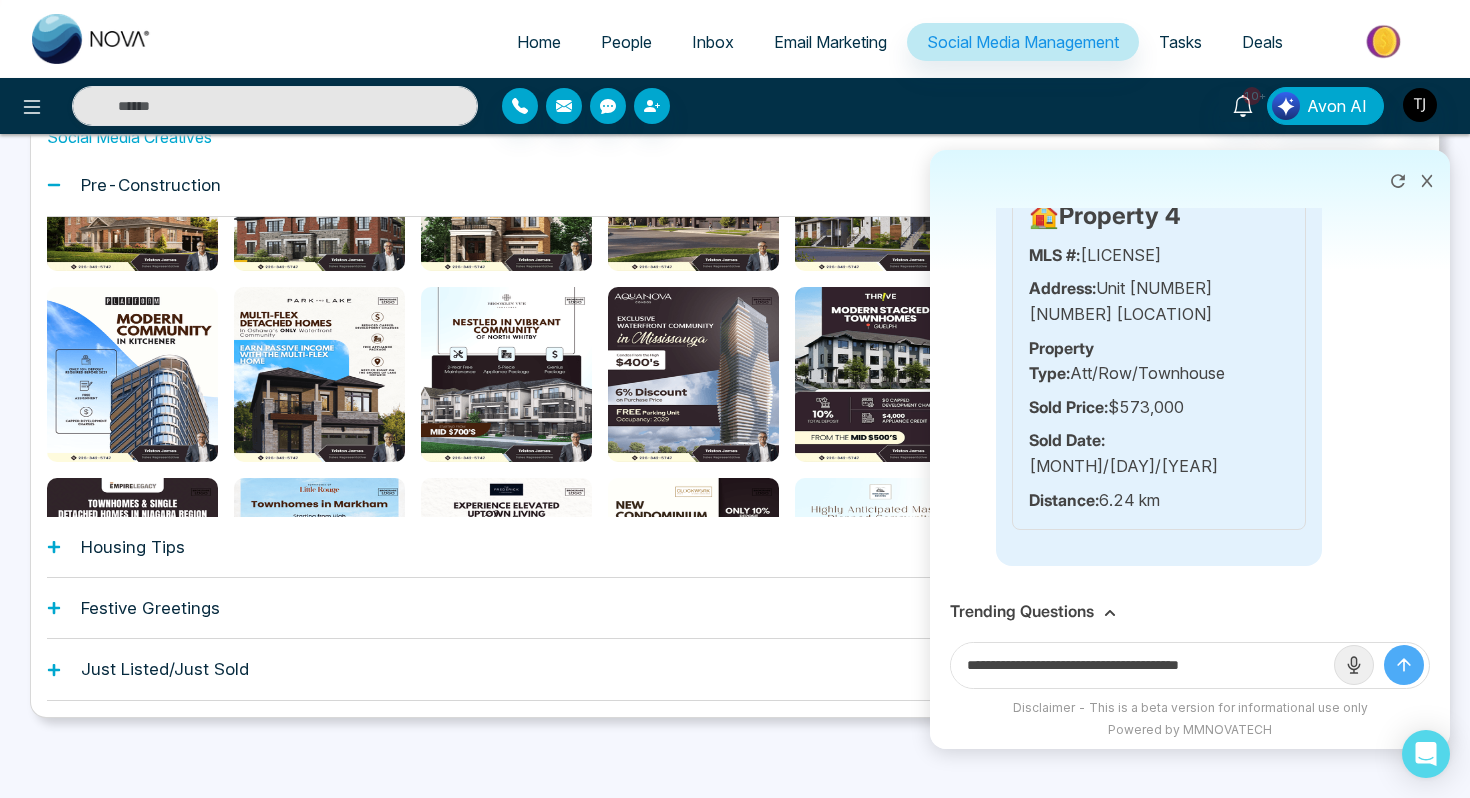 click on "**********" at bounding box center (1190, 665) 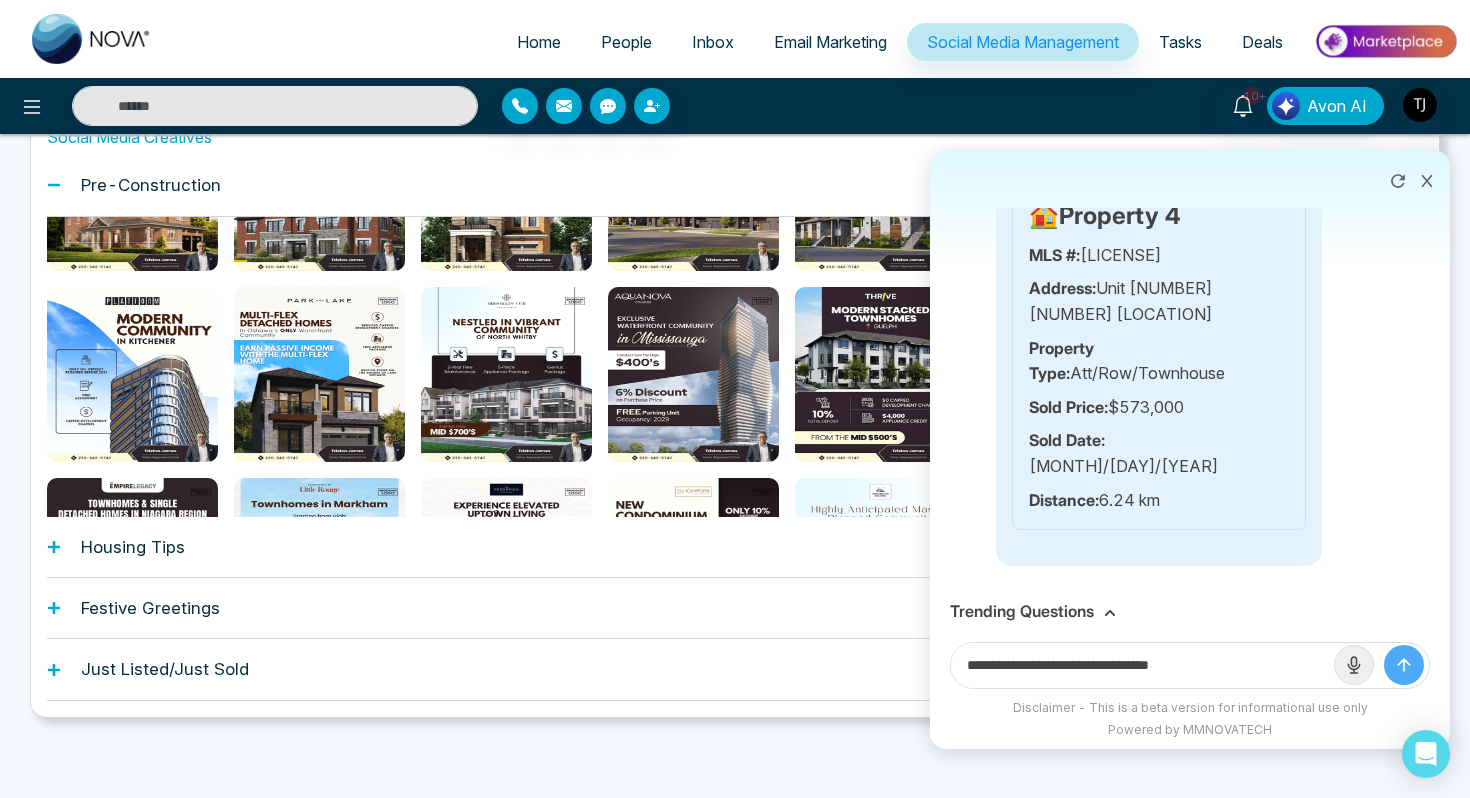 paste on "**********" 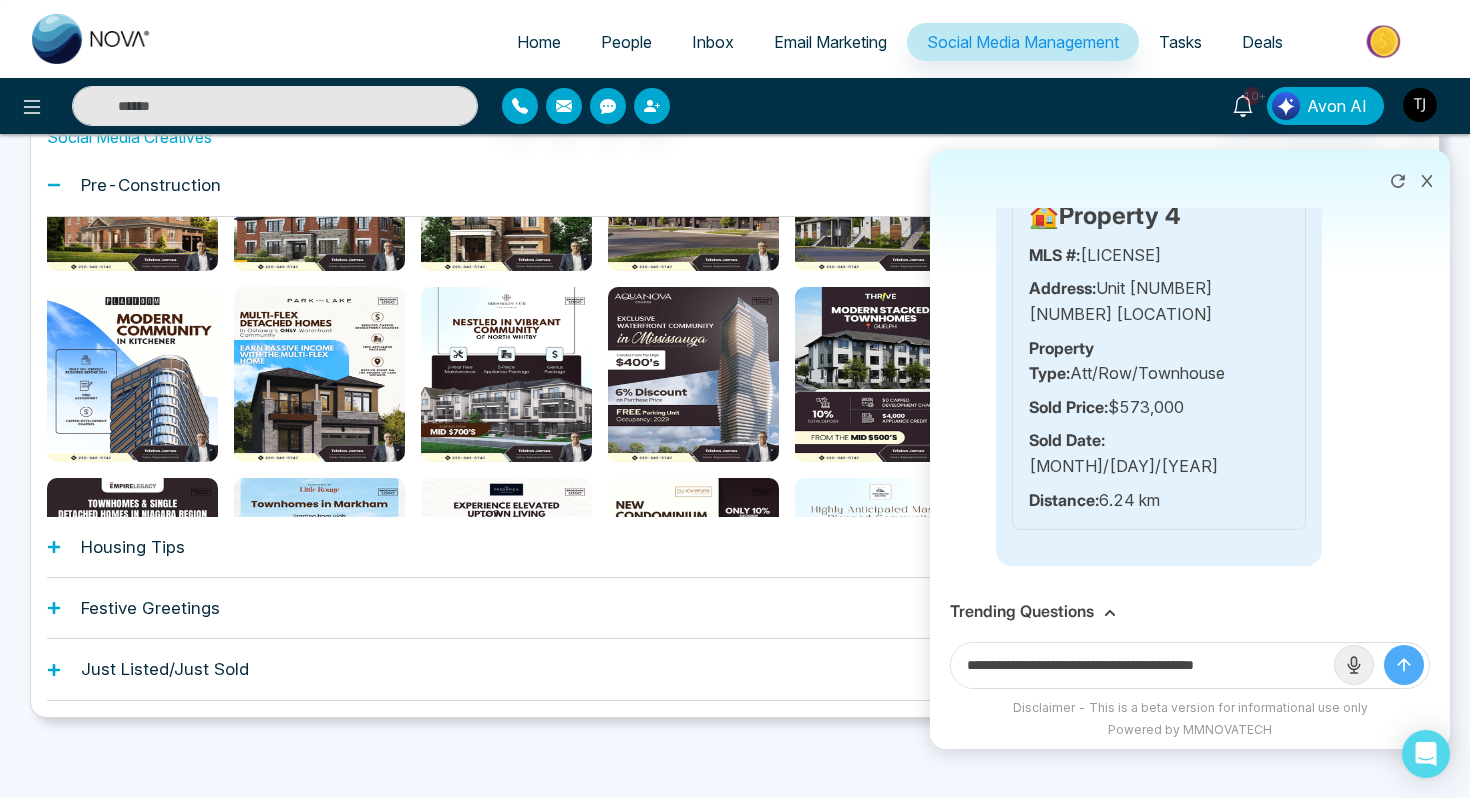 type on "**********" 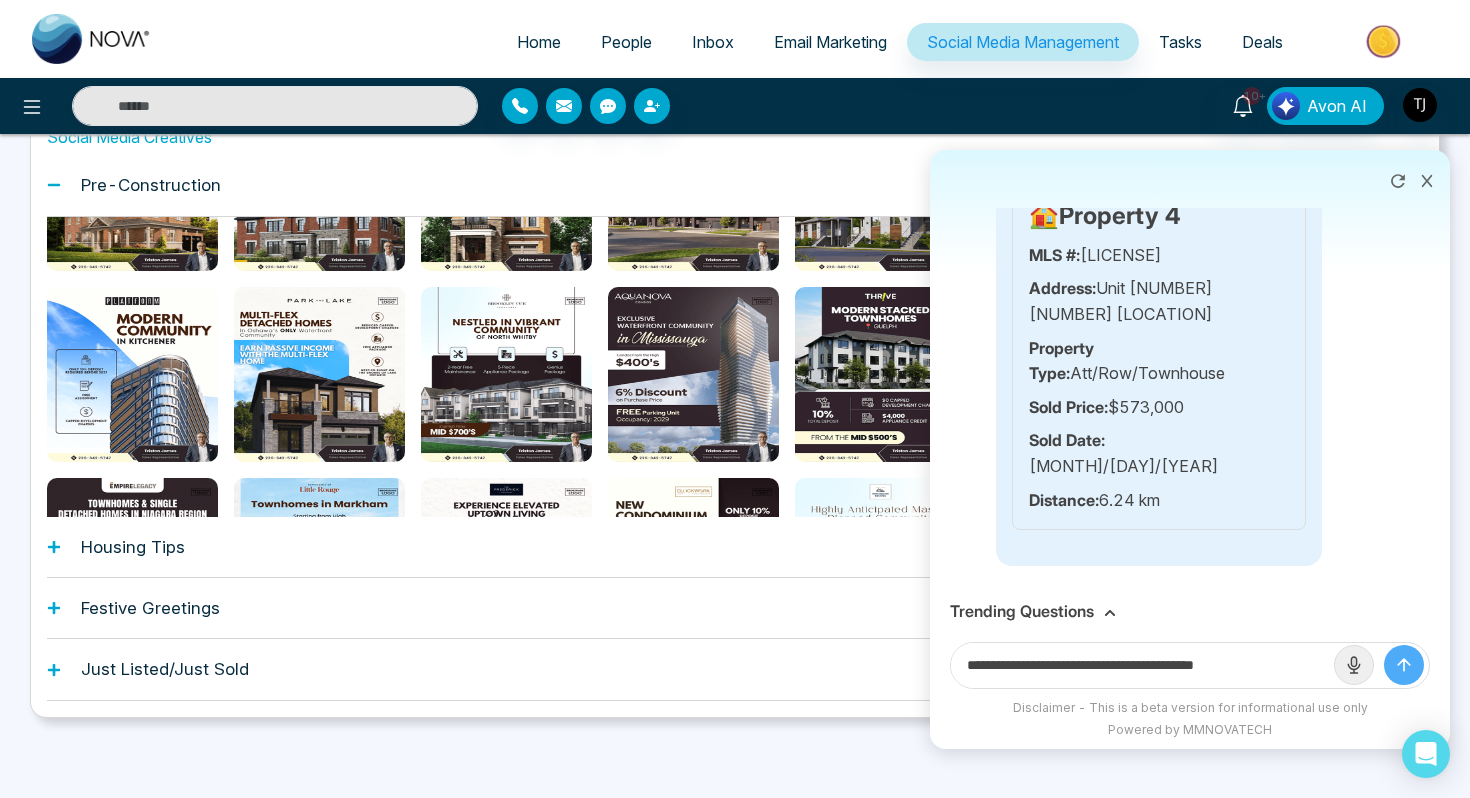 click at bounding box center (1404, 665) 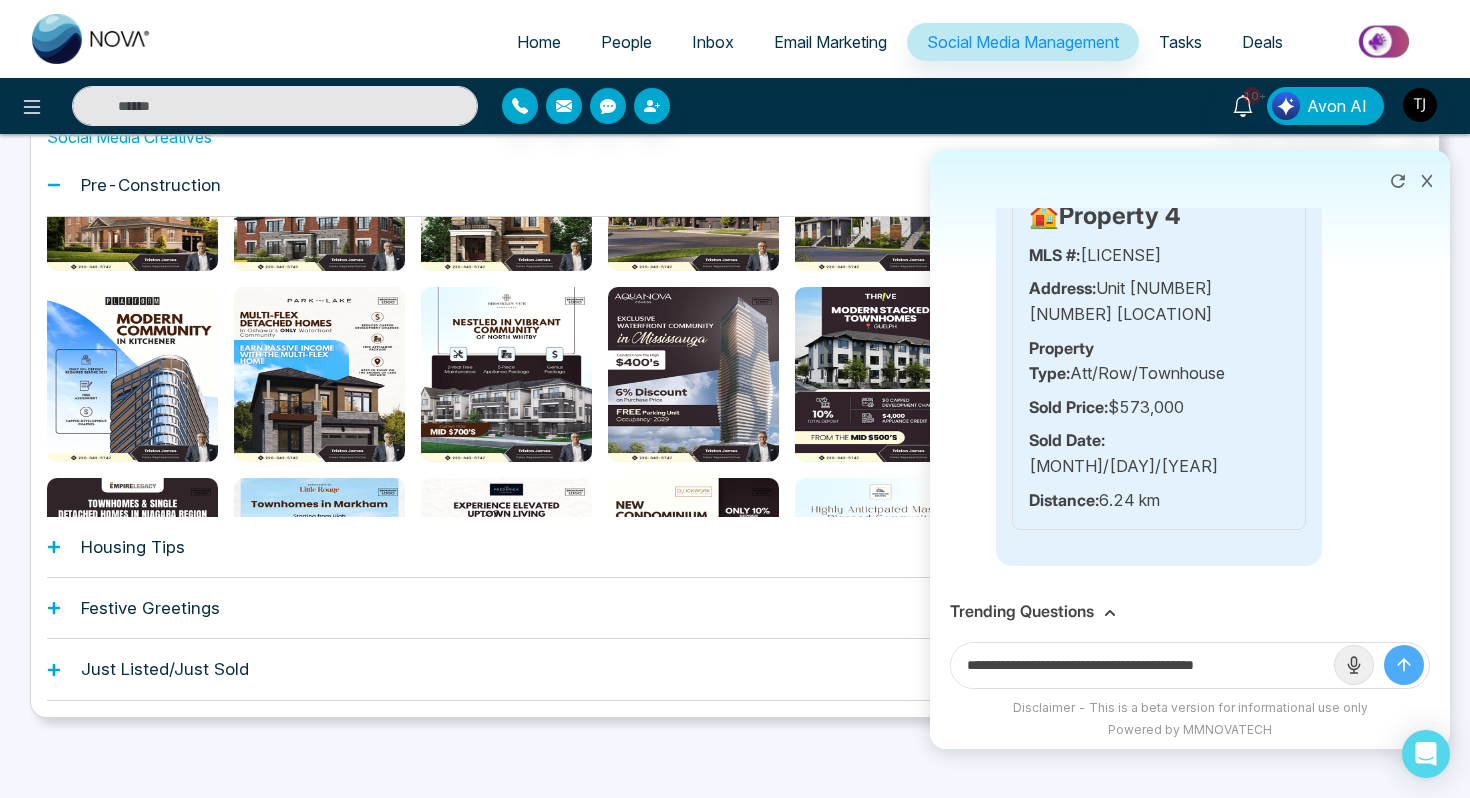 type 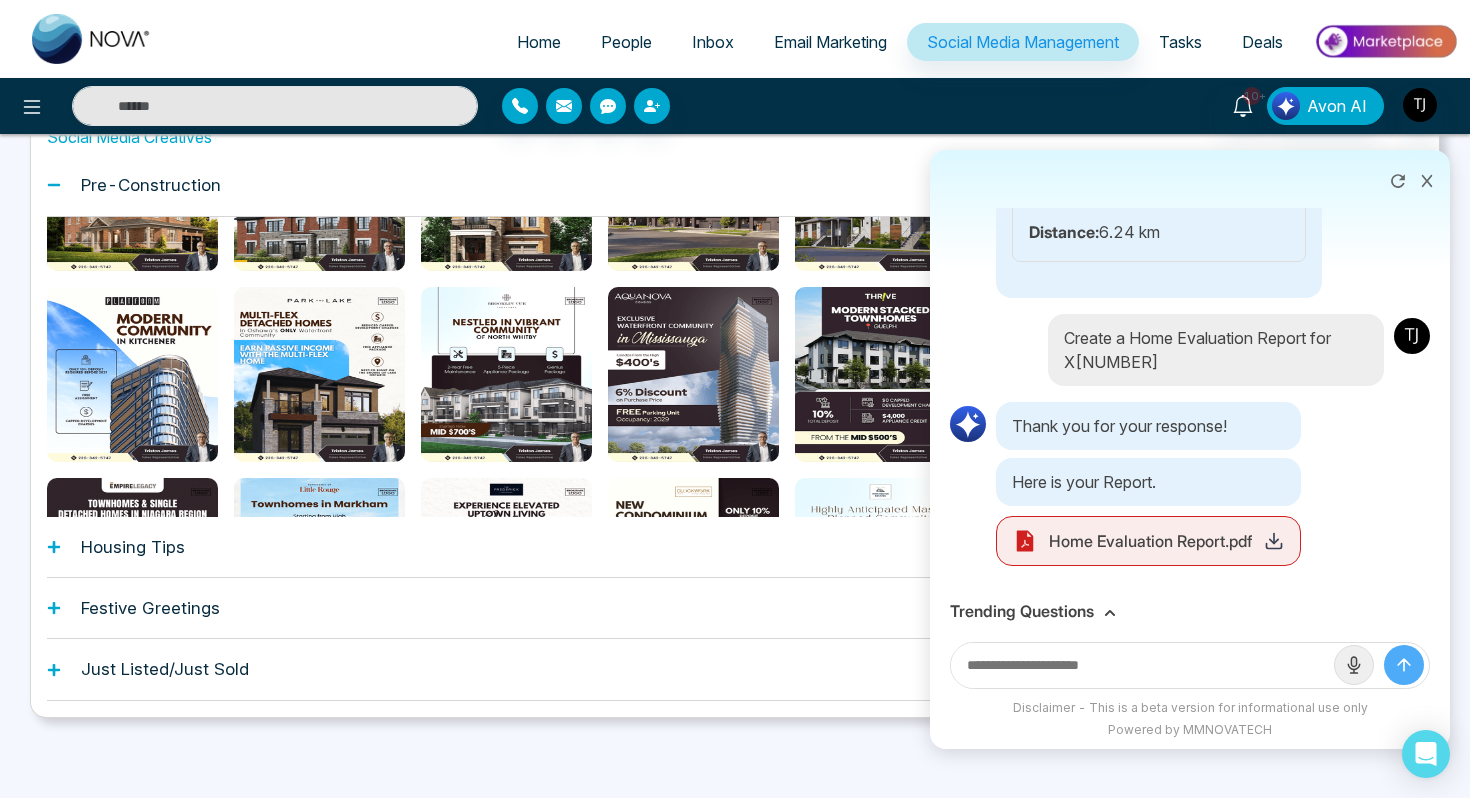 scroll, scrollTop: 13578, scrollLeft: 0, axis: vertical 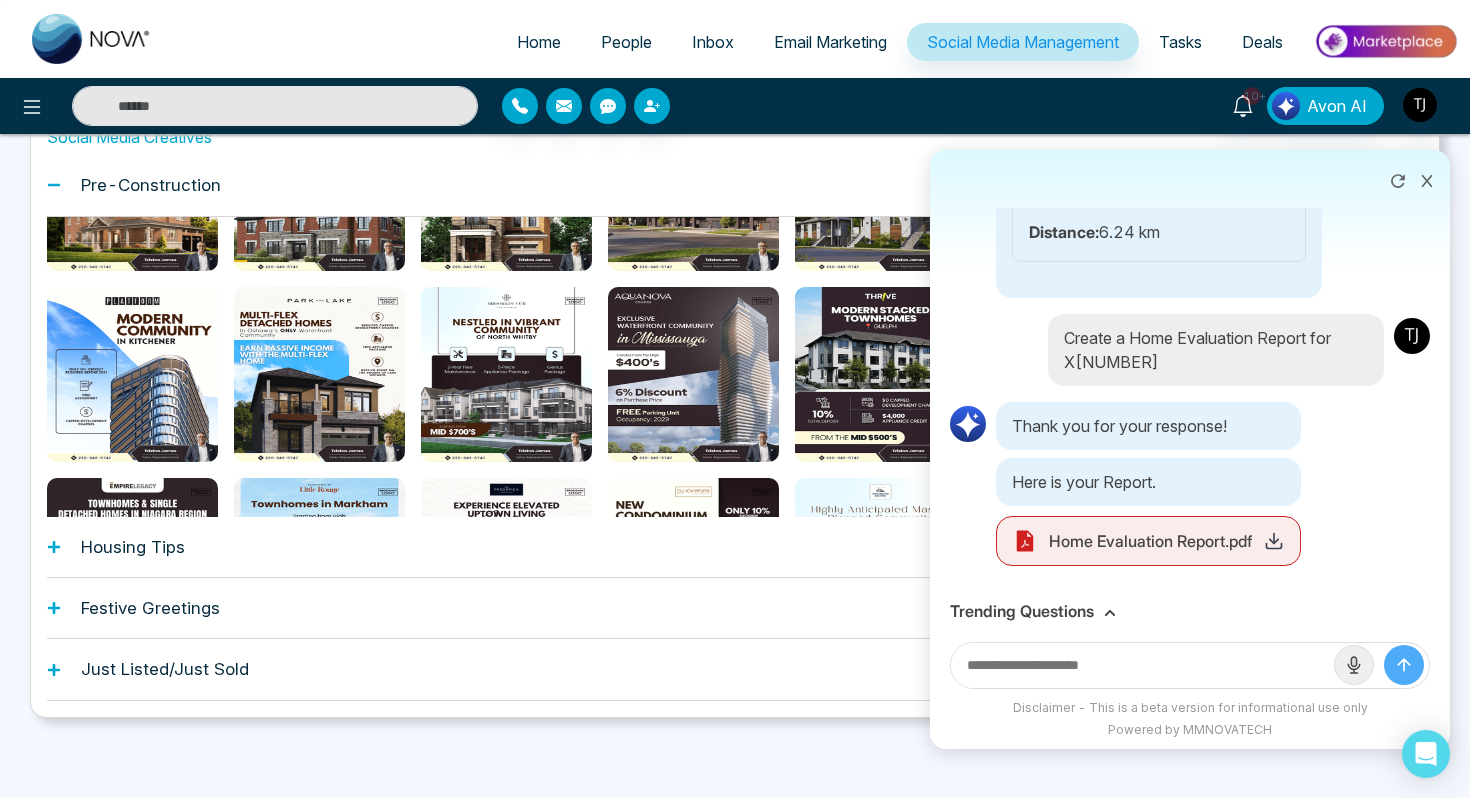 click 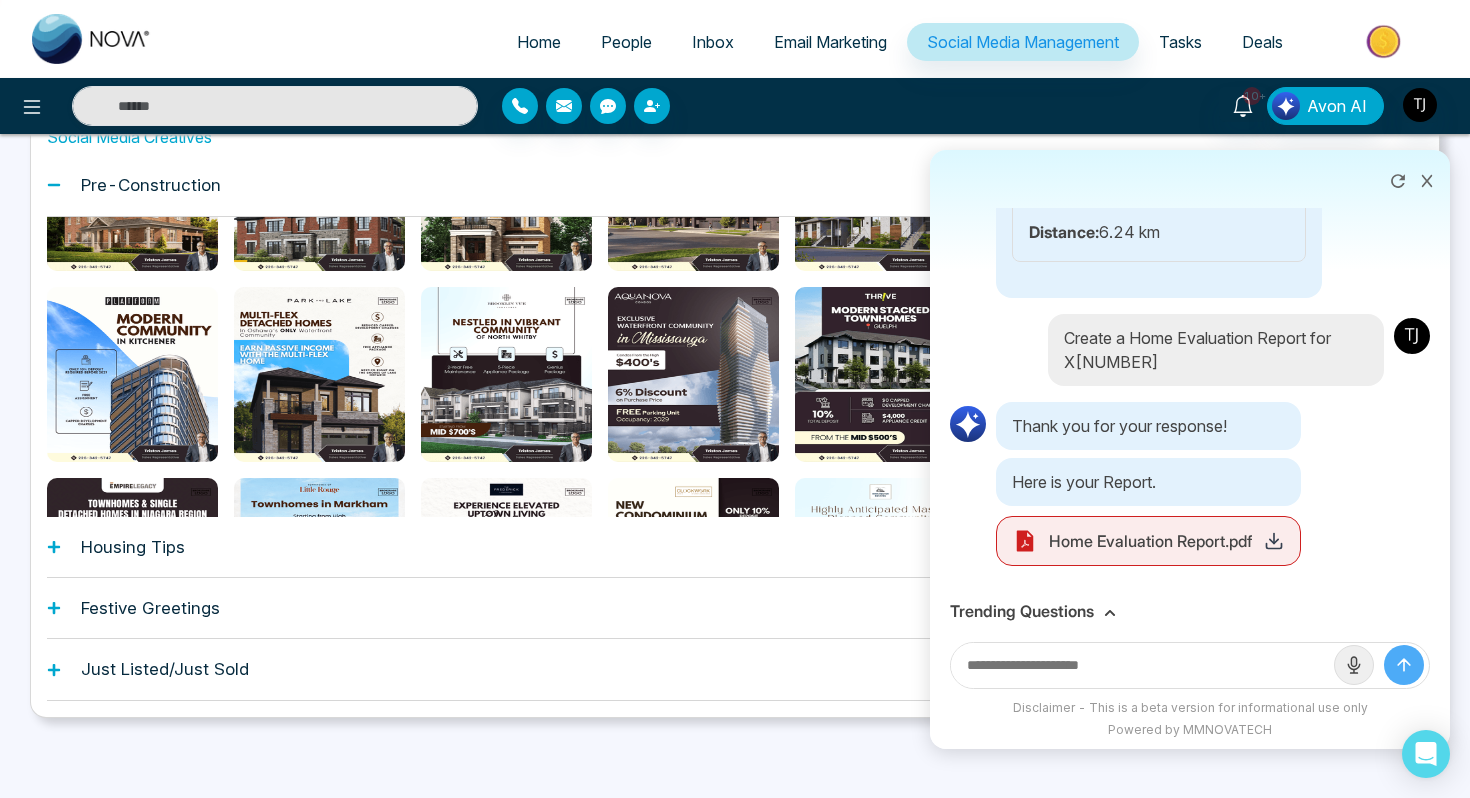 click on "Pre-Construction" at bounding box center [735, 185] 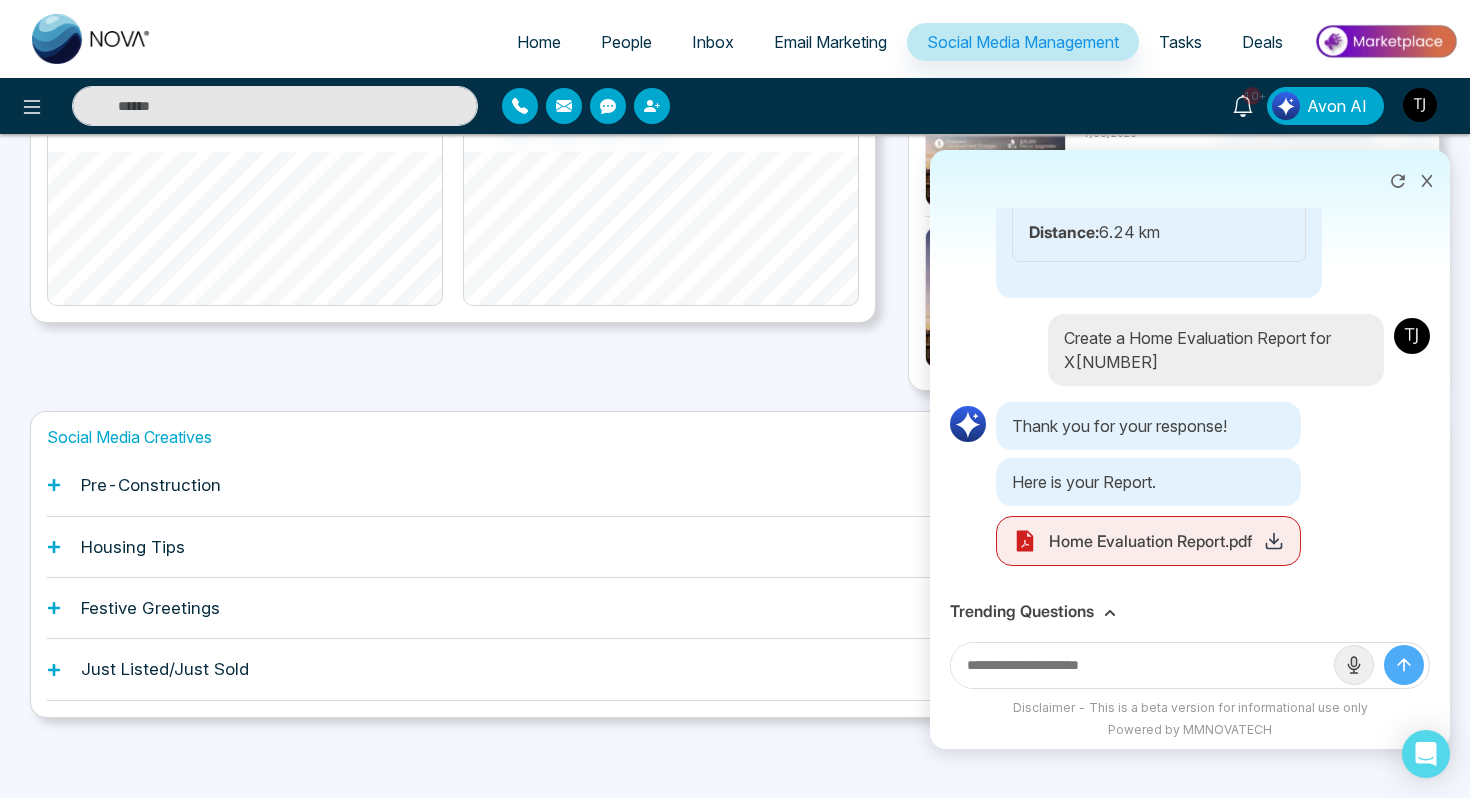 scroll, scrollTop: 494, scrollLeft: 0, axis: vertical 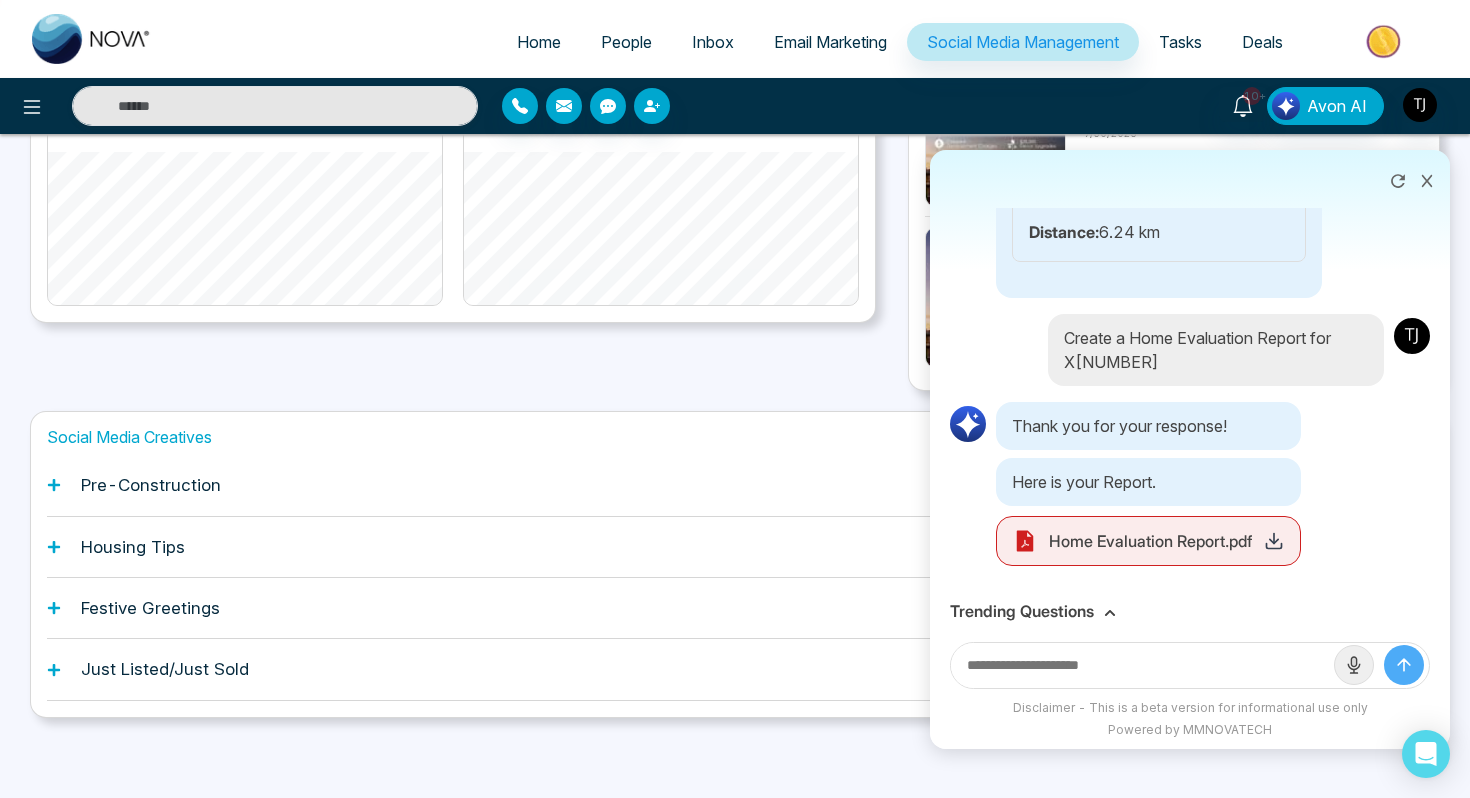 click 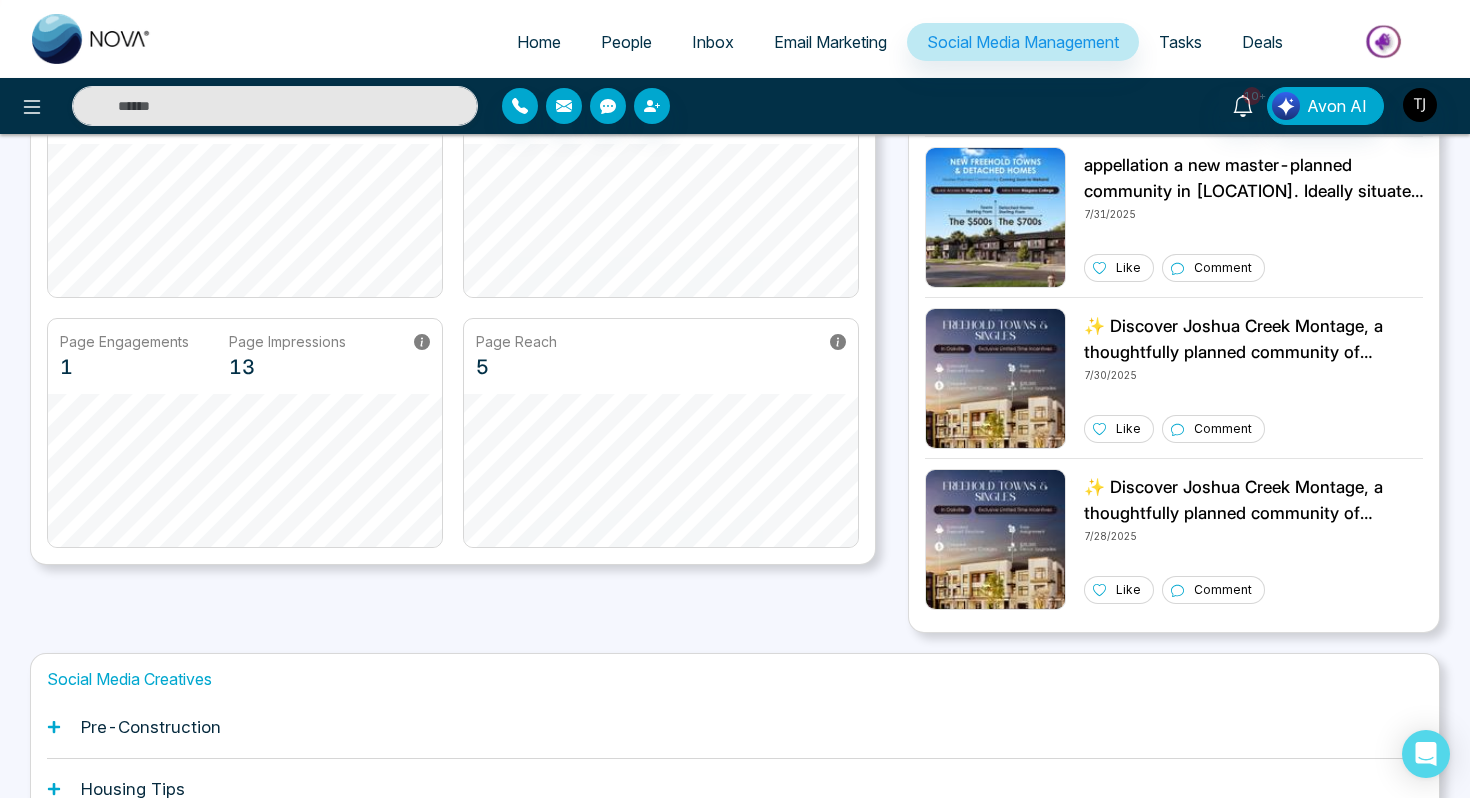 scroll, scrollTop: 0, scrollLeft: 0, axis: both 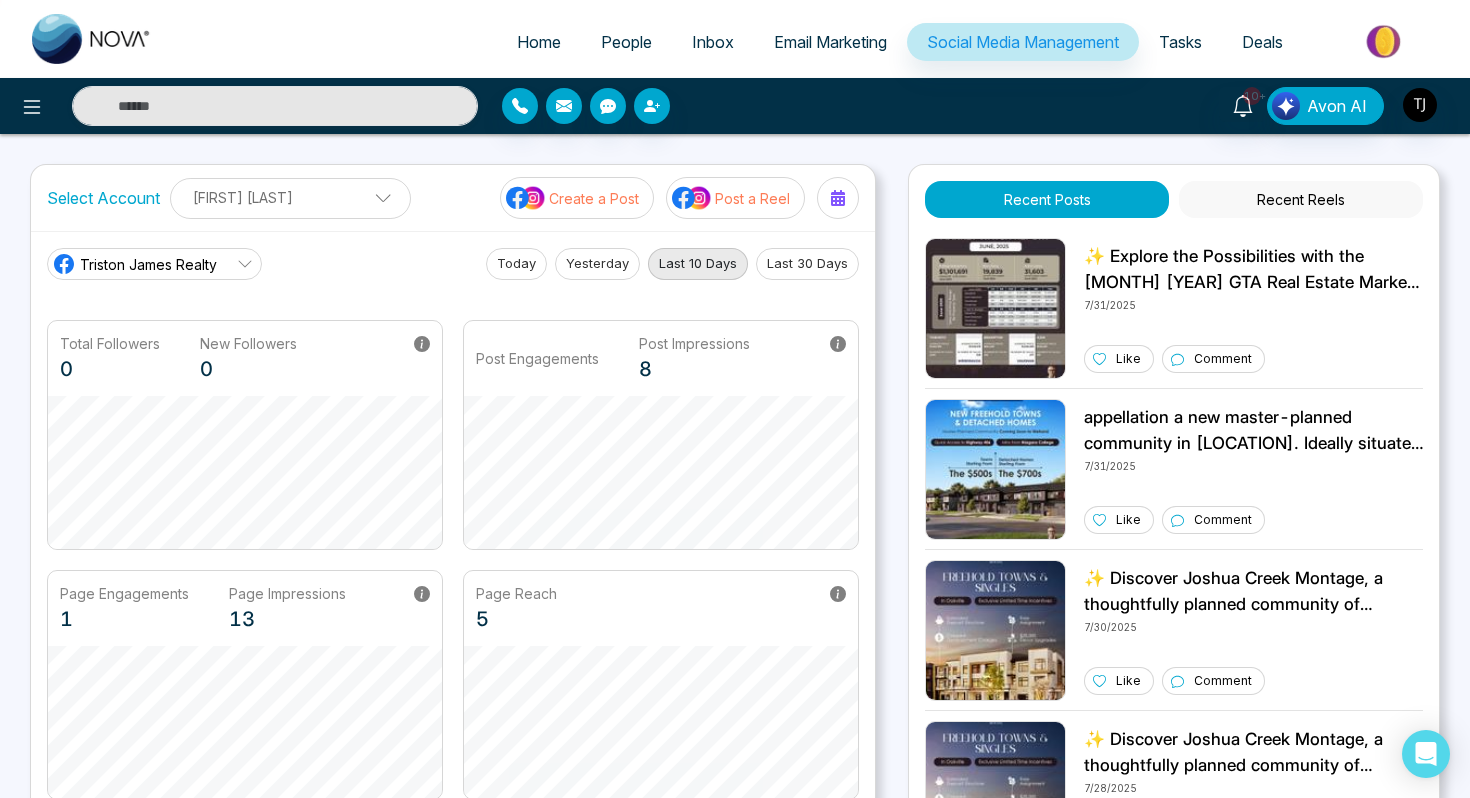 click on "Deals" at bounding box center (1262, 42) 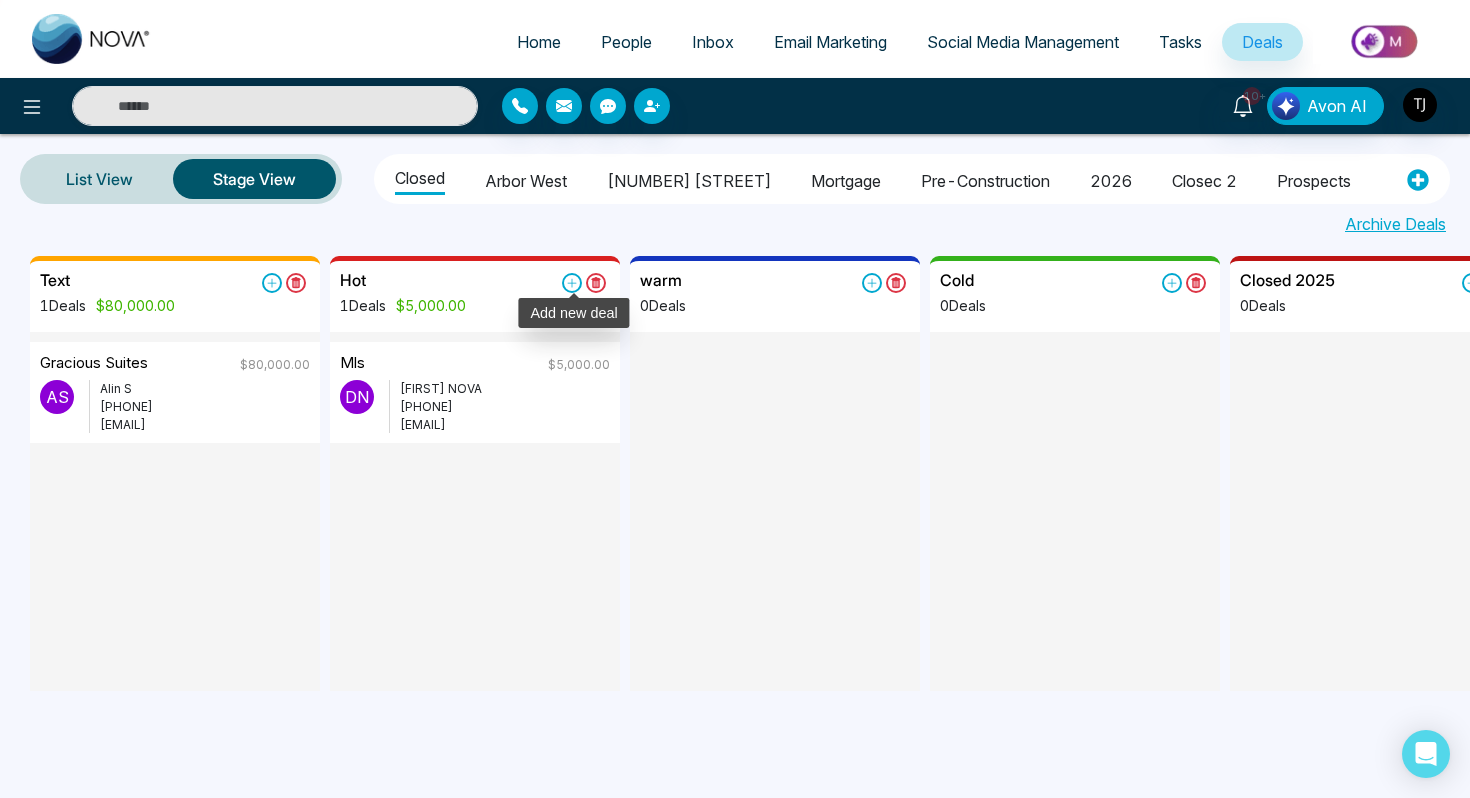 click 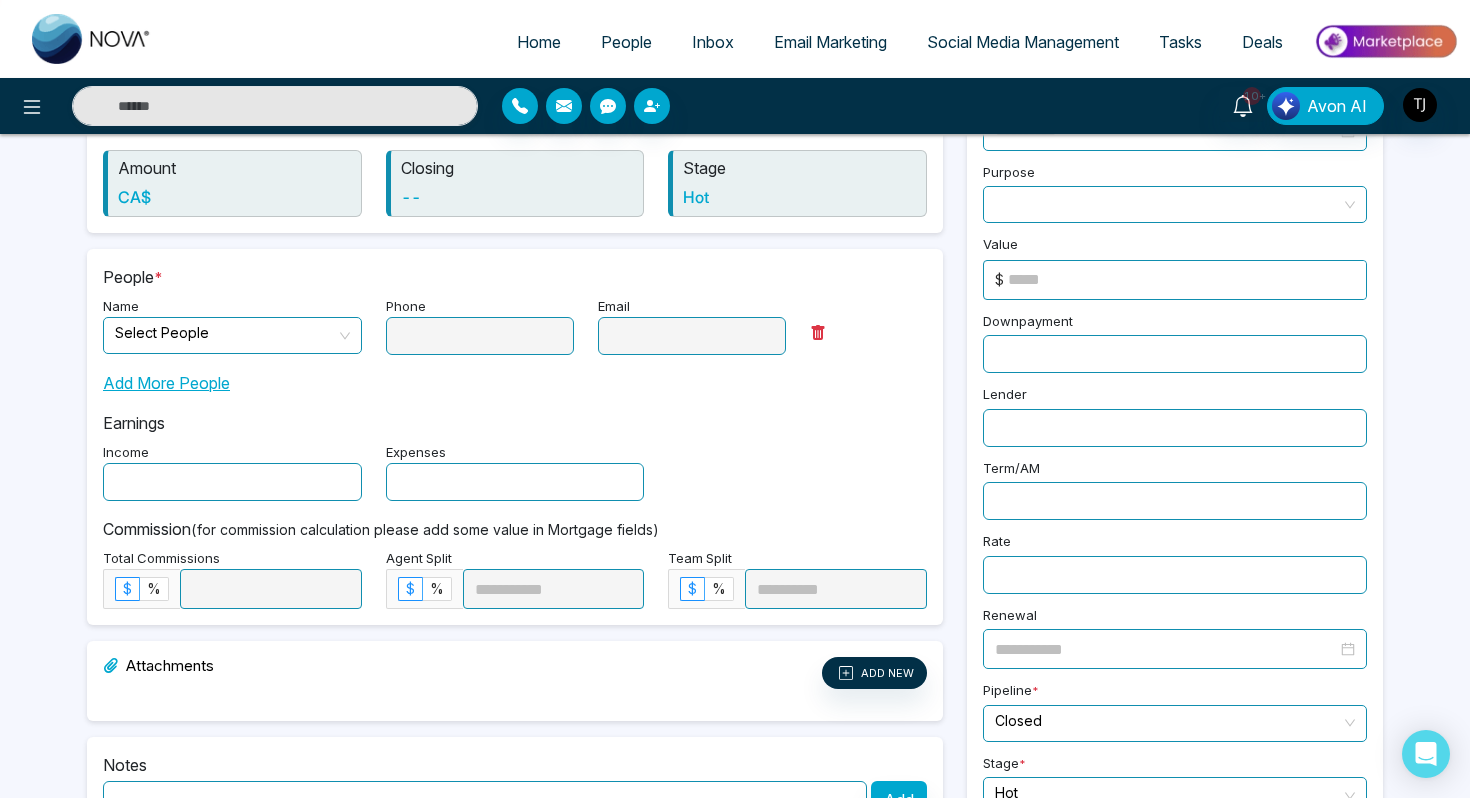 scroll, scrollTop: 201, scrollLeft: 0, axis: vertical 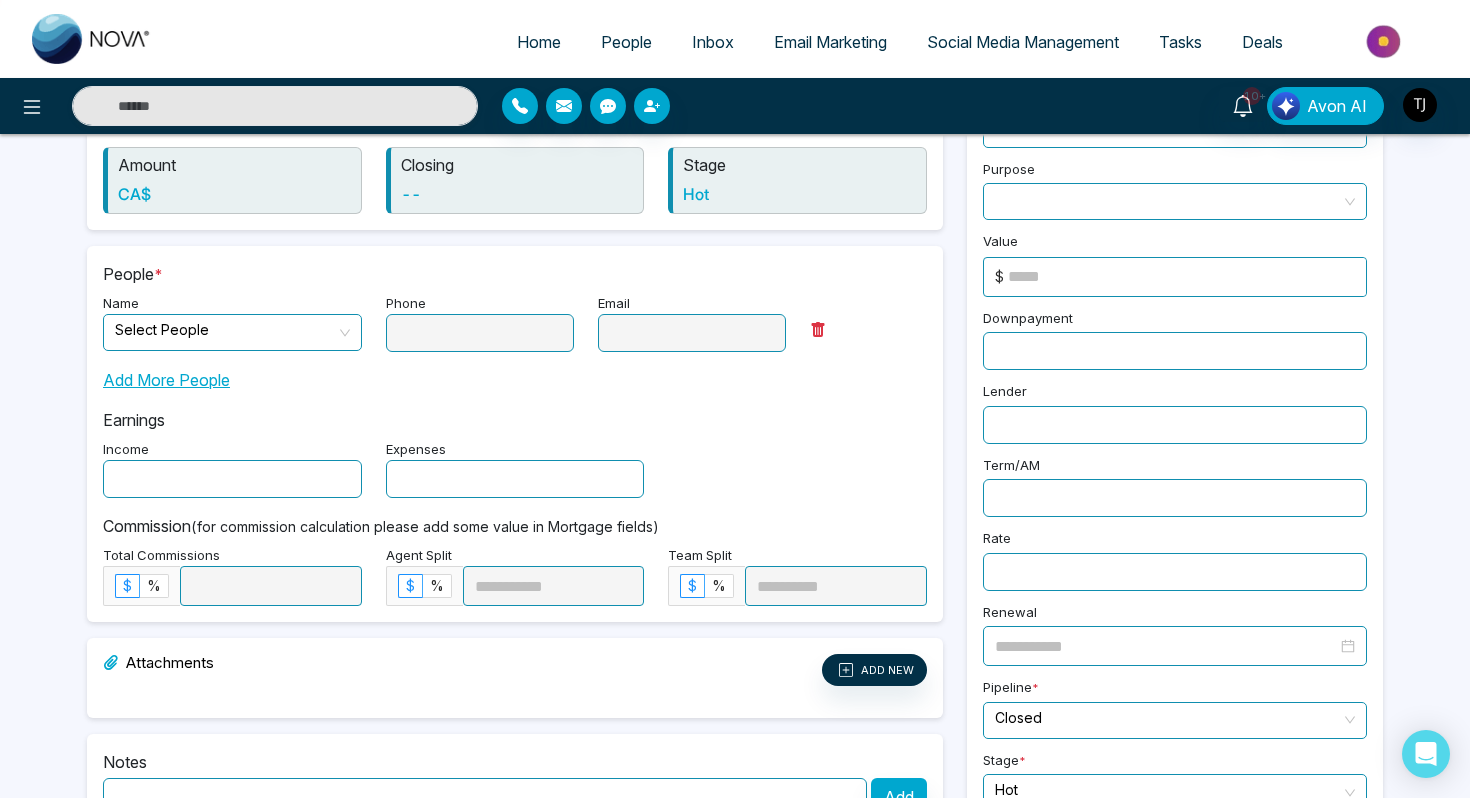 click at bounding box center (225, 330) 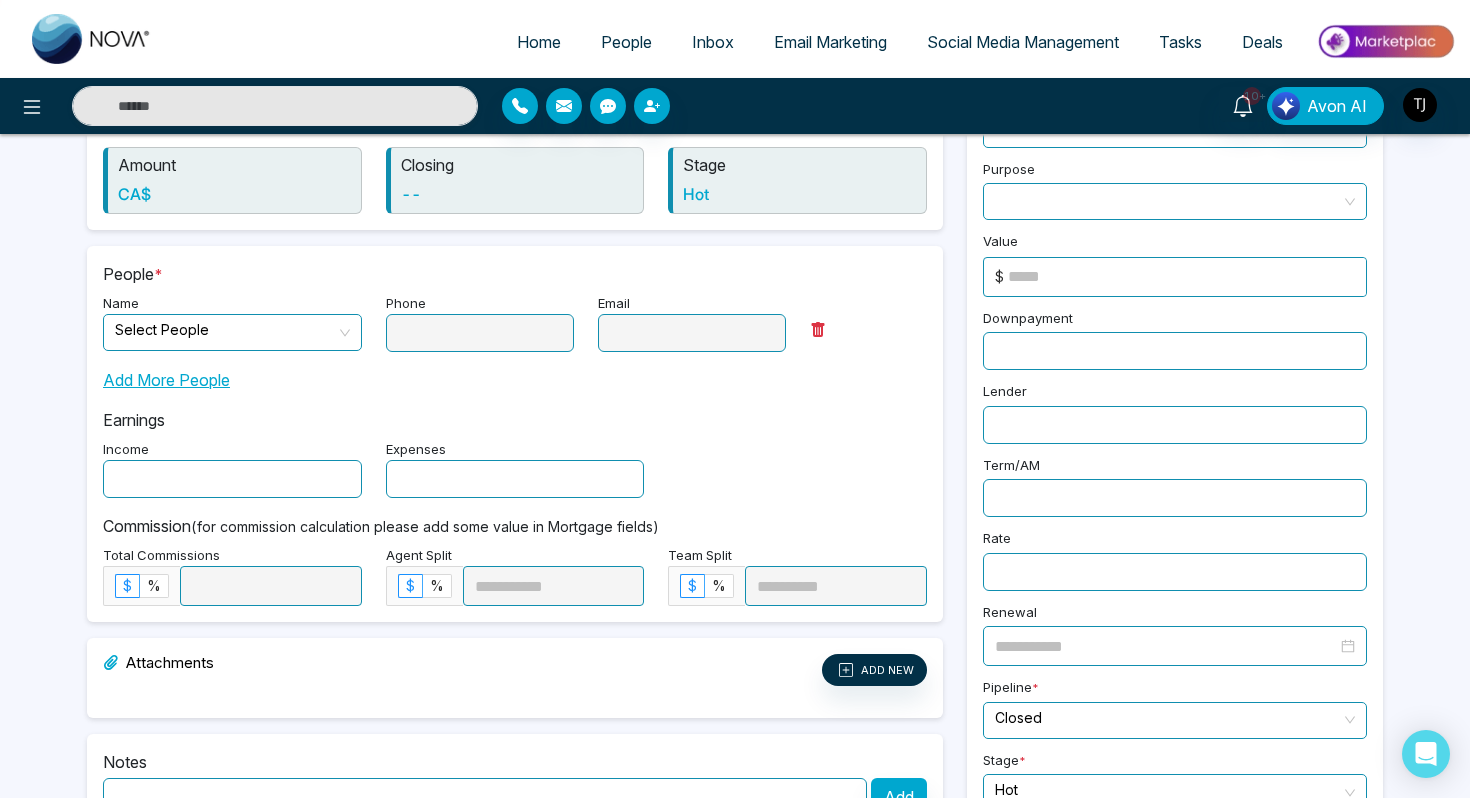 click on "Earnings Income Expenses" at bounding box center (515, 445) 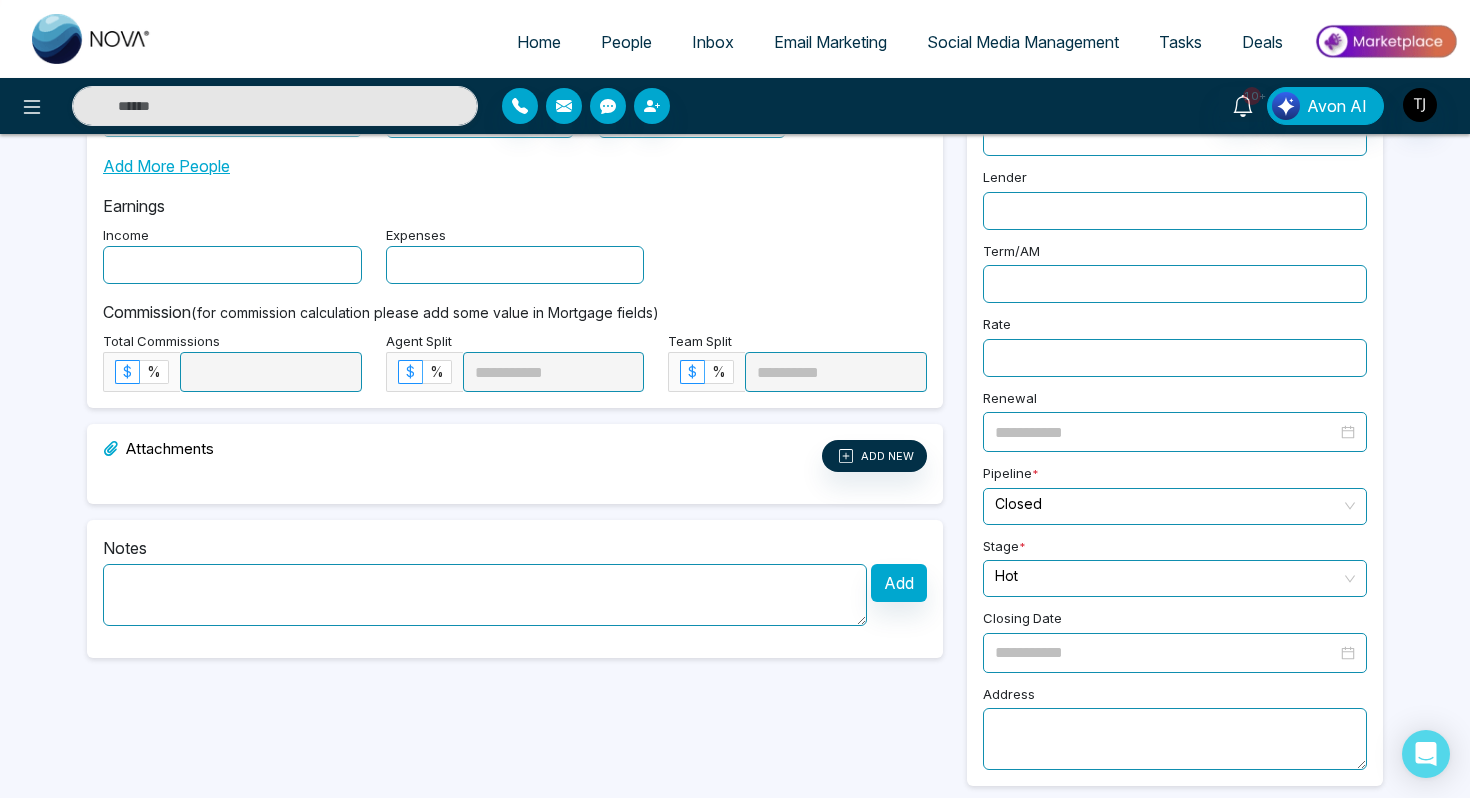 scroll, scrollTop: 0, scrollLeft: 0, axis: both 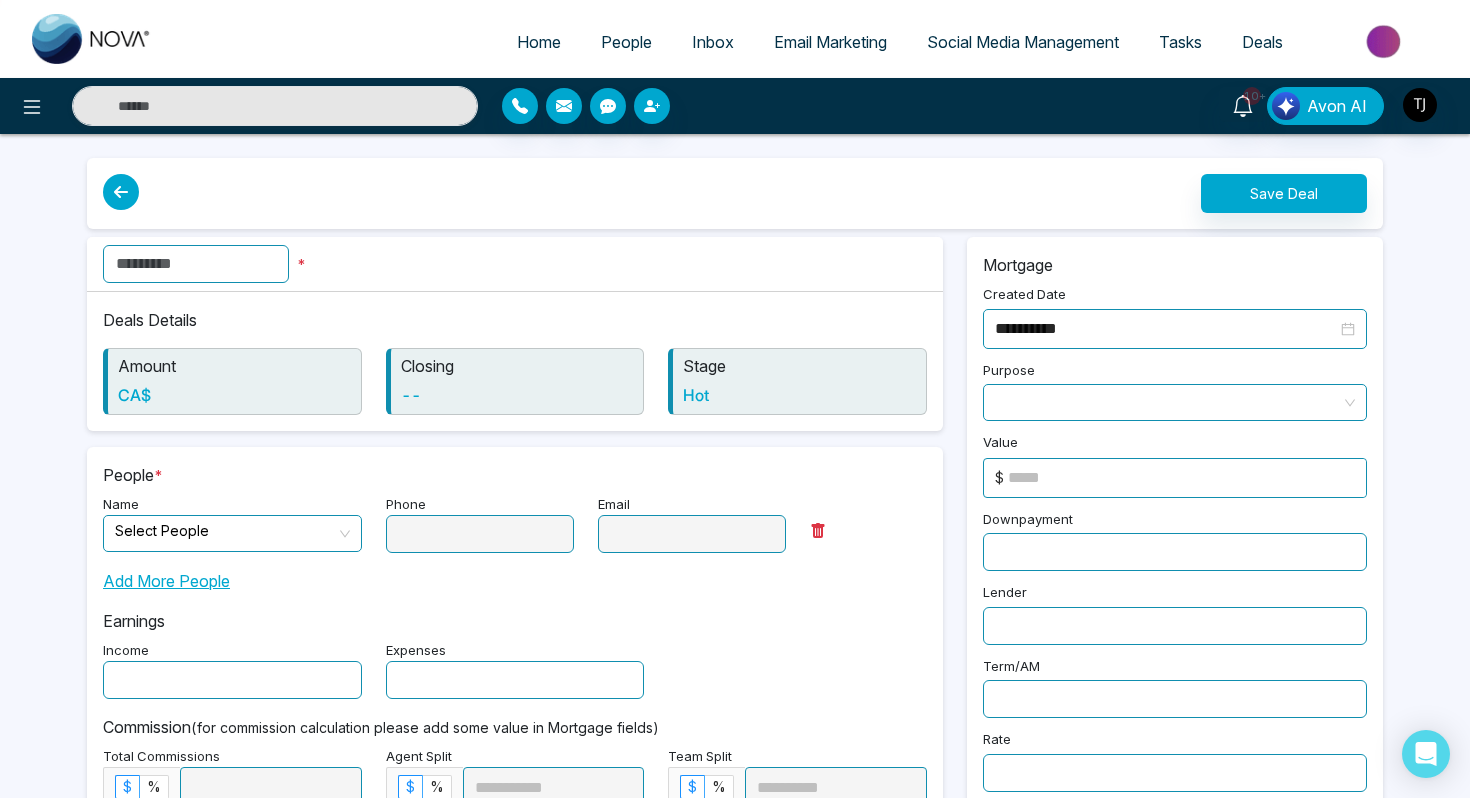 click at bounding box center (121, 192) 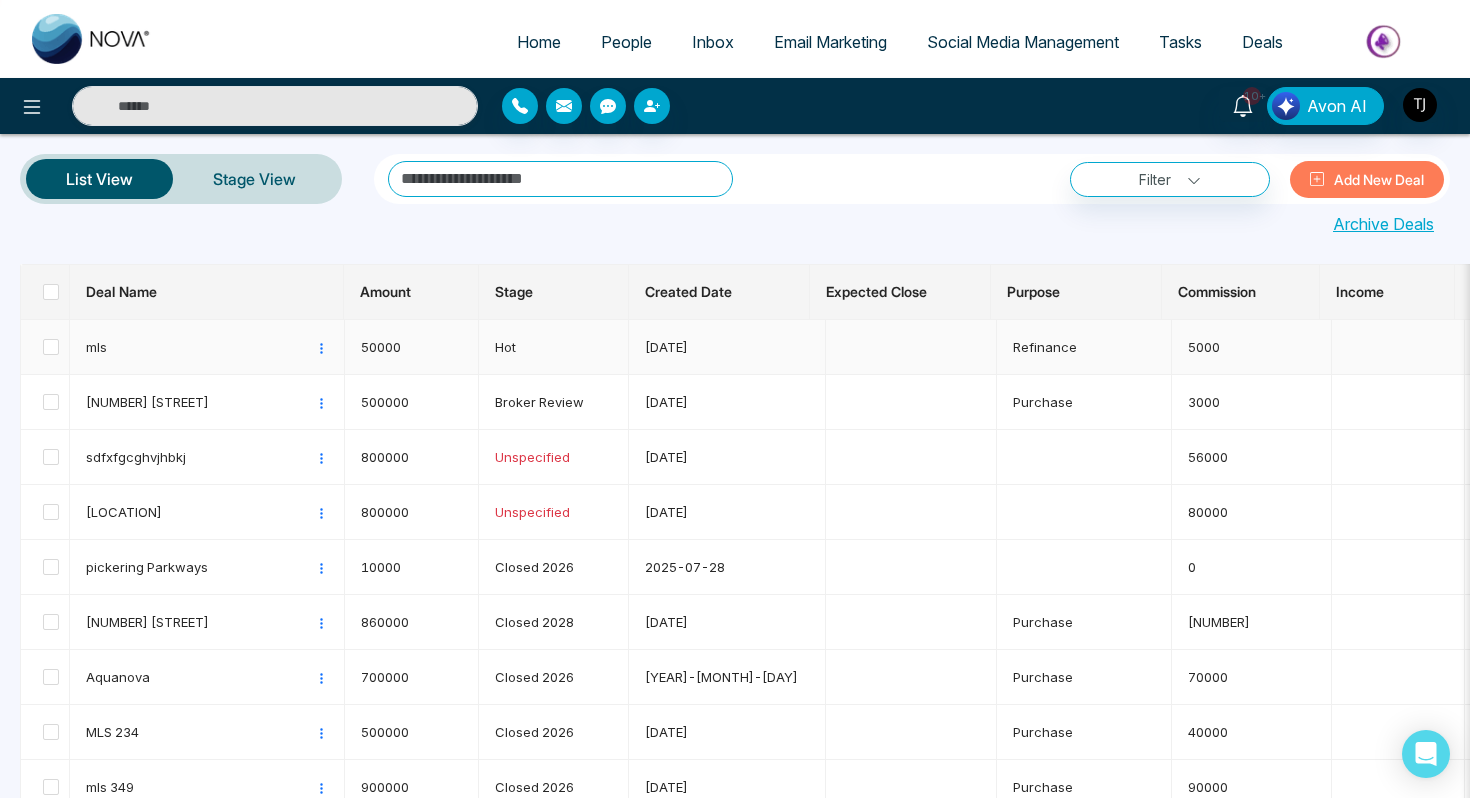 scroll, scrollTop: 0, scrollLeft: 162, axis: horizontal 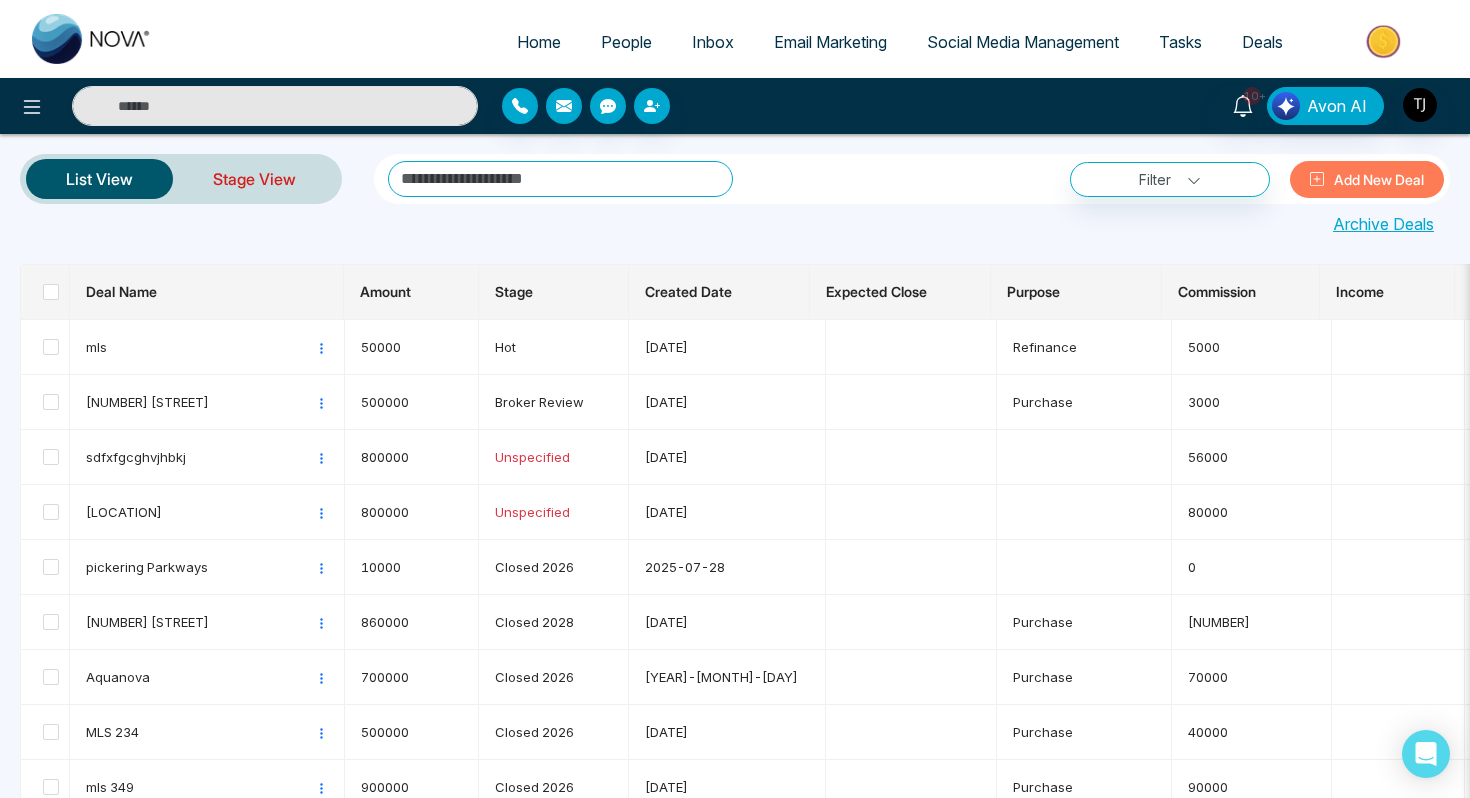 click on "Stage View" at bounding box center [254, 179] 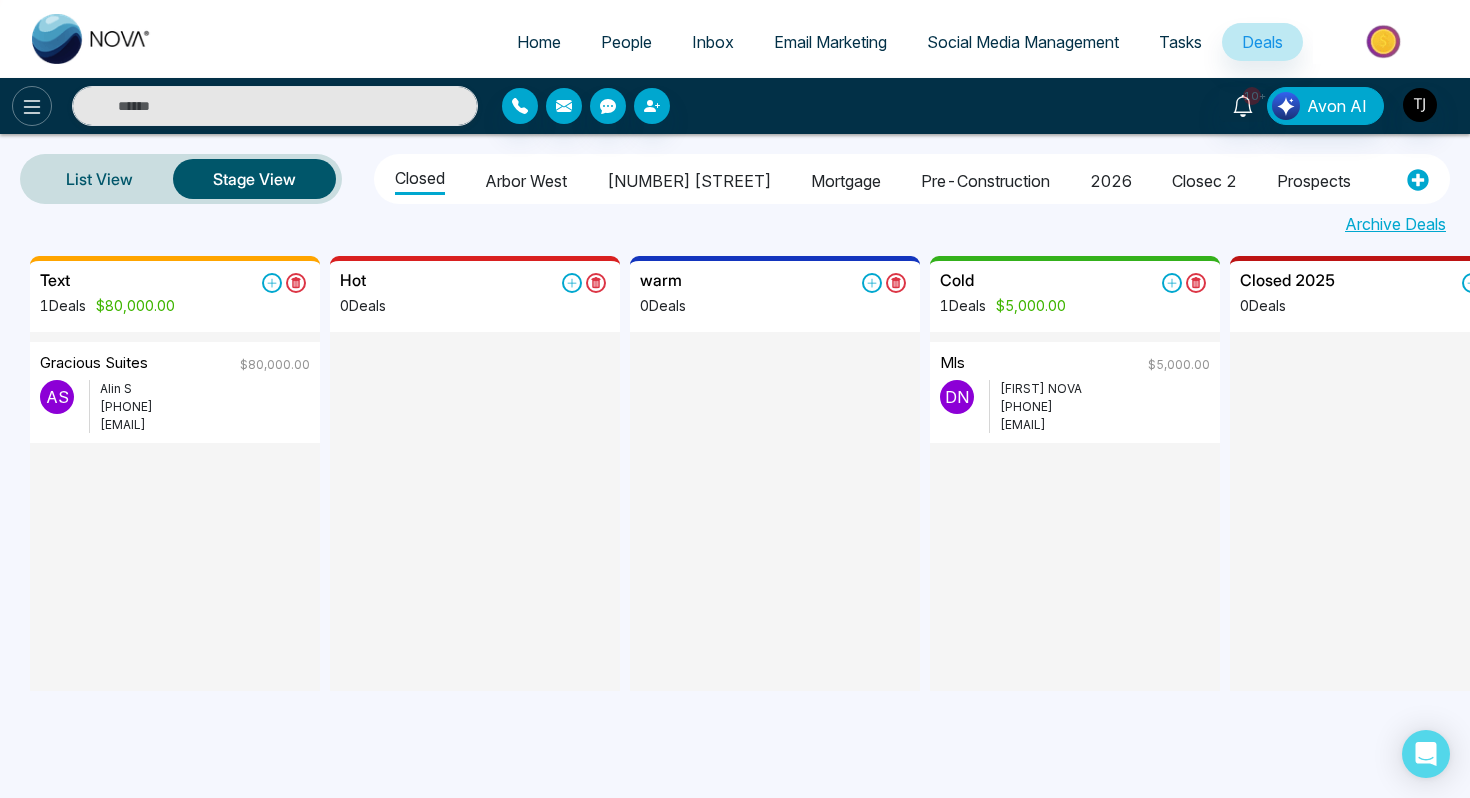 click 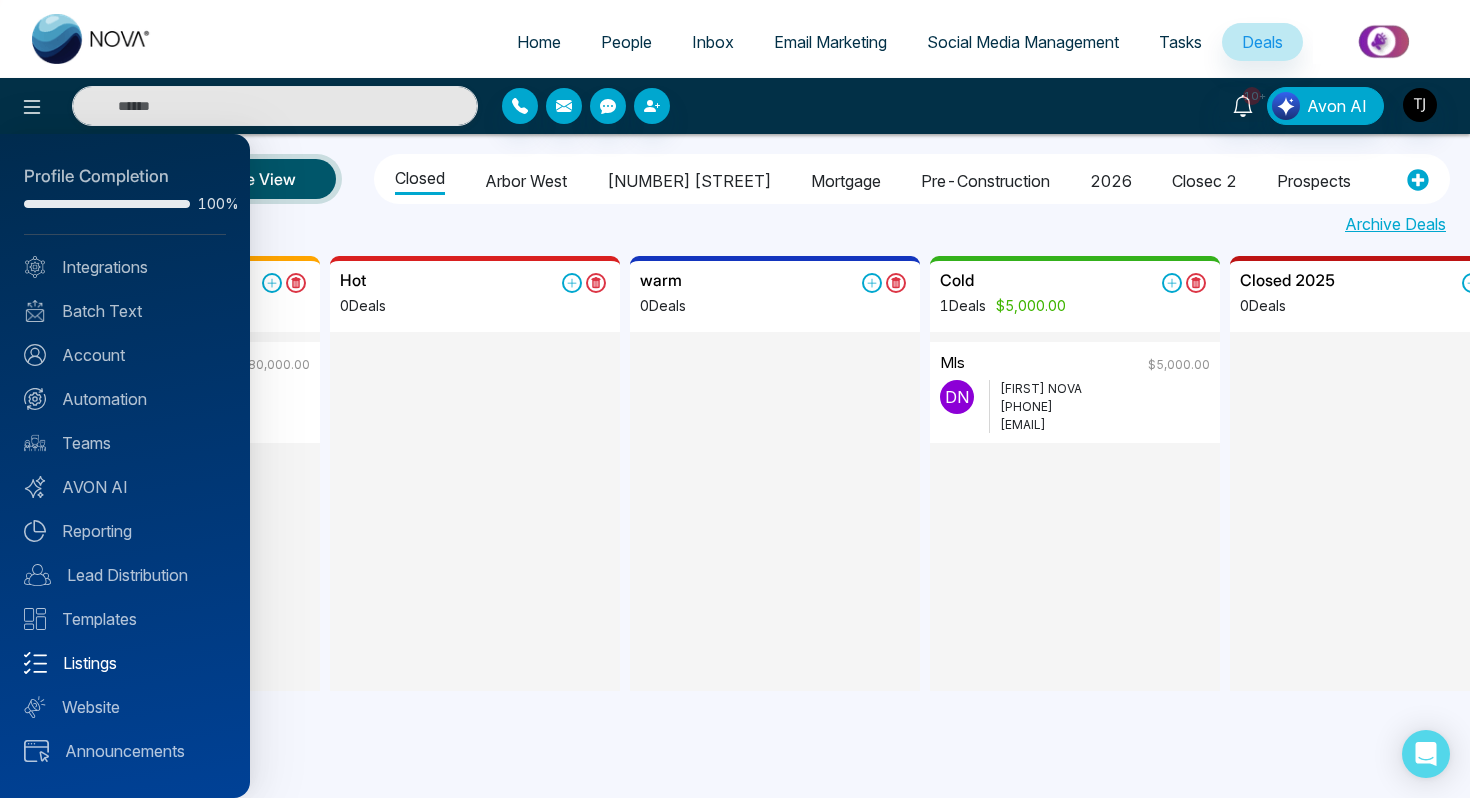 click on "Listings" at bounding box center (125, 663) 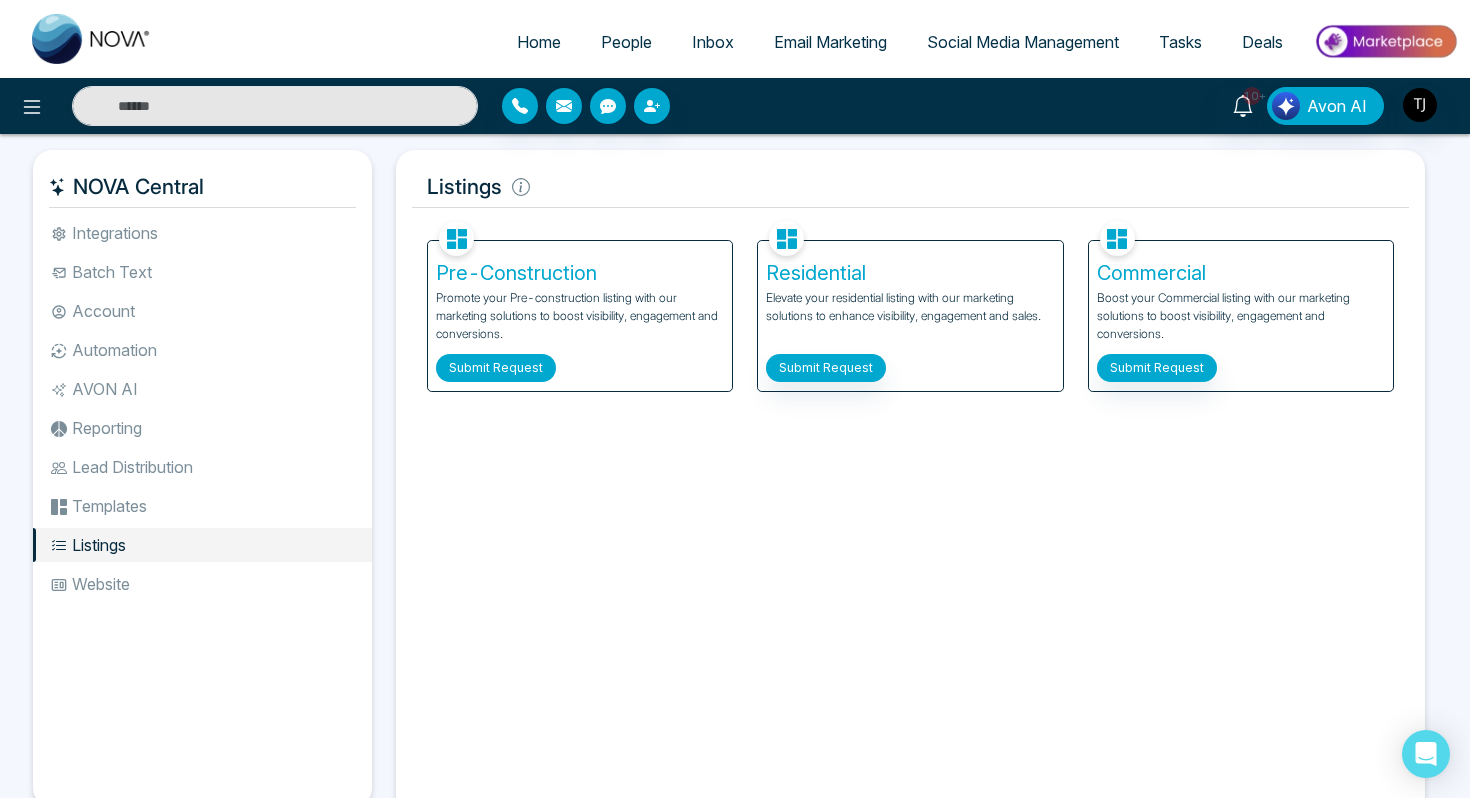 click on "Submit Request" at bounding box center (496, 368) 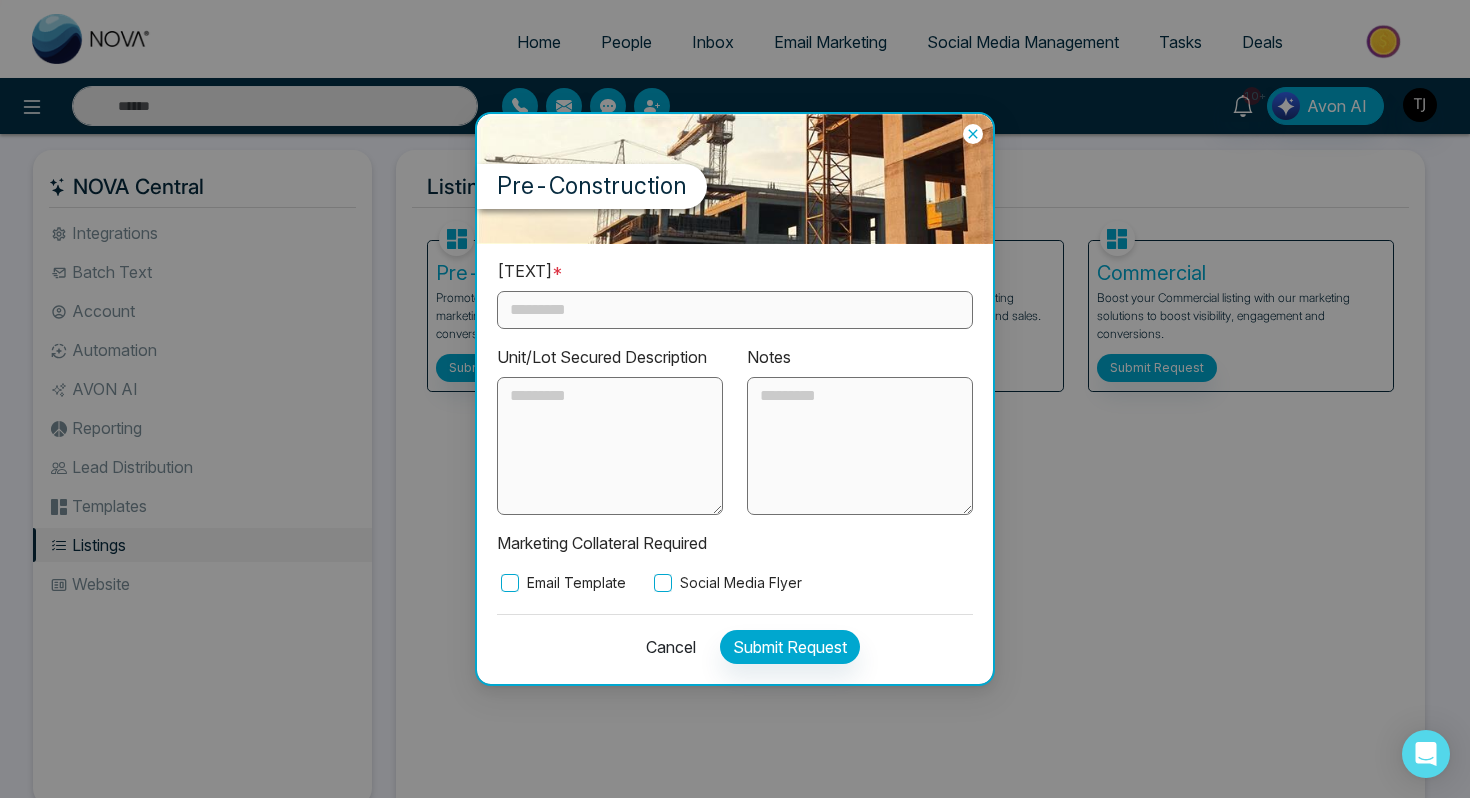 click at bounding box center (735, 310) 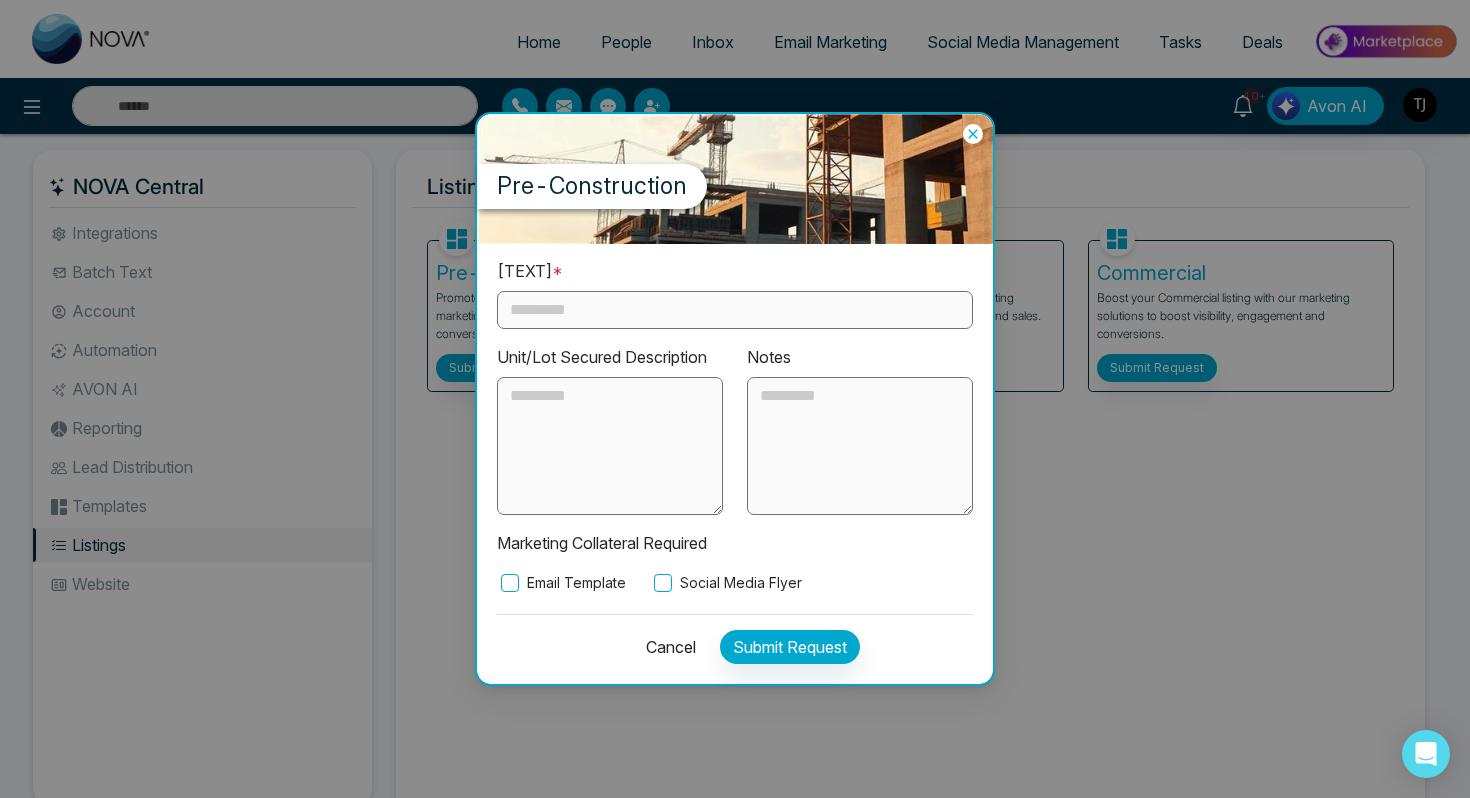 click on "Social Media Flyer" at bounding box center (726, 583) 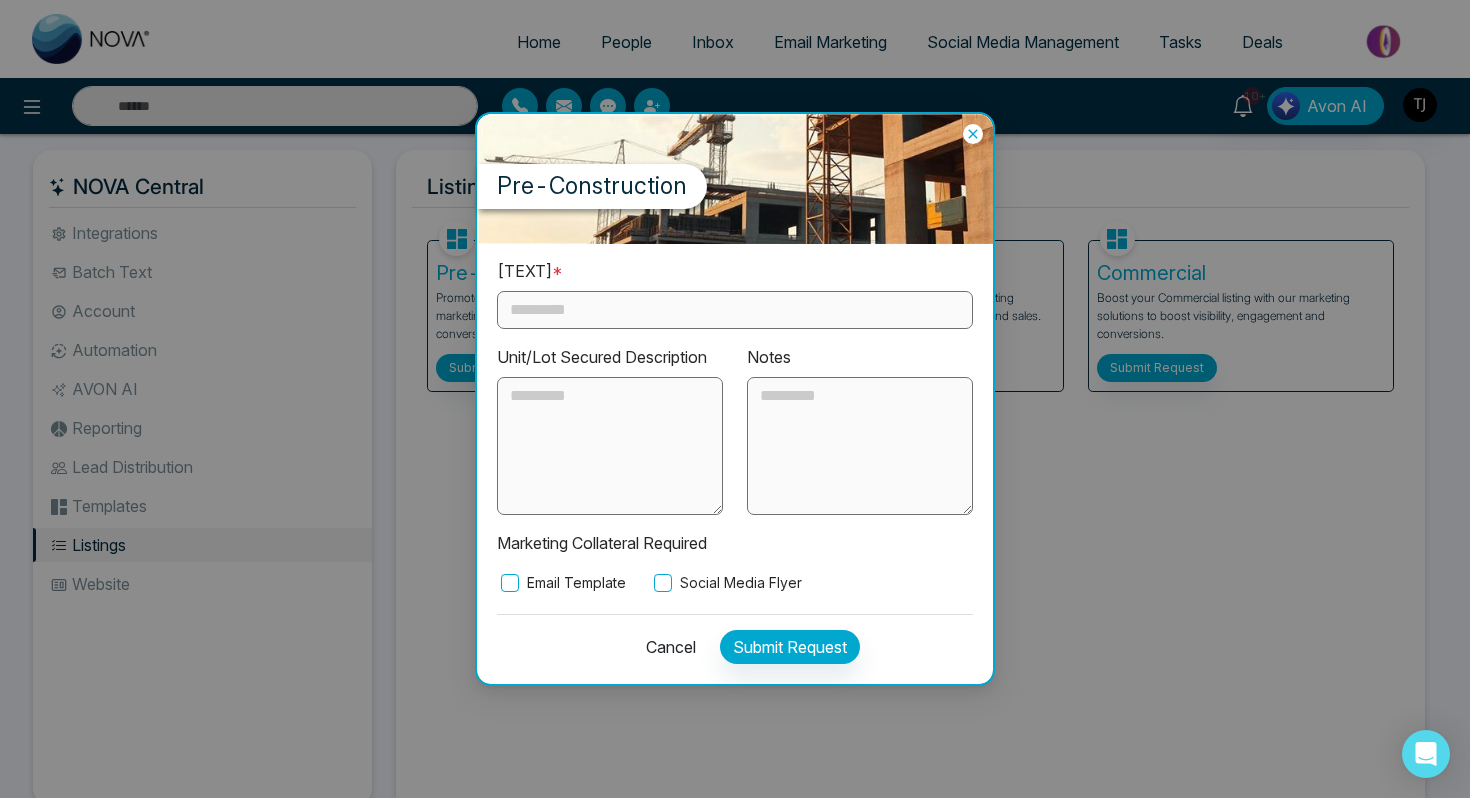 click 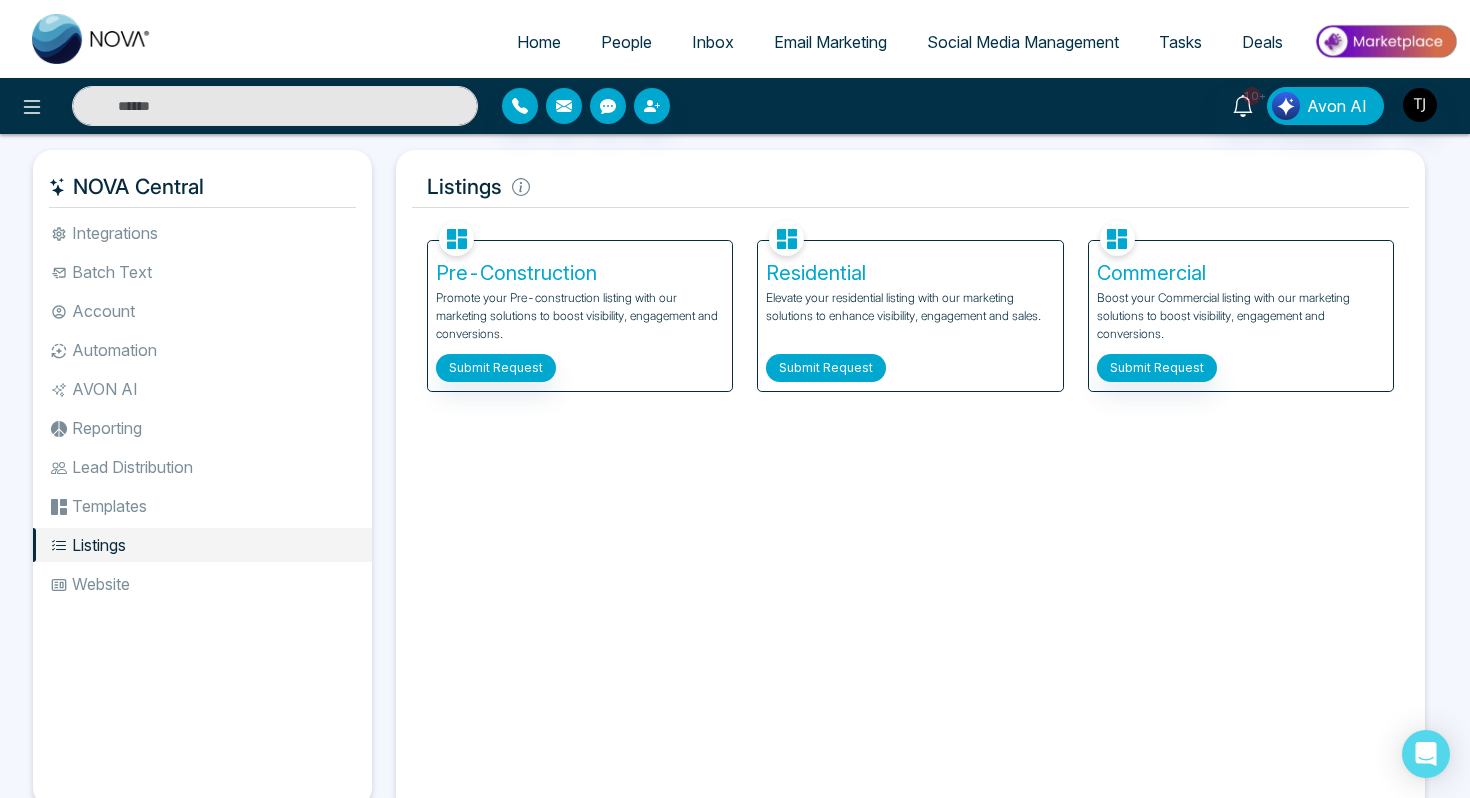 click on "Submit Request" at bounding box center [826, 368] 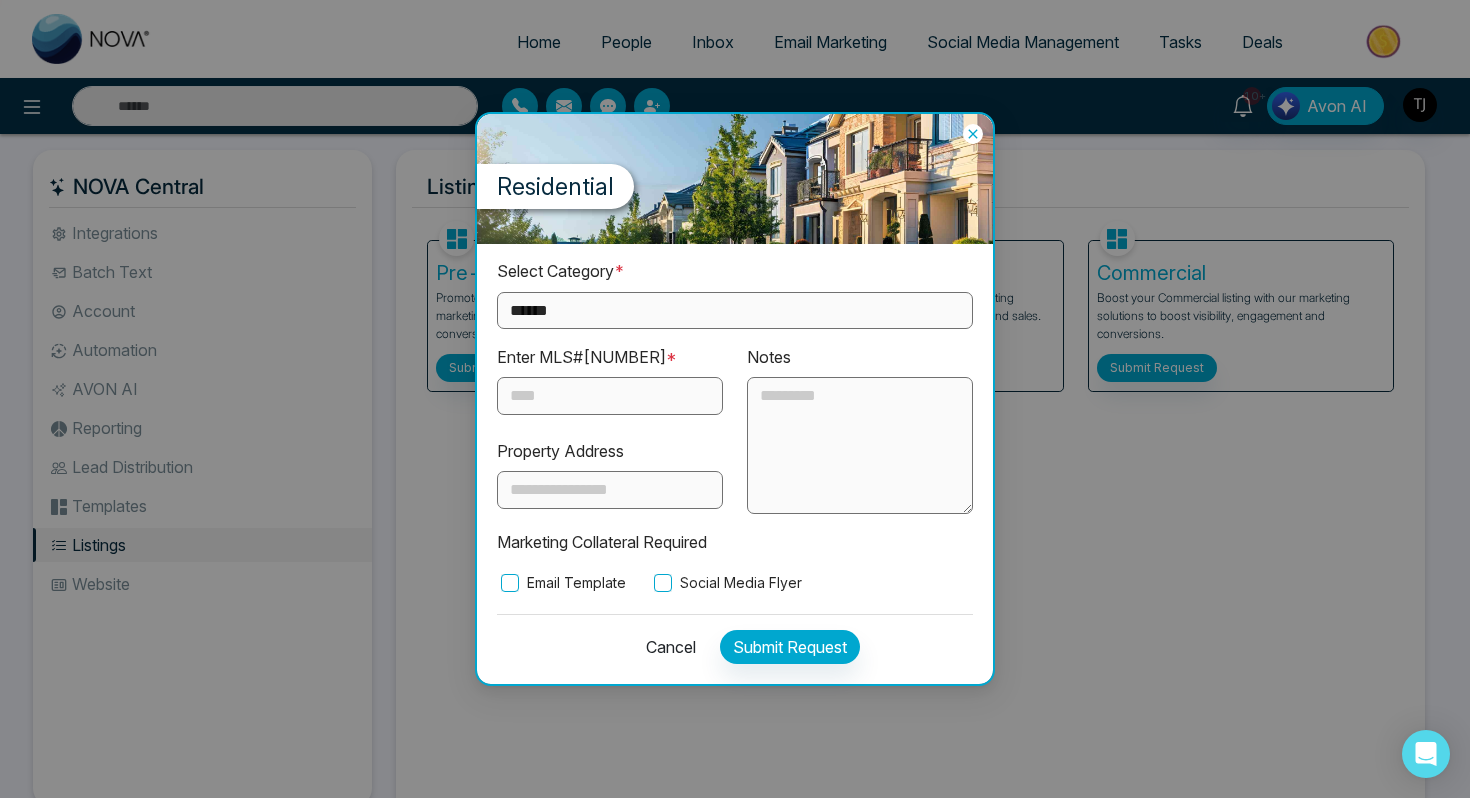 click on "**********" at bounding box center (735, 310) 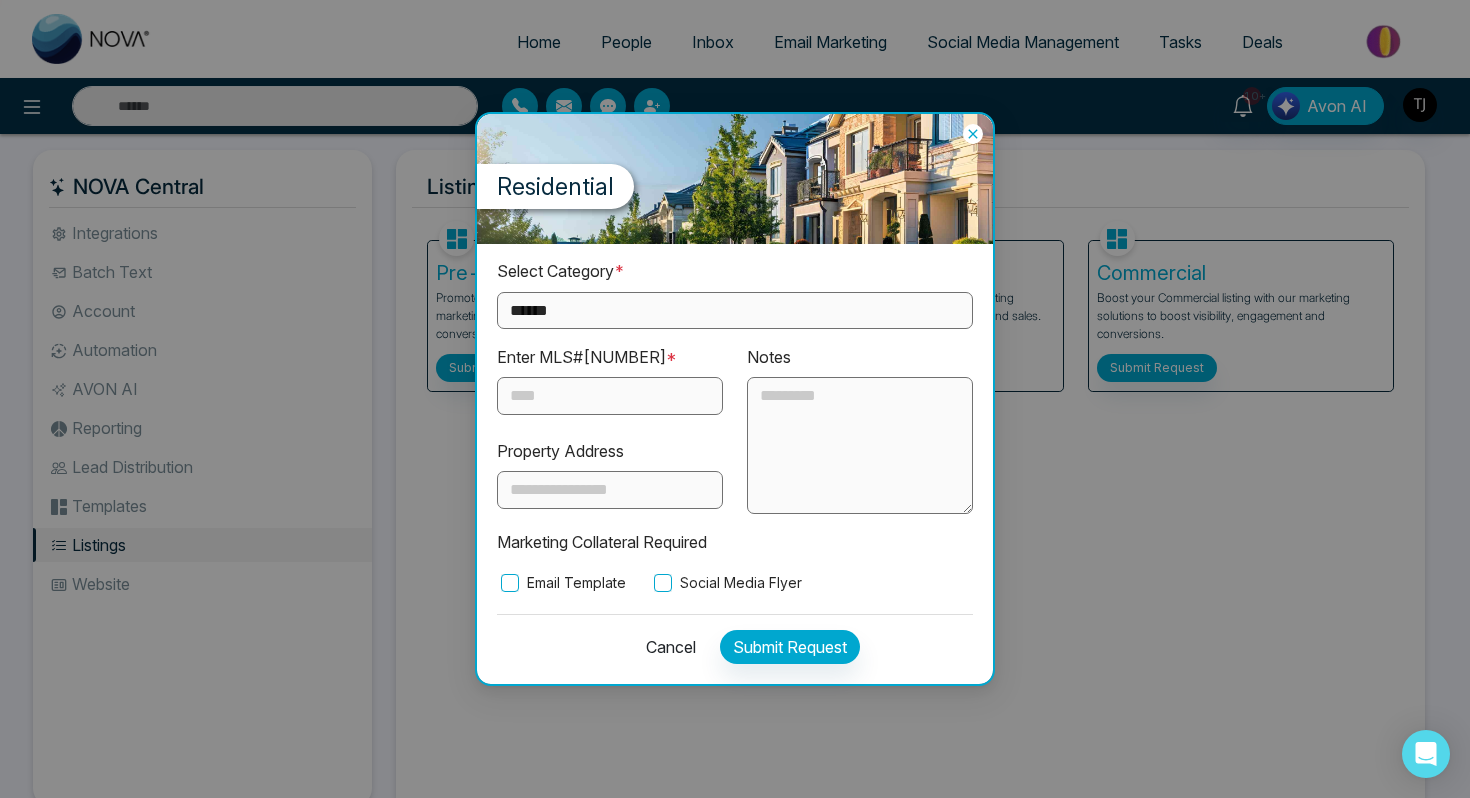 select on "**********" 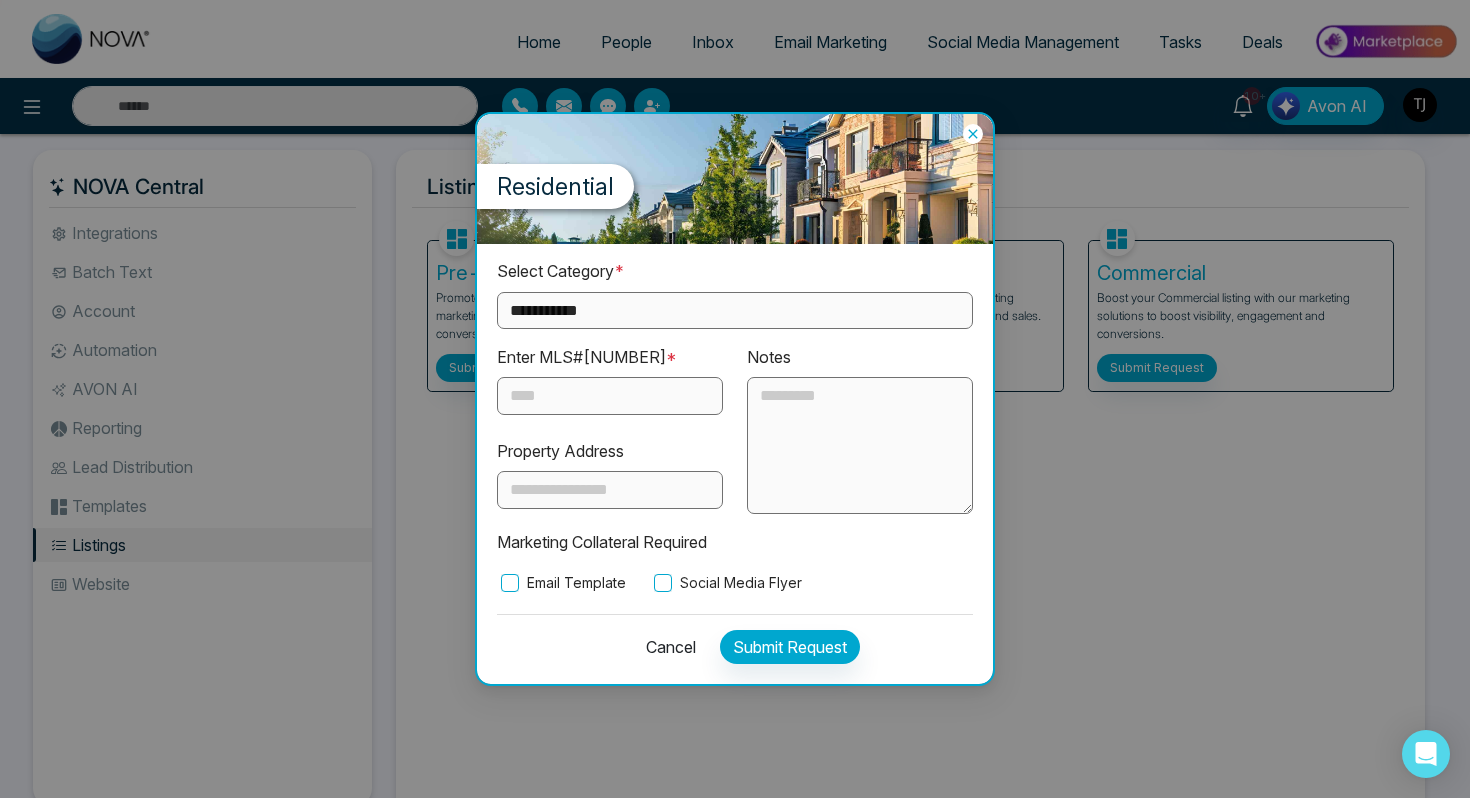 click at bounding box center (610, 396) 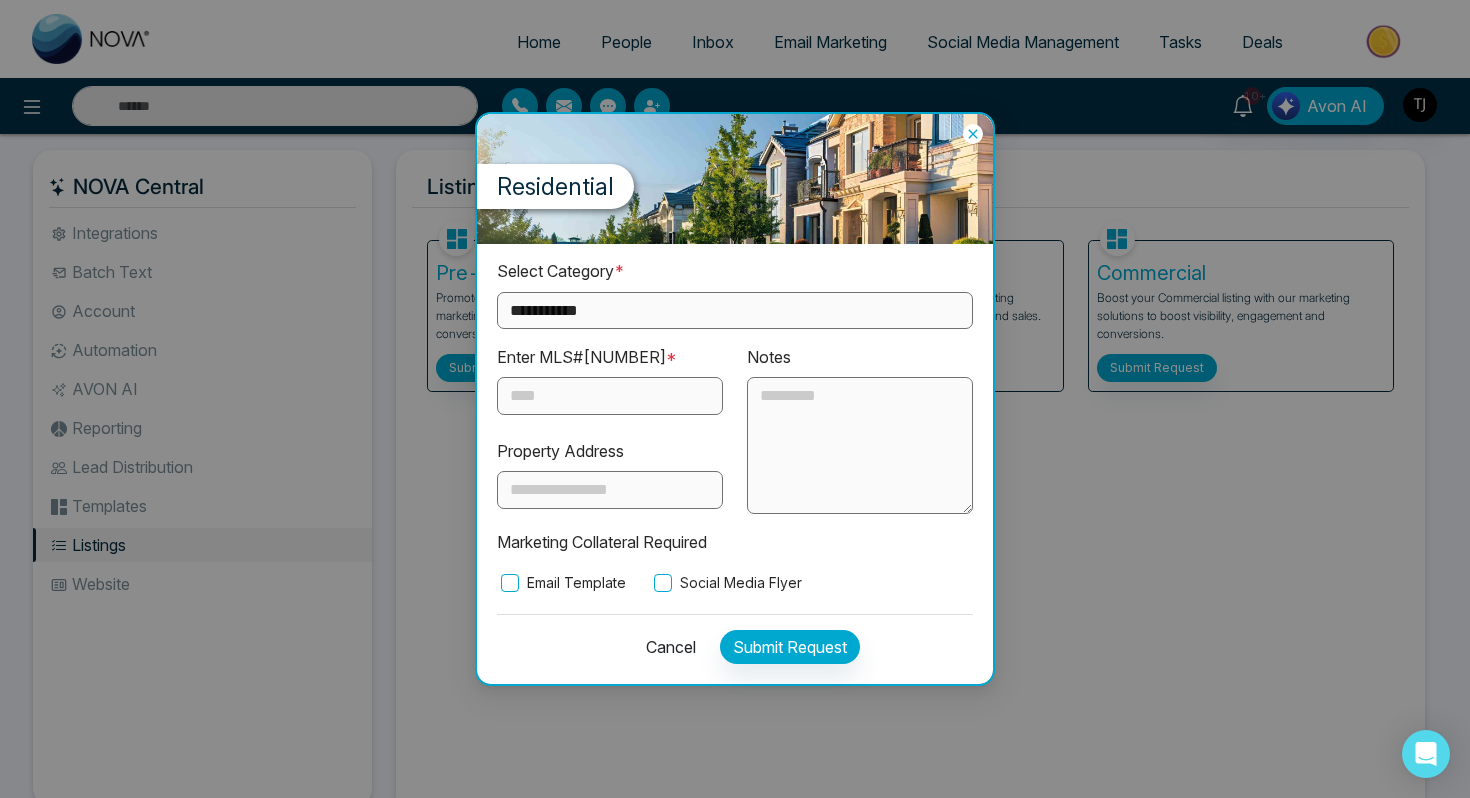 click on "Social Media Flyer" at bounding box center [726, 583] 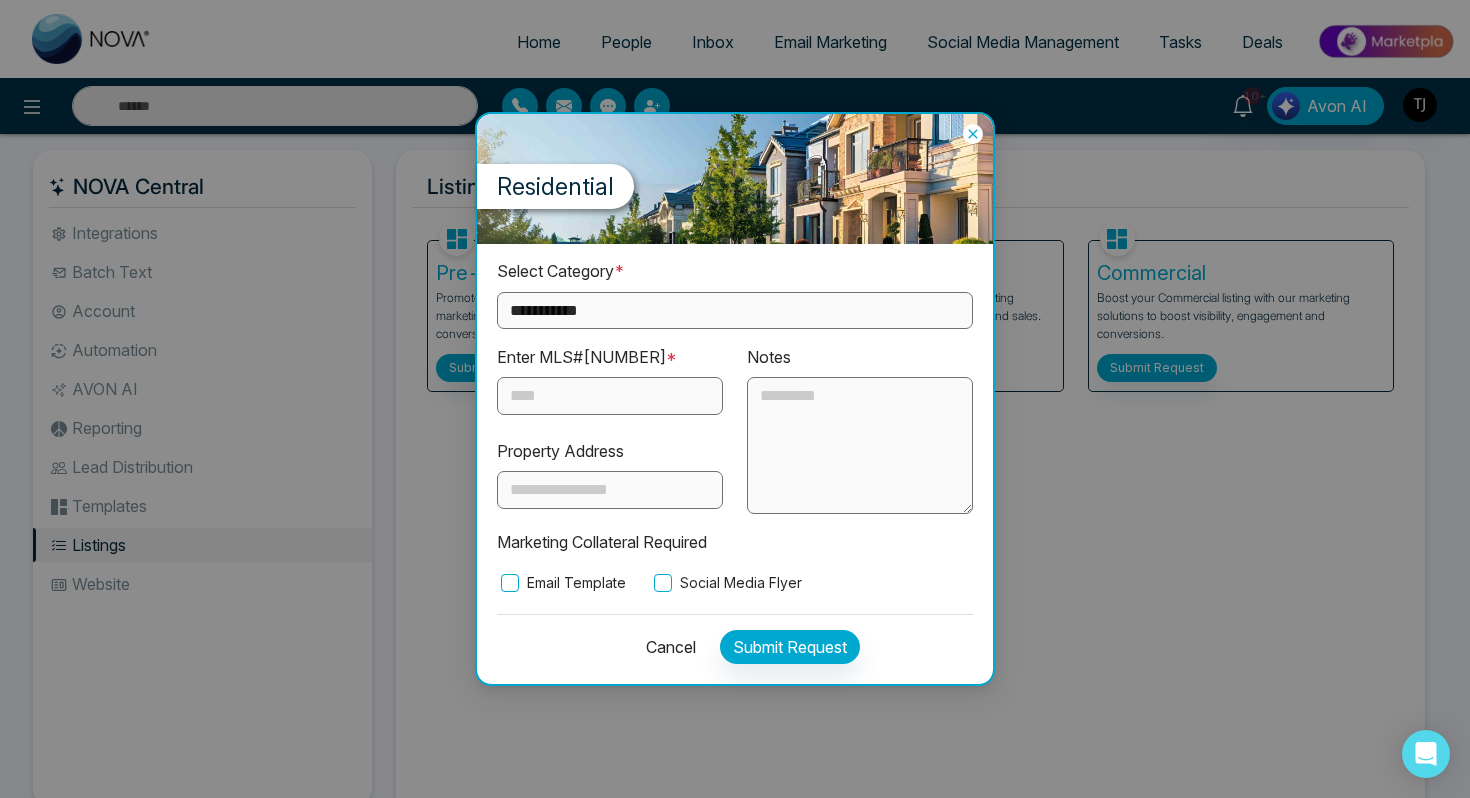 click 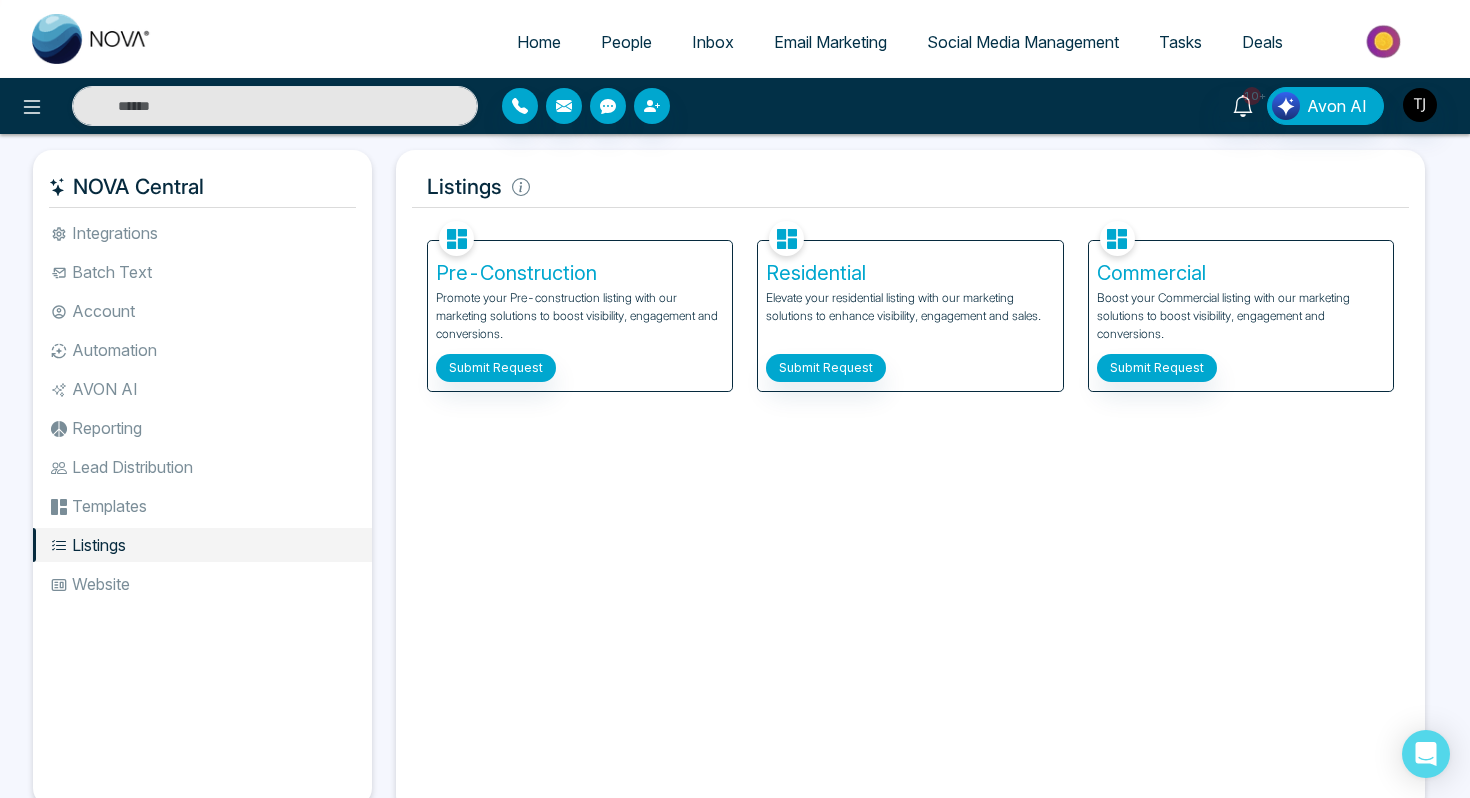 click on "Website" at bounding box center [202, 584] 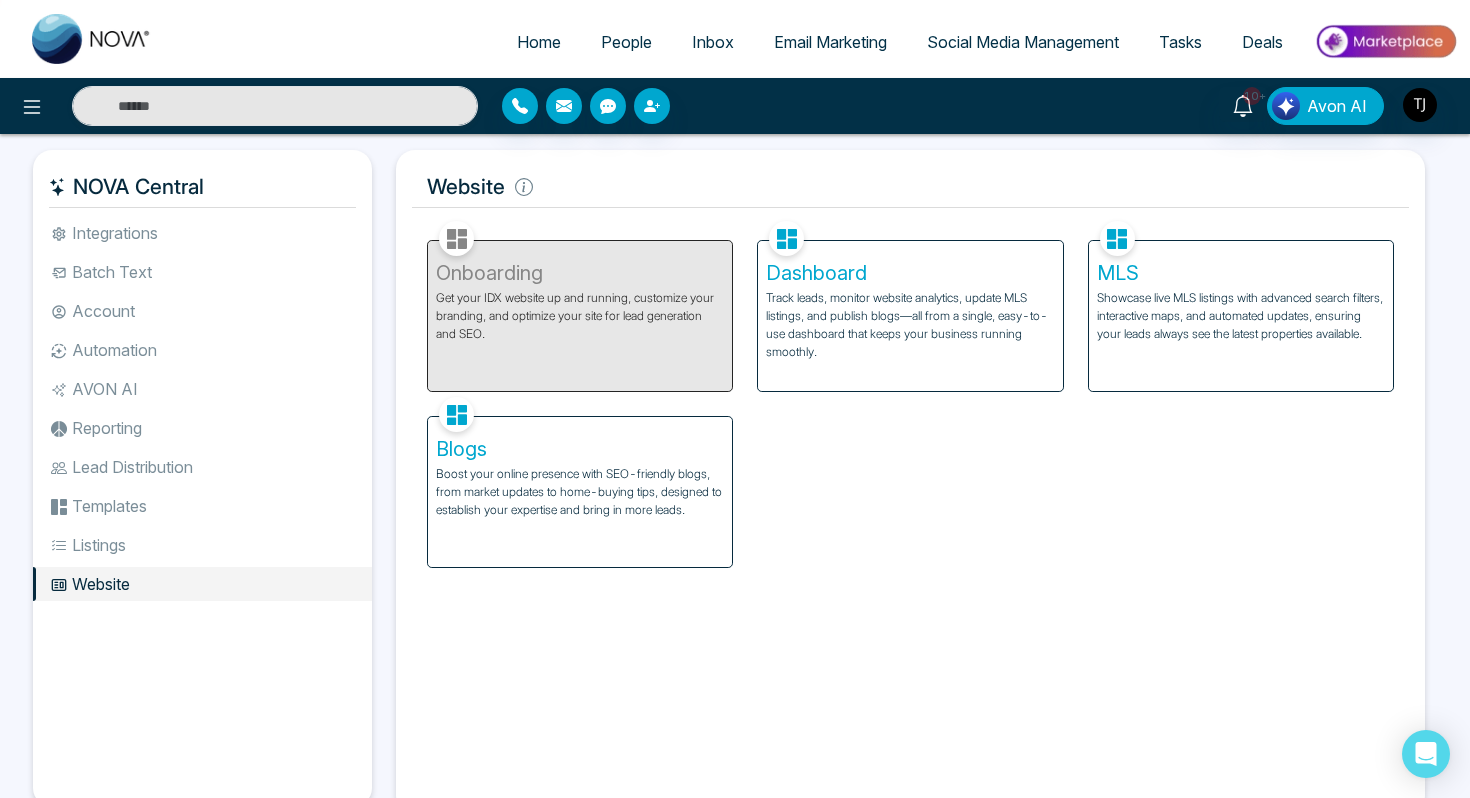 click on "Batch Text" at bounding box center (202, 272) 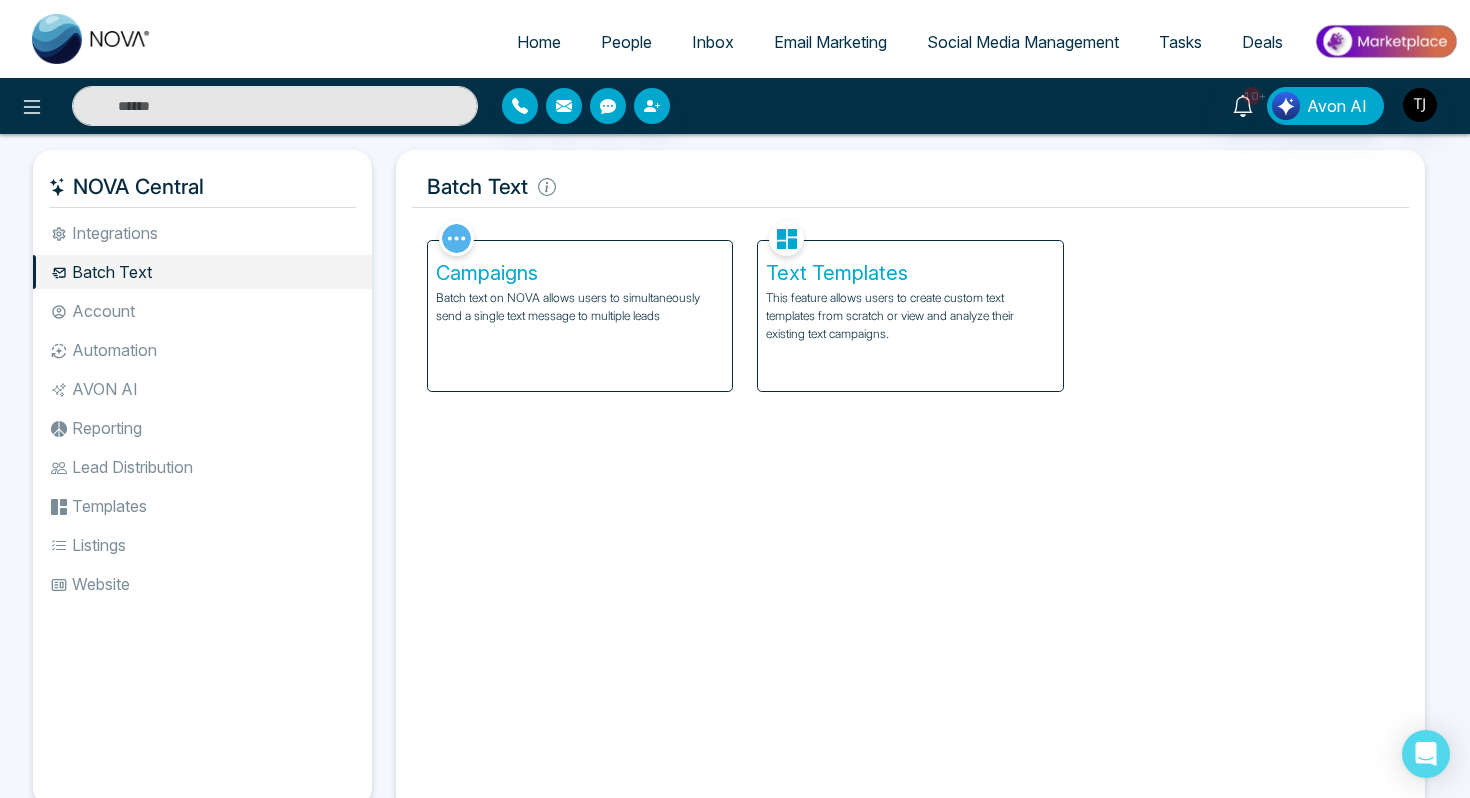 click on "Campaigns" at bounding box center (580, 273) 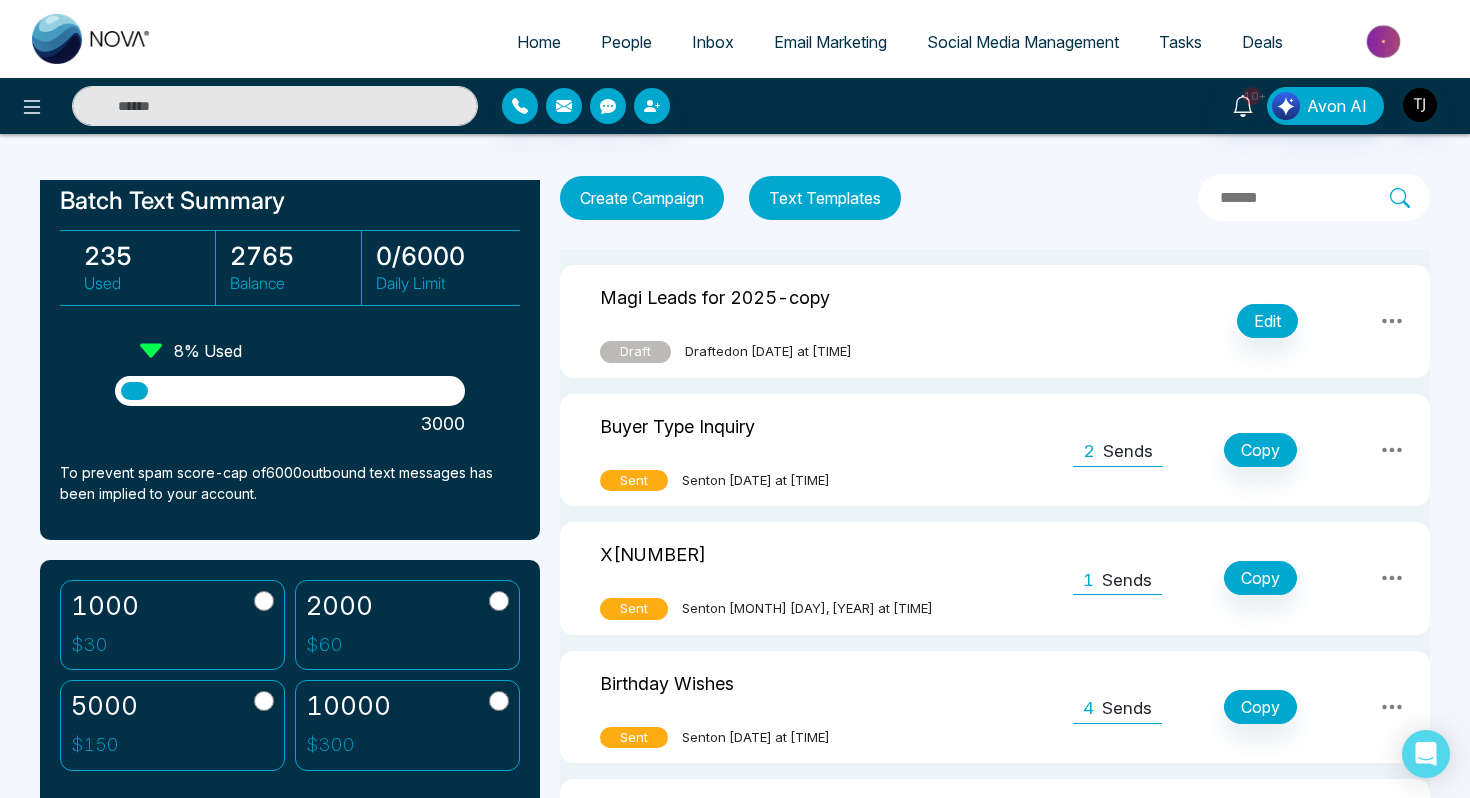scroll, scrollTop: 0, scrollLeft: 0, axis: both 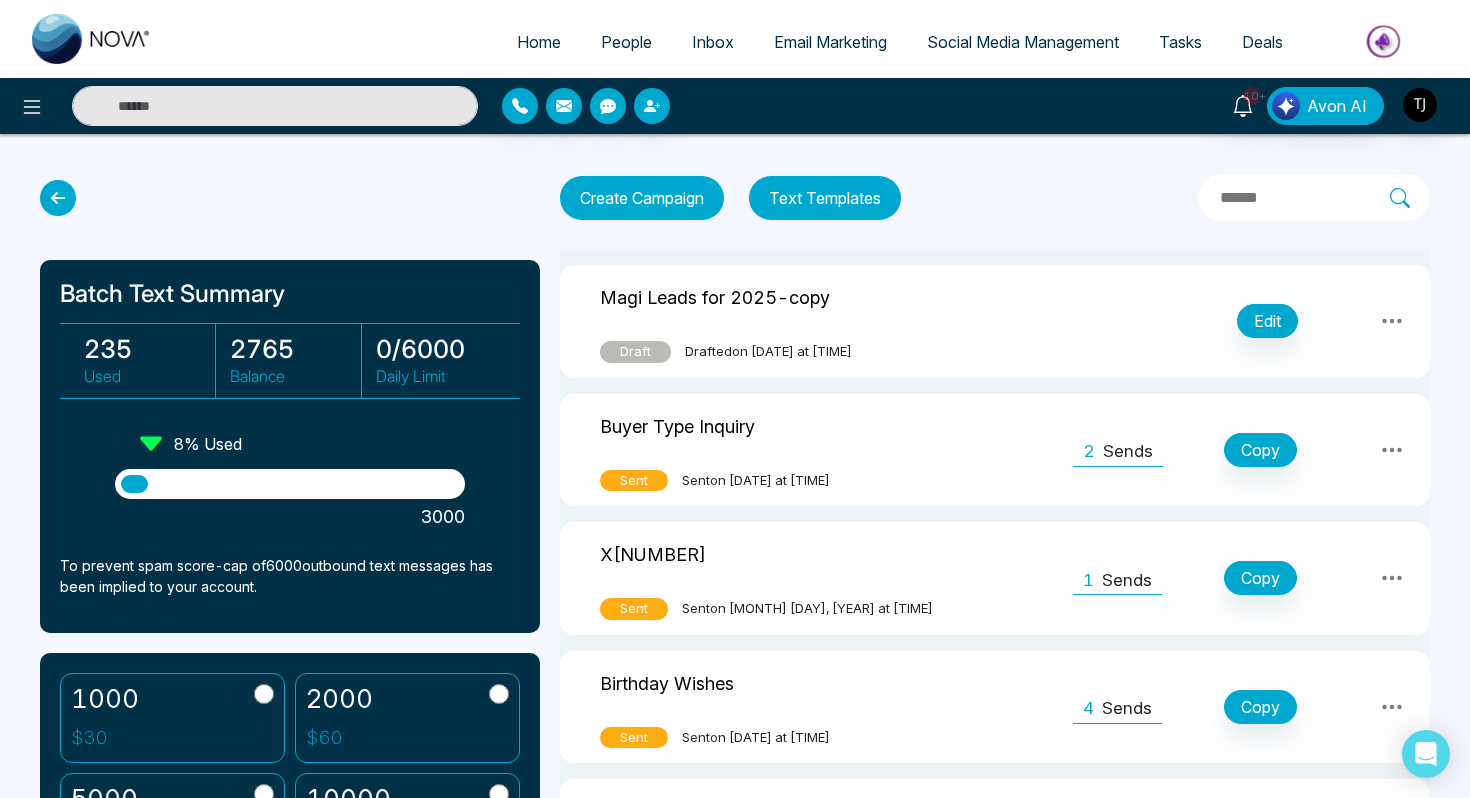 click at bounding box center [58, 198] 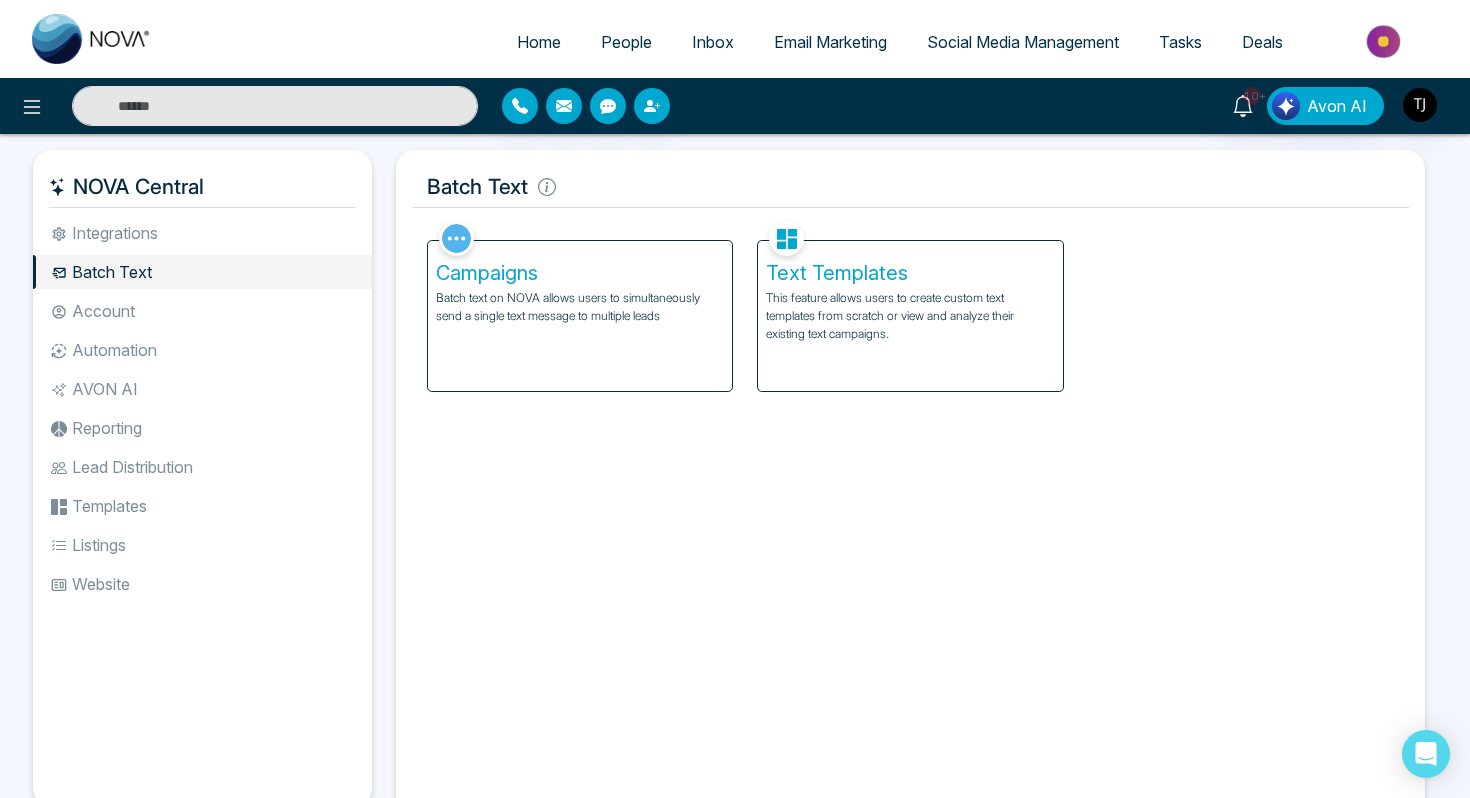 click on "Home" at bounding box center (539, 42) 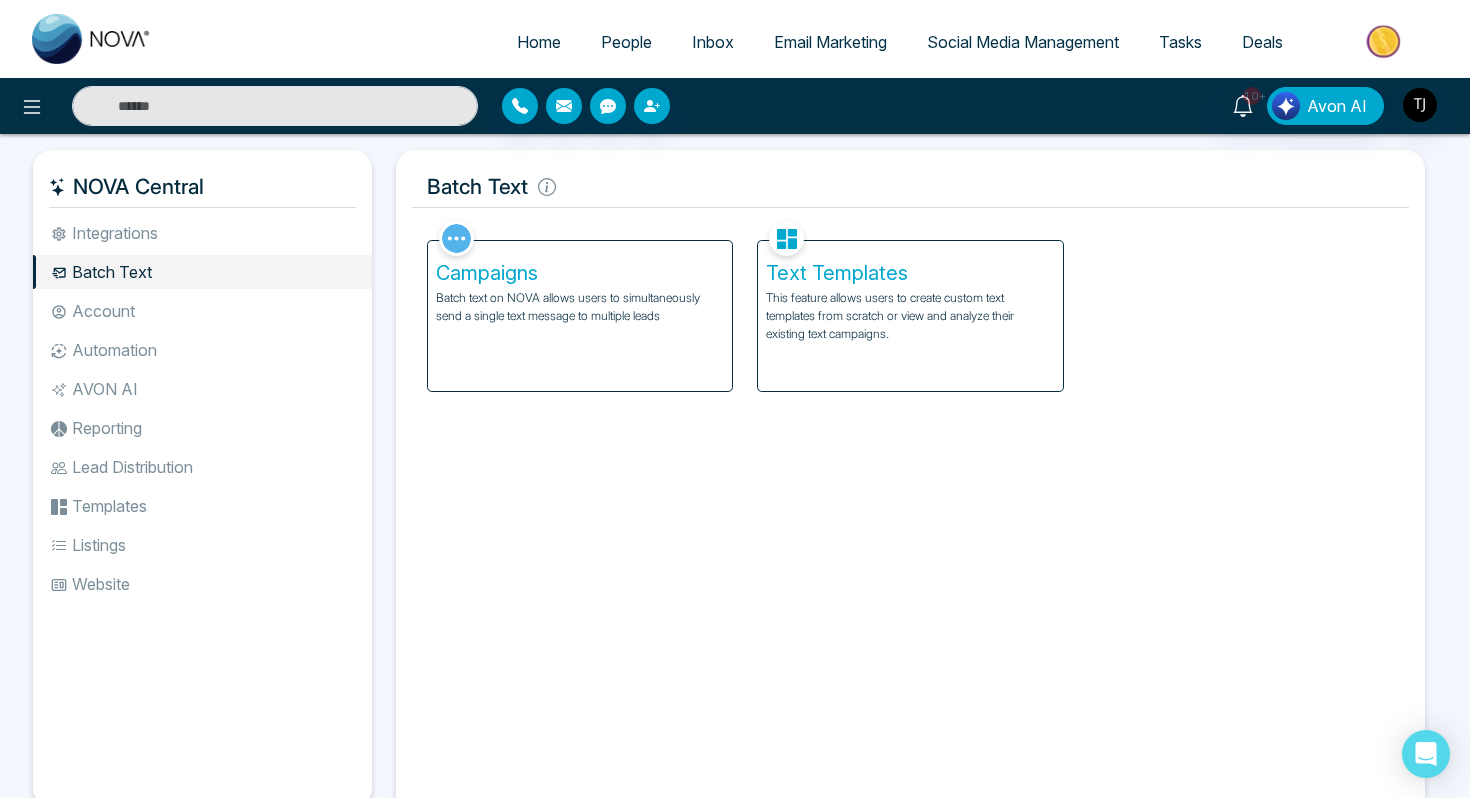 select on "*" 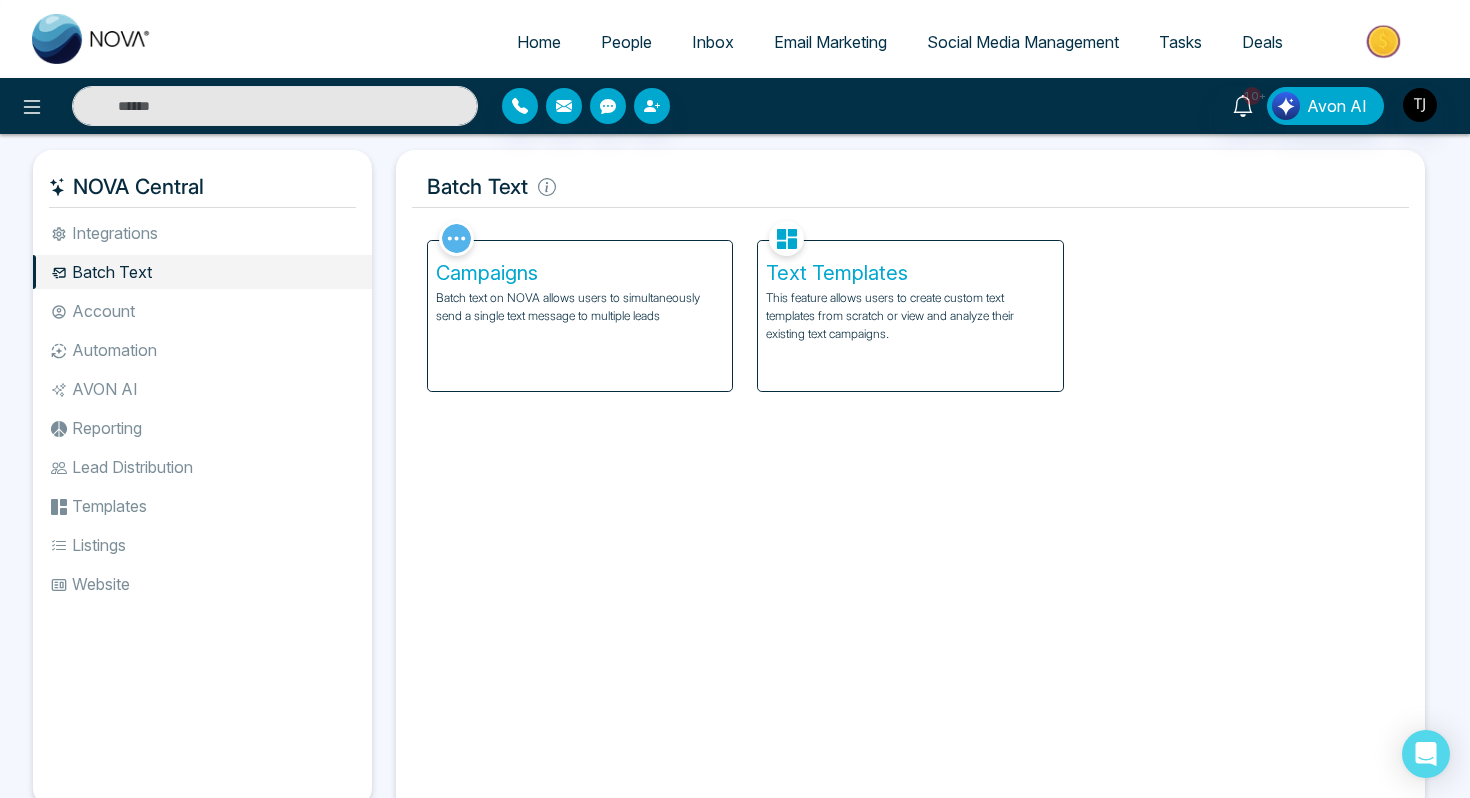 select on "*" 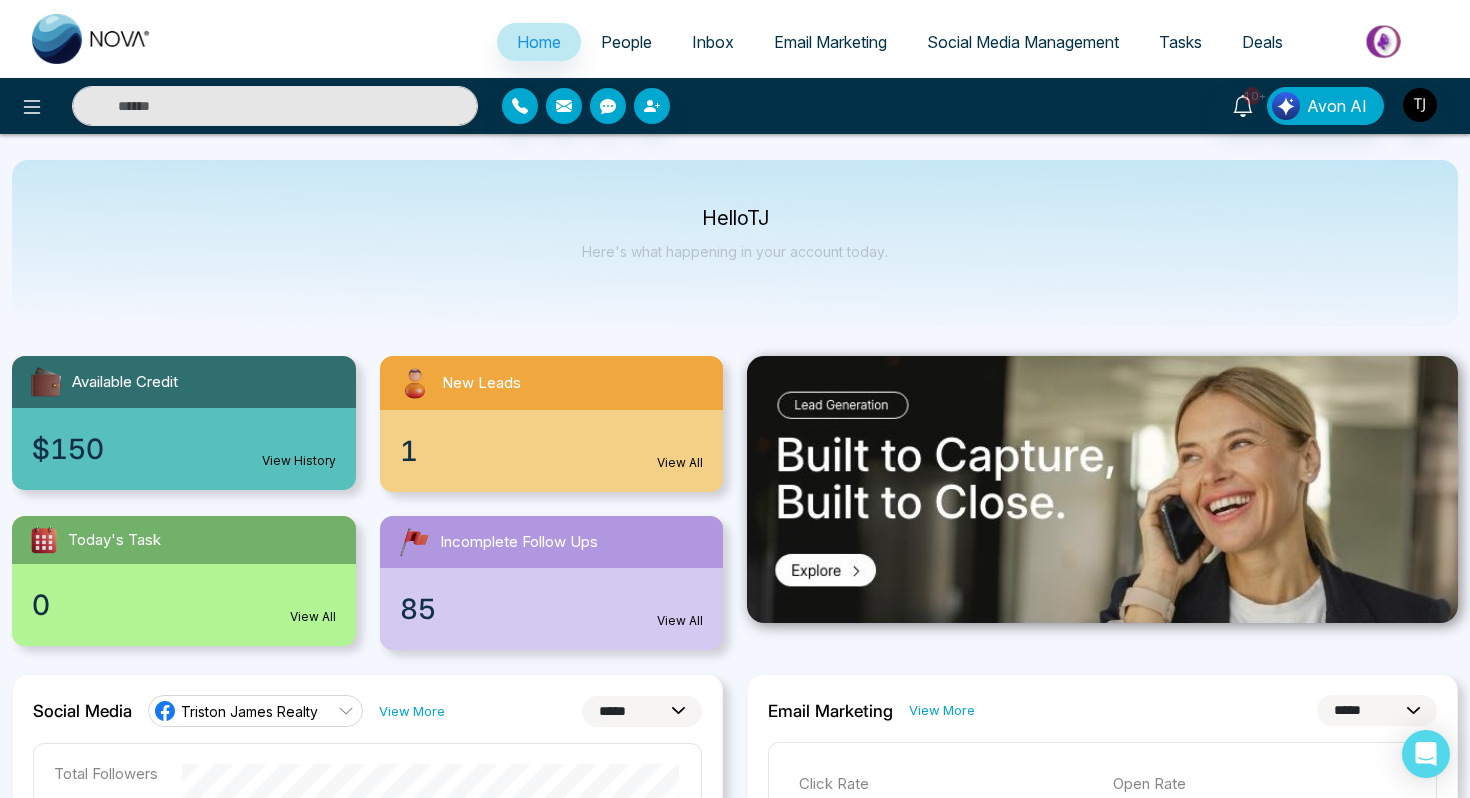 click at bounding box center [1385, 41] 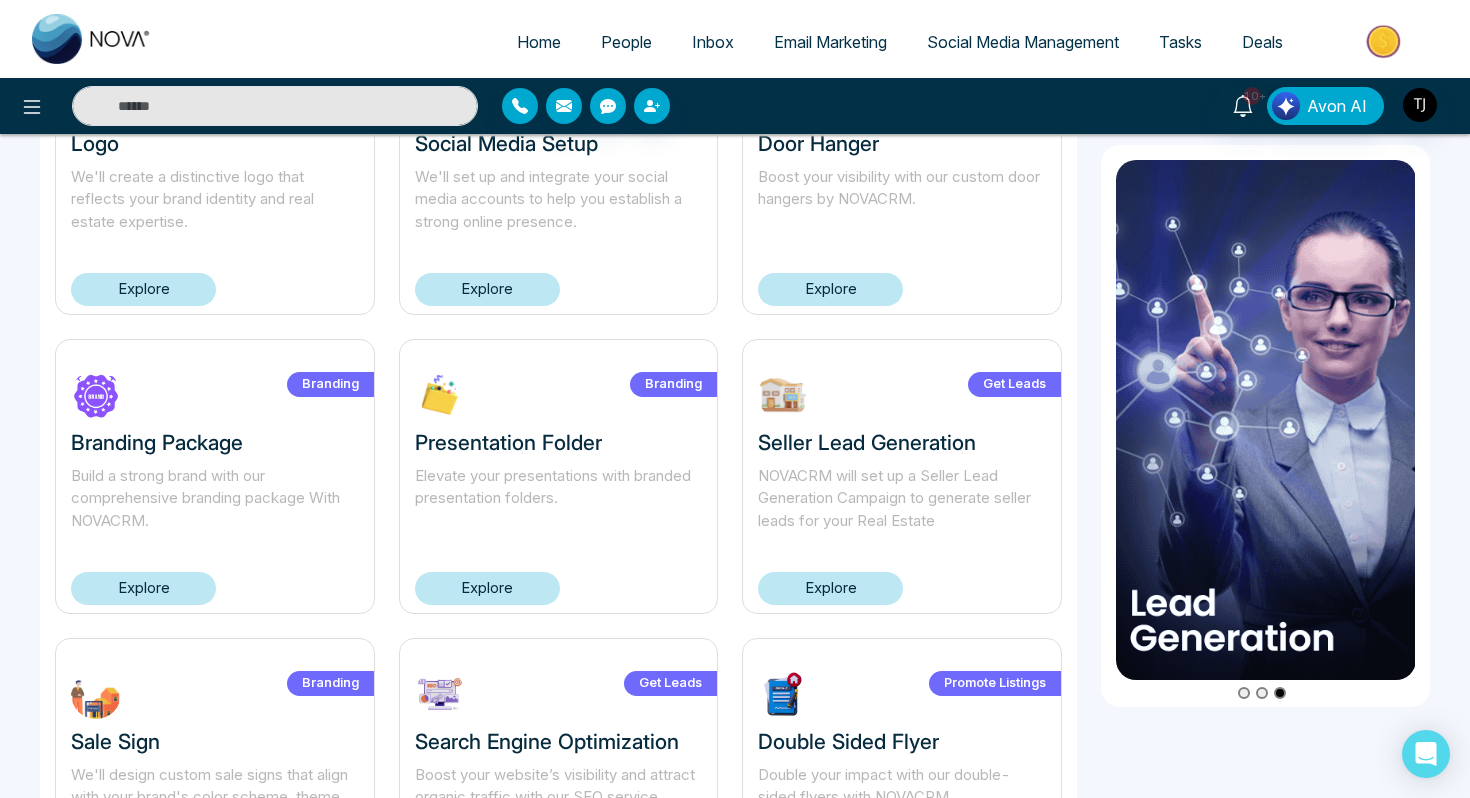 scroll, scrollTop: 229, scrollLeft: 0, axis: vertical 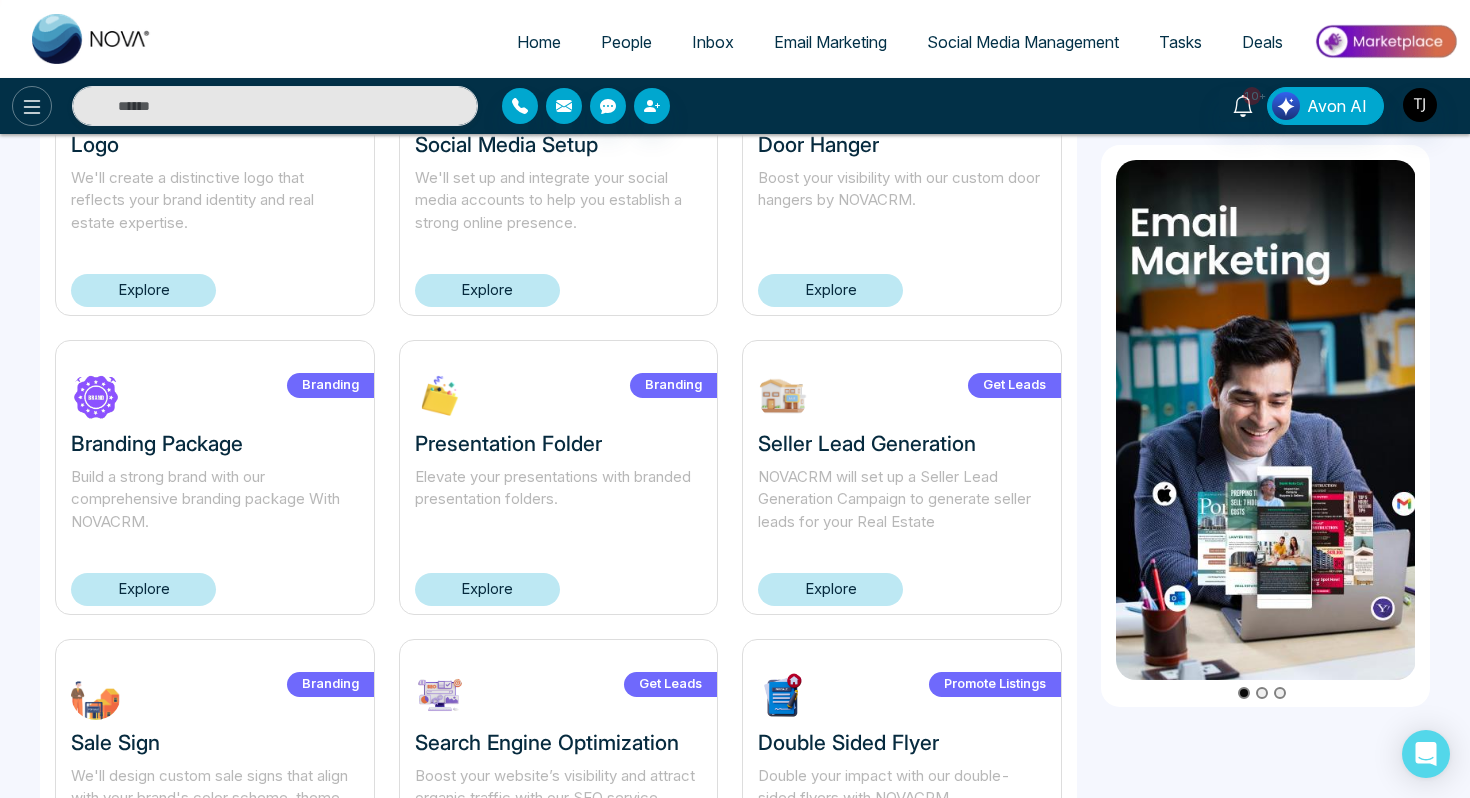 click 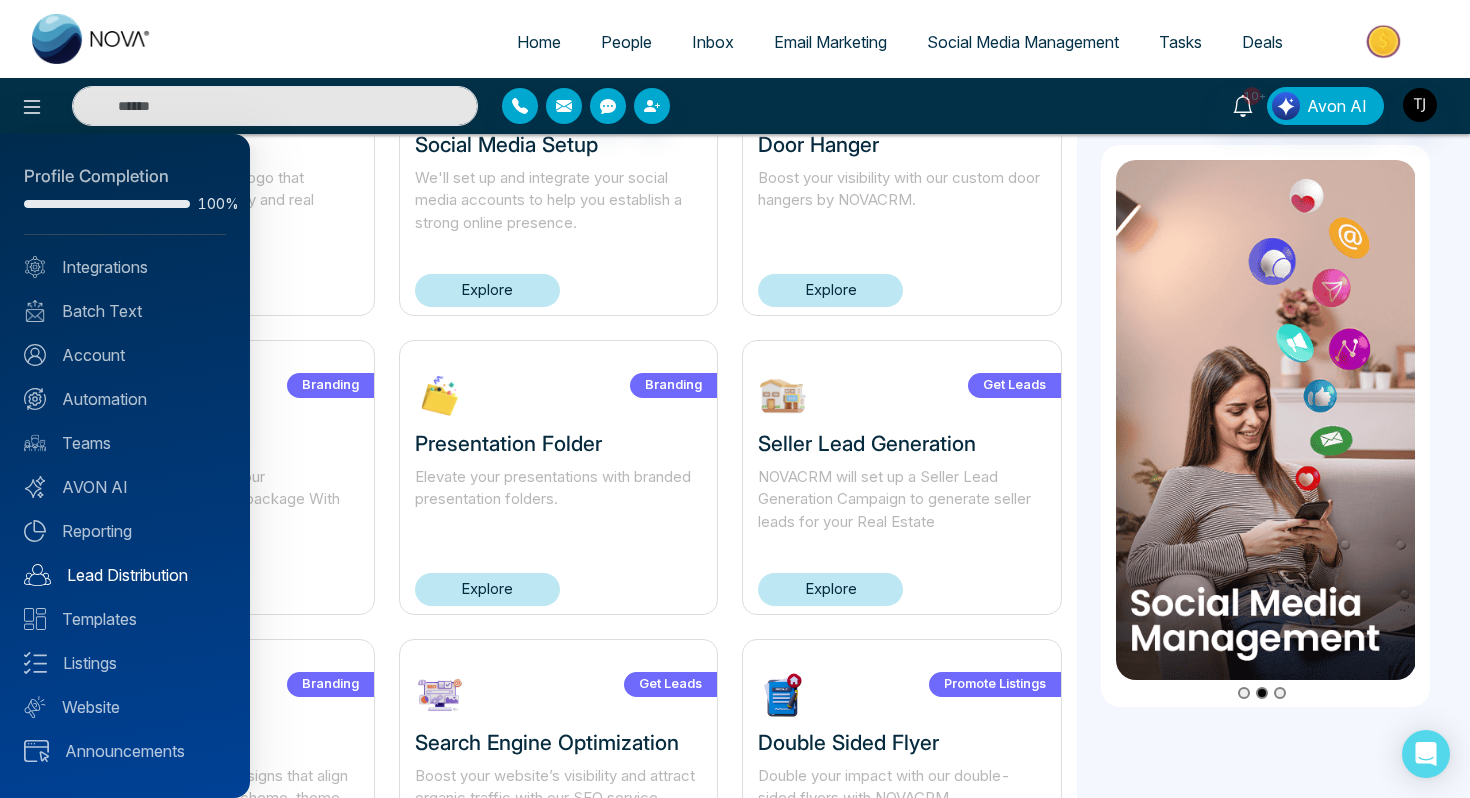 click on "Lead Distribution" at bounding box center (125, 575) 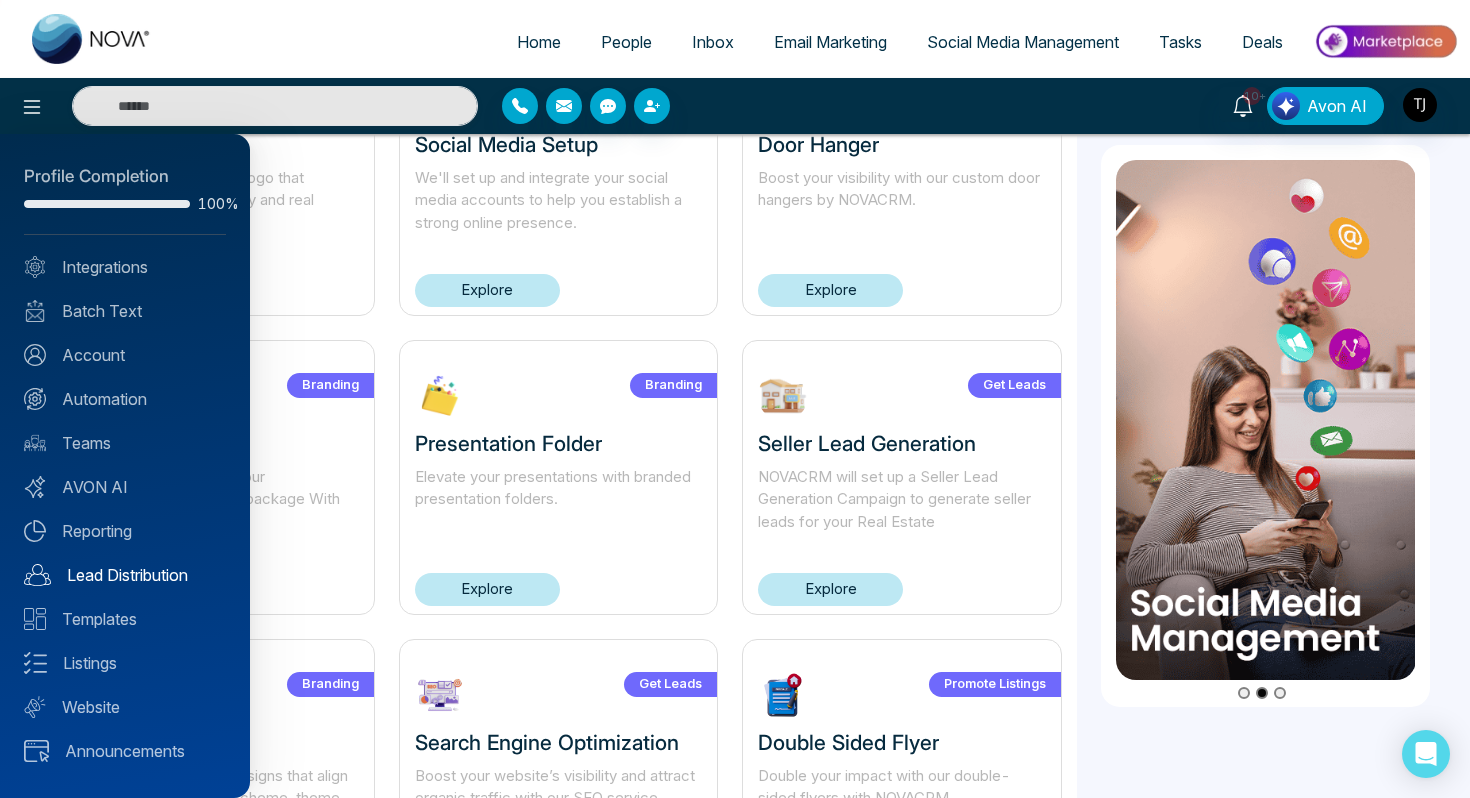 scroll, scrollTop: 0, scrollLeft: 0, axis: both 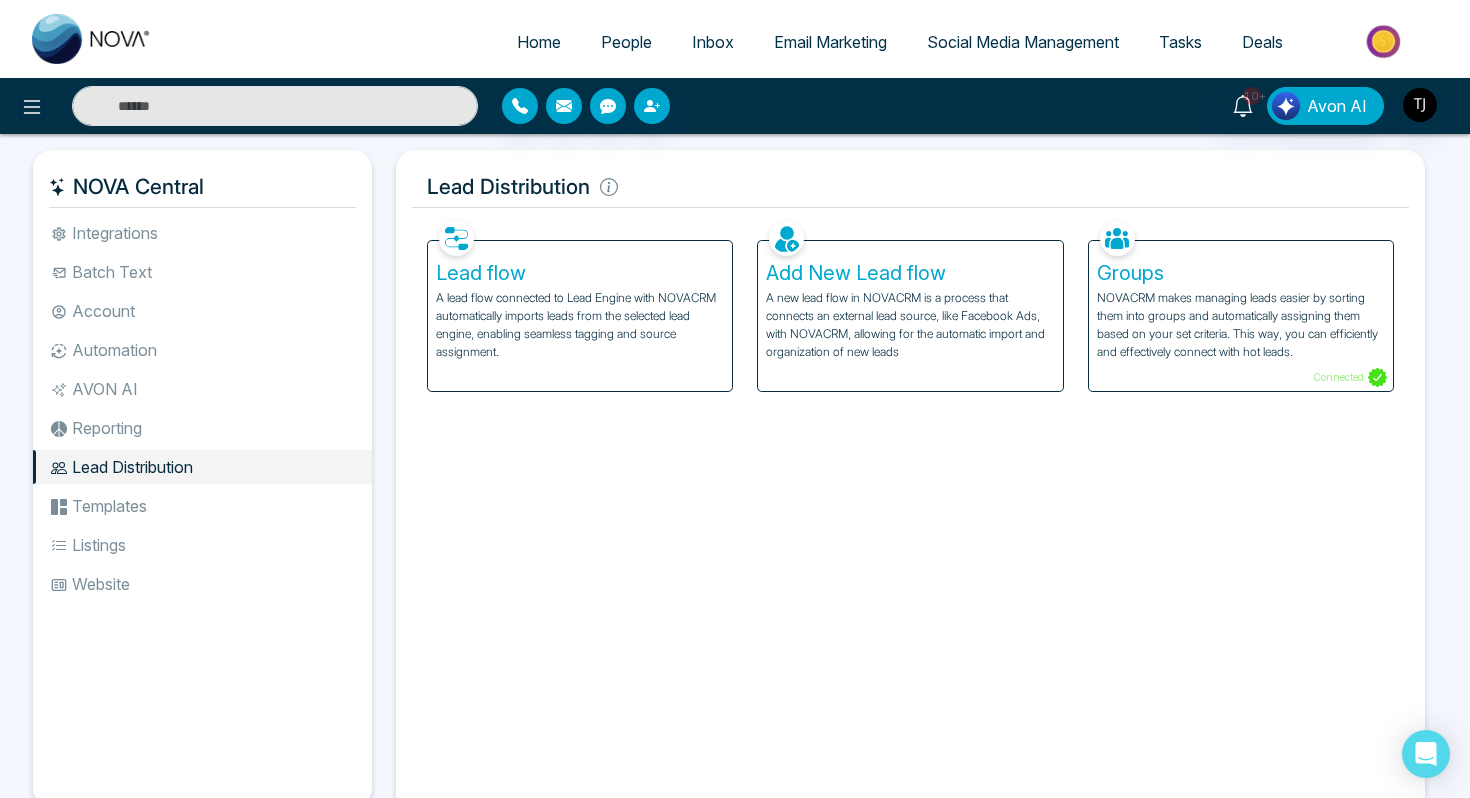 click on "Lead flow" at bounding box center (580, 273) 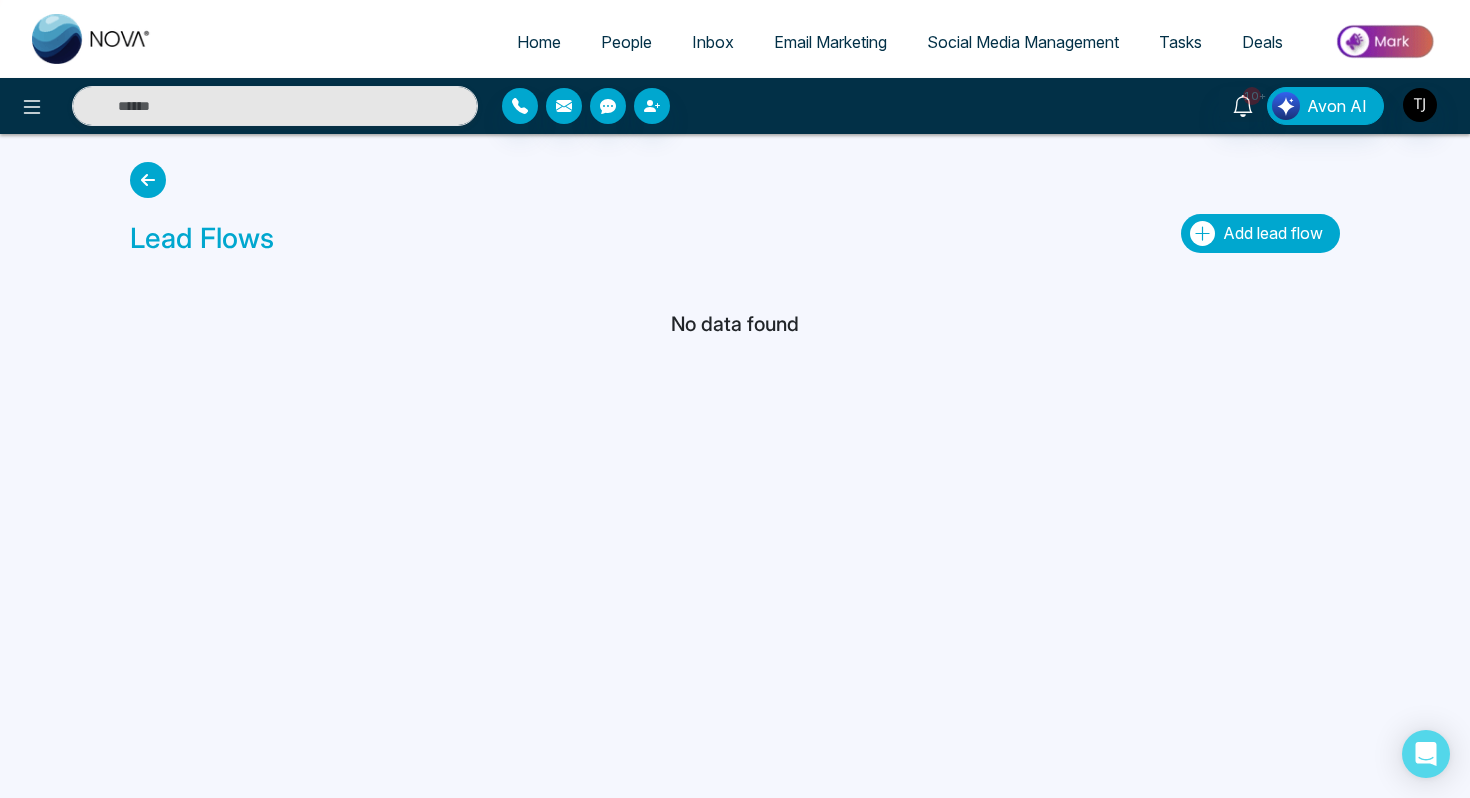 click on "Add lead flow" at bounding box center [1260, 233] 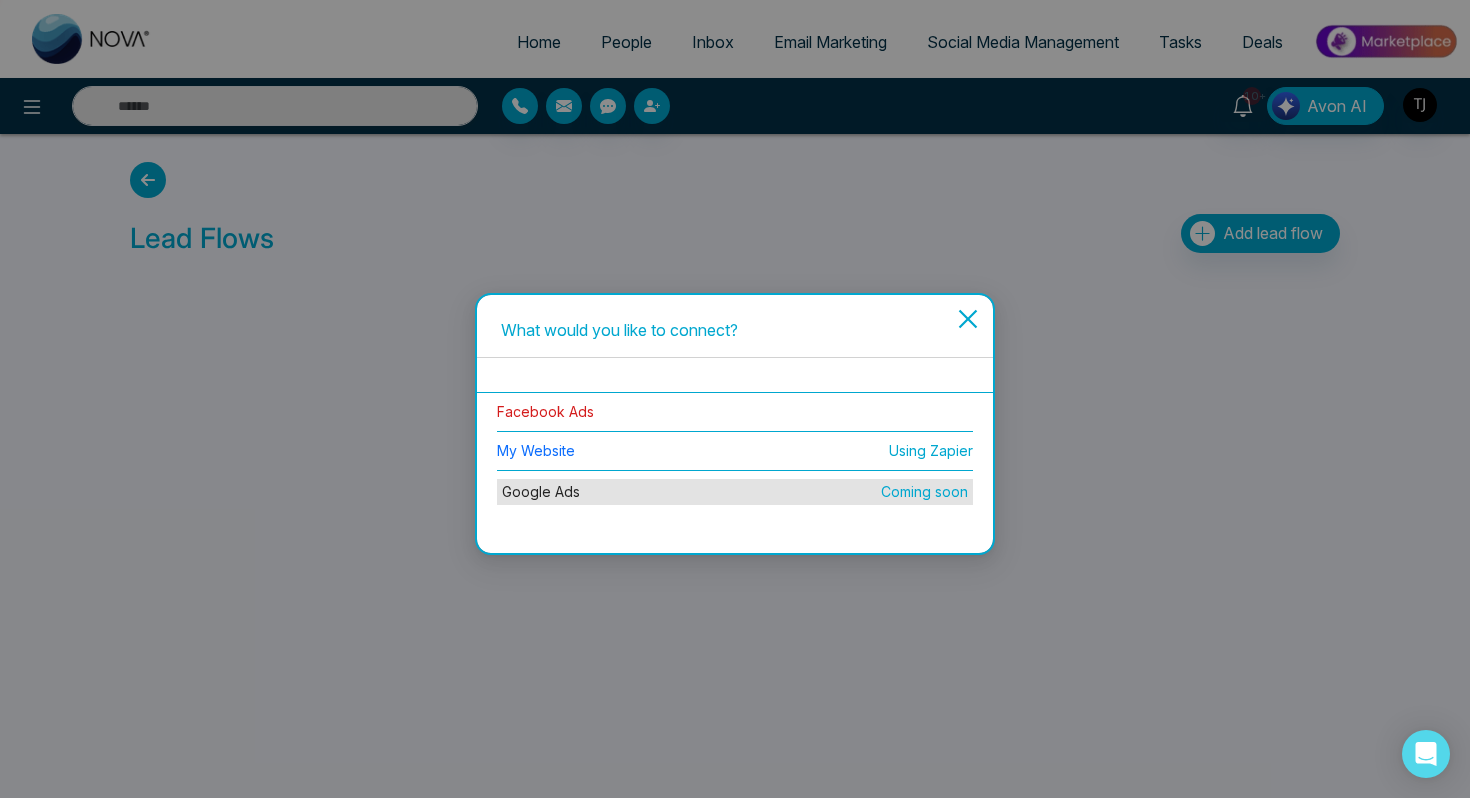 click on "Facebook Ads" at bounding box center [545, 411] 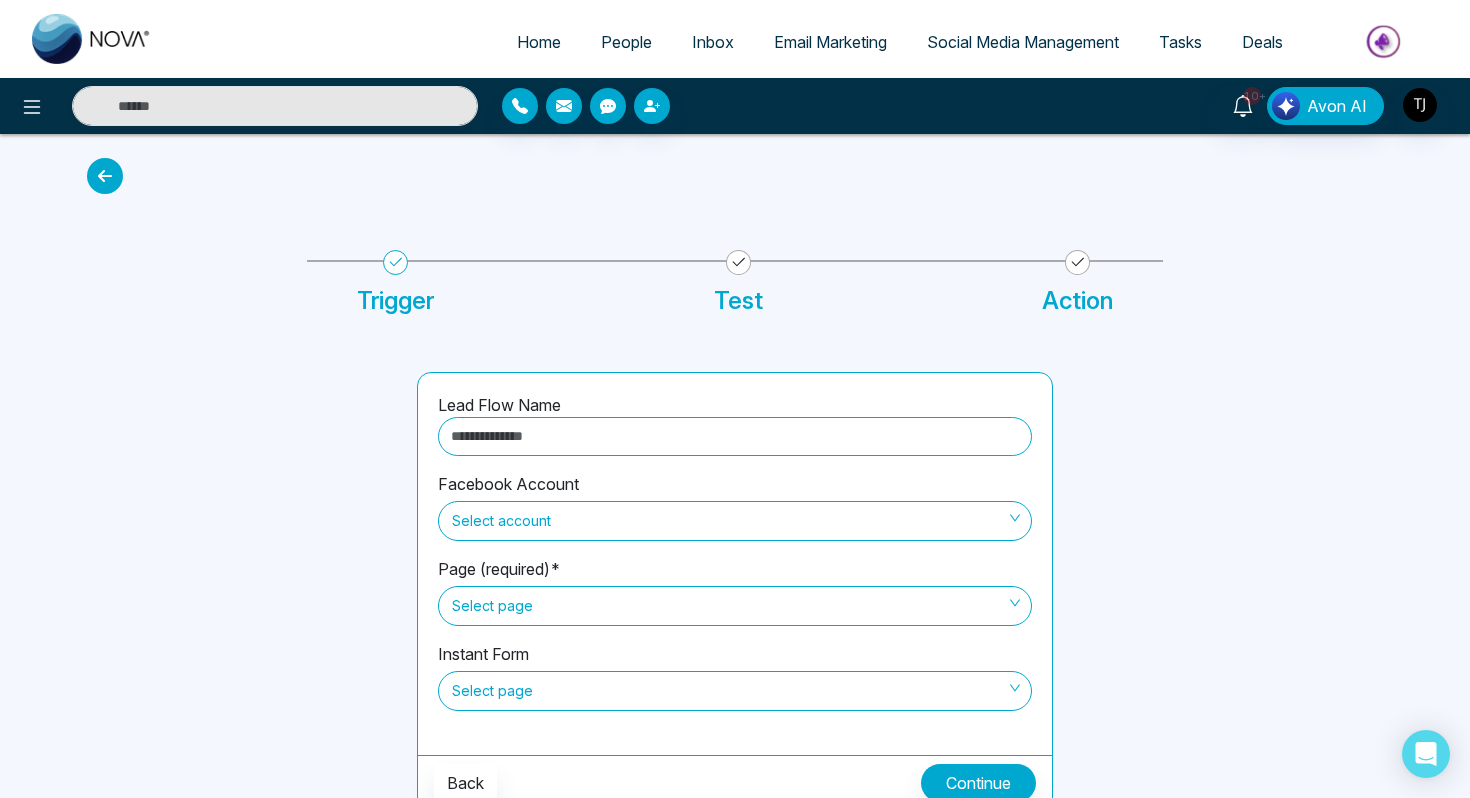 click at bounding box center (735, 436) 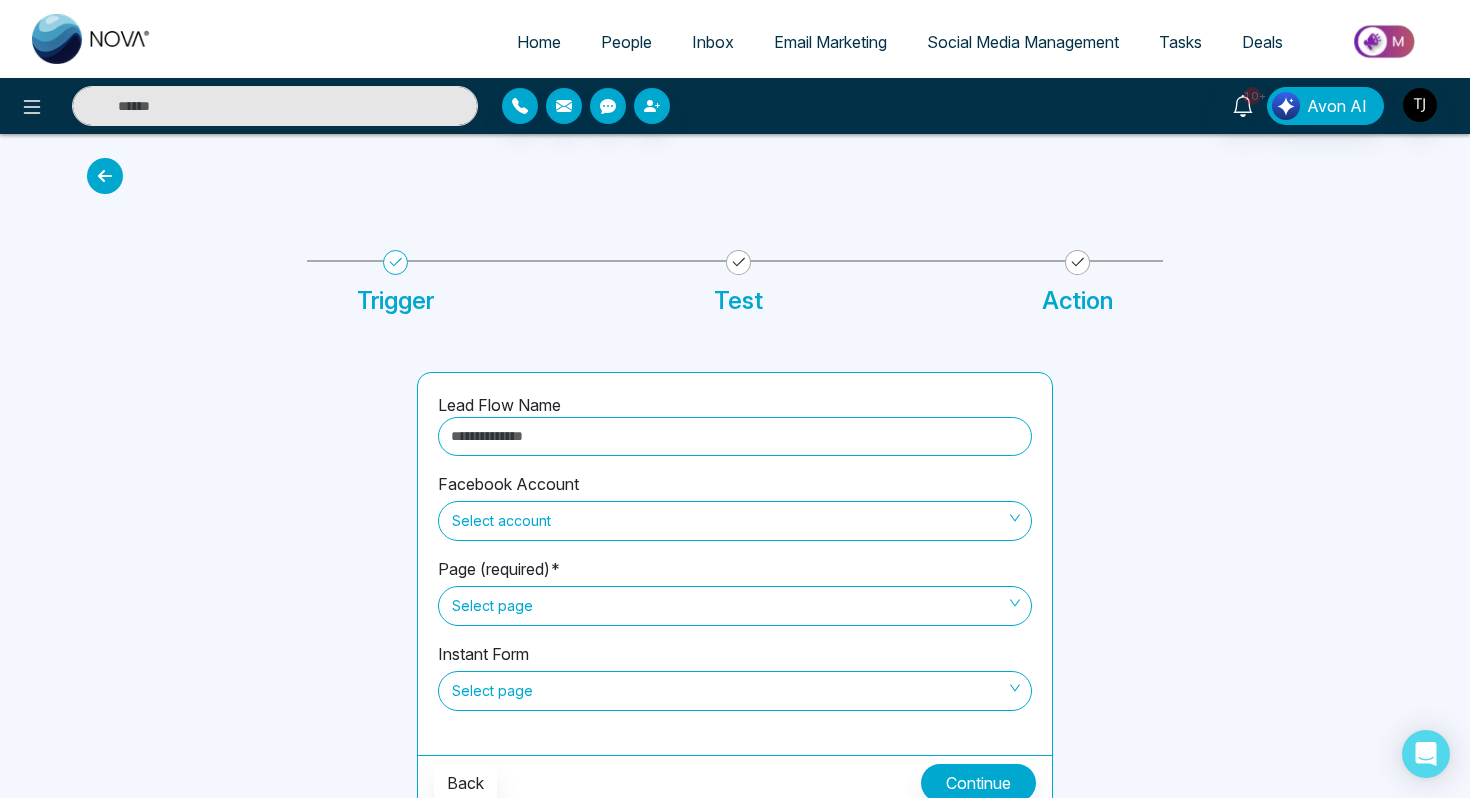 type on "**********" 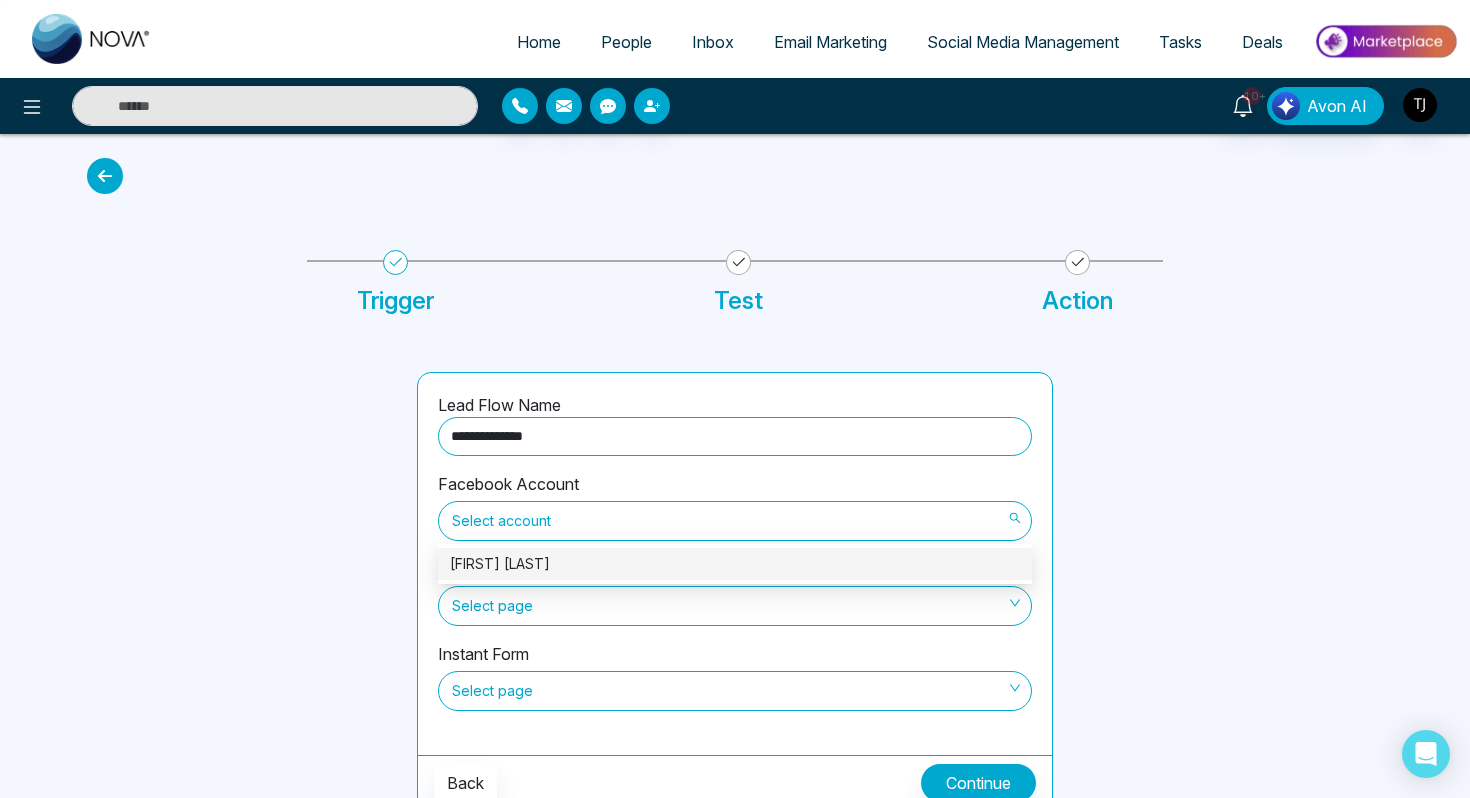 click on "Select account" at bounding box center (735, 521) 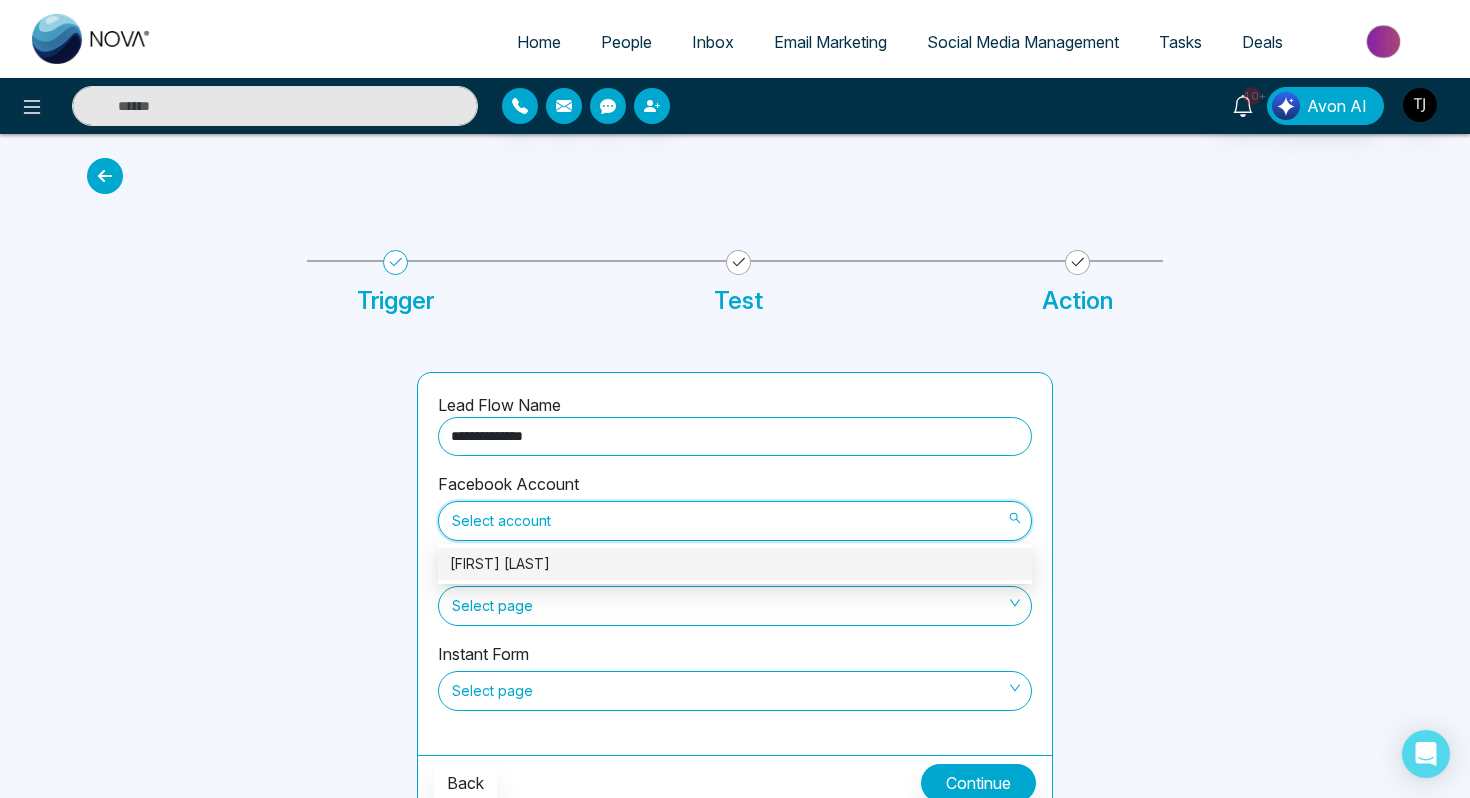 click on "Triston James" at bounding box center [735, 564] 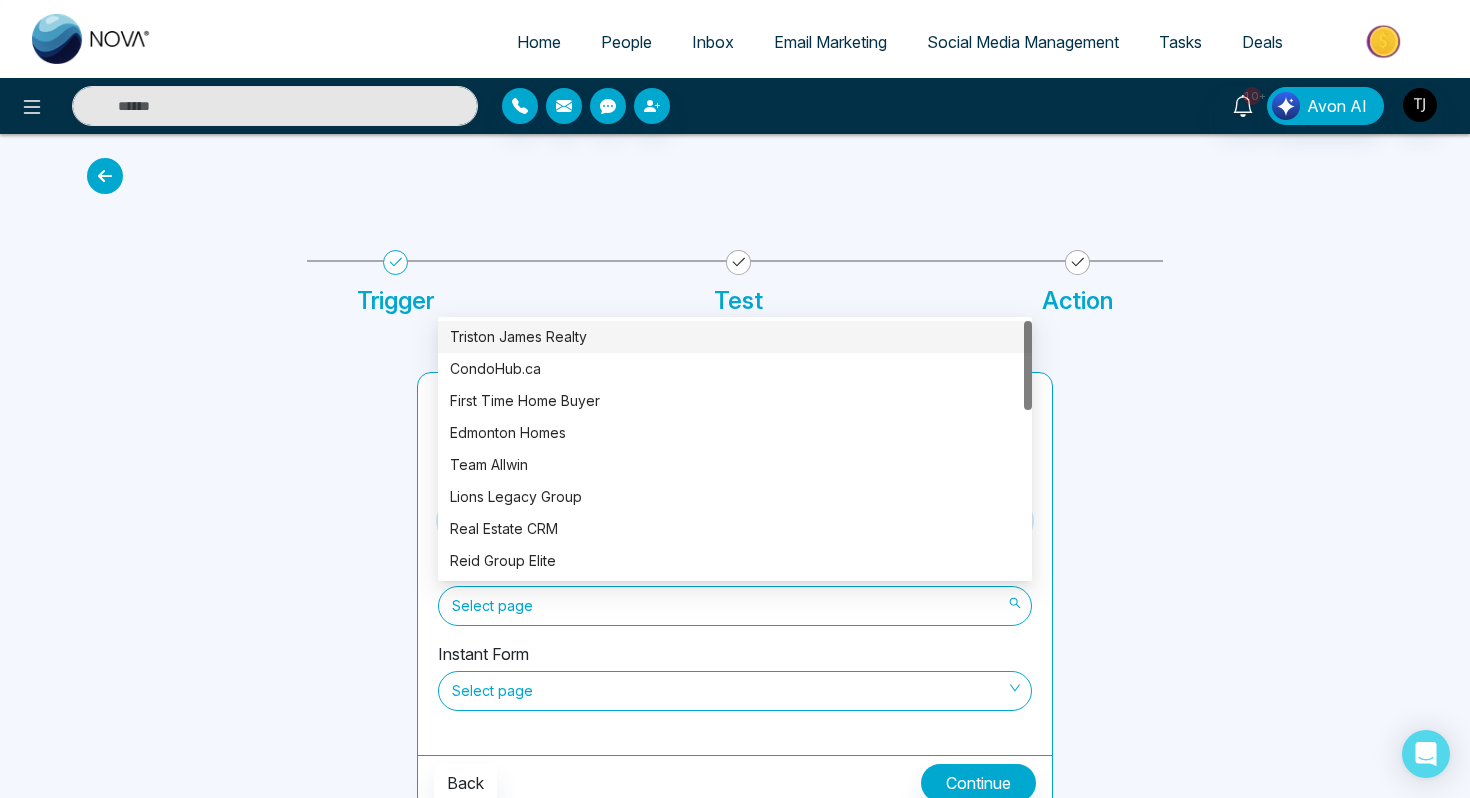 click on "Select page" at bounding box center [735, 606] 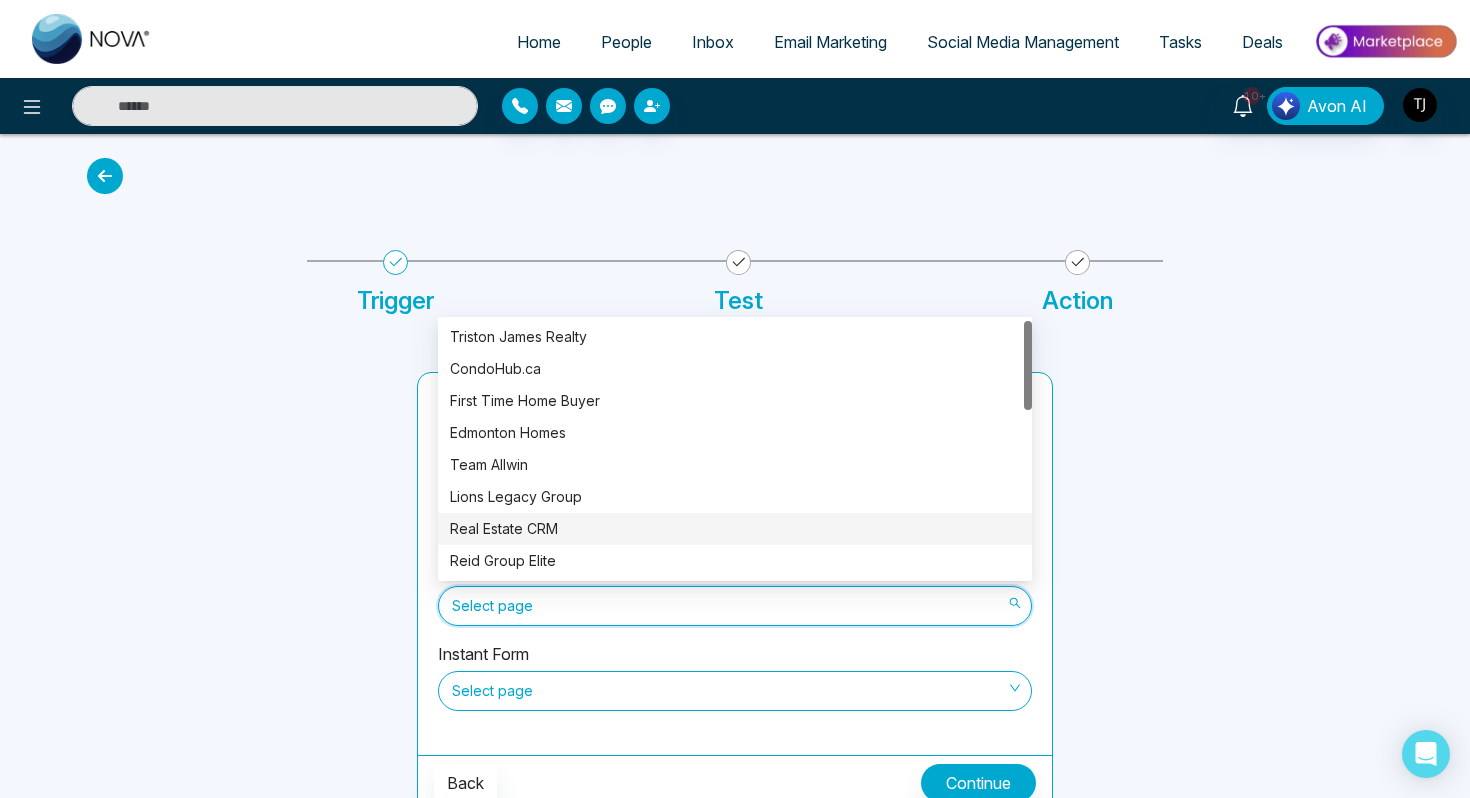 click on "Real Estate CRM" at bounding box center (735, 529) 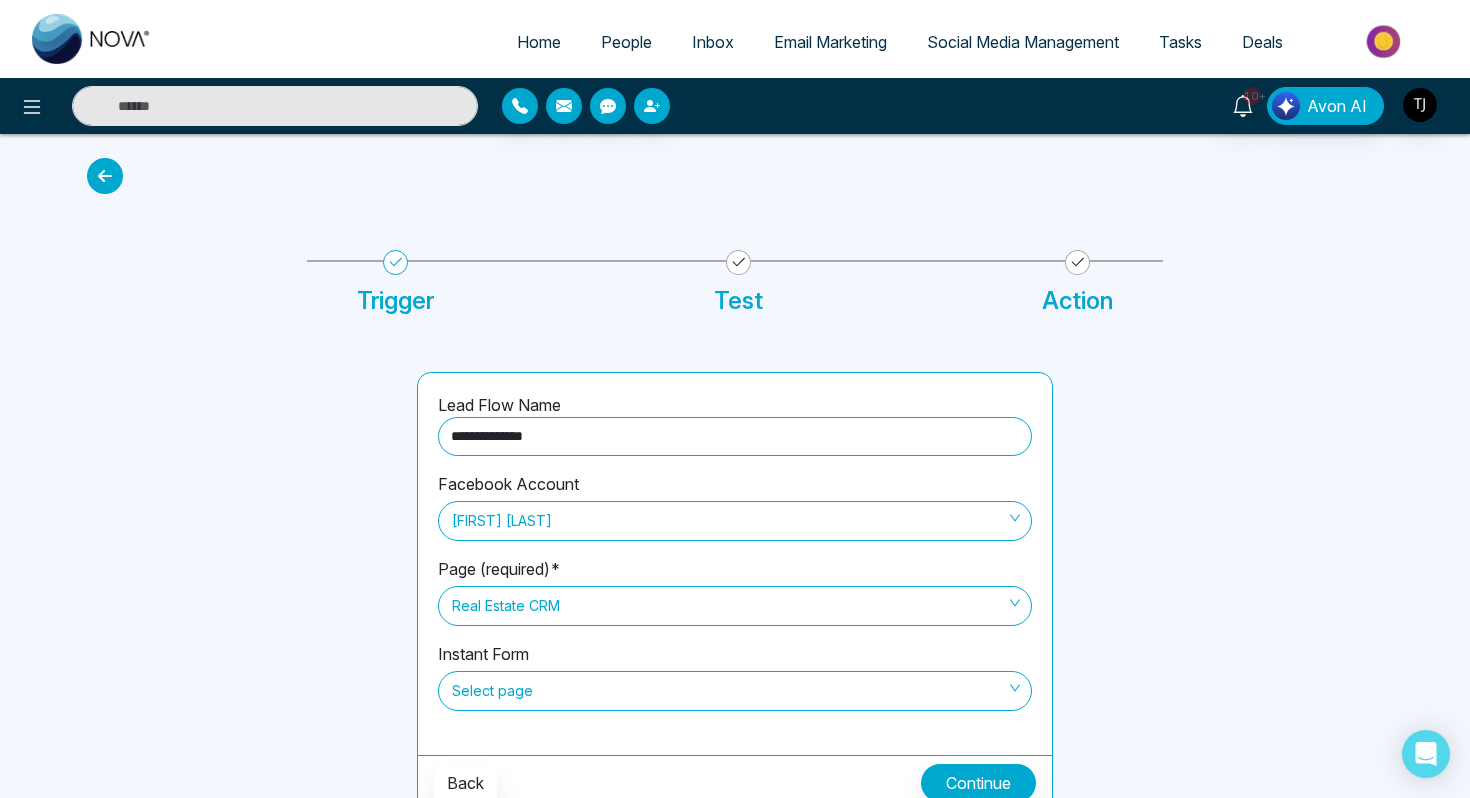 click on "Select page" at bounding box center (735, 691) 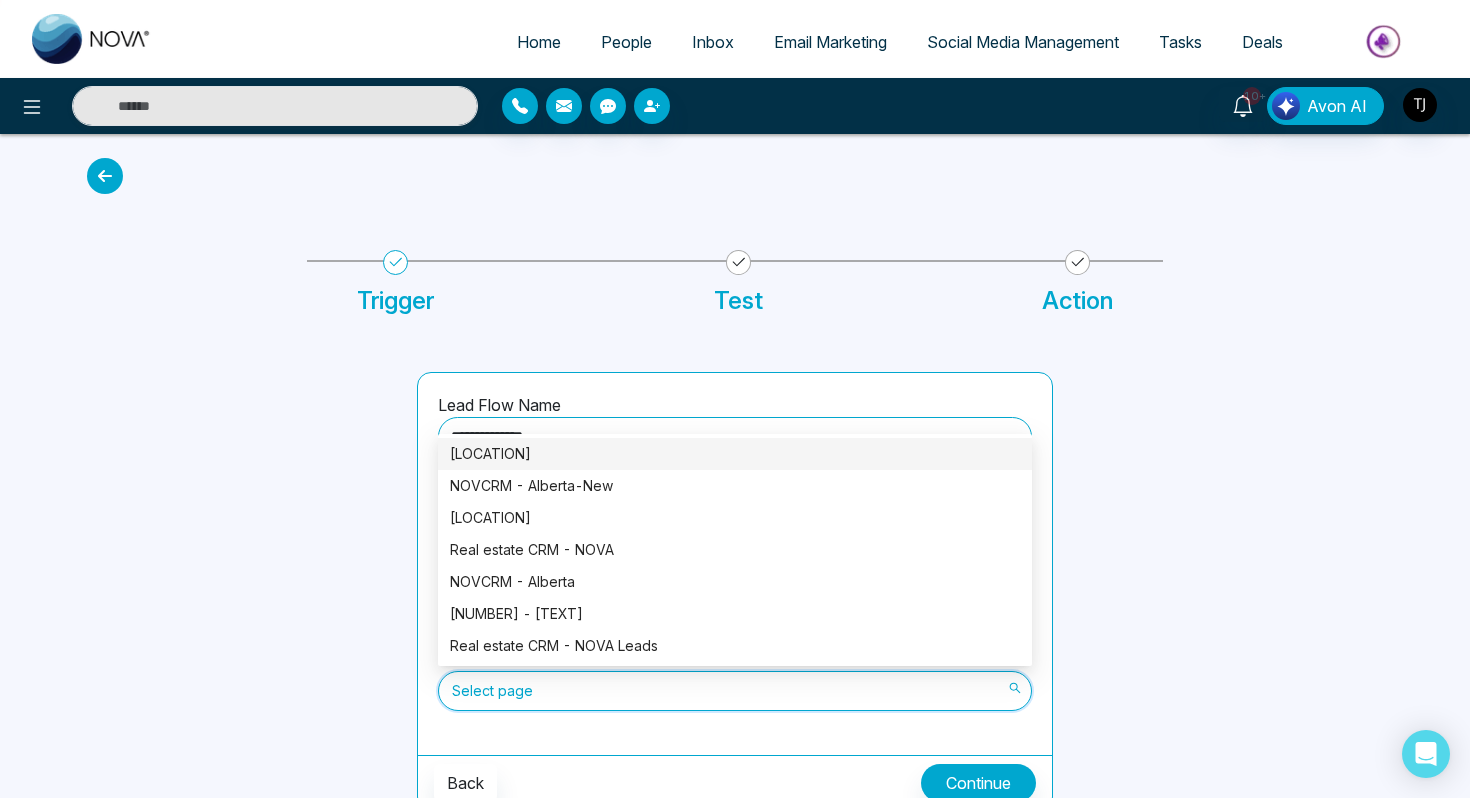 drag, startPoint x: 535, startPoint y: 568, endPoint x: 533, endPoint y: 457, distance: 111.01801 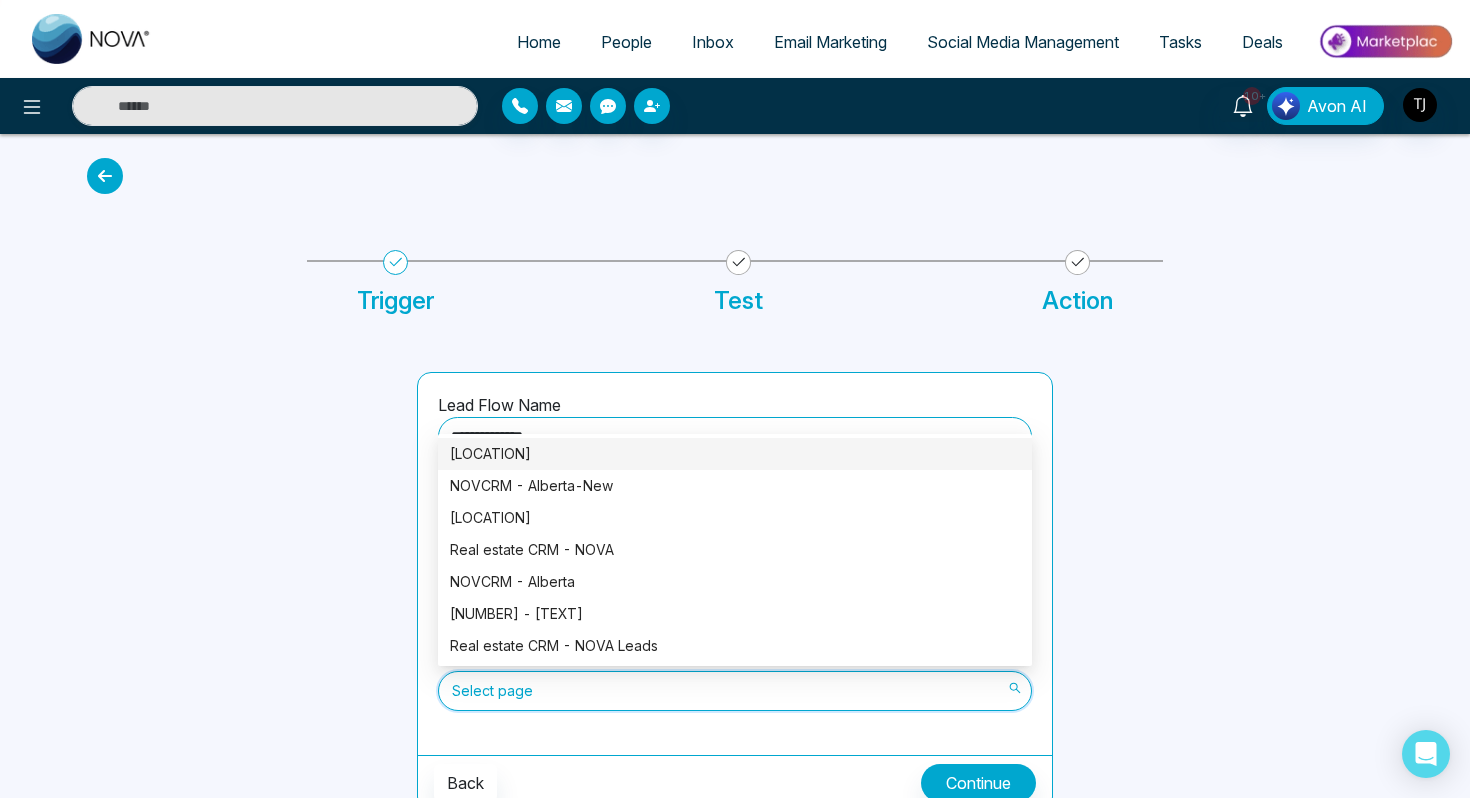 click on "NOVACRM - Ontario NOVCRM - Alberta-New NOVA CRM - British Columbia Real estate CRM - NOVA NOVCRM - Alberta 241017 - Real estate CRM - NOVA Leads Real estate CRM - NOVA Leads" at bounding box center [735, 550] 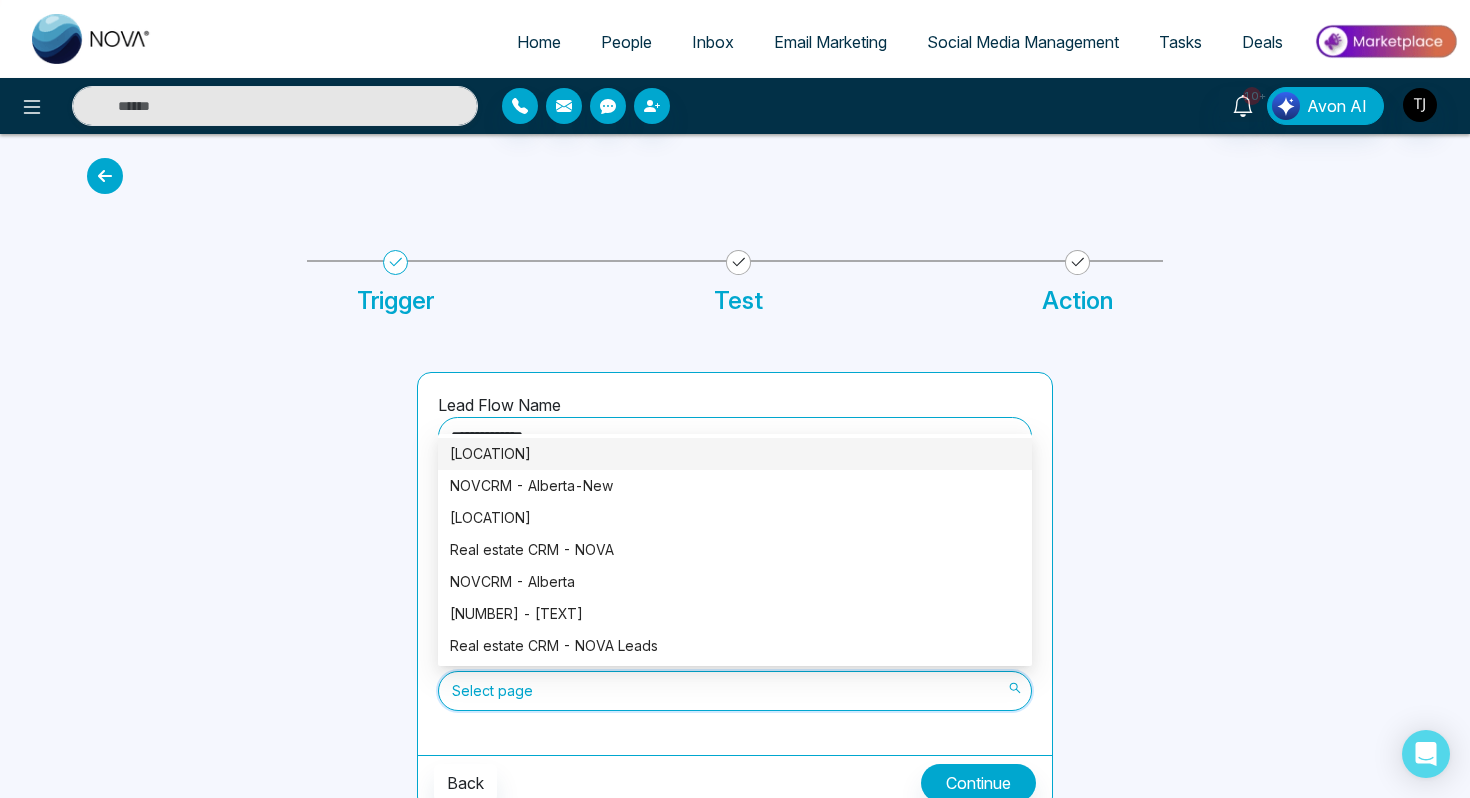 click on "NOVACRM - Ontario" at bounding box center (735, 454) 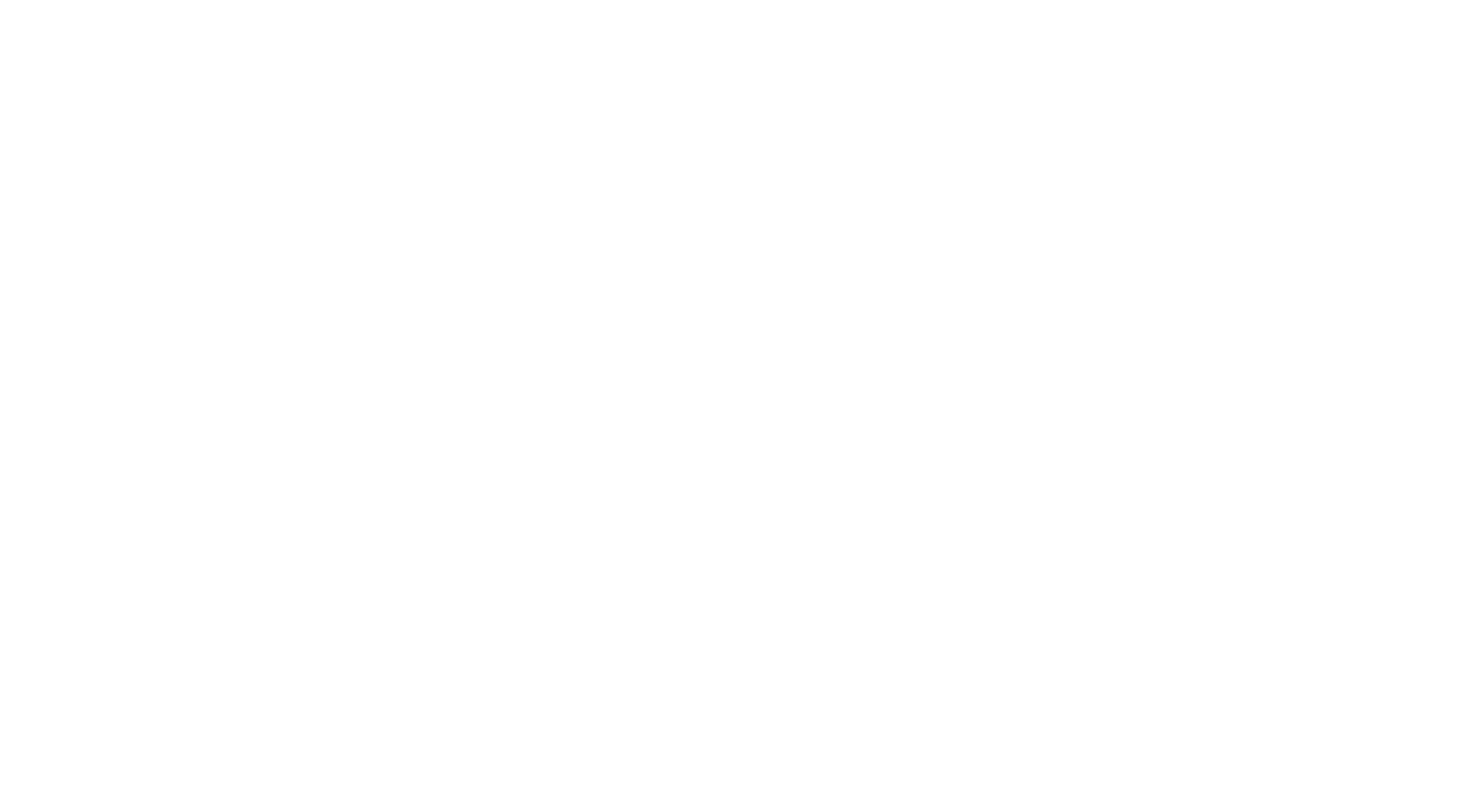 scroll, scrollTop: 0, scrollLeft: 0, axis: both 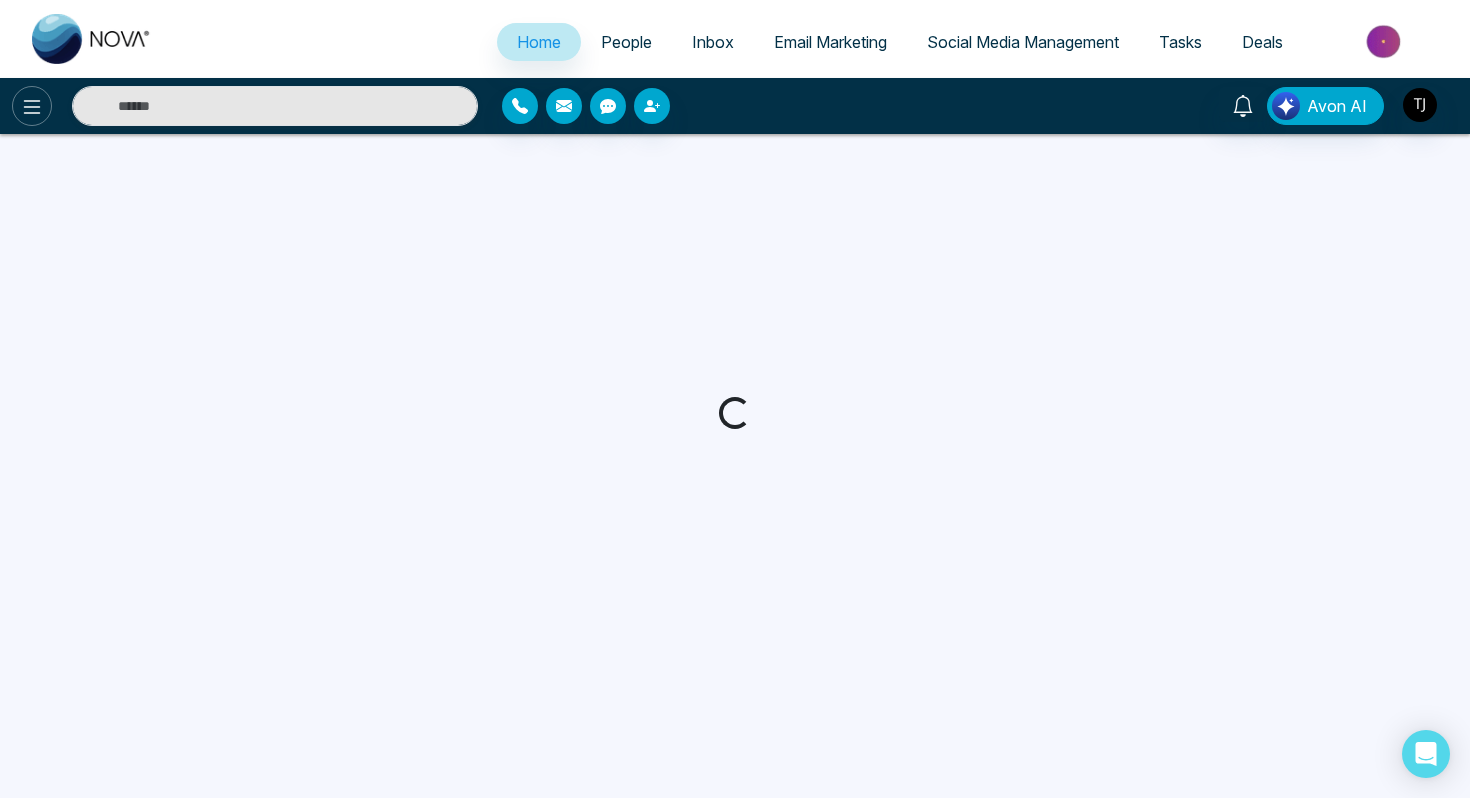 select on "*" 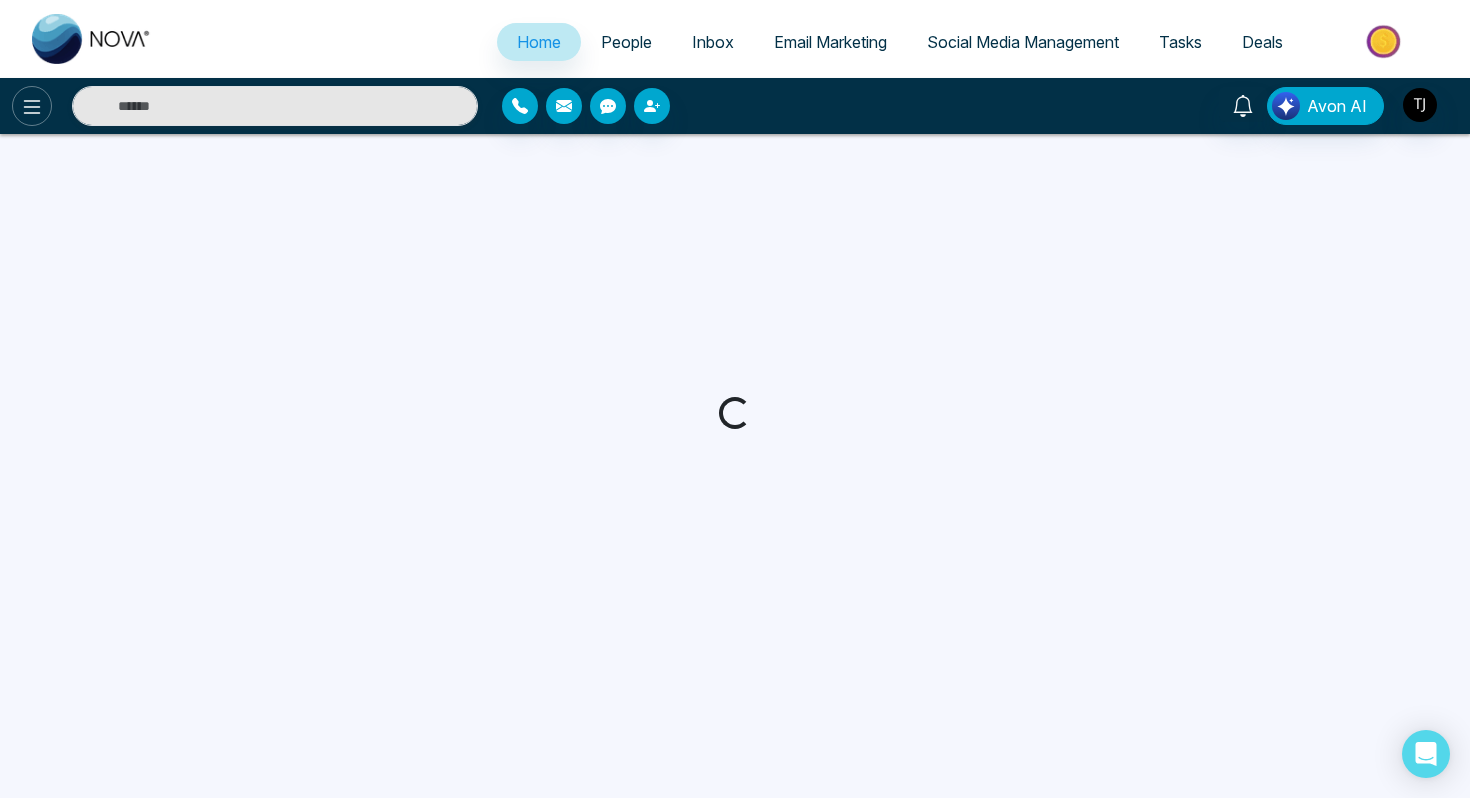 select on "*" 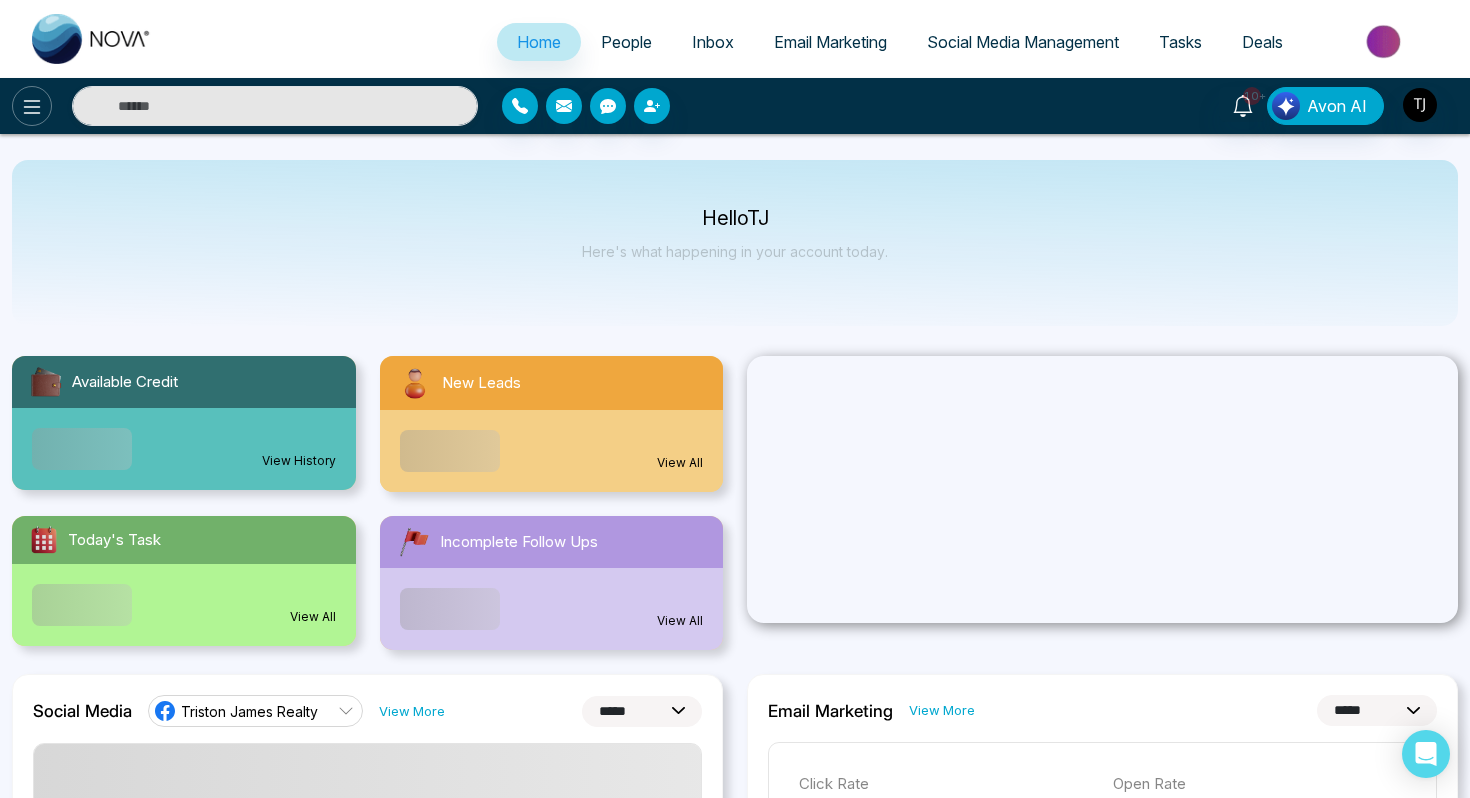 click 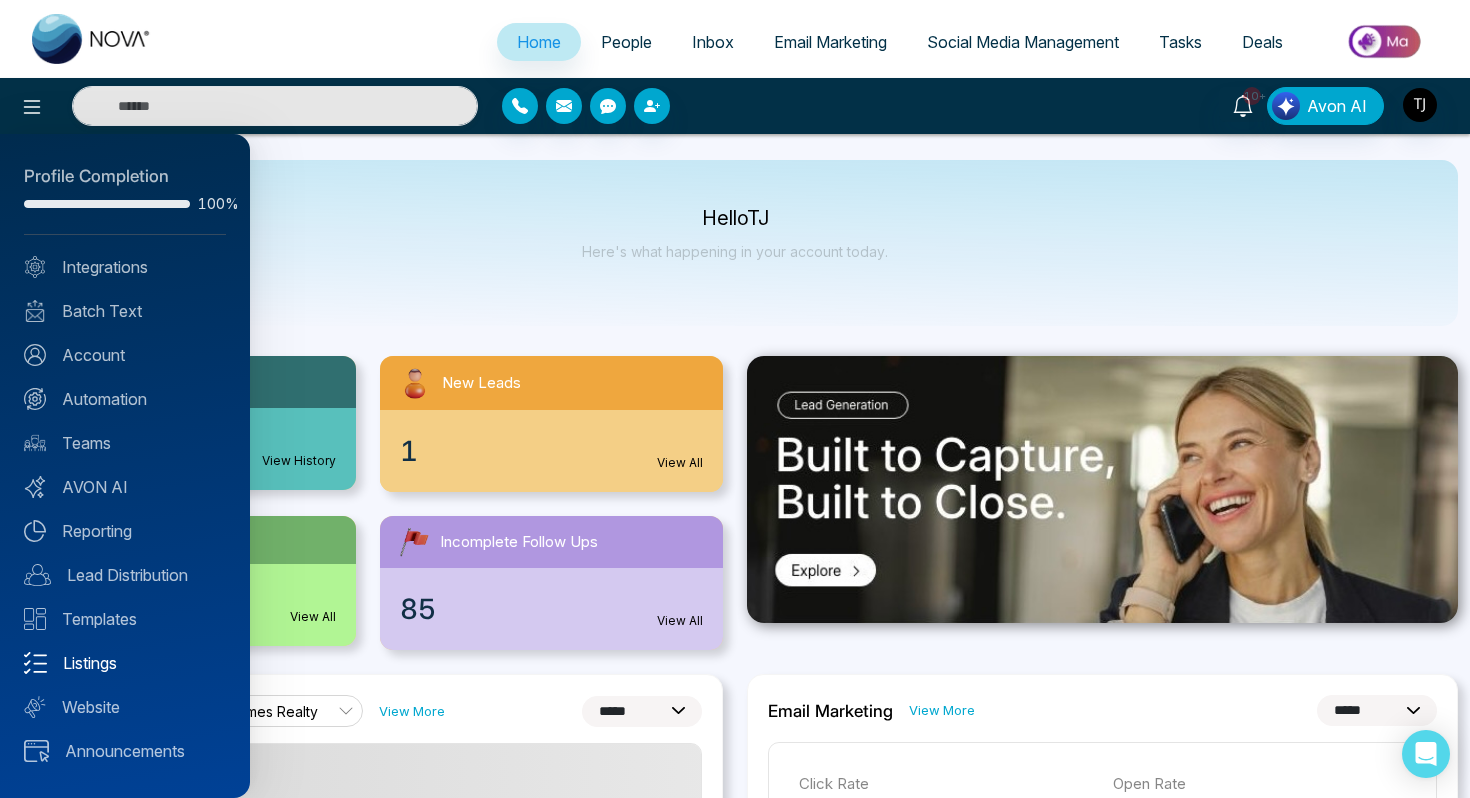click on "Listings" at bounding box center (125, 663) 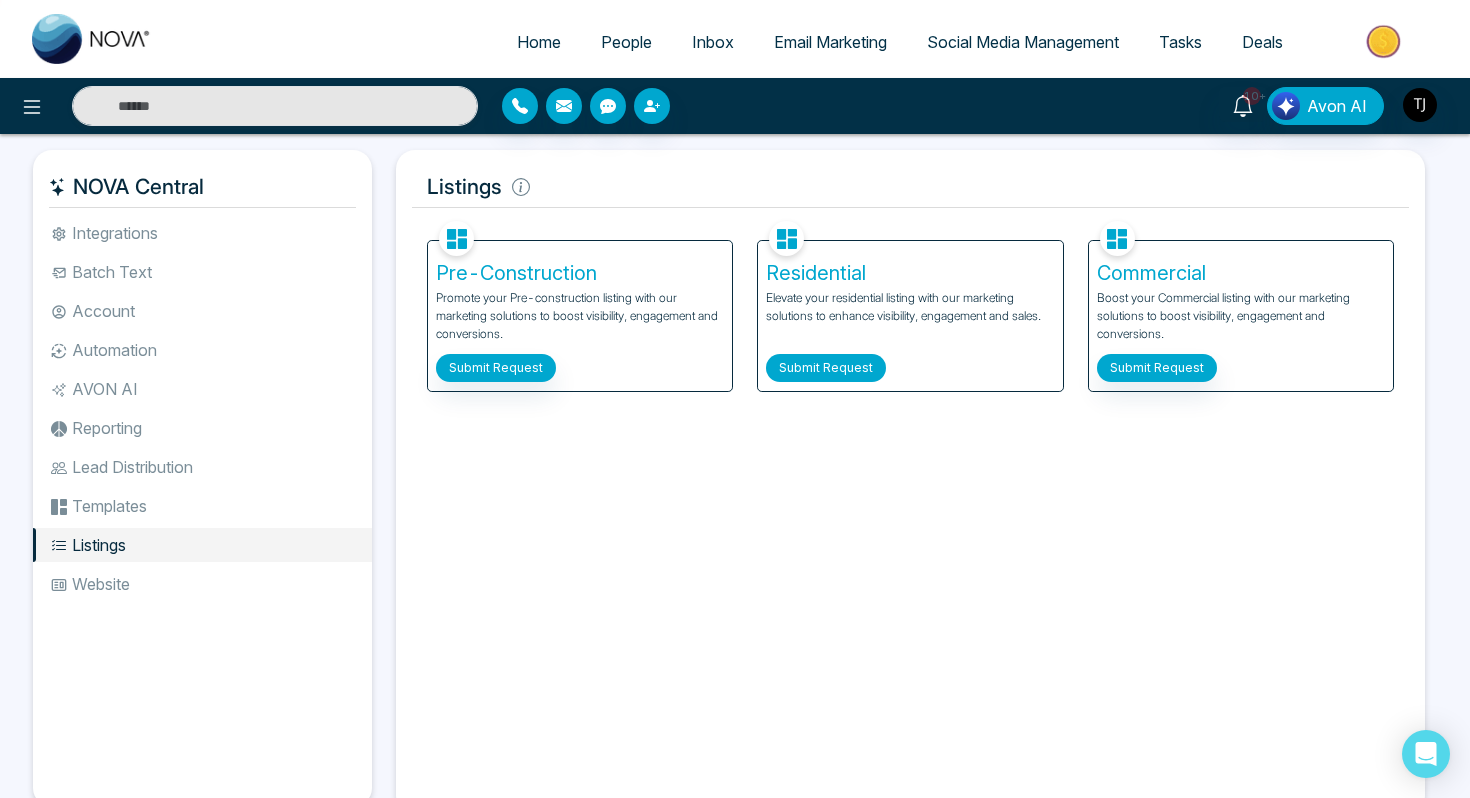 click on "Submit Request" at bounding box center (826, 368) 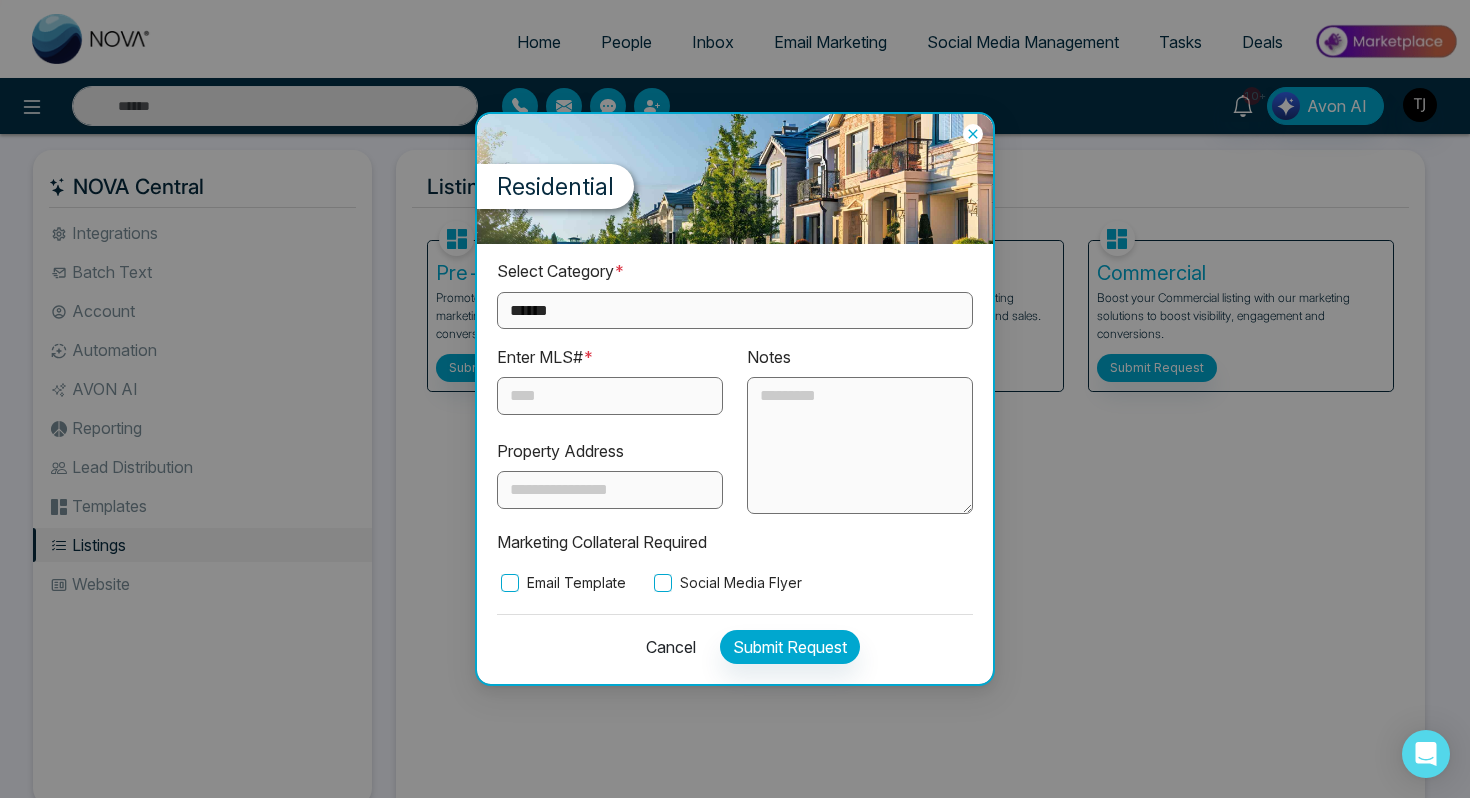 click 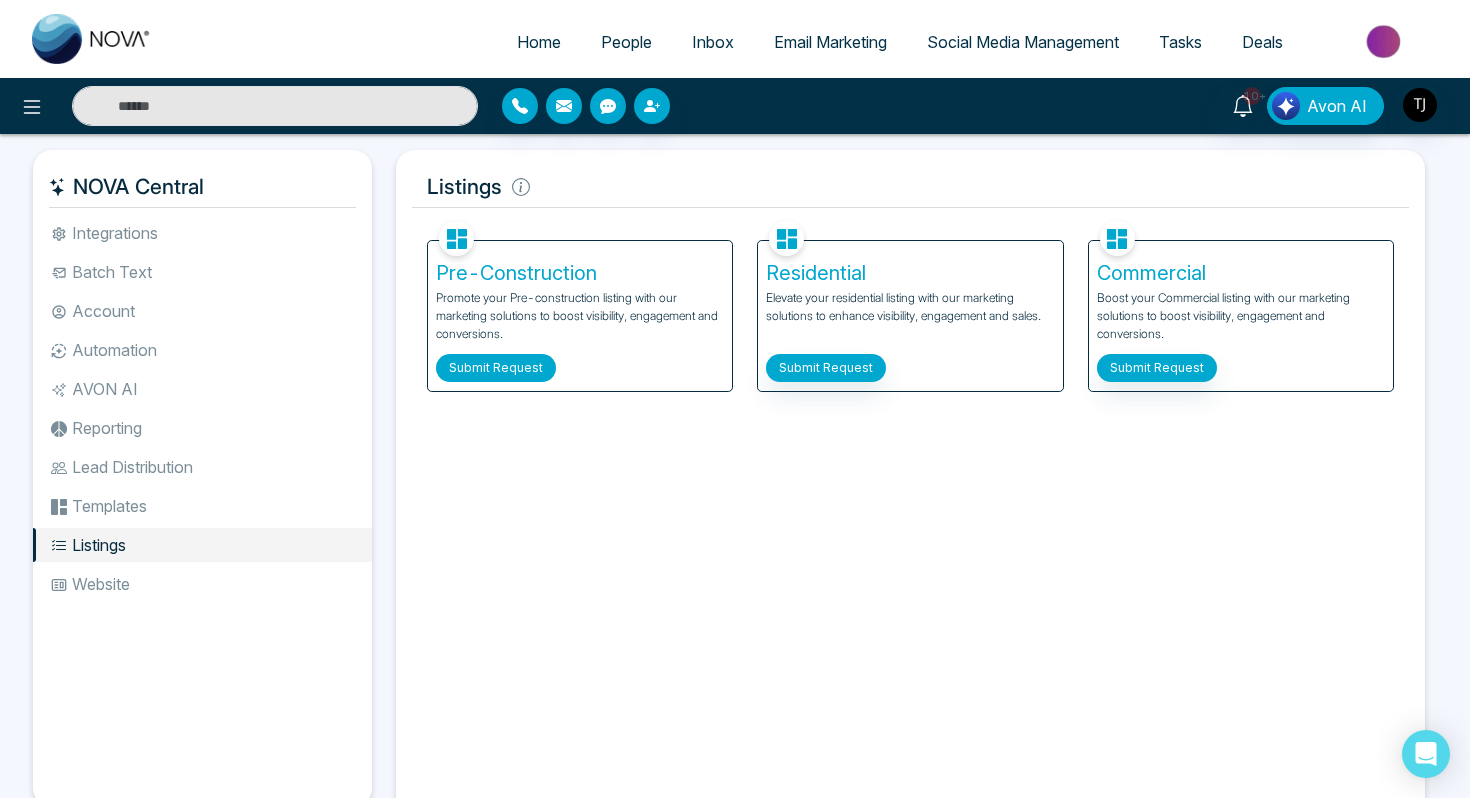 click on "Submit Request" at bounding box center (496, 368) 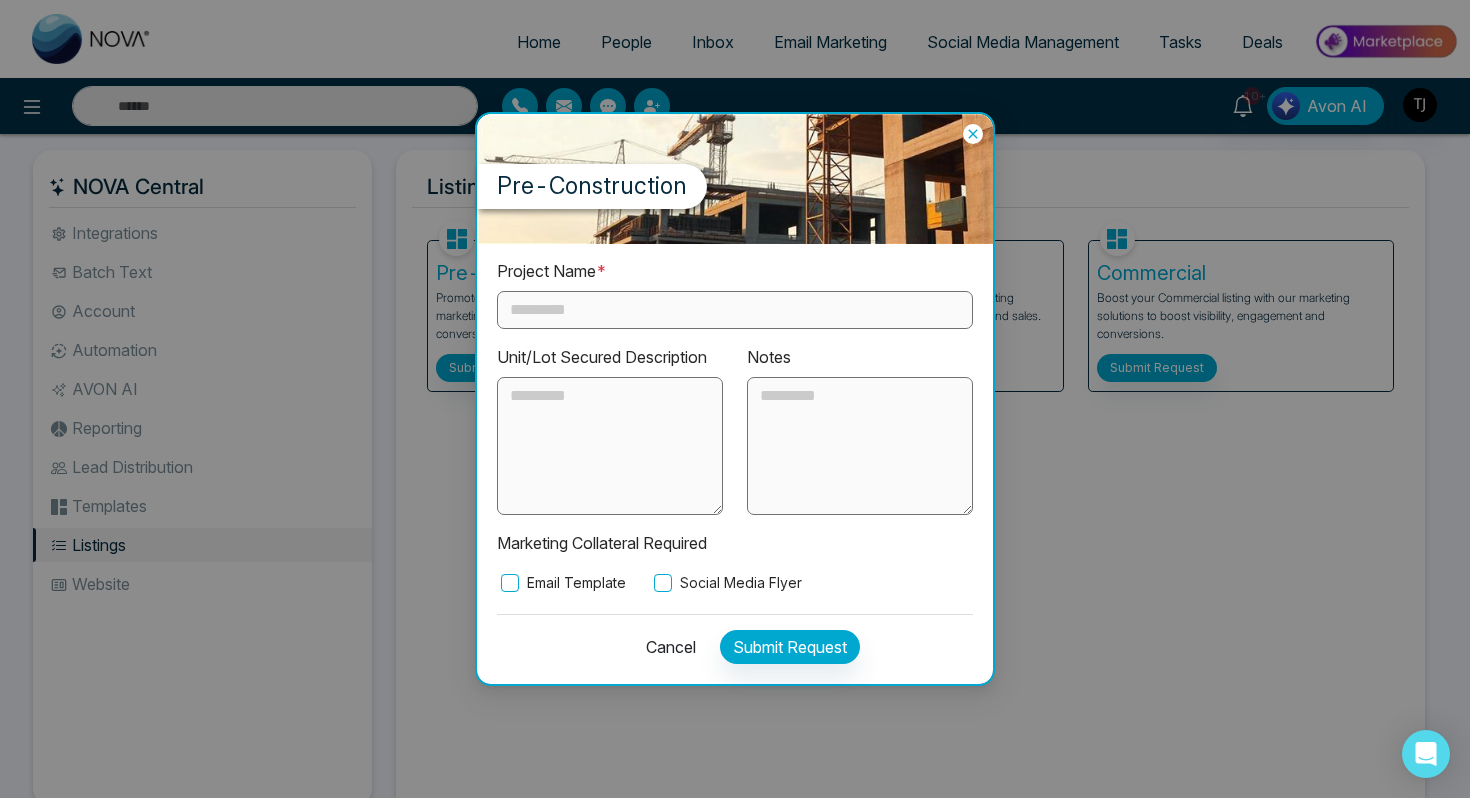 click at bounding box center (735, 310) 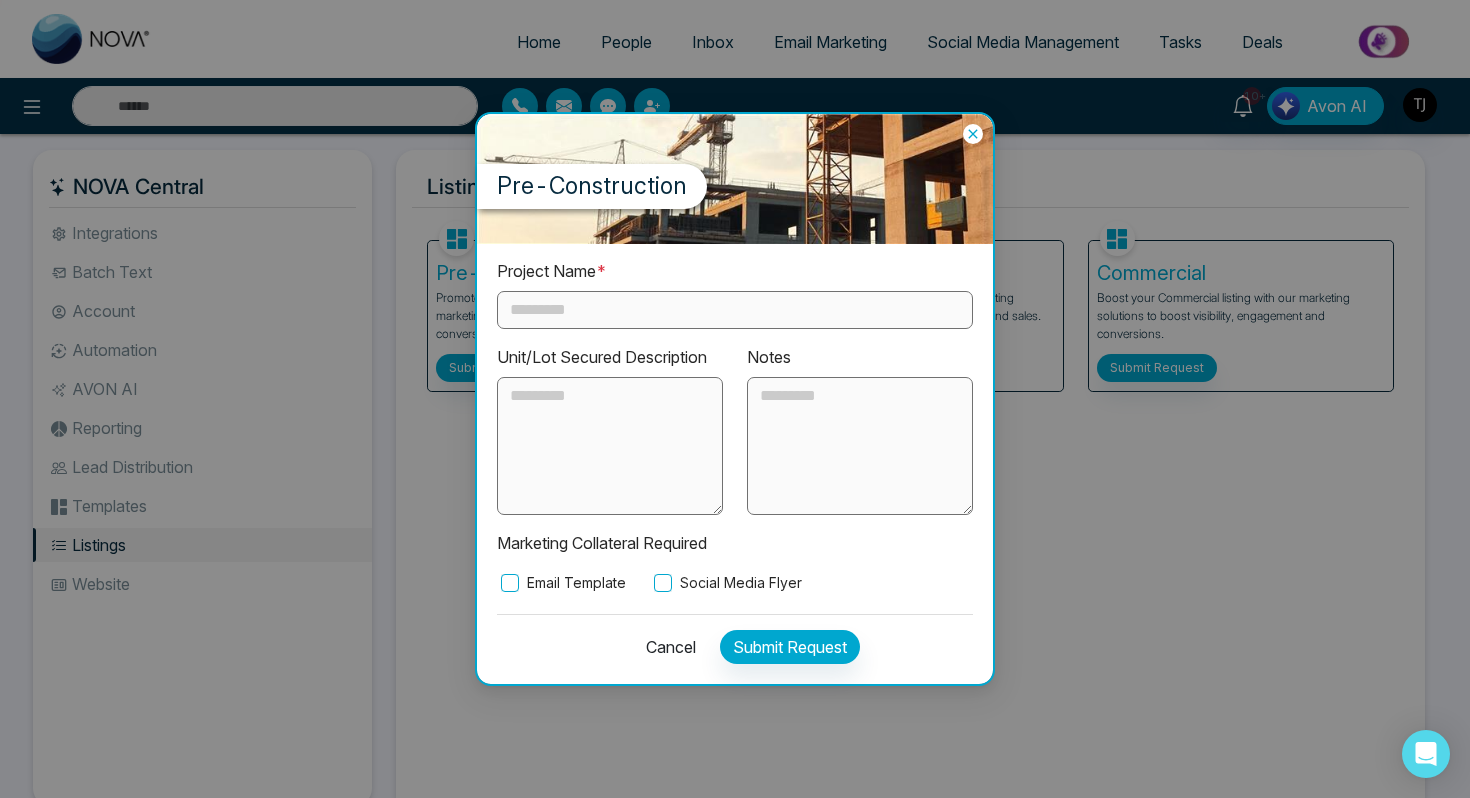 click on "Email Template" at bounding box center [561, 583] 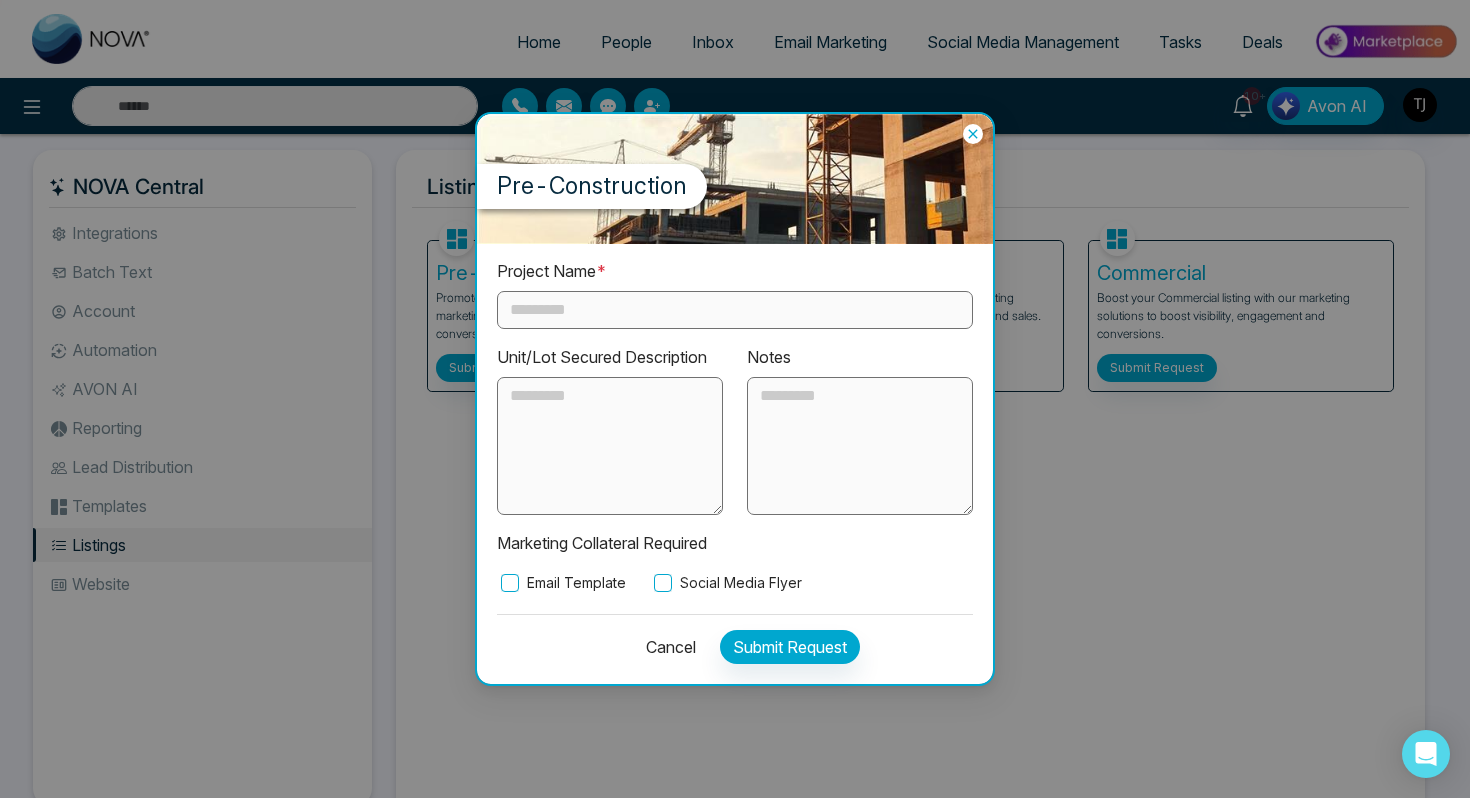 click on "Cancel" at bounding box center (665, 647) 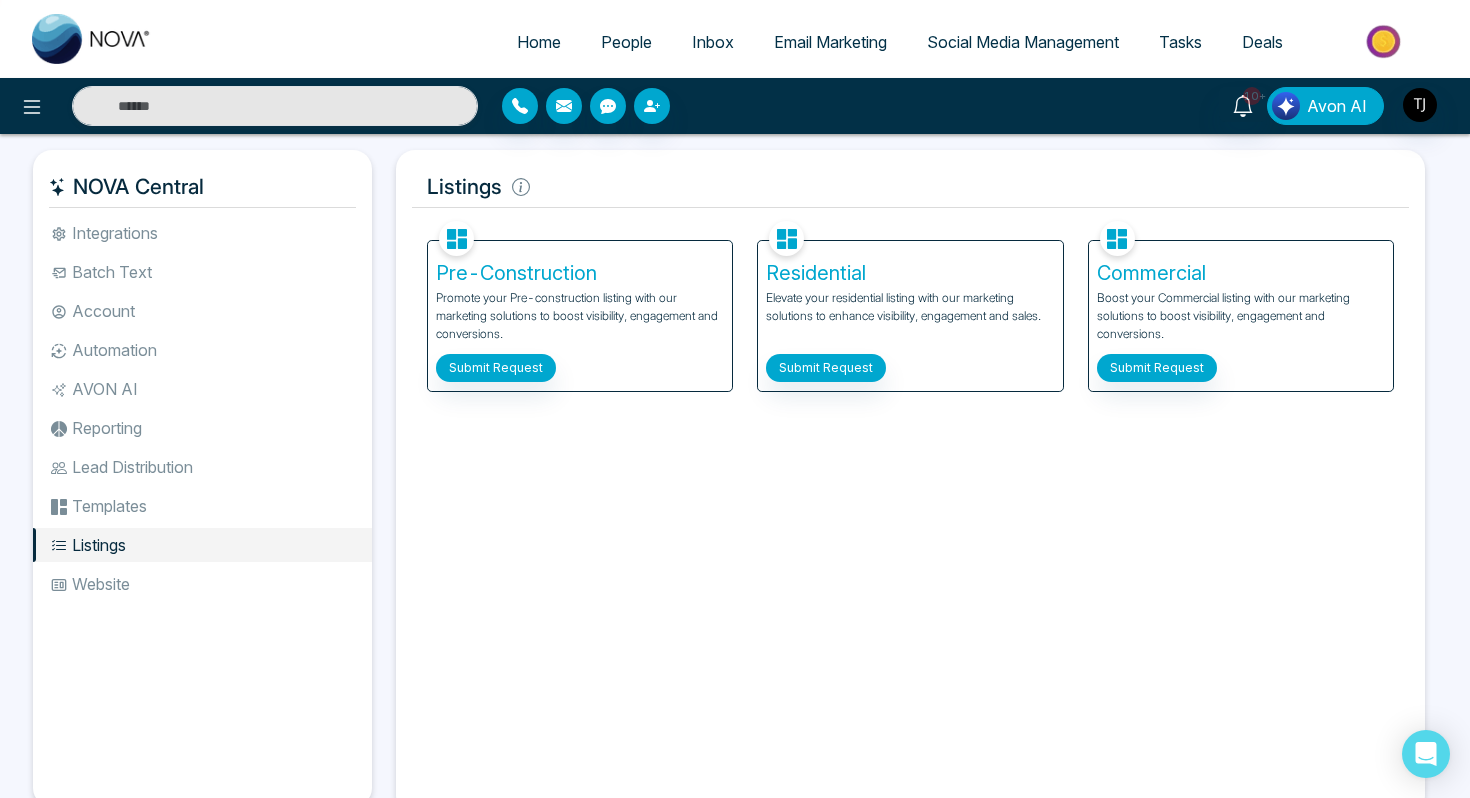 click on "Avon AI" at bounding box center [1337, 106] 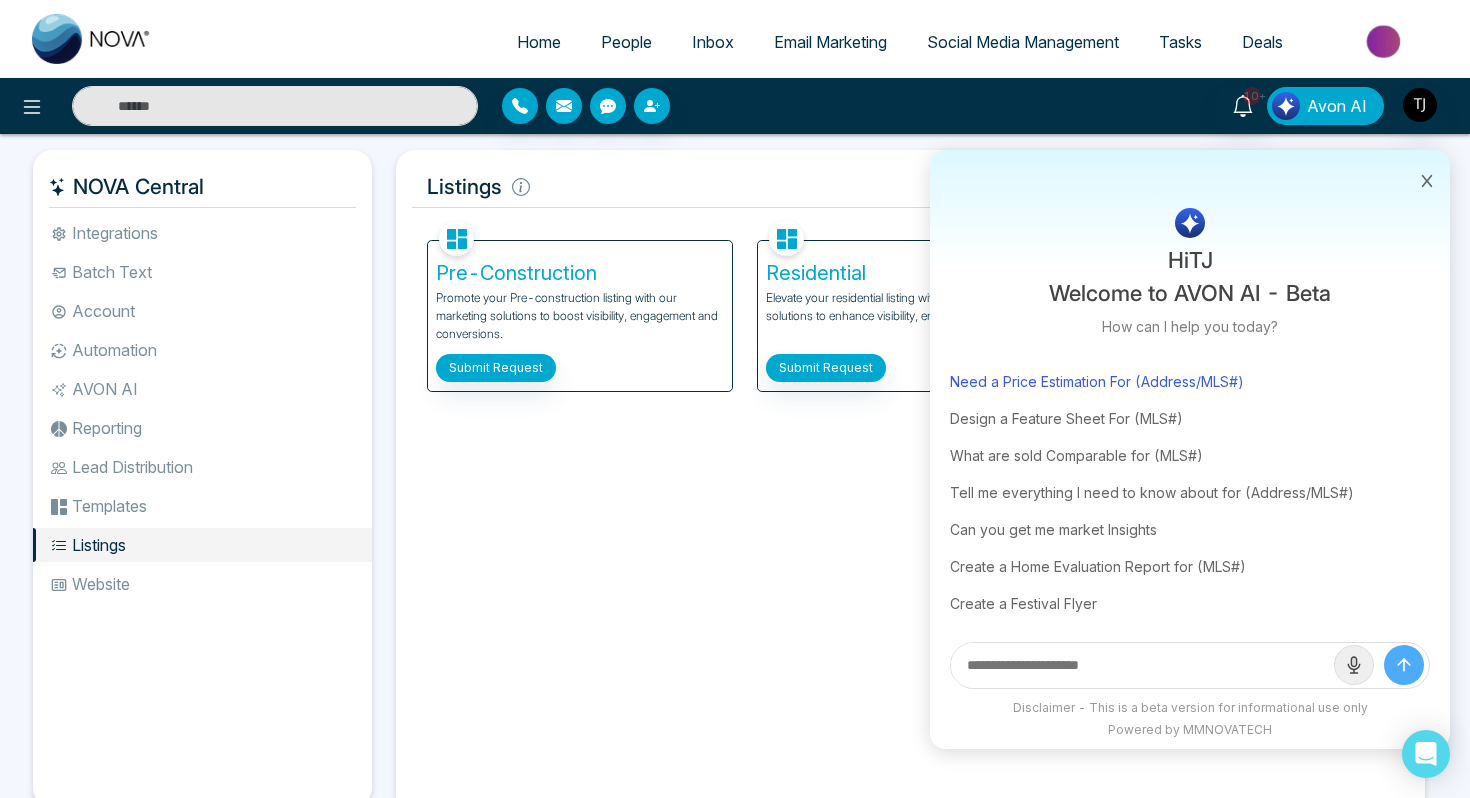 scroll, scrollTop: 0, scrollLeft: 0, axis: both 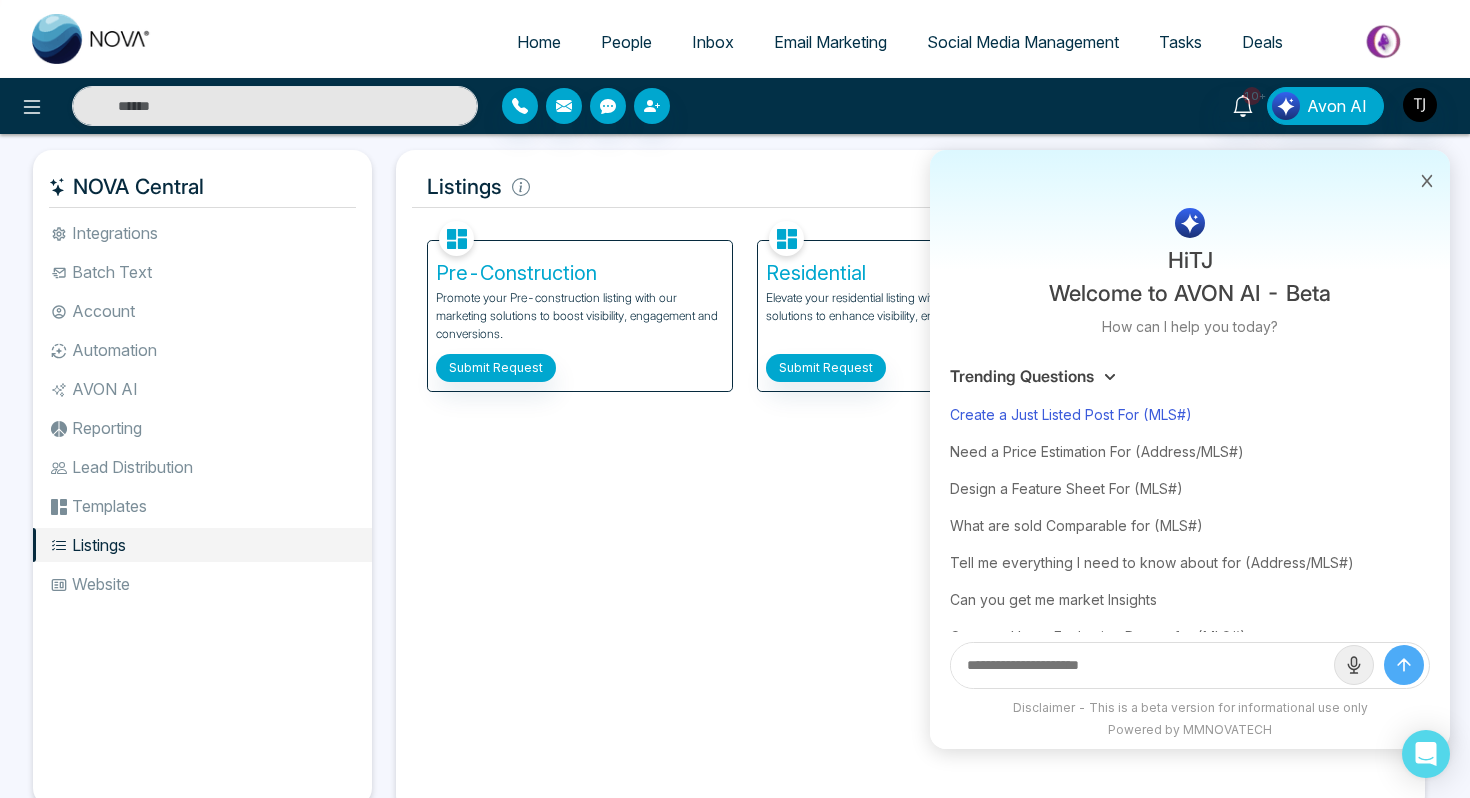 click on "Create a Just Listed Post For (MLS#)" at bounding box center (1190, 414) 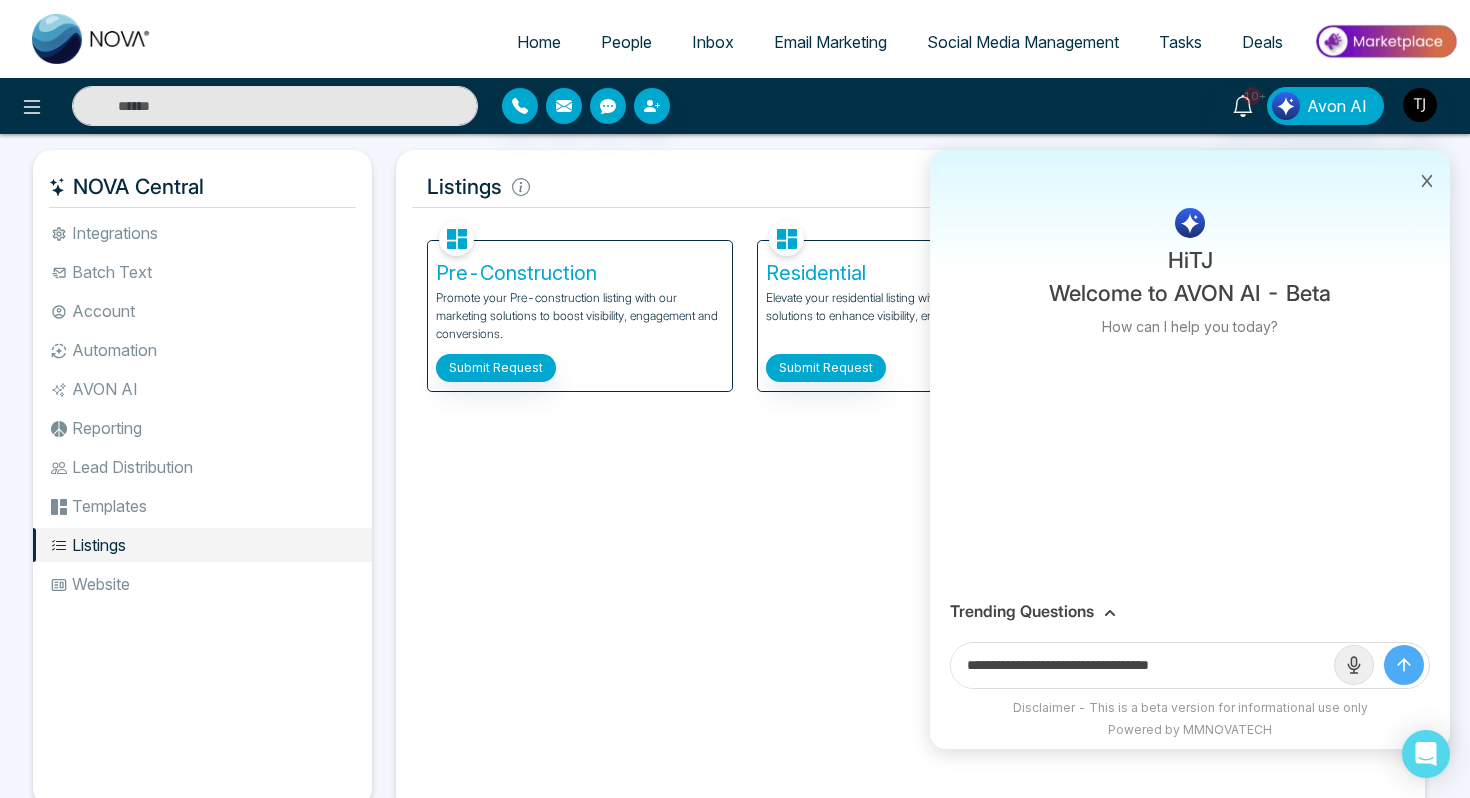 drag, startPoint x: 1159, startPoint y: 656, endPoint x: 1234, endPoint y: 650, distance: 75.23962 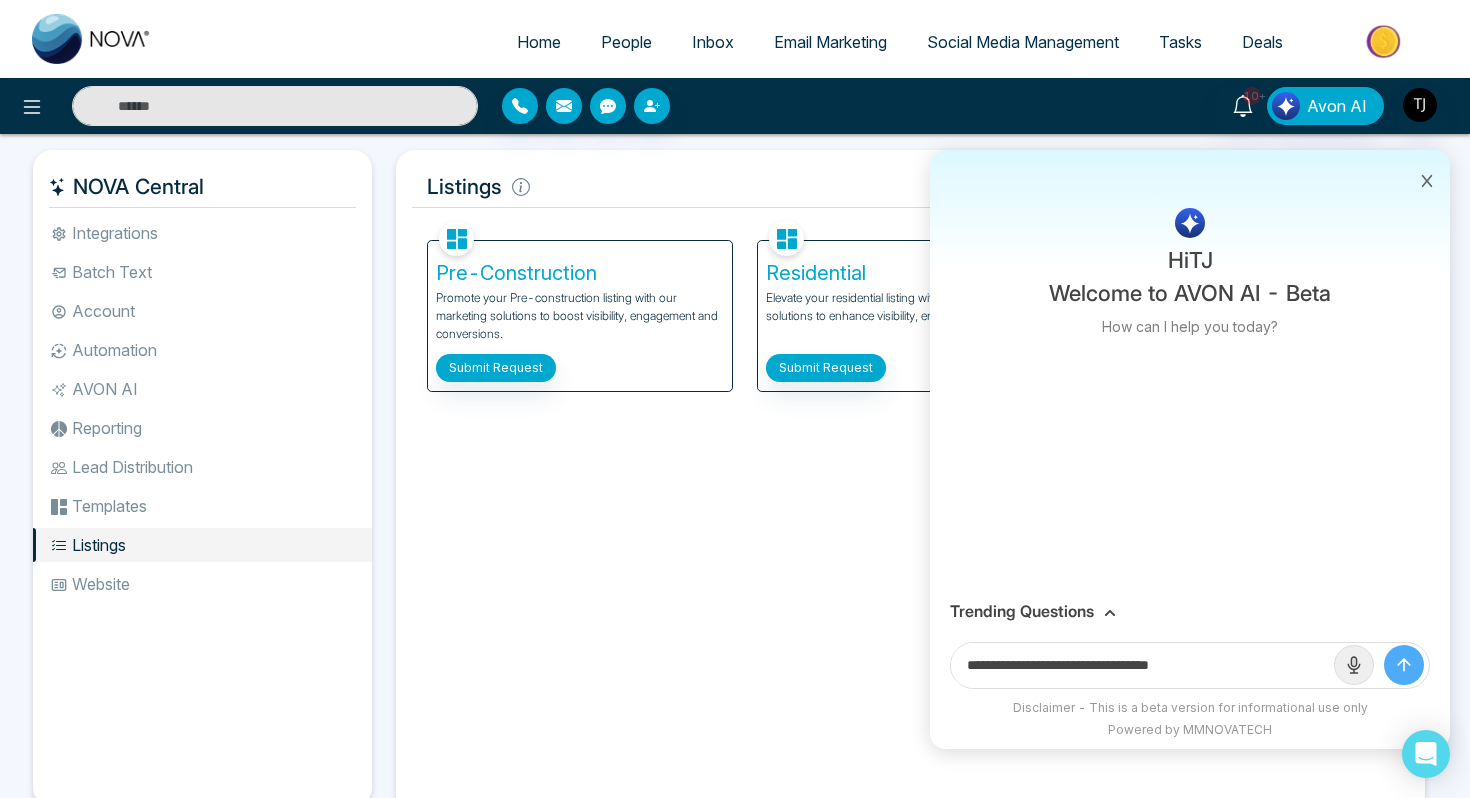 click on "**********" at bounding box center (1142, 665) 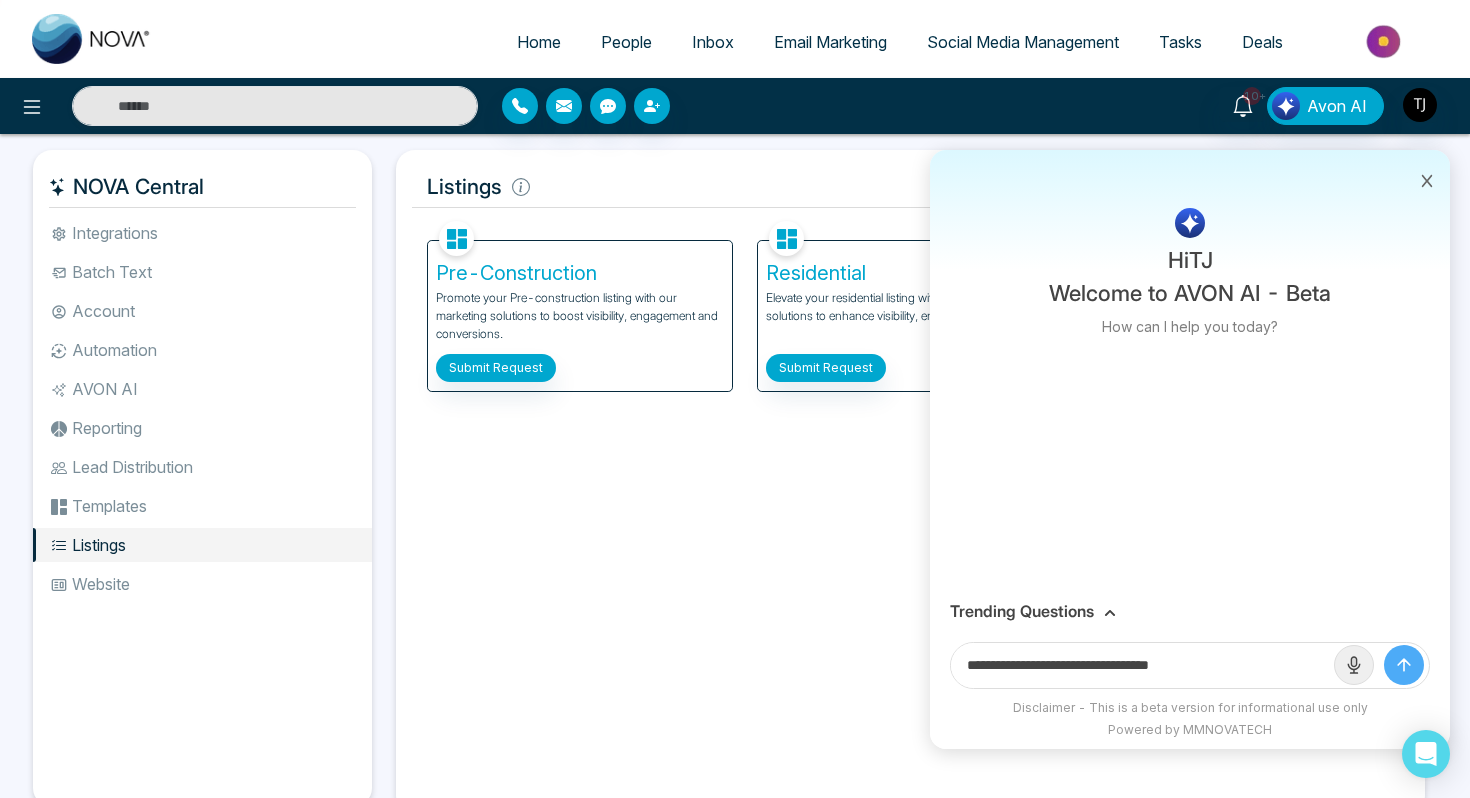 drag, startPoint x: 1229, startPoint y: 679, endPoint x: 1163, endPoint y: 672, distance: 66.37017 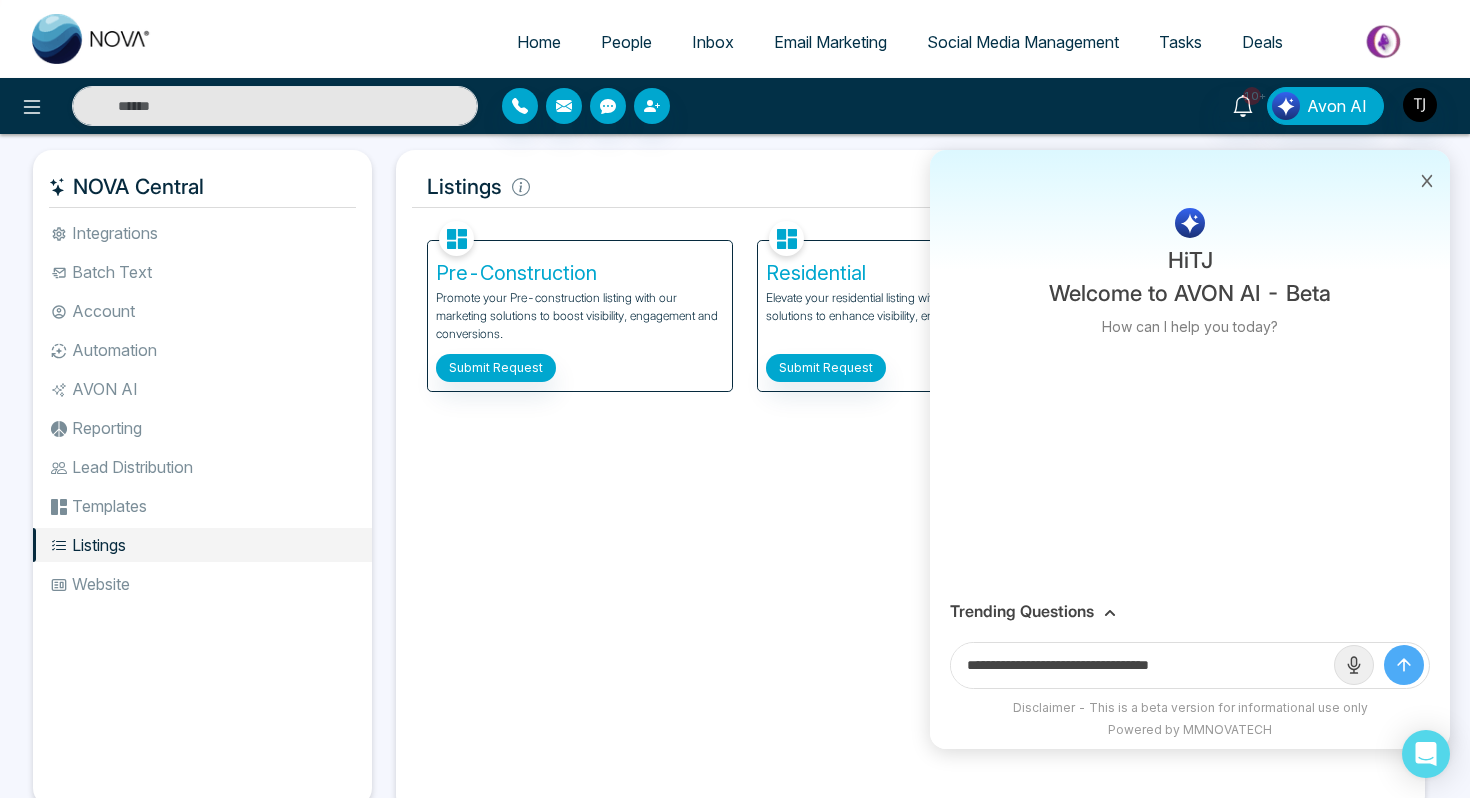 click on "**********" at bounding box center (1142, 665) 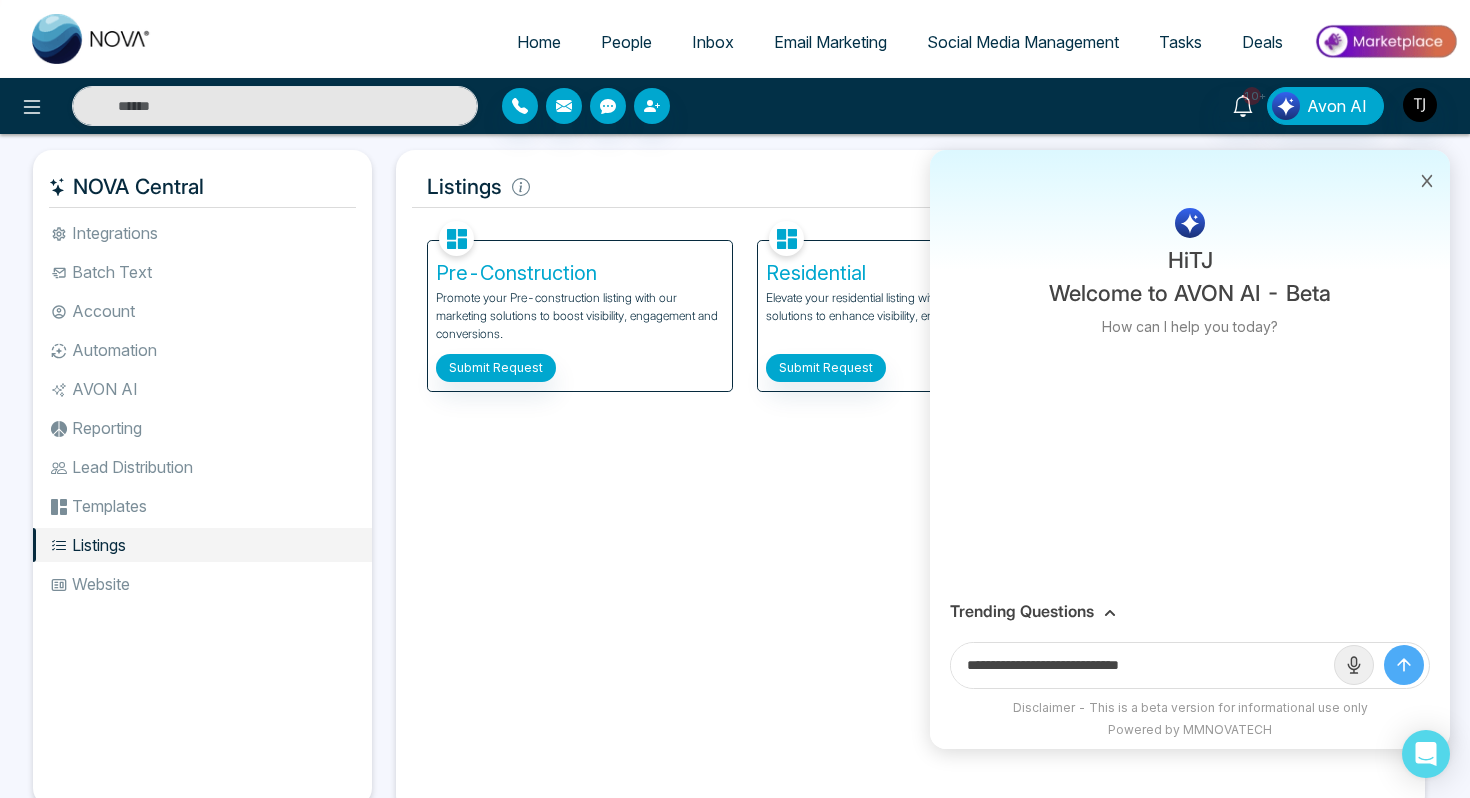click 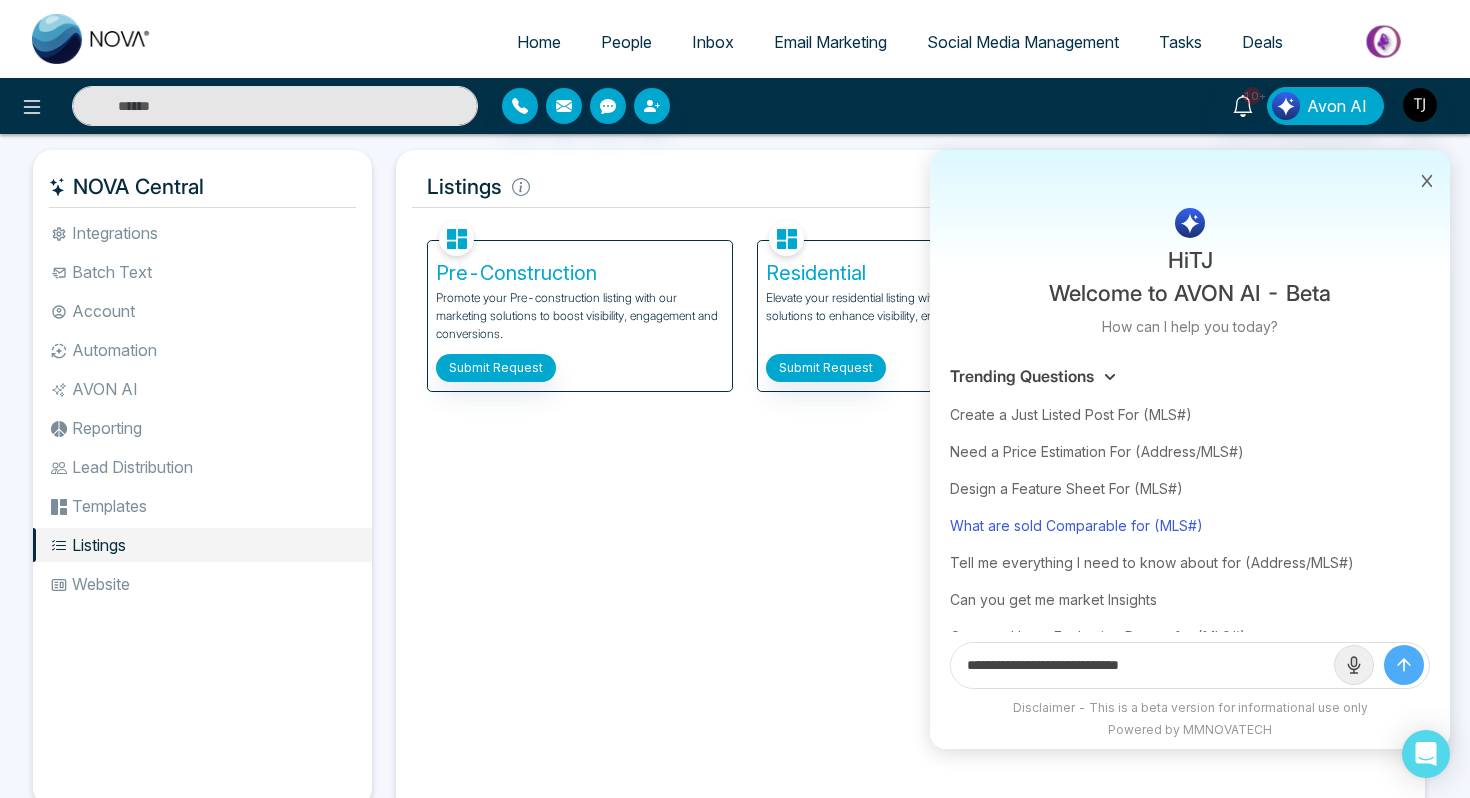 click on "What are sold Comparable for (MLS#)" at bounding box center [1190, 525] 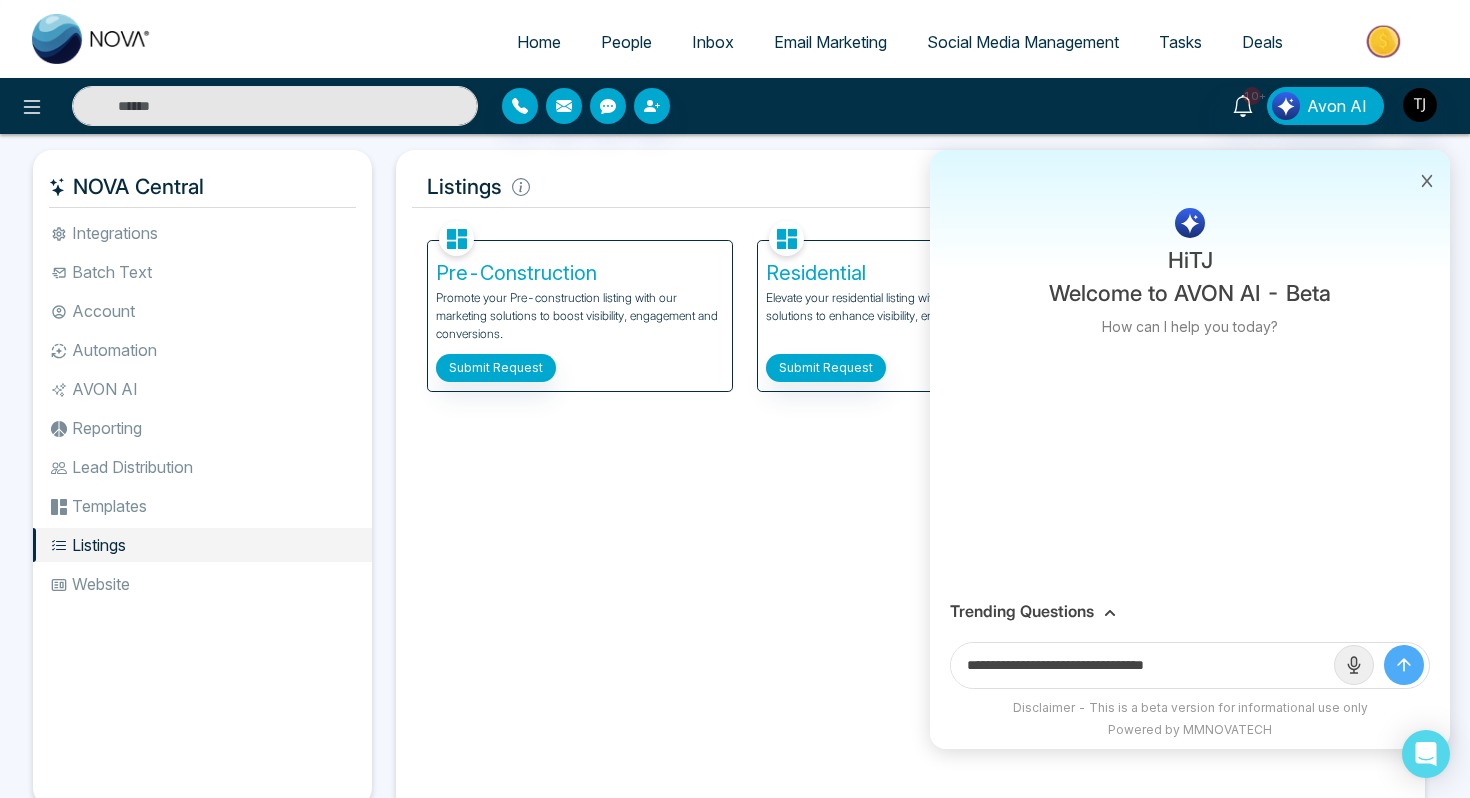 click on "Trending Questions" at bounding box center [1190, 611] 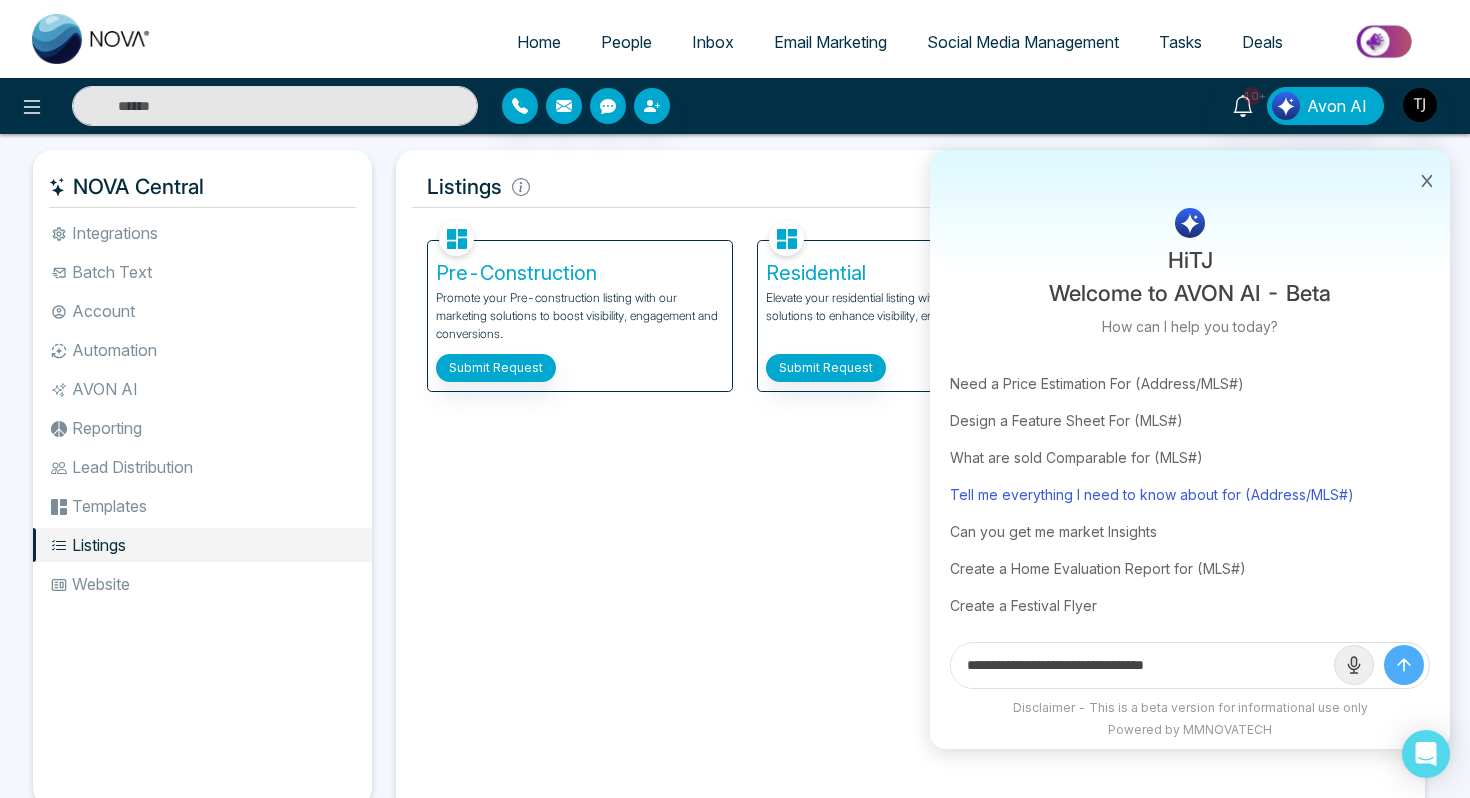 scroll, scrollTop: 69, scrollLeft: 0, axis: vertical 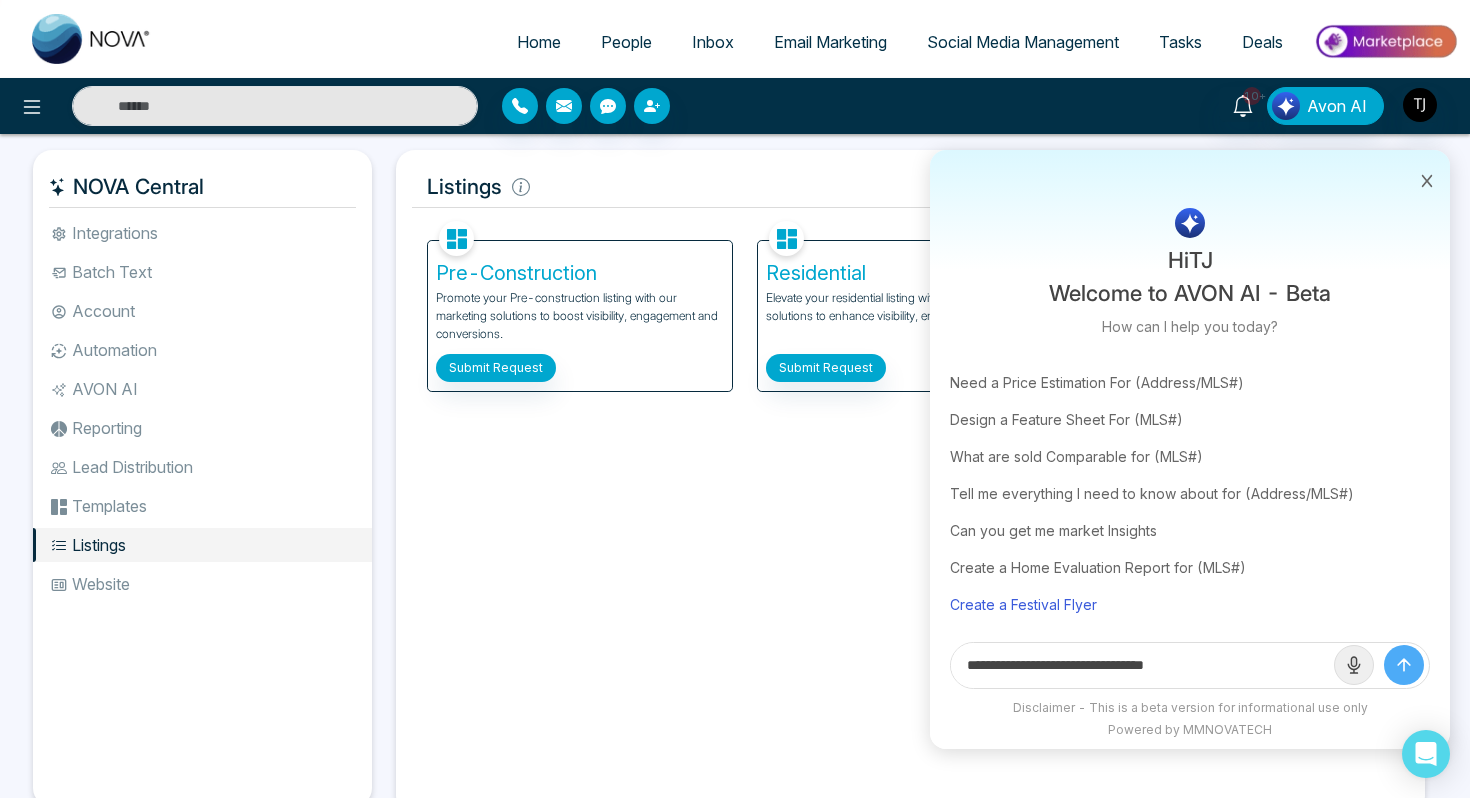 click on "Create a Festival Flyer" at bounding box center (1190, 604) 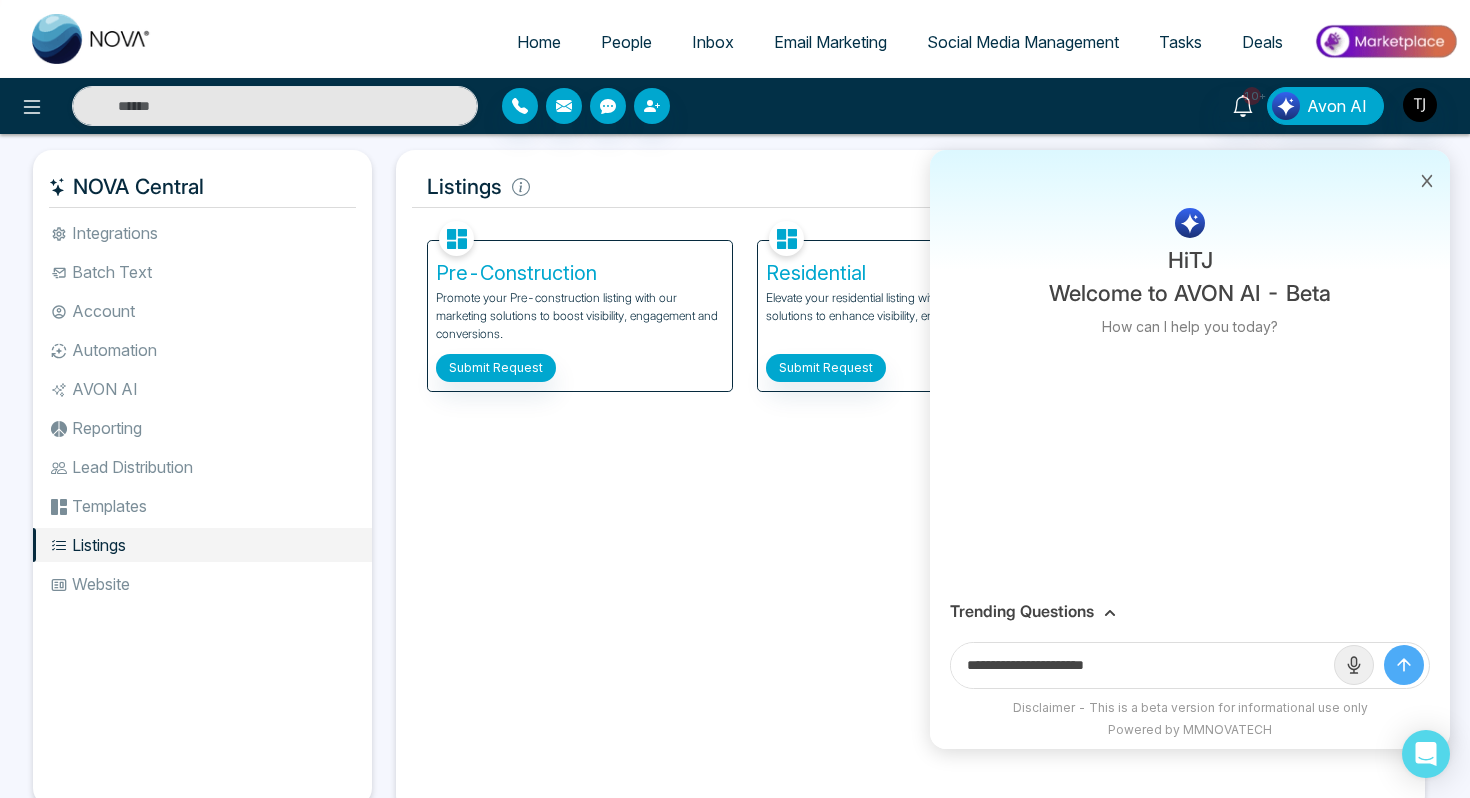 scroll, scrollTop: 0, scrollLeft: 0, axis: both 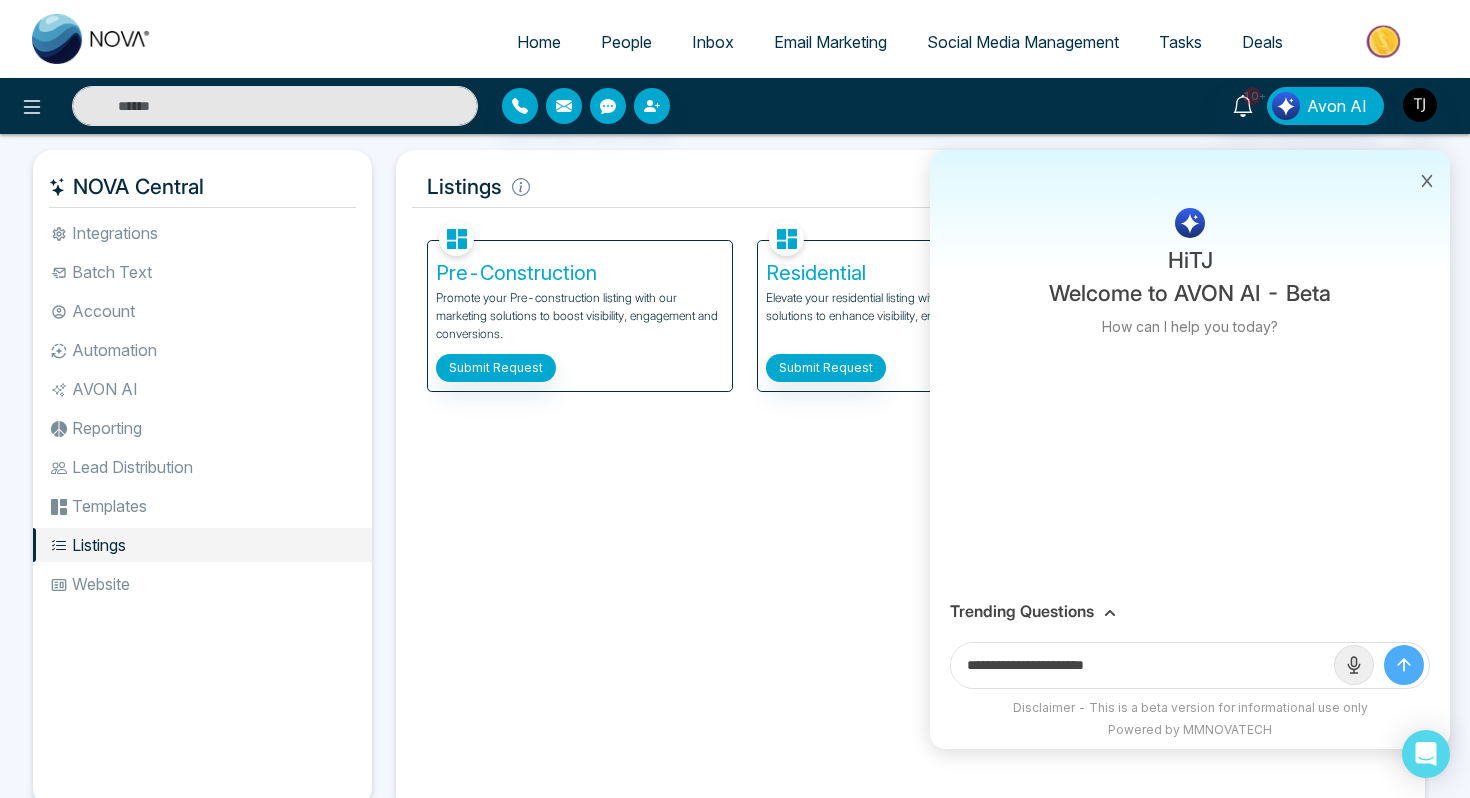 click 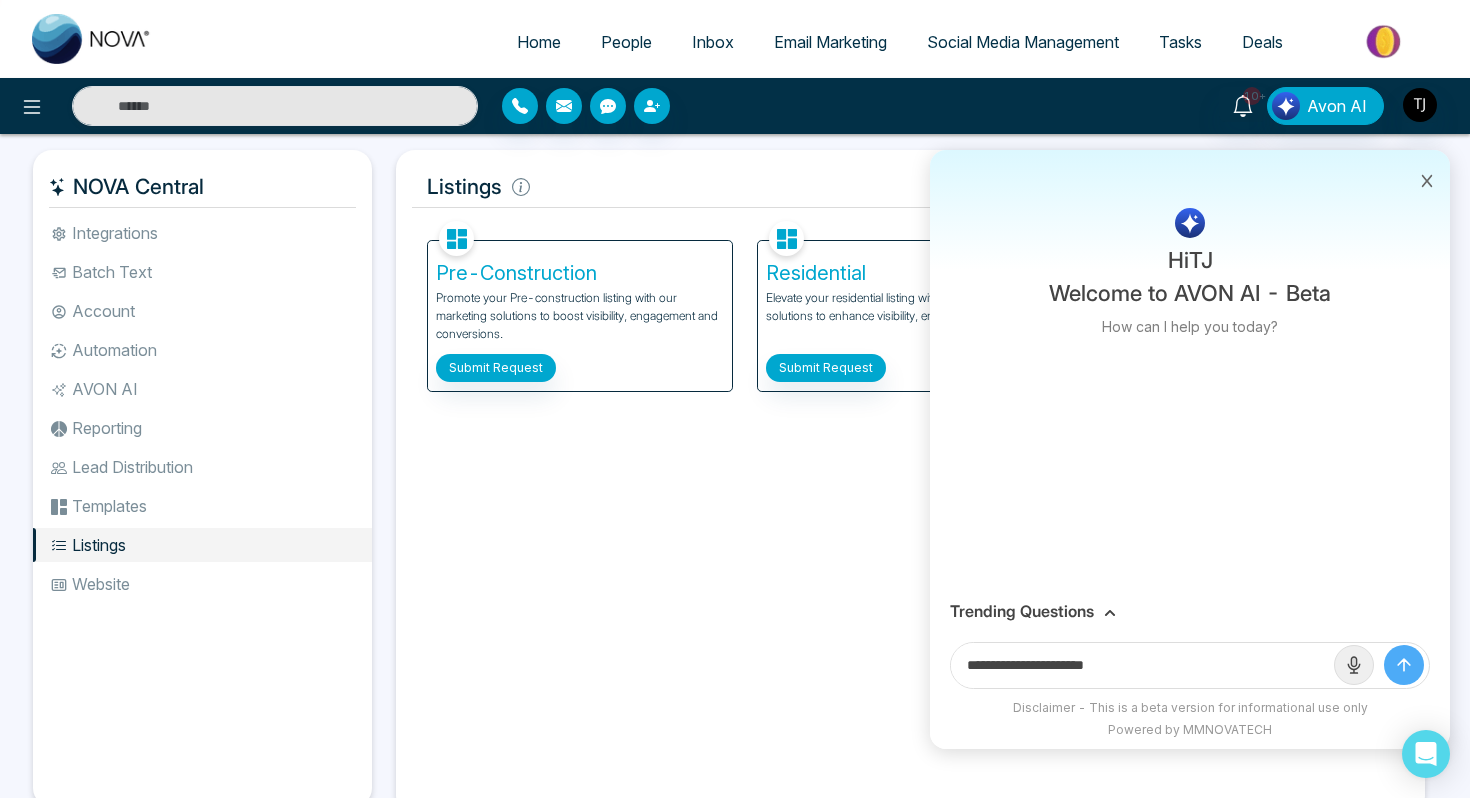type 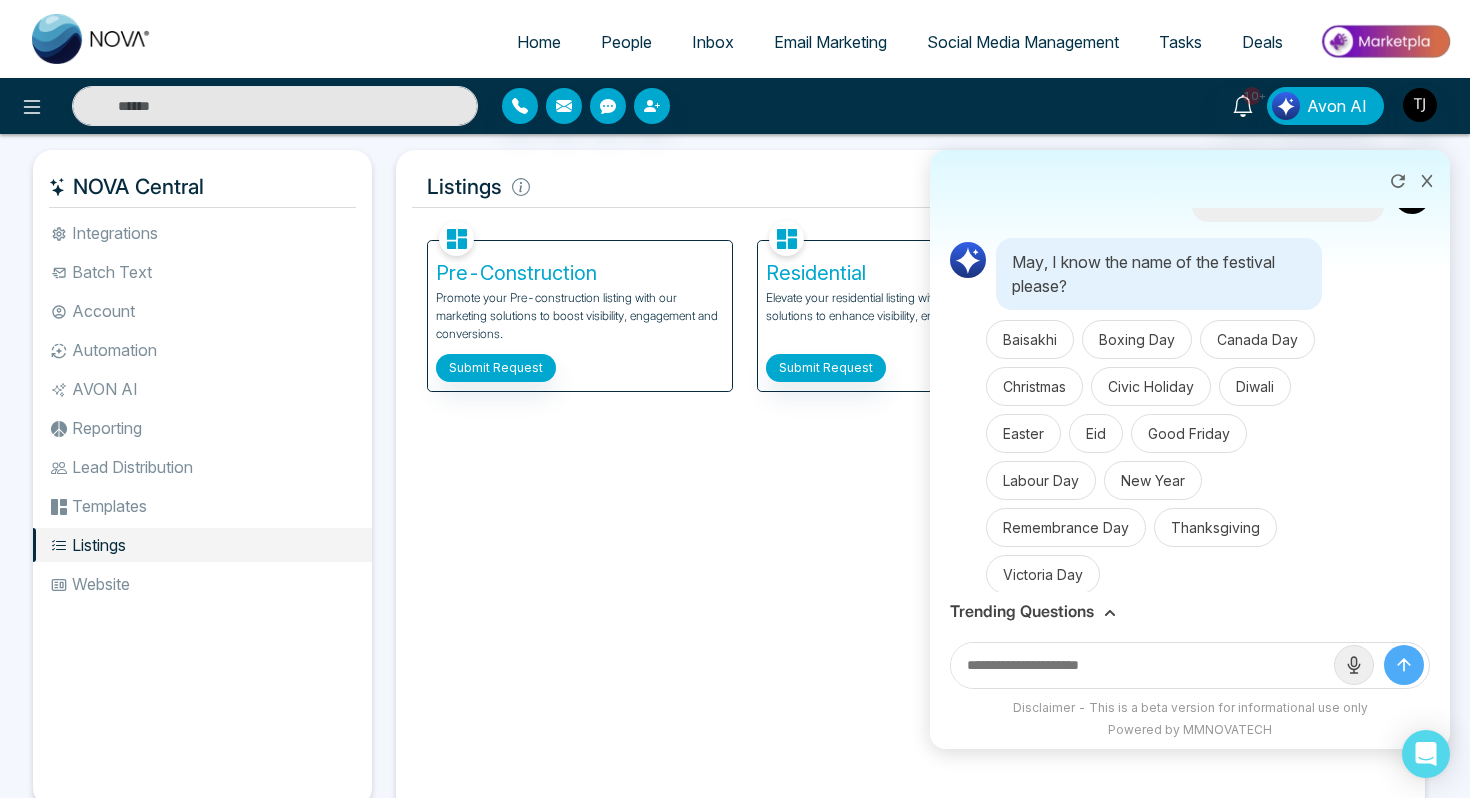 scroll, scrollTop: 62, scrollLeft: 0, axis: vertical 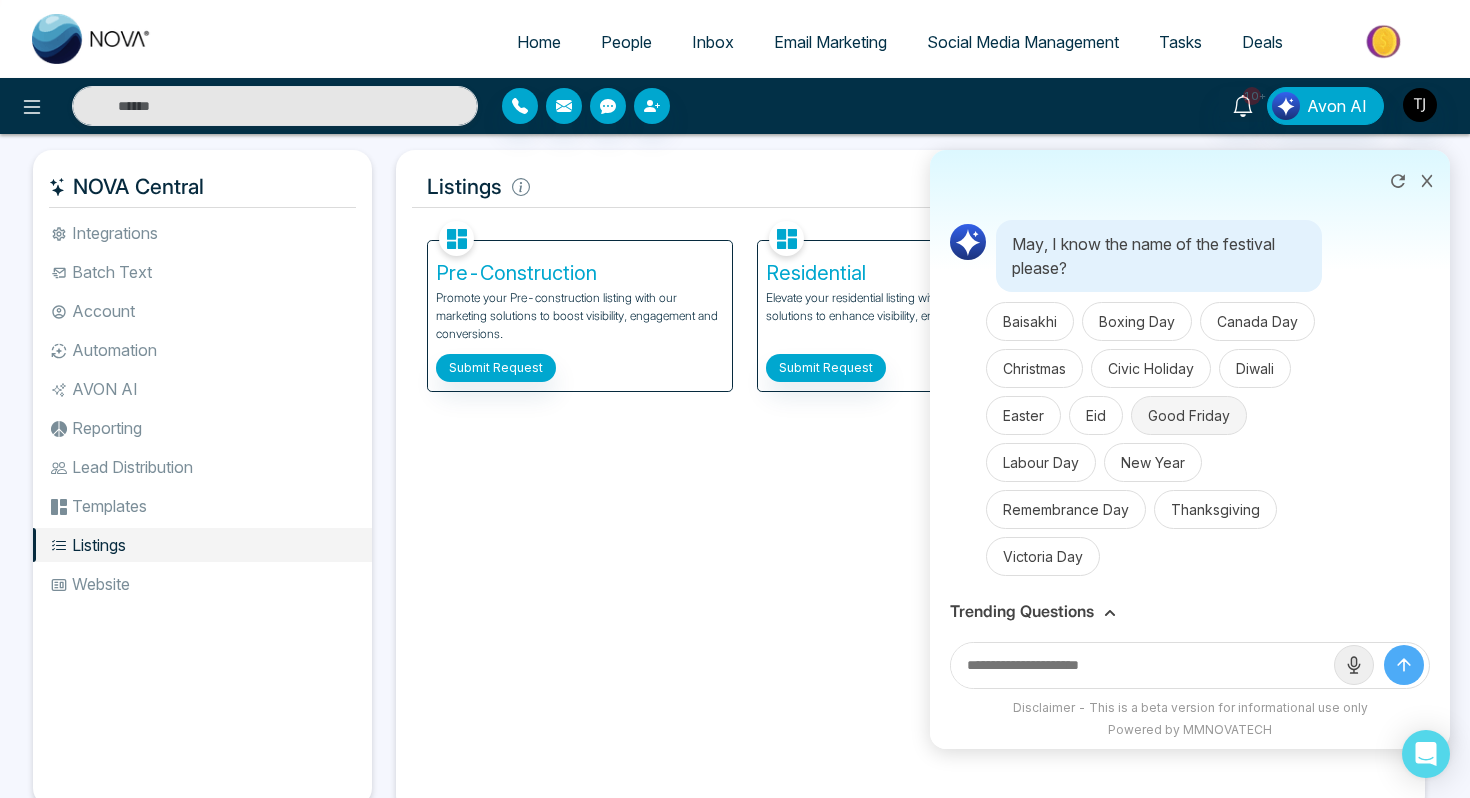 click on "Good Friday" at bounding box center [1189, 415] 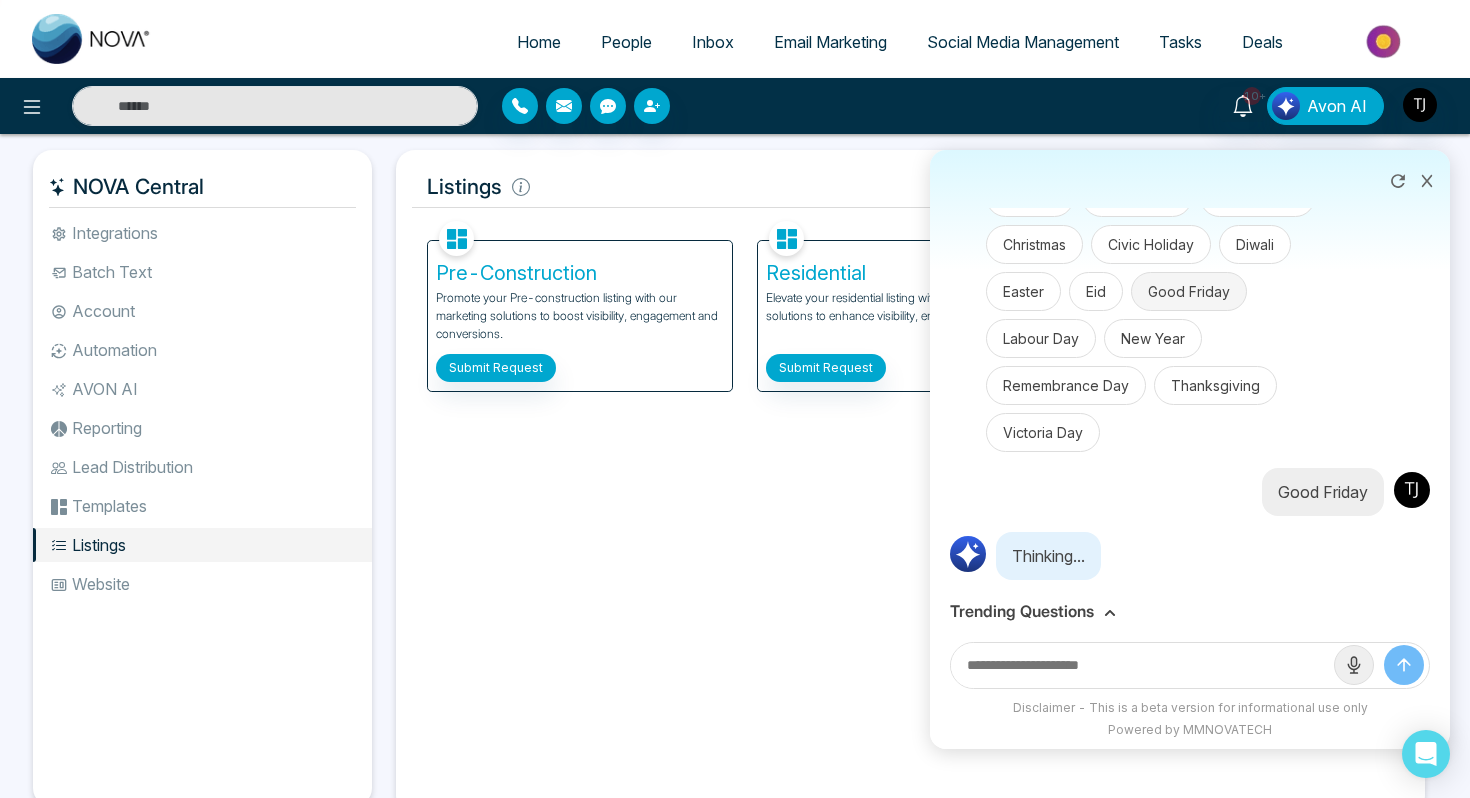 scroll, scrollTop: 190, scrollLeft: 0, axis: vertical 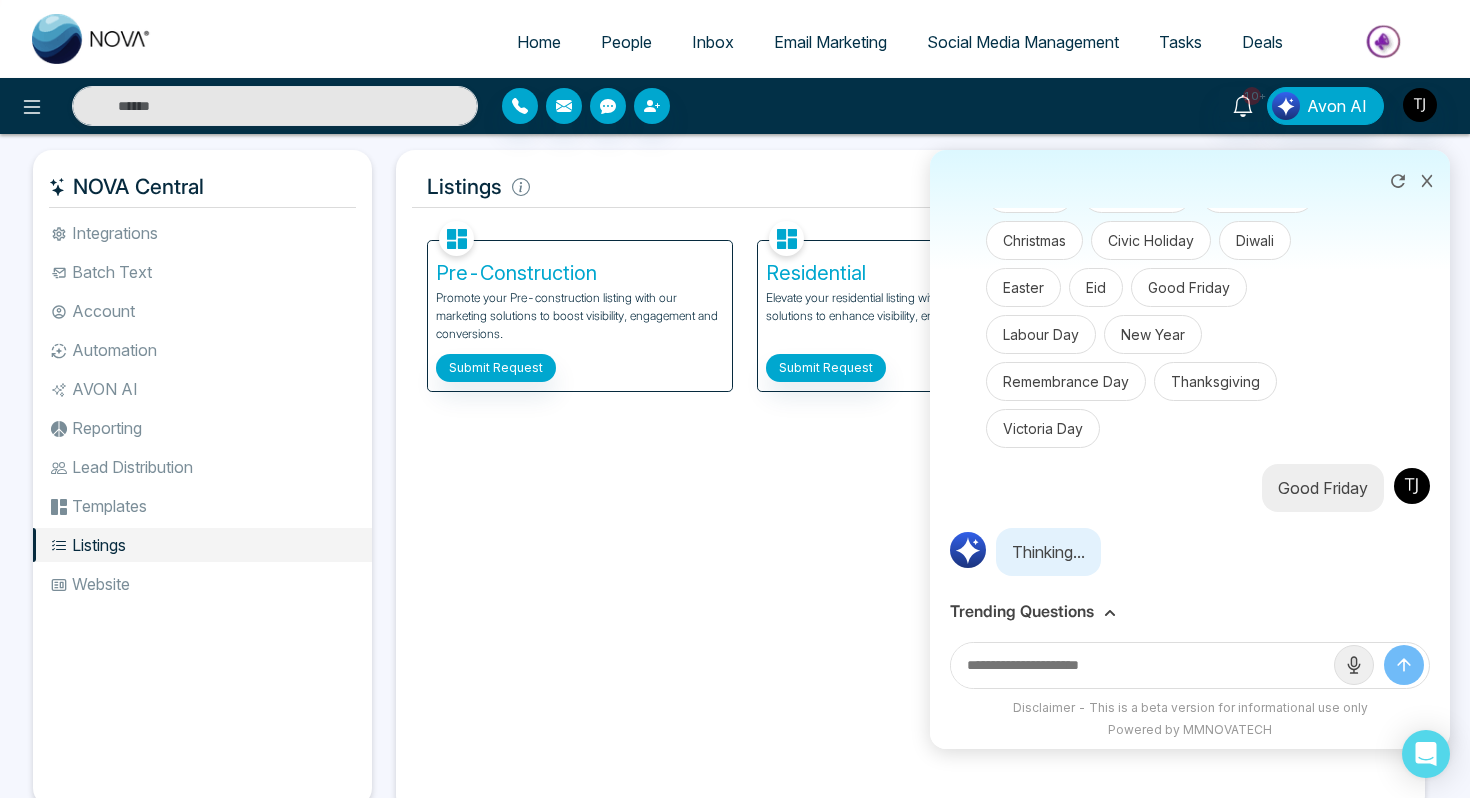 click at bounding box center [1427, 179] 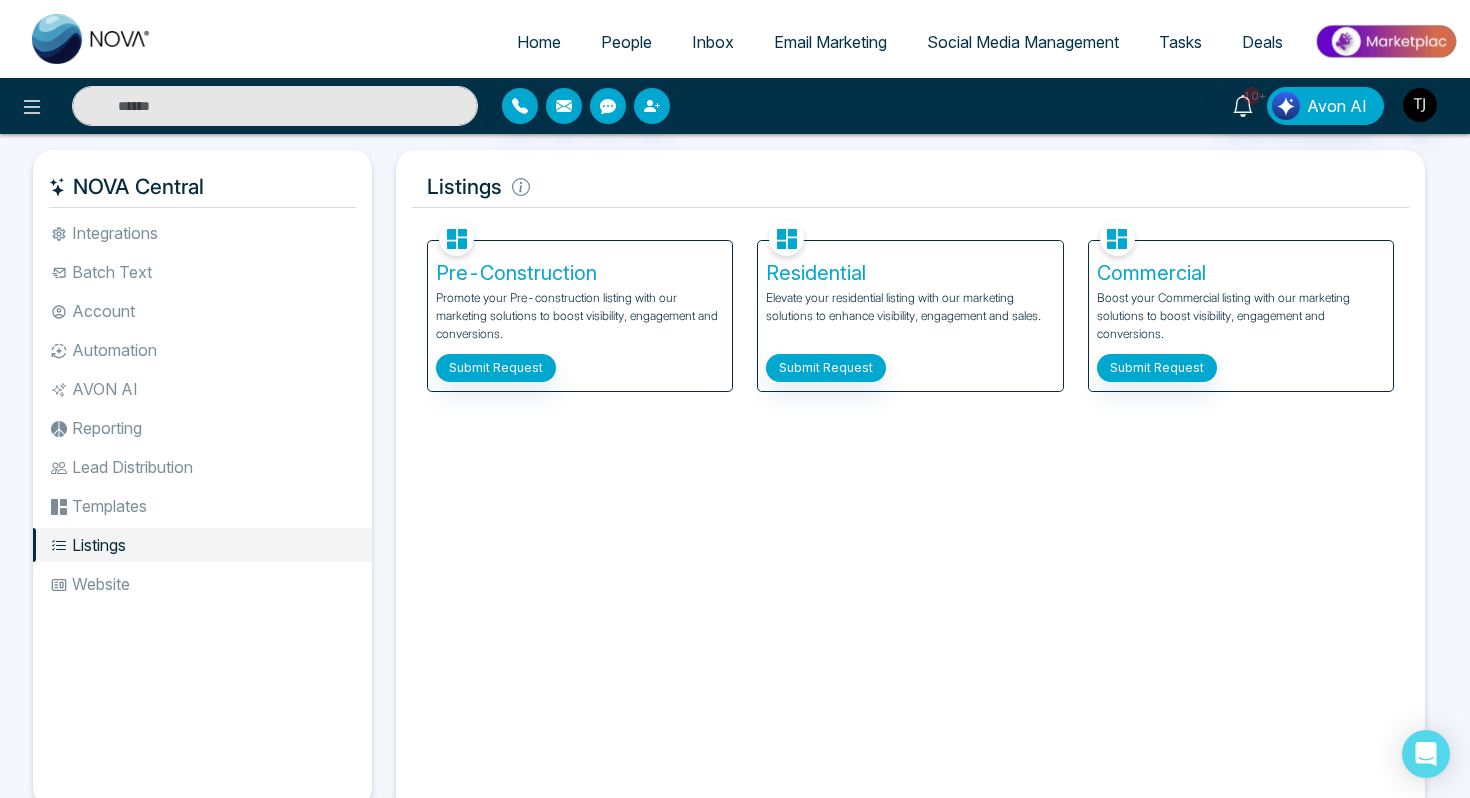 click on "Email Marketing" at bounding box center (830, 42) 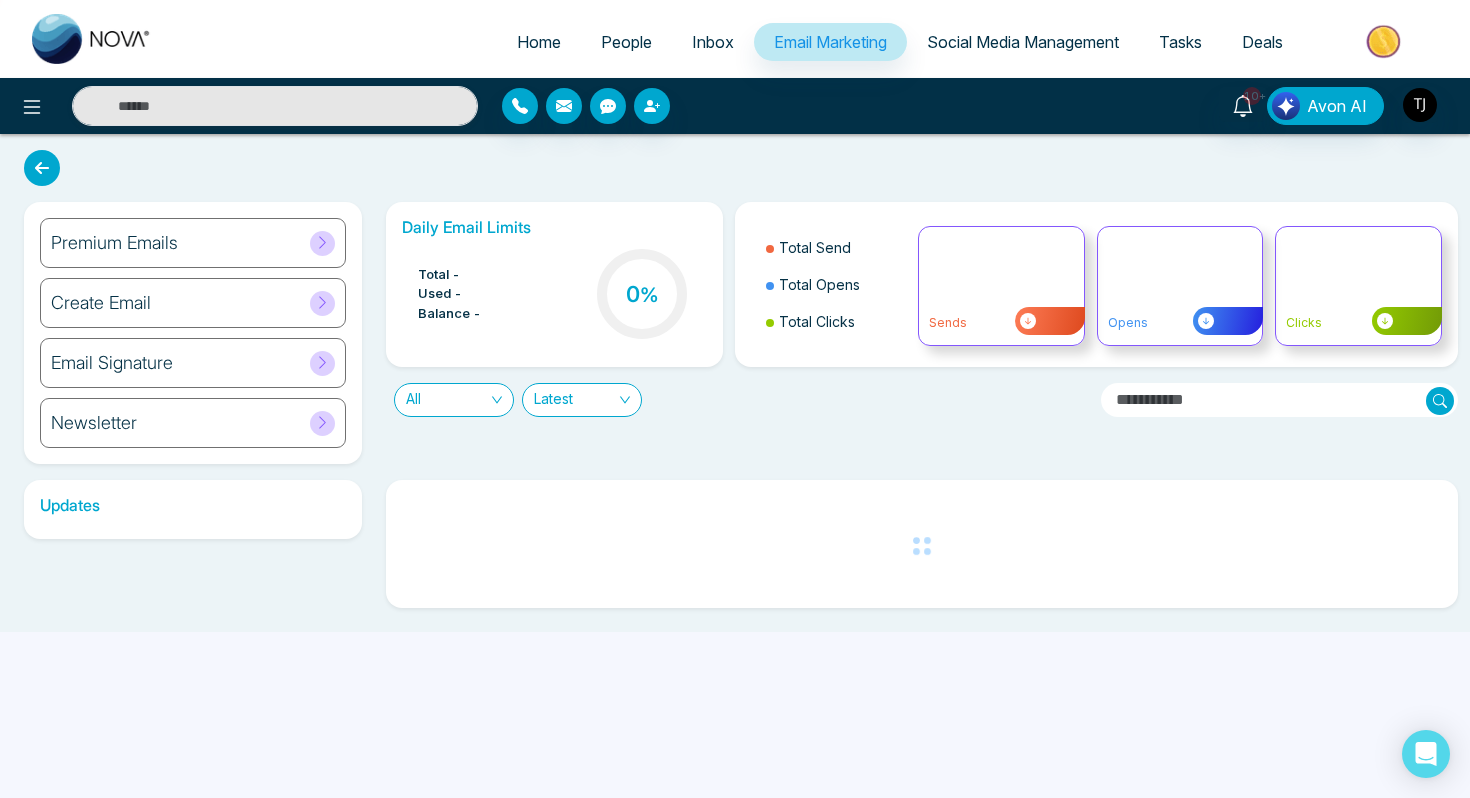 click on "Premium Emails" at bounding box center [114, 243] 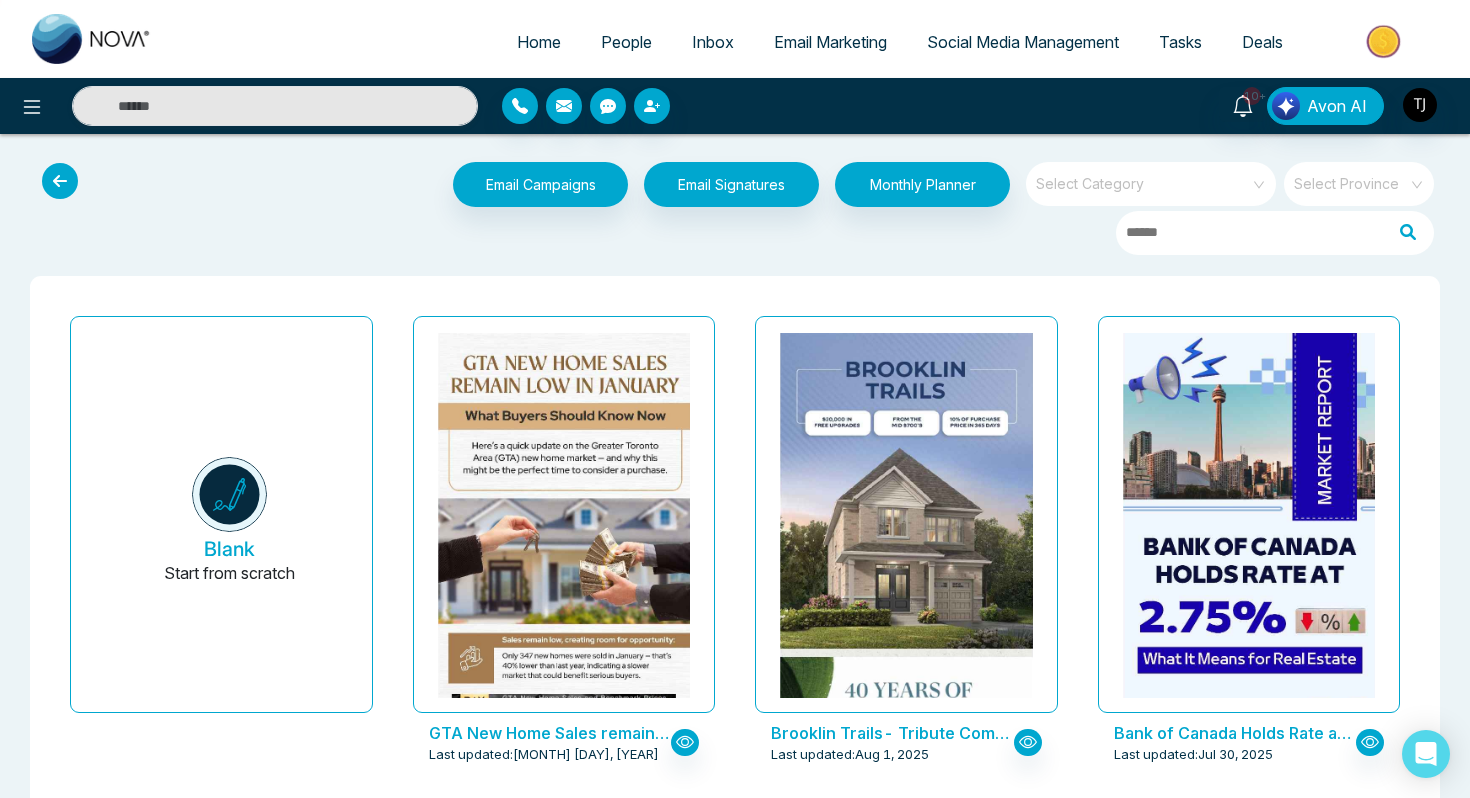 click on "Email Marketing" at bounding box center [830, 42] 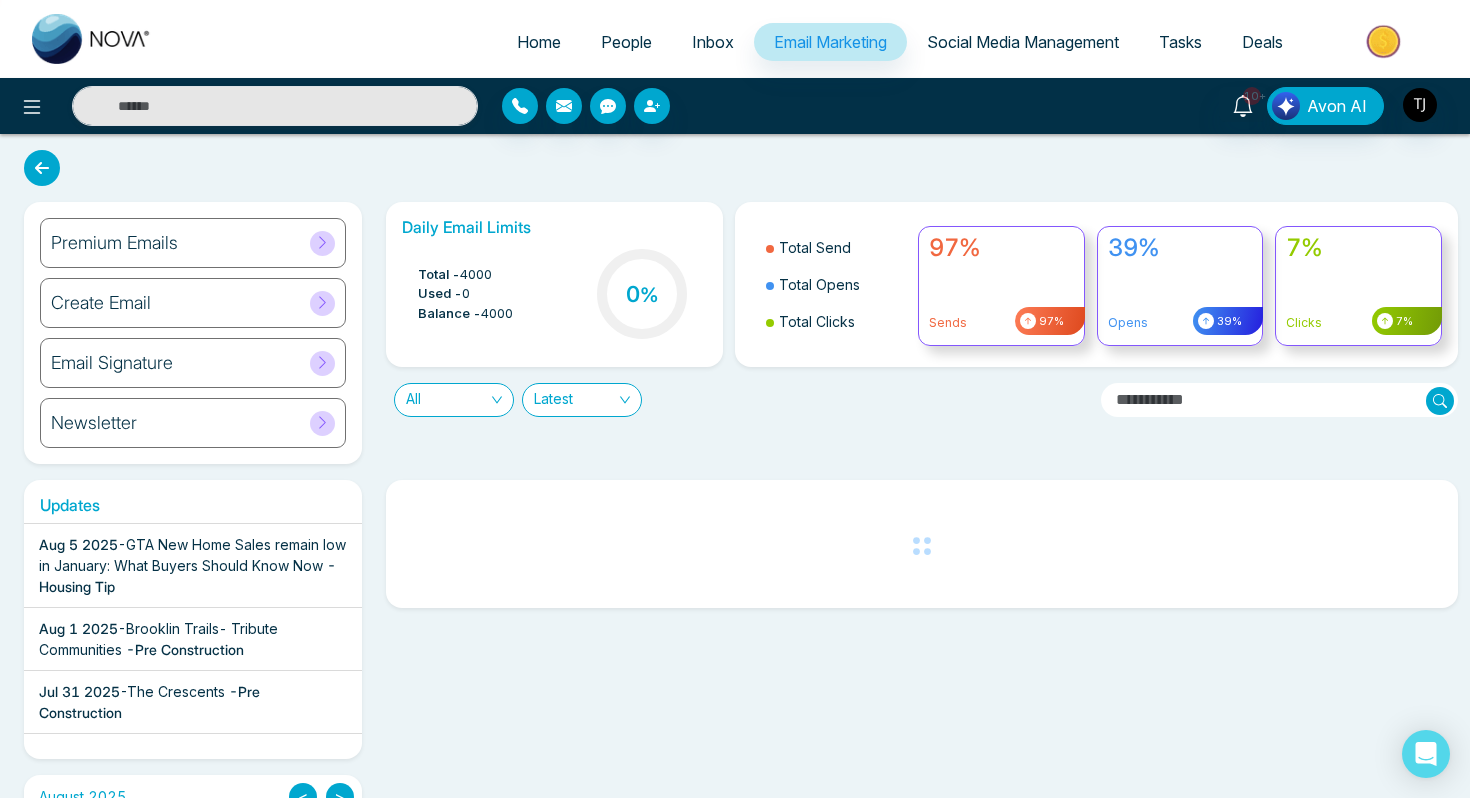 click on "Newsletter" at bounding box center (193, 423) 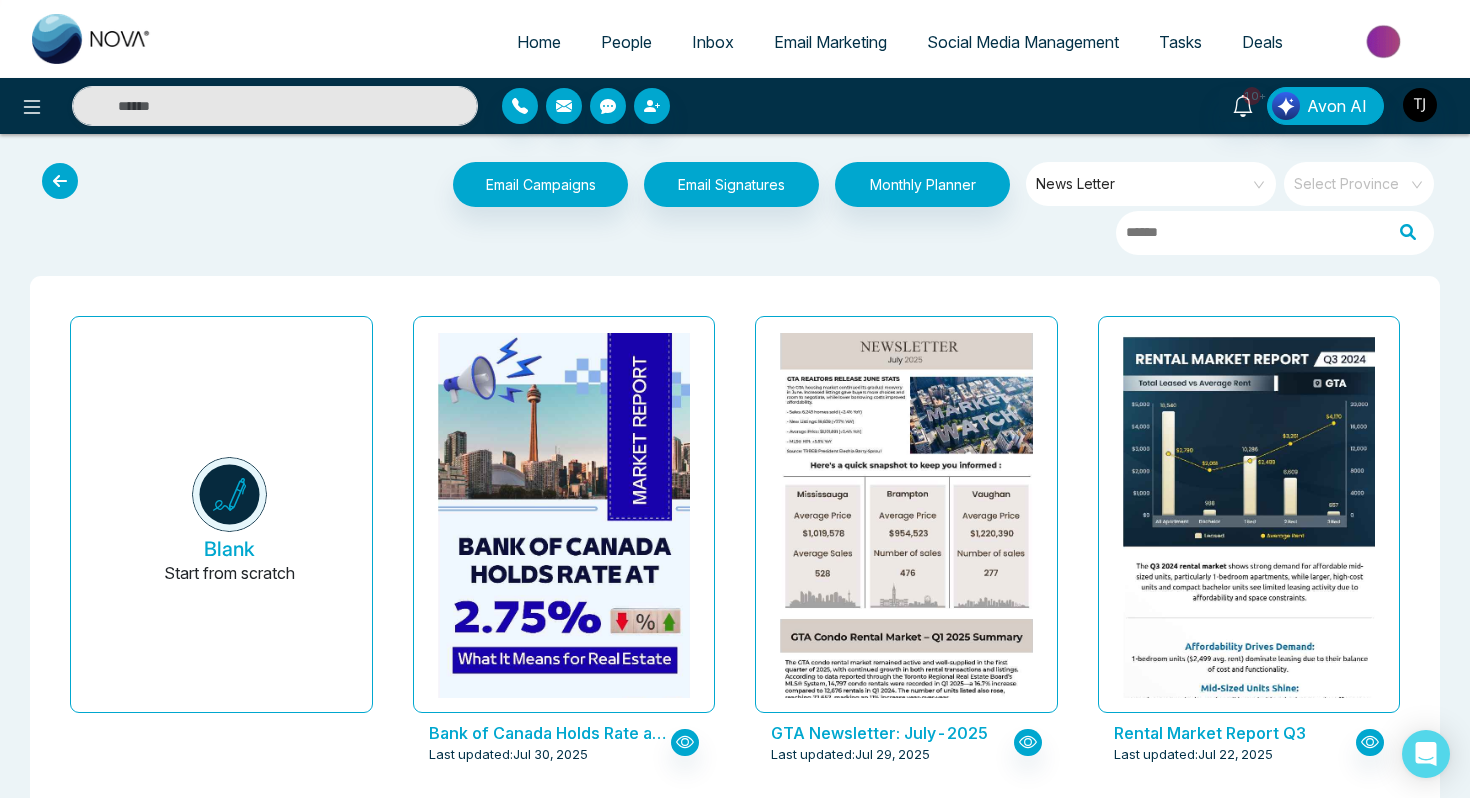 click on "Email Marketing" at bounding box center [830, 42] 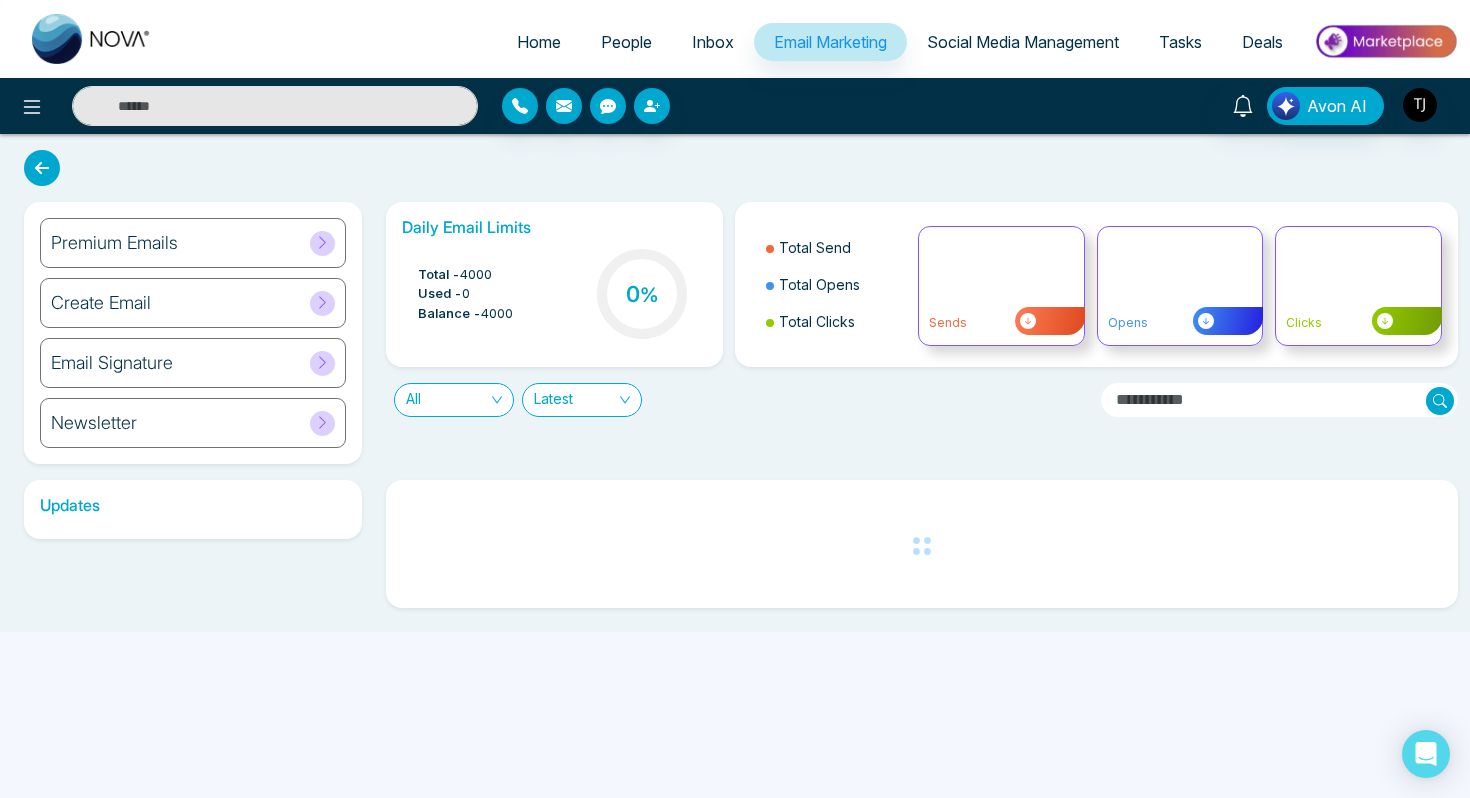 click on "Premium Emails" at bounding box center [193, 243] 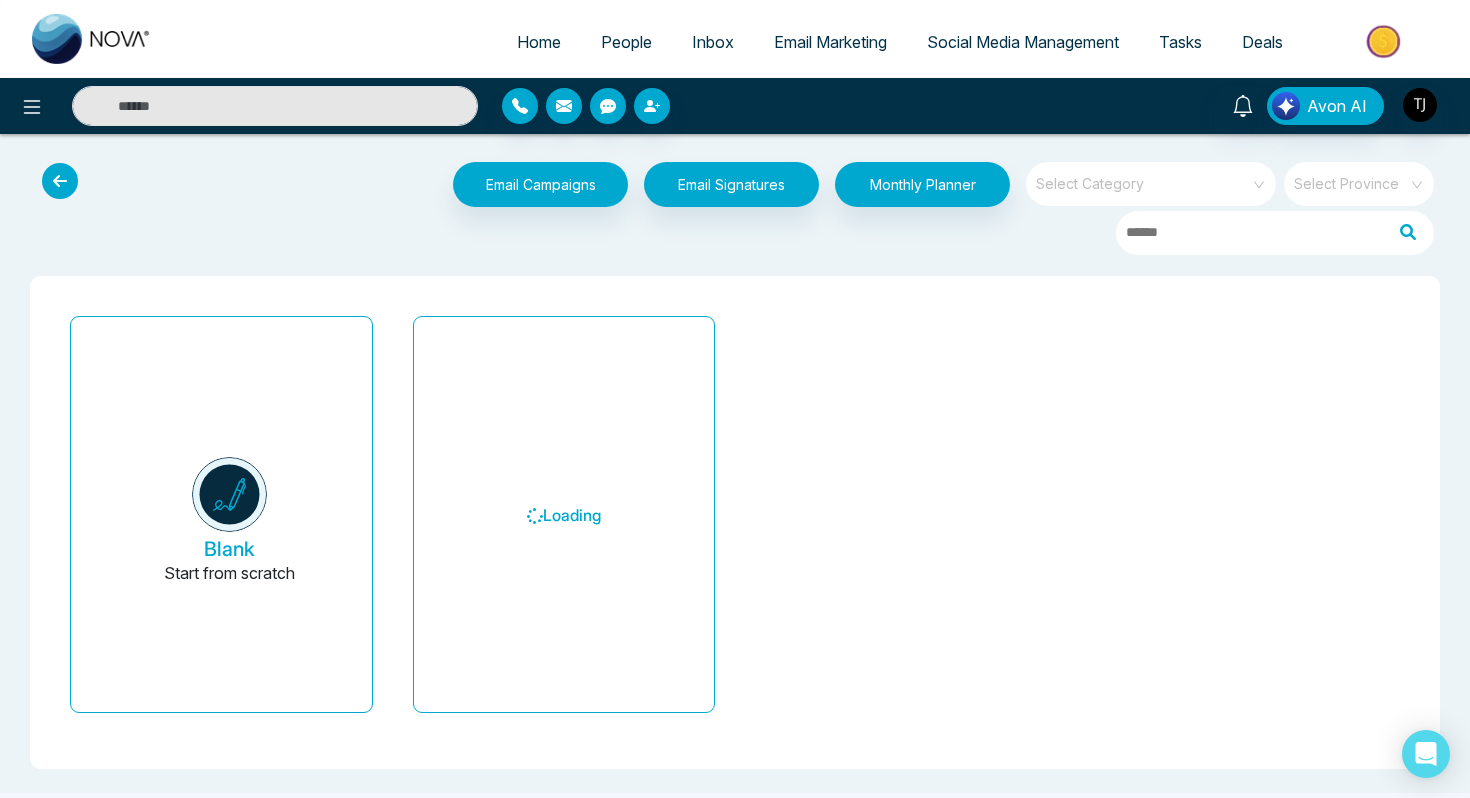 click at bounding box center (1144, 177) 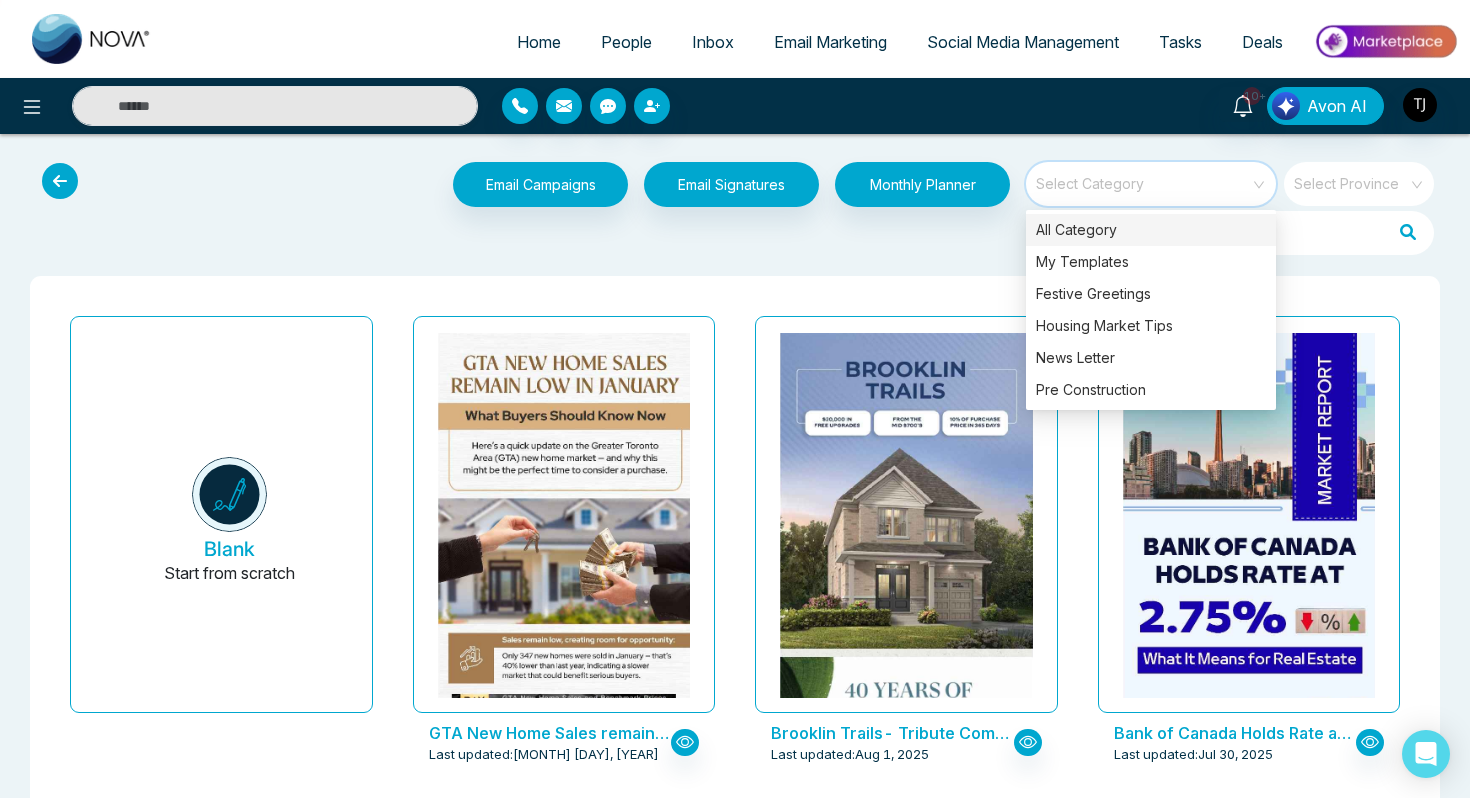 click at bounding box center (1144, 184) 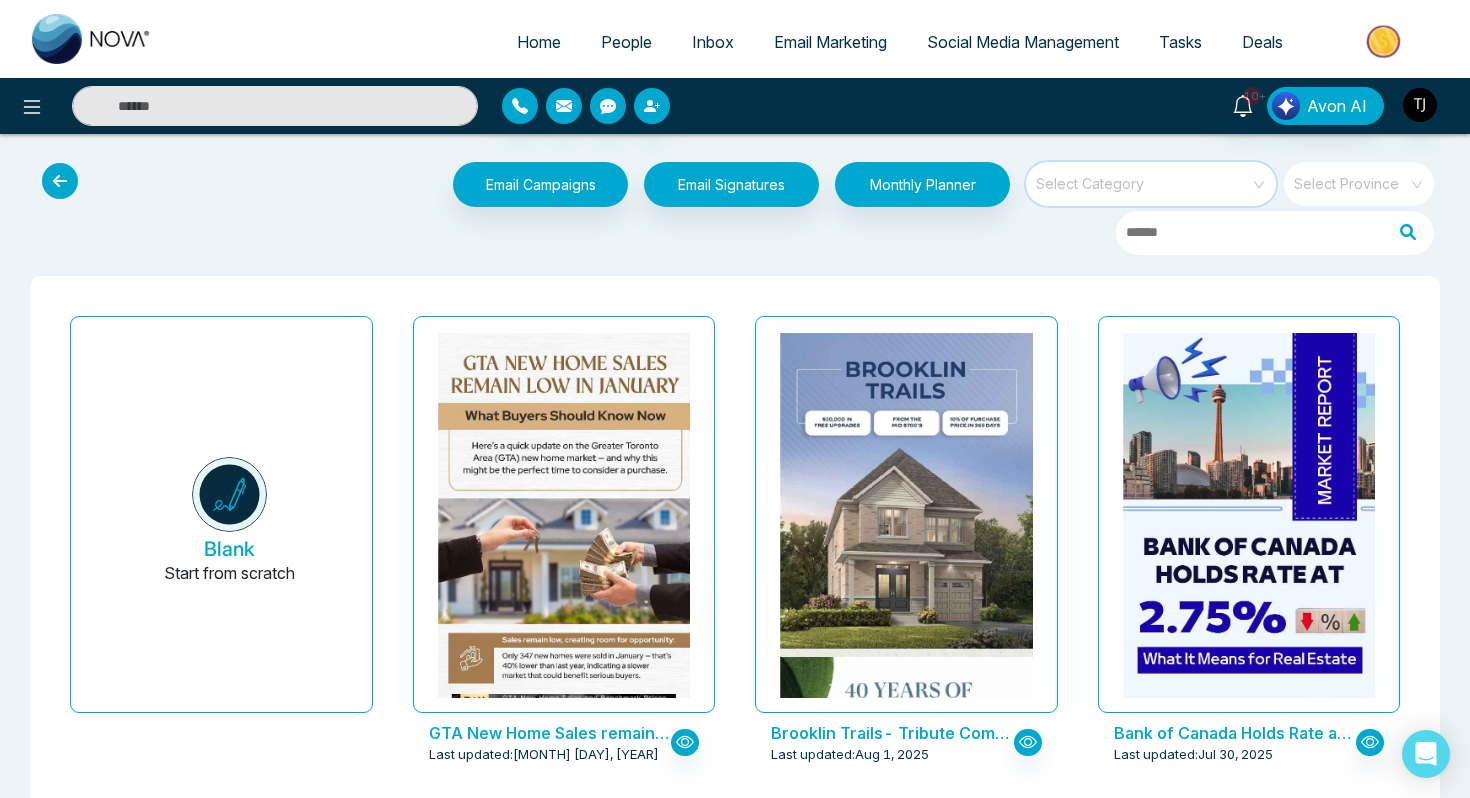 click at bounding box center [1144, 184] 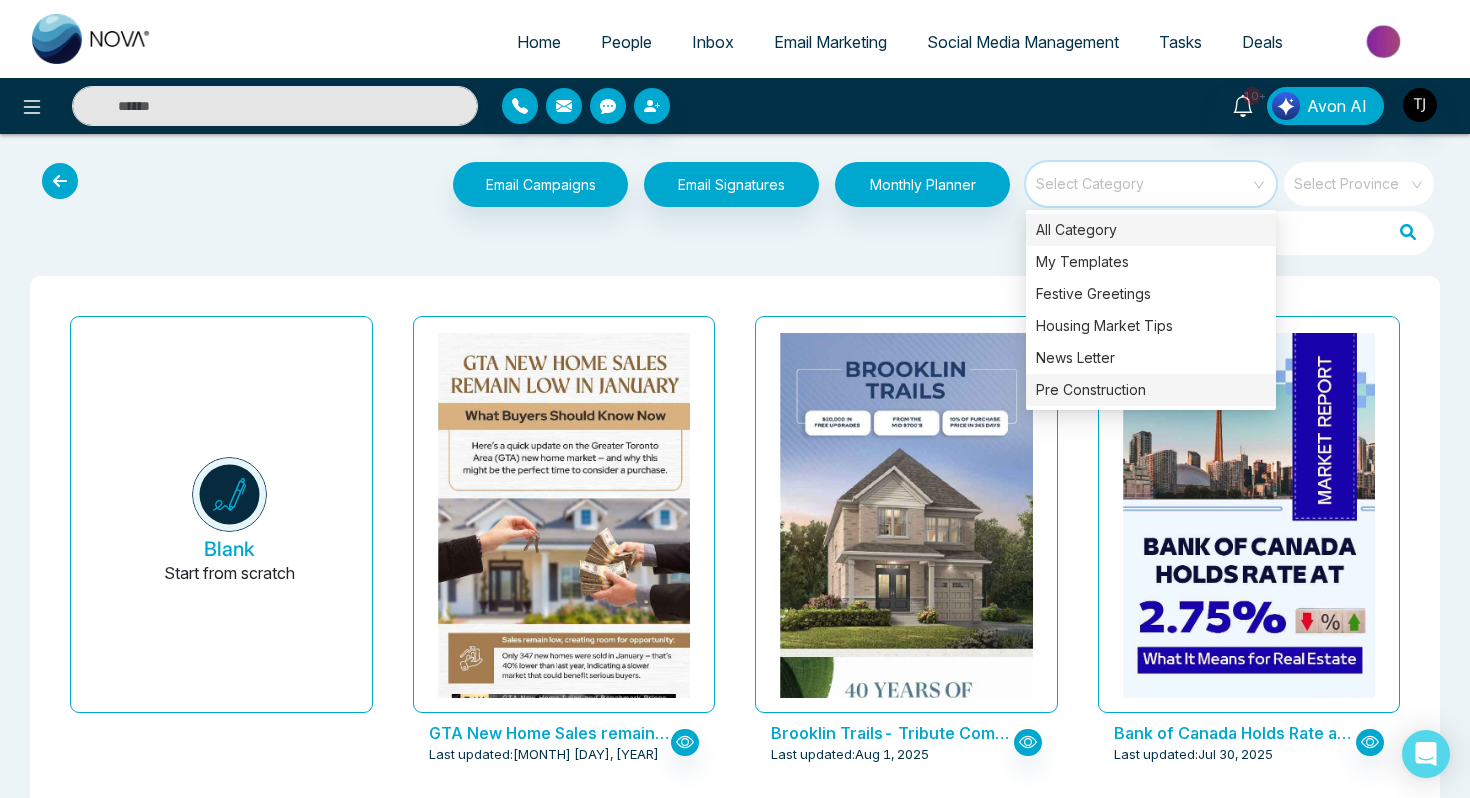 click on "Pre Construction" at bounding box center (1151, 390) 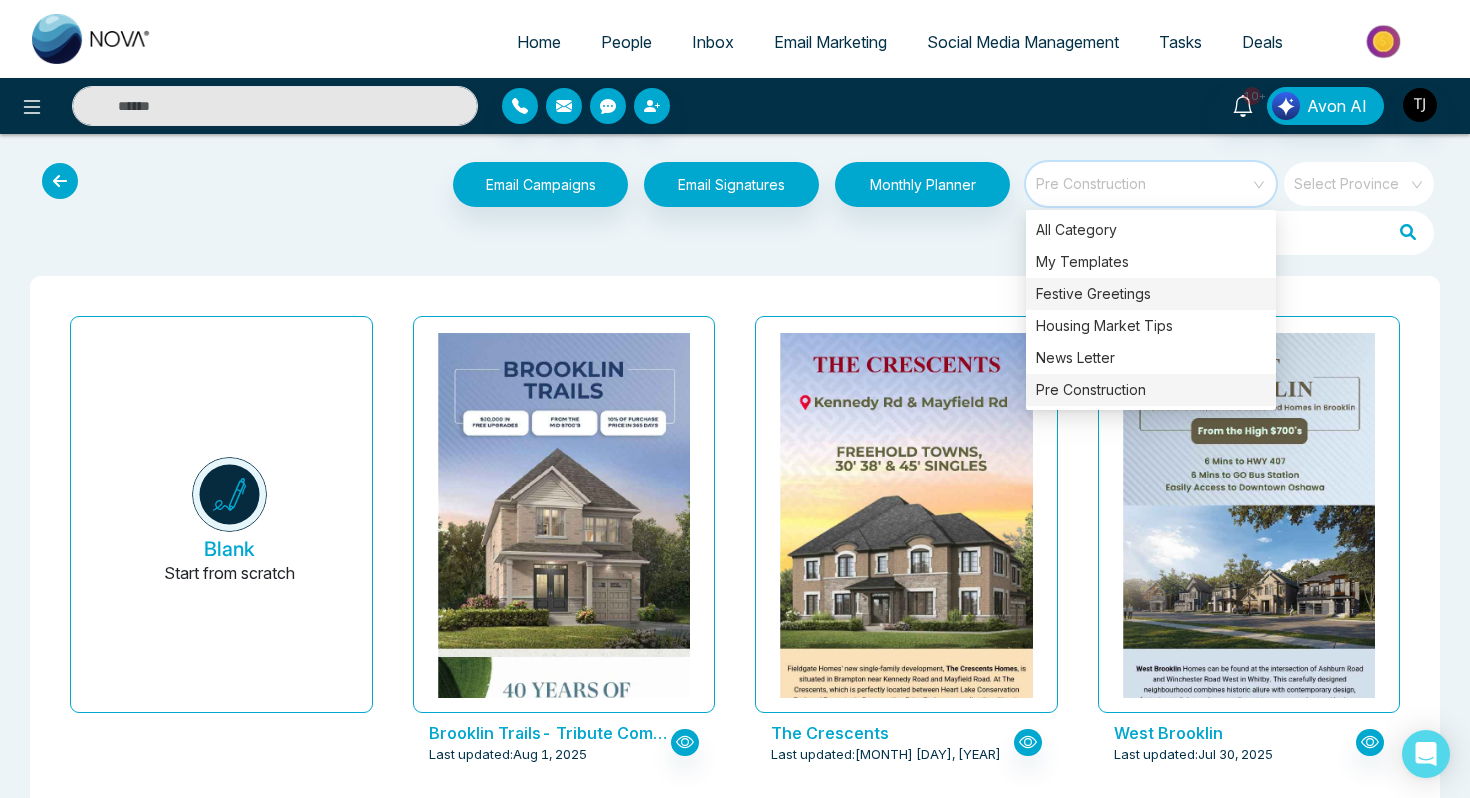 click on "Festive Greetings" at bounding box center [1151, 294] 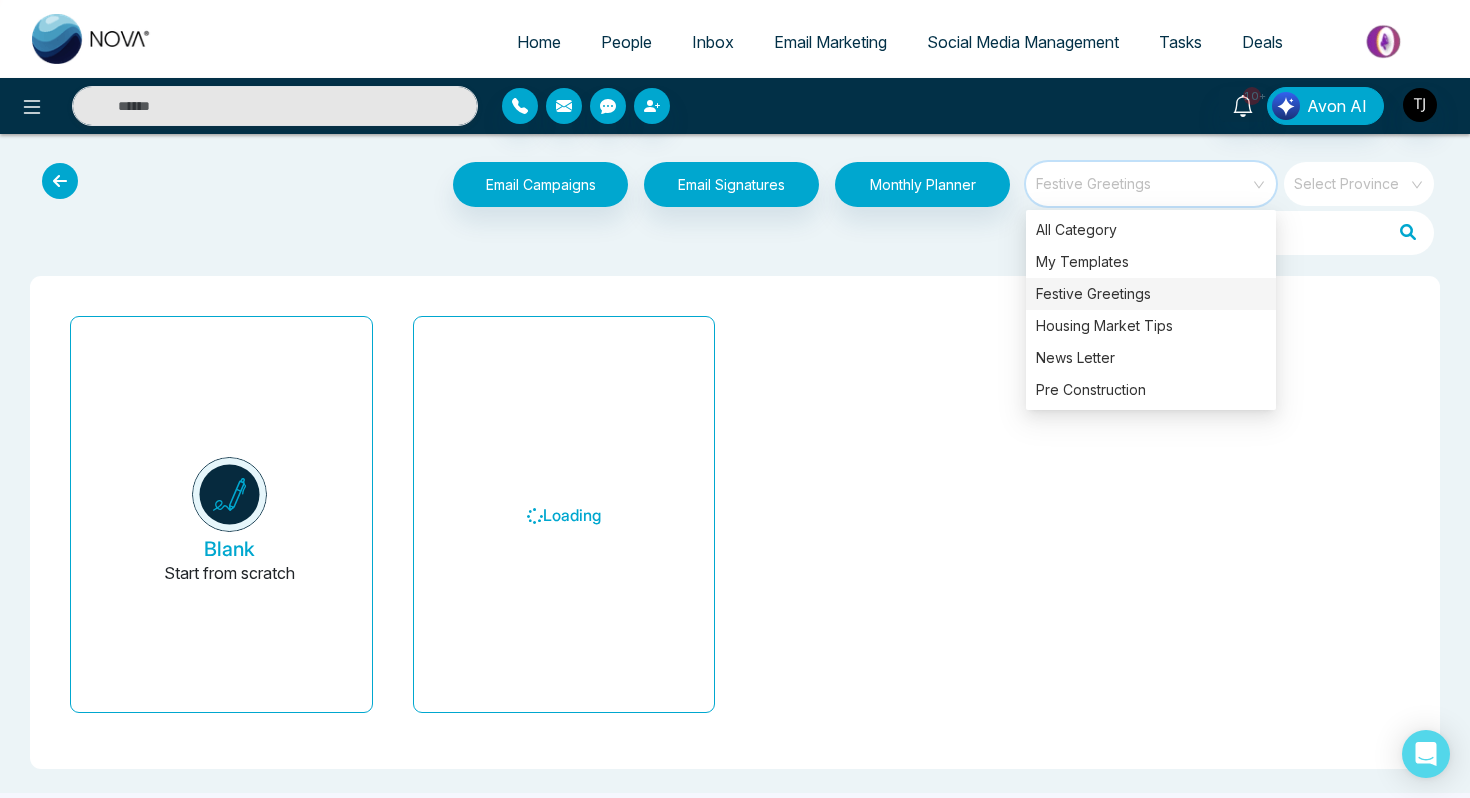 click on "Email Campaigns  Start from scratch?  View my campaigns Email Signatures Monthly Planner Festive Greetings Select [PROVINCE]" at bounding box center [735, 209] 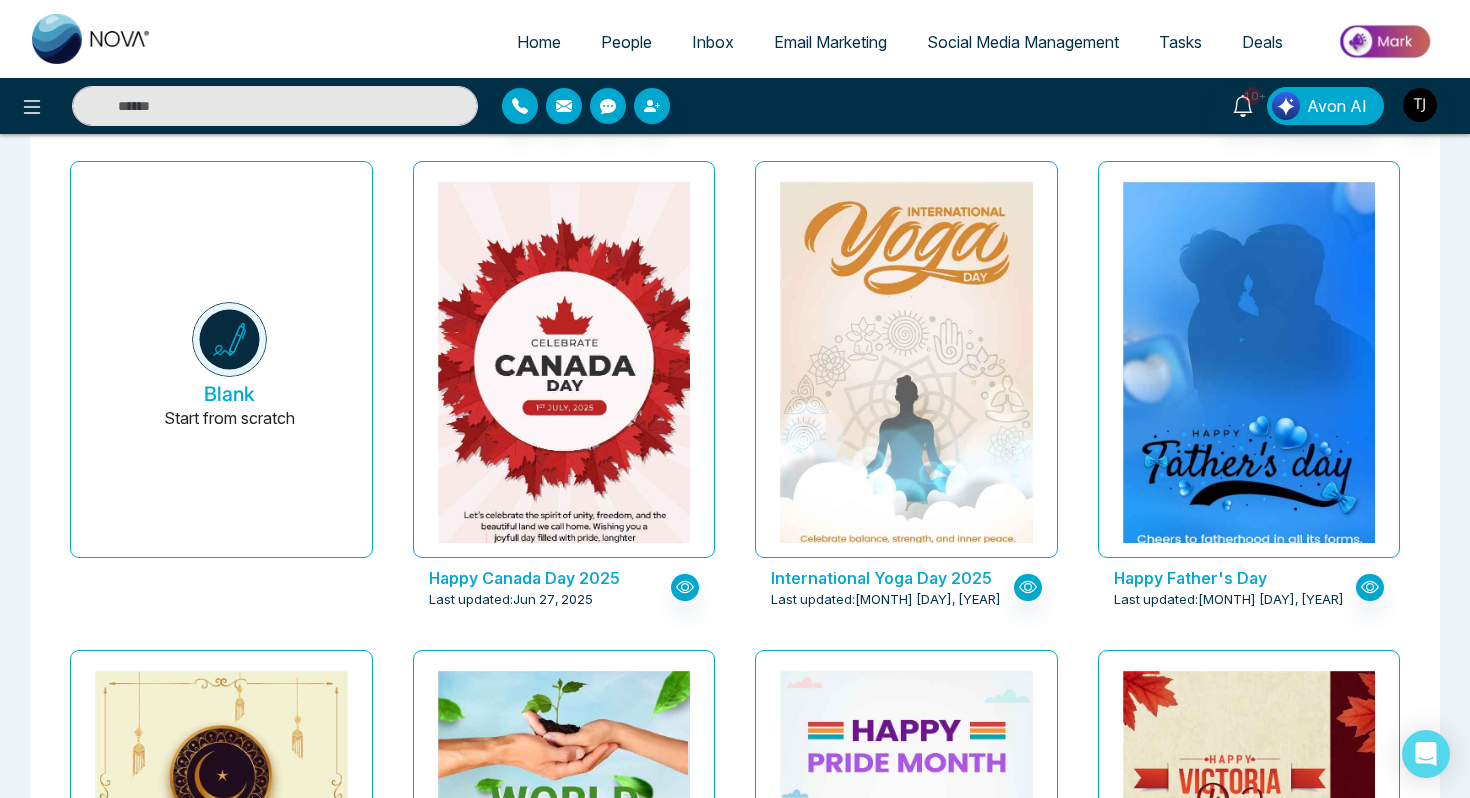 scroll, scrollTop: 0, scrollLeft: 0, axis: both 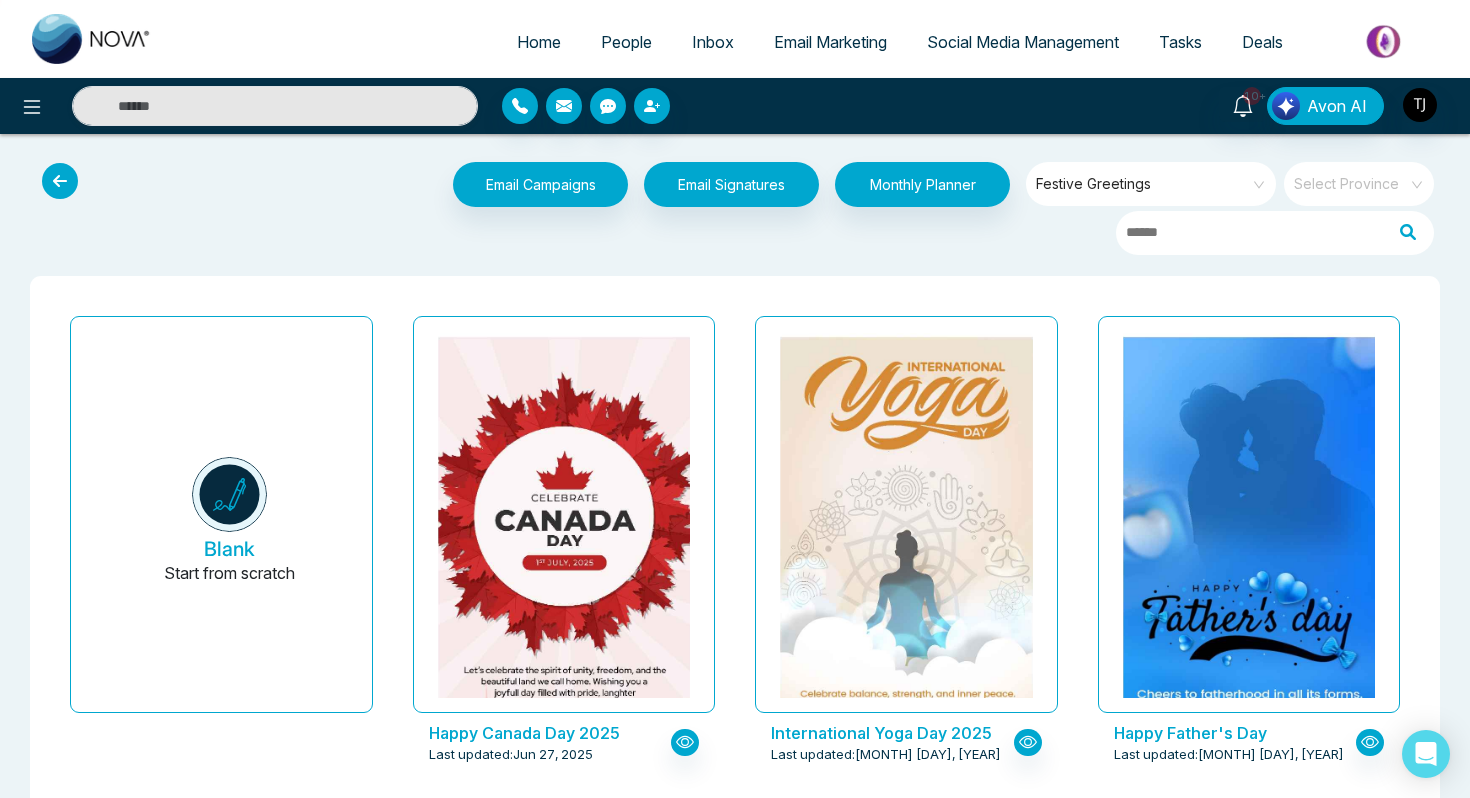 click on "Festive Greetings" at bounding box center (1152, 184) 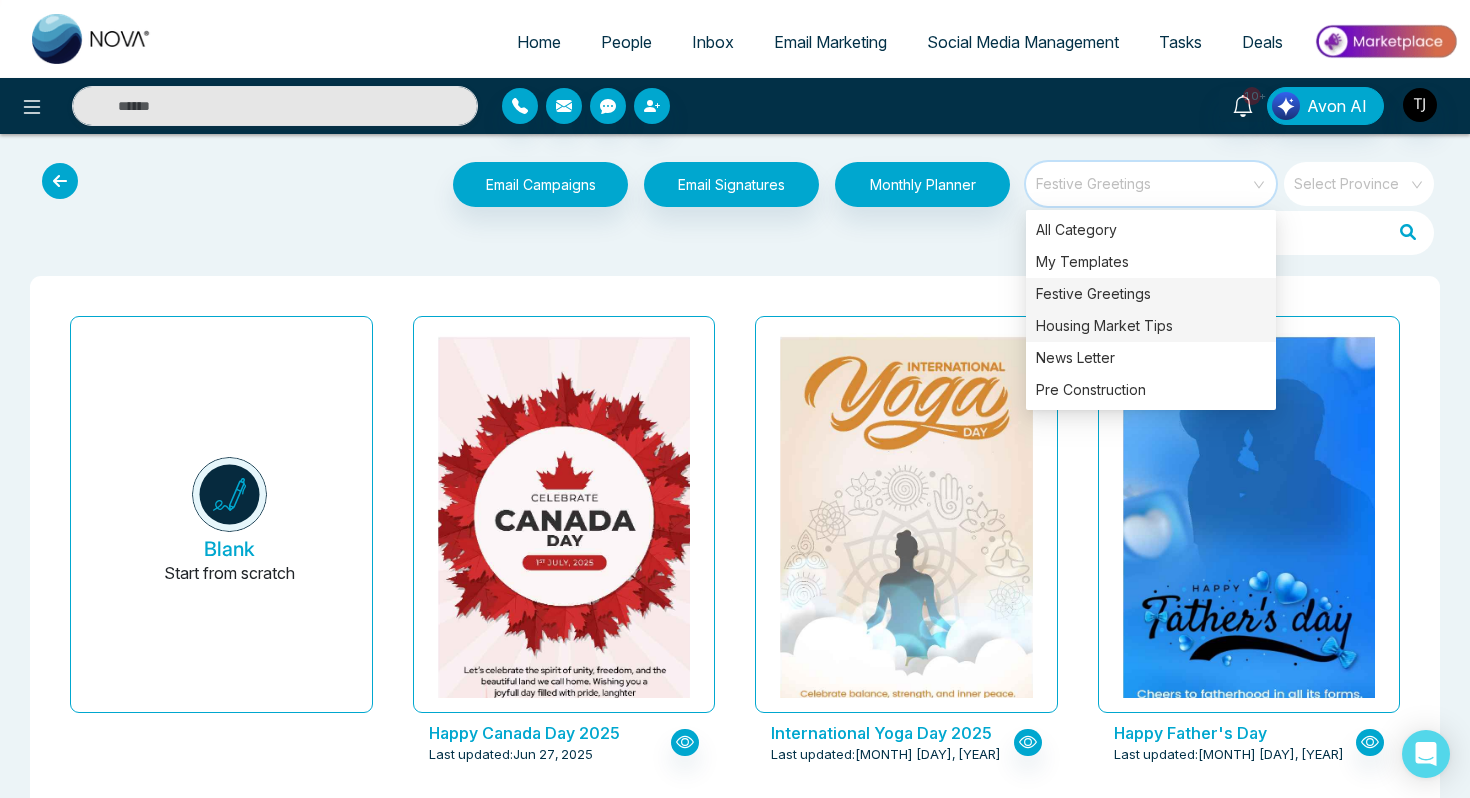 click on "Housing Market Tips" at bounding box center [1151, 326] 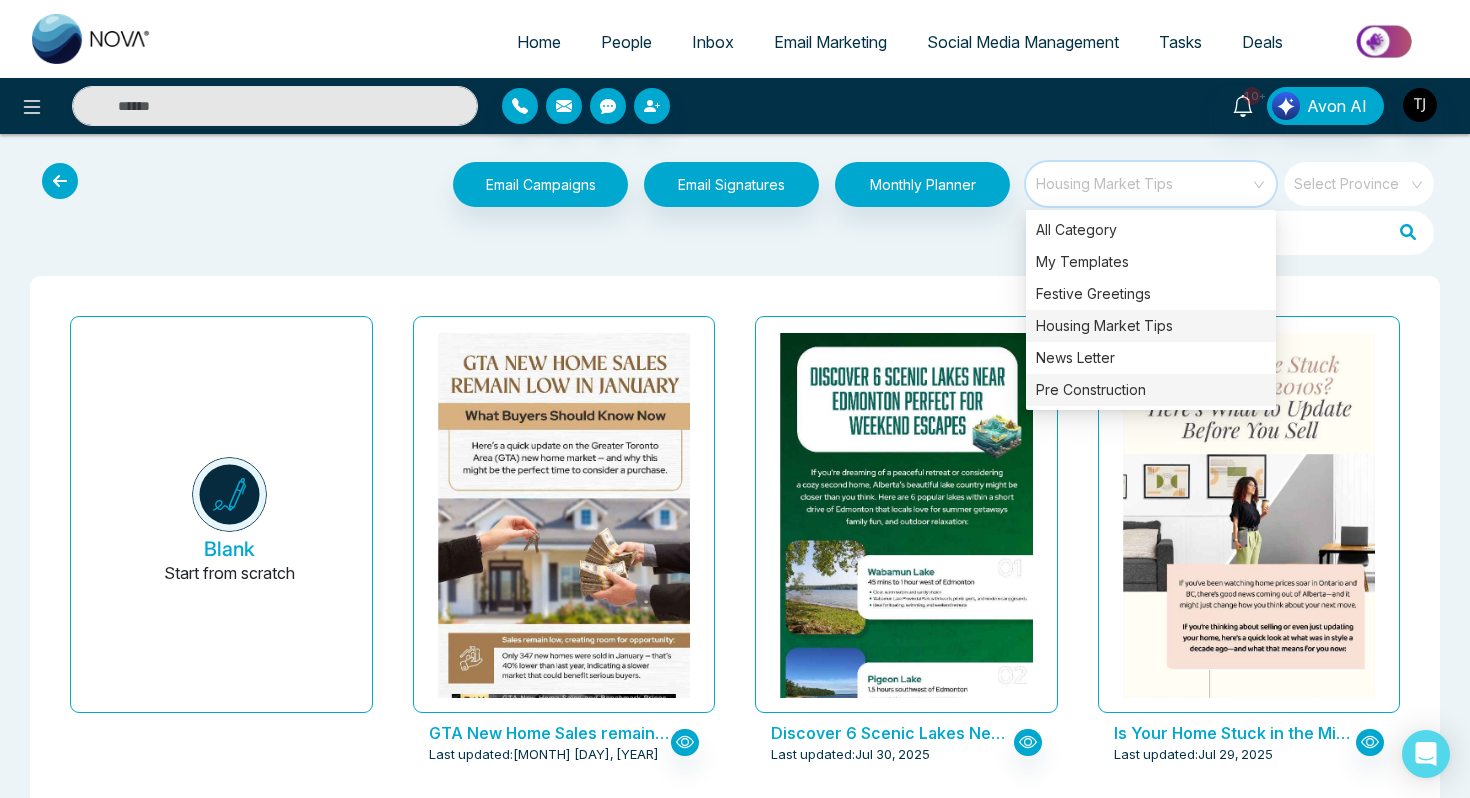 click on "Pre Construction" at bounding box center (1151, 390) 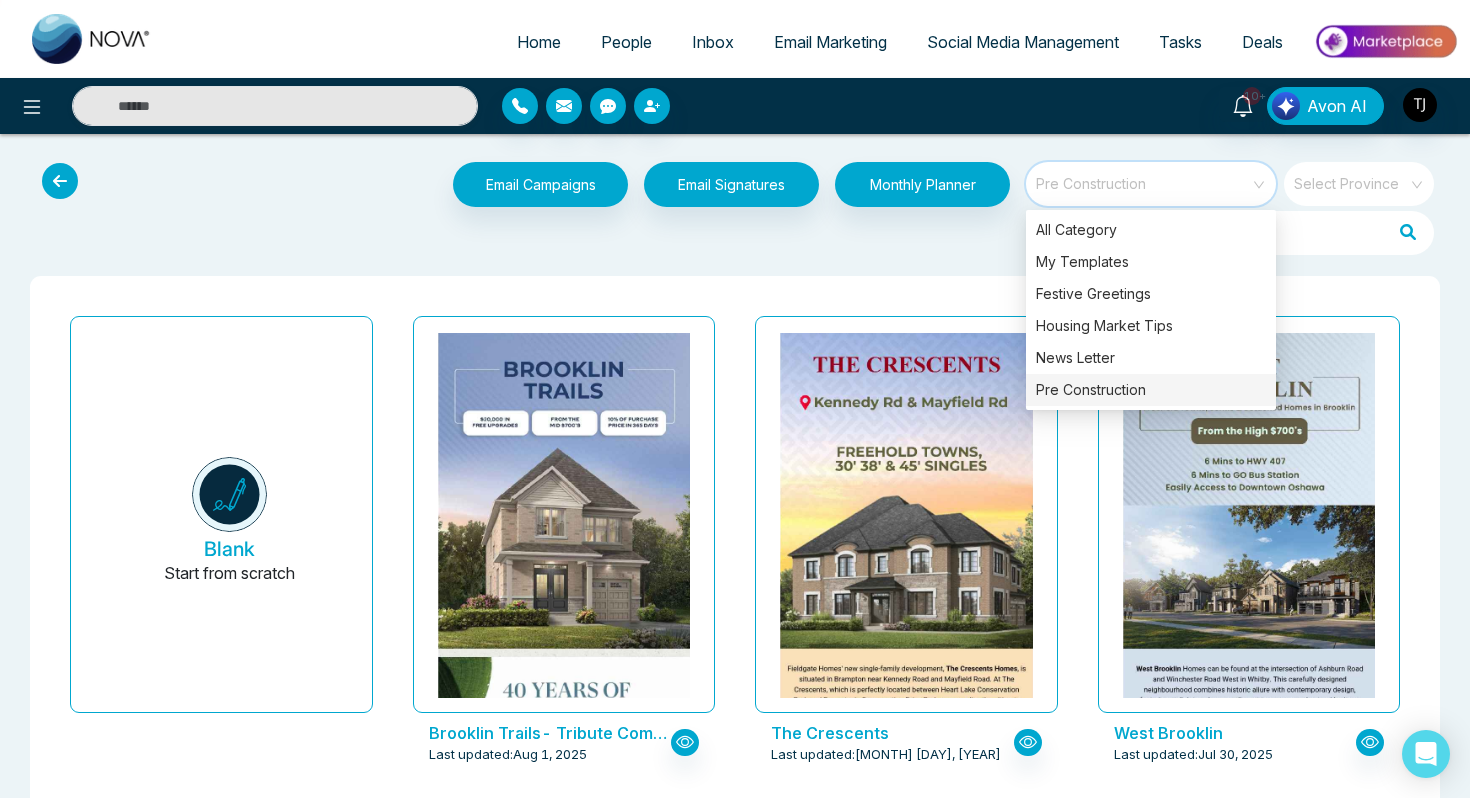 click on "Email Campaigns  Start from scratch?  View my campaigns Email Signatures Monthly Planner Pre Construction Select [PROVINCE] Blank Start from scratch Brooklin Trails- Tribute Communities Last updated:  [MONTH], [YEAR] The Crescents Last updated:  [MONTH], [YEAR] West Brooklin Last updated:  [MONTH], [YEAR] Claystone Condos Last updated:  [MONTH], [YEAR] Georgina View Home- Treasure Hill Homes Last updated:  [MONTH], [YEAR] Eve at Erin Ridge Last updated:  [MONTH], [YEAR] Joshua Creek Montage-Hallet Homes Last updated:  [MONTH], [YEAR] The Platform at Station Park Condos Last updated:  [MONTH], [YEAR] Park & Lake Last updated:  [MONTH], [YEAR] Brooklin Vue Towns-Treasure Hills Last updated:  [MONTH], [YEAR] Design District Last updated:  [MONTH], [YEAR] Aquanova Condos Last updated:  [MONTH], [YEAR] The Rebecca Condos Last updated:  [MONTH], [YEAR] Summer Valley Homes Last updated:  [MONTH], [YEAR] Luminara-Florida Last updated:  [MONTH], [YEAR] Grand Park North Last updated:  [MONTH], [YEAR] Just Listed - Off Market (Sample) Last updated:  [MONTH], [YEAR]" at bounding box center [735, 6607] 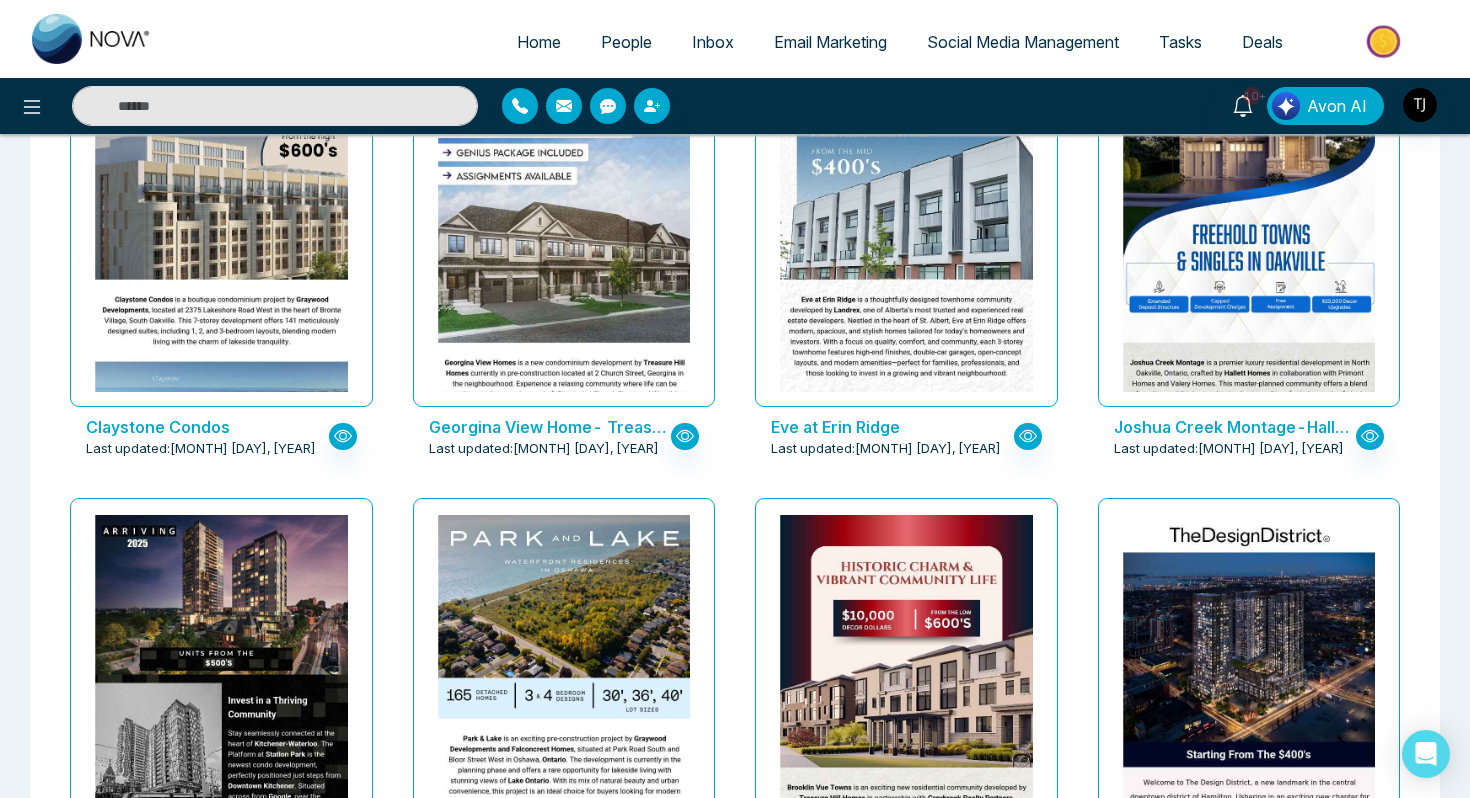 scroll, scrollTop: 833, scrollLeft: 0, axis: vertical 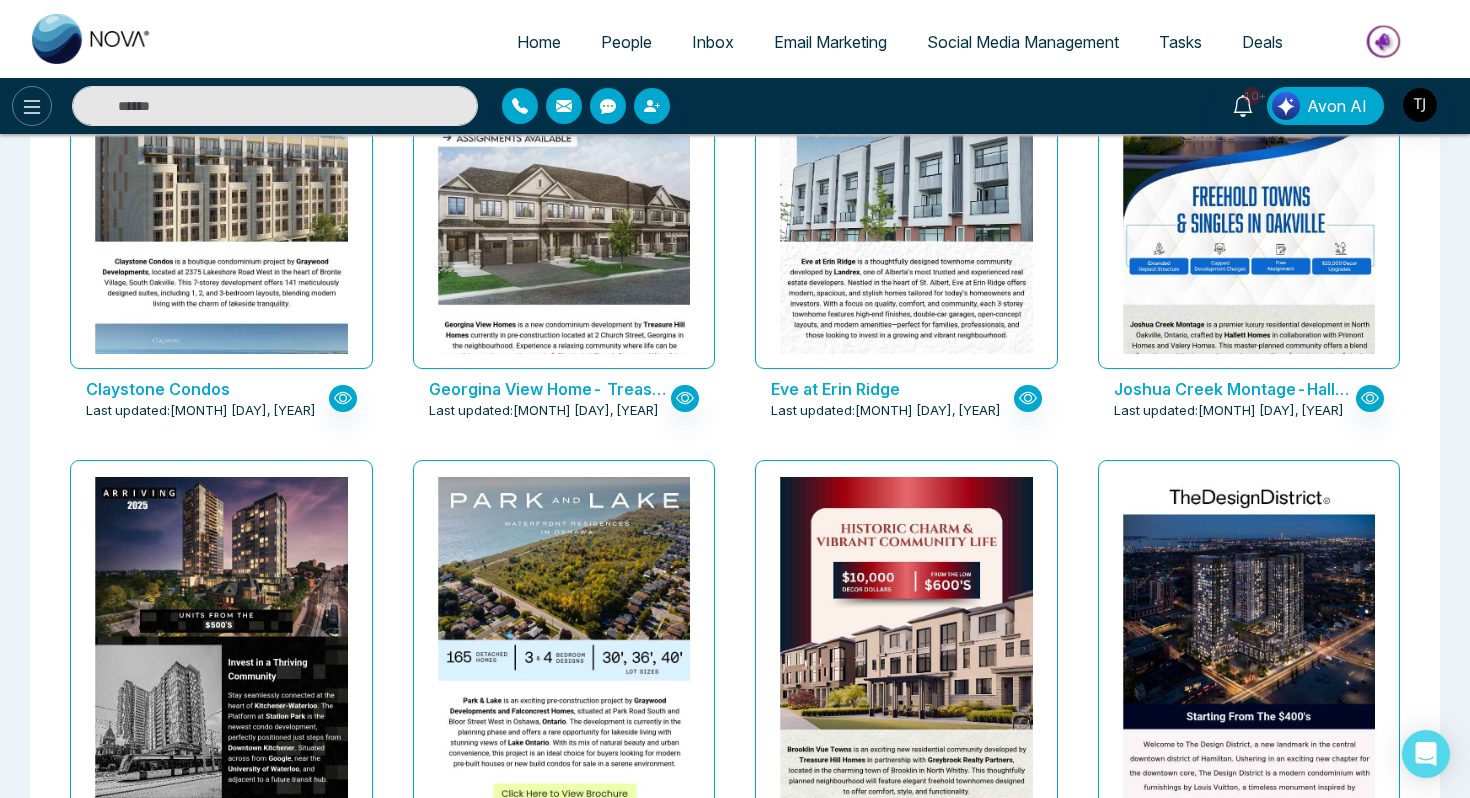 click 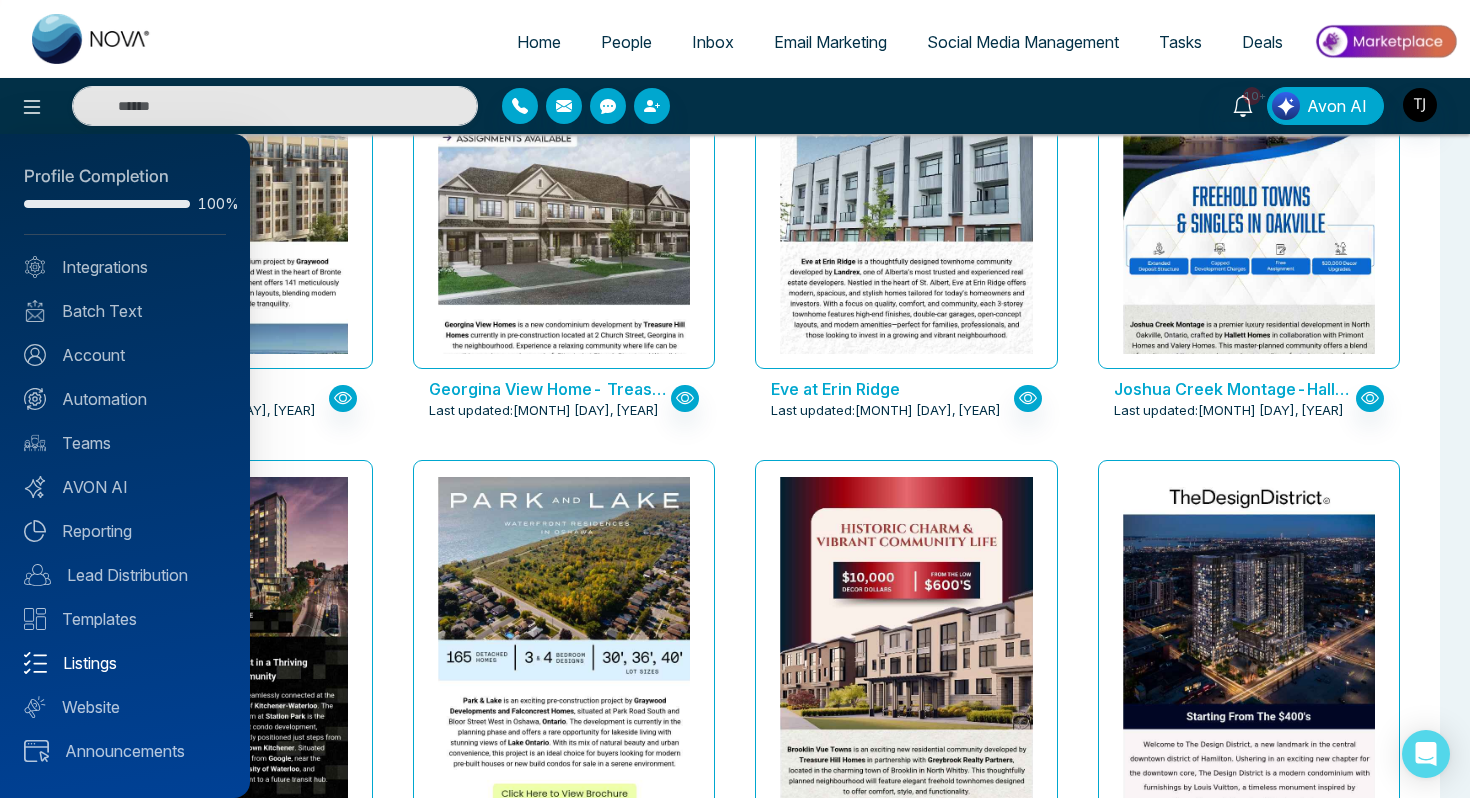 click on "Listings" at bounding box center (125, 663) 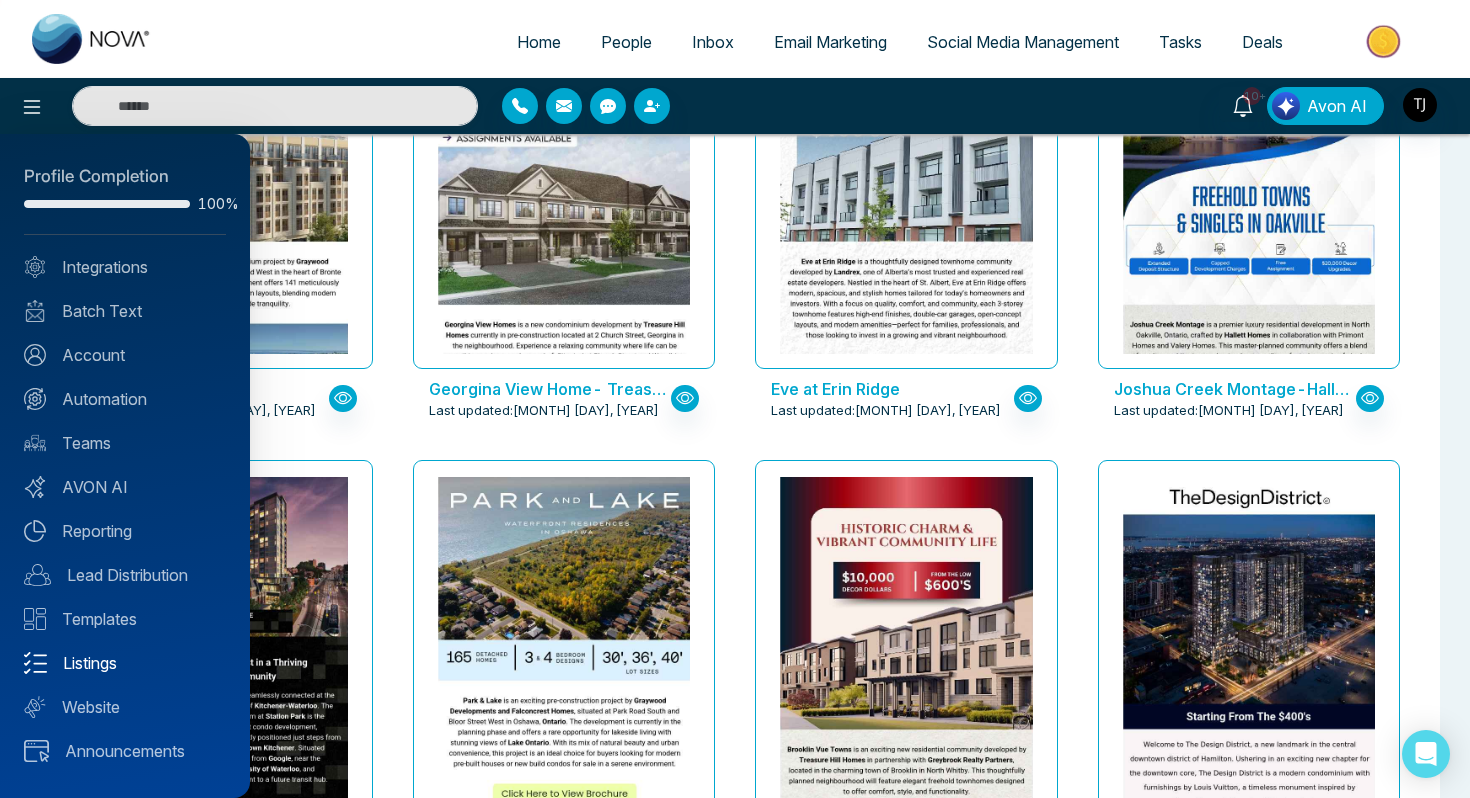 scroll, scrollTop: 0, scrollLeft: 0, axis: both 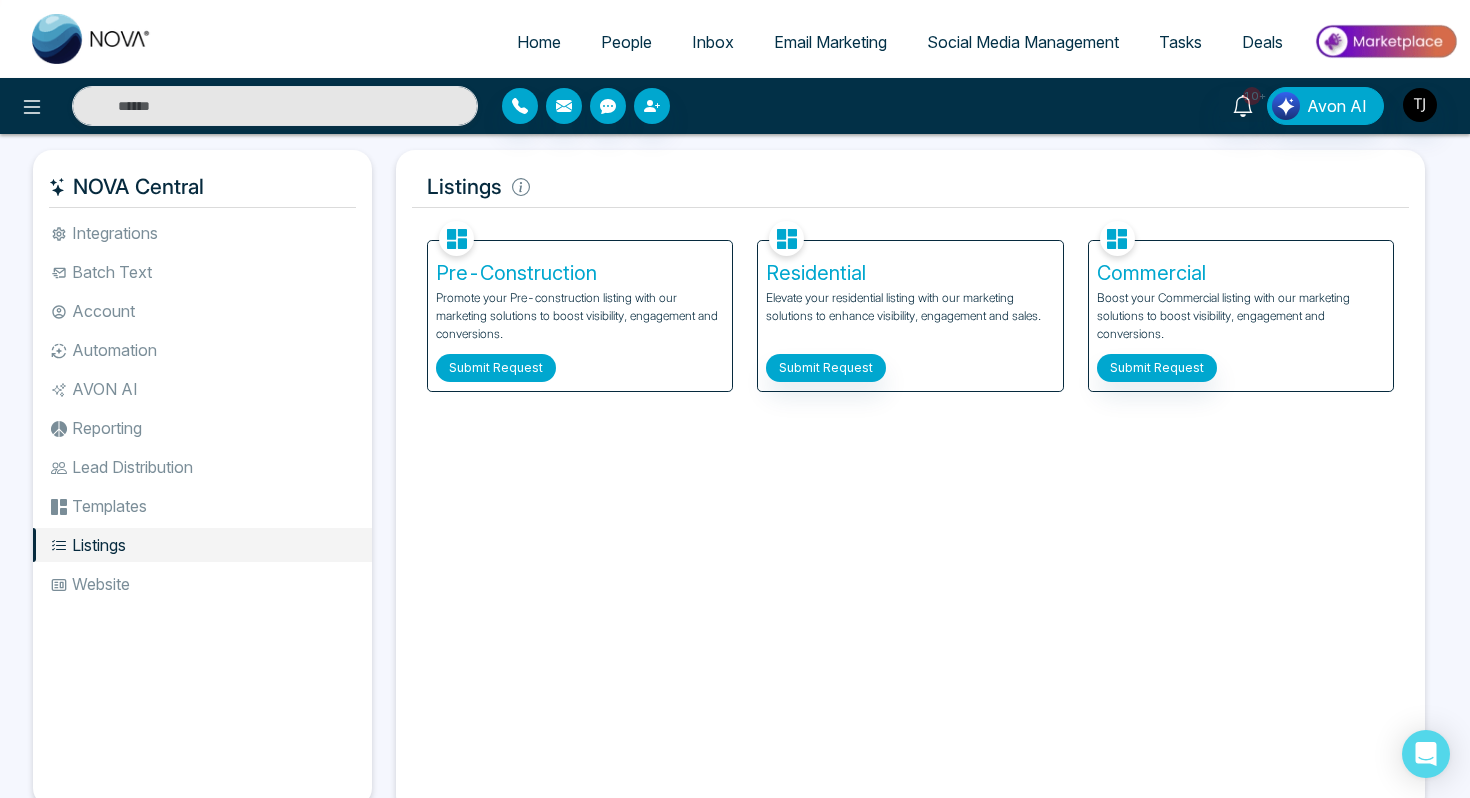 click on "Submit Request" at bounding box center (496, 368) 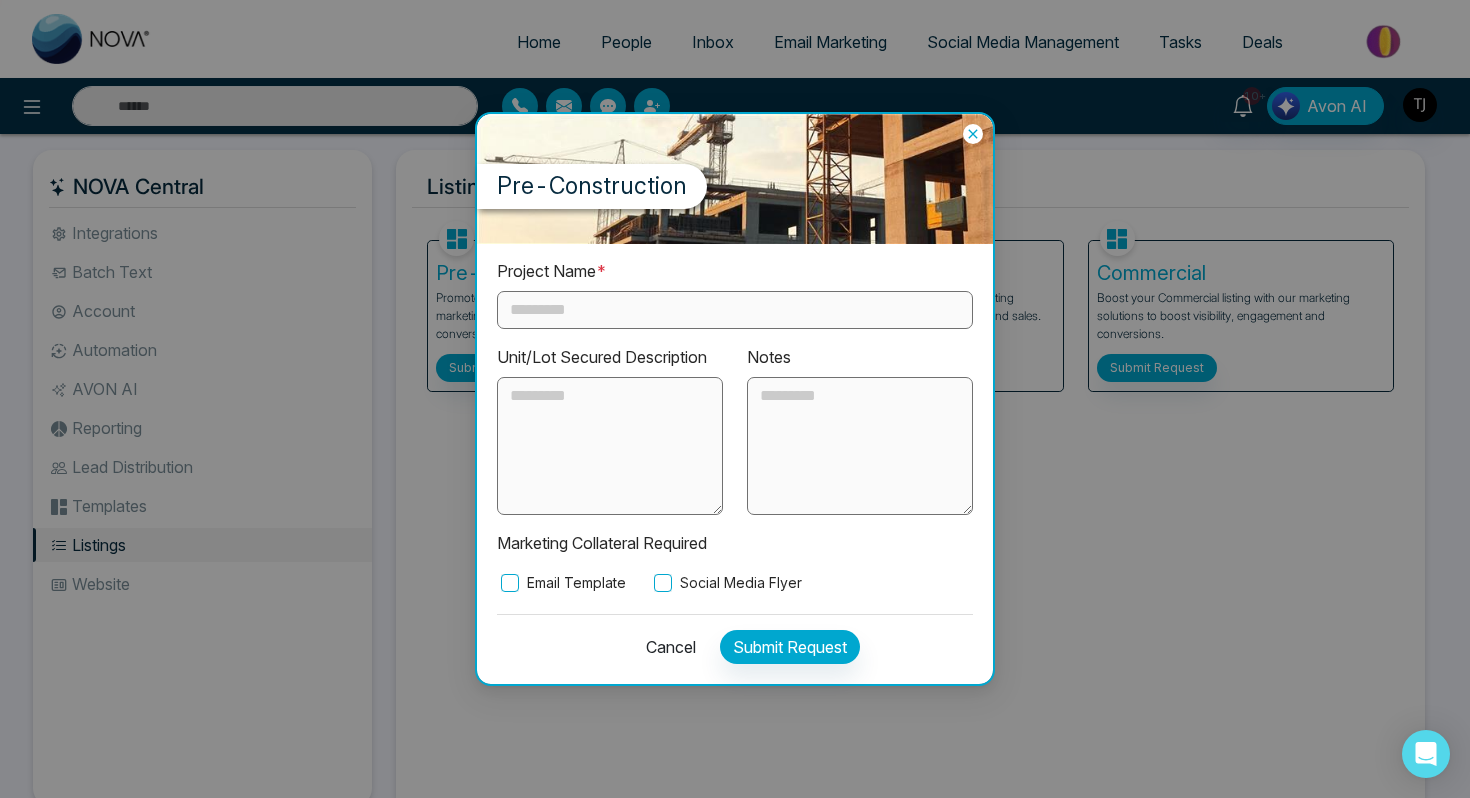click 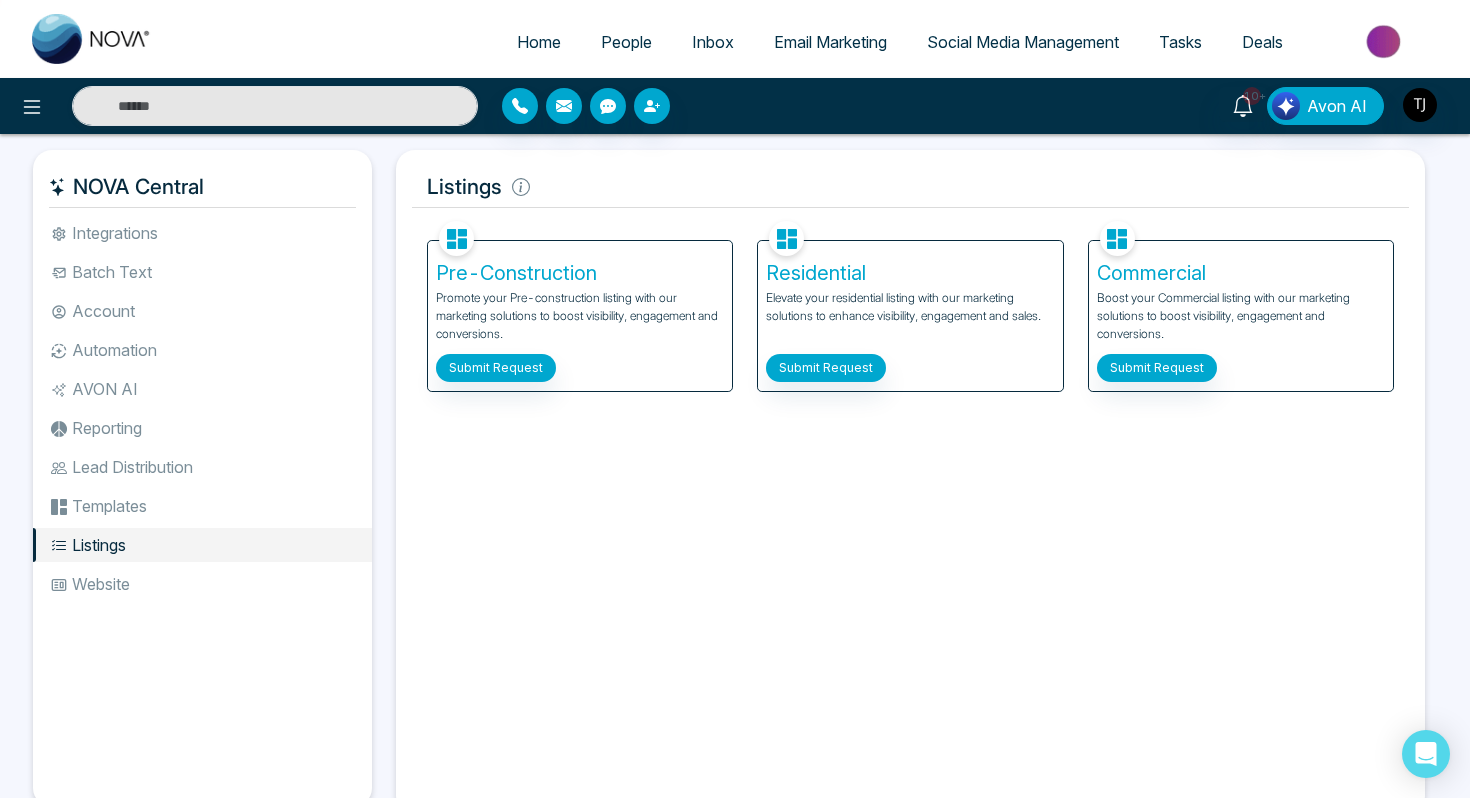 click on "Social Media Management" at bounding box center (1023, 42) 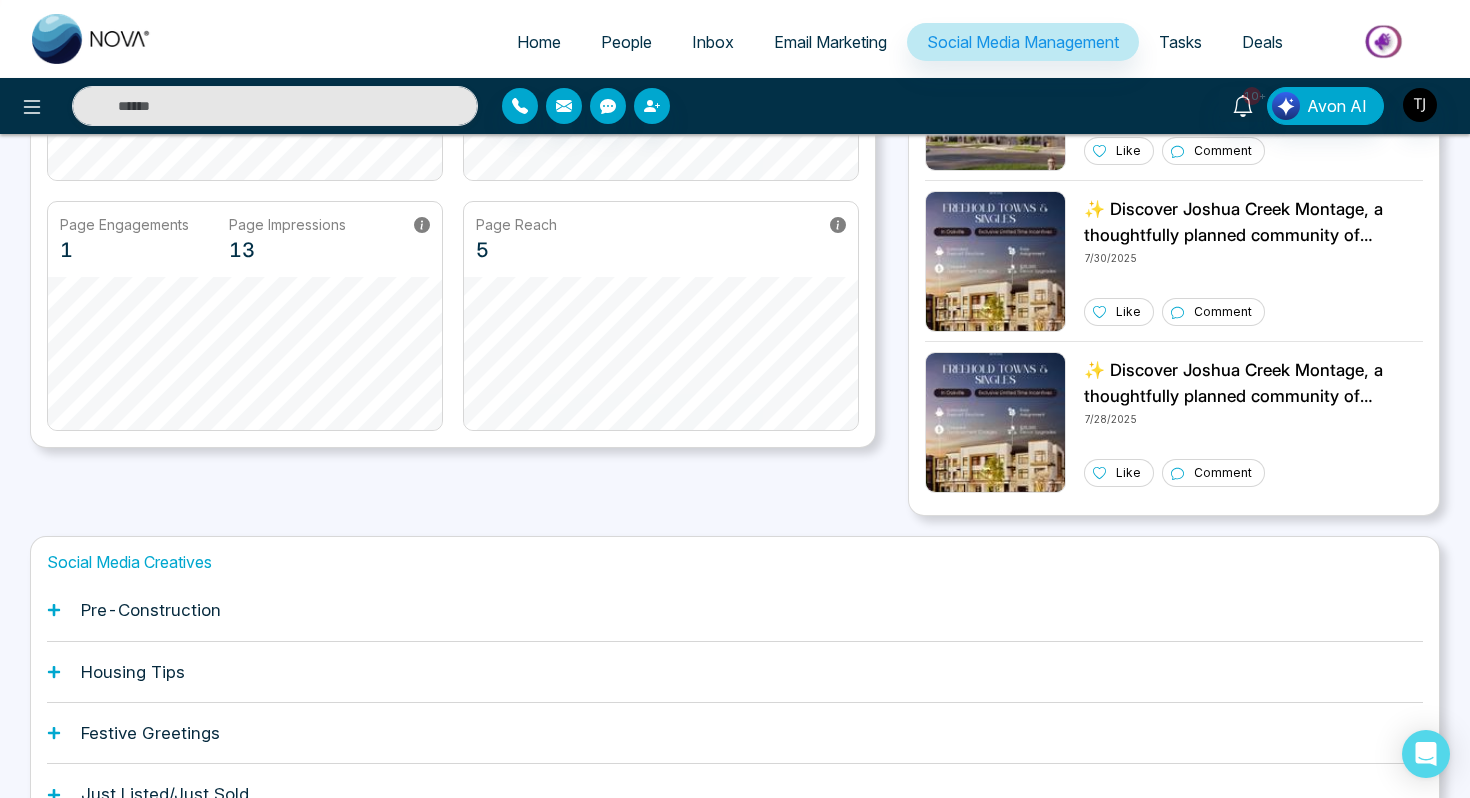 scroll, scrollTop: 373, scrollLeft: 0, axis: vertical 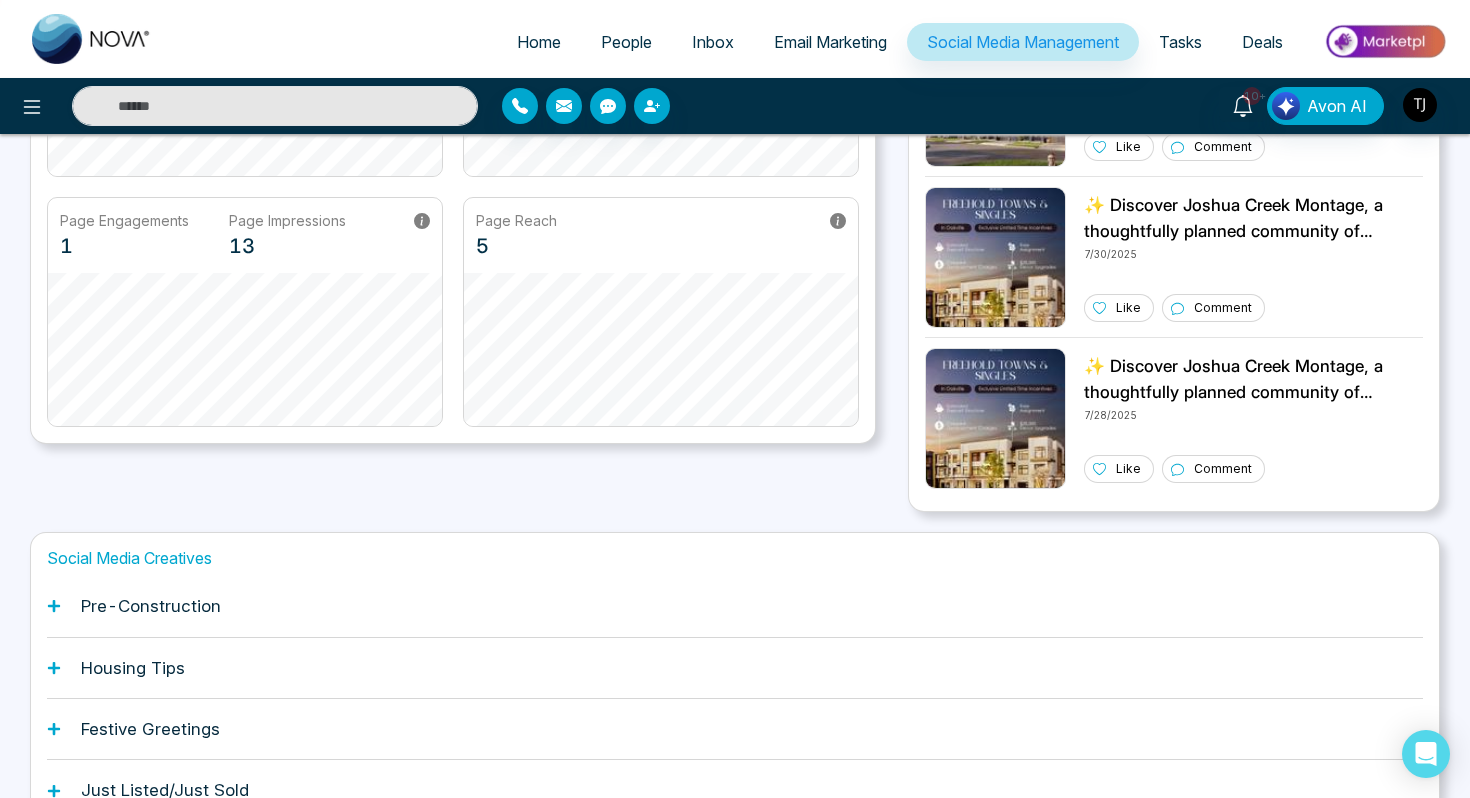 click on "Housing Tips" at bounding box center (735, 668) 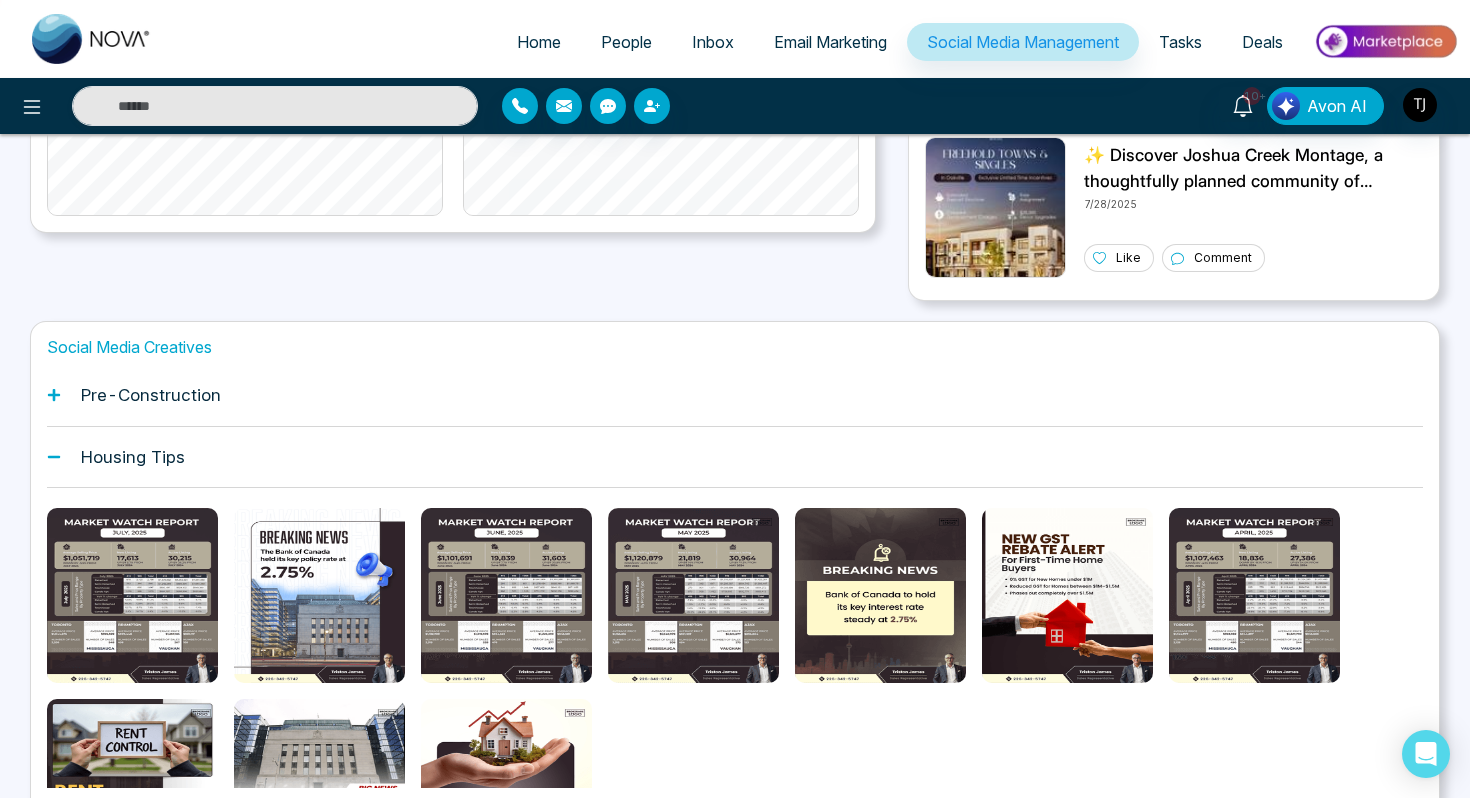 scroll, scrollTop: 594, scrollLeft: 0, axis: vertical 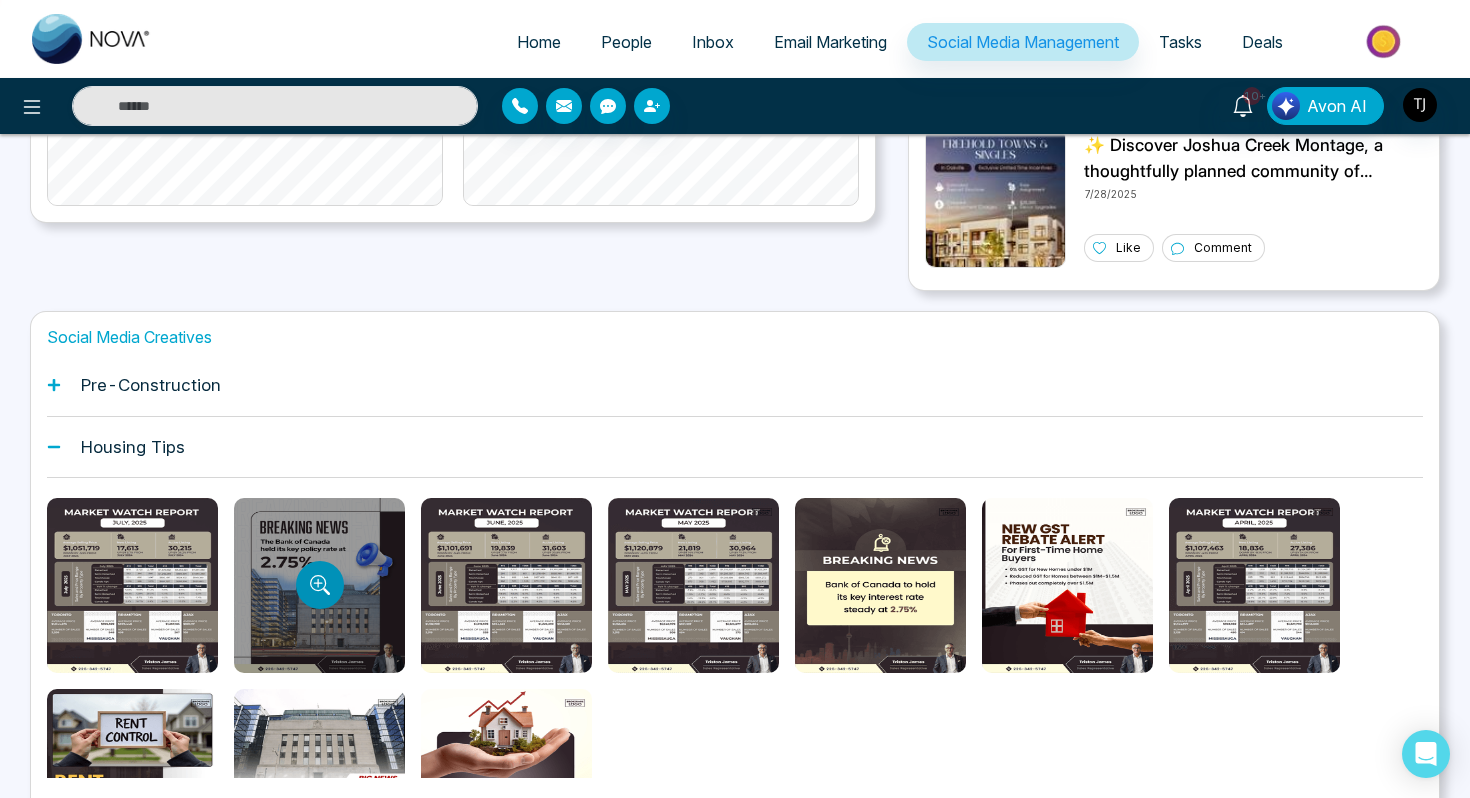 click at bounding box center (320, 585) 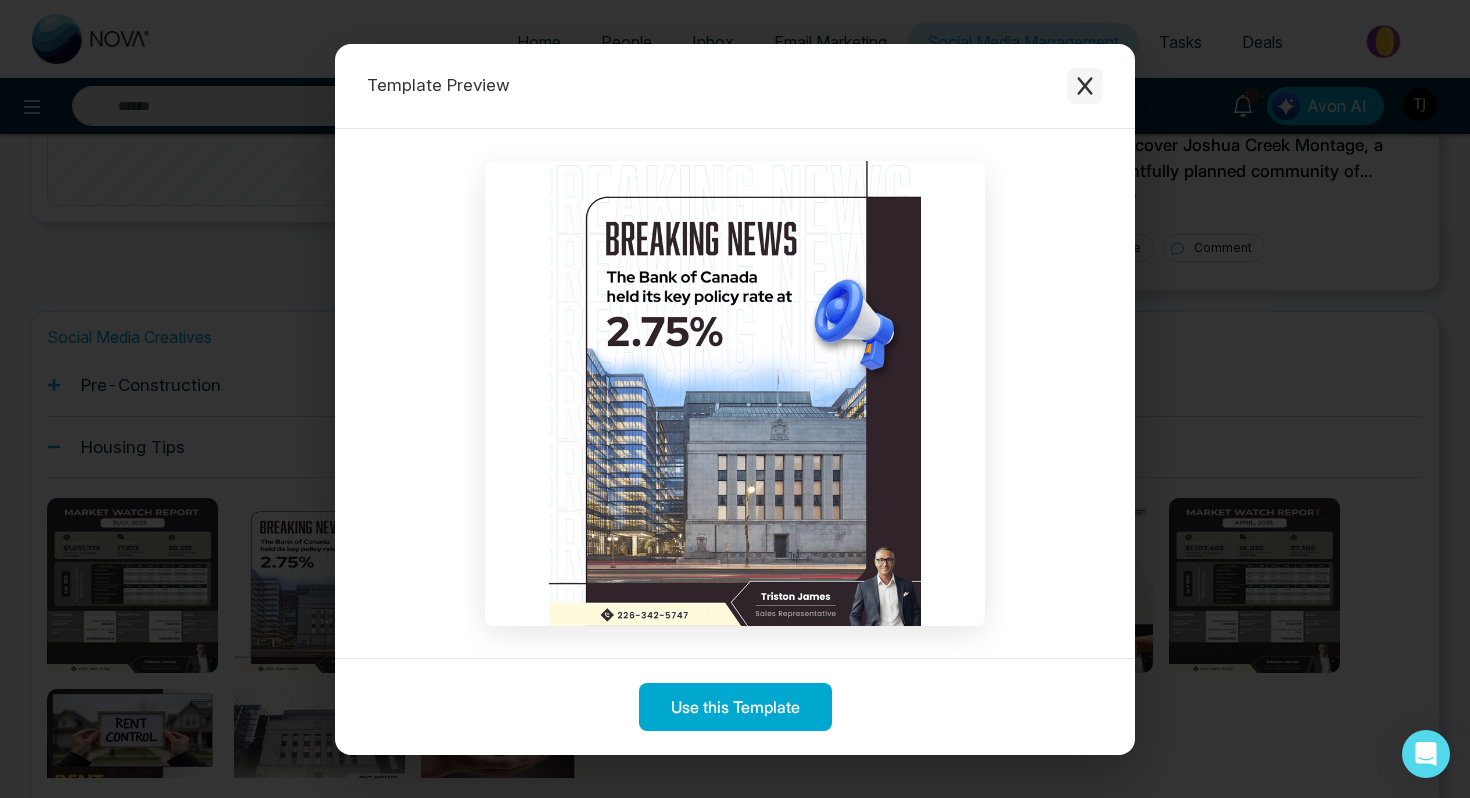 click 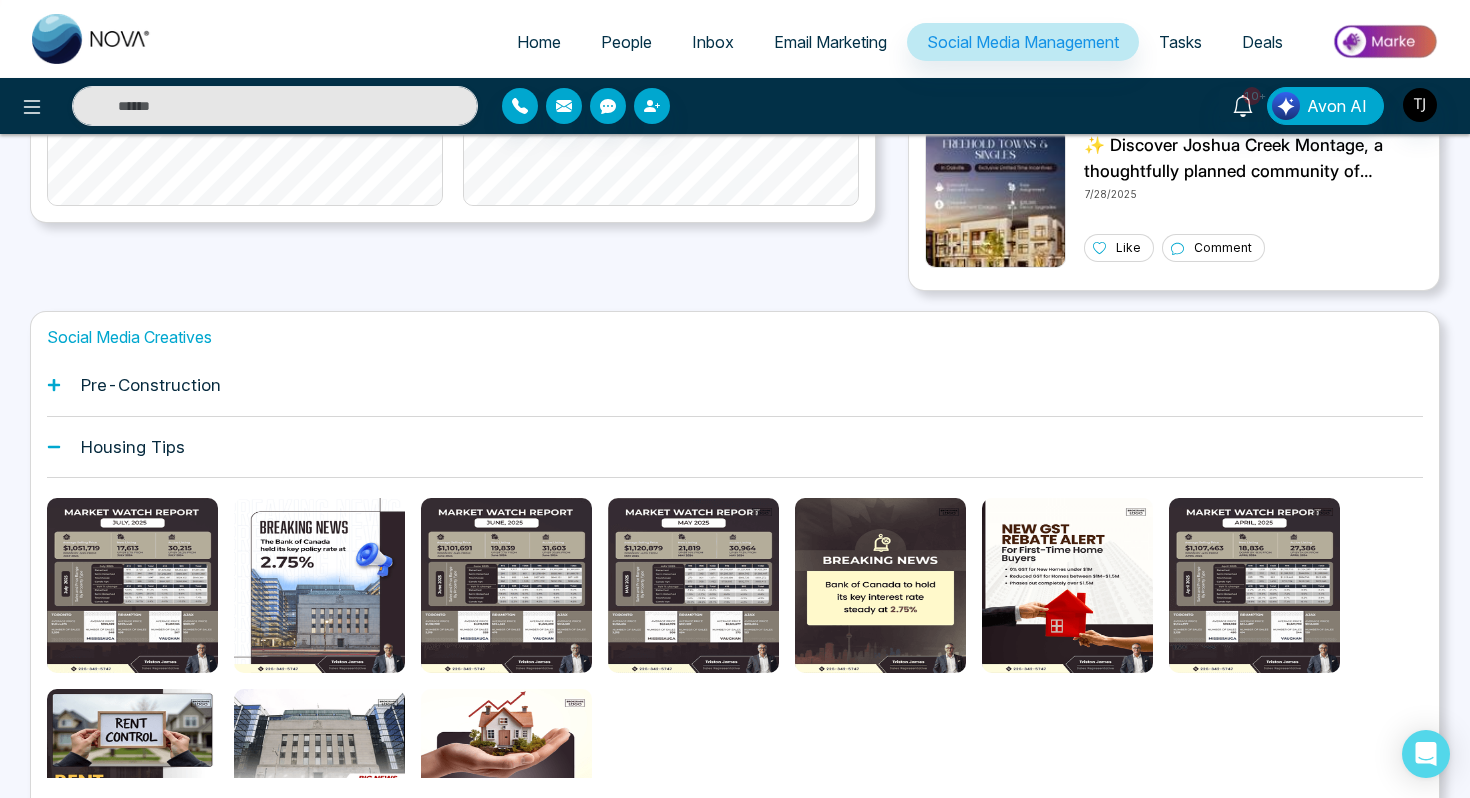 click on "Pre-Construction" at bounding box center (151, 385) 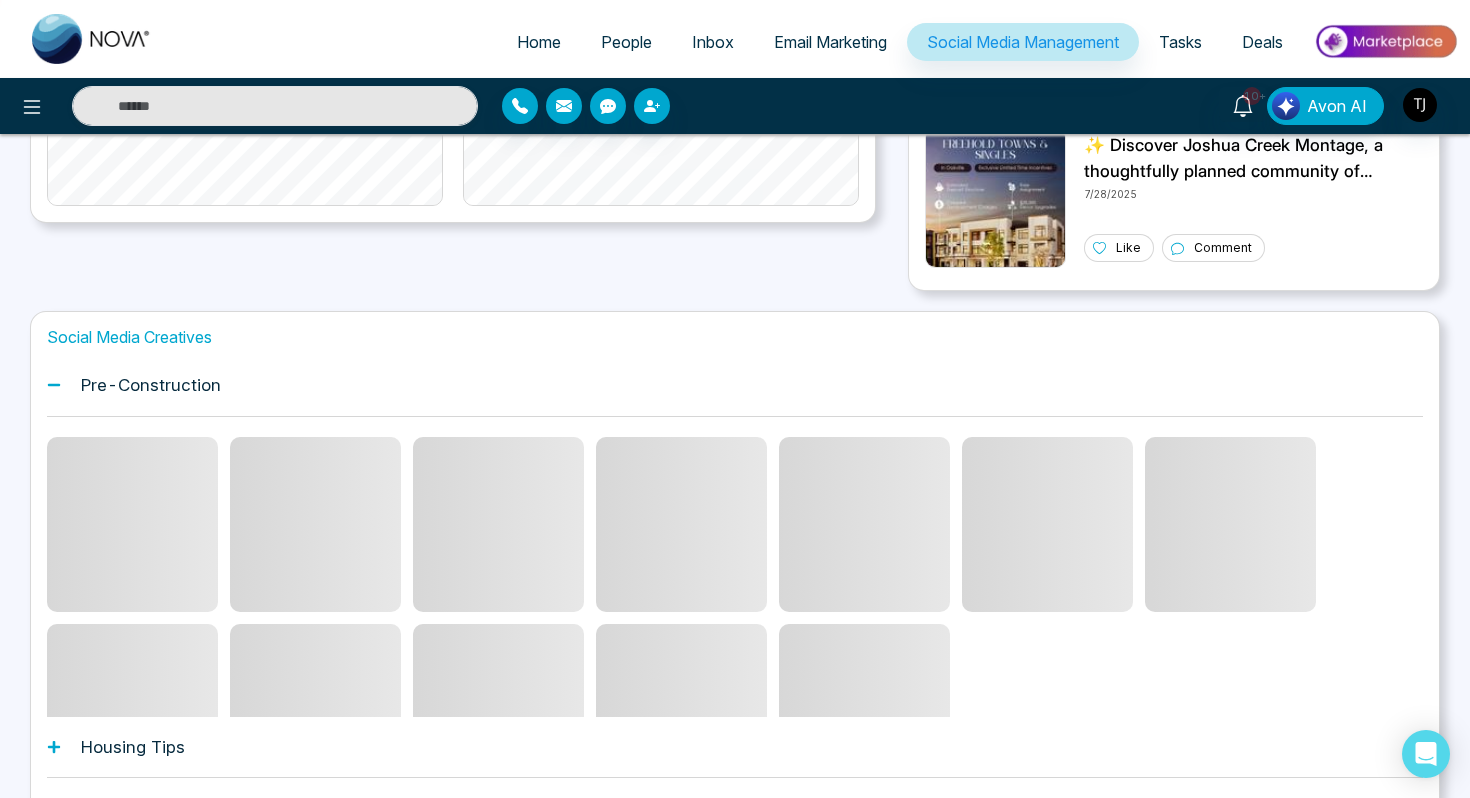 click on "Housing Tips" at bounding box center [133, 747] 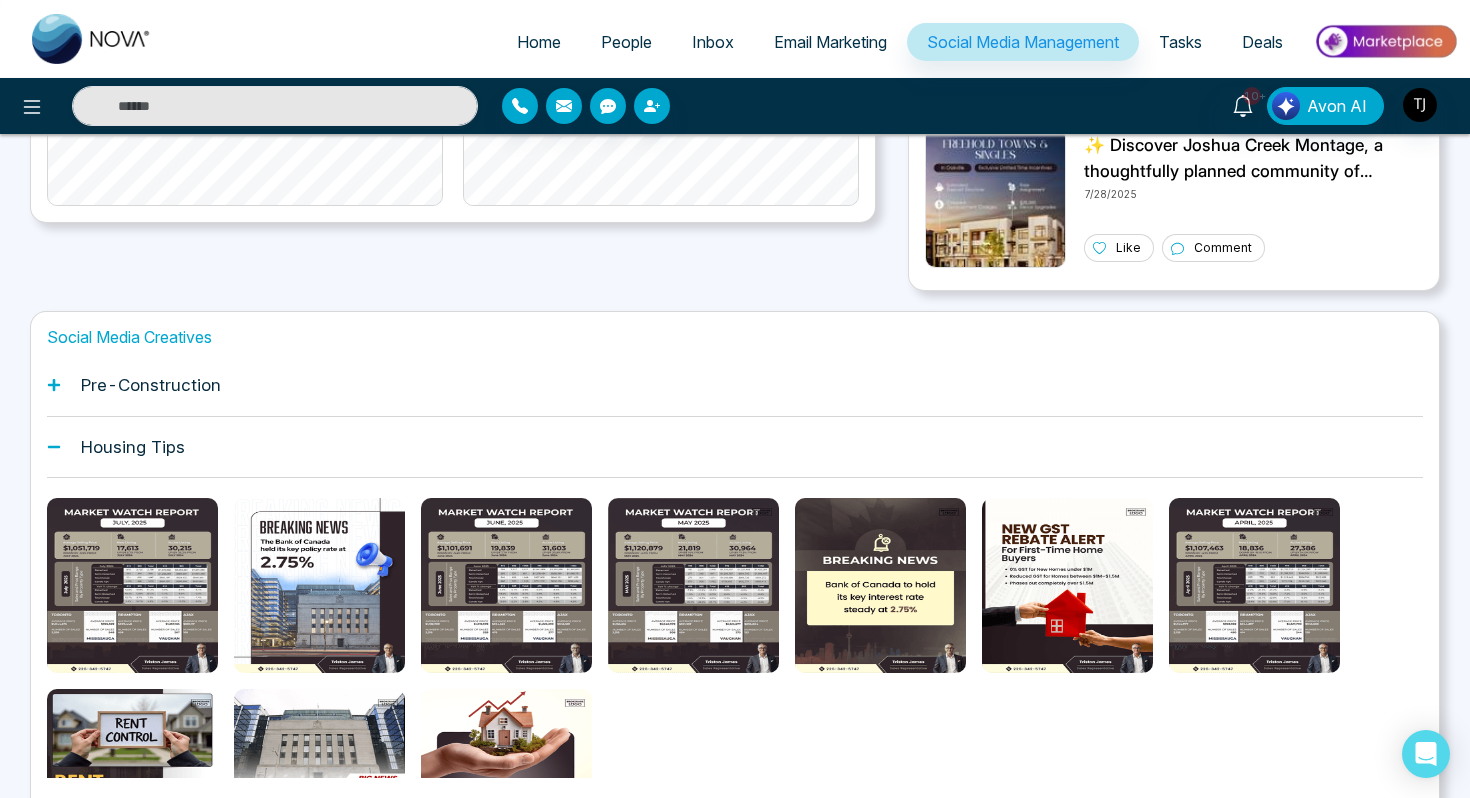 click on "Housing Tips" at bounding box center (133, 447) 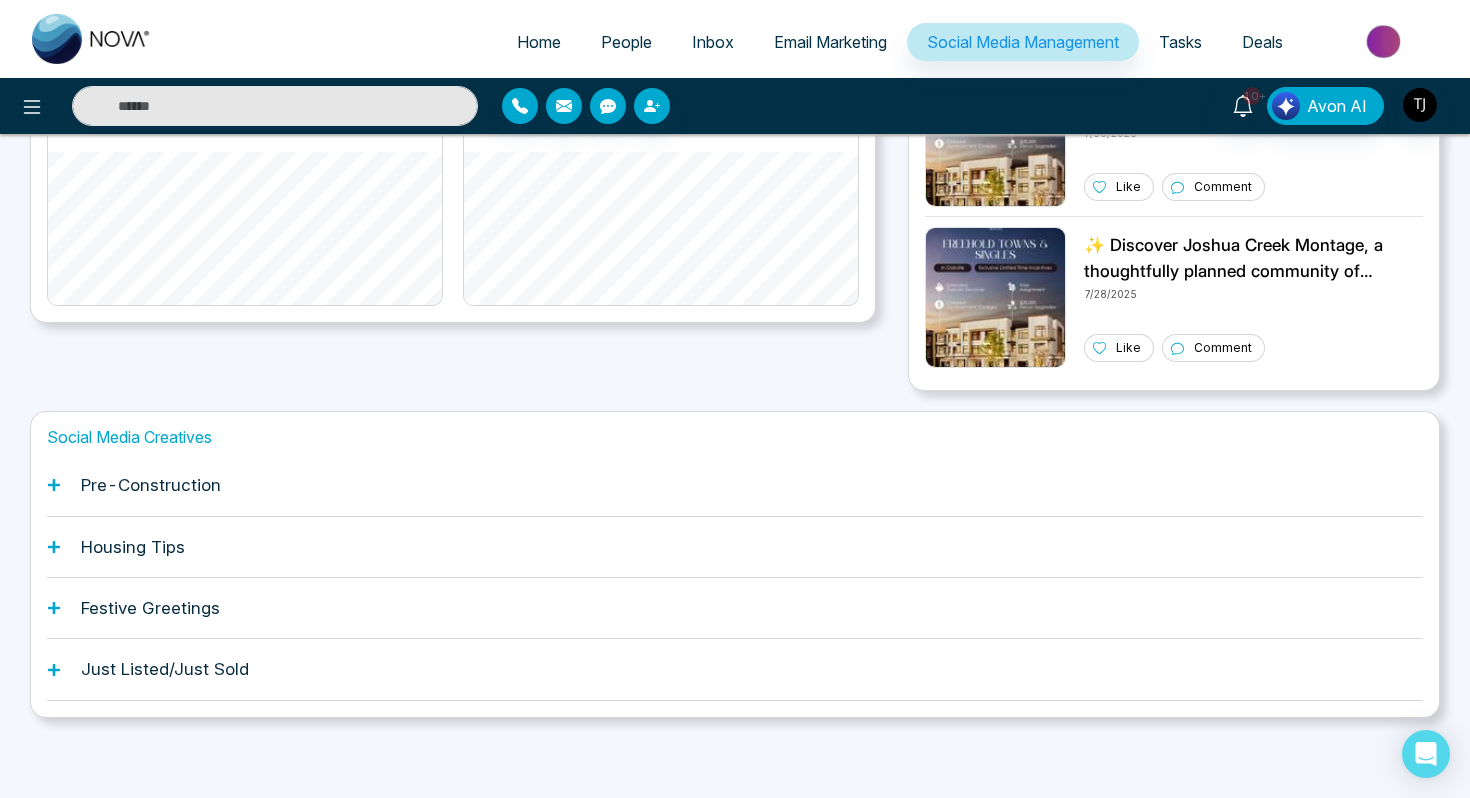 click on "Just Listed/Just Sold" at bounding box center (165, 669) 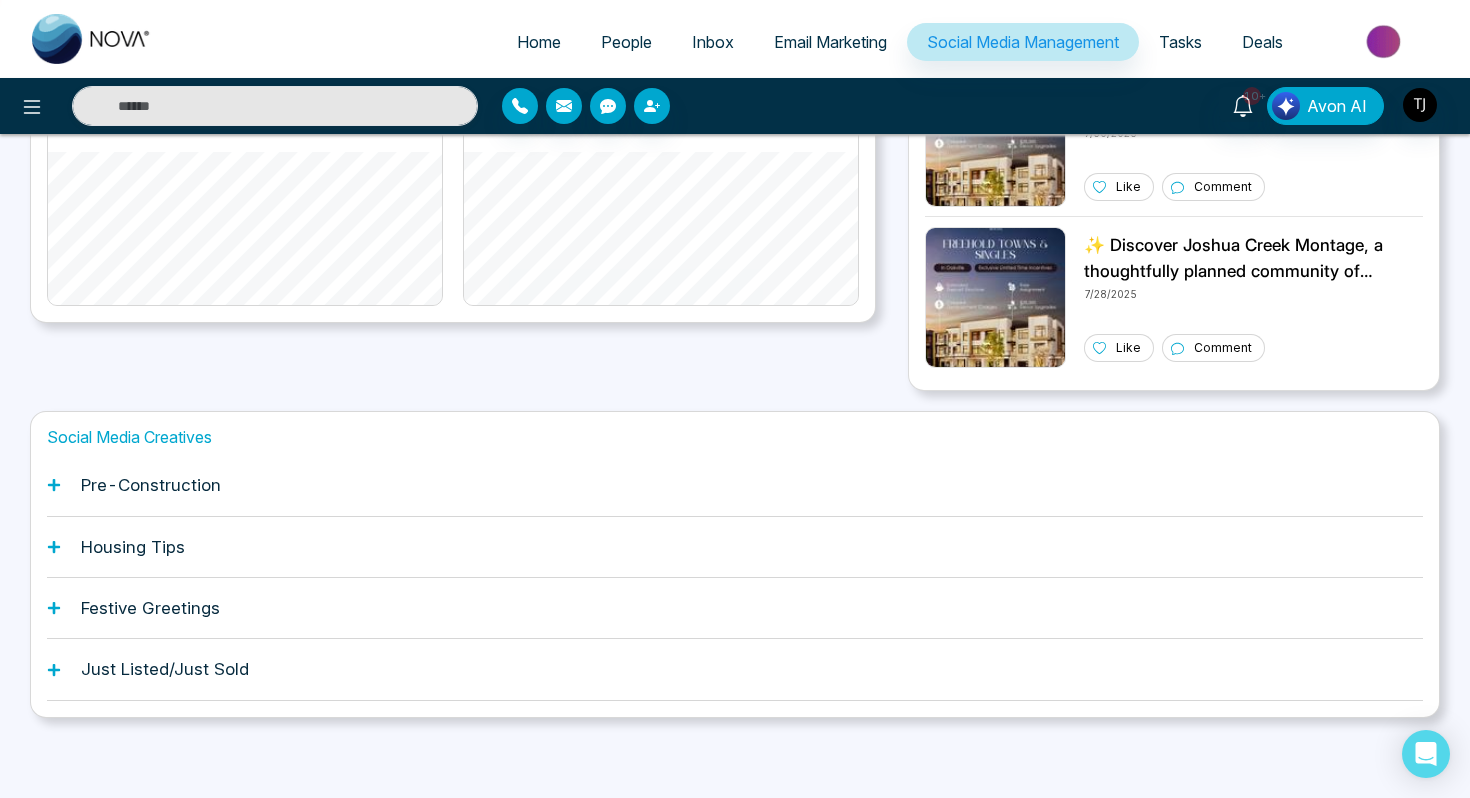 scroll, scrollTop: 594, scrollLeft: 0, axis: vertical 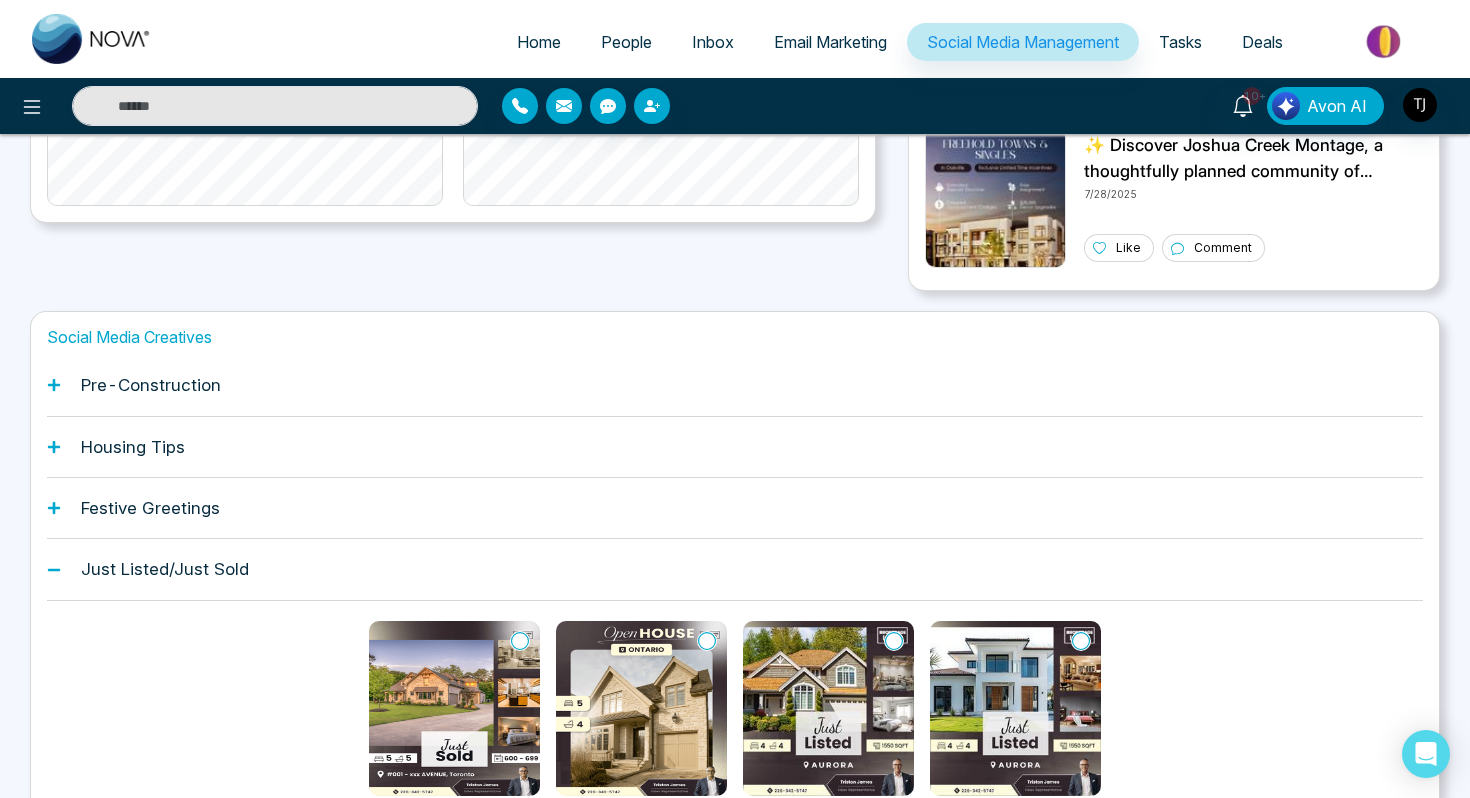 click on "Housing Tips" at bounding box center [133, 447] 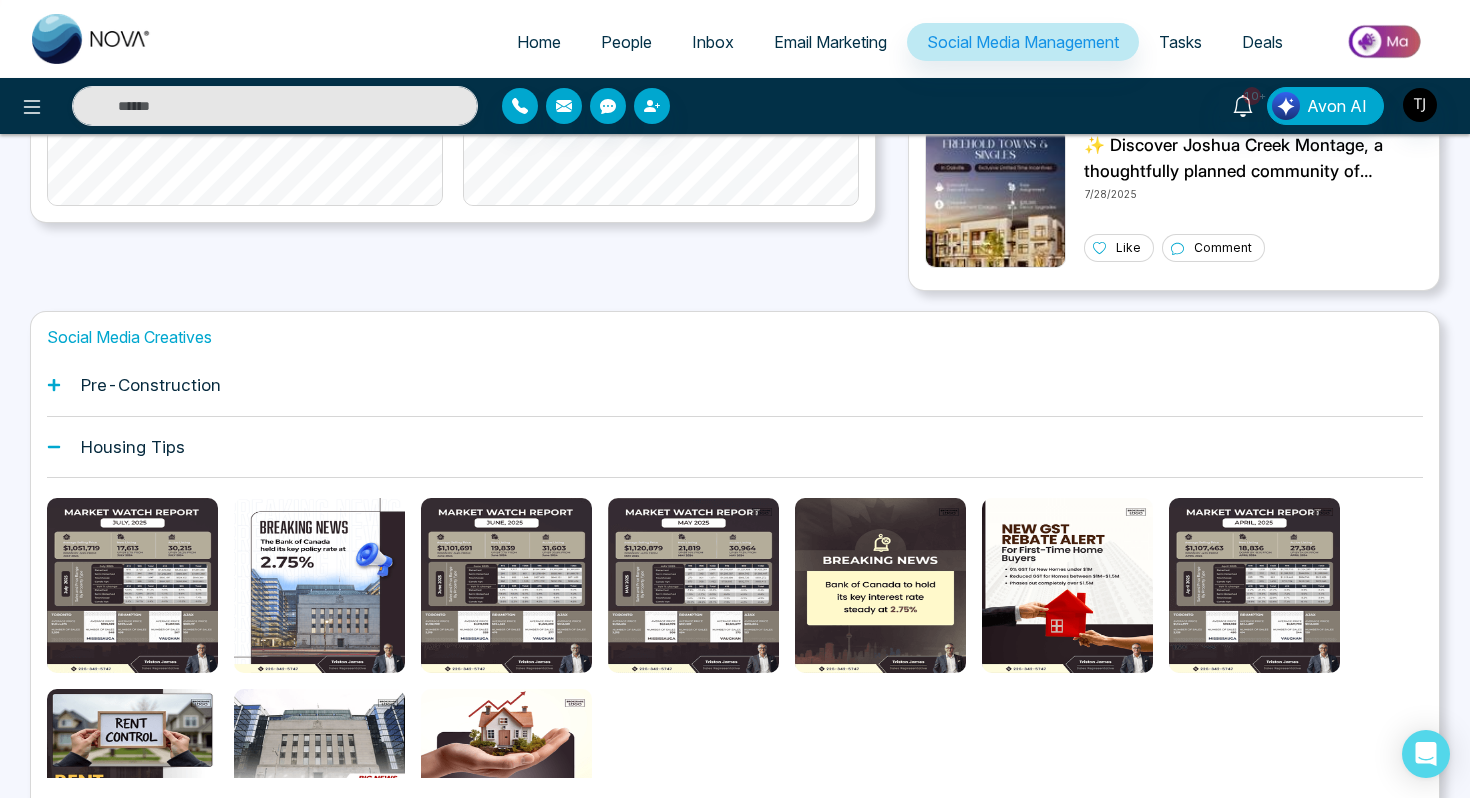 click on "Housing Tips" at bounding box center [133, 447] 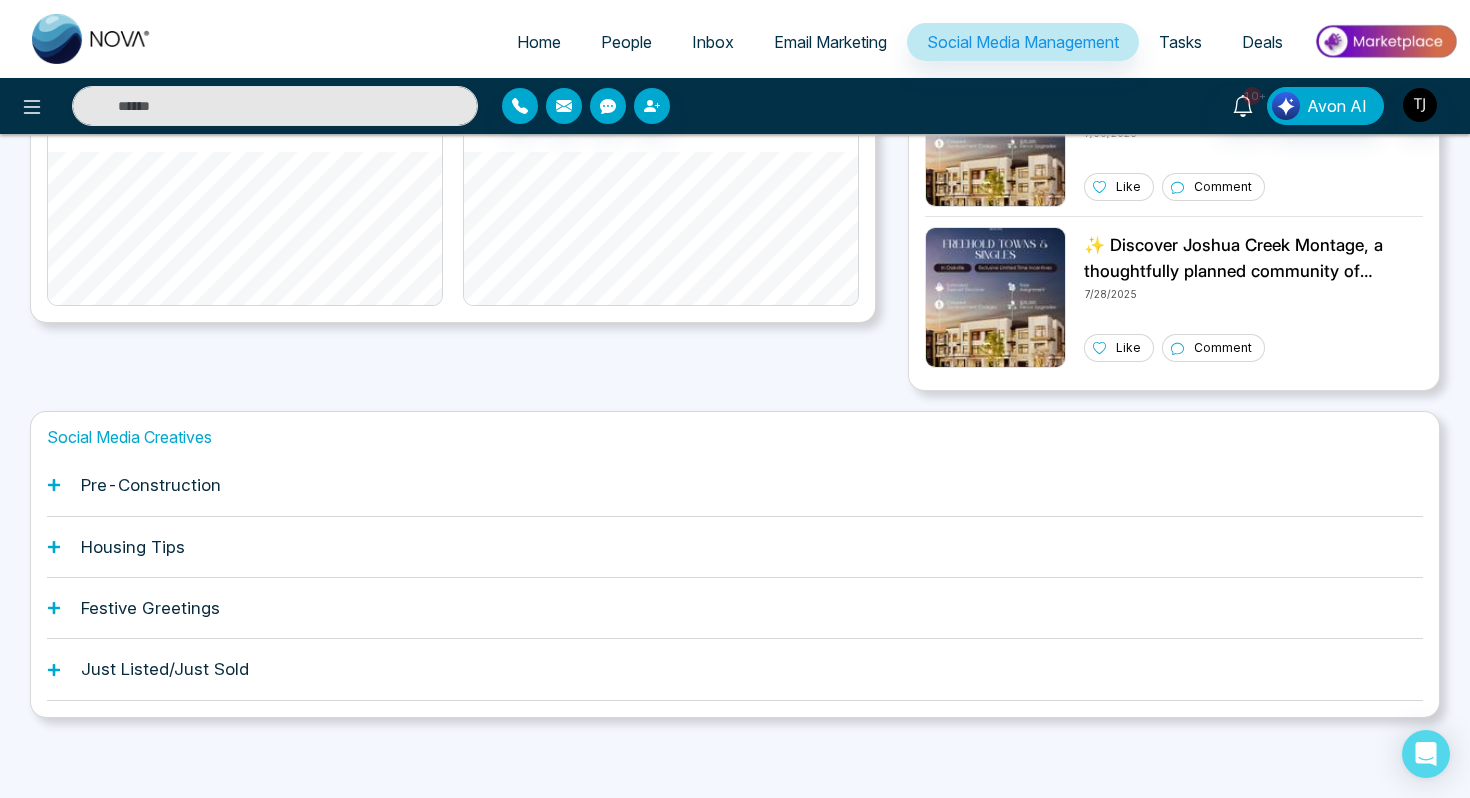 click on "Just Listed/Just Sold" at bounding box center [735, 669] 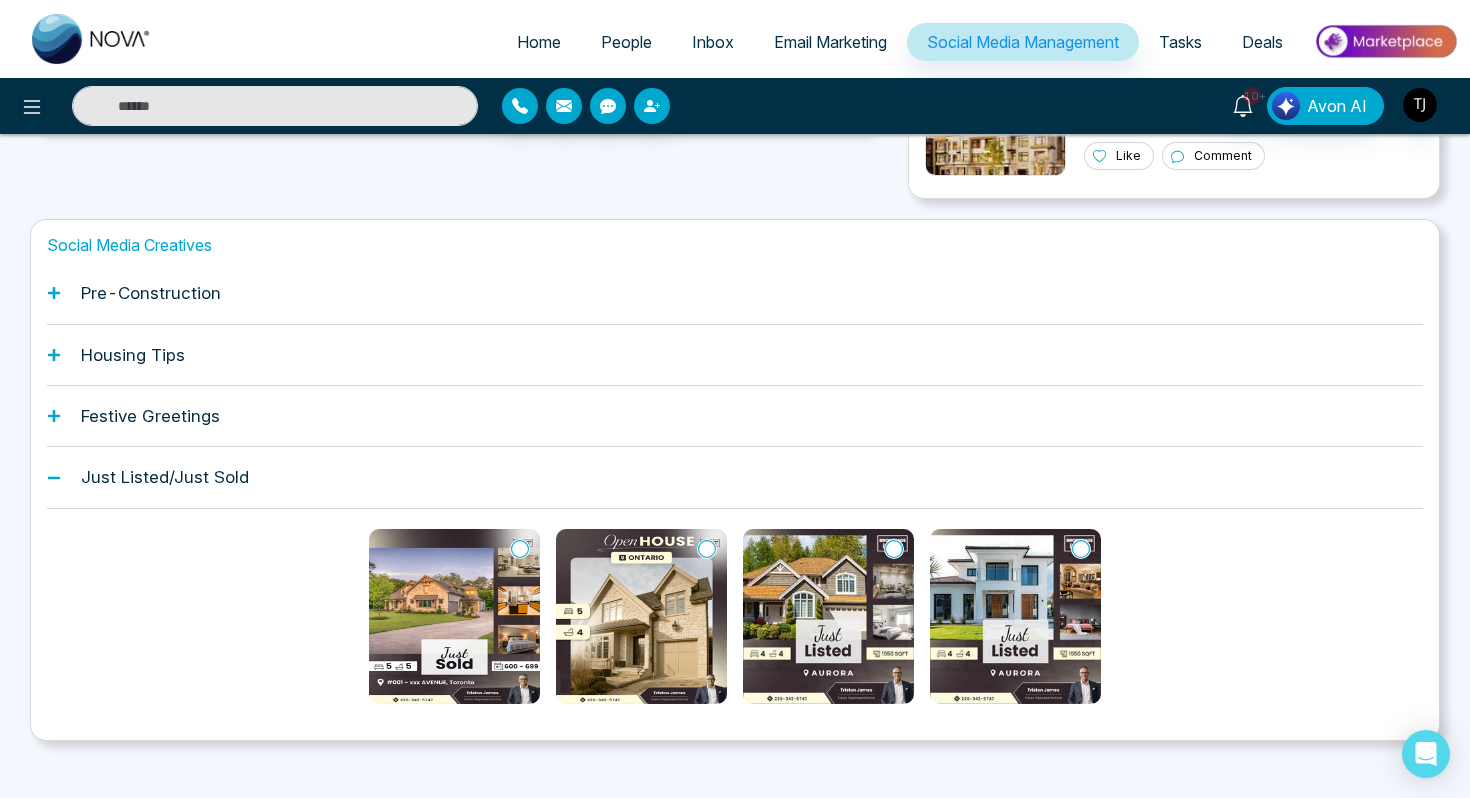 scroll, scrollTop: 709, scrollLeft: 0, axis: vertical 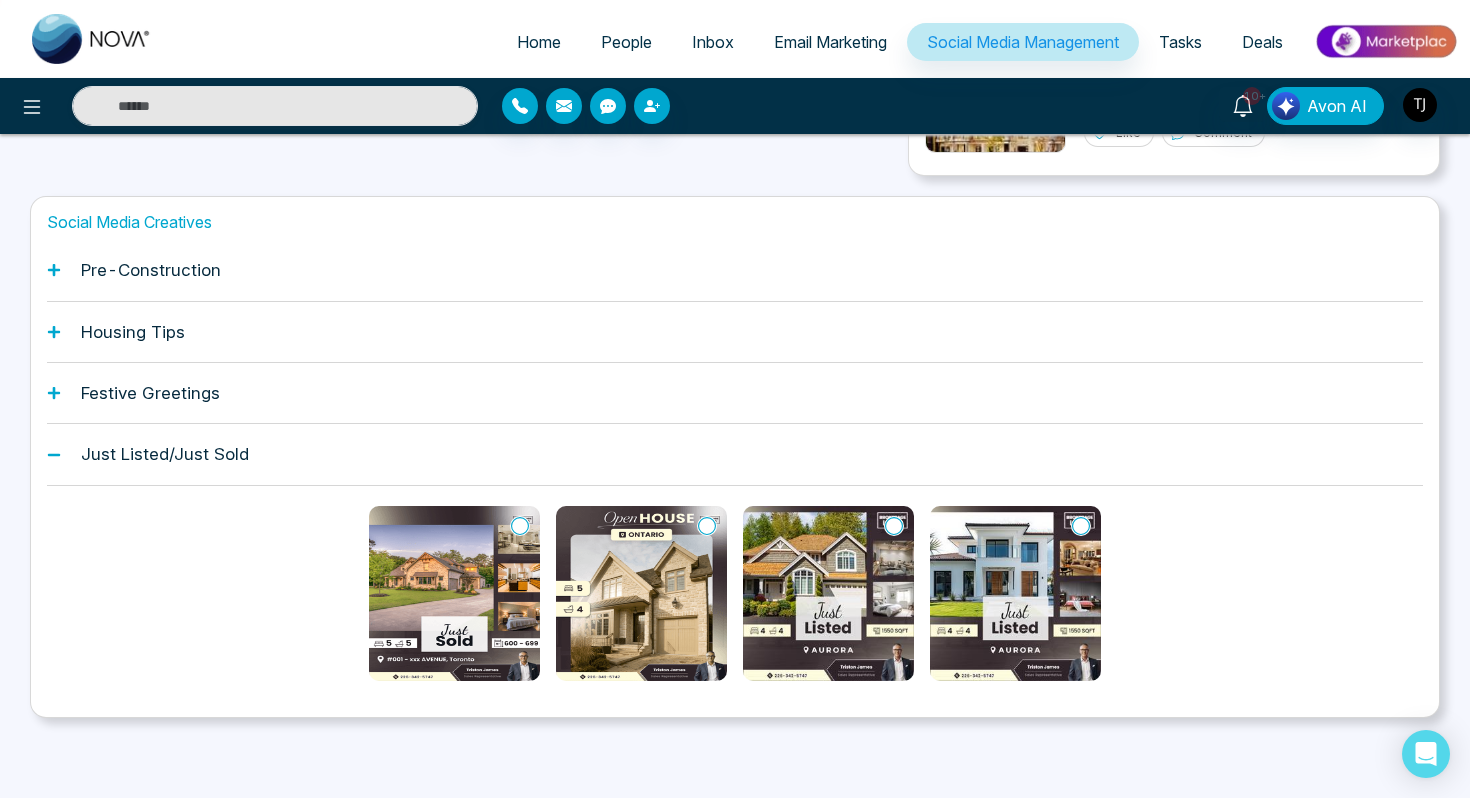 click at bounding box center (641, 593) 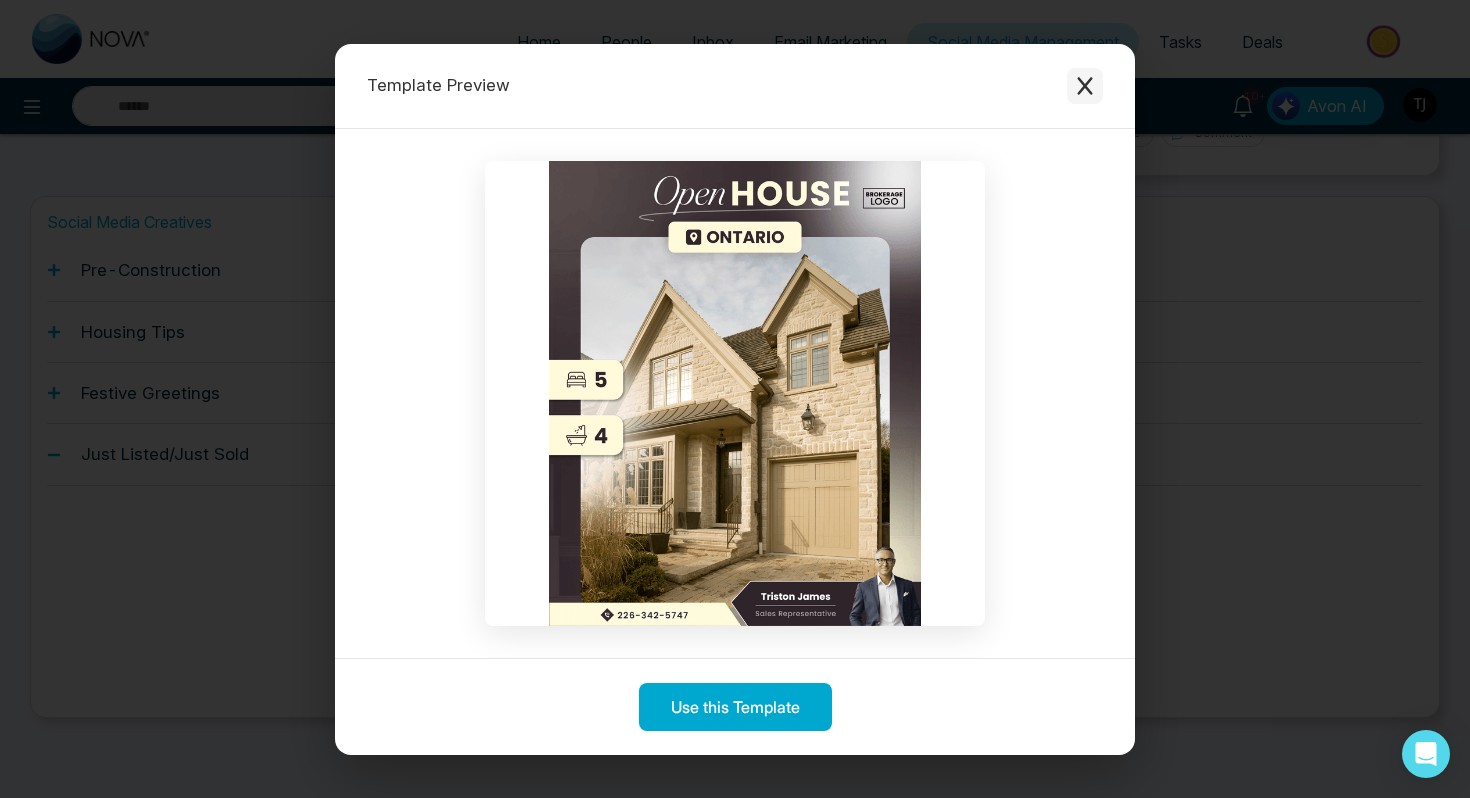 click 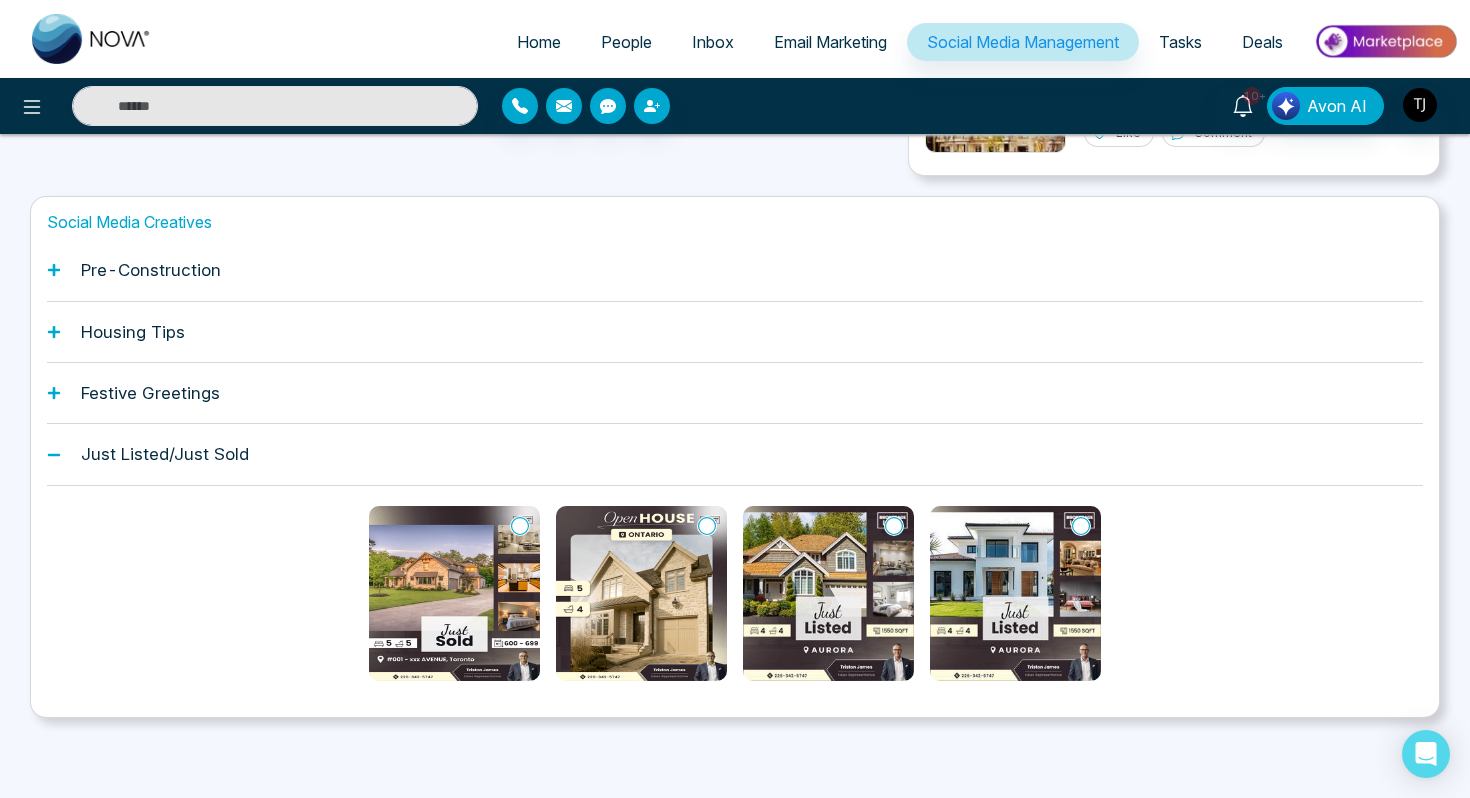 click on "Home" at bounding box center (539, 42) 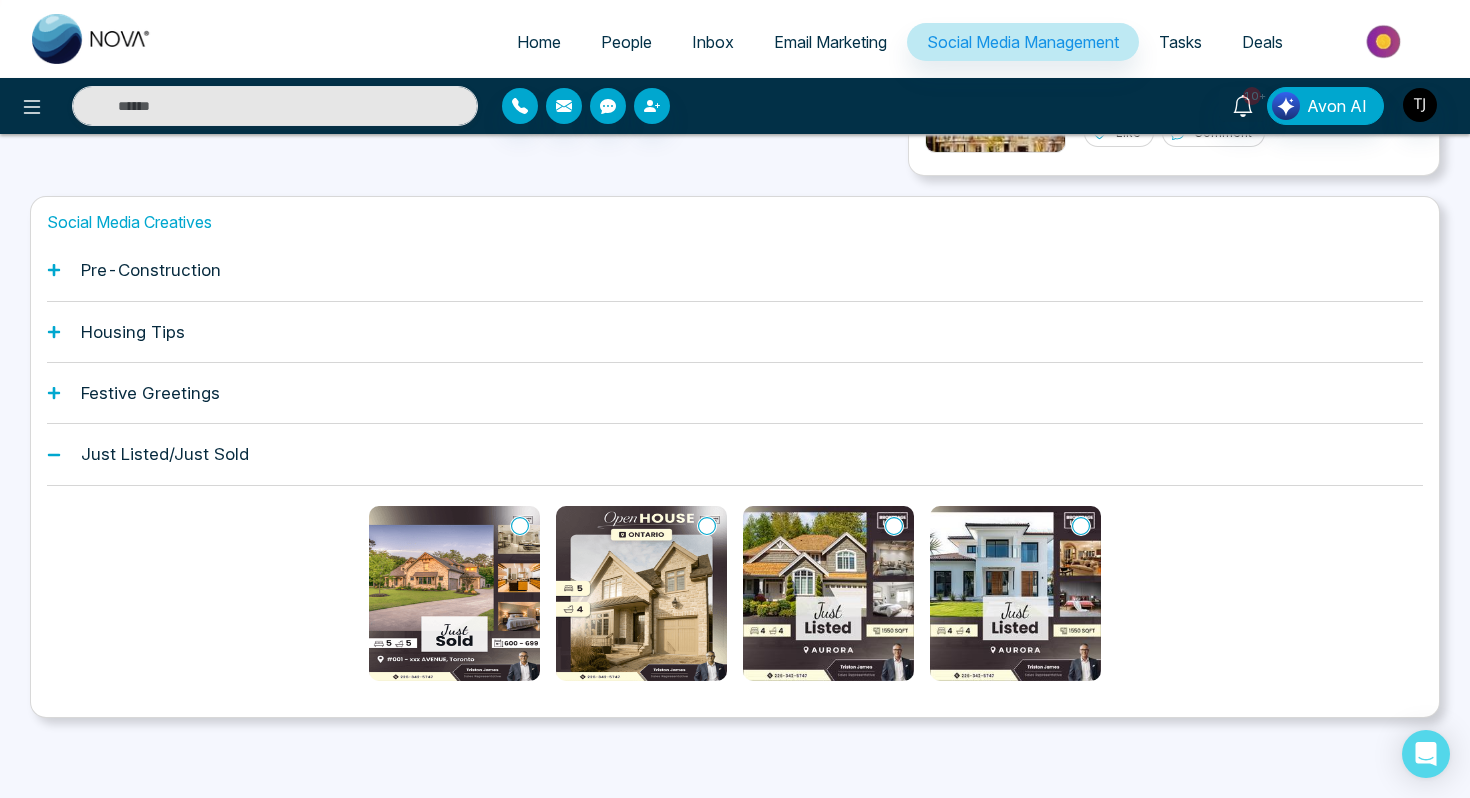 select on "*" 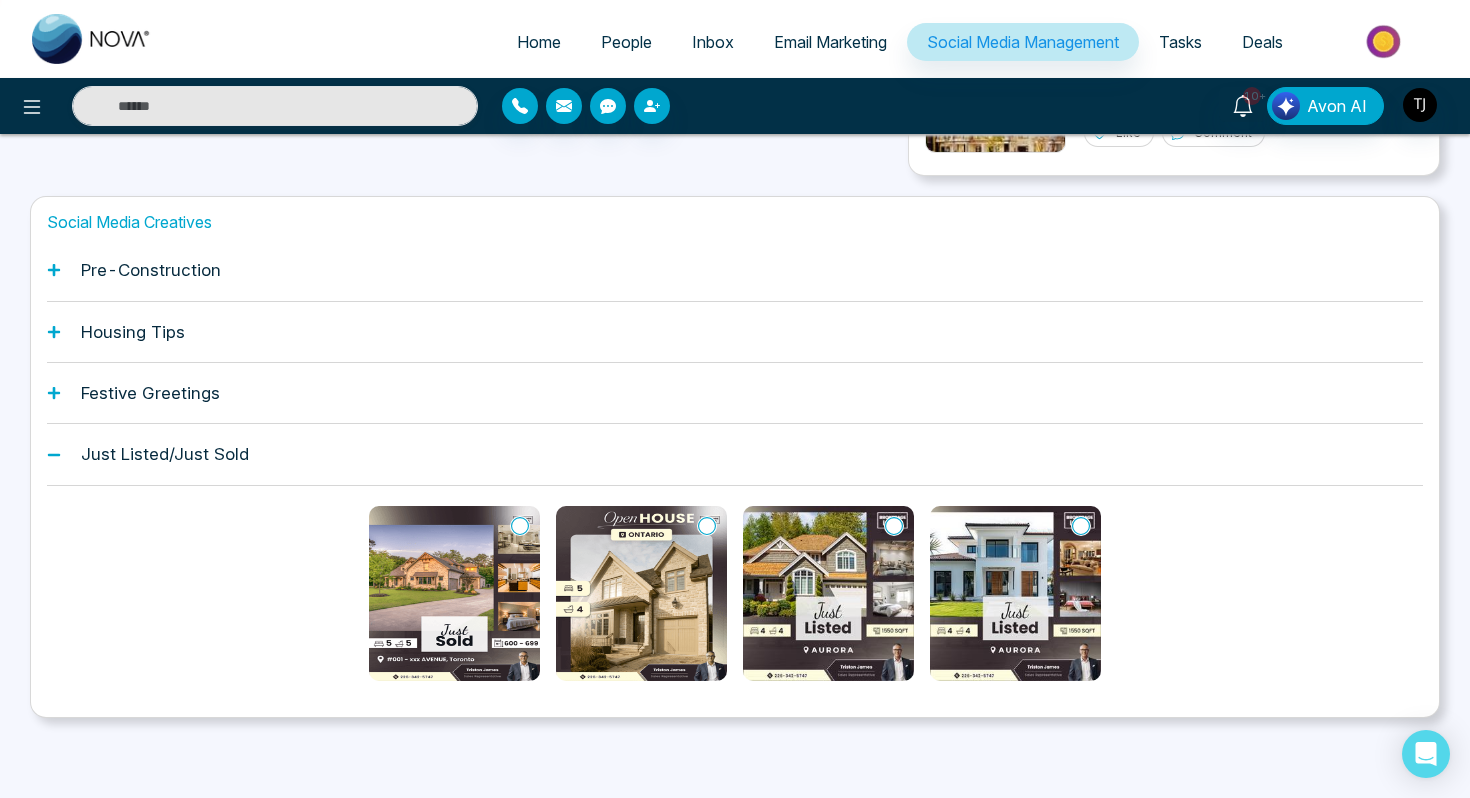 select on "*" 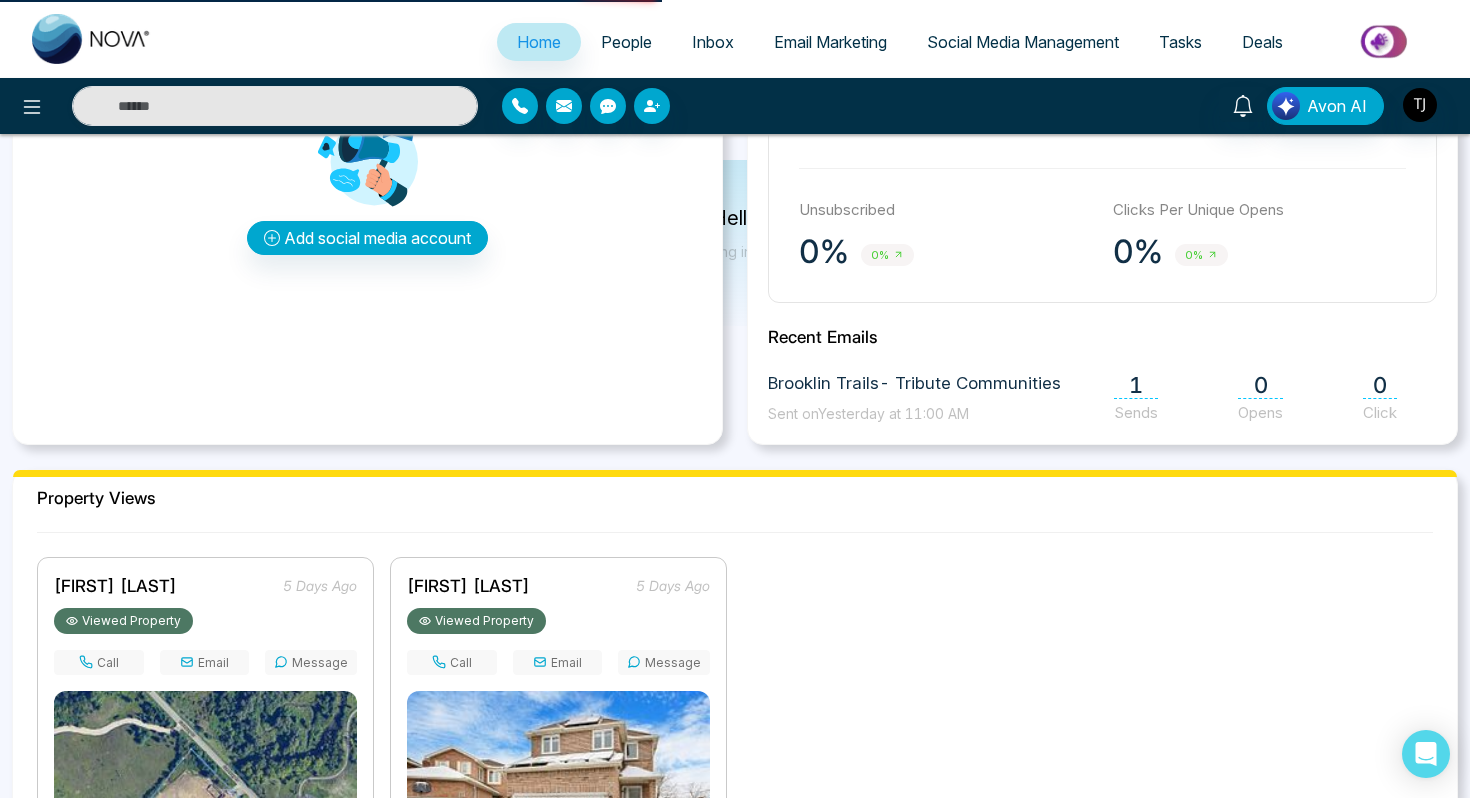 scroll, scrollTop: 0, scrollLeft: 0, axis: both 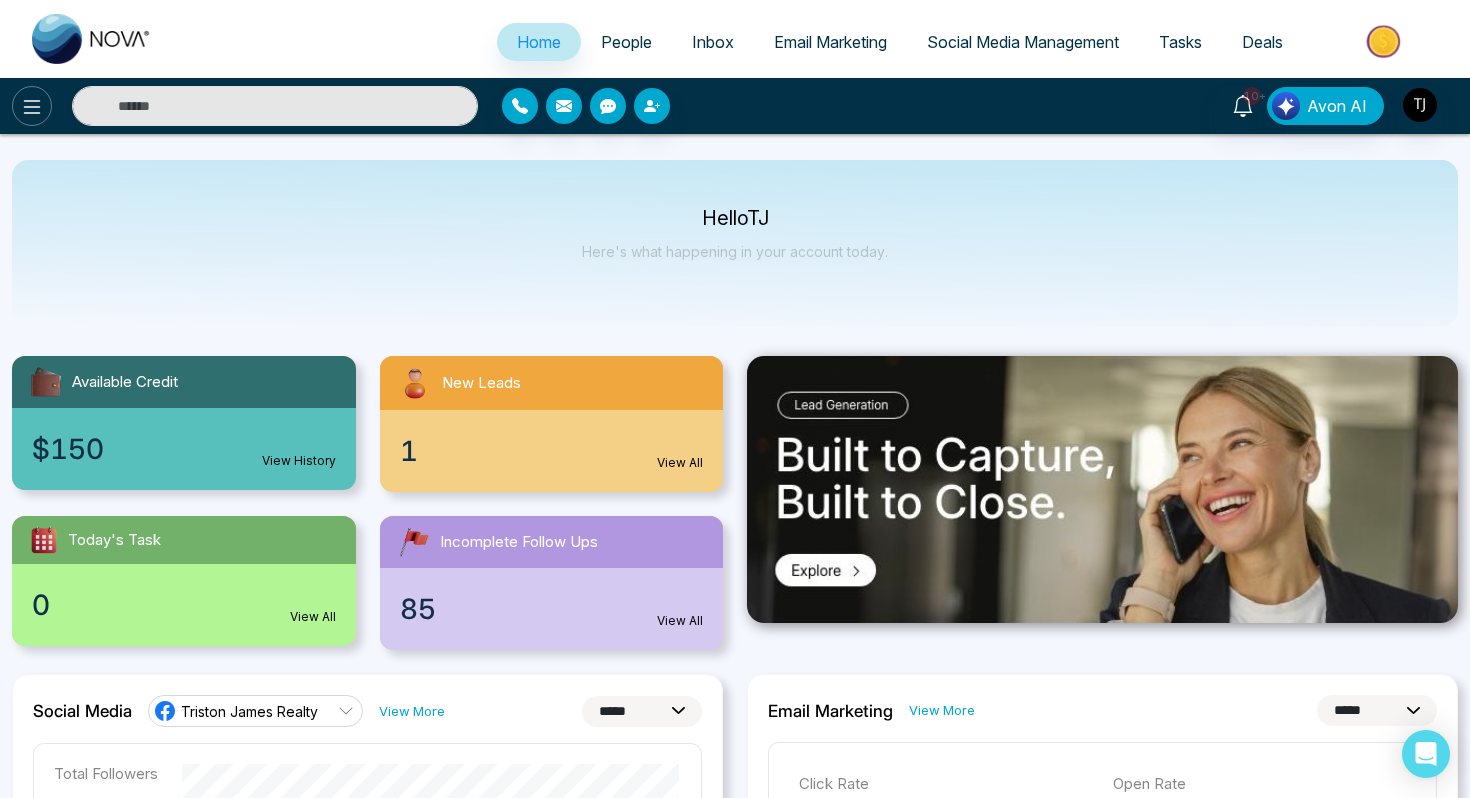 click at bounding box center [32, 106] 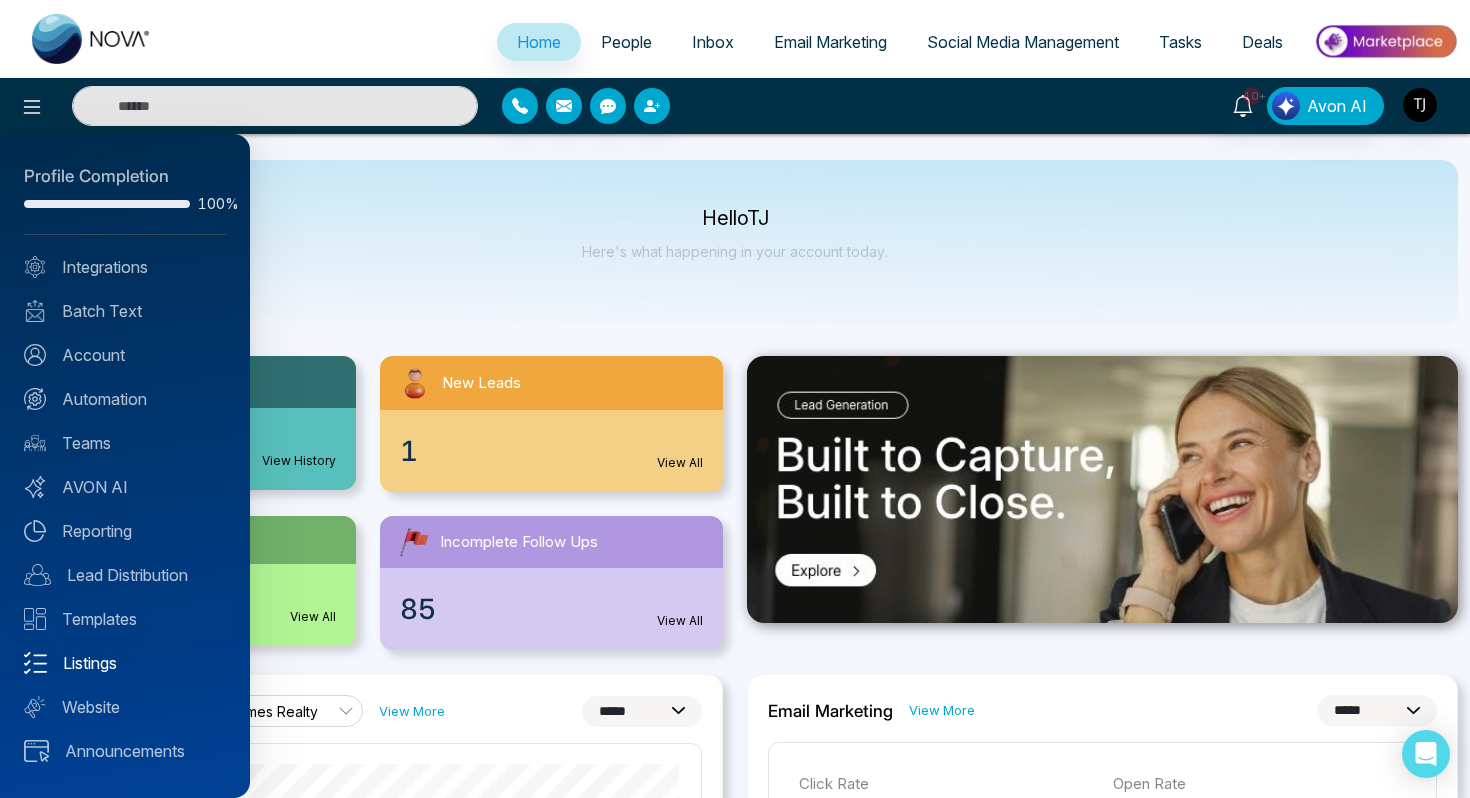 click on "Listings" at bounding box center [125, 663] 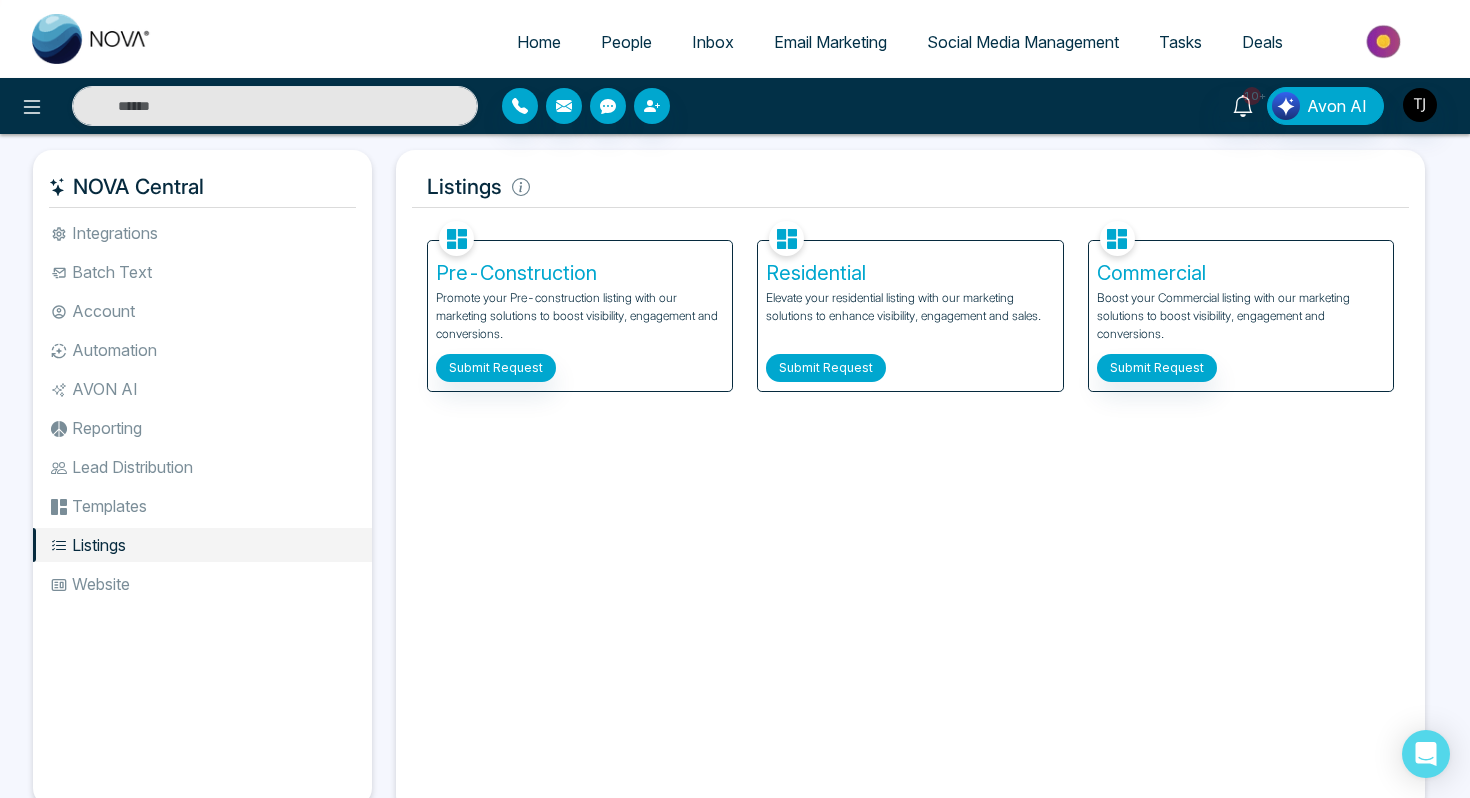 click on "Submit Request" at bounding box center (826, 368) 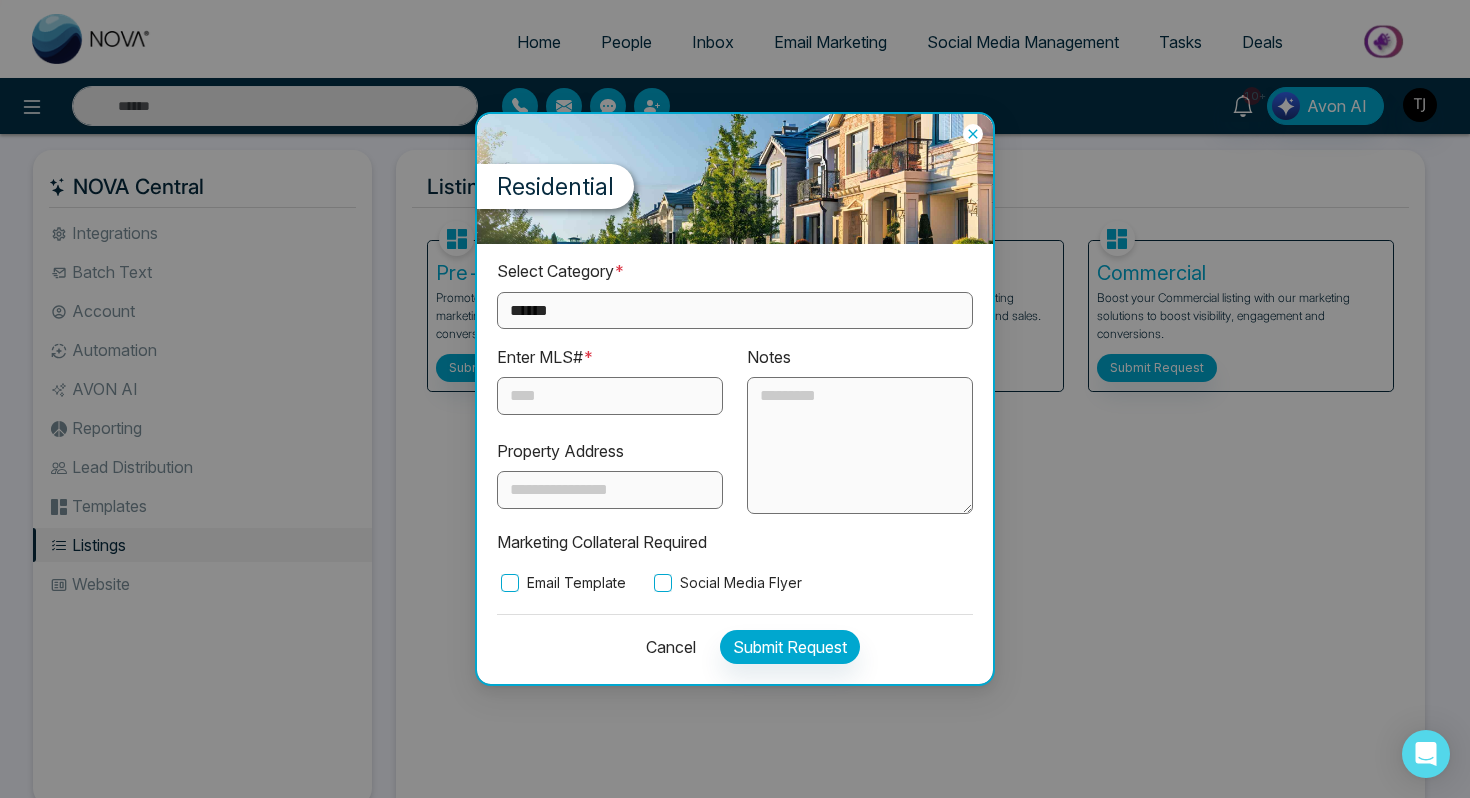 click on "Cancel" at bounding box center (665, 647) 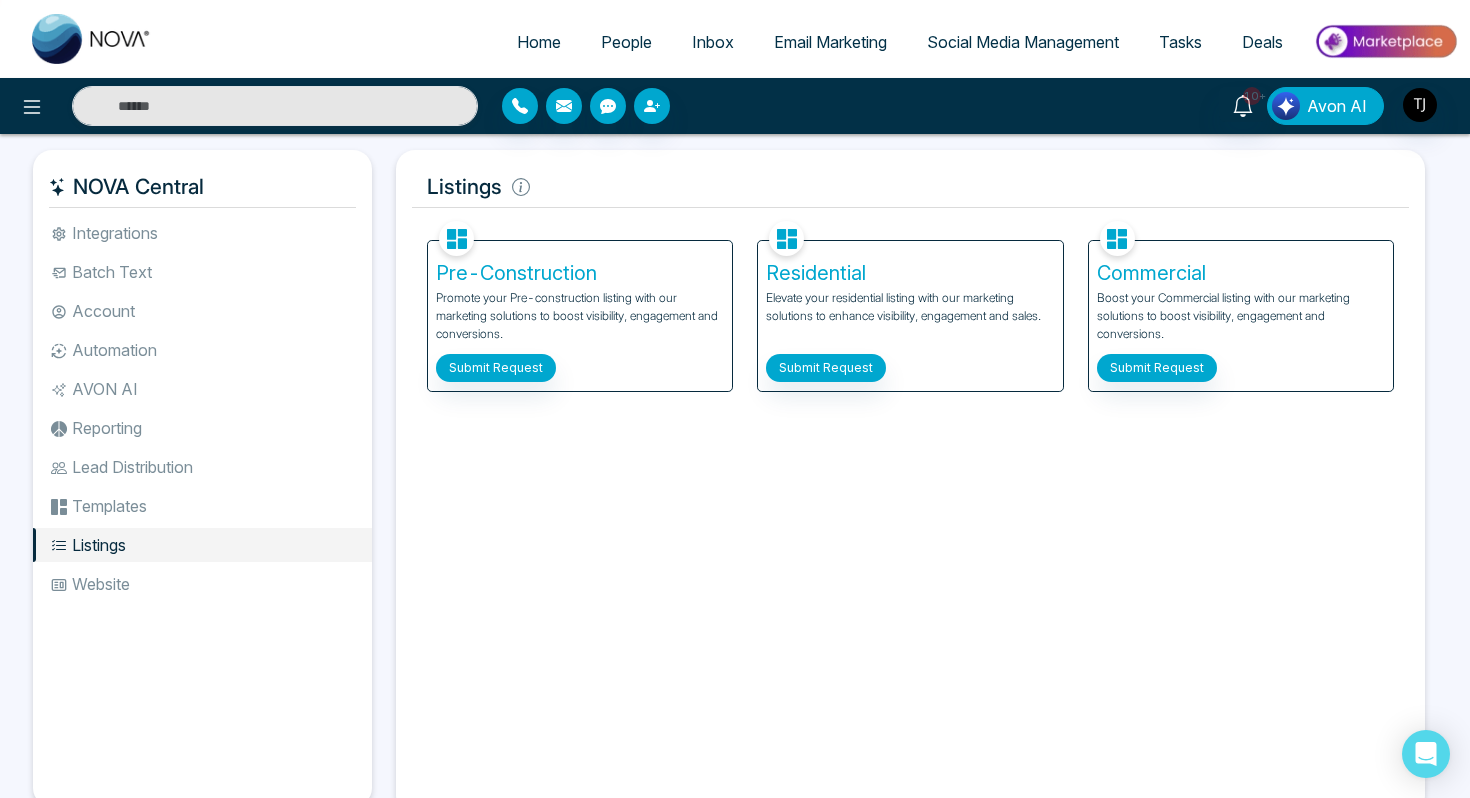 click on "Avon AI" at bounding box center (1337, 106) 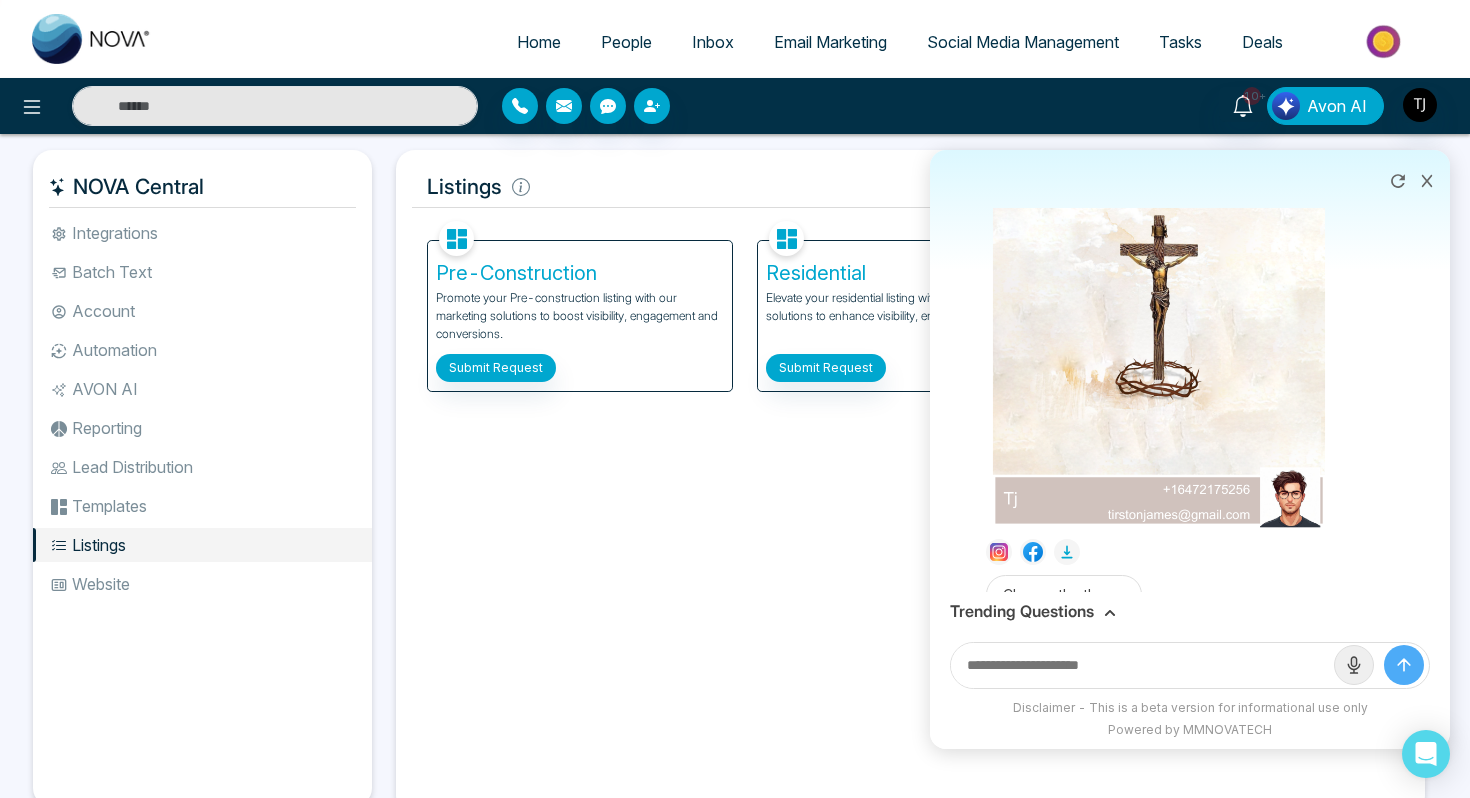 scroll, scrollTop: 807, scrollLeft: 0, axis: vertical 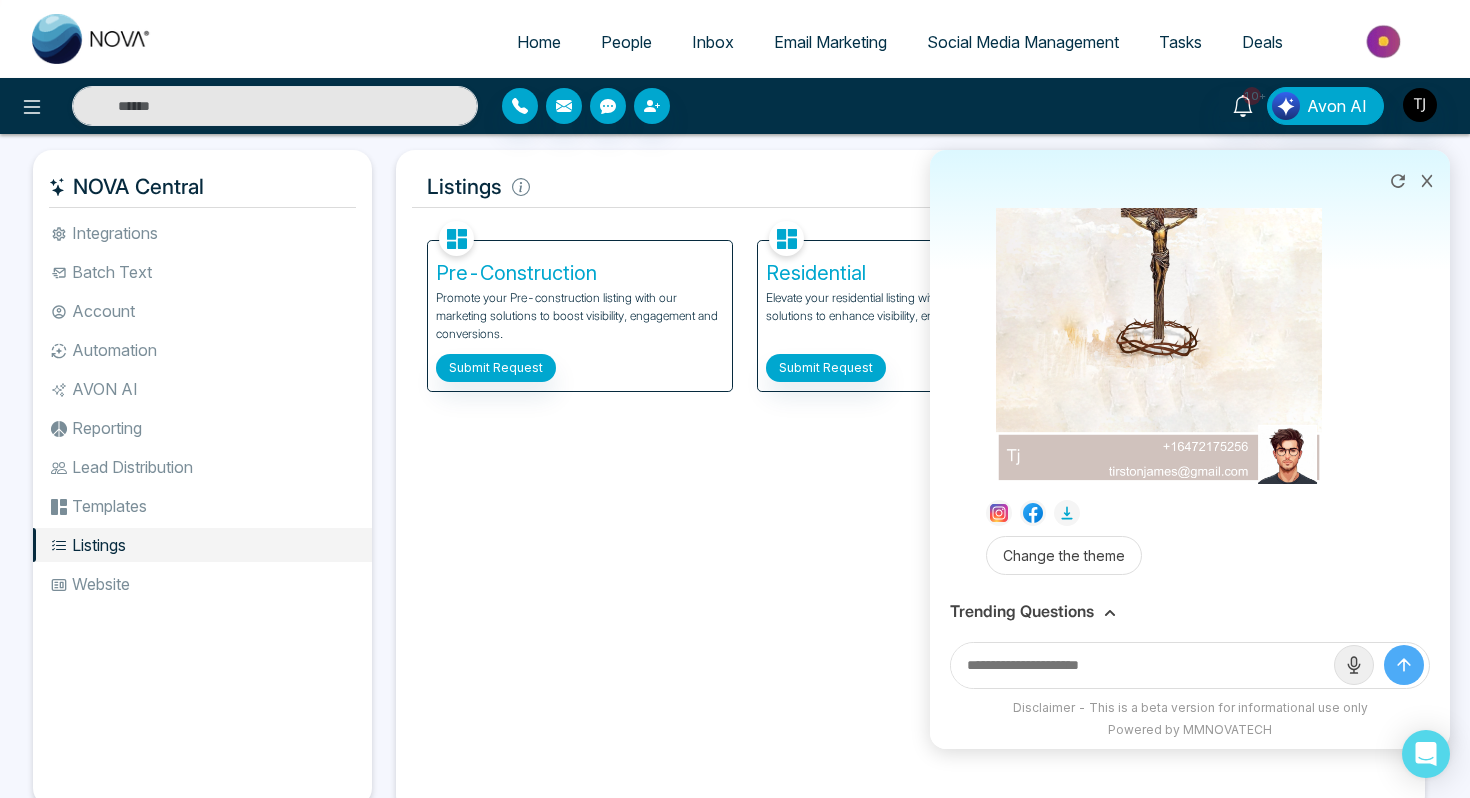 click on "Facebook NOVACRM enables users to connect to Facebook to schedule social media  posts. Connected Instagram NOVACRM enables users to connect to Instagram to schedule social media post Connected Zoom Zoom is integrated with NOVACRM, to schedule/create video calls Connected Dialer Twilio integrates with NOVACRM to provide programmable communication tools, allowing users to make and receive phone calls, send and receive text messages, etc. Connected Zapier Zapier automates and connects on NOVACRM and imports leads. Coming Soon API Nation API Nation integrates with NOVACRM to elevate your brokerage by effortlessly connecting hundreds of apps and automating workflow. Campaigns Batch text on NOVA allows users to simultaneously send a single text message to multiple leads Text Templates This feature allows users to create custom text templates from scratch or view and analyze their existing text campaigns. Team Connected Import Bulk Tags Stages Manage the stages for your leads. Automations Action Plans Beta Connected" at bounding box center (910, 507) 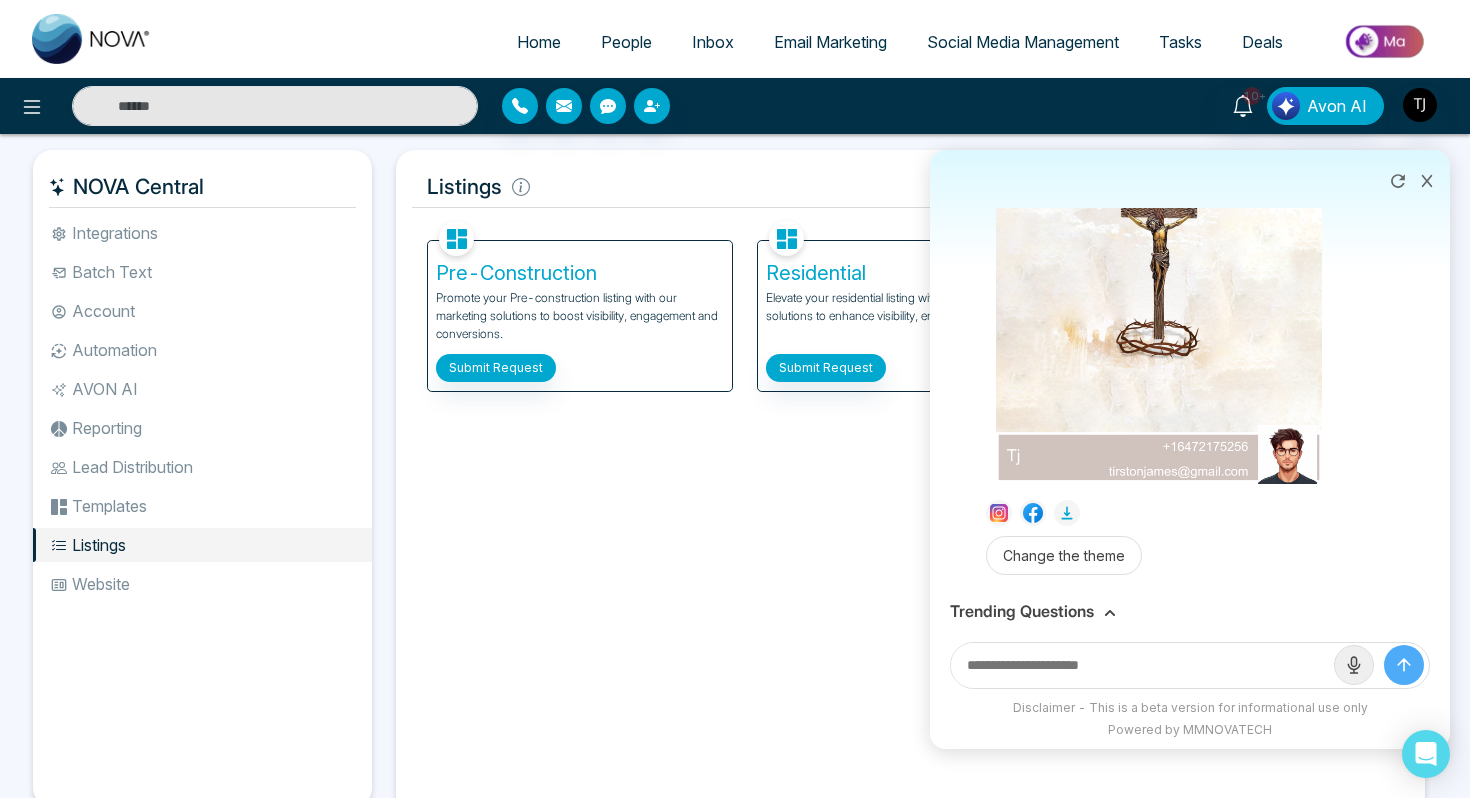 click 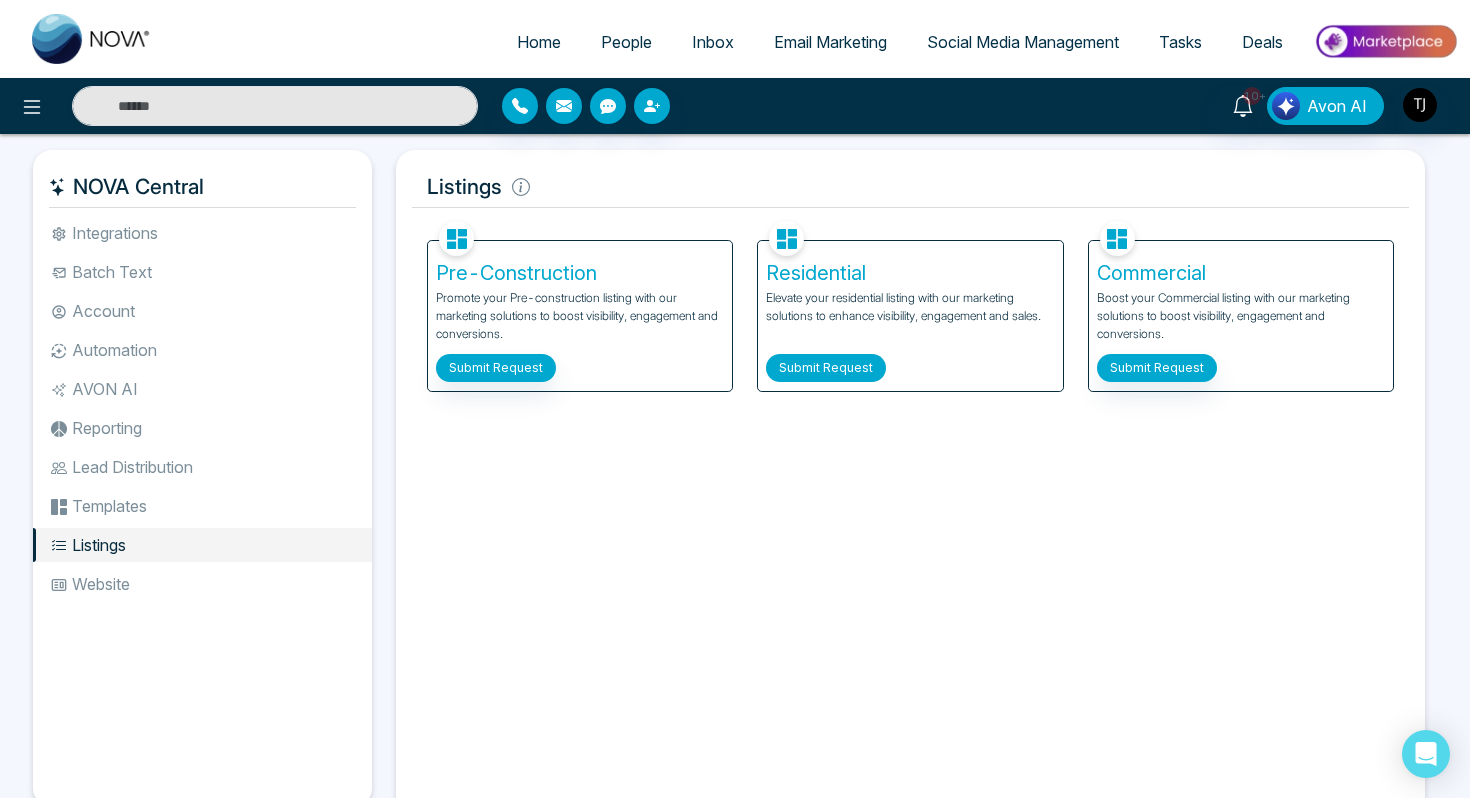 click on "Submit Request" at bounding box center [826, 368] 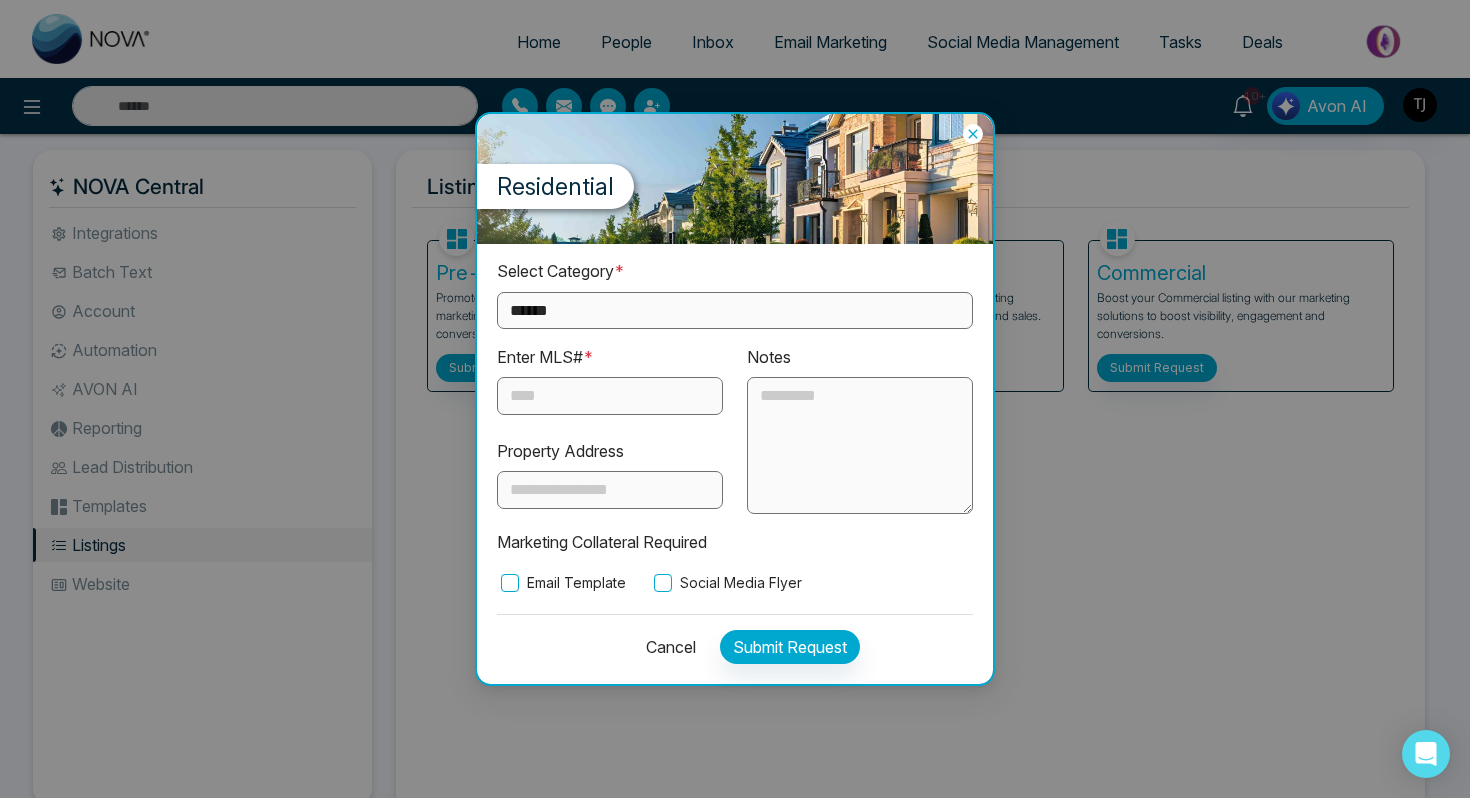 click on "Cancel" at bounding box center [665, 647] 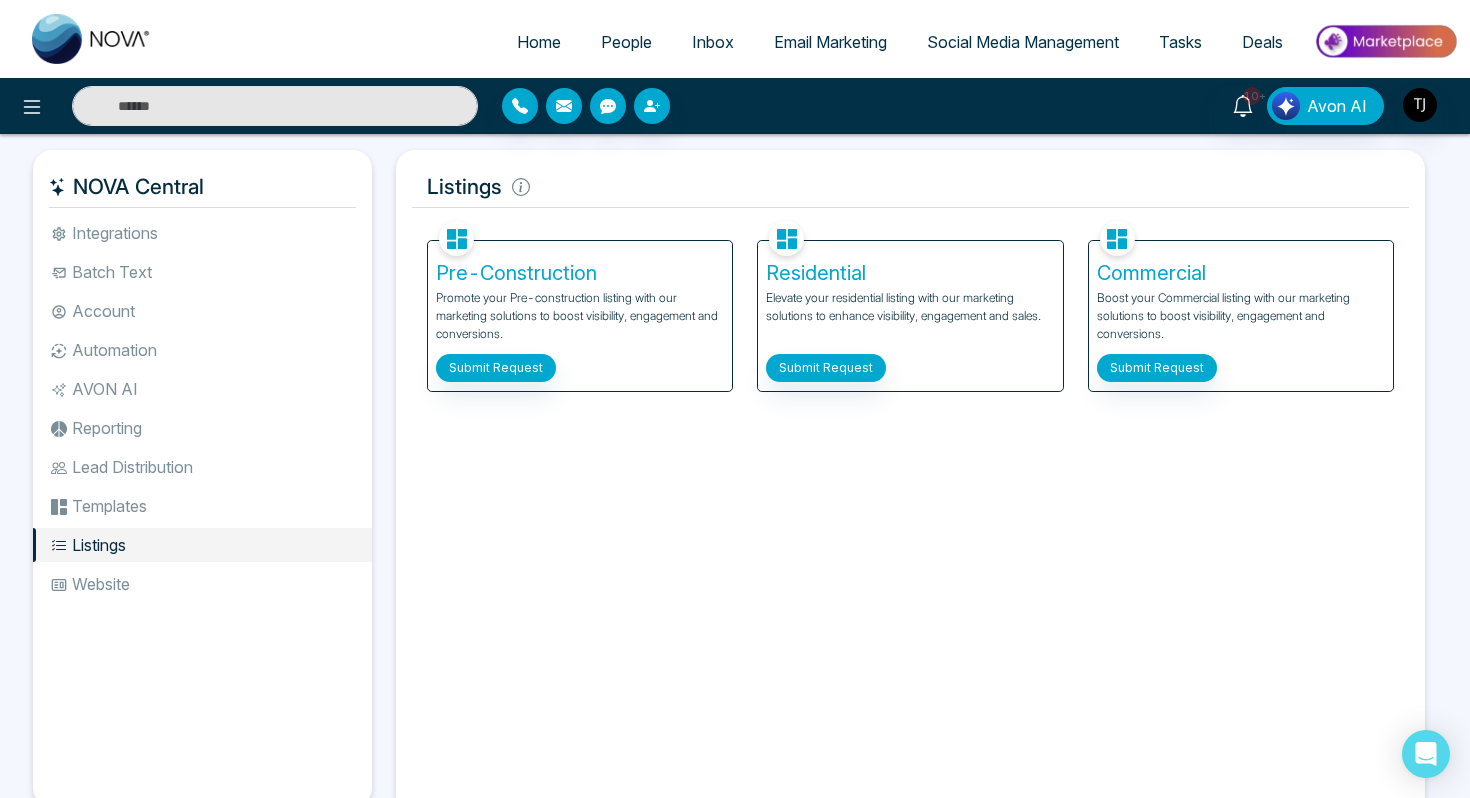 click on "Home People Inbox Email Marketing Social Media Management Tasks Deals" at bounding box center [815, 43] 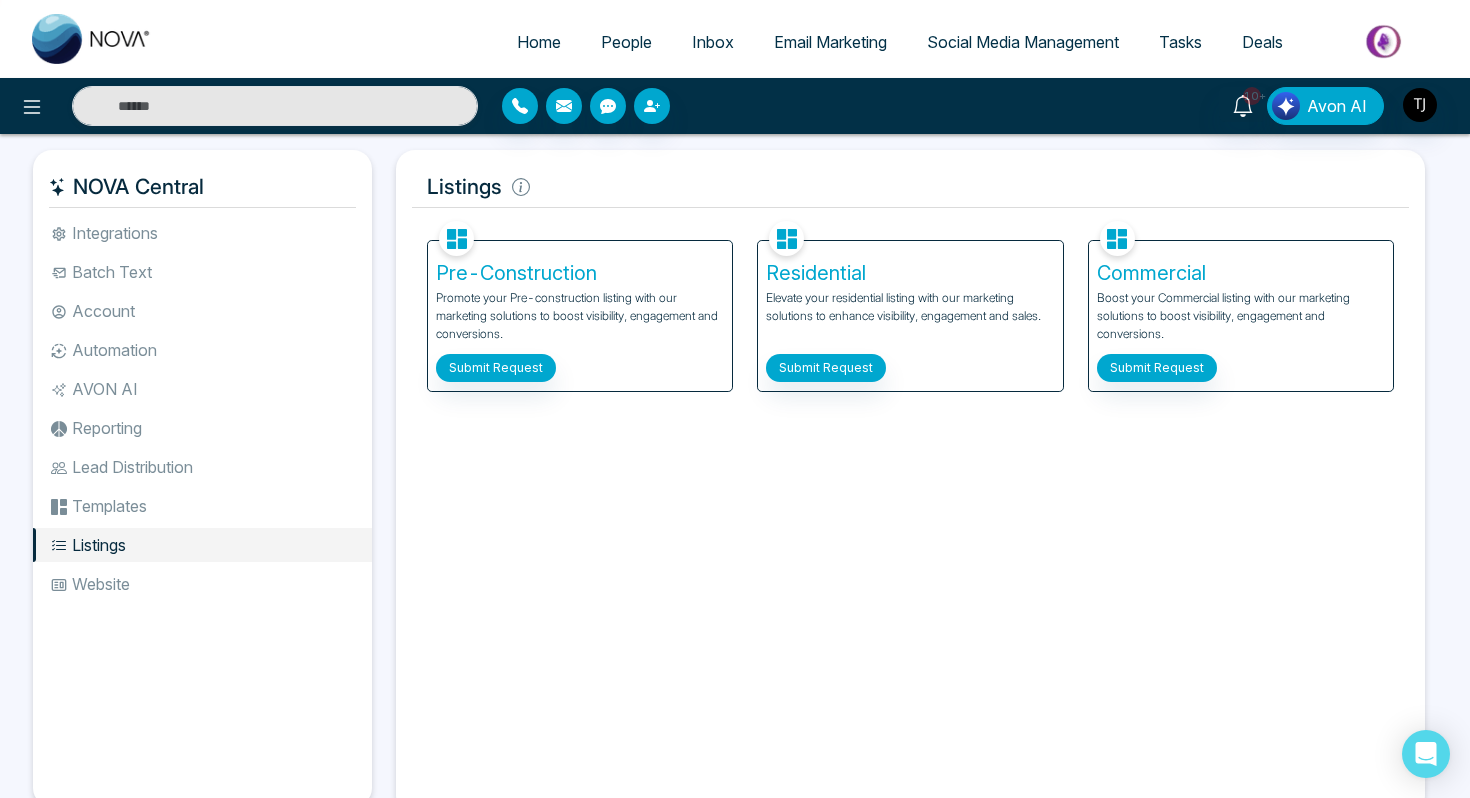 click on "Social Media Management" at bounding box center [1023, 42] 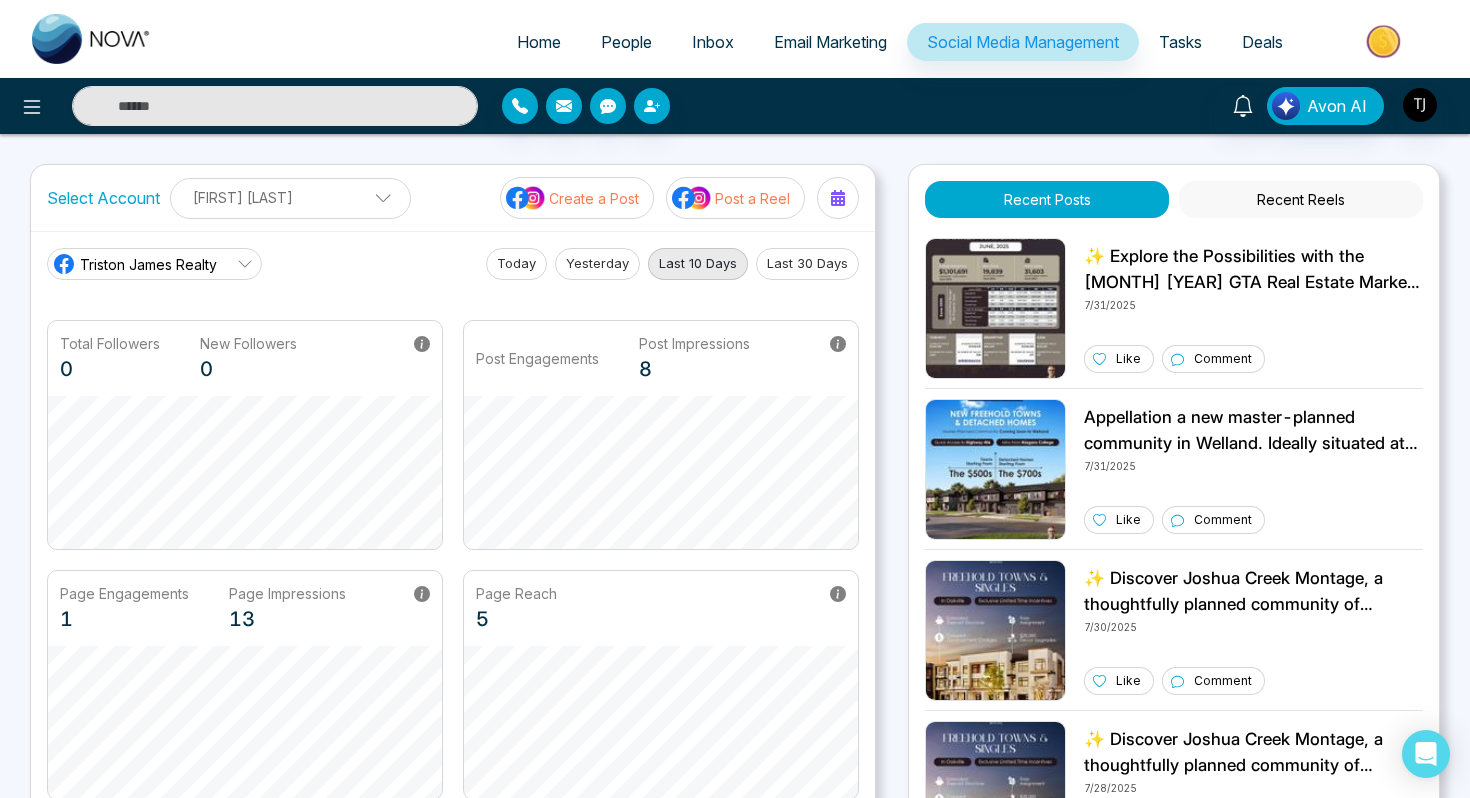 scroll, scrollTop: 494, scrollLeft: 0, axis: vertical 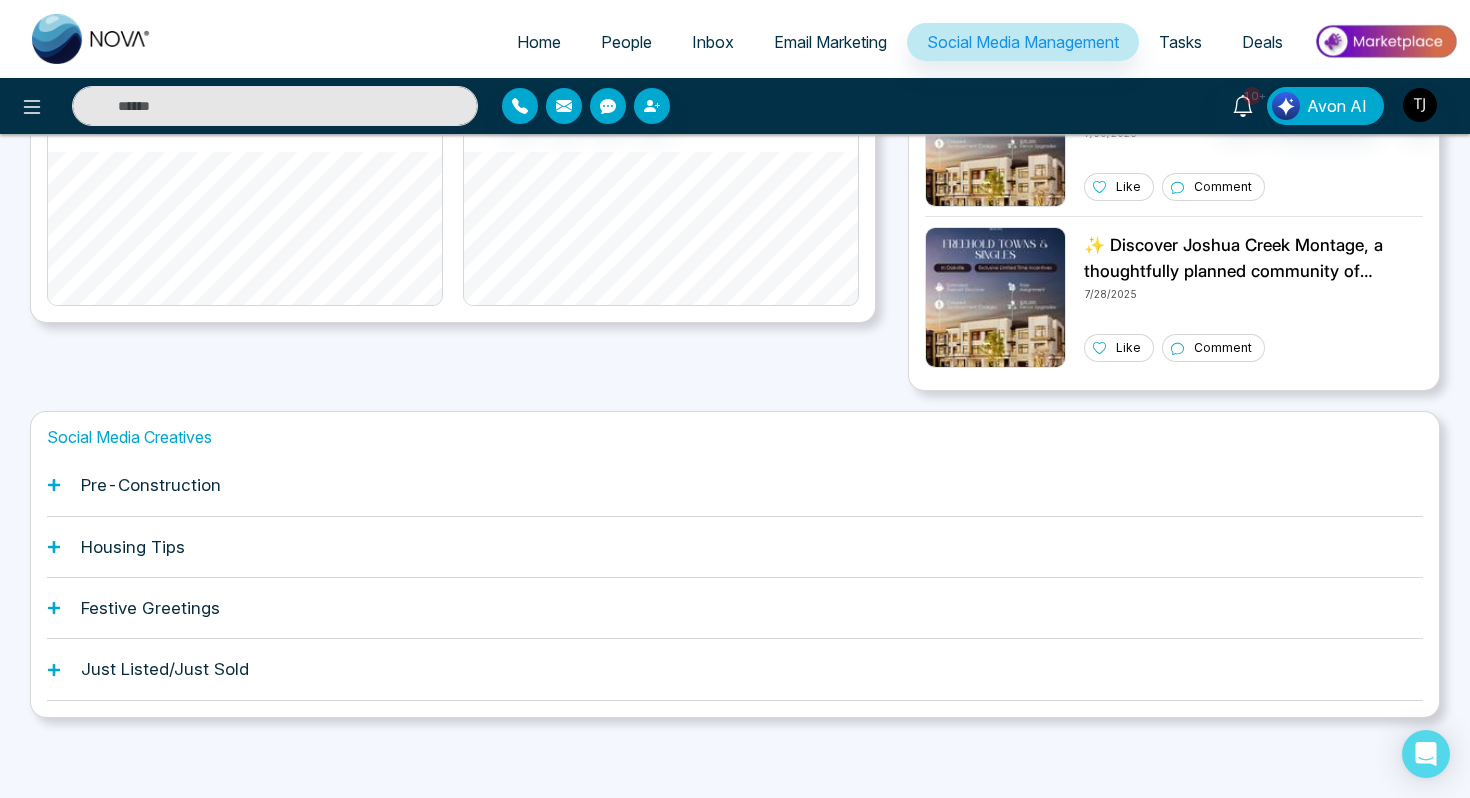 click on "Just Listed/Just Sold" at bounding box center [735, 669] 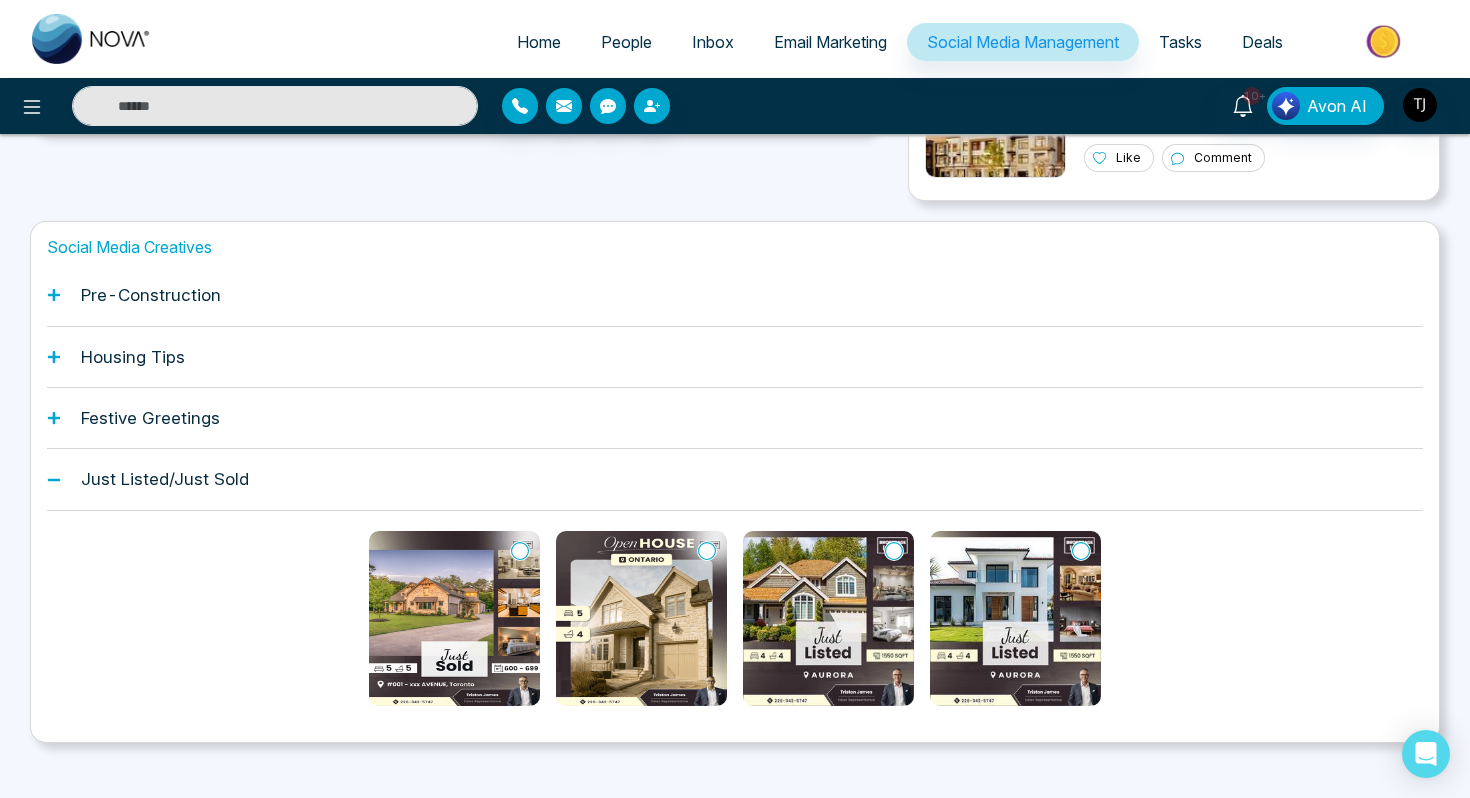 scroll, scrollTop: 709, scrollLeft: 0, axis: vertical 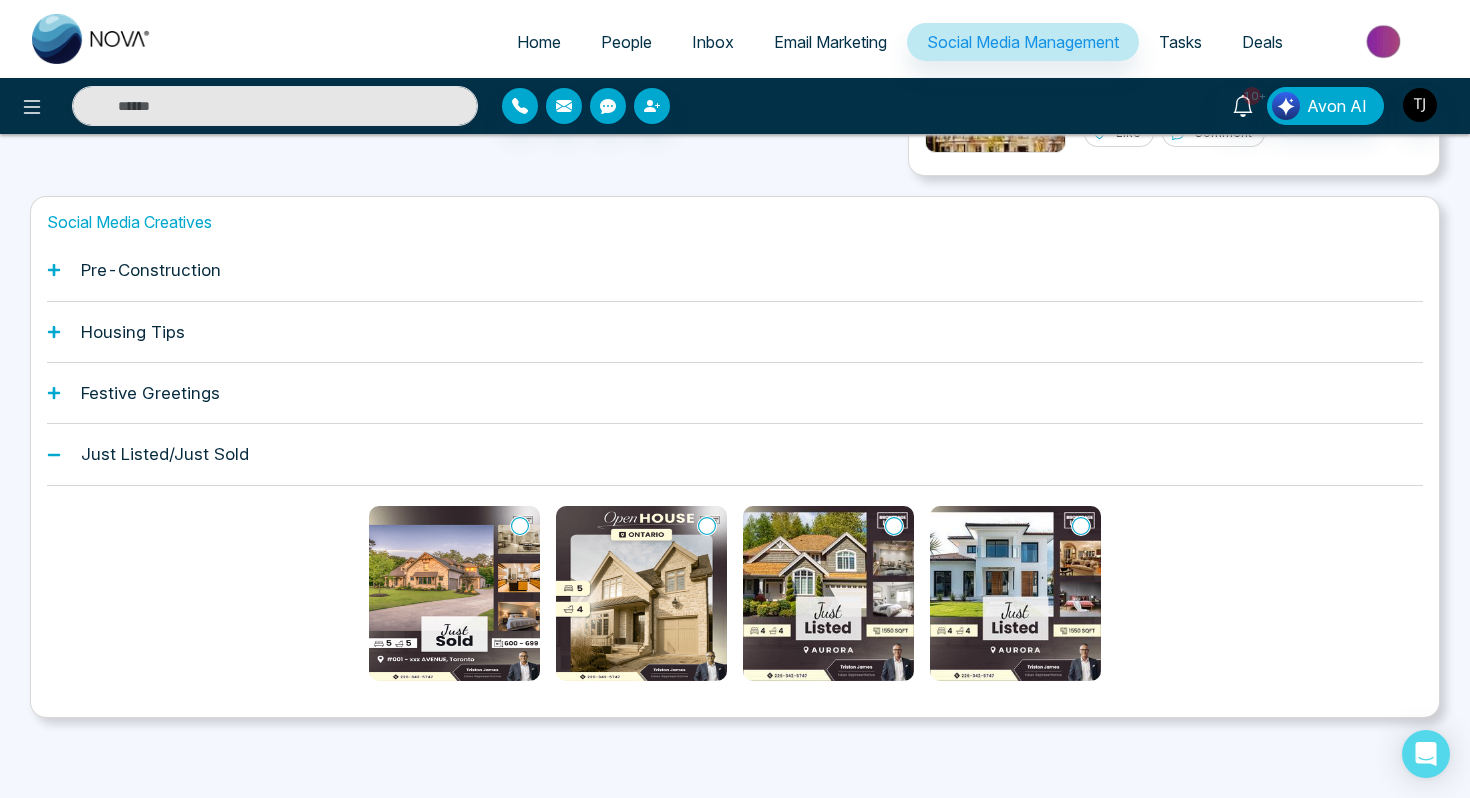 click at bounding box center [828, 593] 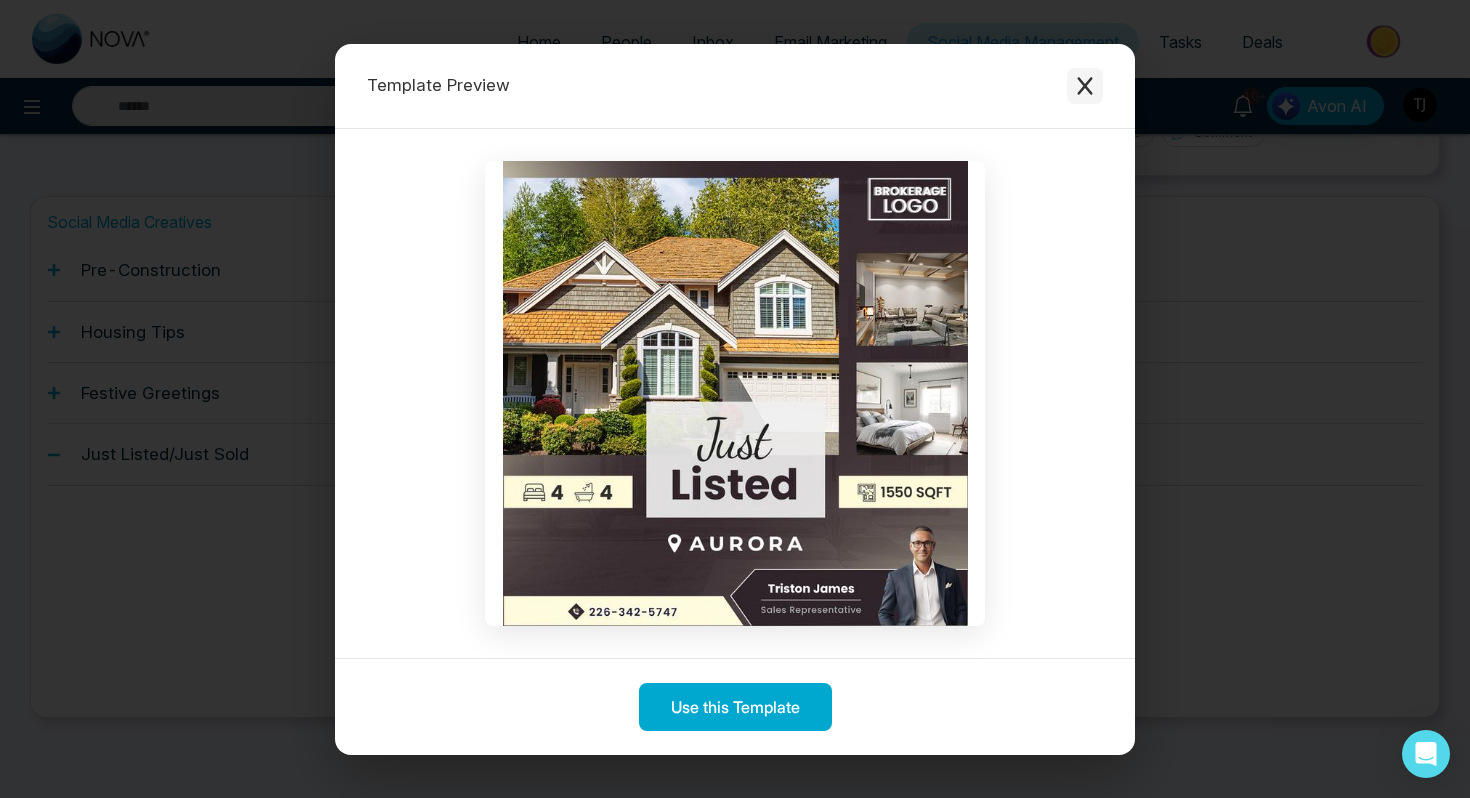 click 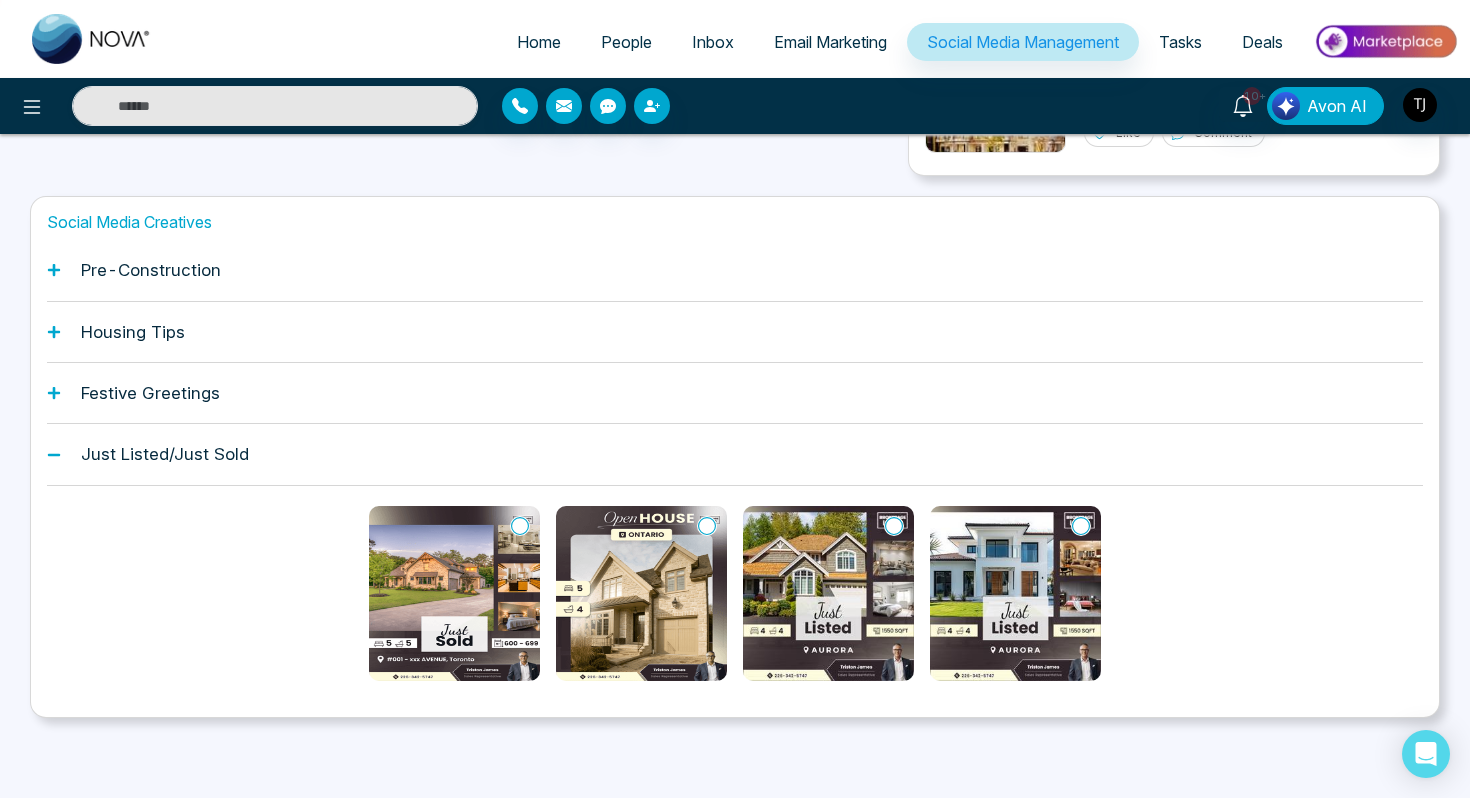 click on "Avon AI" at bounding box center (1337, 106) 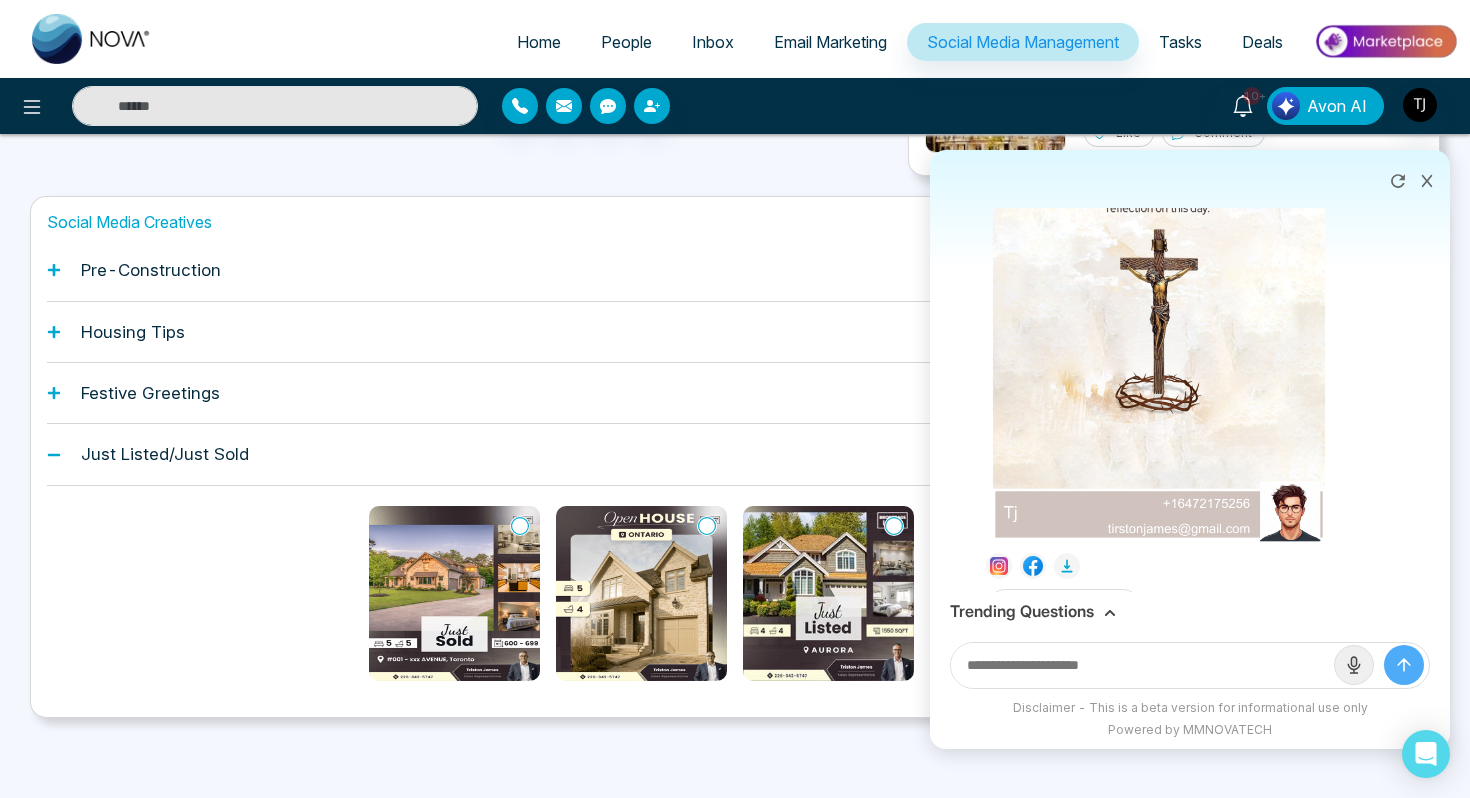 scroll, scrollTop: 807, scrollLeft: 0, axis: vertical 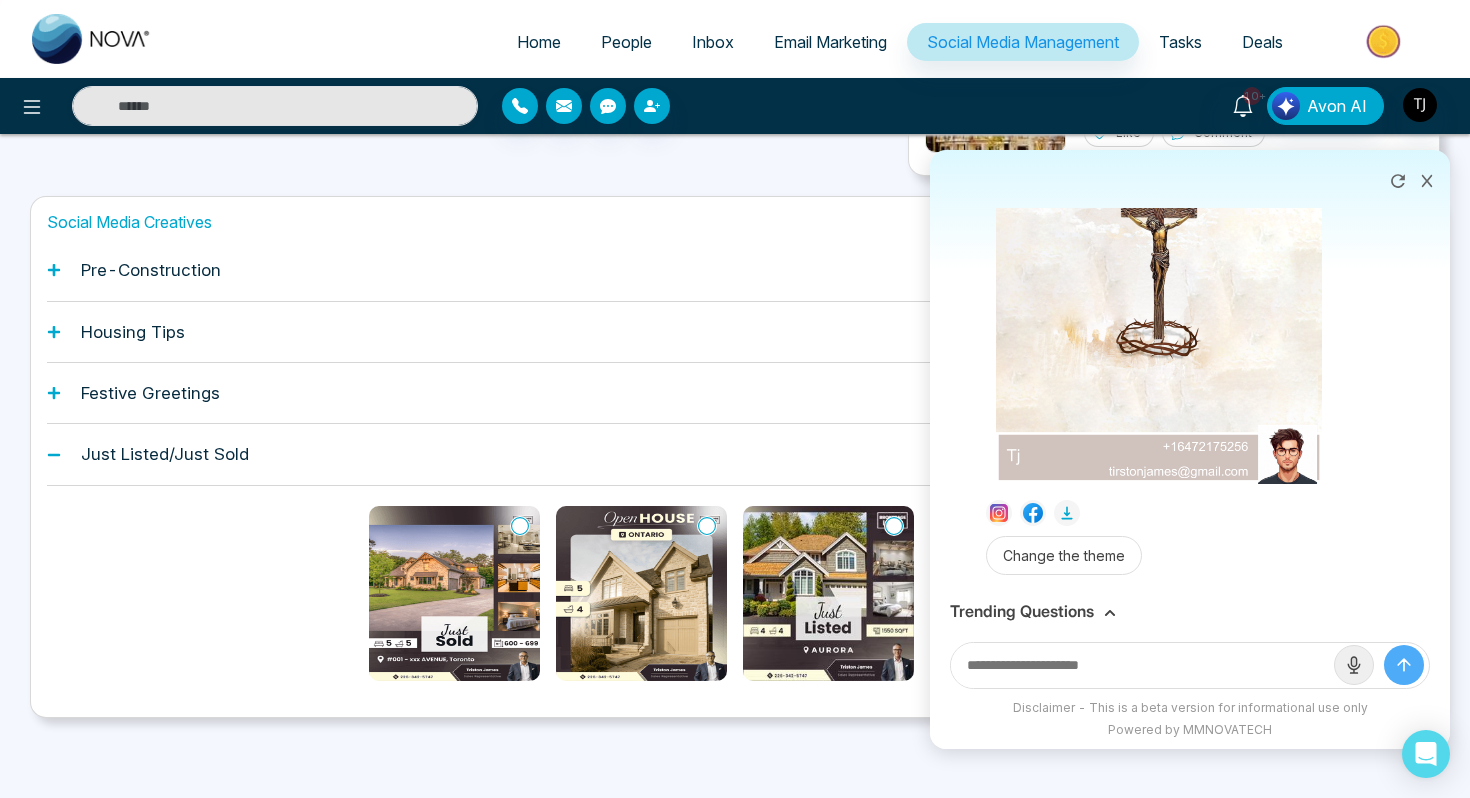 click on "Trending Questions" at bounding box center [1022, 611] 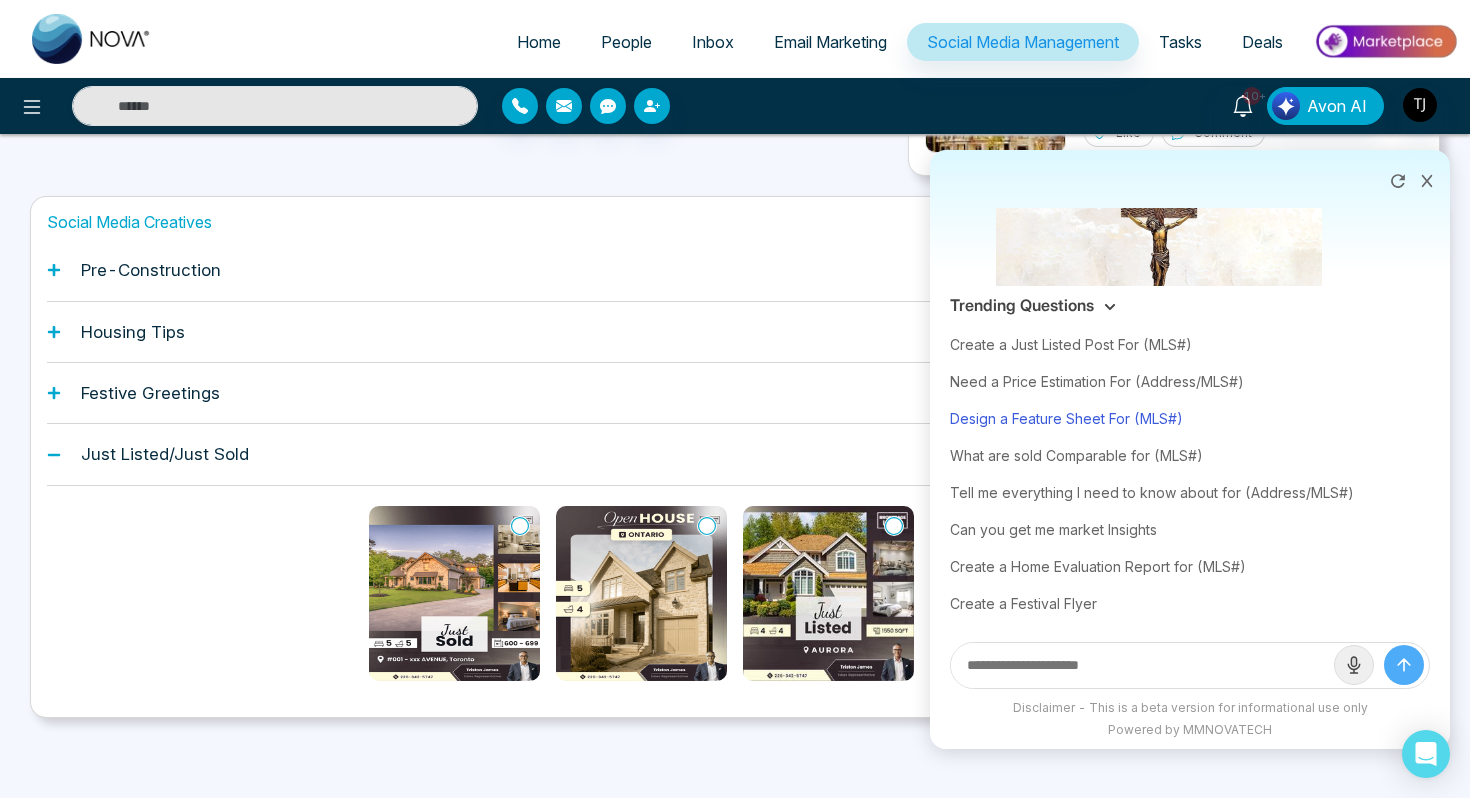 click on "Design a Feature Sheet For (MLS#)" at bounding box center (1190, 418) 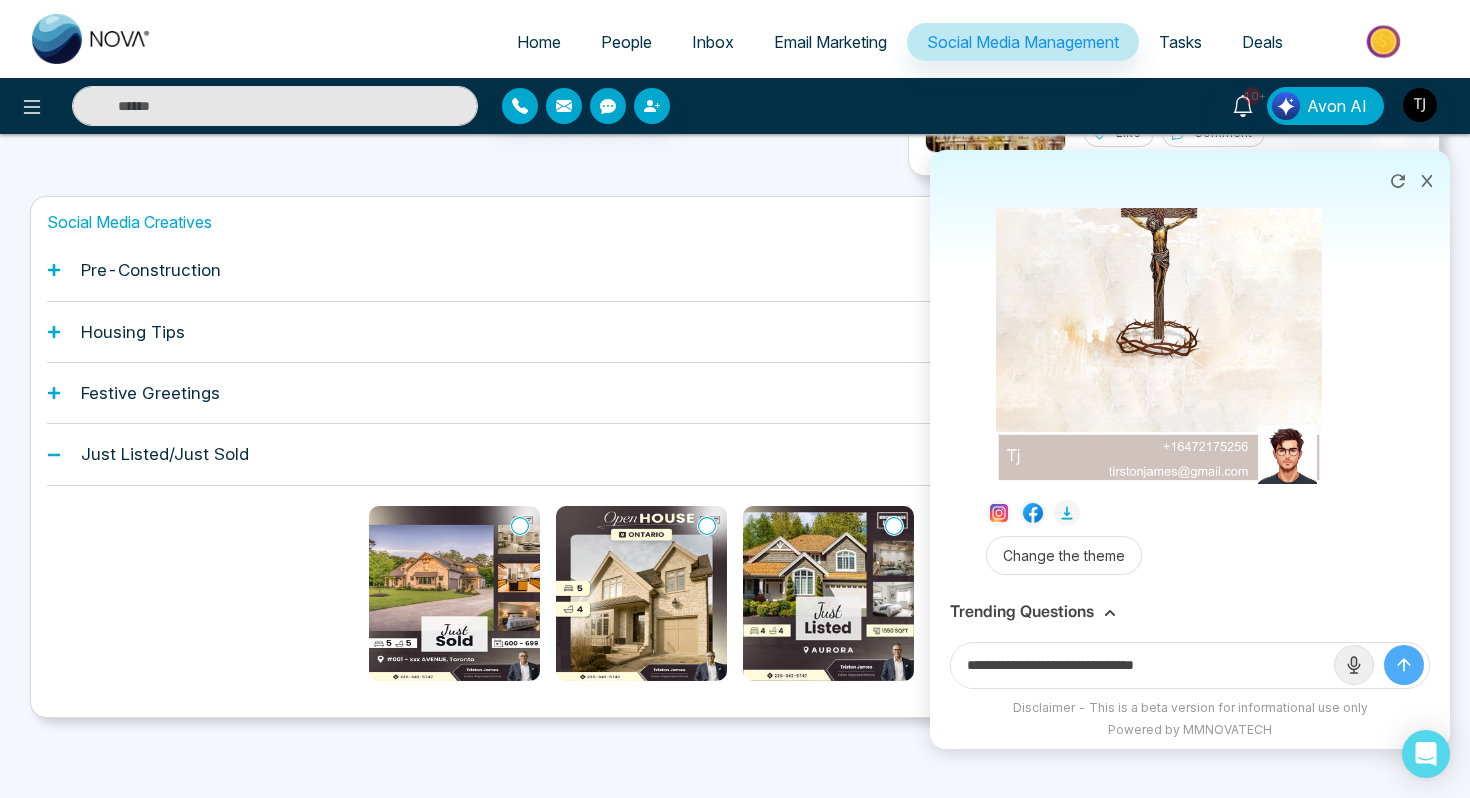 drag, startPoint x: 1148, startPoint y: 659, endPoint x: 1237, endPoint y: 655, distance: 89.08984 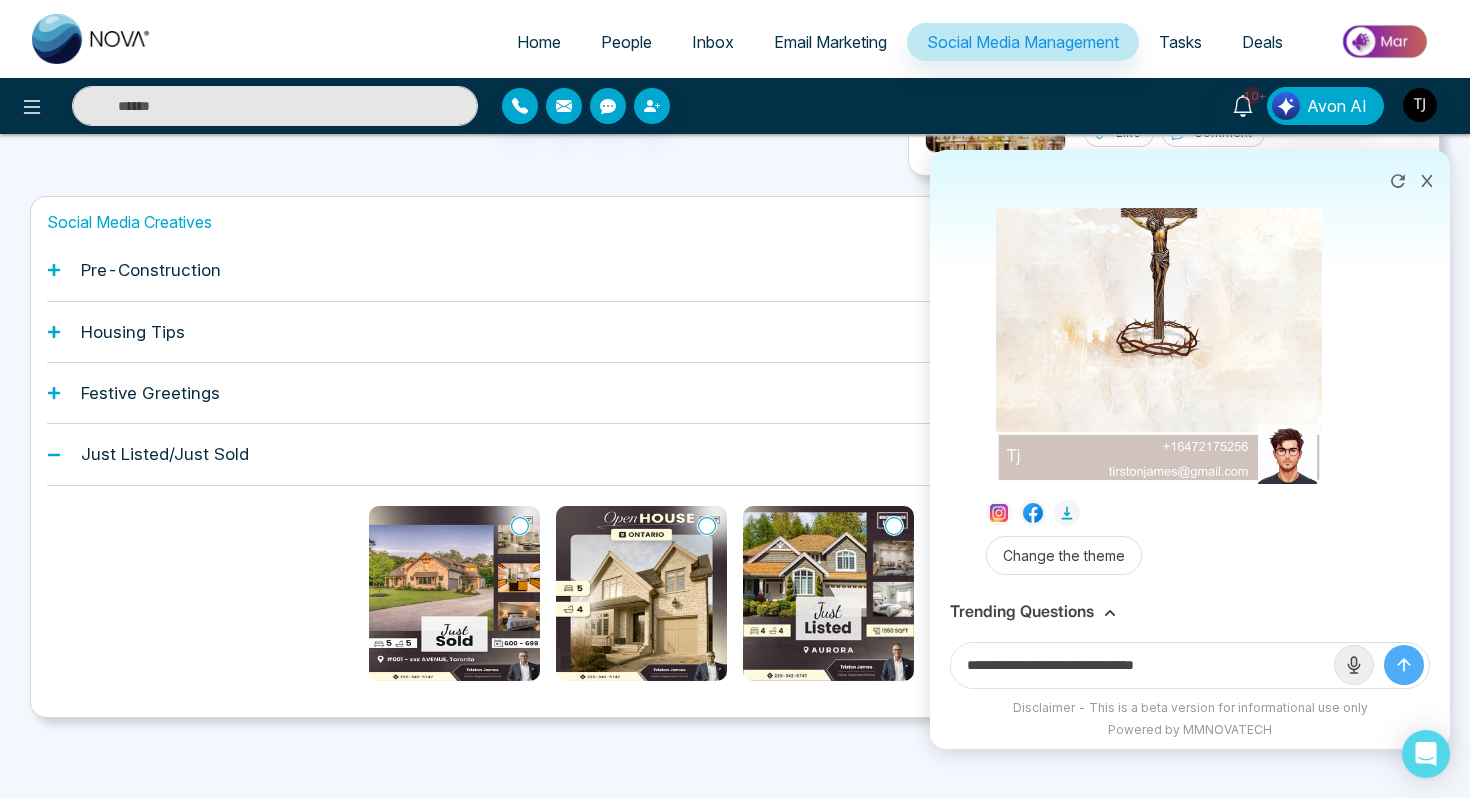 click on "**********" at bounding box center [1142, 665] 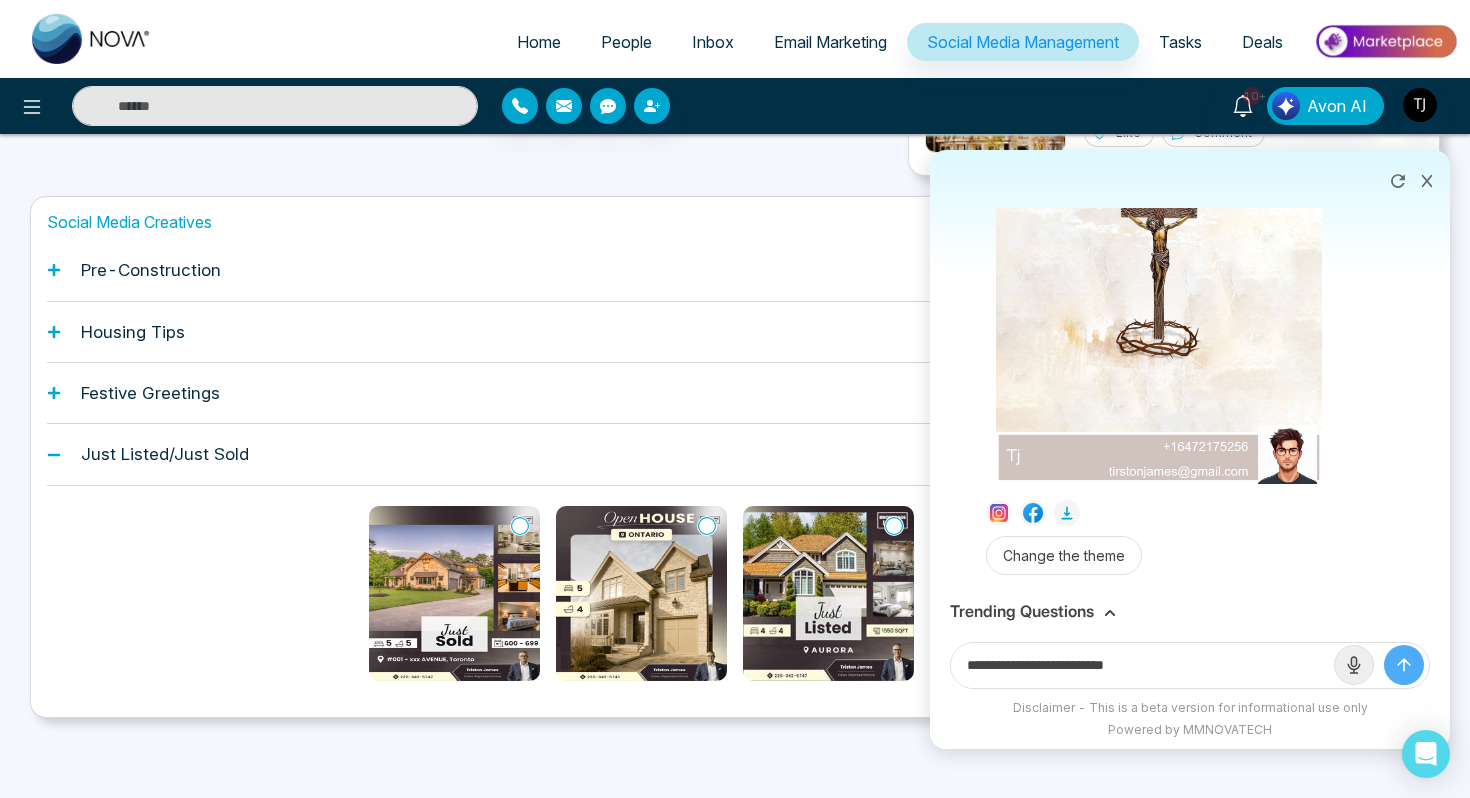 paste on "**********" 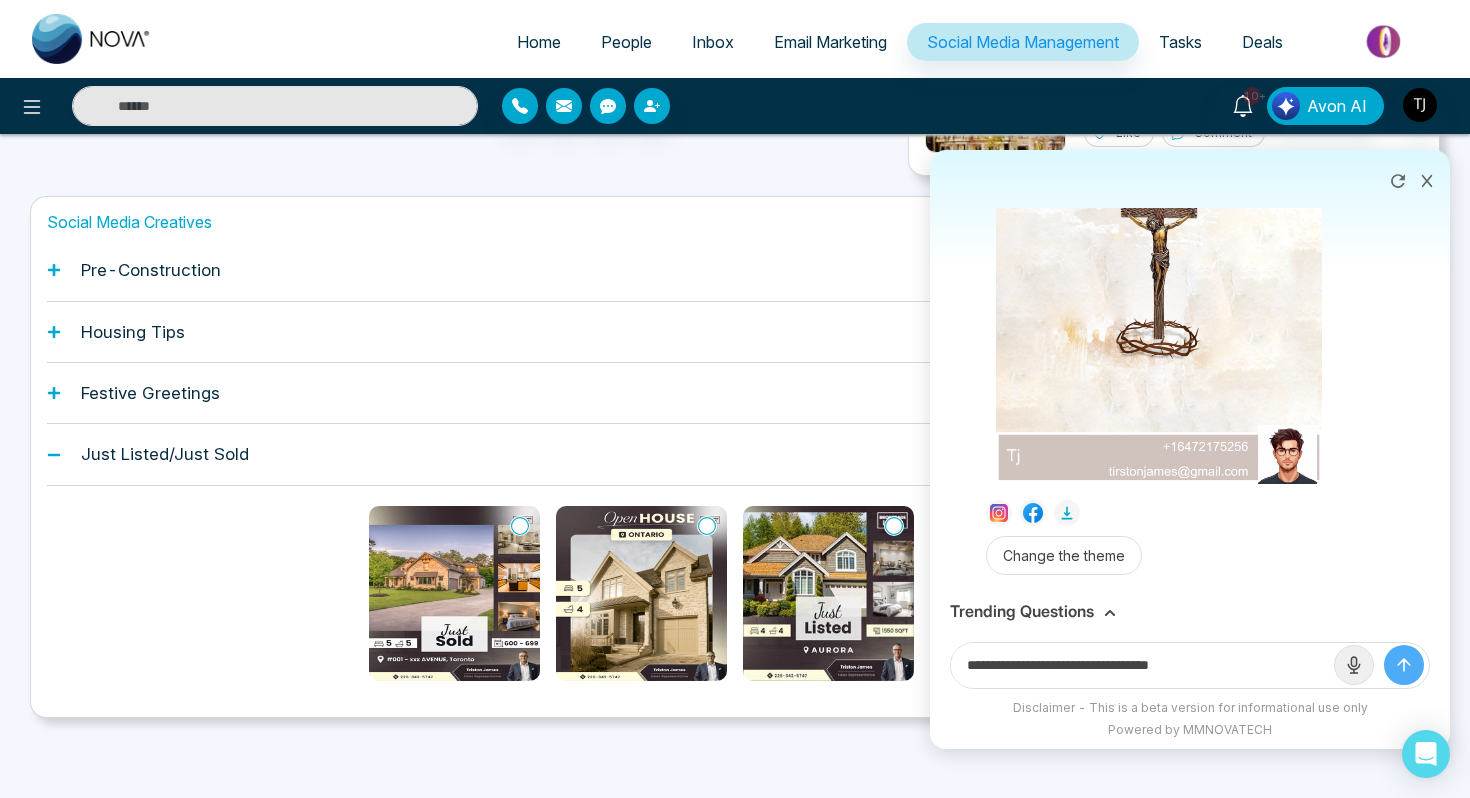 type on "**********" 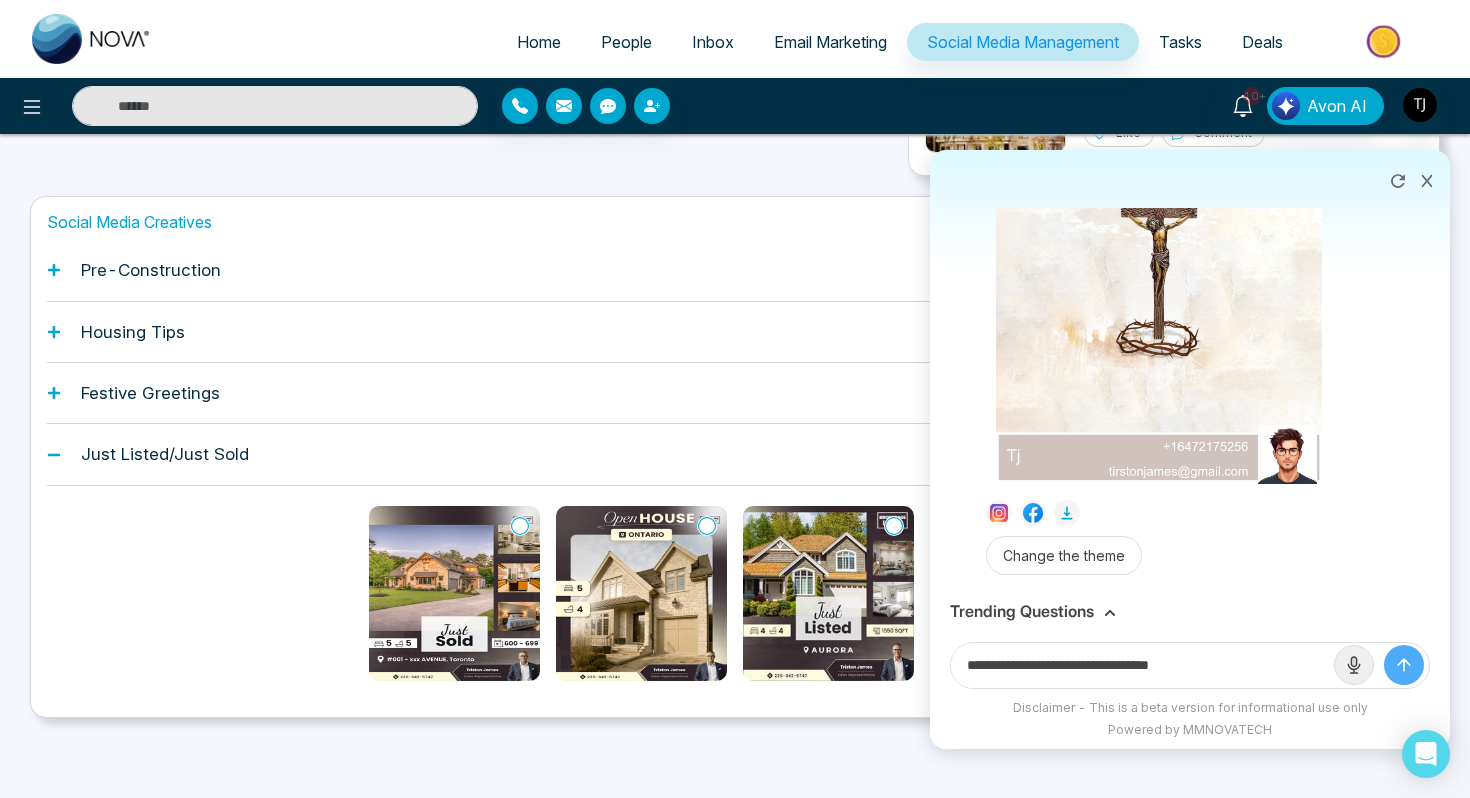 click on "**********" at bounding box center [1190, 665] 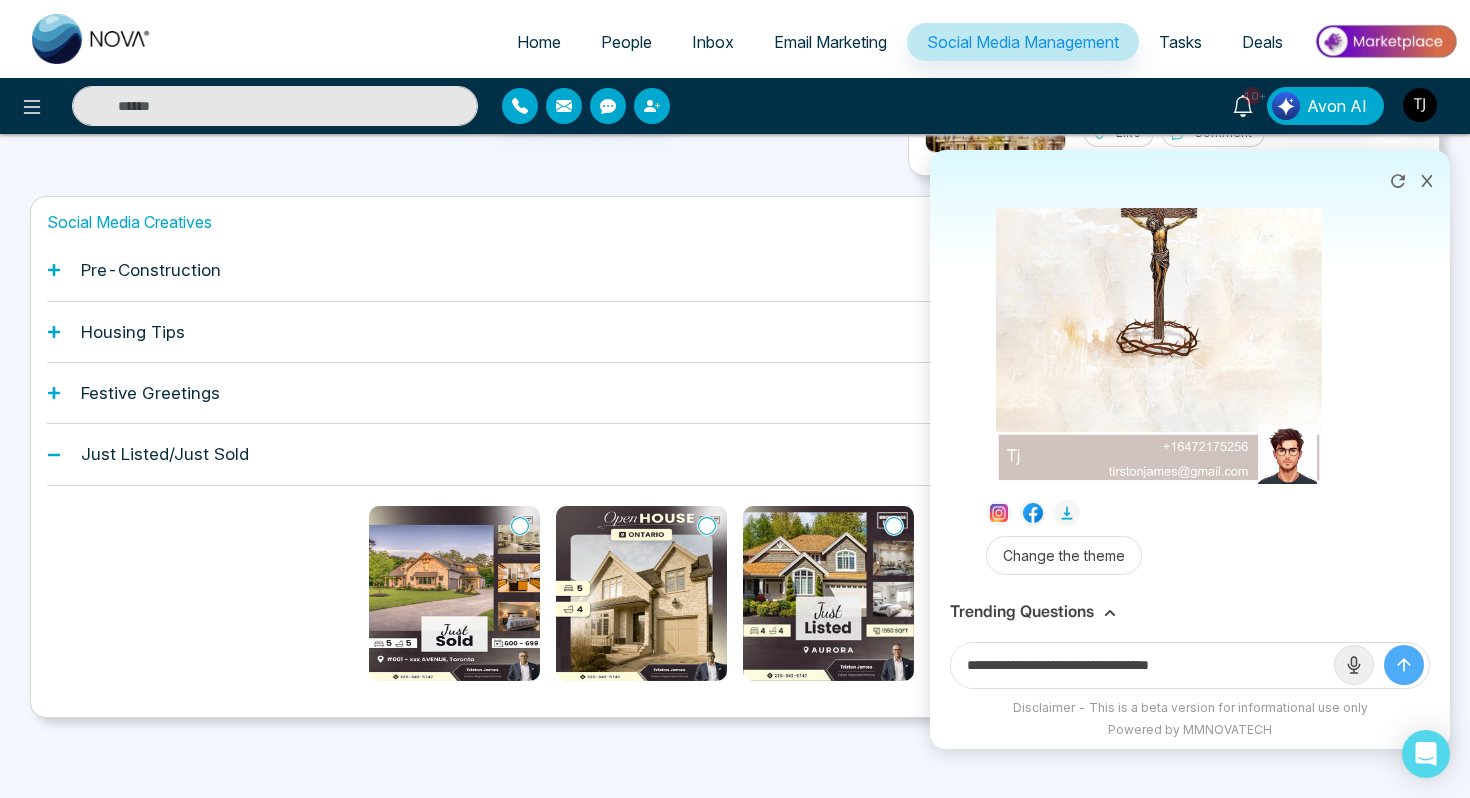 click 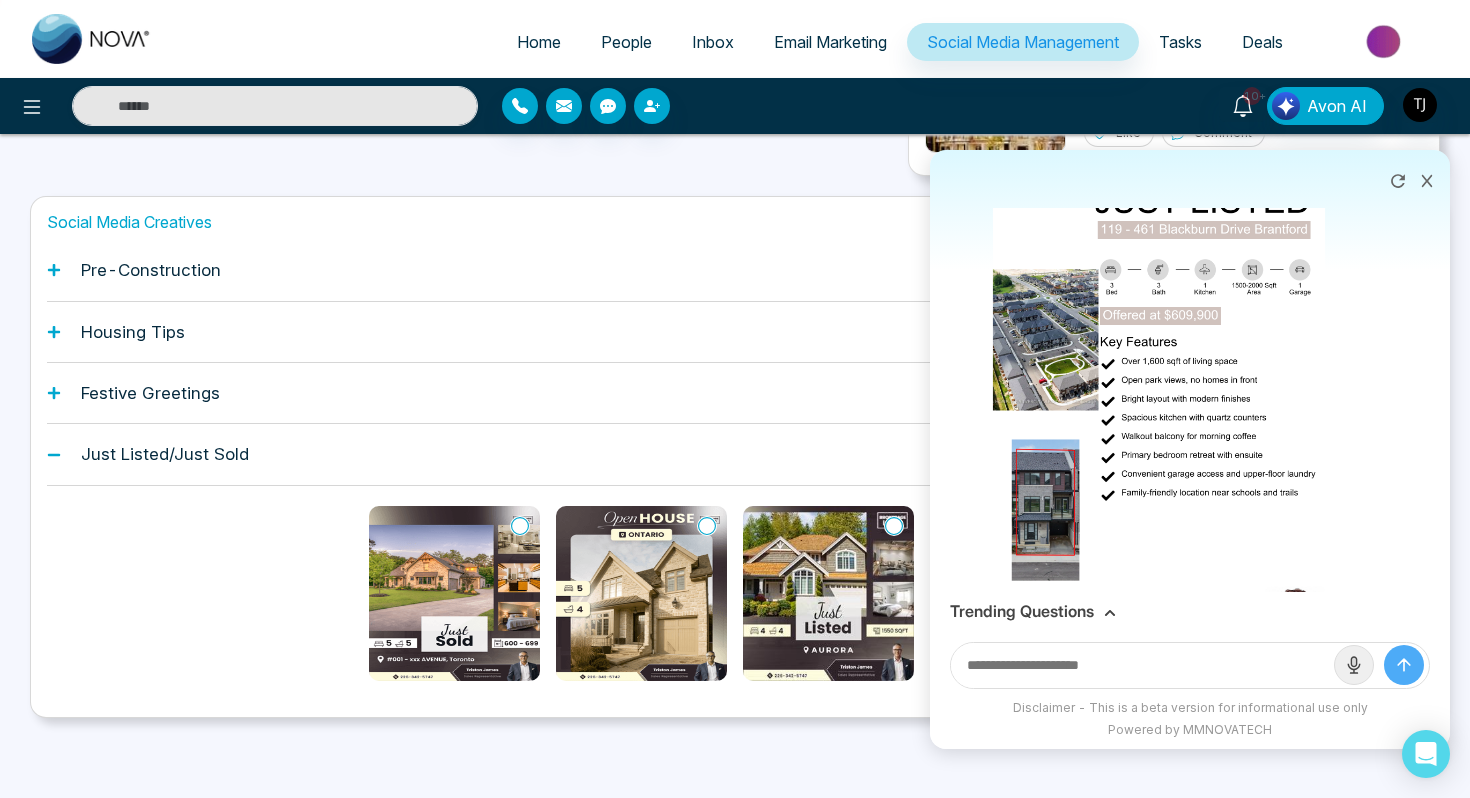 scroll, scrollTop: 1388, scrollLeft: 0, axis: vertical 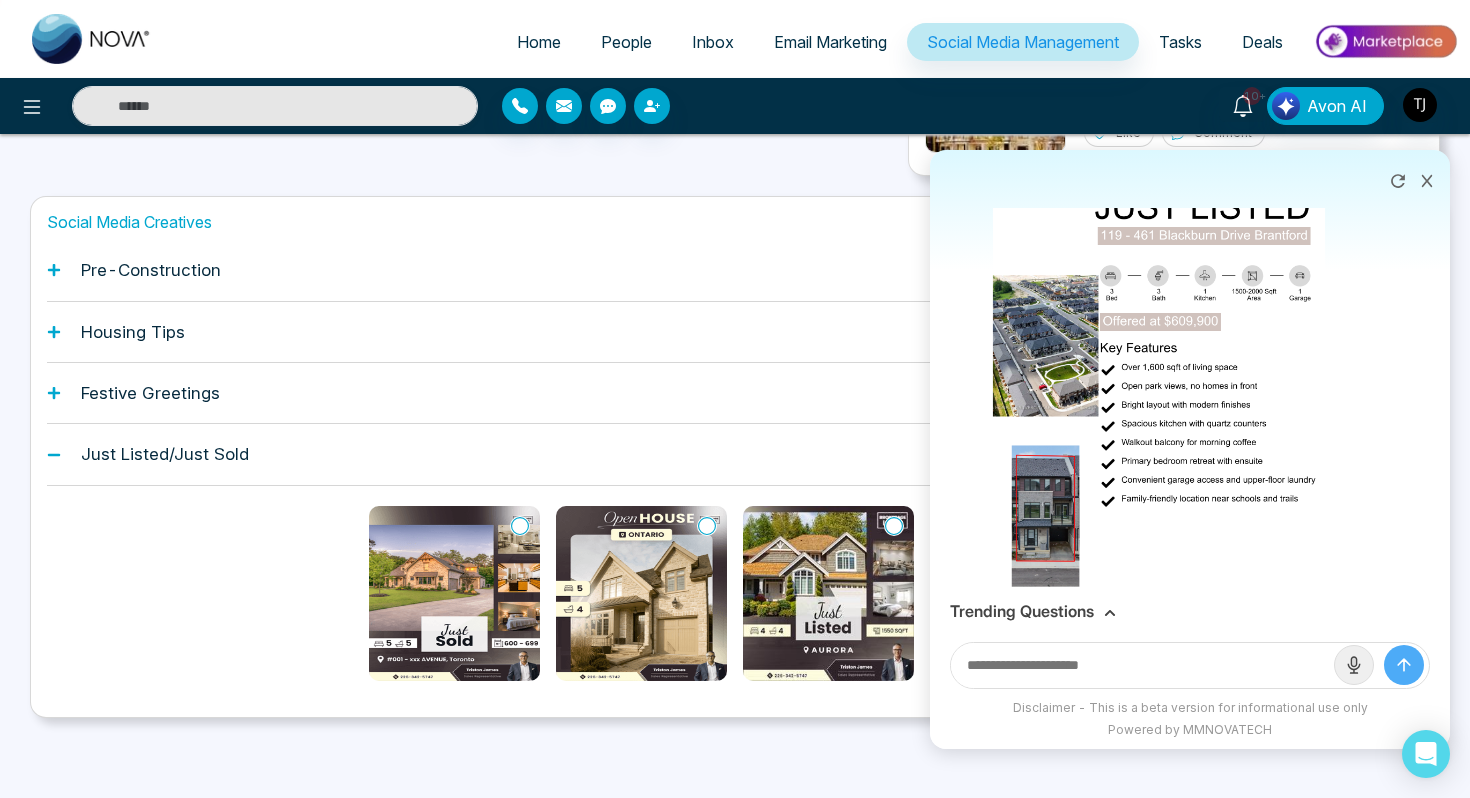 click at bounding box center (1159, 417) 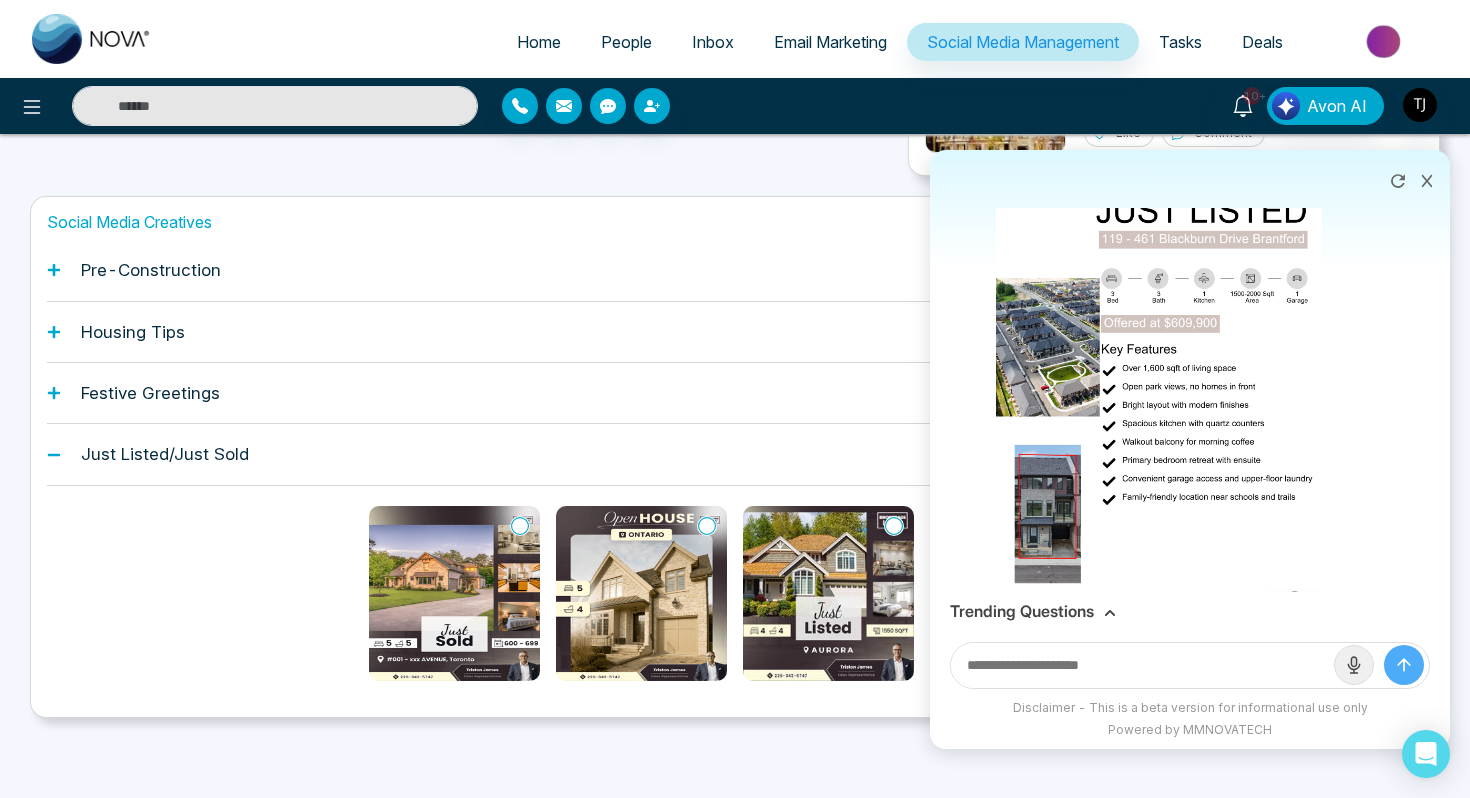 click on "Download" at bounding box center [735, 399] 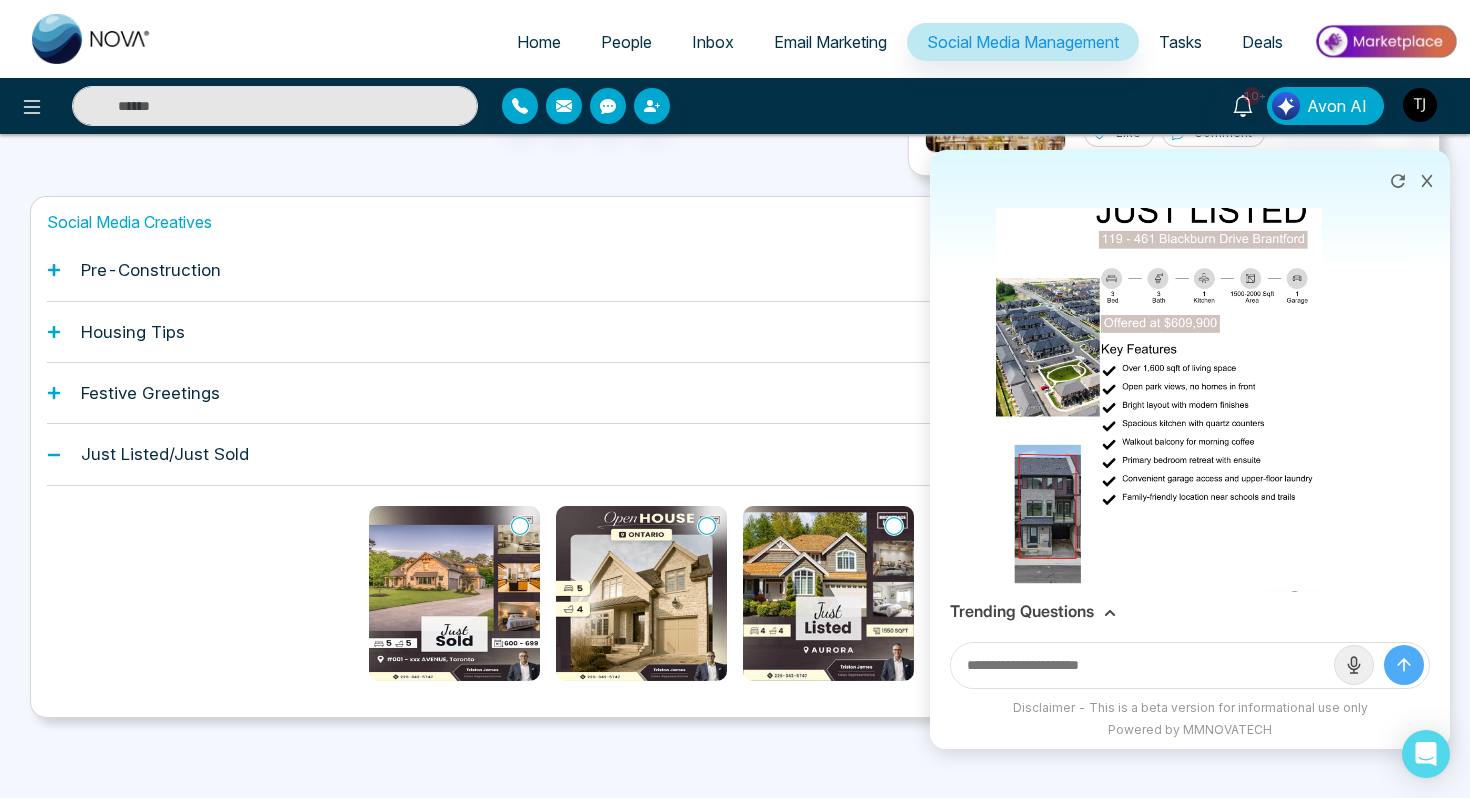 click on "Trending Questions" at bounding box center (1022, 611) 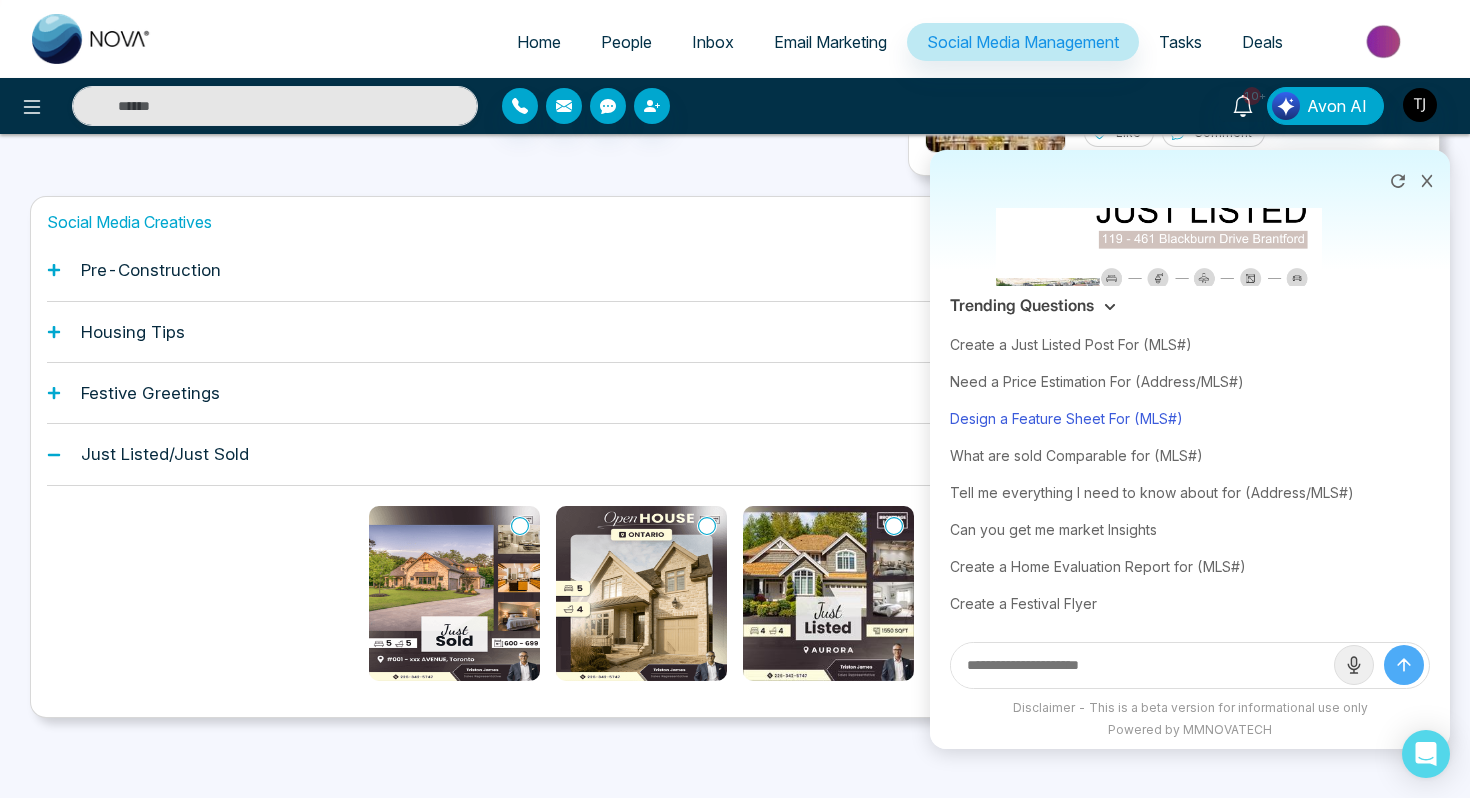 click on "Design a Feature Sheet For (MLS#)" at bounding box center (1190, 418) 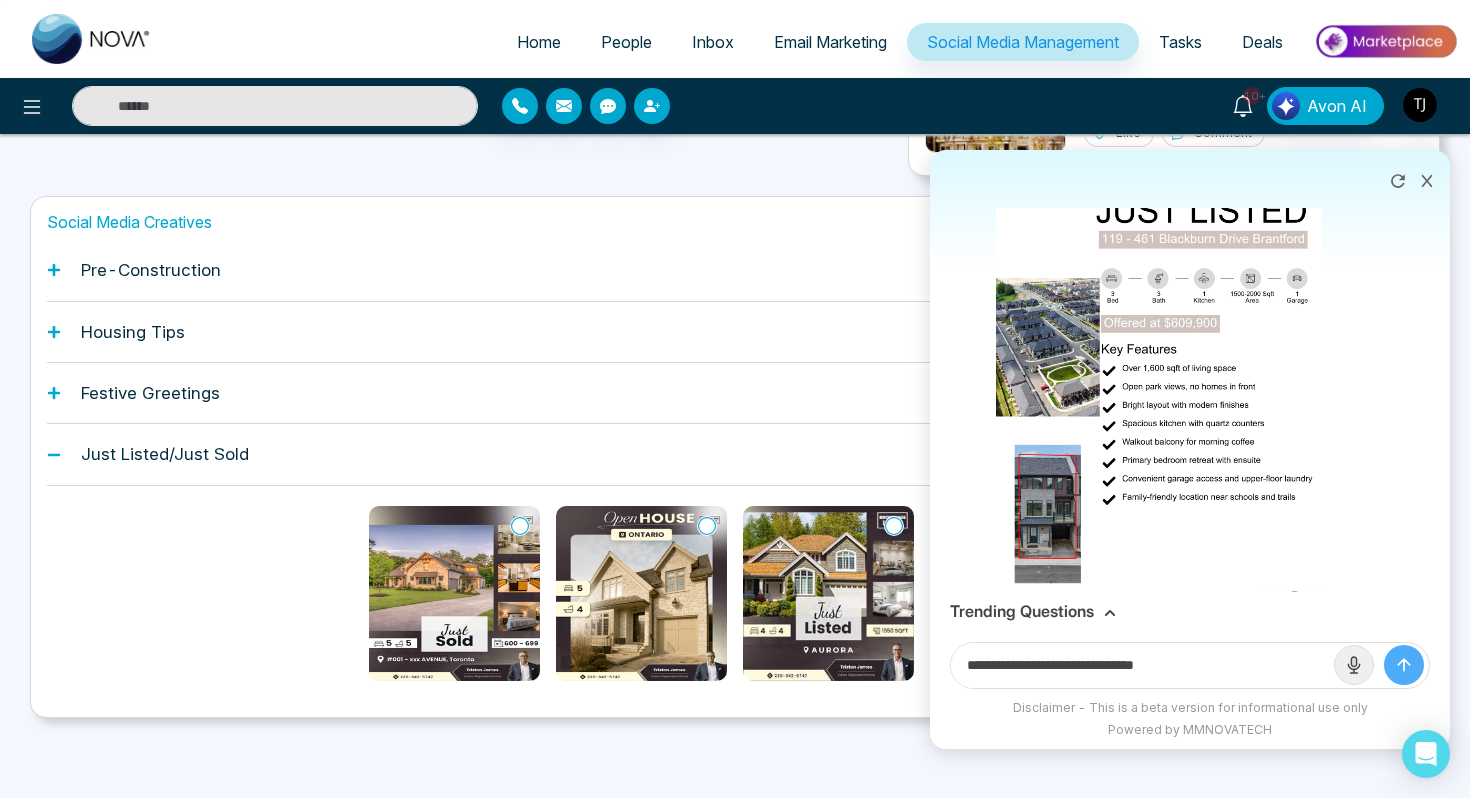 drag, startPoint x: 1153, startPoint y: 666, endPoint x: 1229, endPoint y: 665, distance: 76.00658 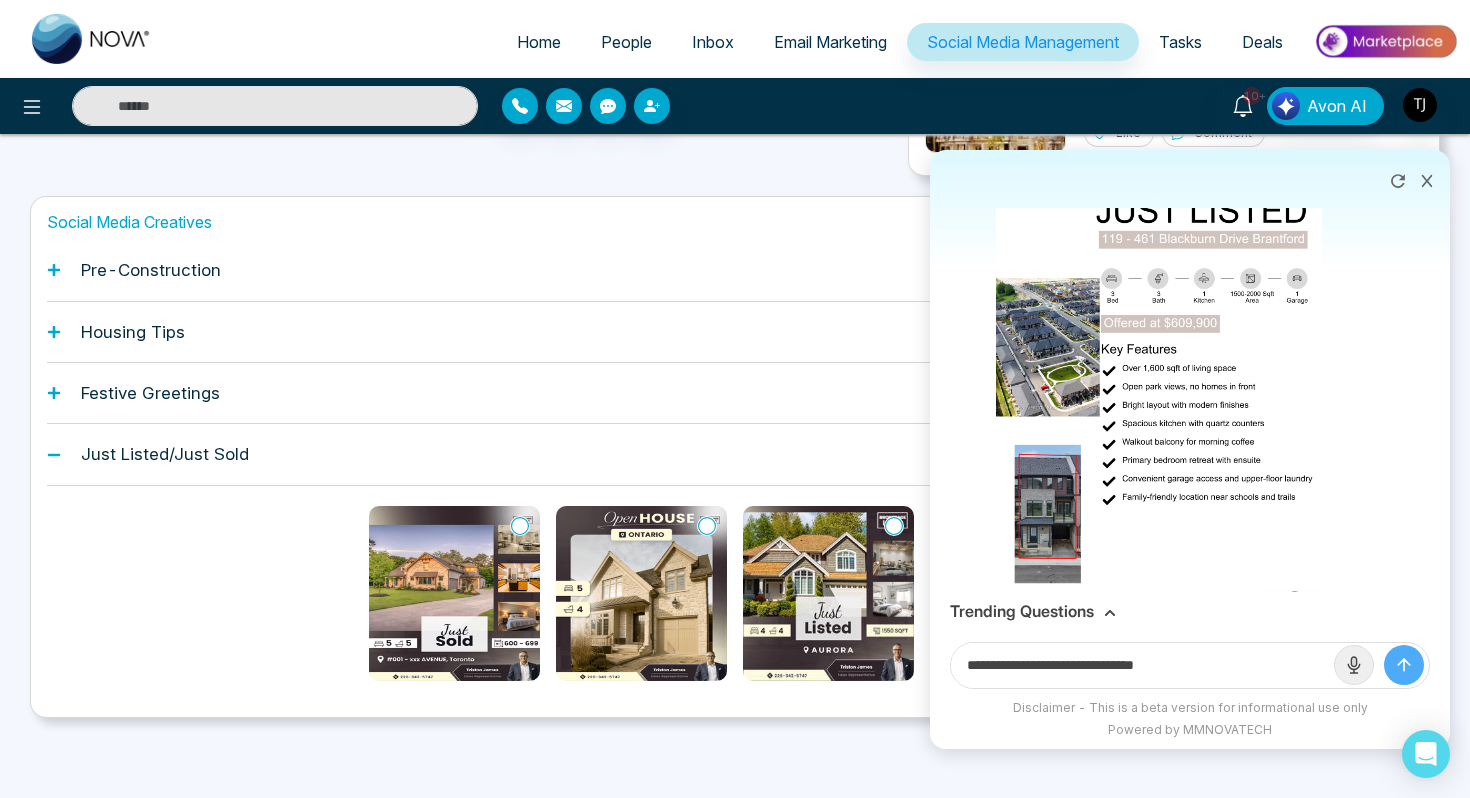 click on "**********" at bounding box center (1142, 665) 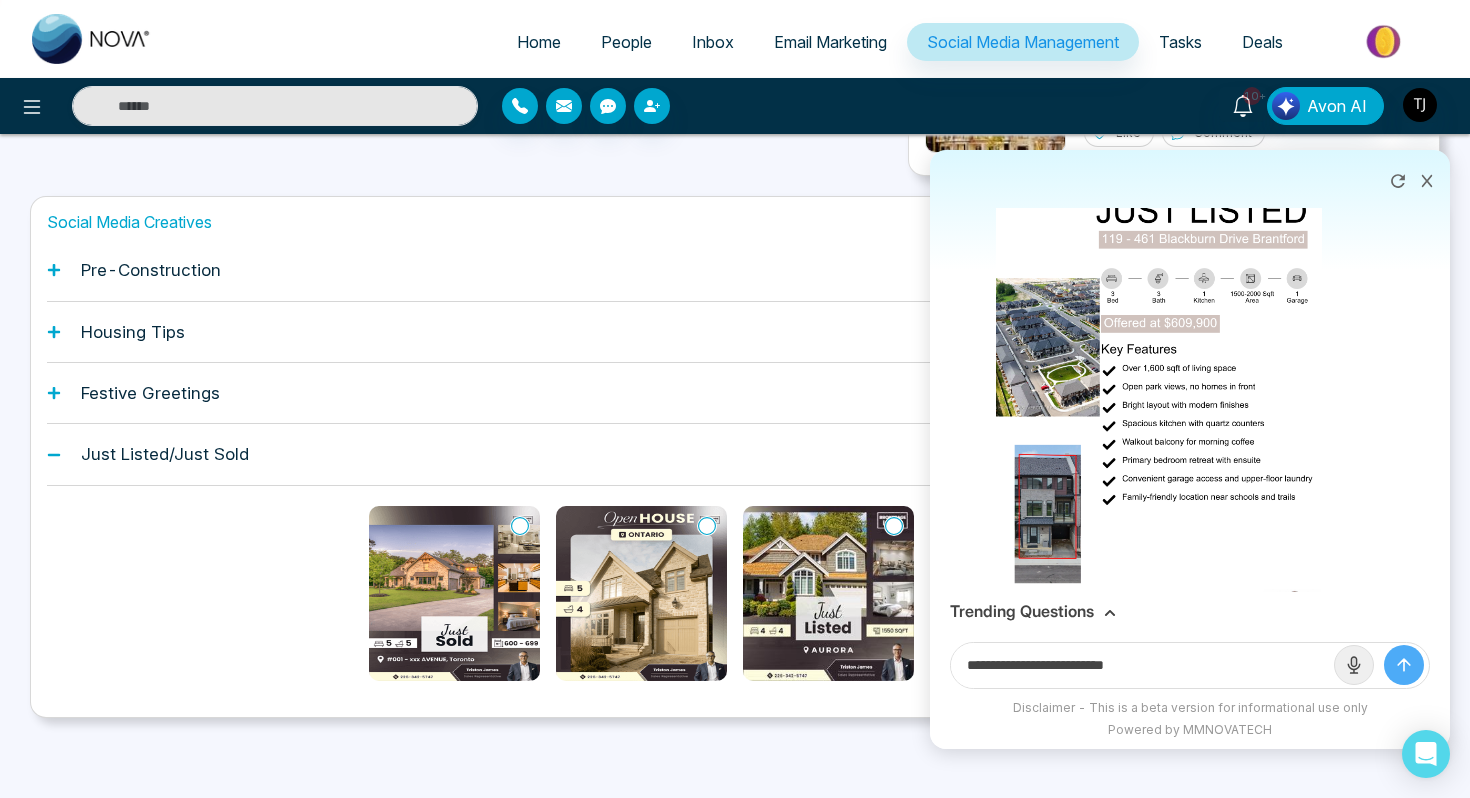 paste on "**********" 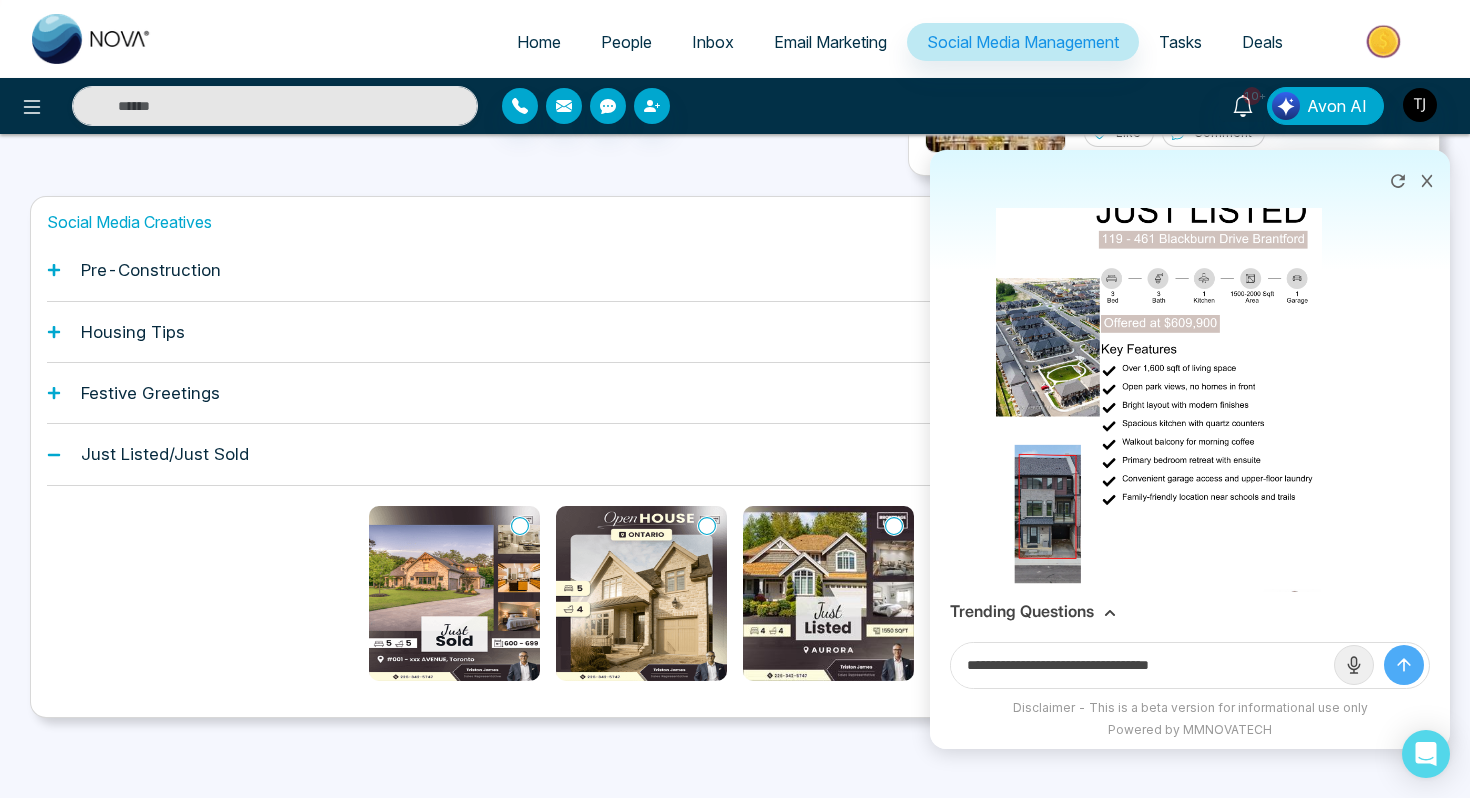 type on "**********" 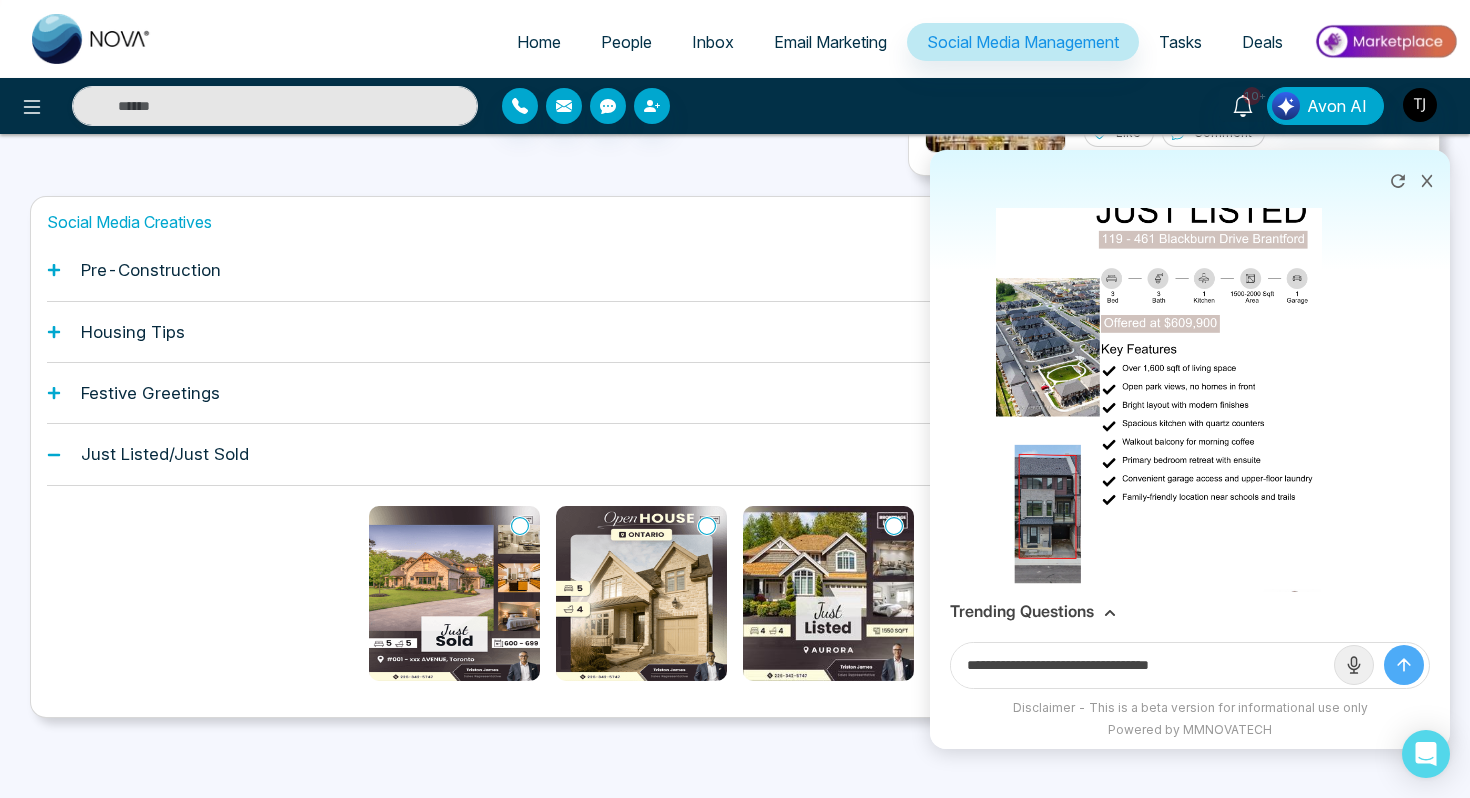 click at bounding box center [1404, 665] 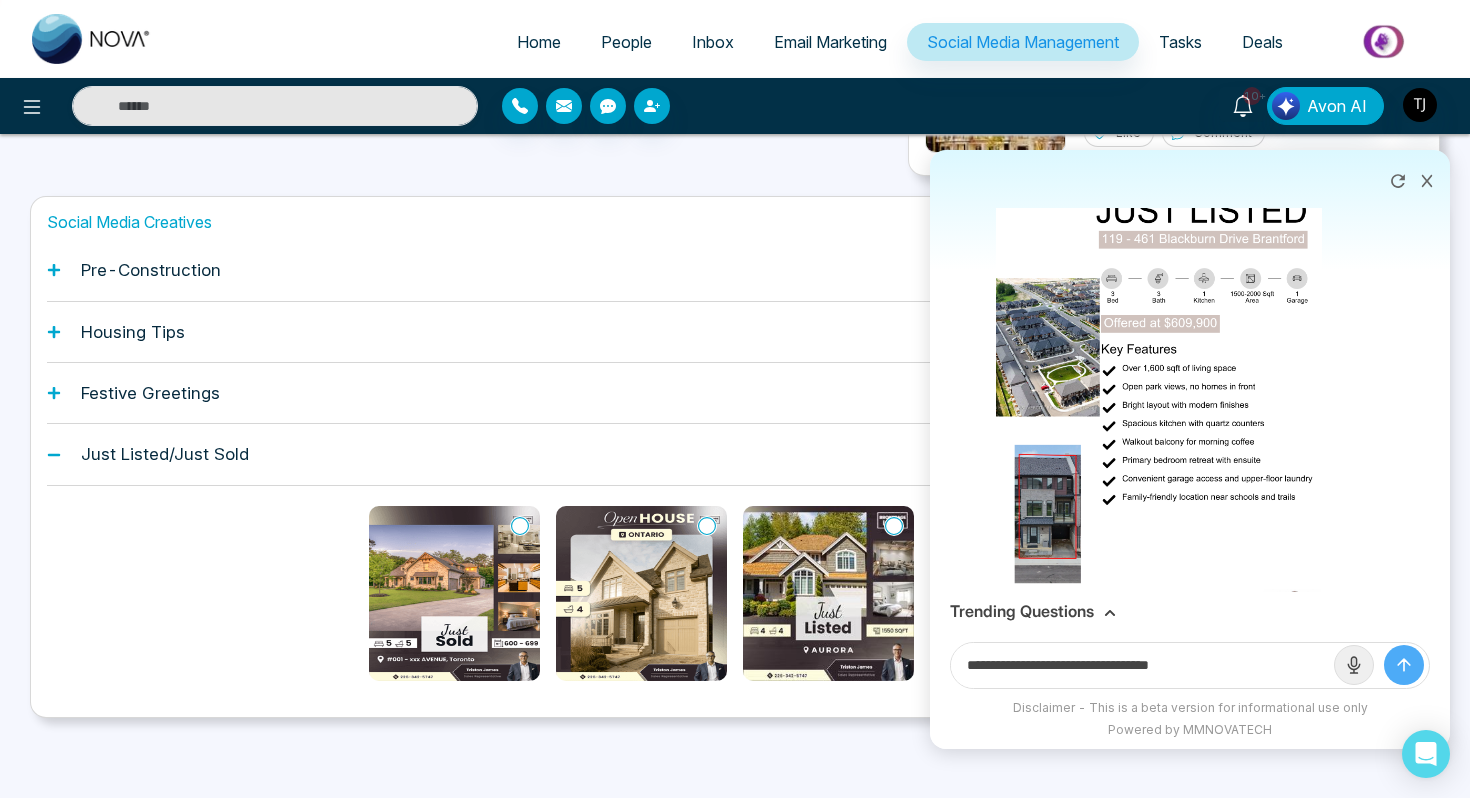 type 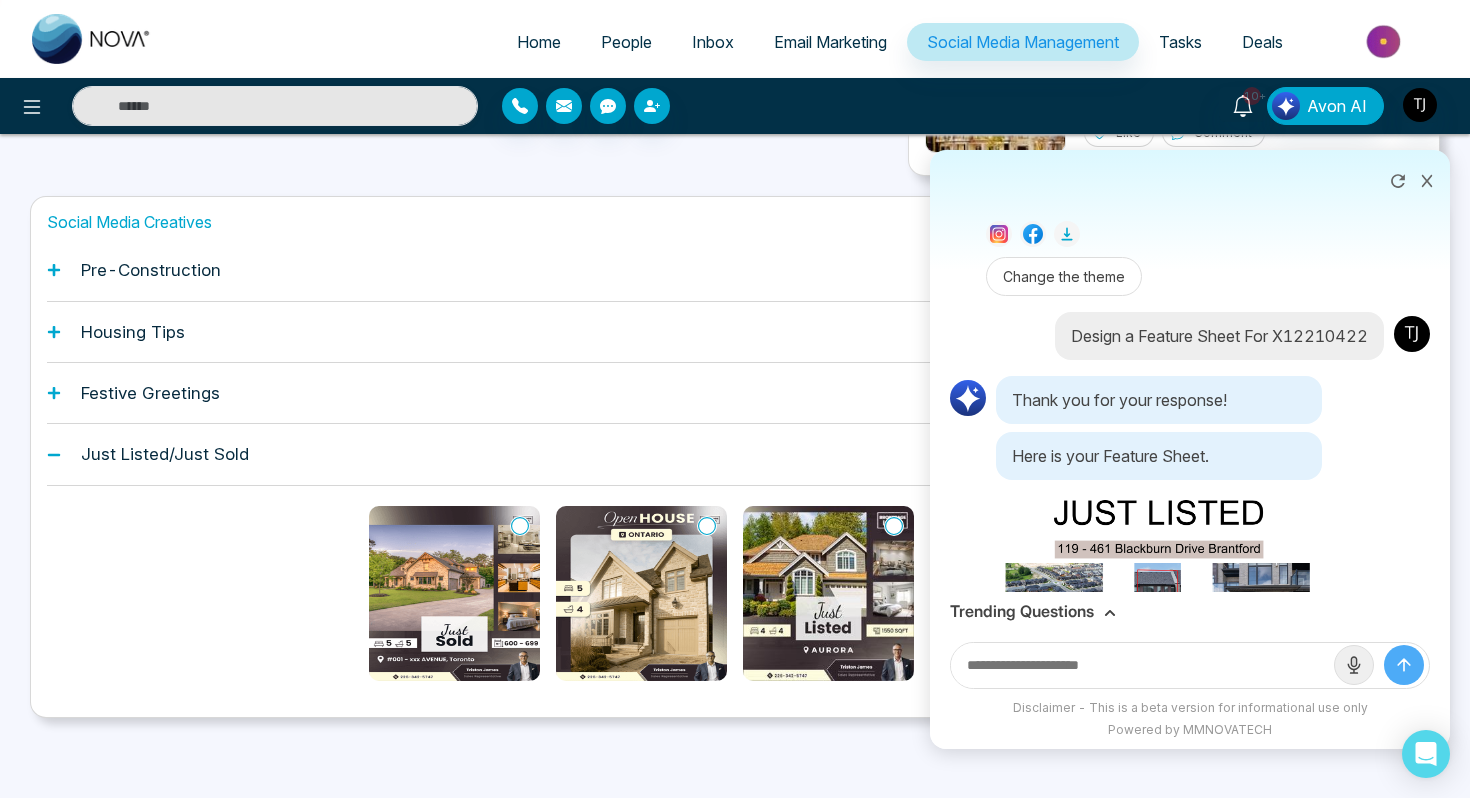 scroll, scrollTop: 1852, scrollLeft: 0, axis: vertical 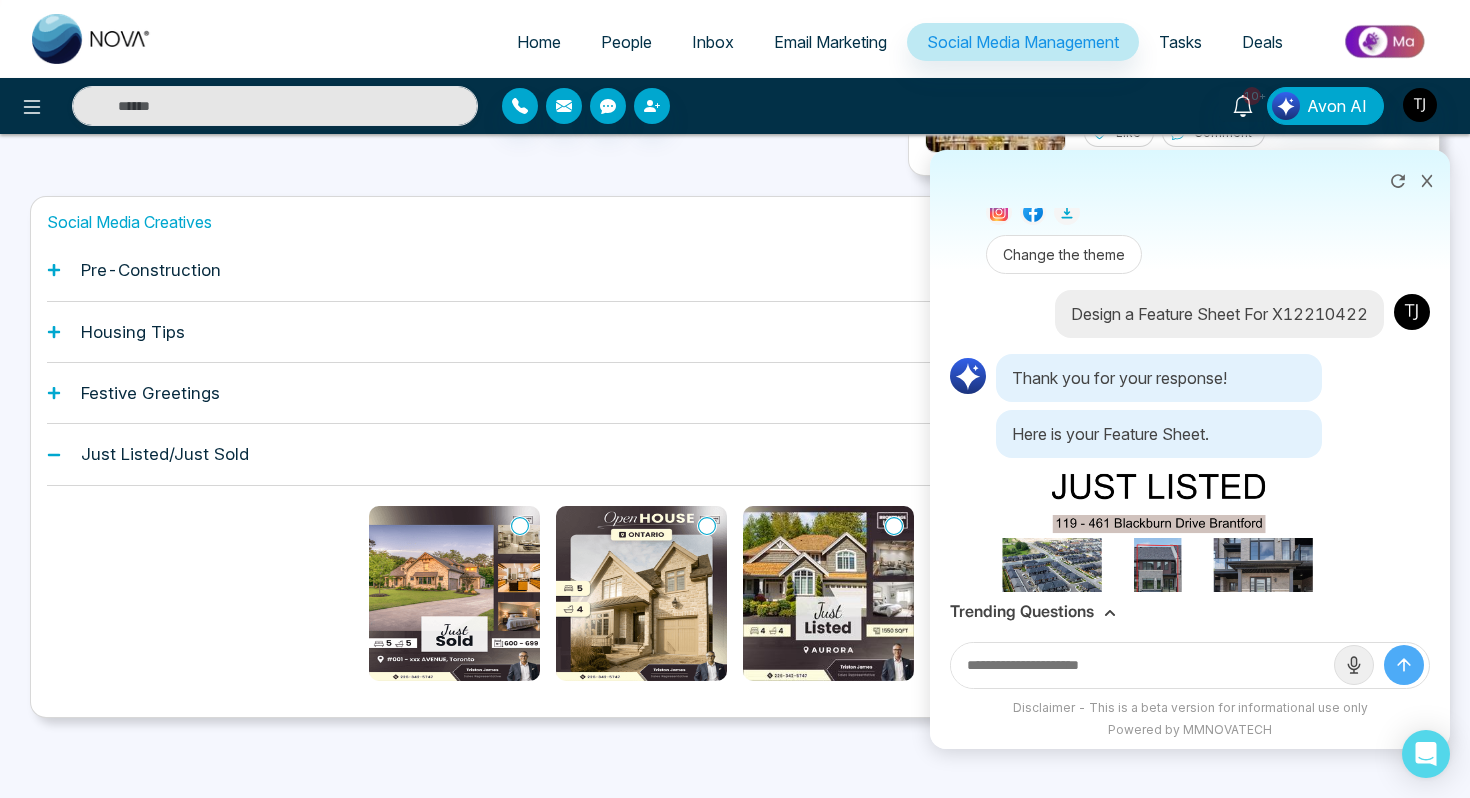 click at bounding box center (1159, 697) 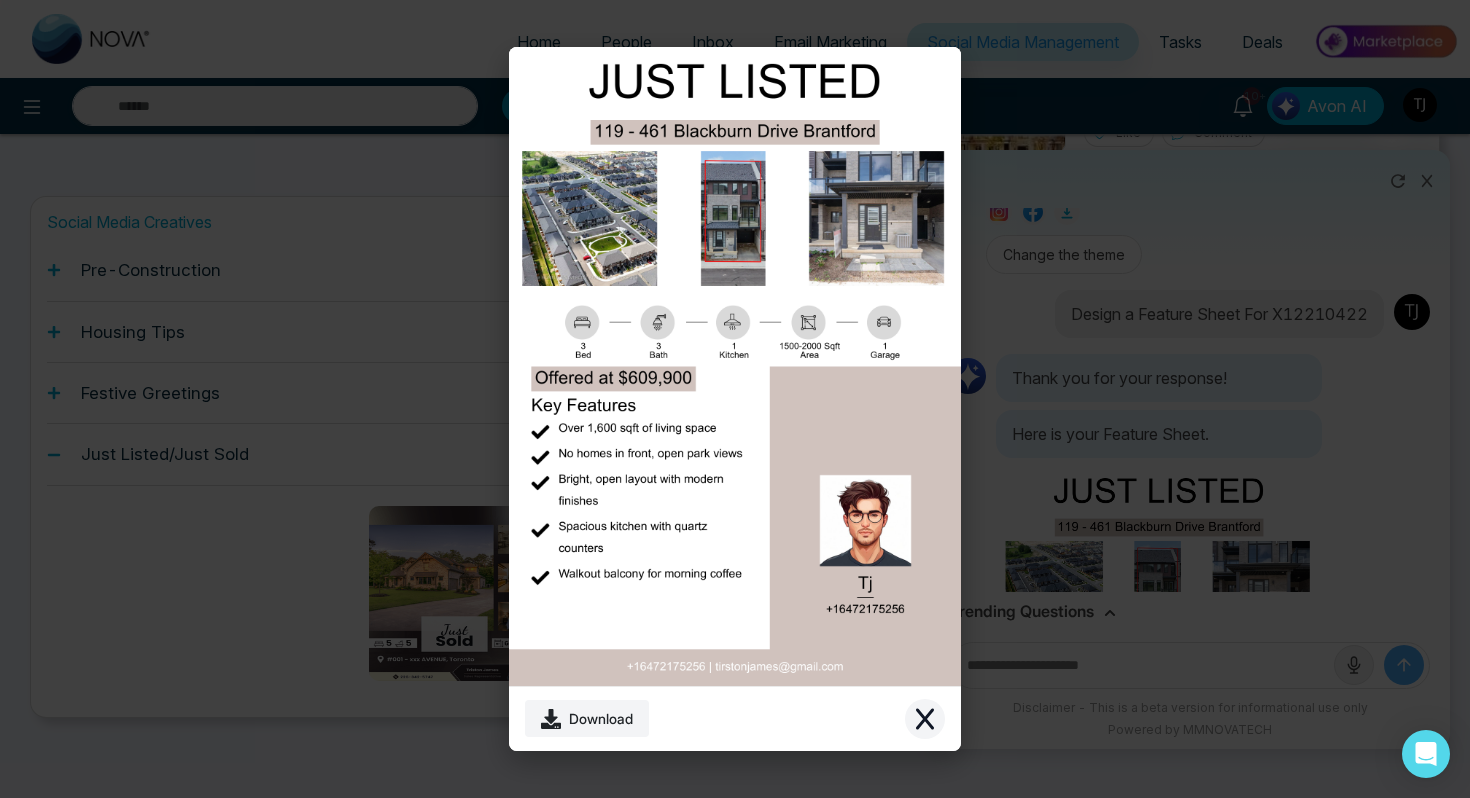 click 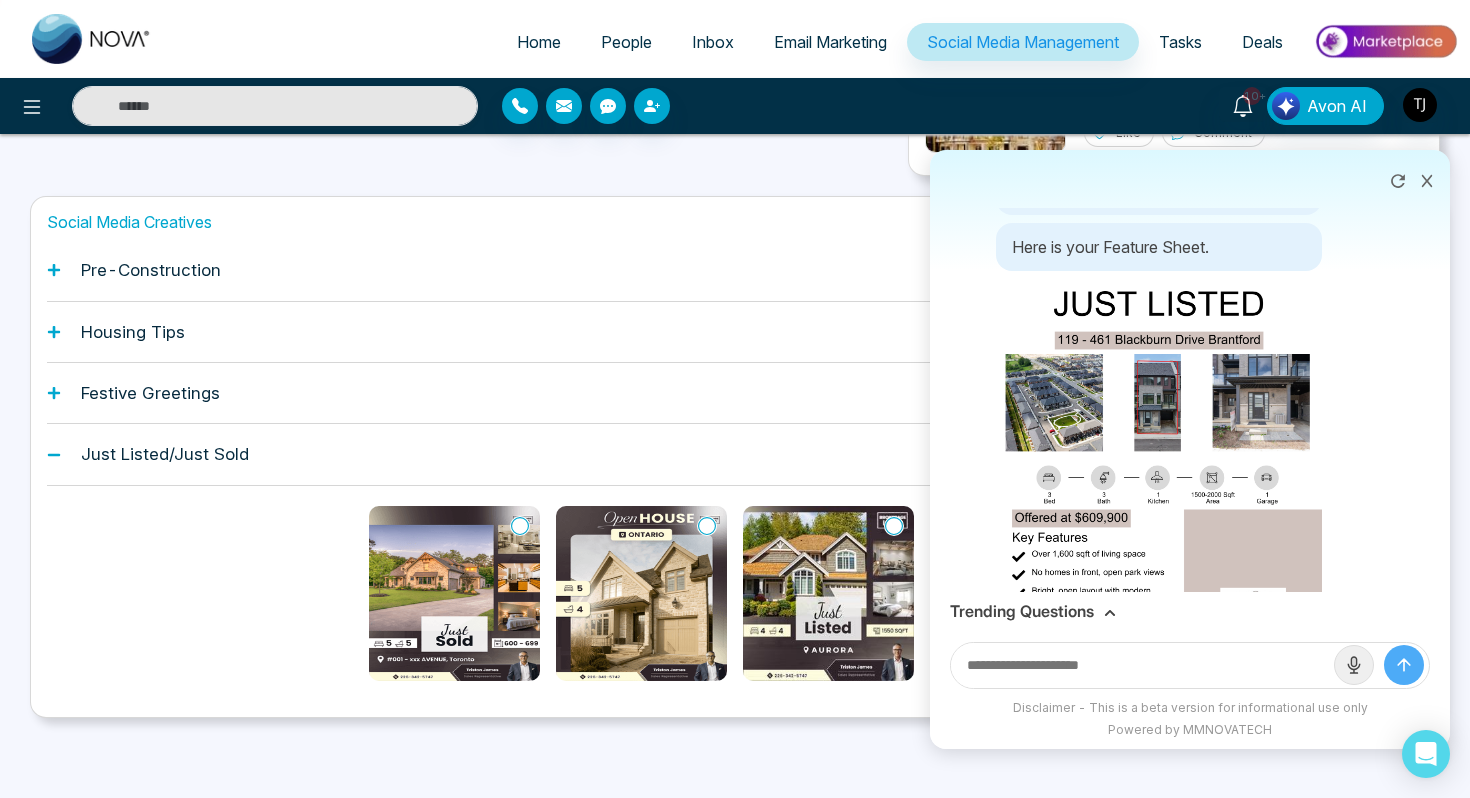 scroll, scrollTop: 2305, scrollLeft: 0, axis: vertical 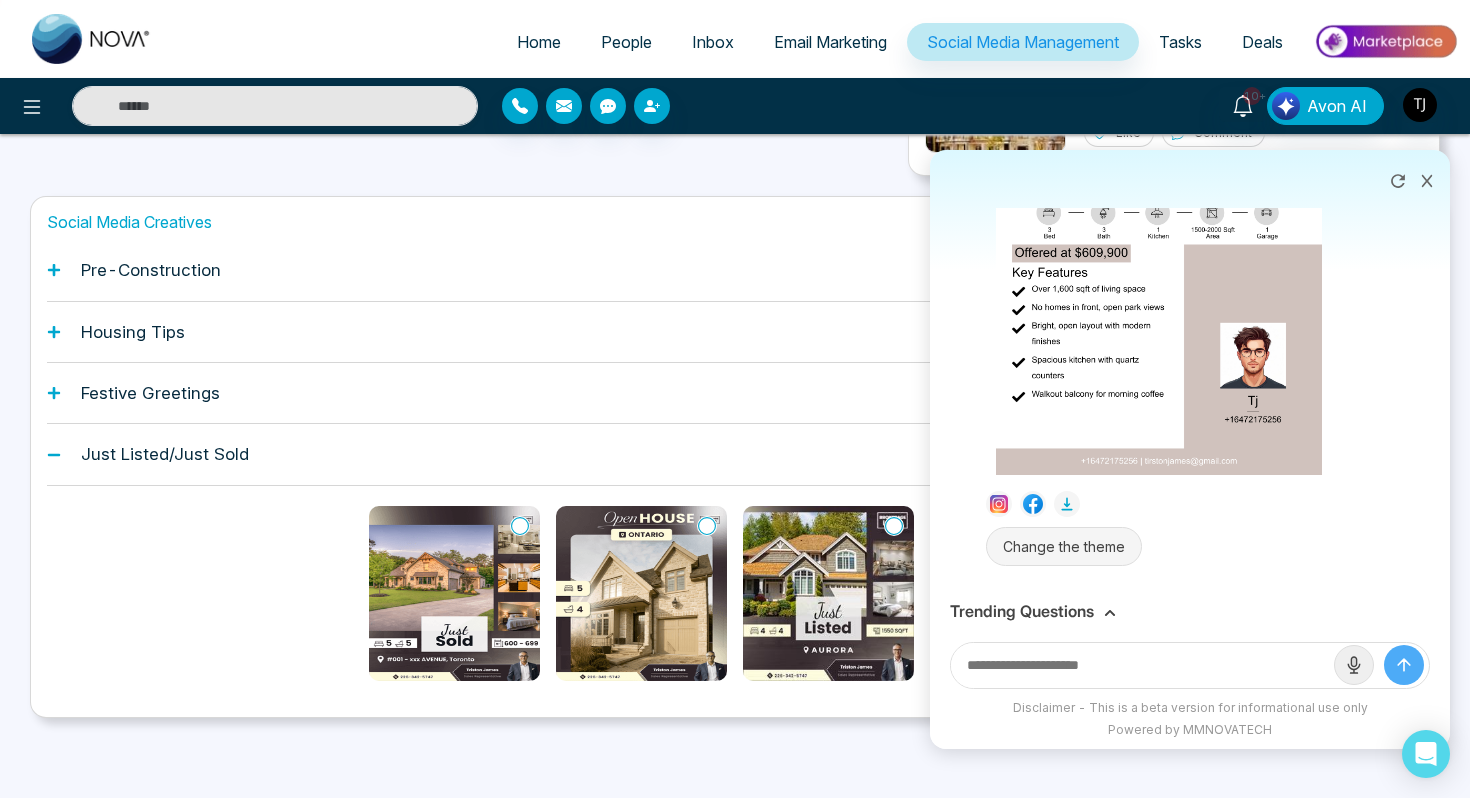 click on "Change the theme" at bounding box center [1064, 546] 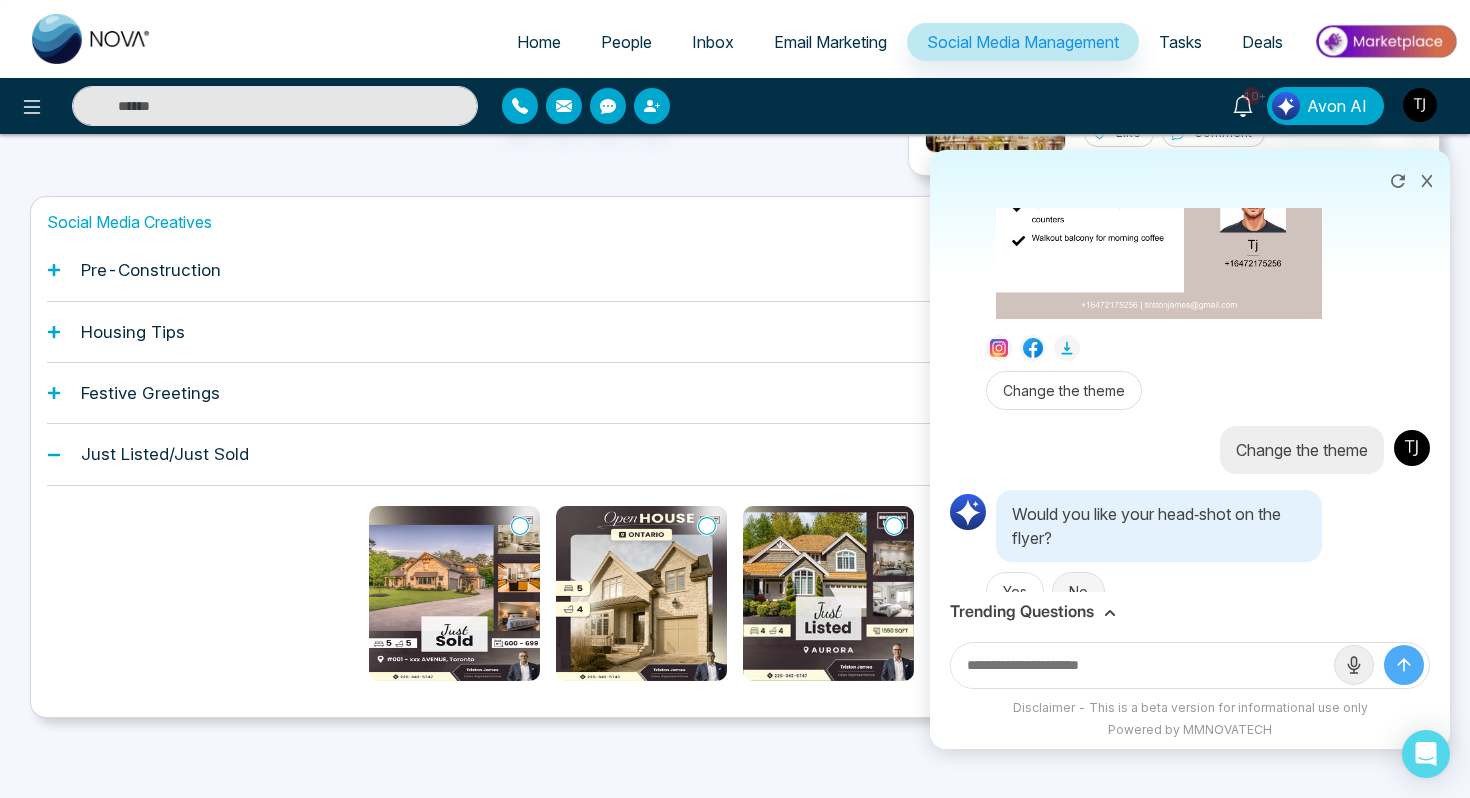 scroll, scrollTop: 2497, scrollLeft: 0, axis: vertical 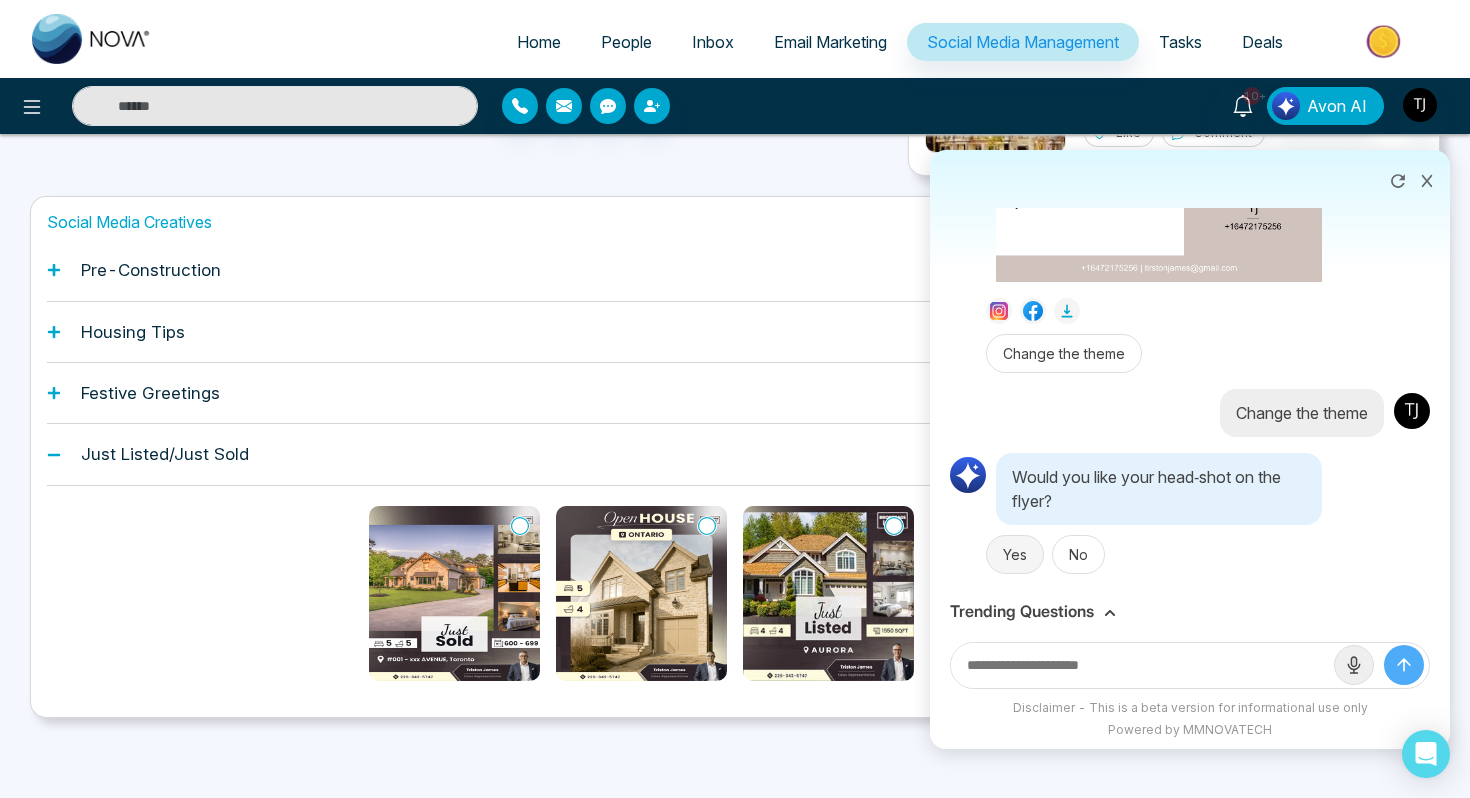 click on "Yes" at bounding box center [1015, 554] 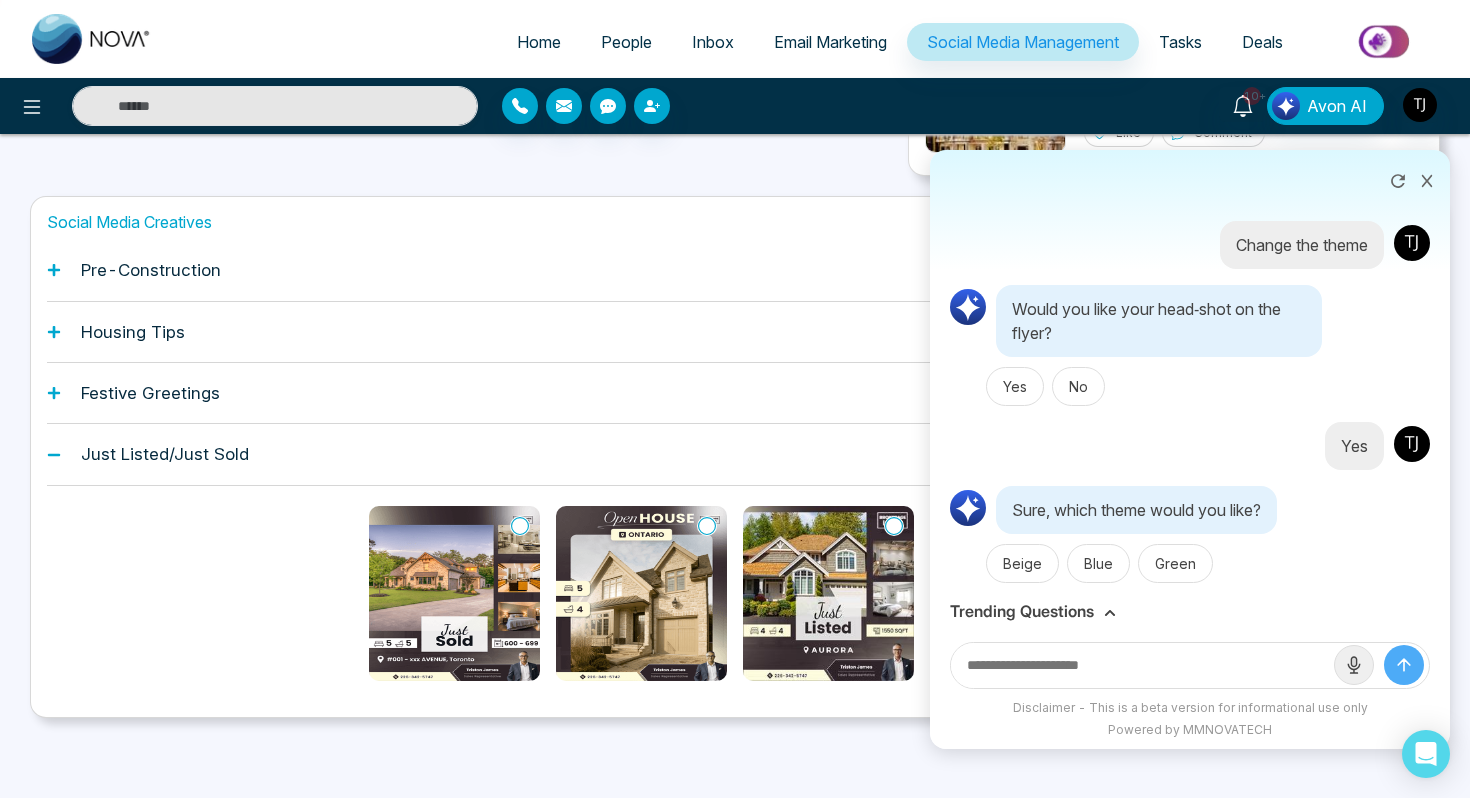 scroll, scrollTop: 2674, scrollLeft: 0, axis: vertical 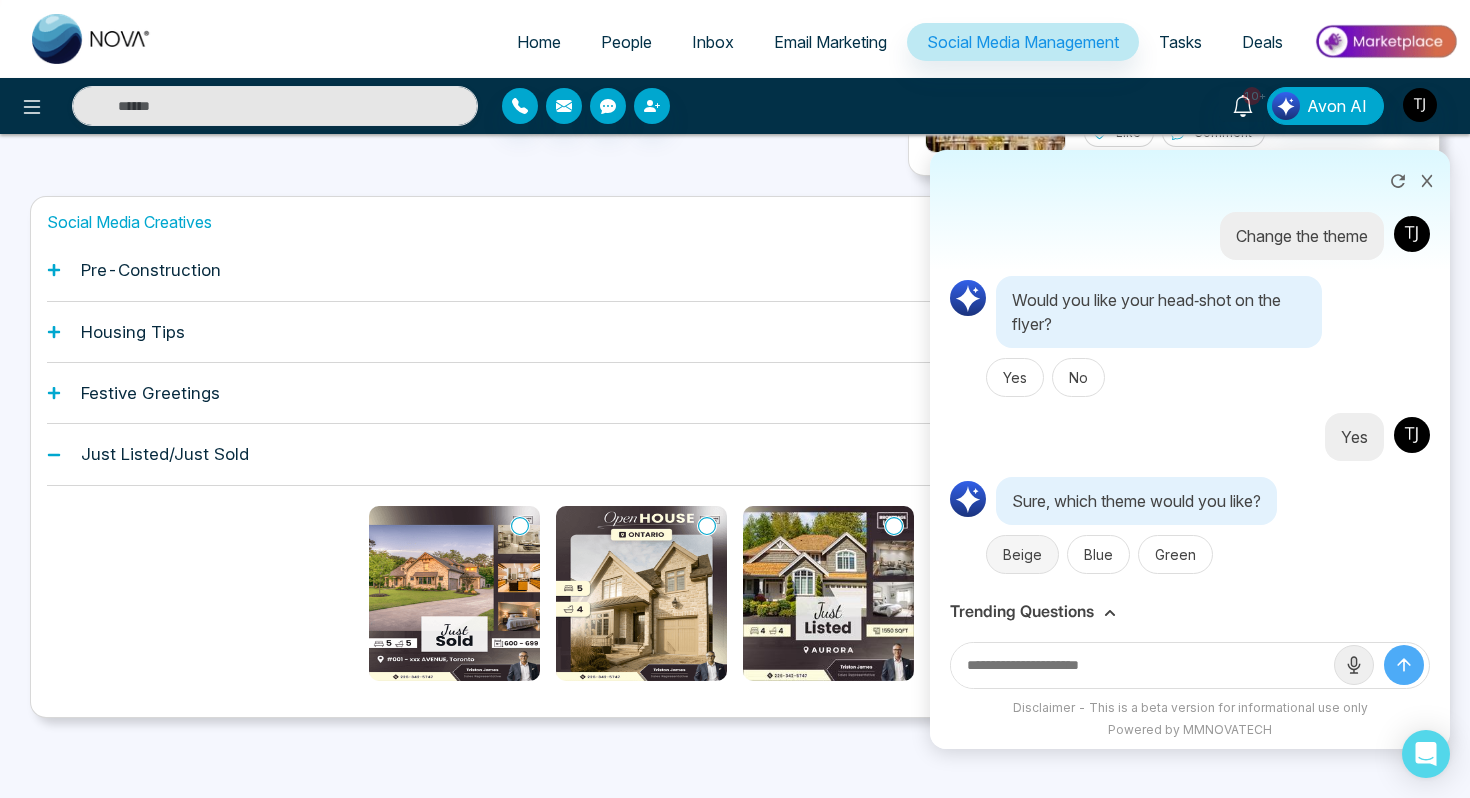 click on "Beige" at bounding box center (1022, 554) 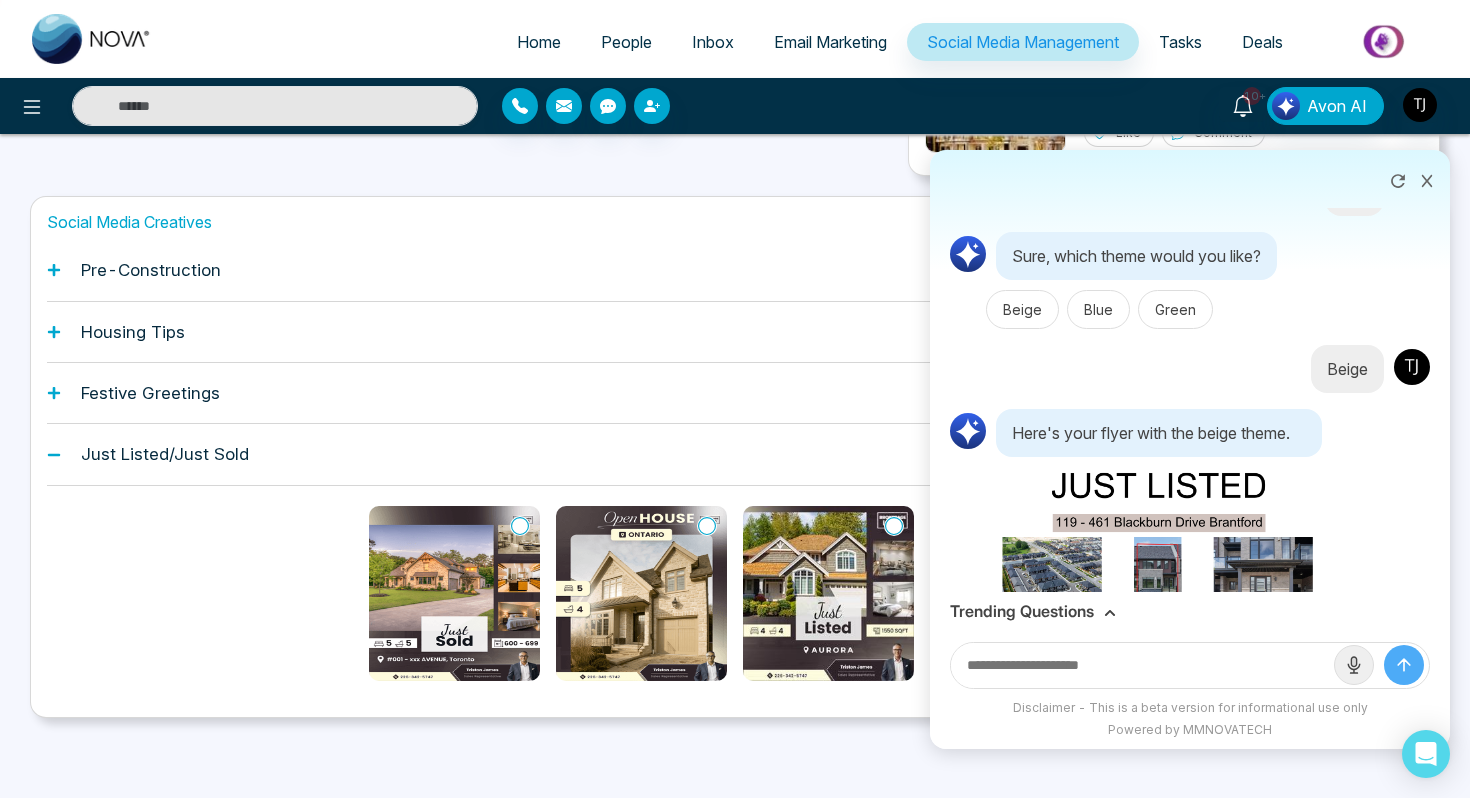 scroll, scrollTop: 3372, scrollLeft: 0, axis: vertical 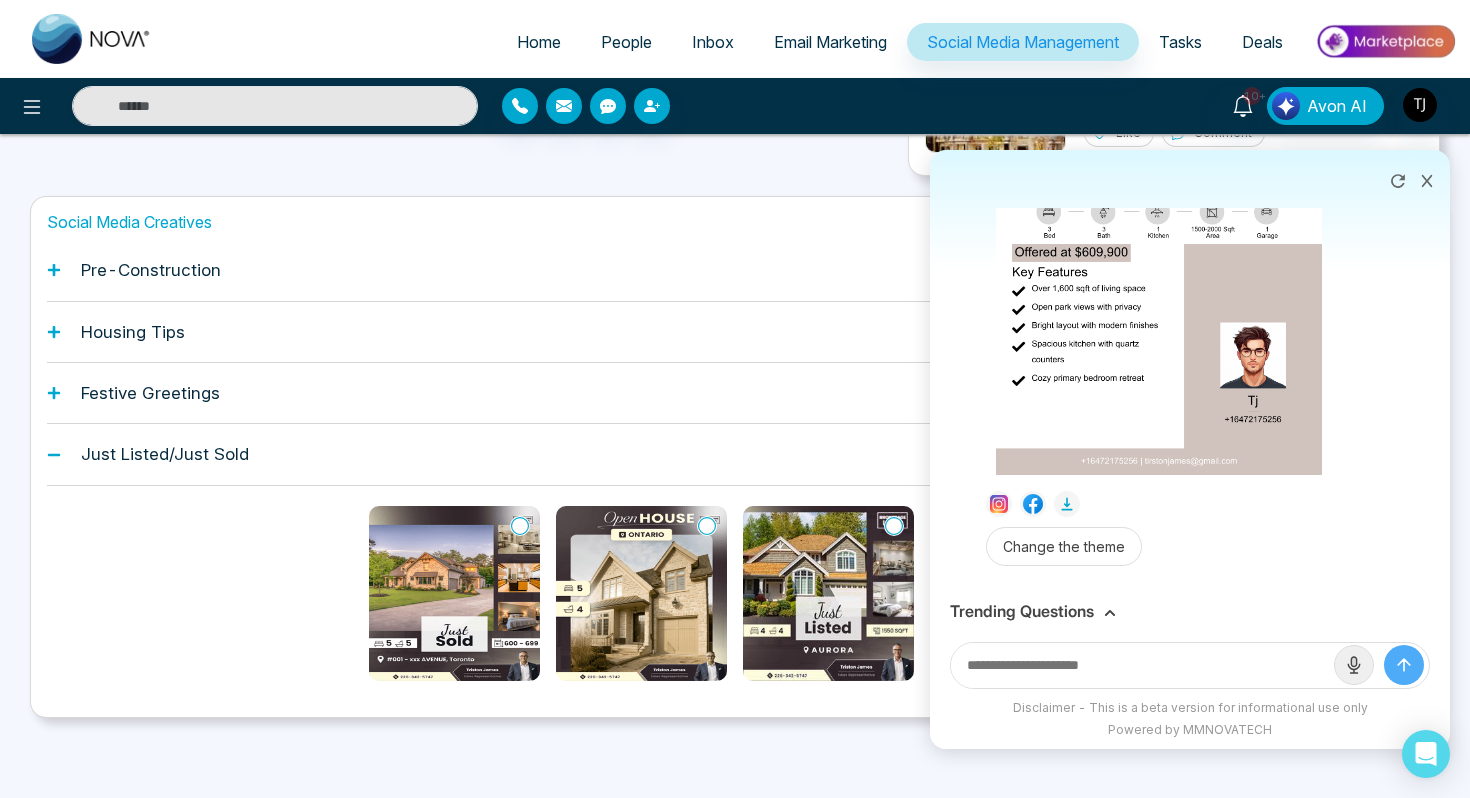 click 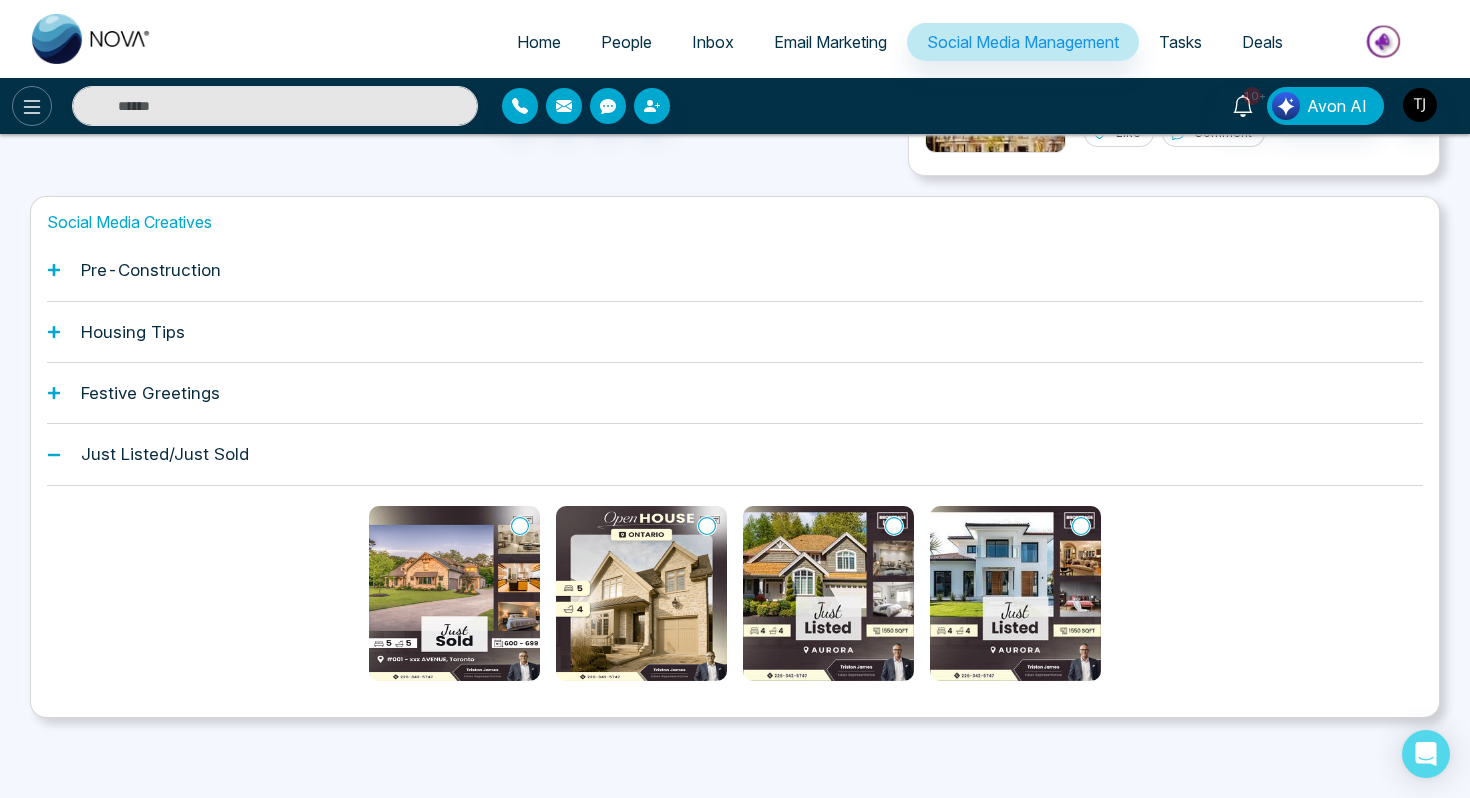 click 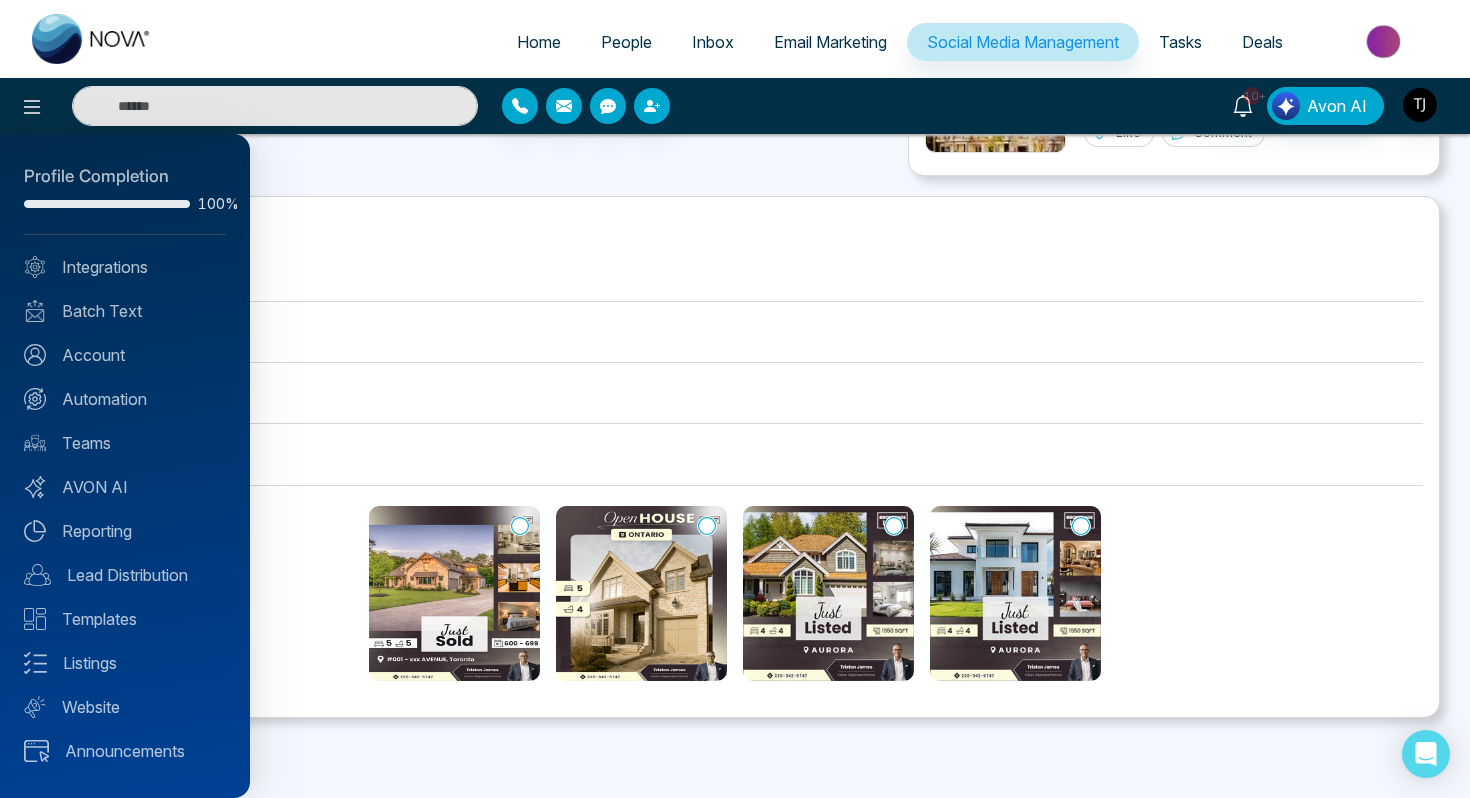 click at bounding box center [735, 399] 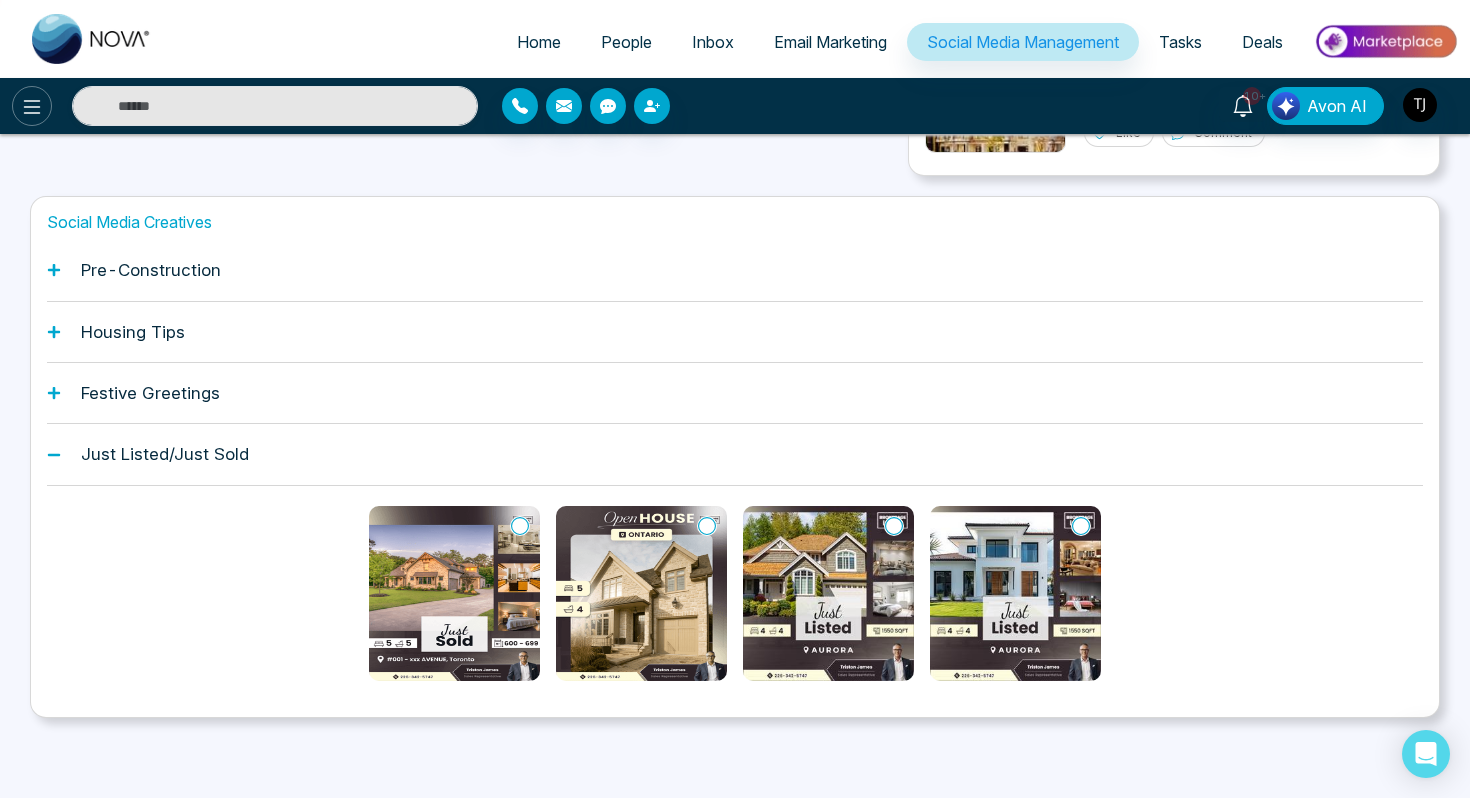 click 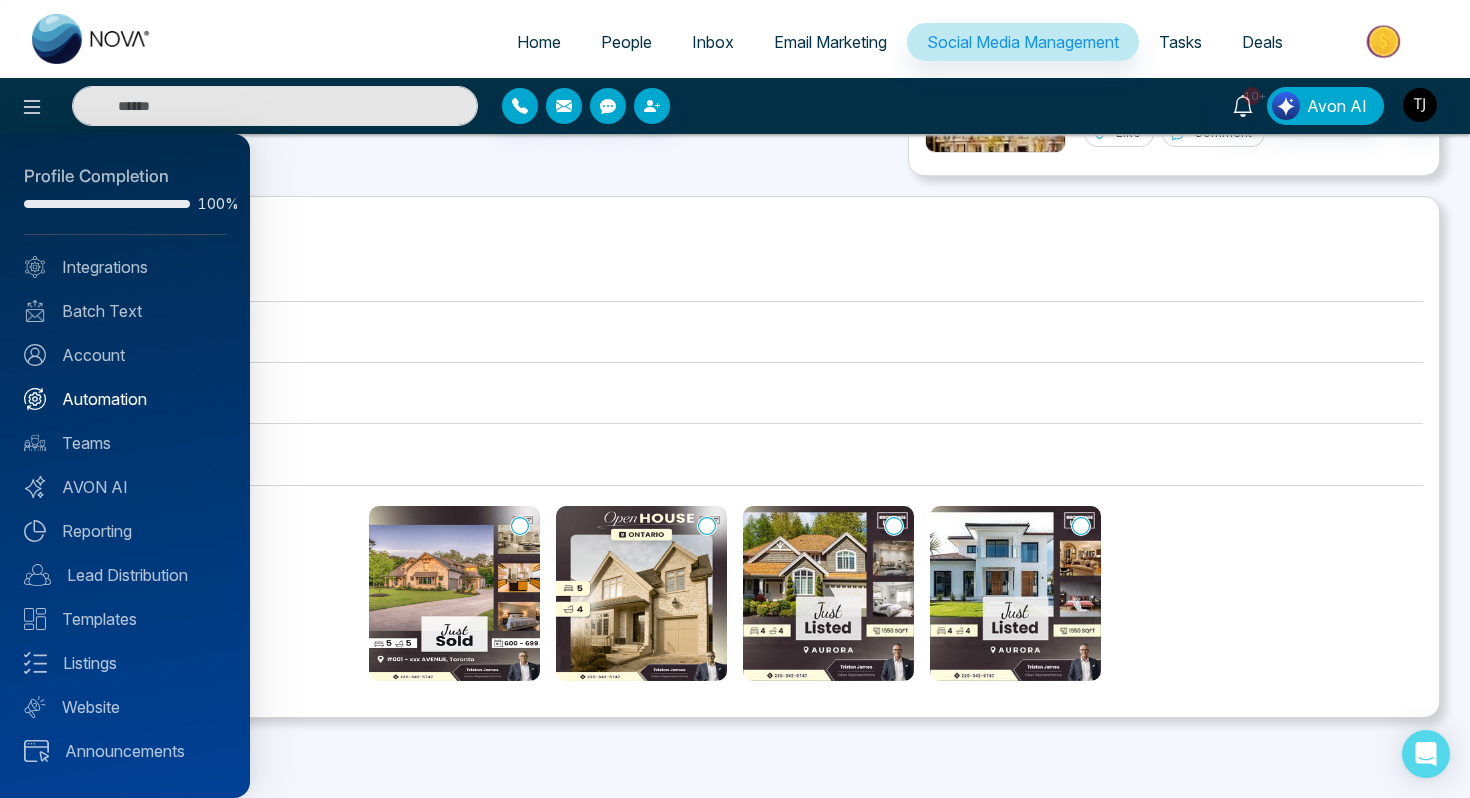 click on "Automation" at bounding box center [125, 399] 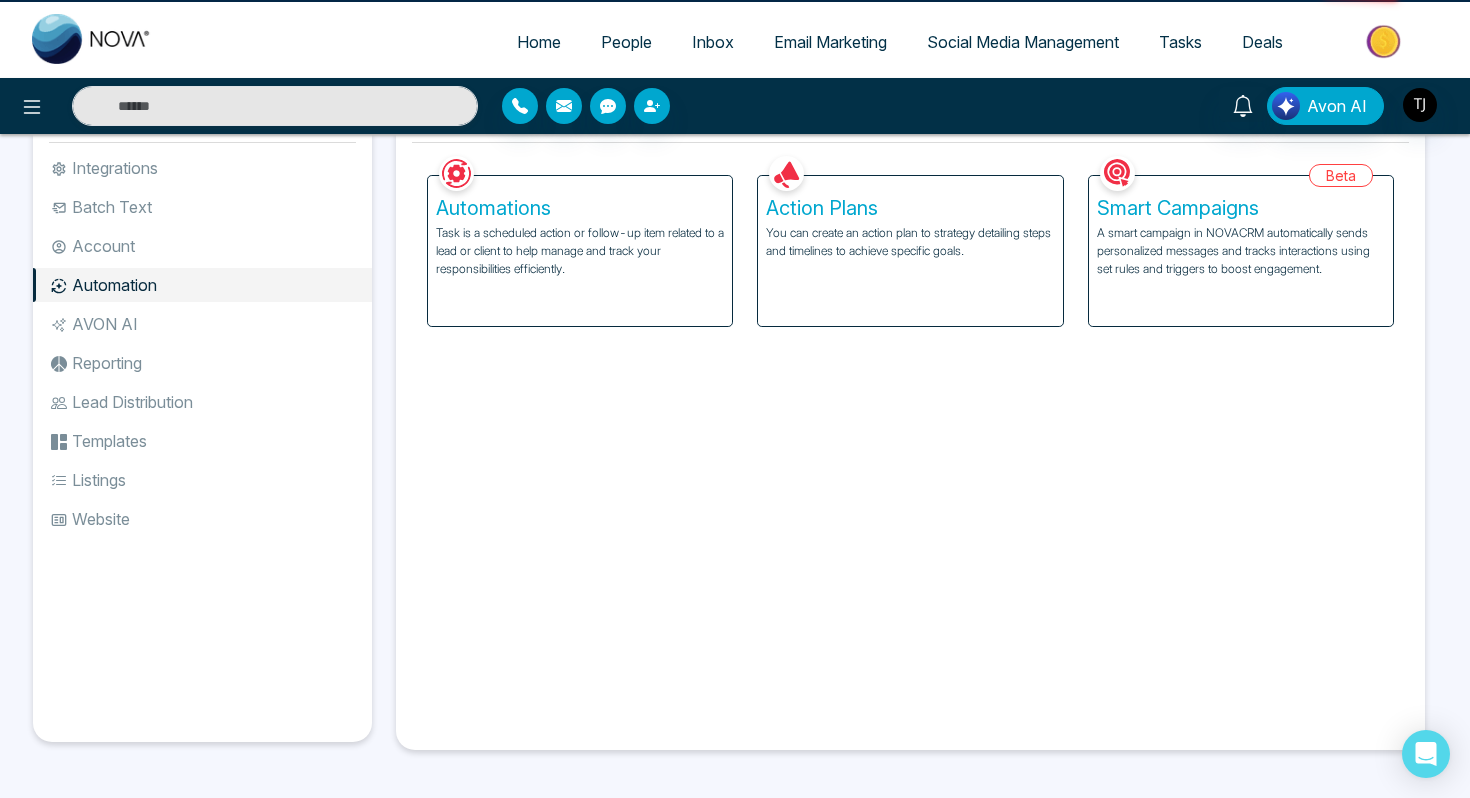 scroll, scrollTop: 0, scrollLeft: 0, axis: both 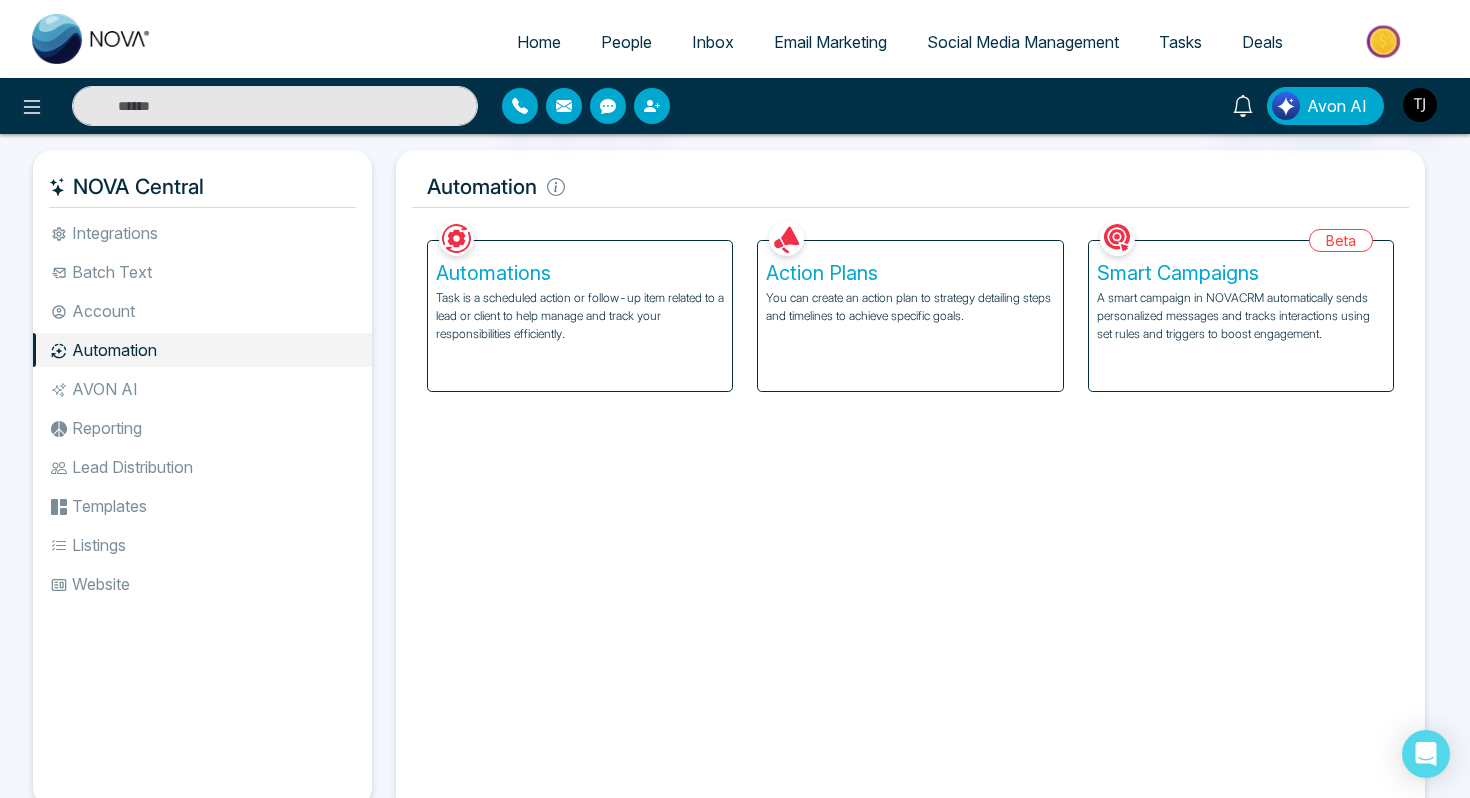 click on "You can create an action plan to strategy detailing steps and timelines to achieve specific goals." at bounding box center [910, 307] 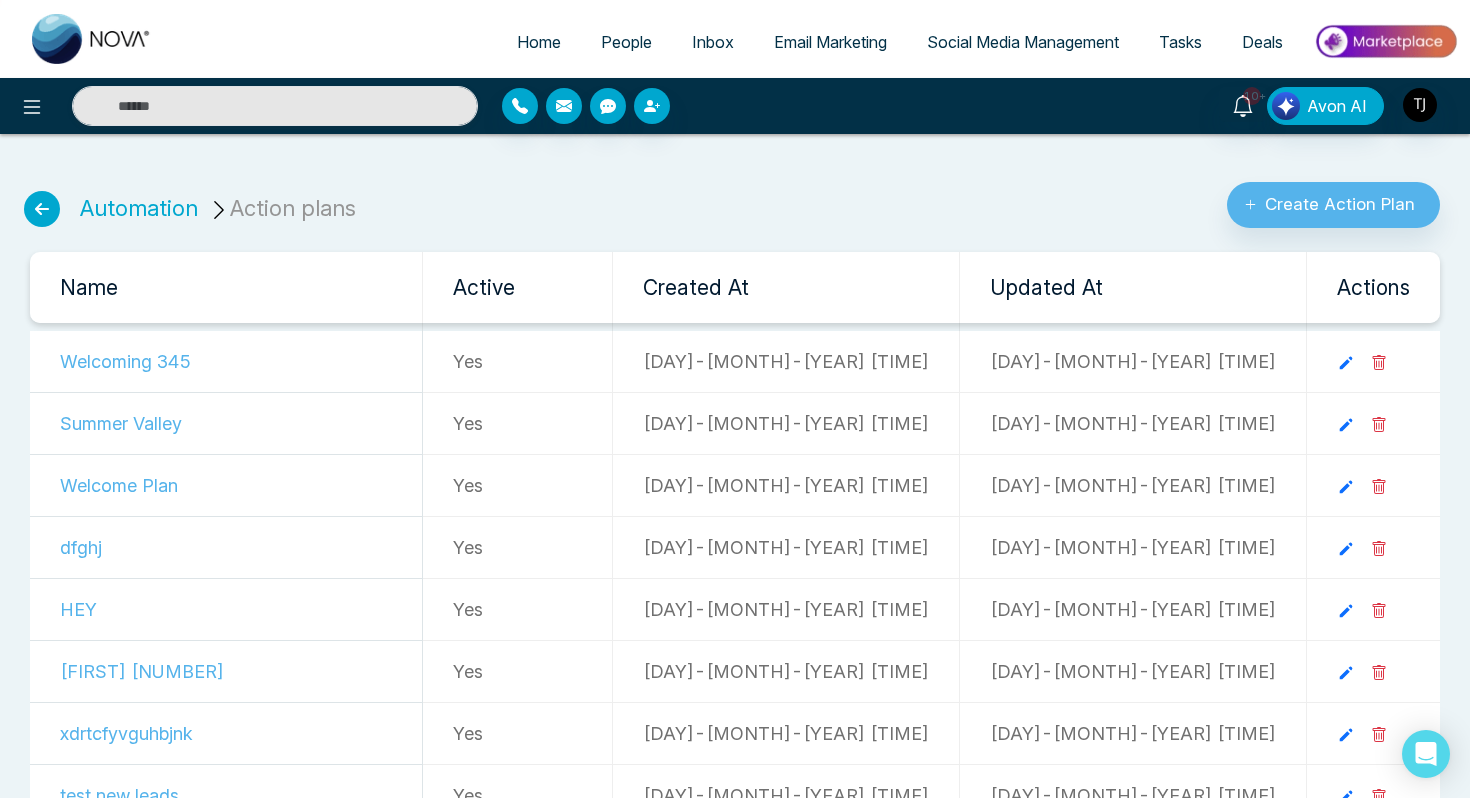 click on "Email Marketing" at bounding box center [830, 42] 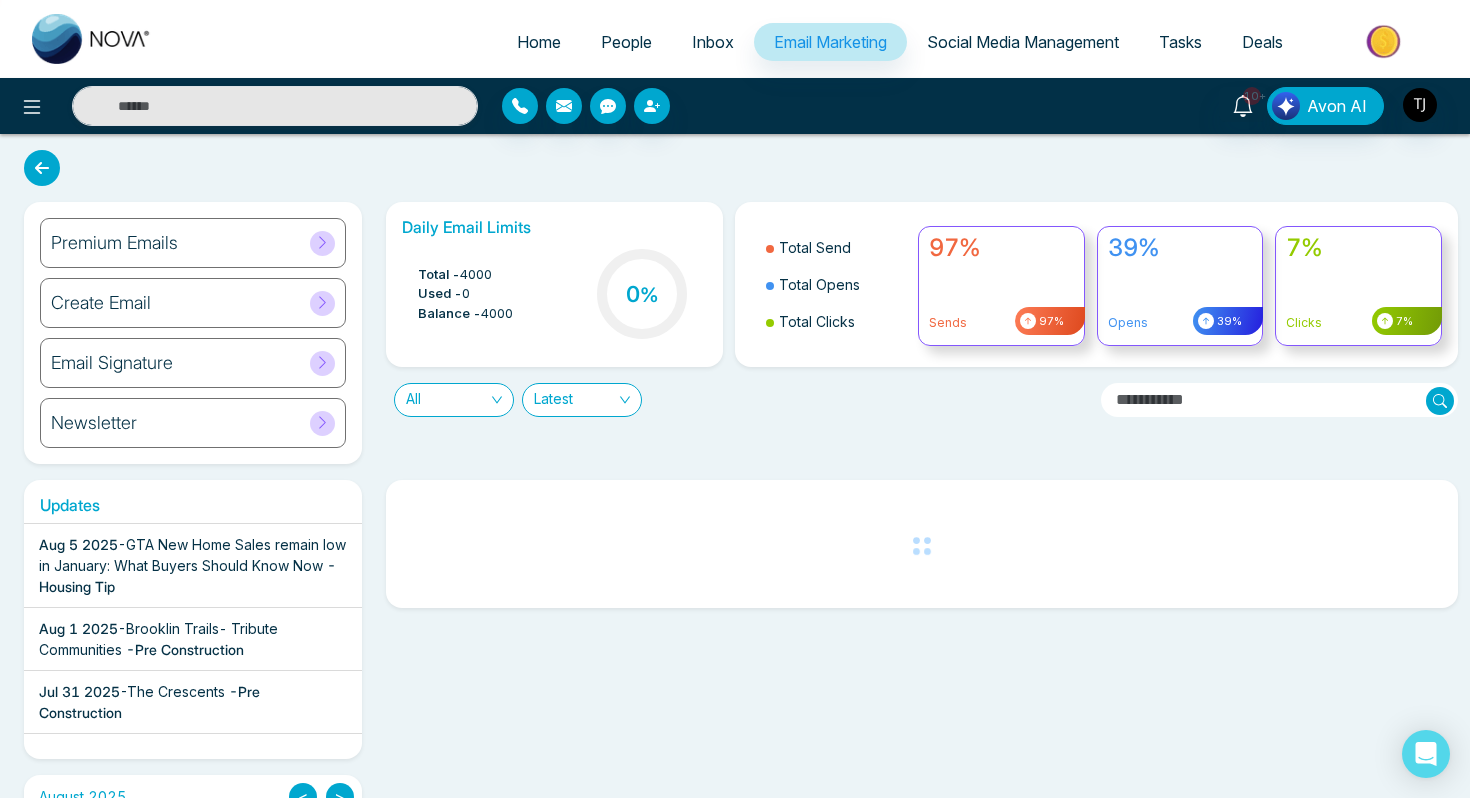 click at bounding box center (42, 168) 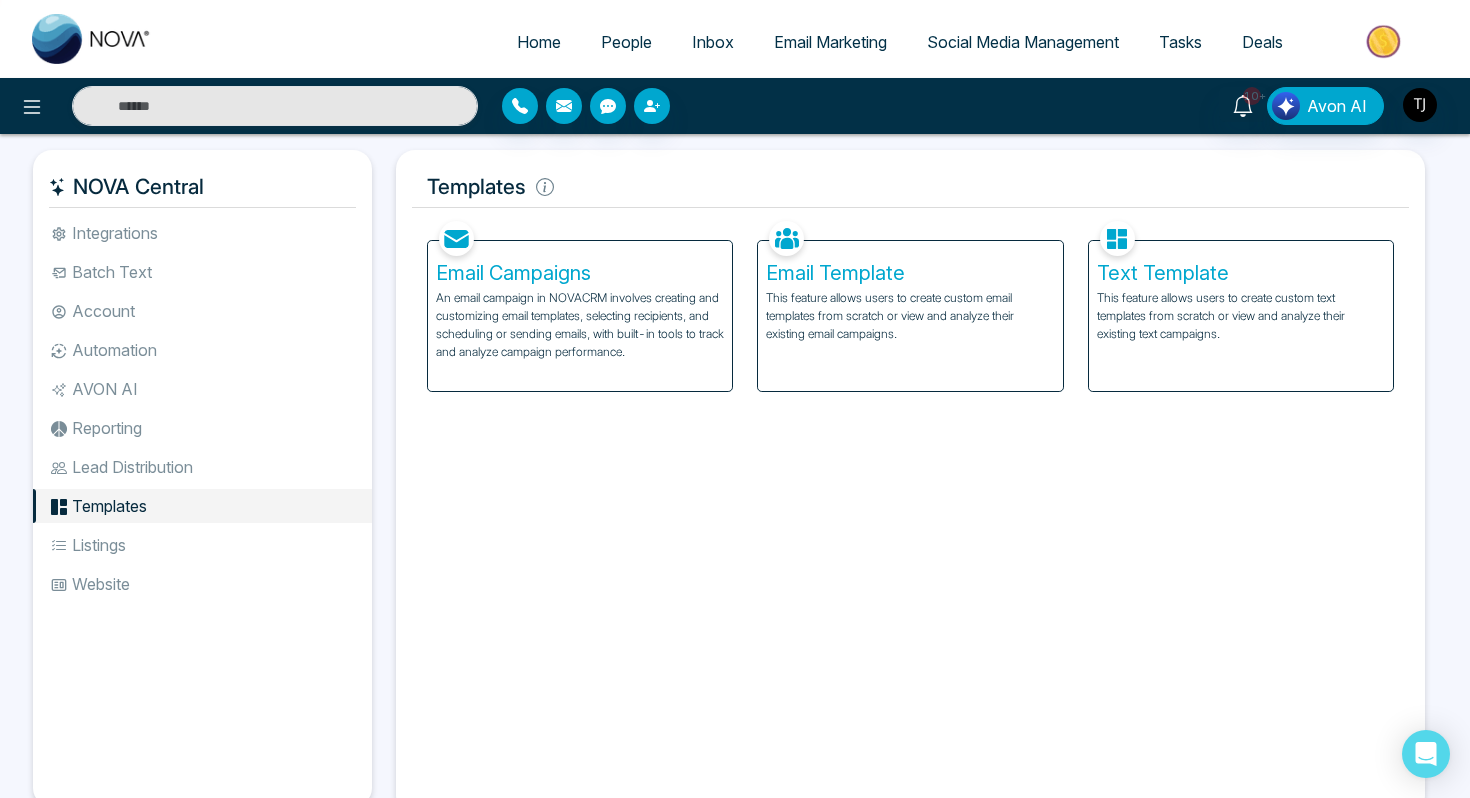 click on "Home" at bounding box center (539, 42) 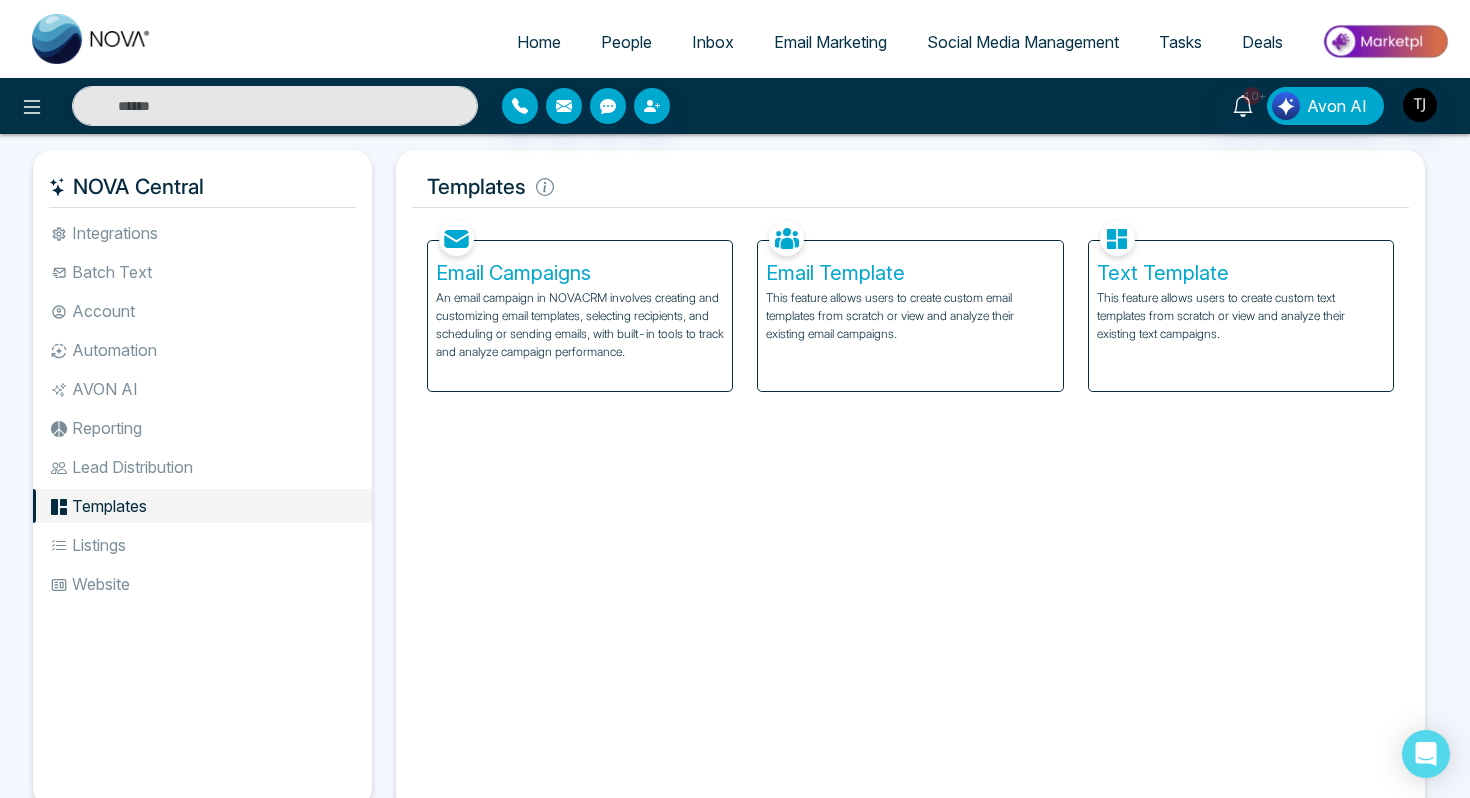 select on "*" 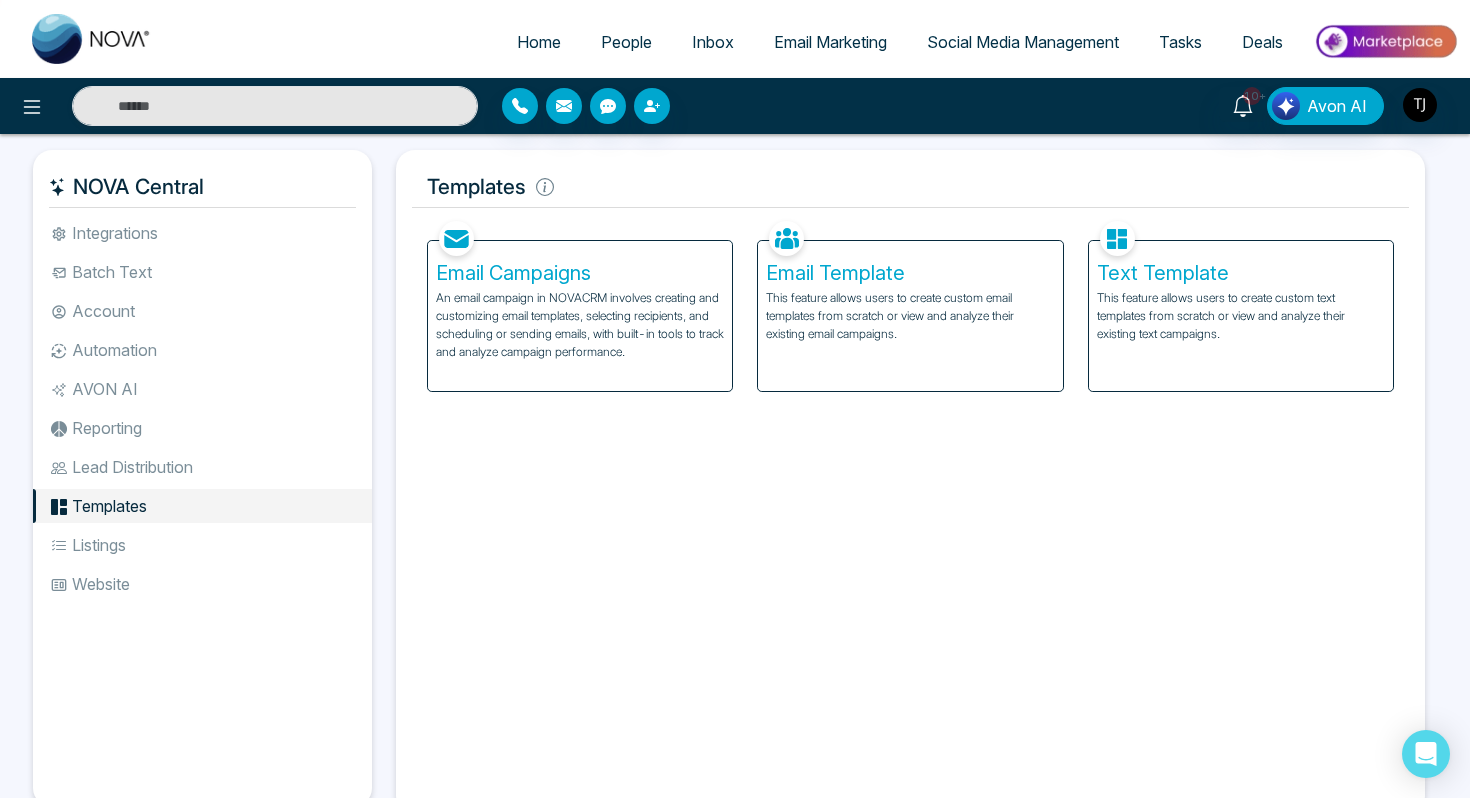 select on "*" 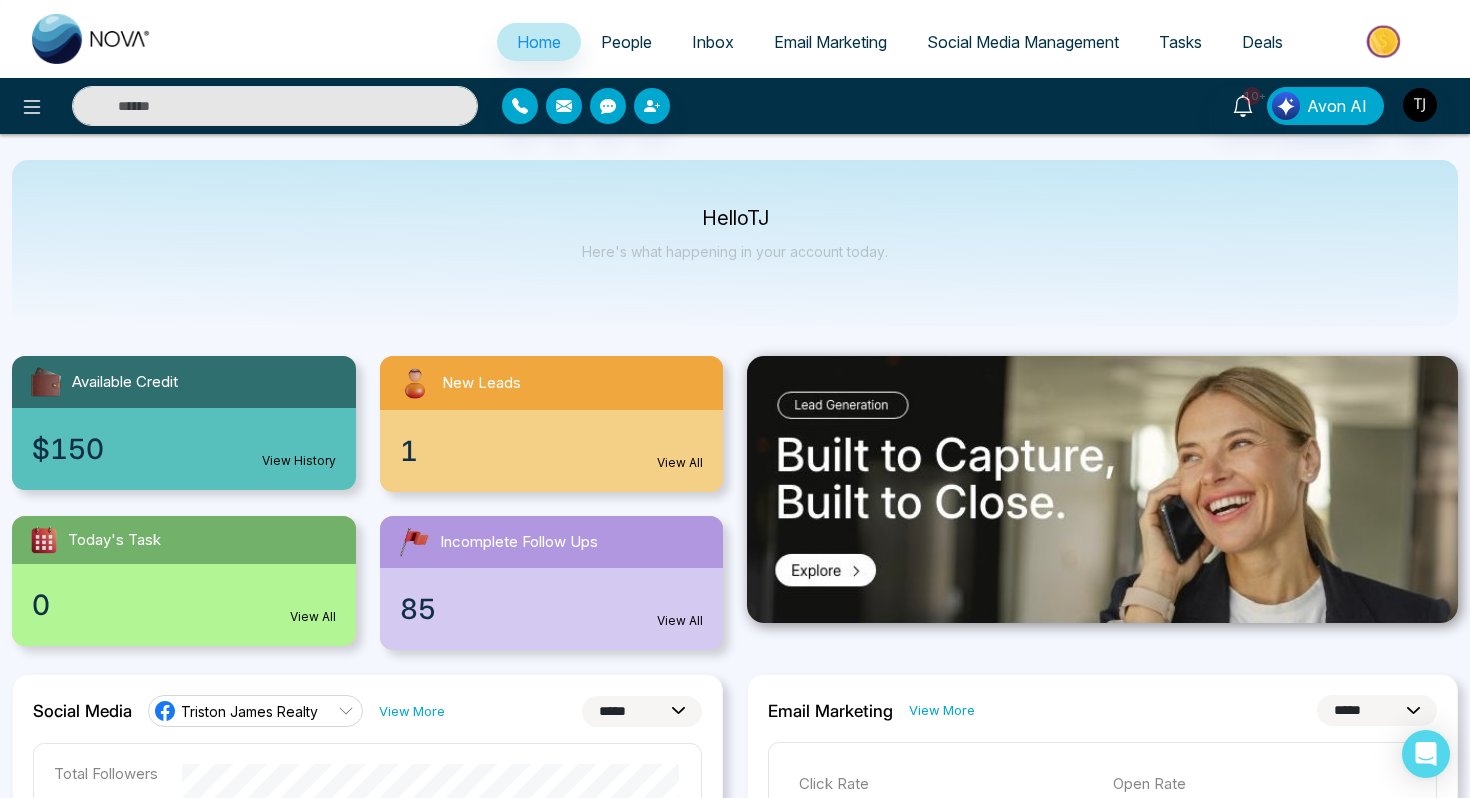 click at bounding box center (1385, 41) 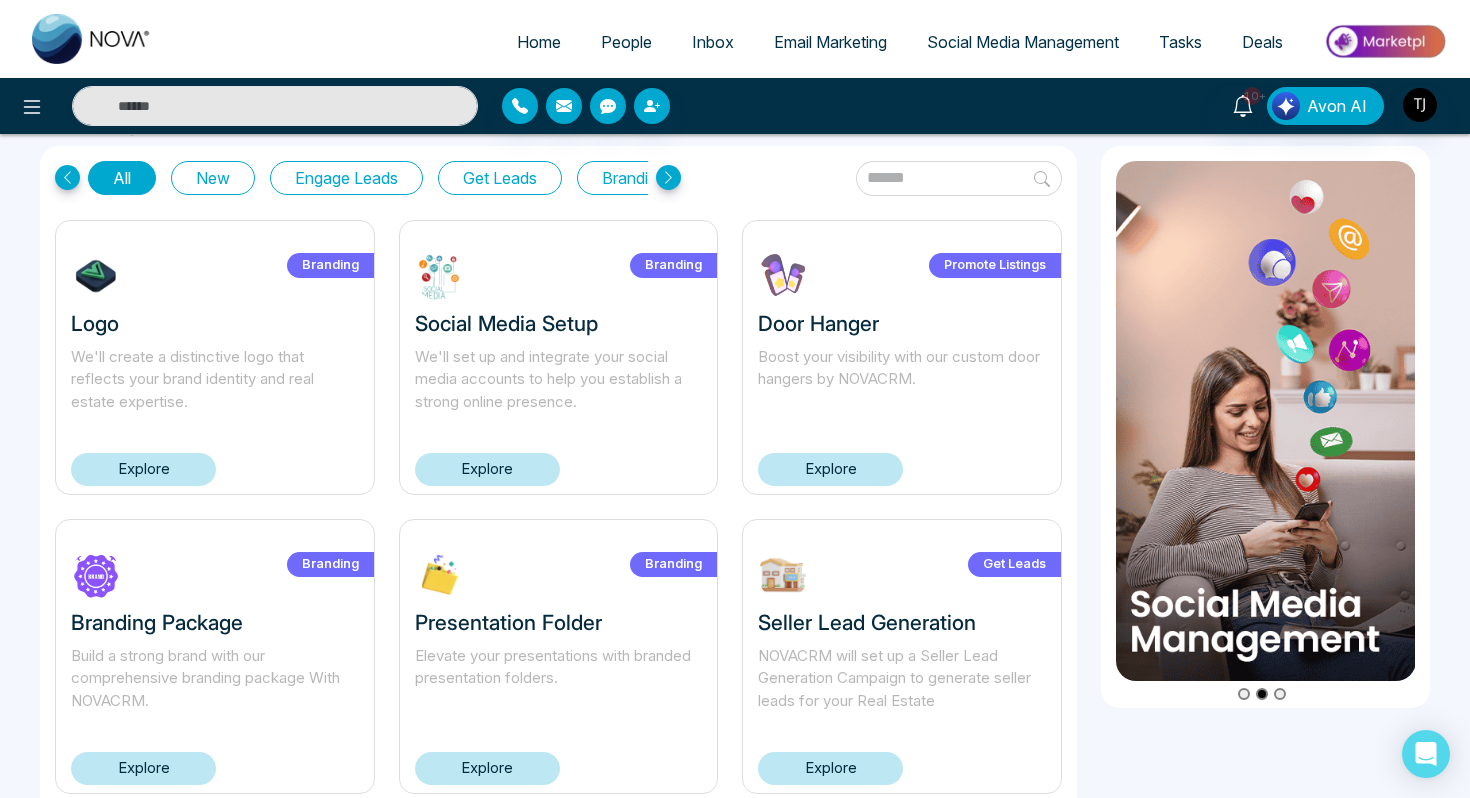 scroll, scrollTop: 0, scrollLeft: 0, axis: both 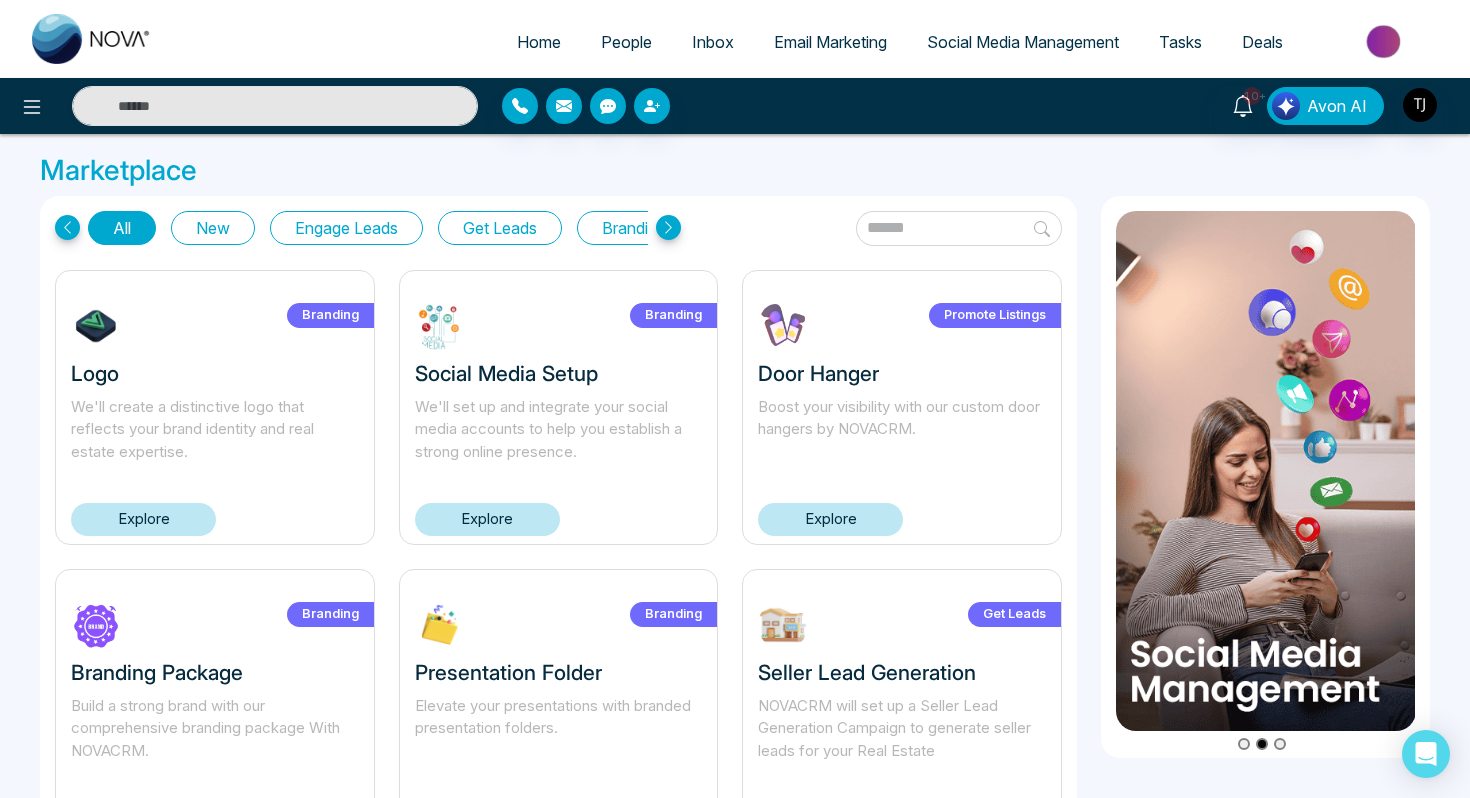 click at bounding box center [959, 228] 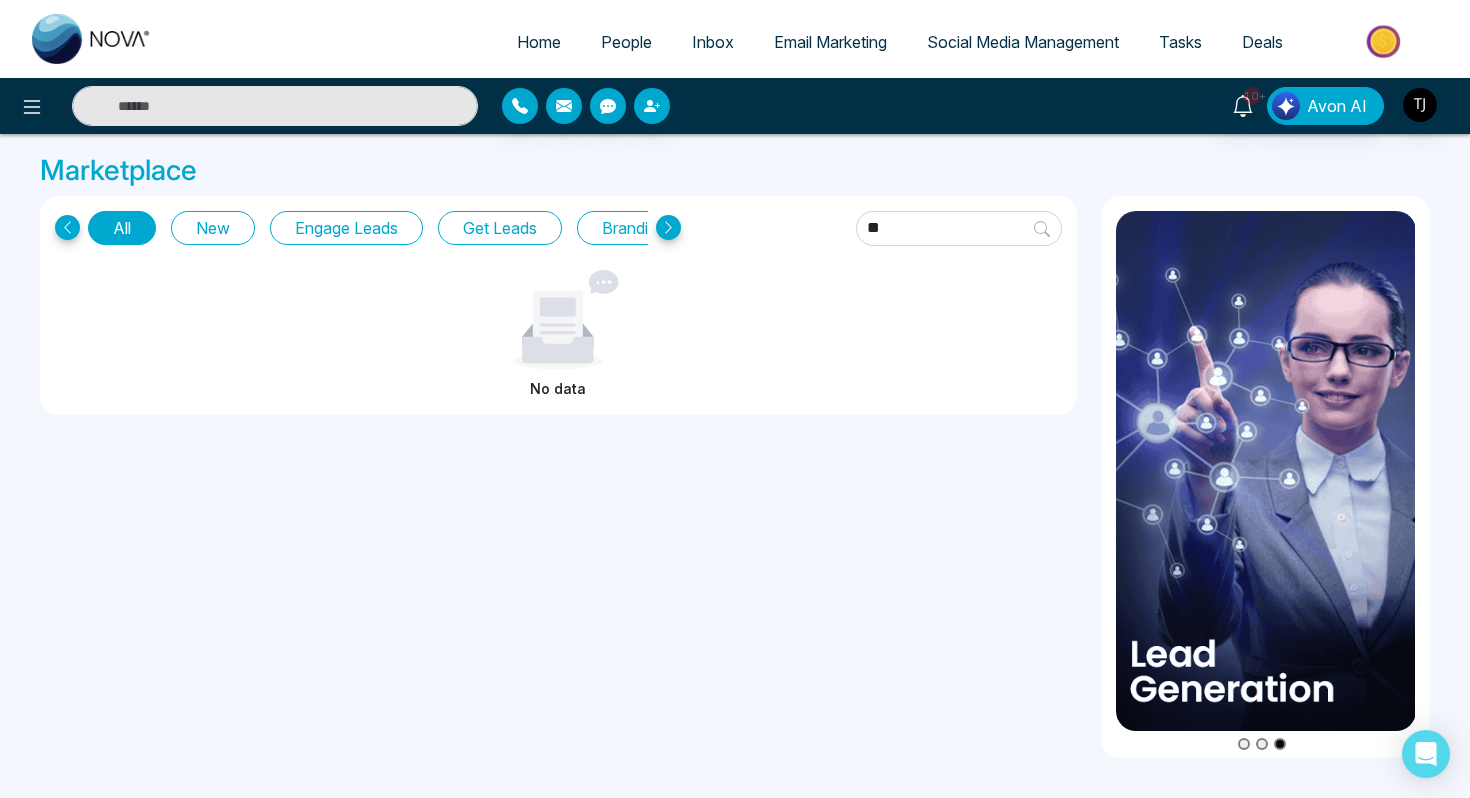 type on "*" 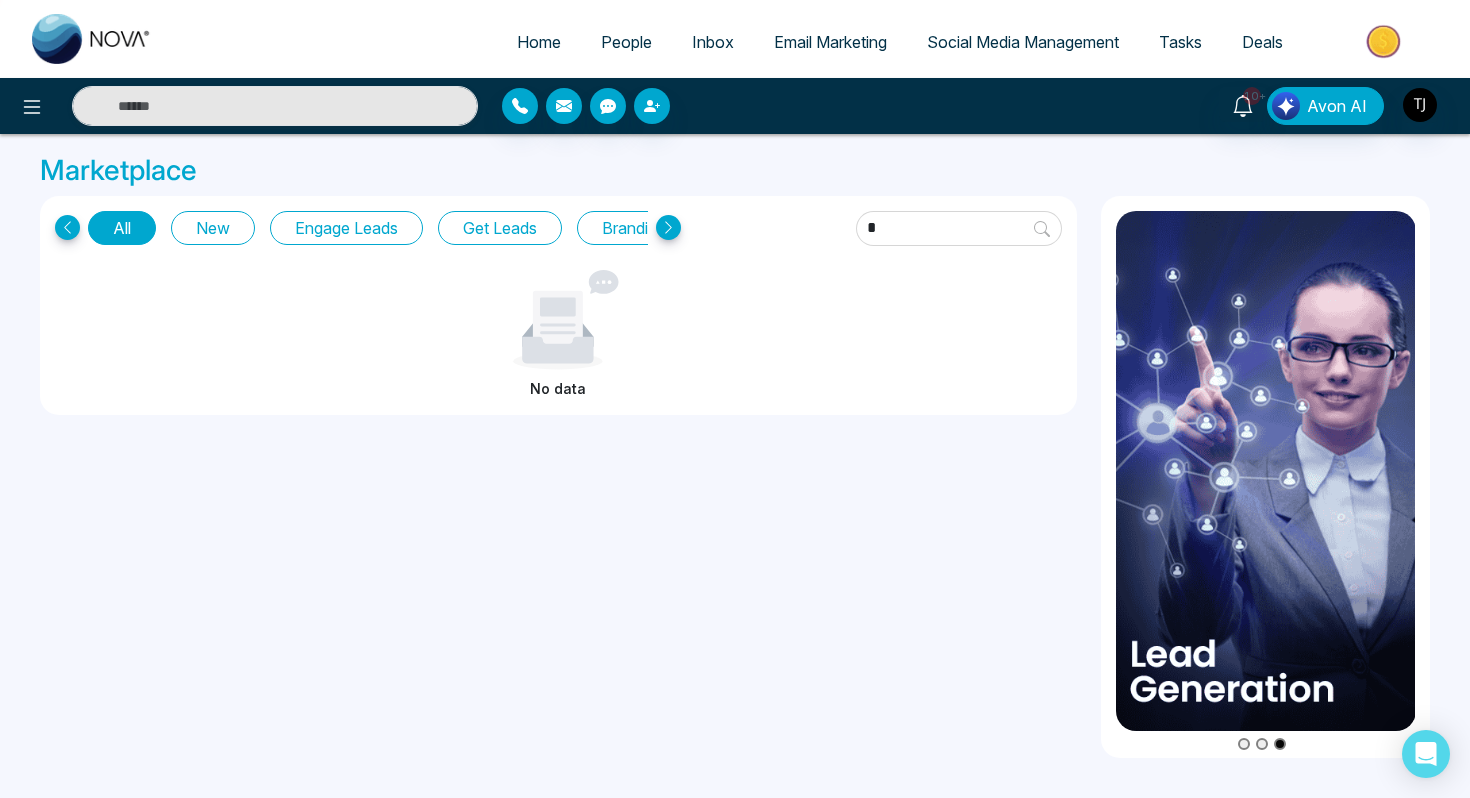 type 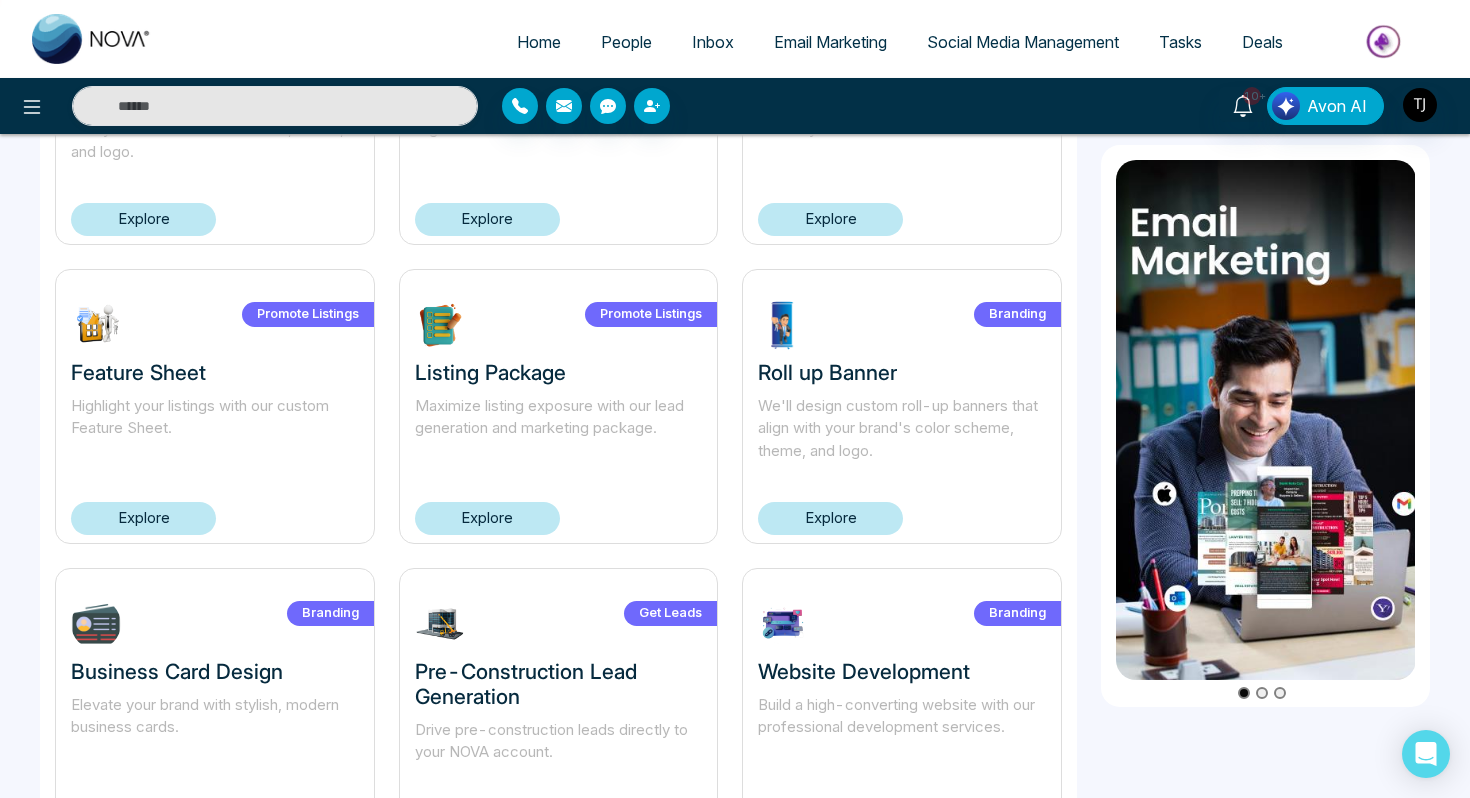 scroll, scrollTop: 834, scrollLeft: 0, axis: vertical 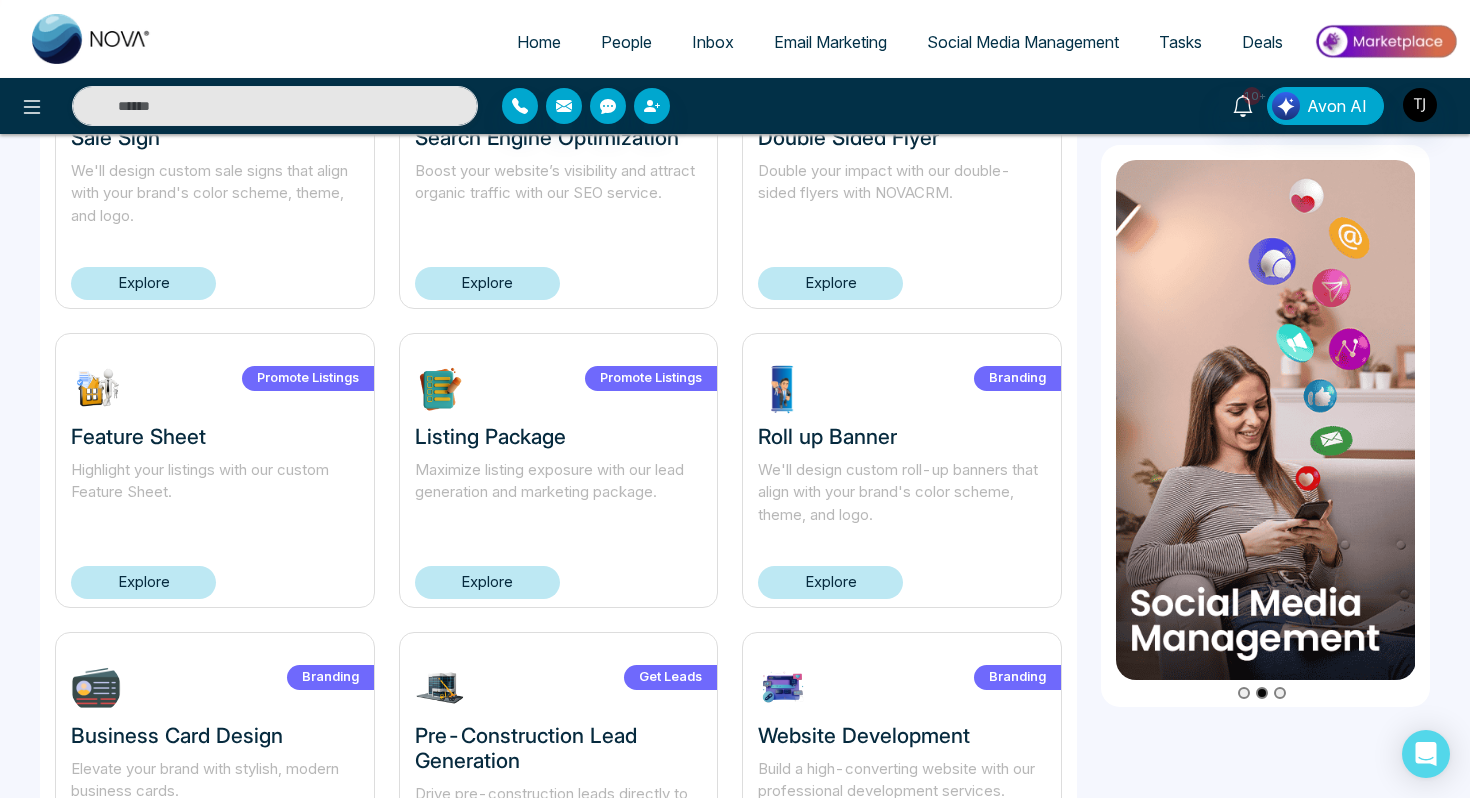 click on "Explore" at bounding box center (143, 582) 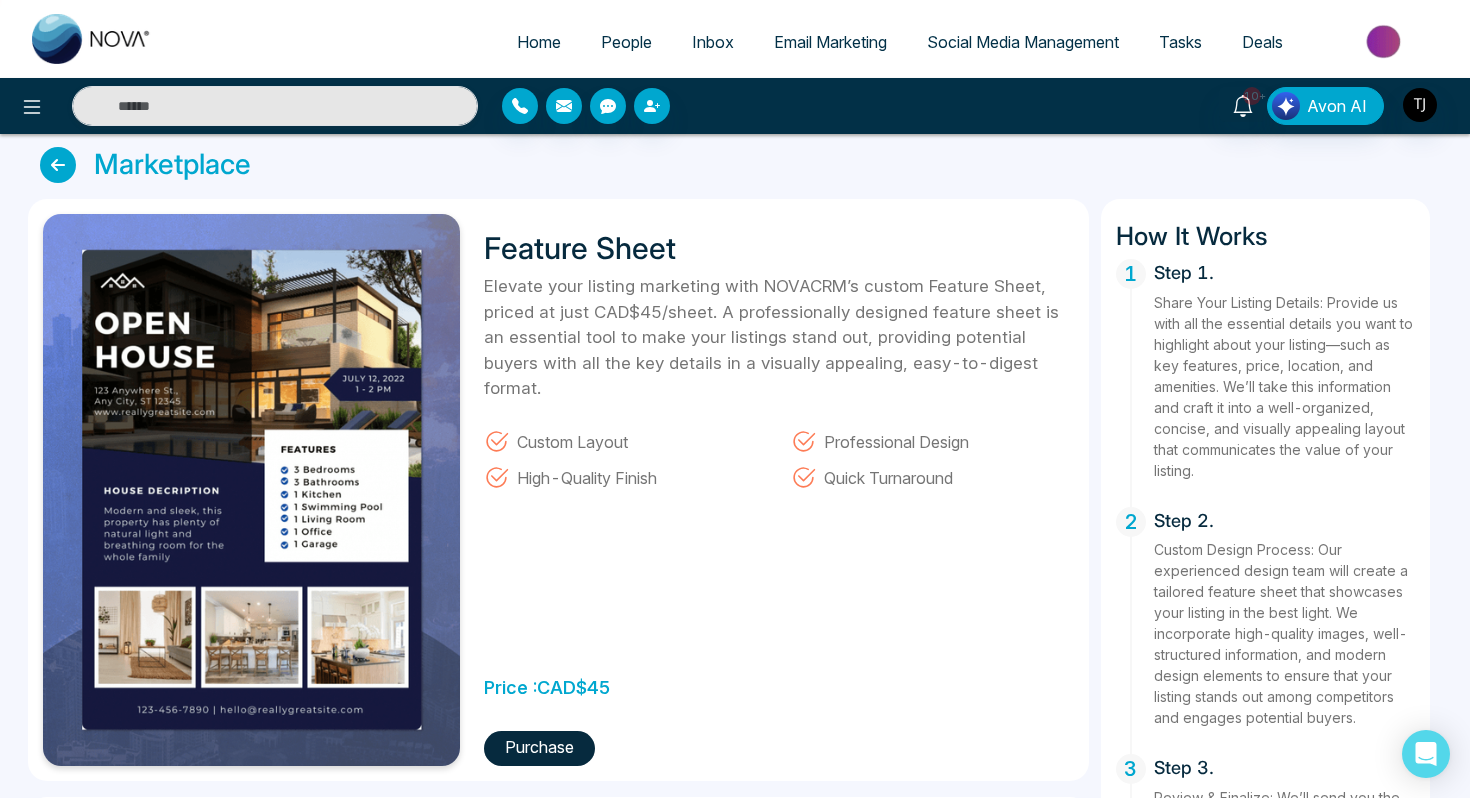 scroll, scrollTop: 0, scrollLeft: 0, axis: both 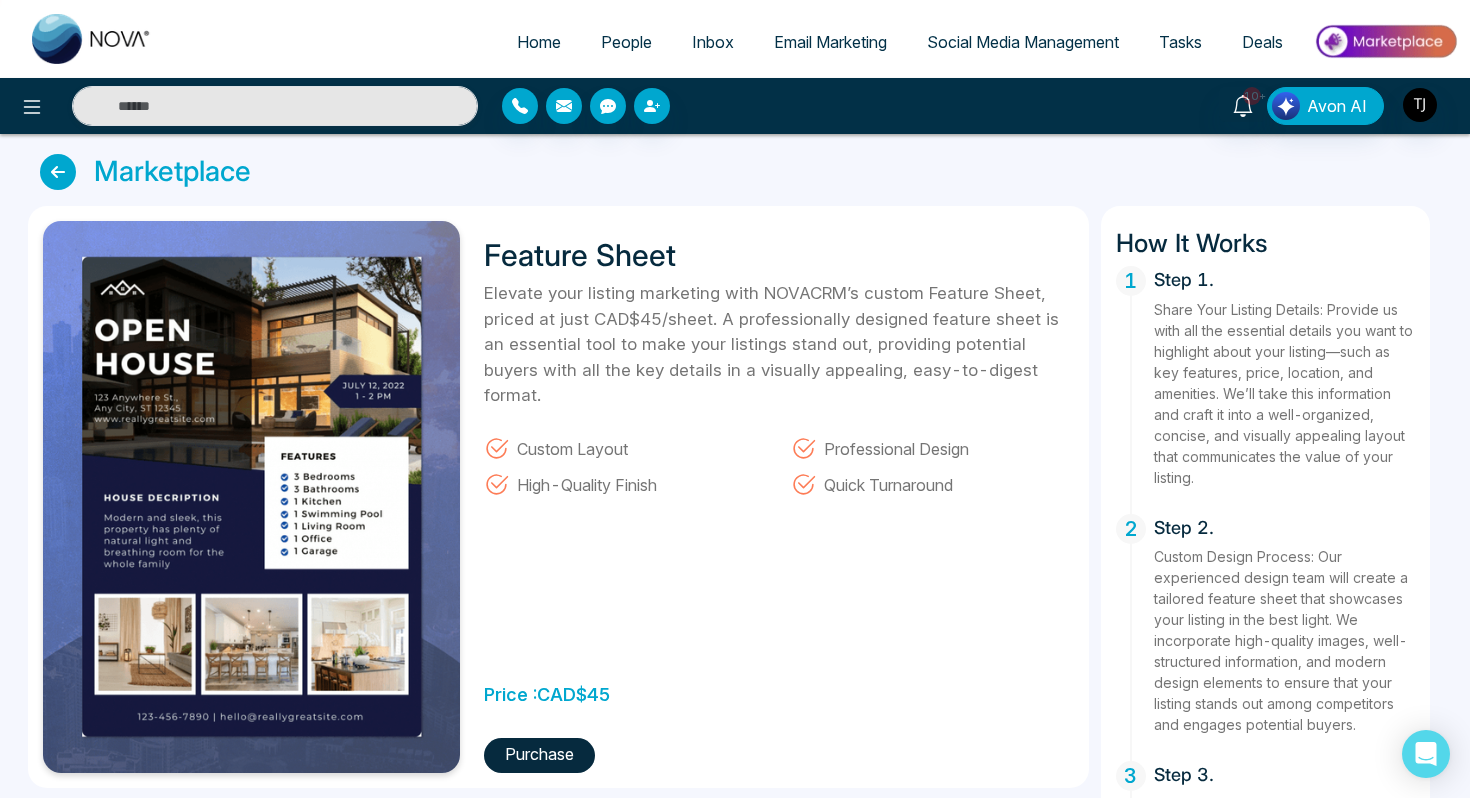 click on "People" at bounding box center [626, 42] 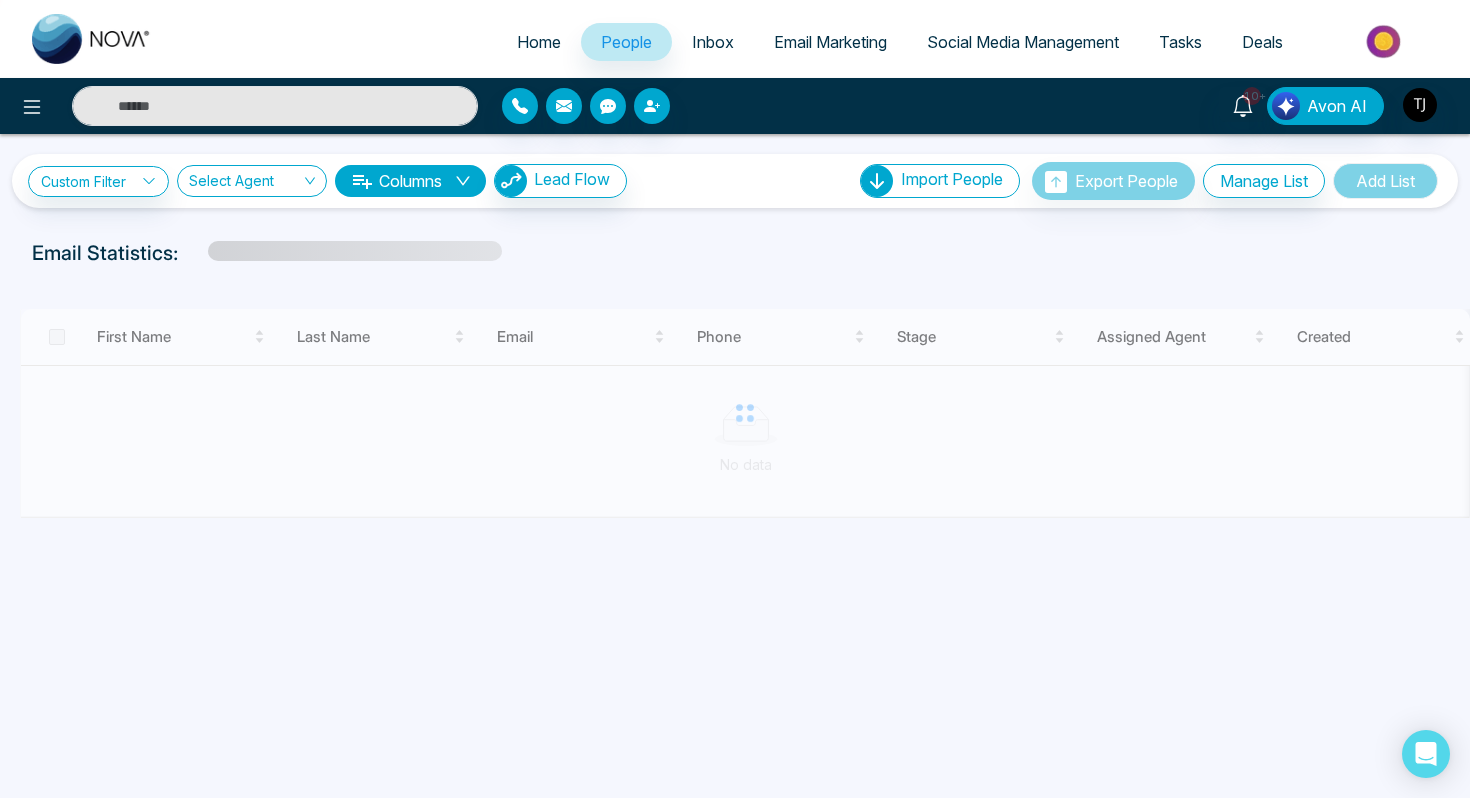click on "Home" at bounding box center [539, 42] 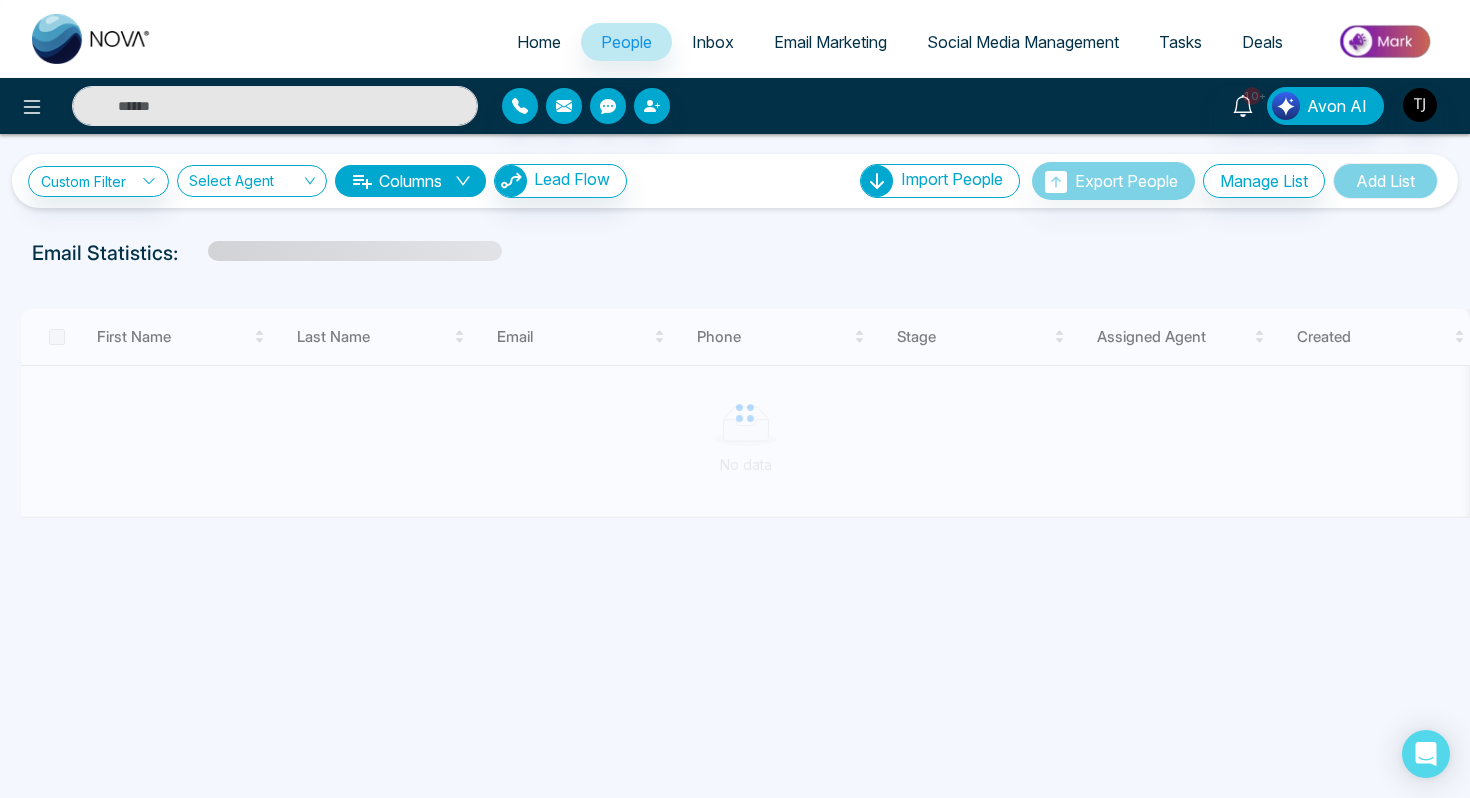 select on "*" 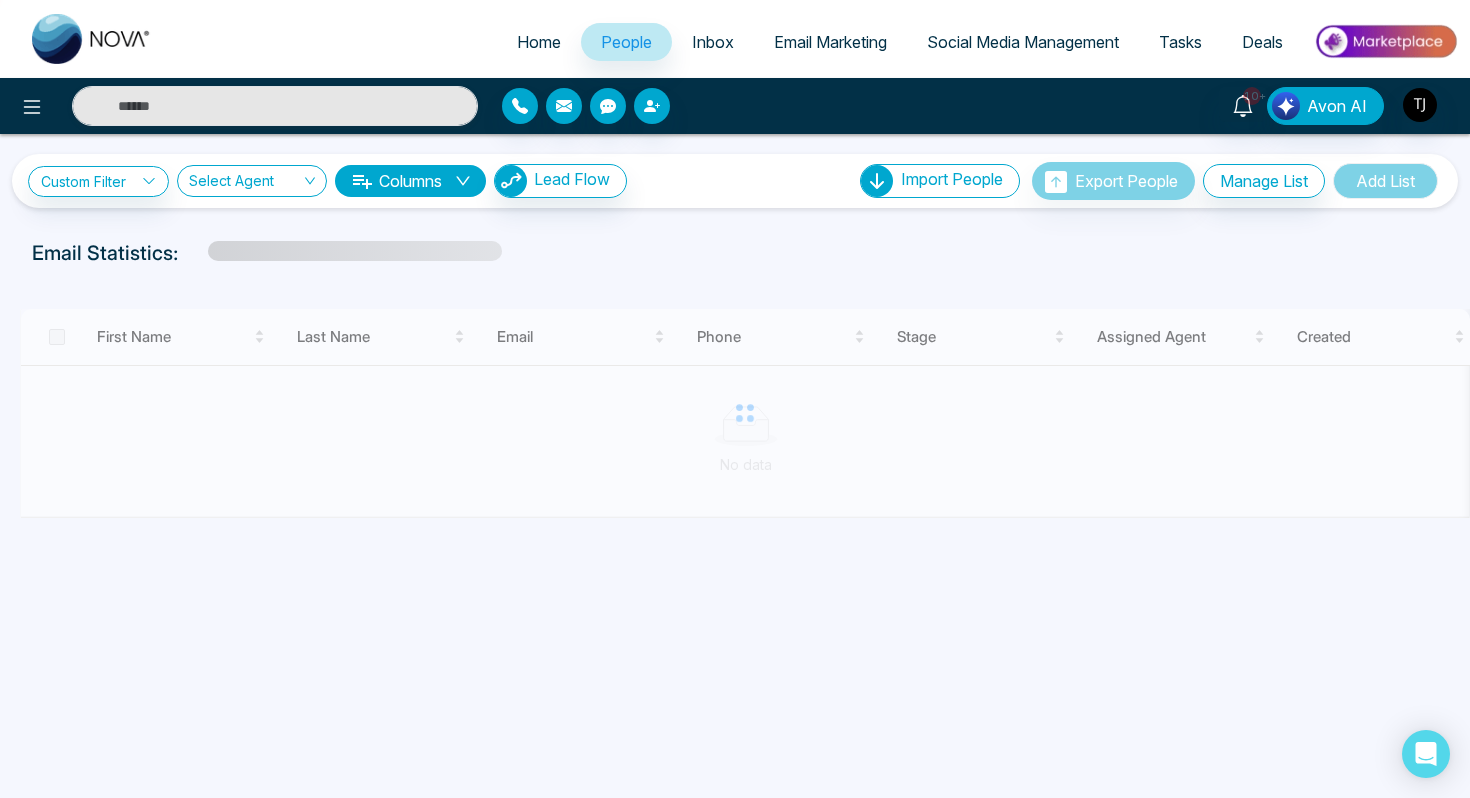 select on "*" 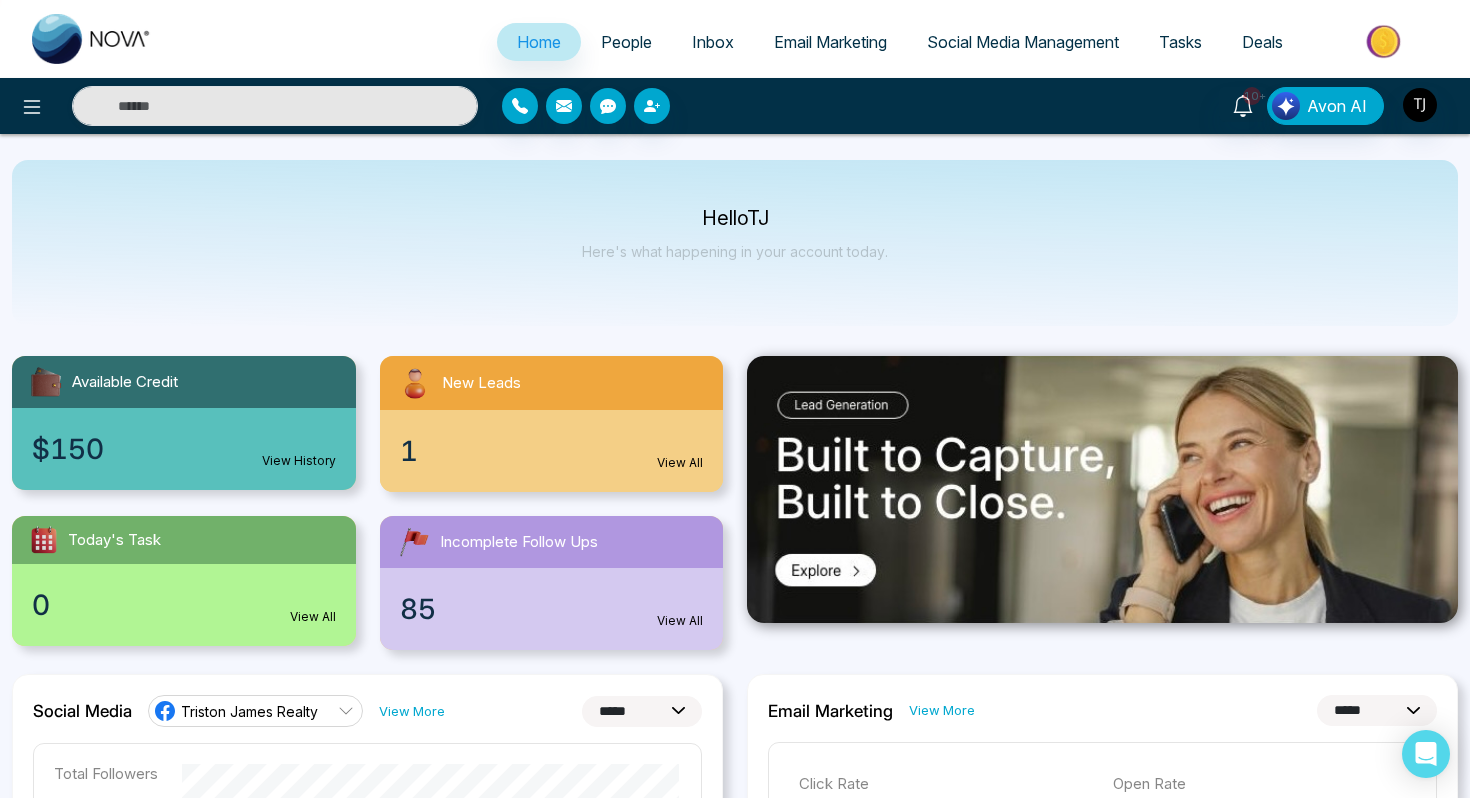 click at bounding box center (1385, 41) 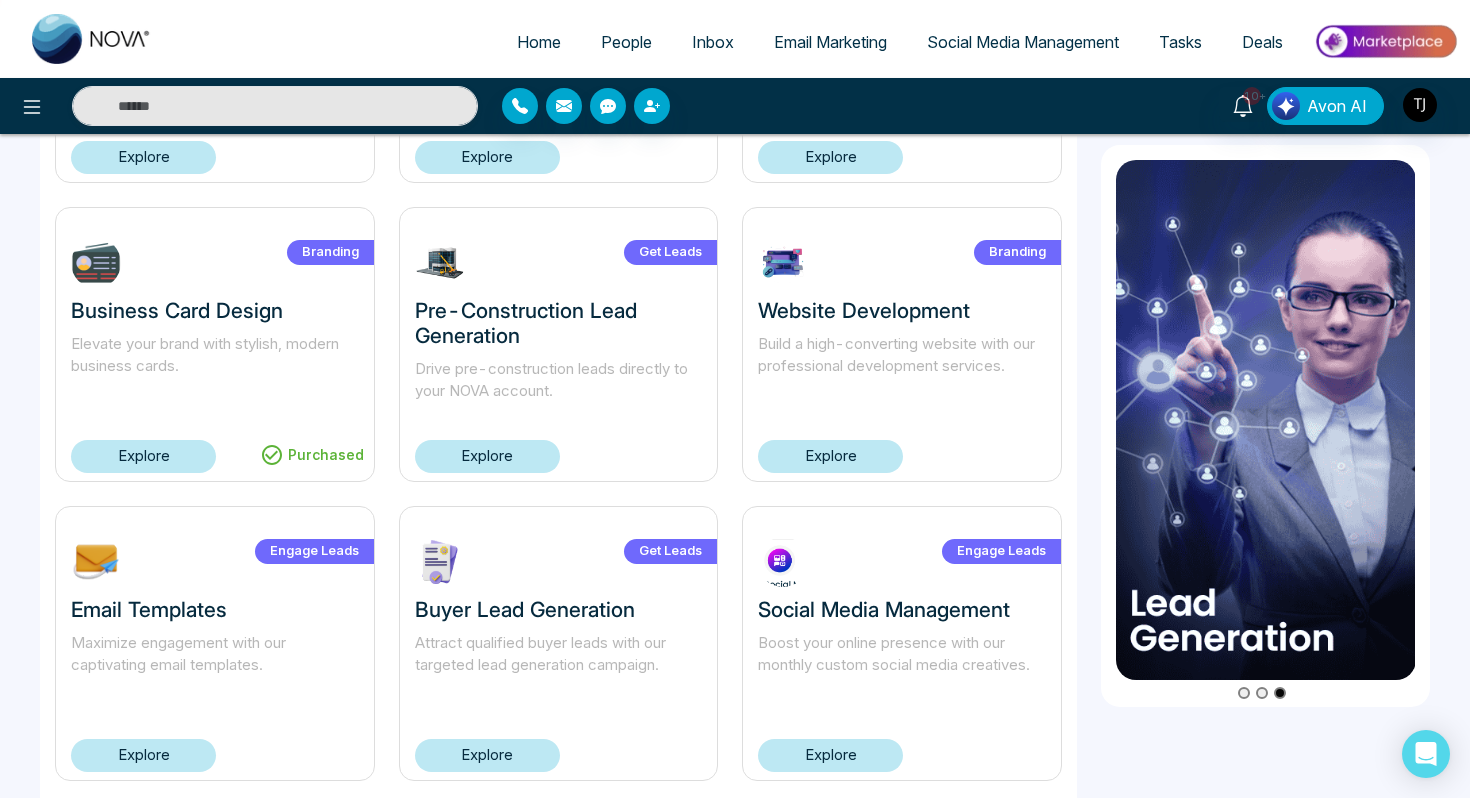 scroll, scrollTop: 1239, scrollLeft: 0, axis: vertical 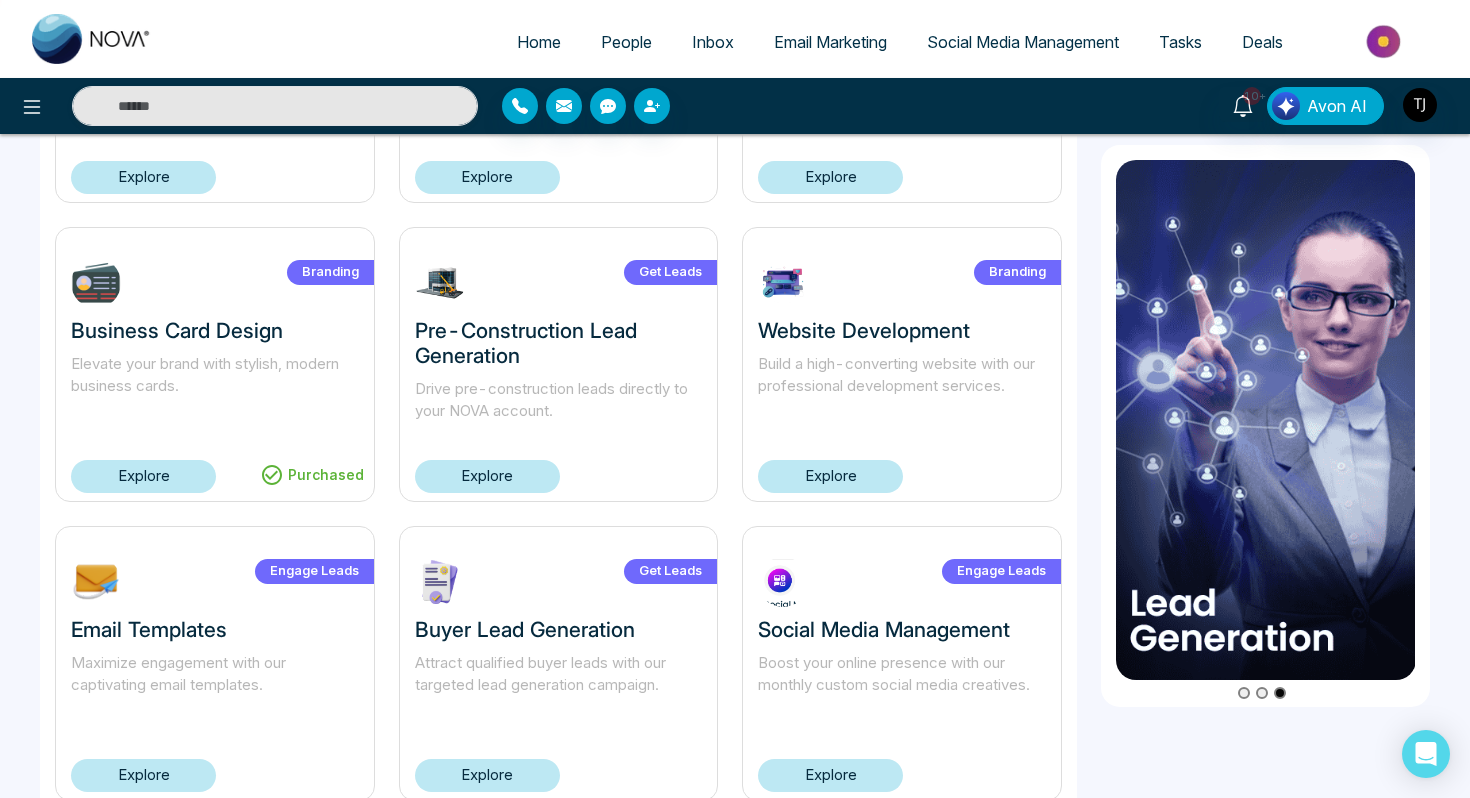 click on "Explore" at bounding box center (143, 476) 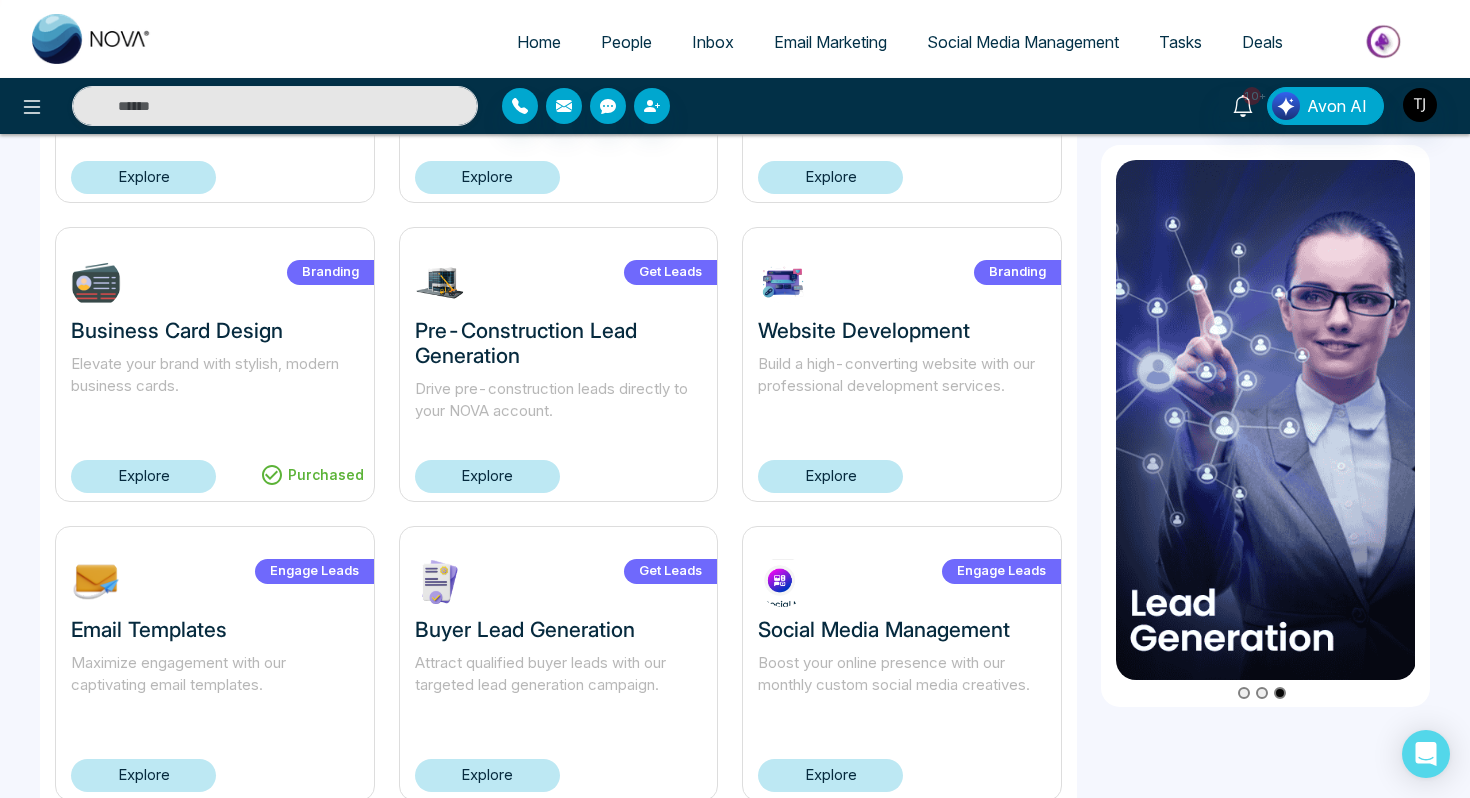 scroll, scrollTop: 0, scrollLeft: 0, axis: both 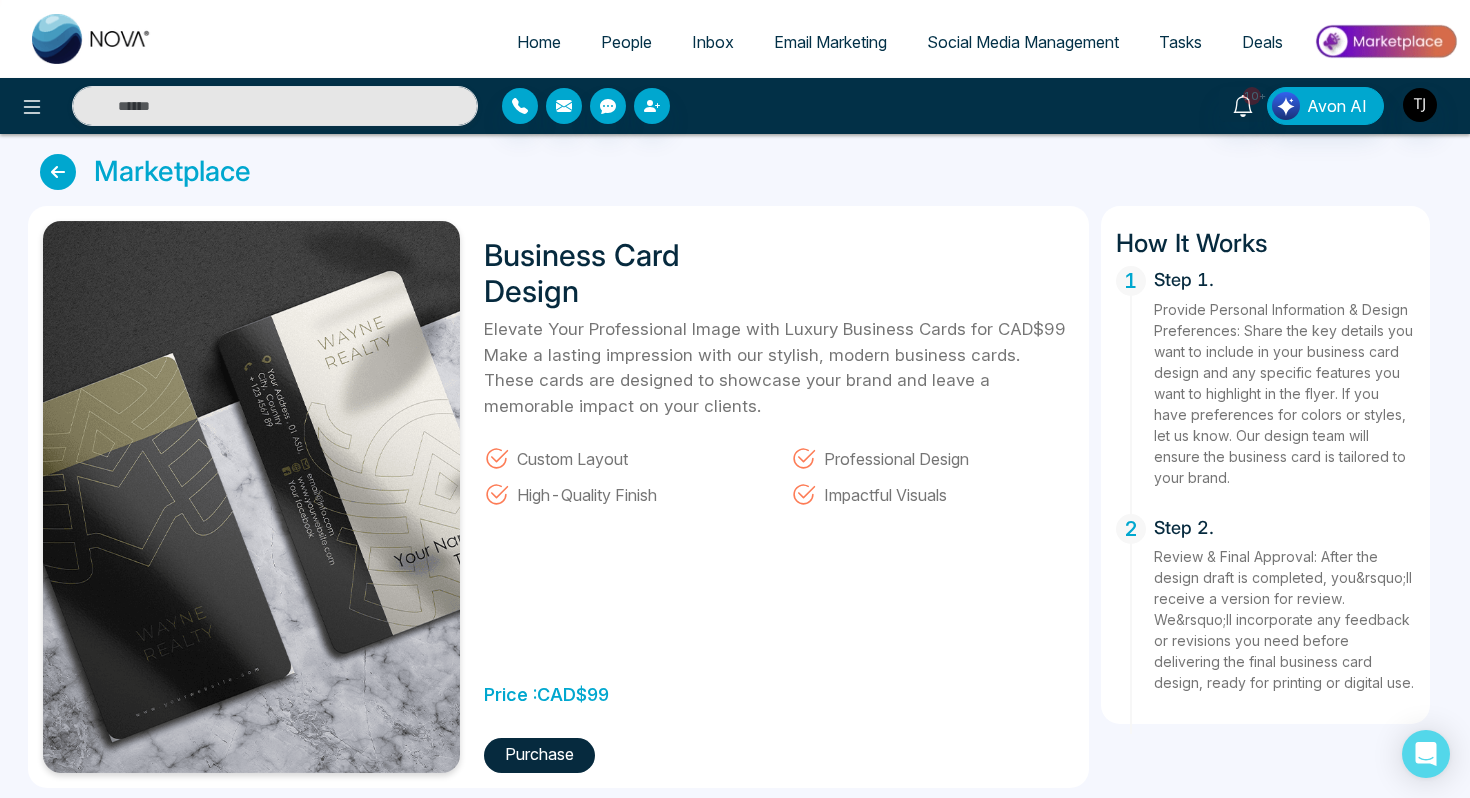 click at bounding box center [1385, 41] 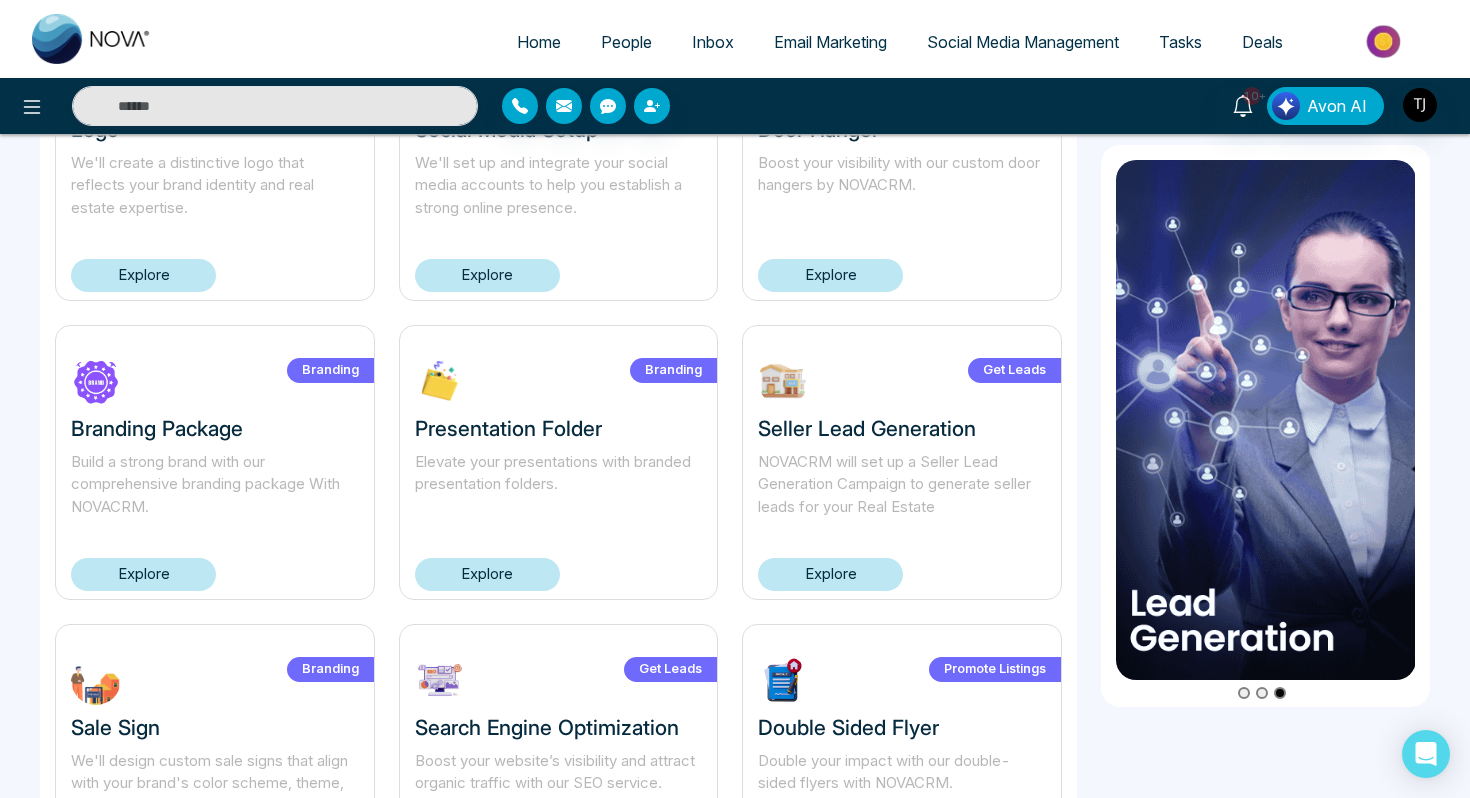 scroll, scrollTop: 250, scrollLeft: 0, axis: vertical 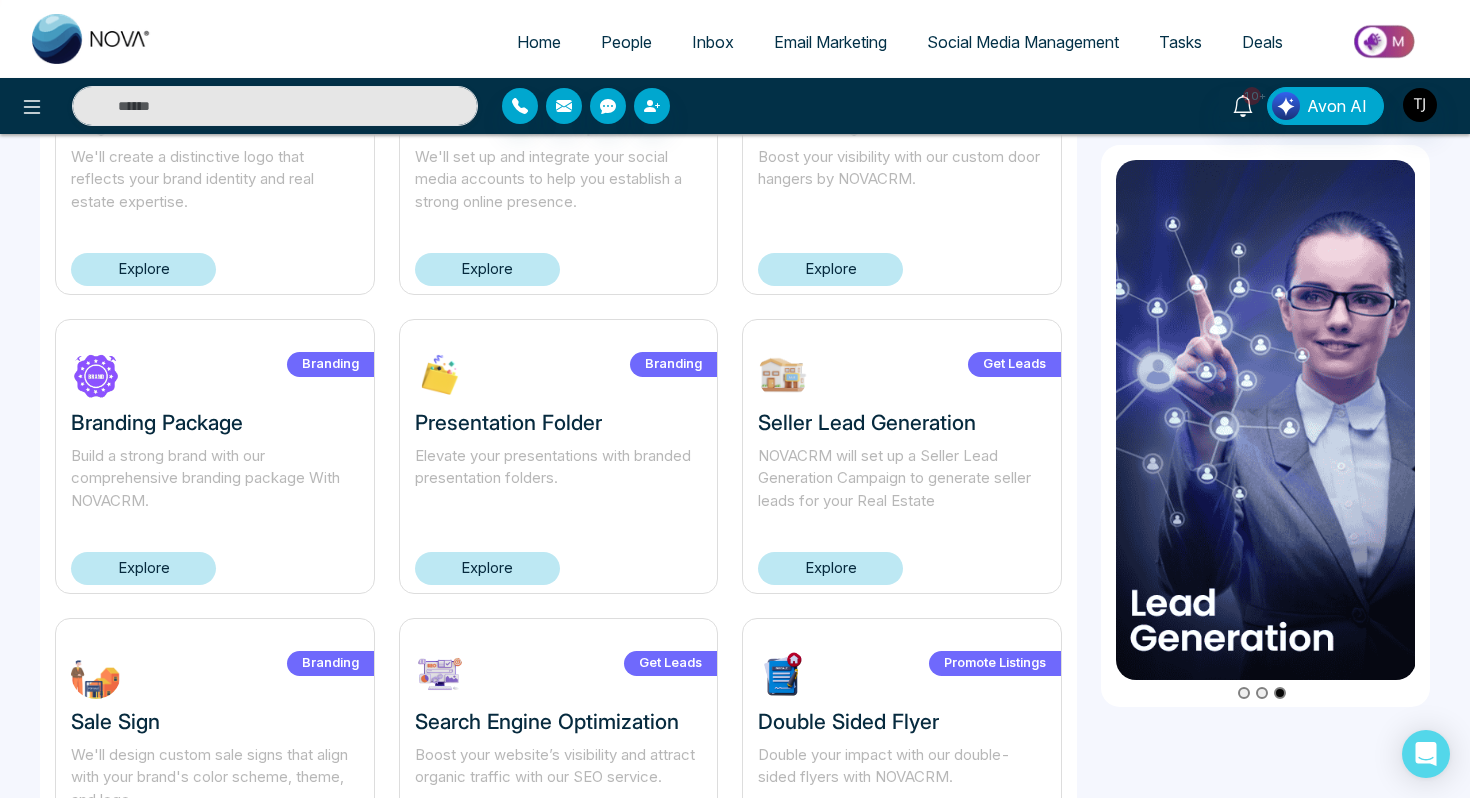click on "Explore" at bounding box center [830, 269] 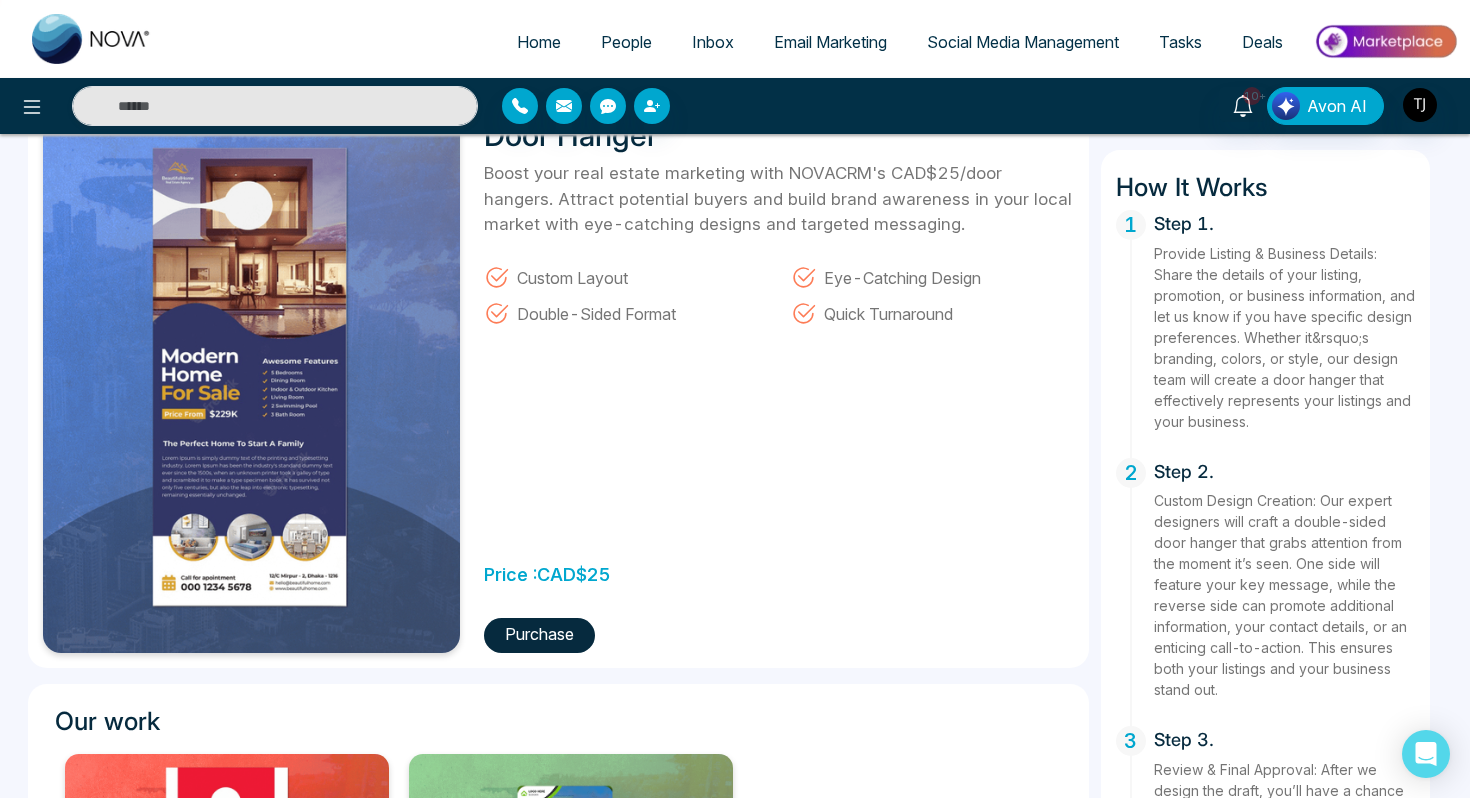 scroll, scrollTop: 0, scrollLeft: 0, axis: both 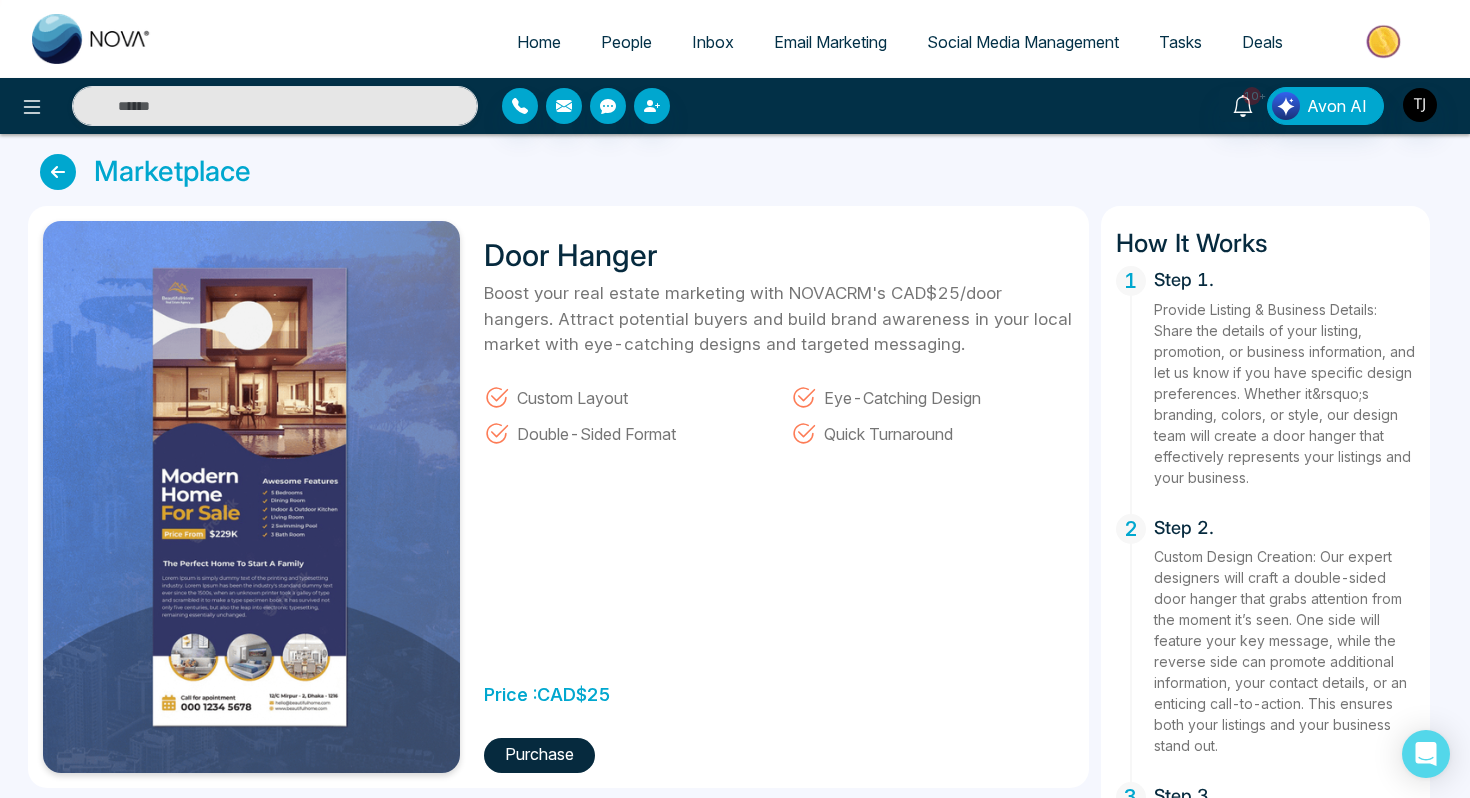 click on "Home" at bounding box center [539, 42] 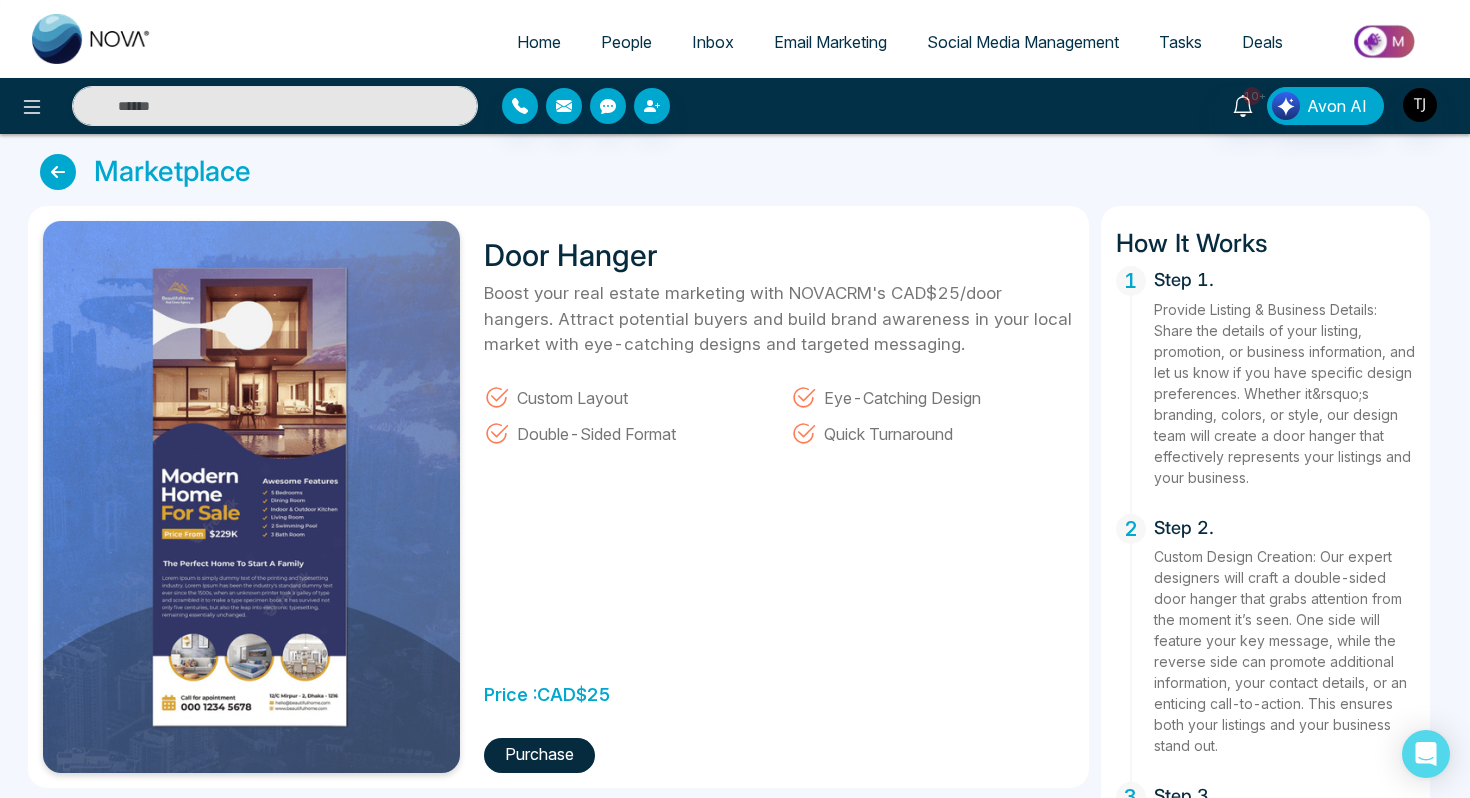 select on "*" 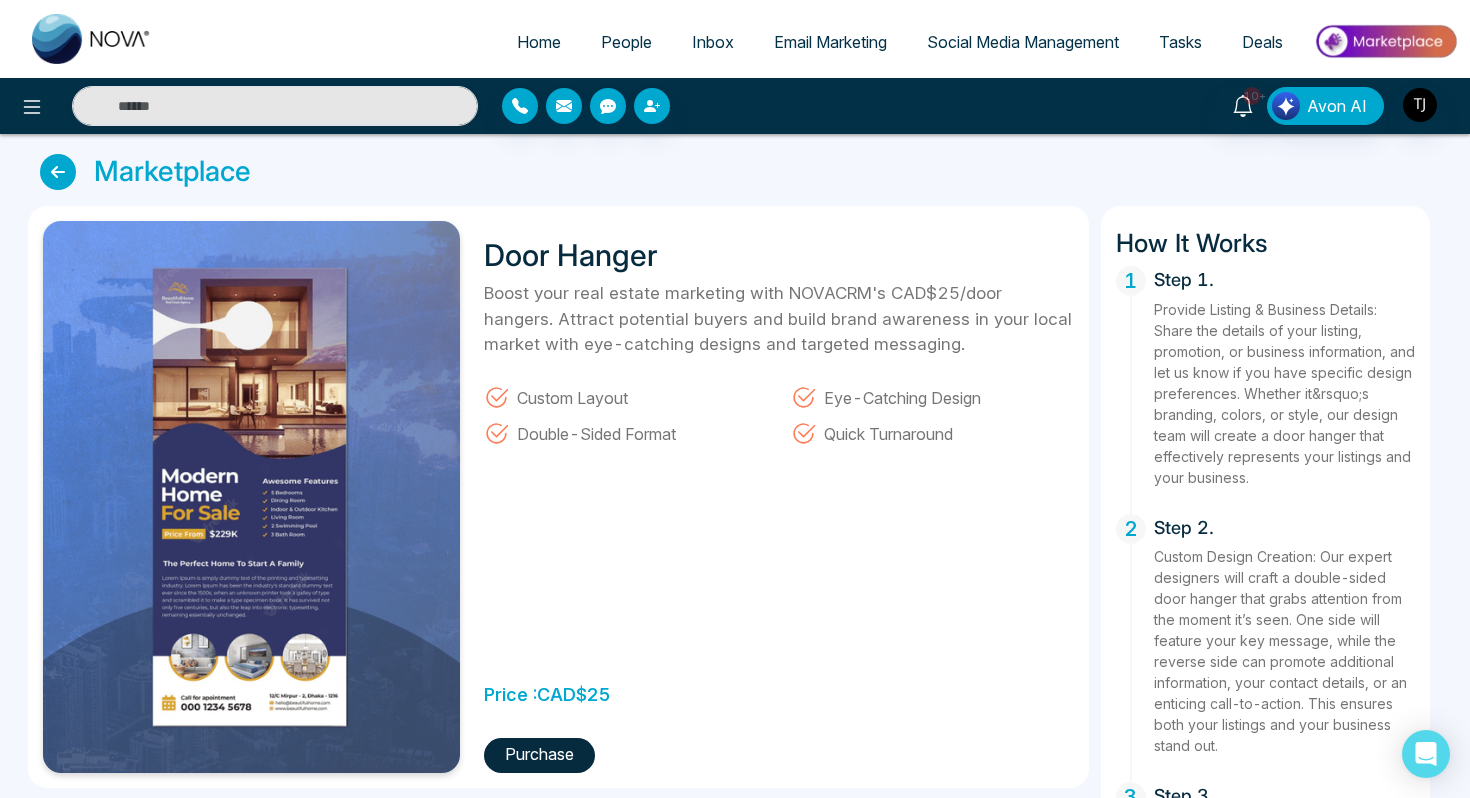 select on "*" 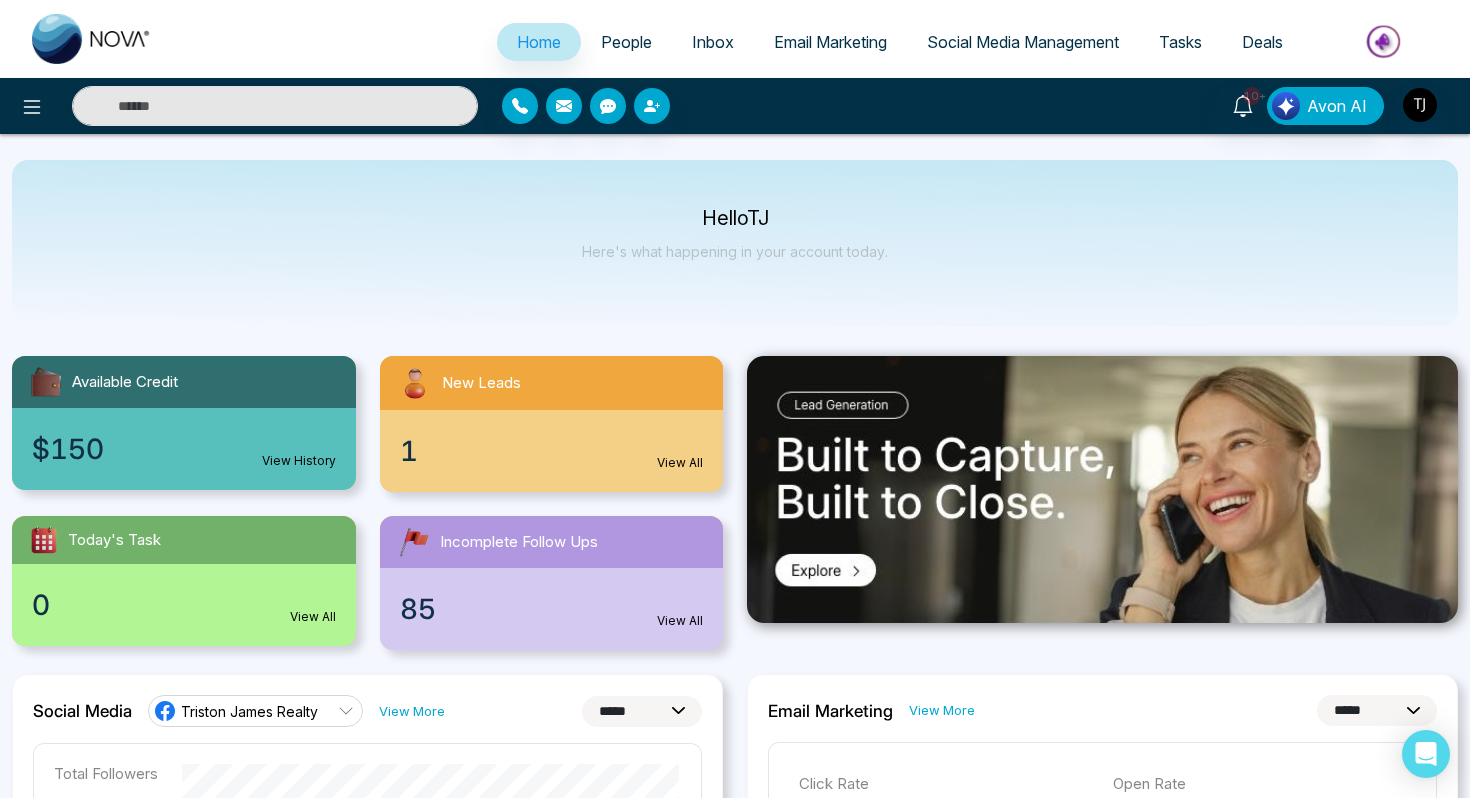 click on "People" at bounding box center (626, 42) 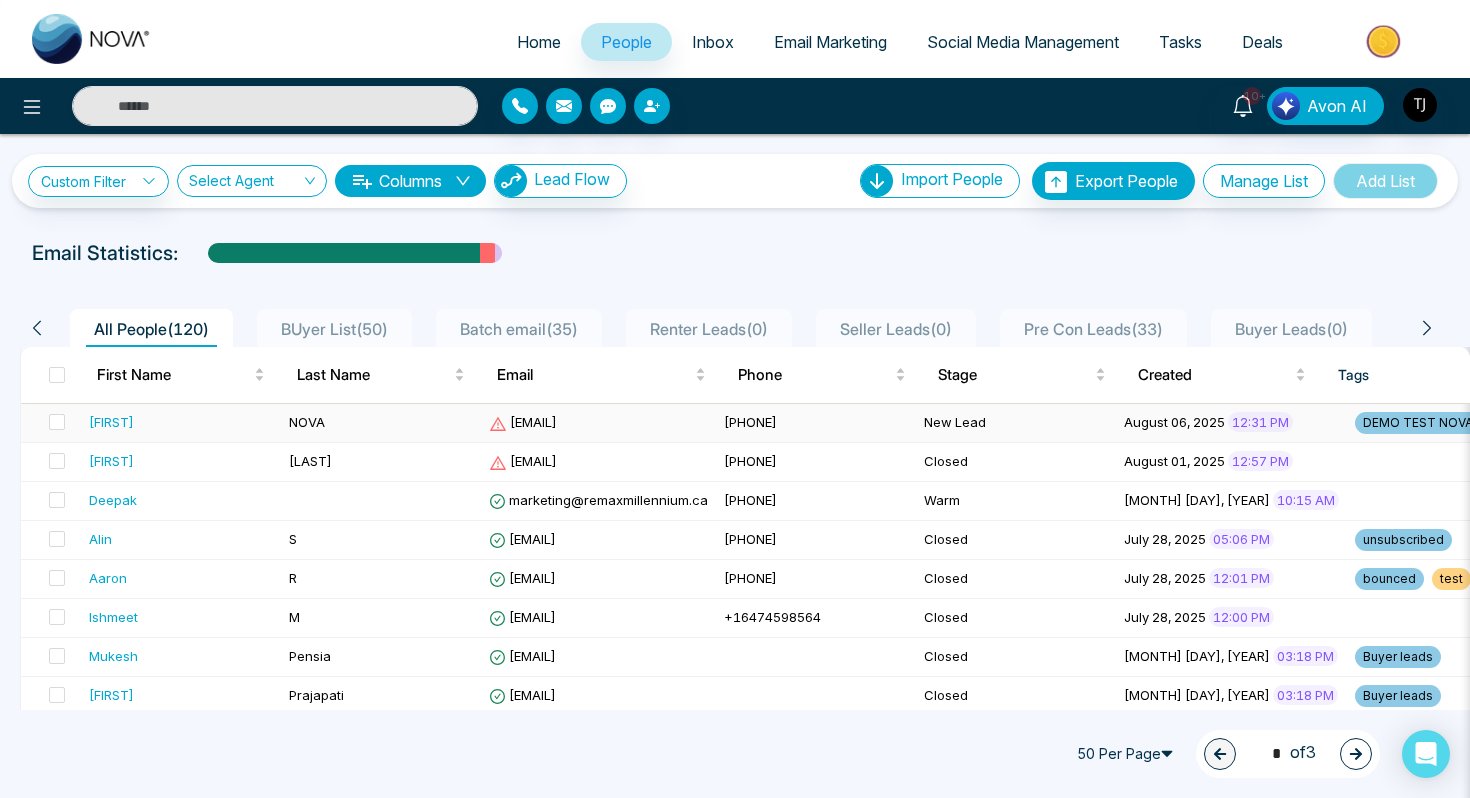 click on "DEEPAK" at bounding box center [181, 422] 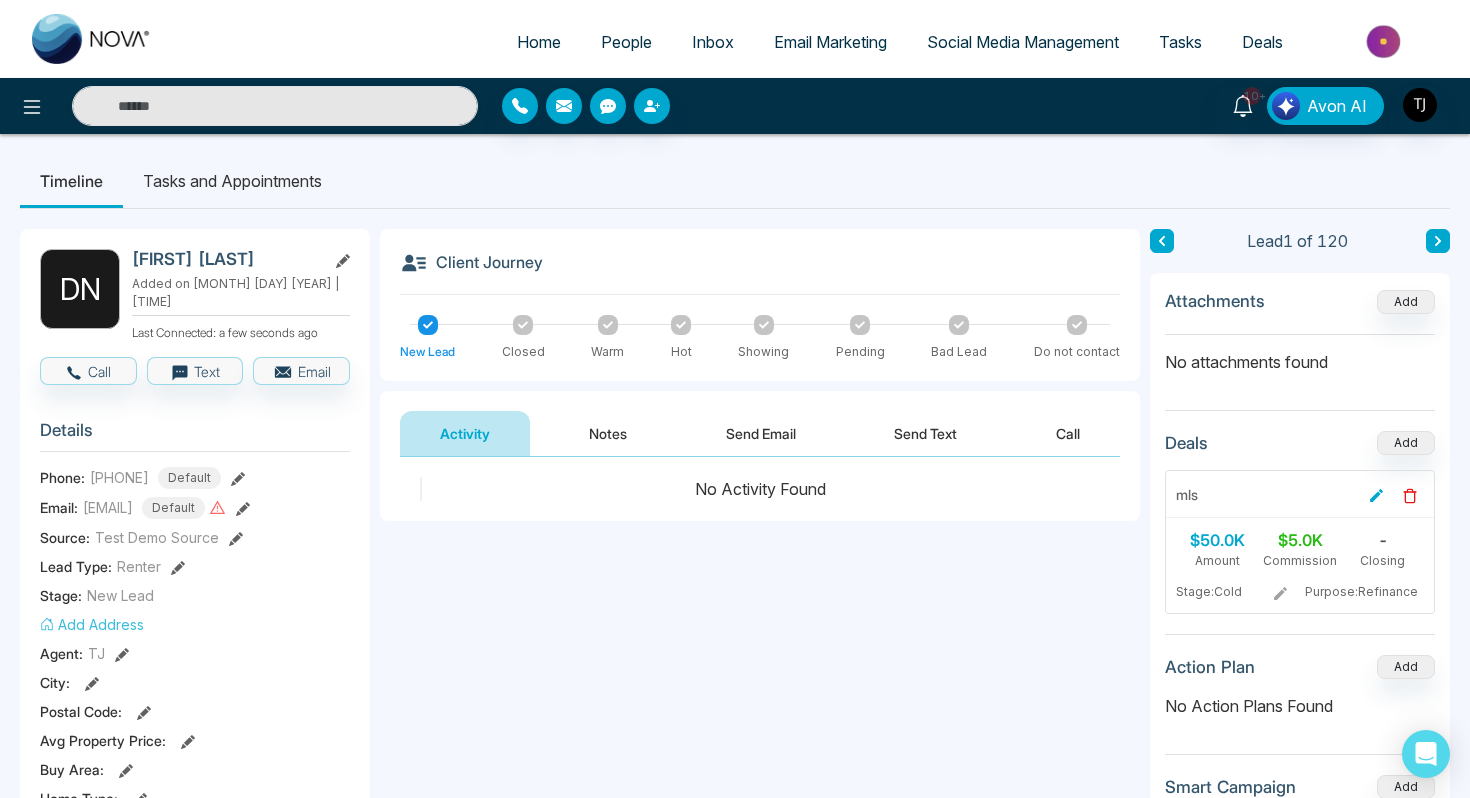 click 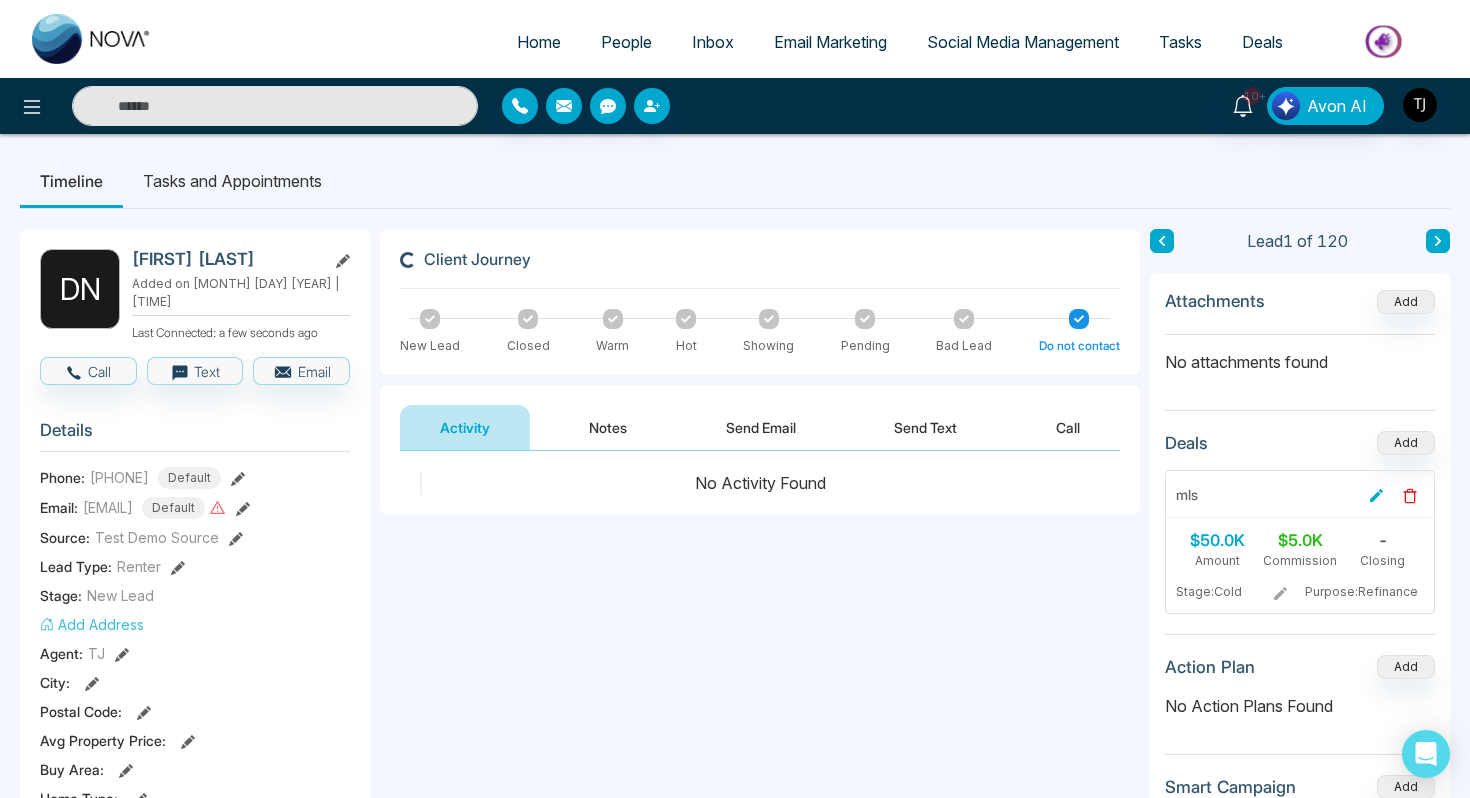 click 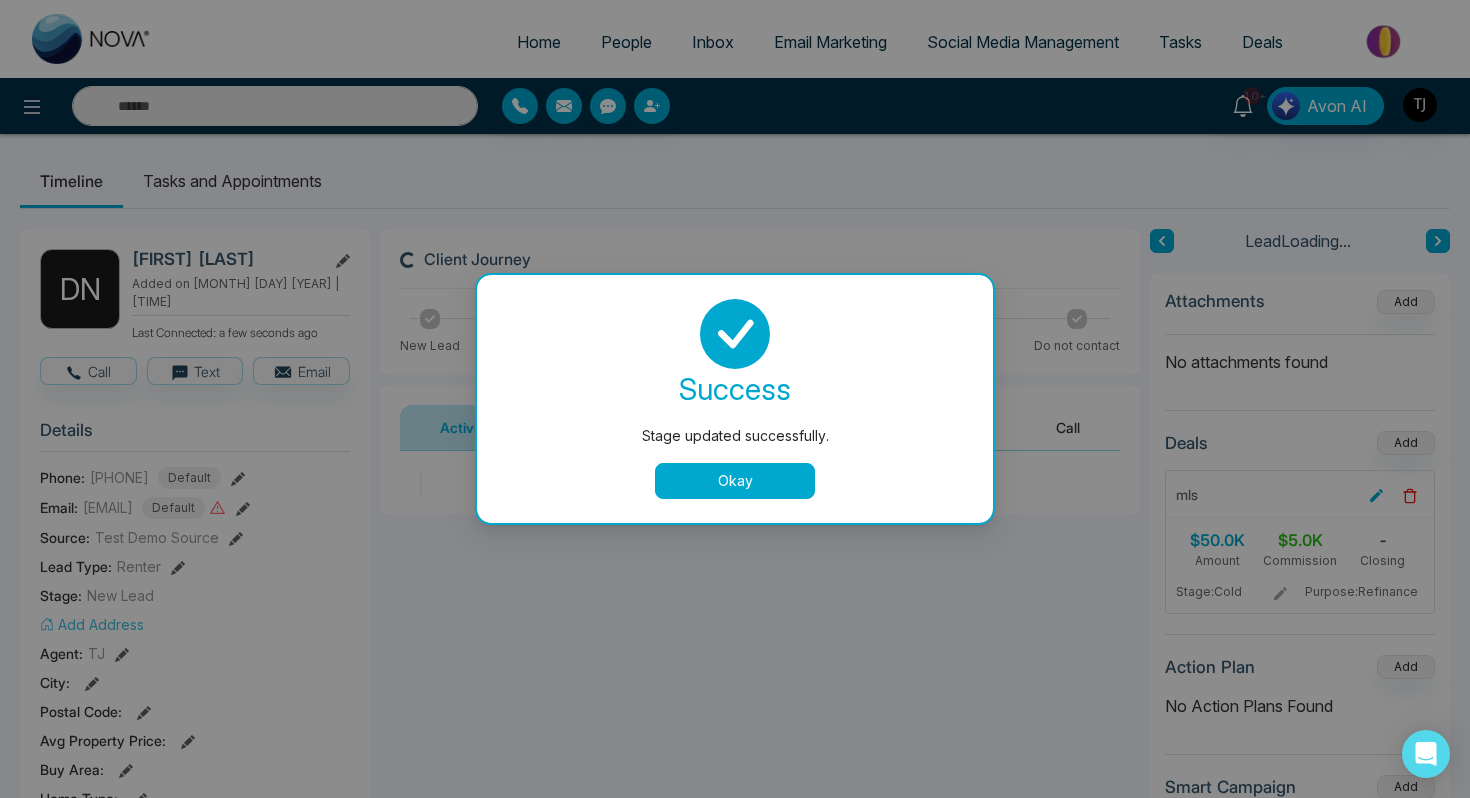 click on "Okay" at bounding box center [735, 481] 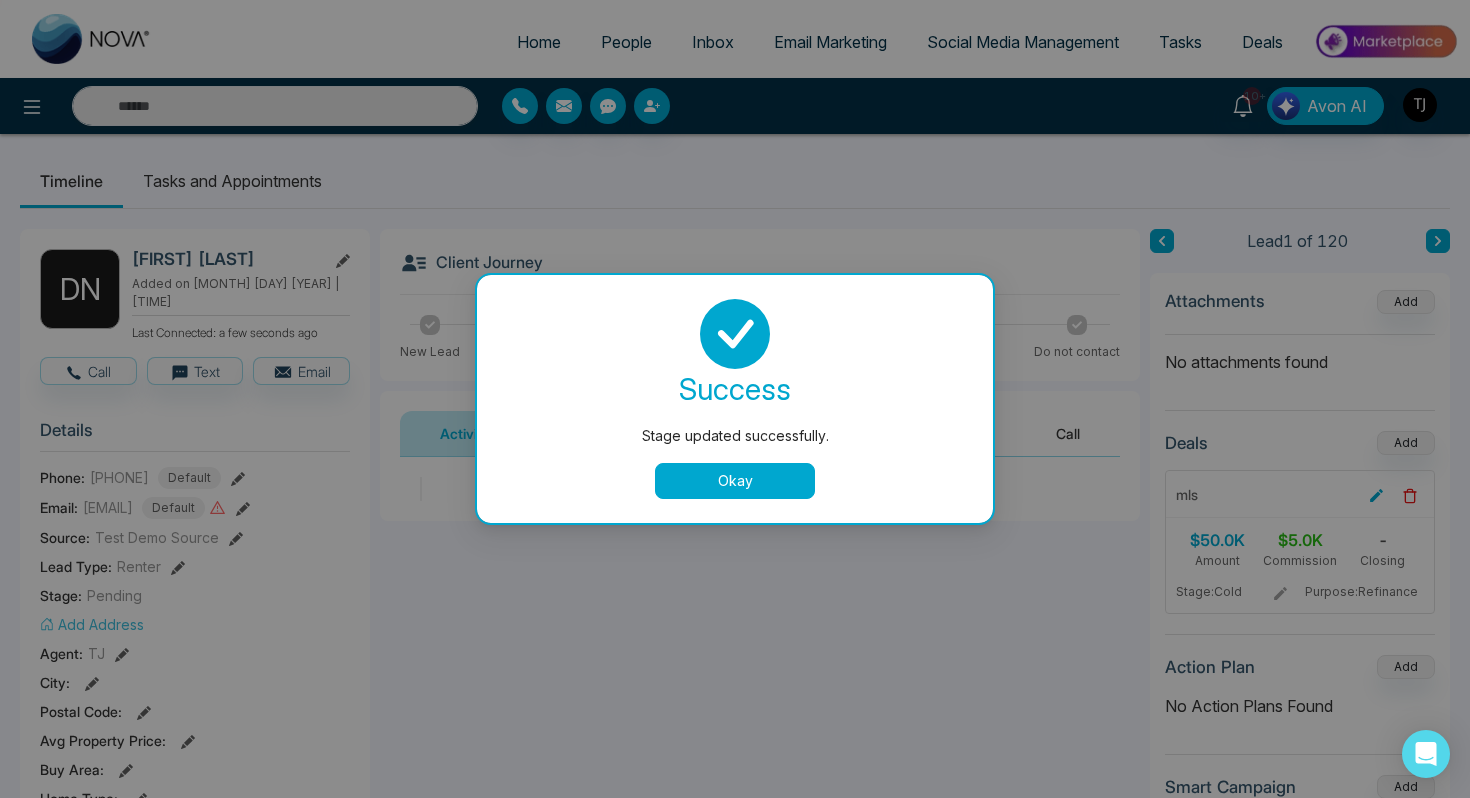 click on "Okay" at bounding box center [735, 481] 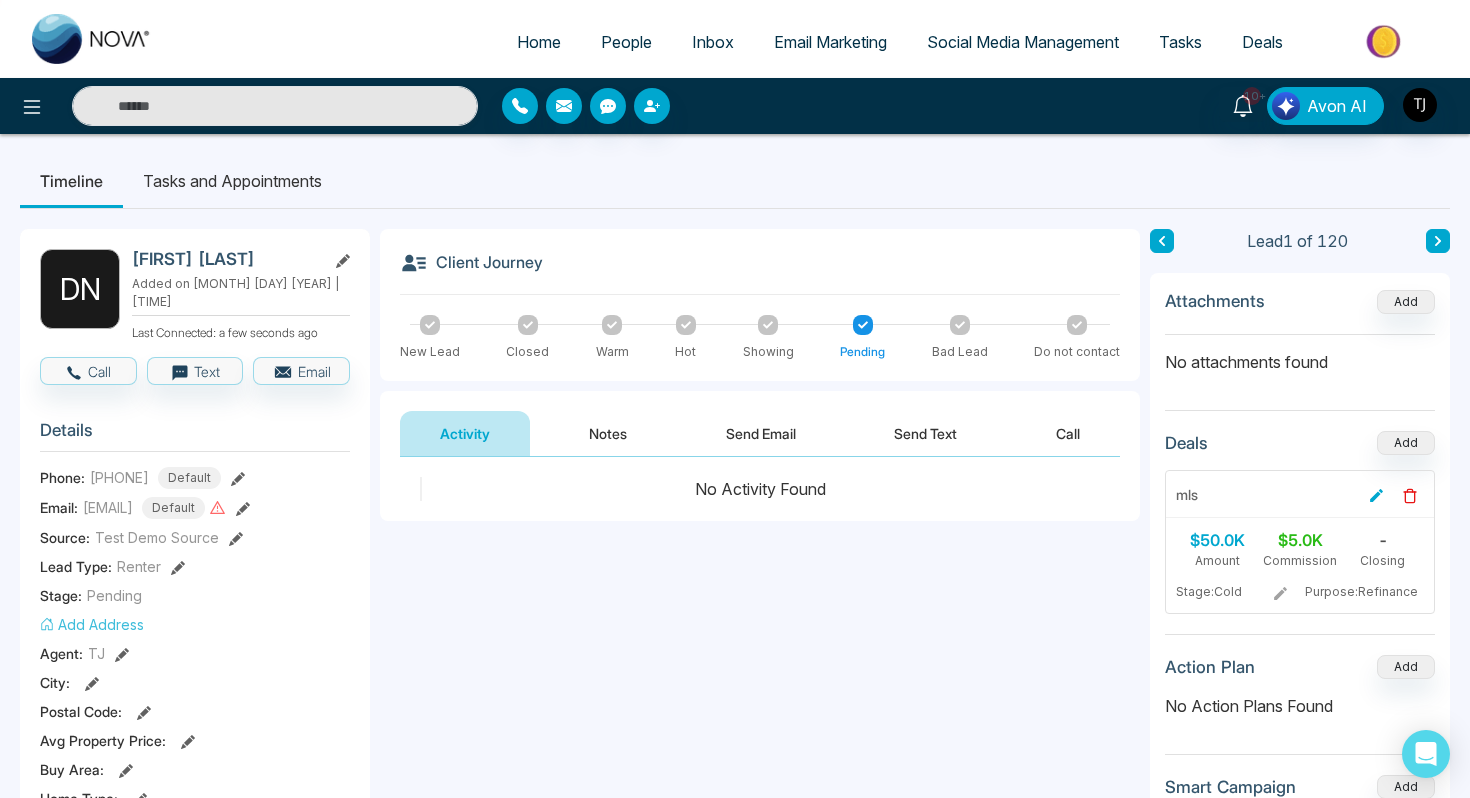 click on "Inbox" at bounding box center (713, 42) 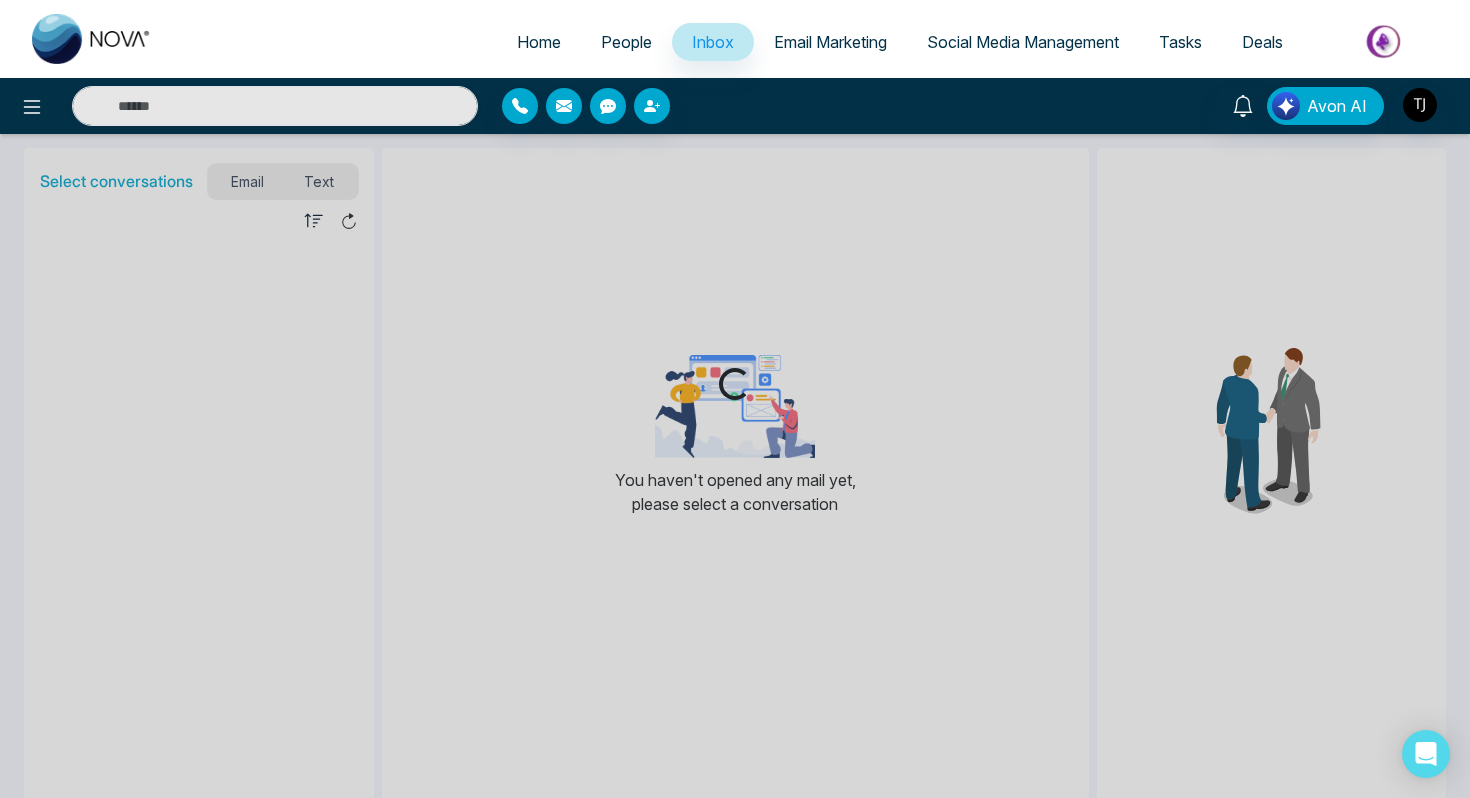 click on "People" at bounding box center (626, 42) 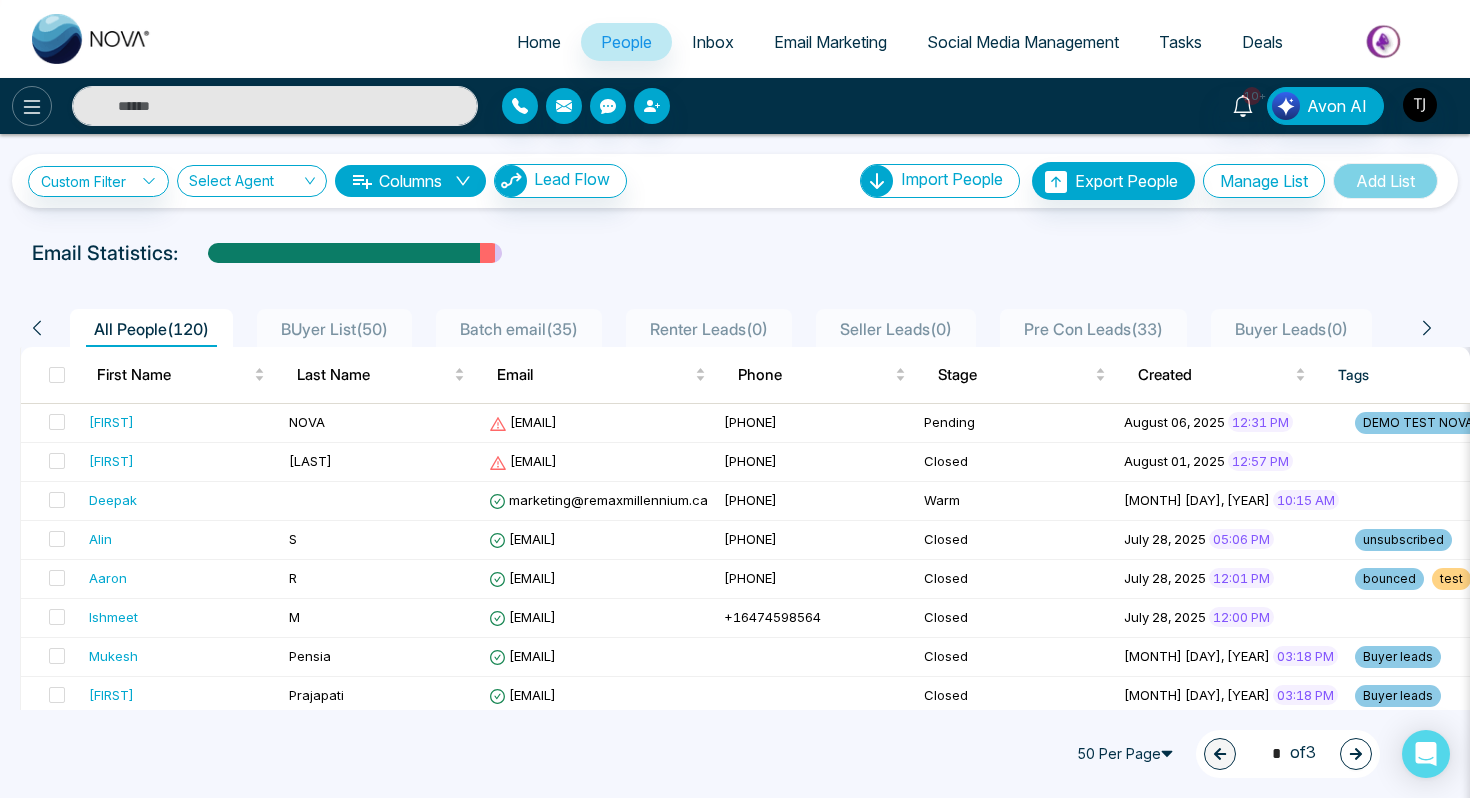click 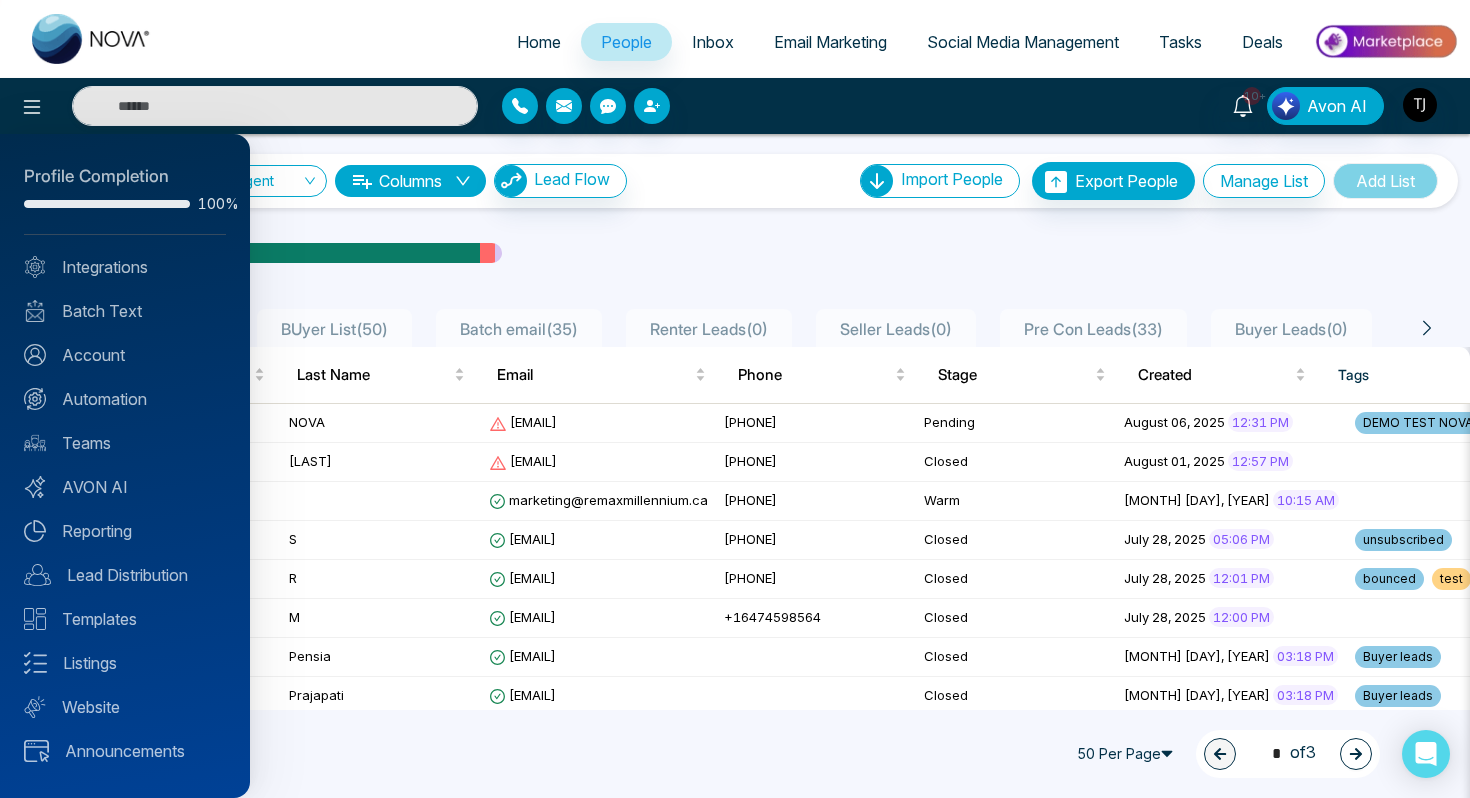 click at bounding box center [735, 399] 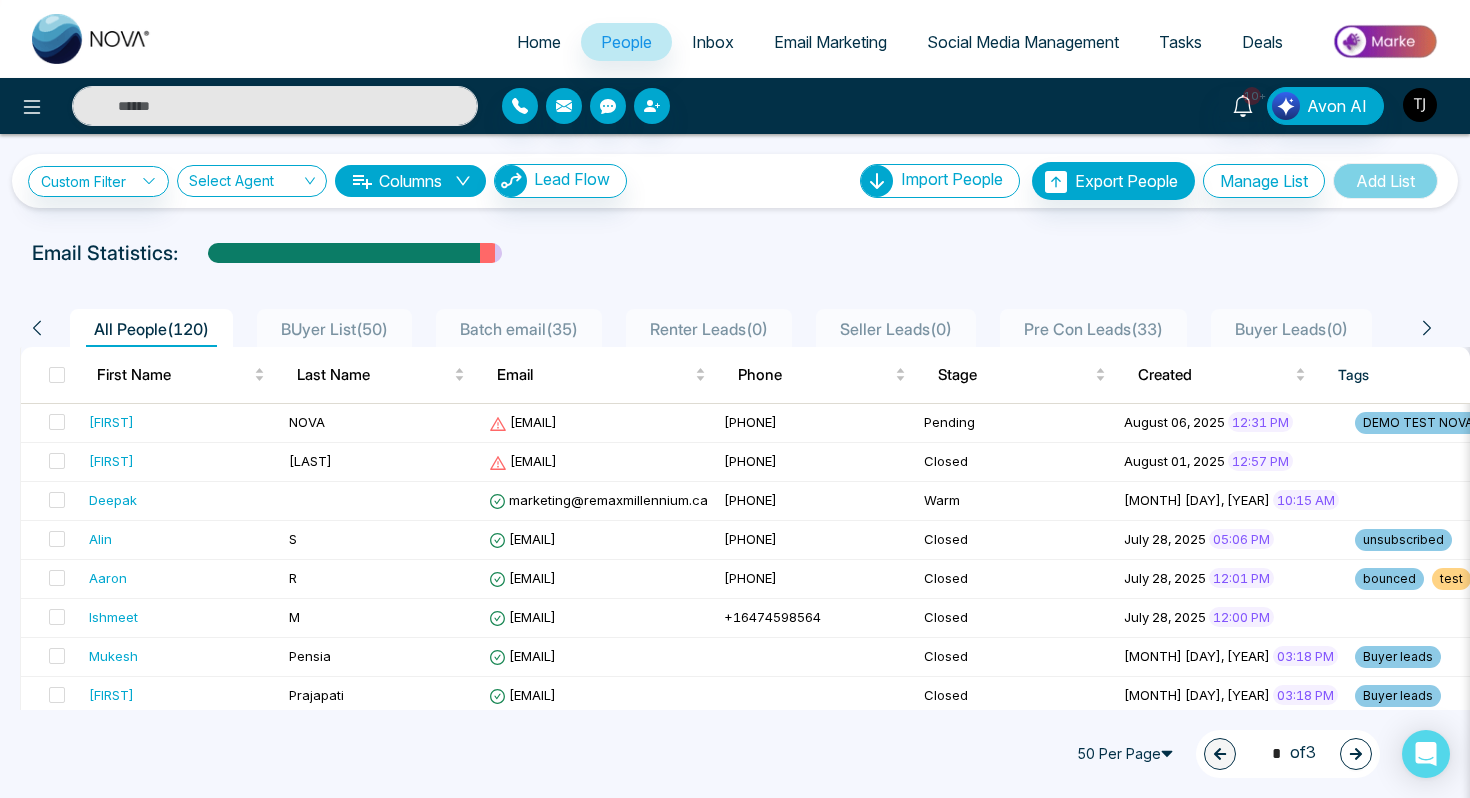 click at bounding box center (1420, 105) 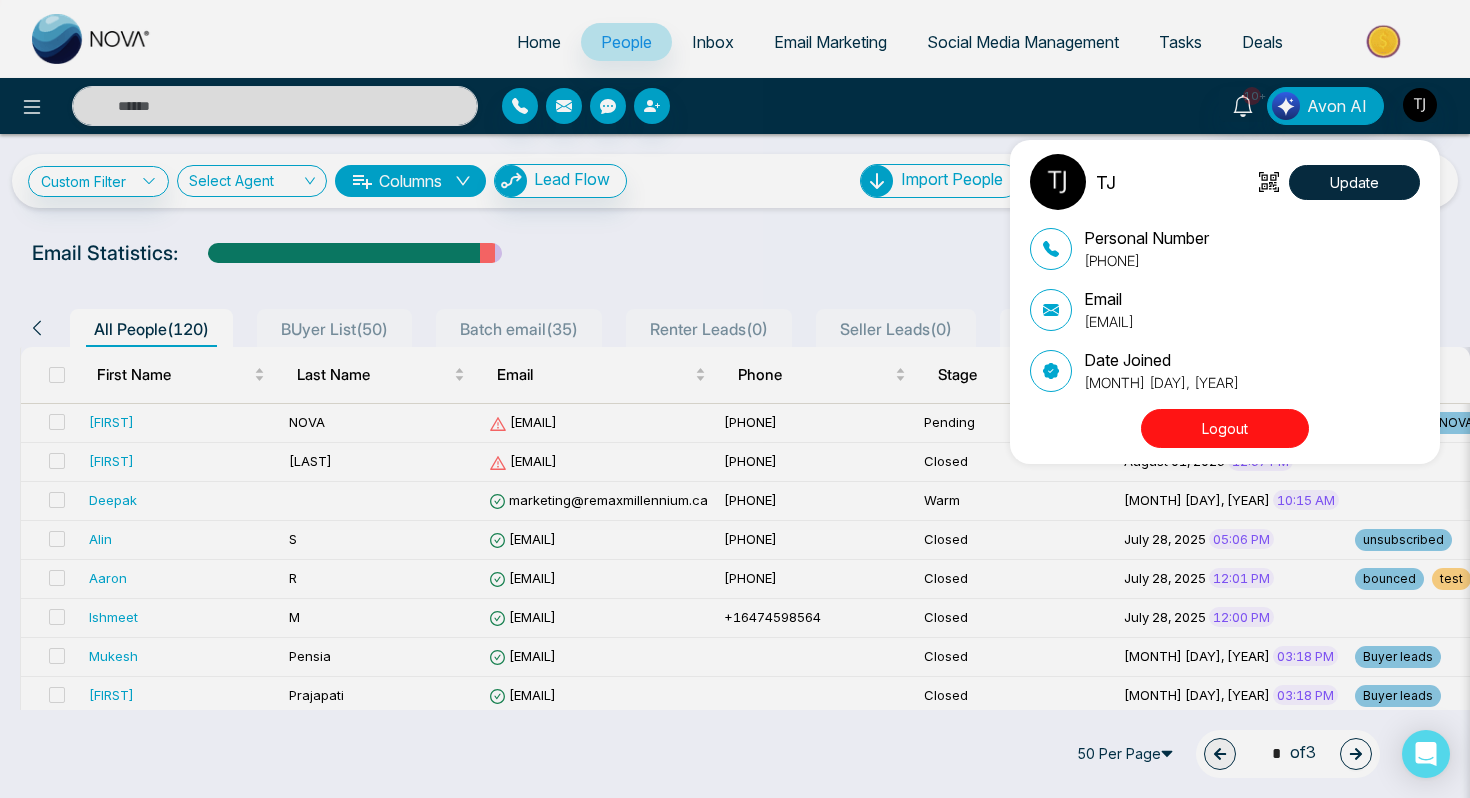 click on "Logout" at bounding box center (1225, 428) 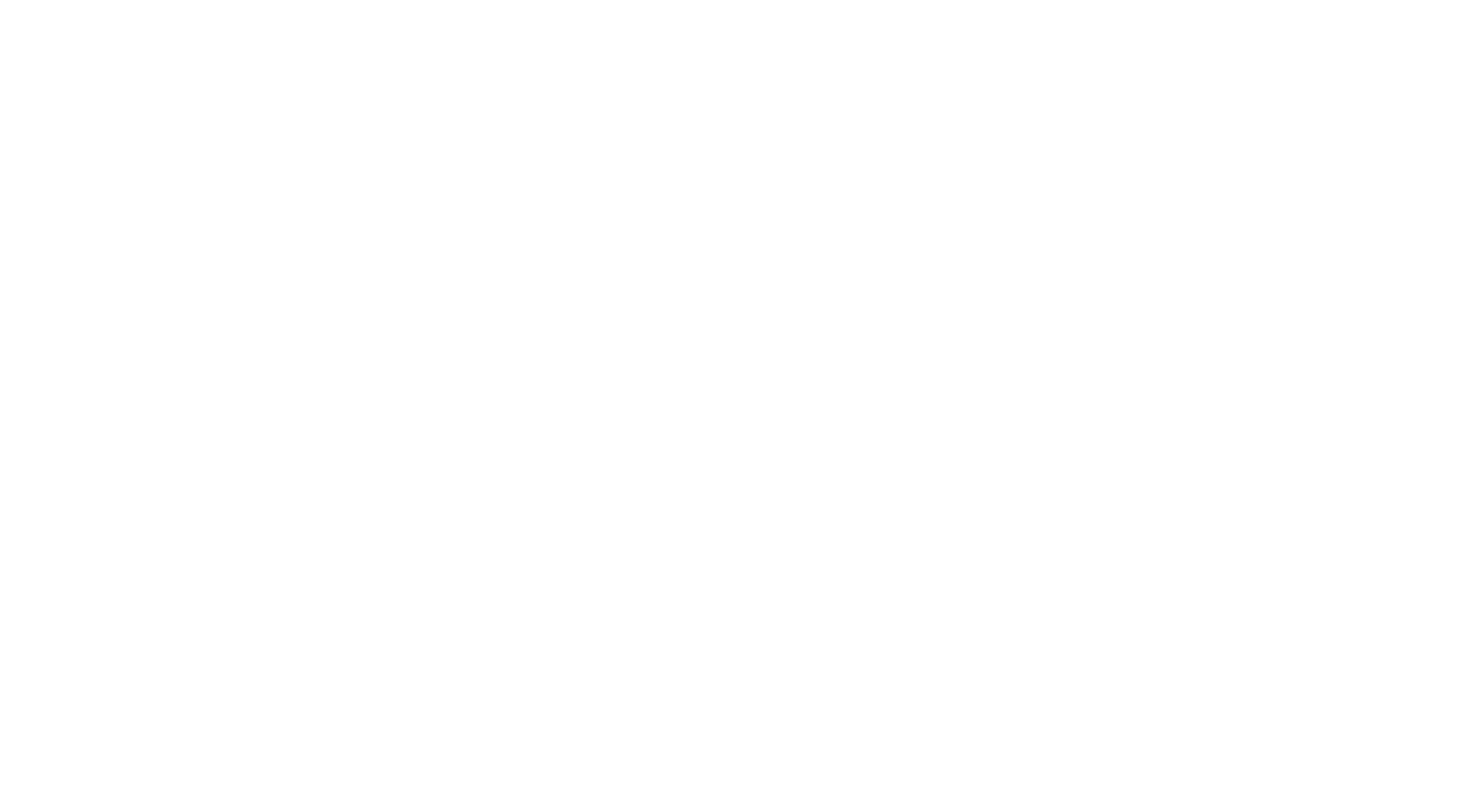 scroll, scrollTop: 0, scrollLeft: 0, axis: both 